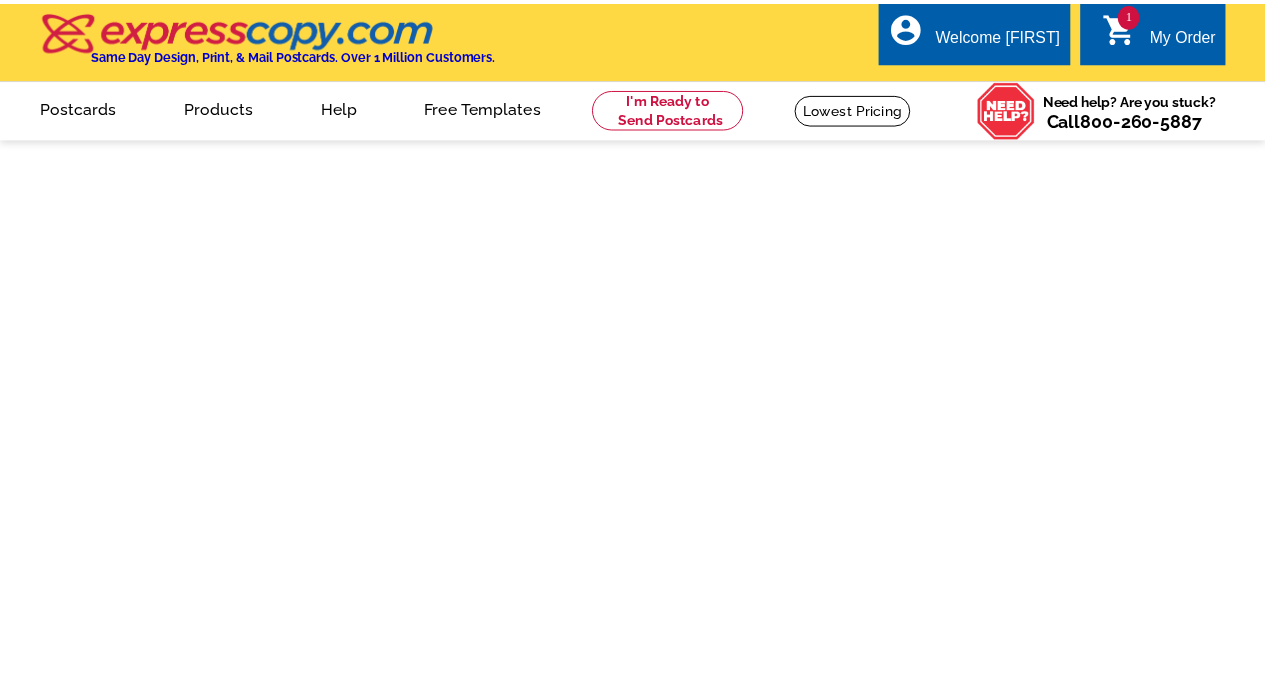 scroll, scrollTop: 0, scrollLeft: 0, axis: both 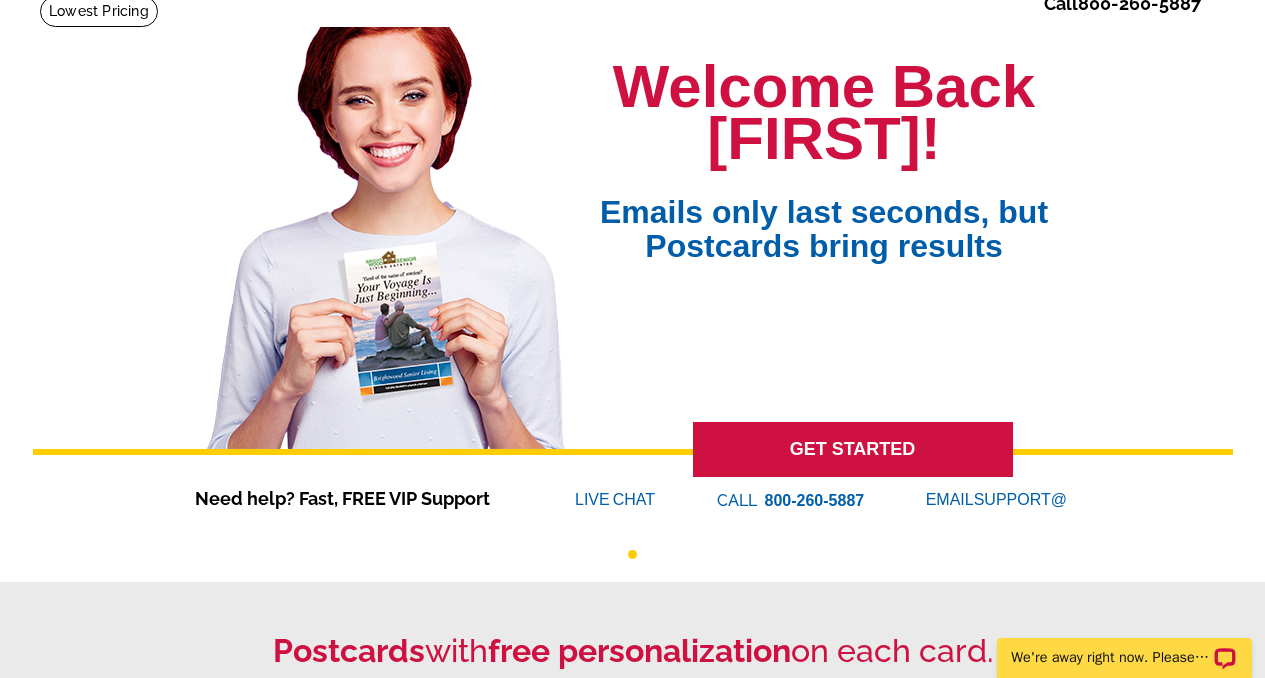 click on "GET
STARTED" at bounding box center (853, 449) 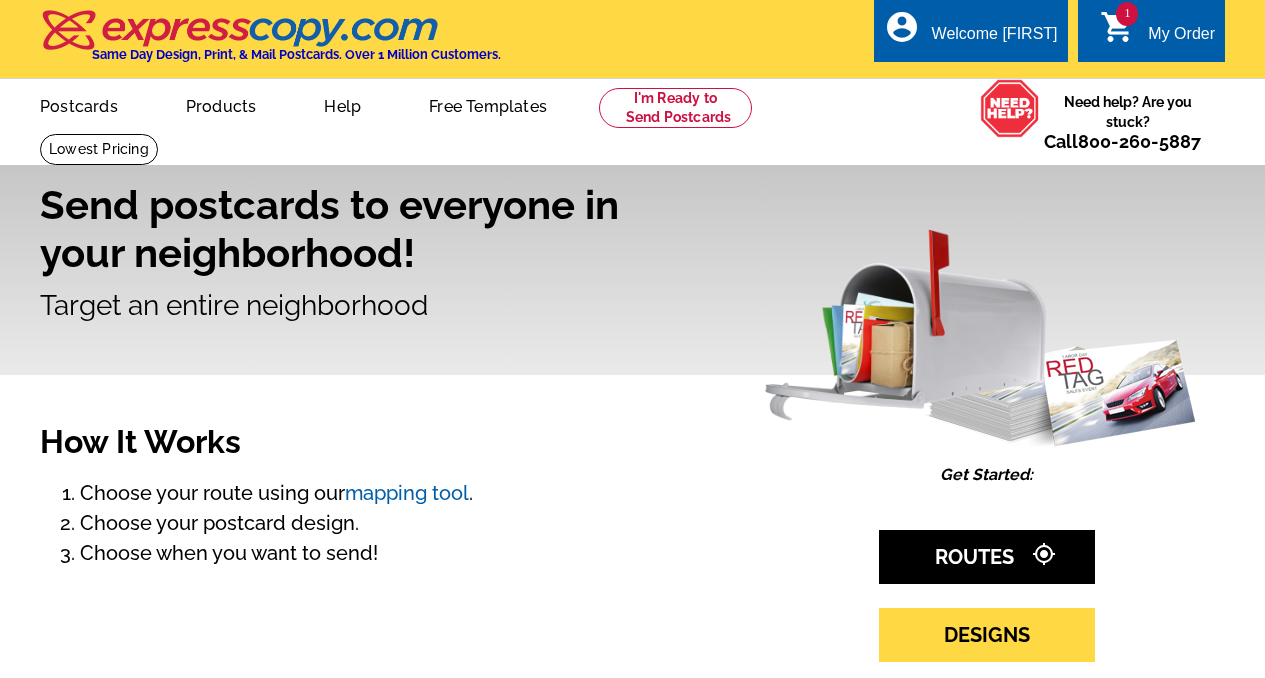 scroll, scrollTop: 0, scrollLeft: 0, axis: both 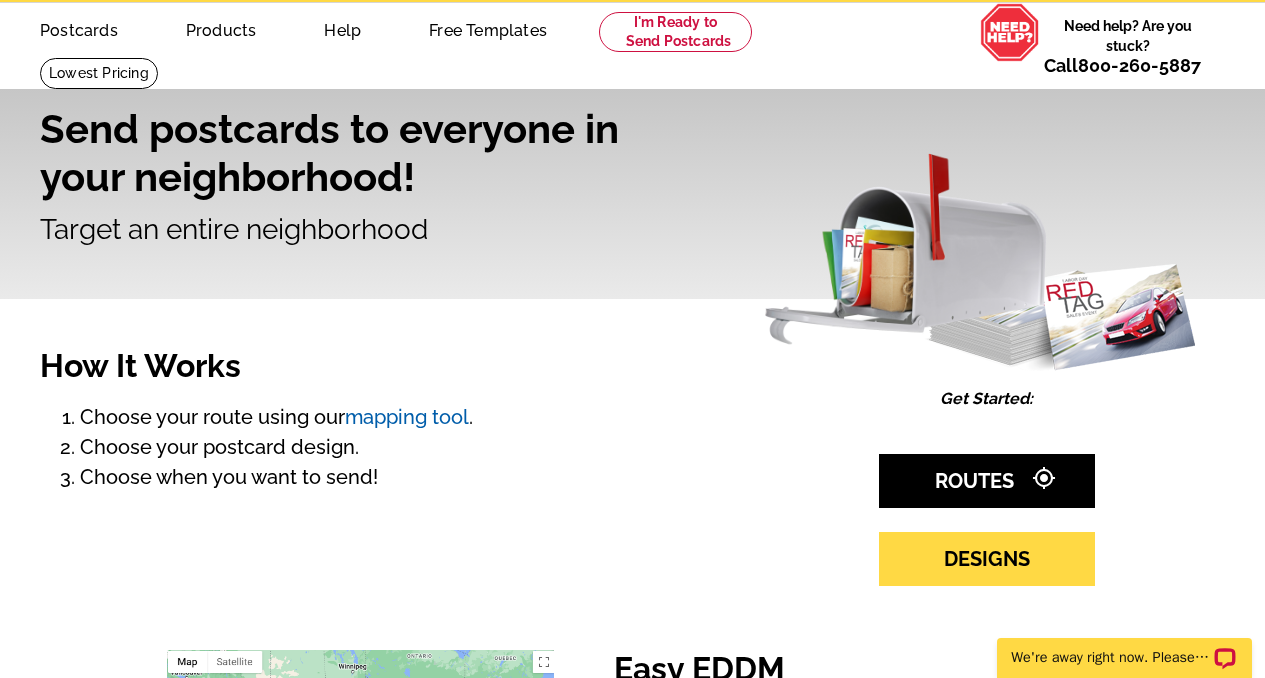 click on "mapping tool" at bounding box center (407, 417) 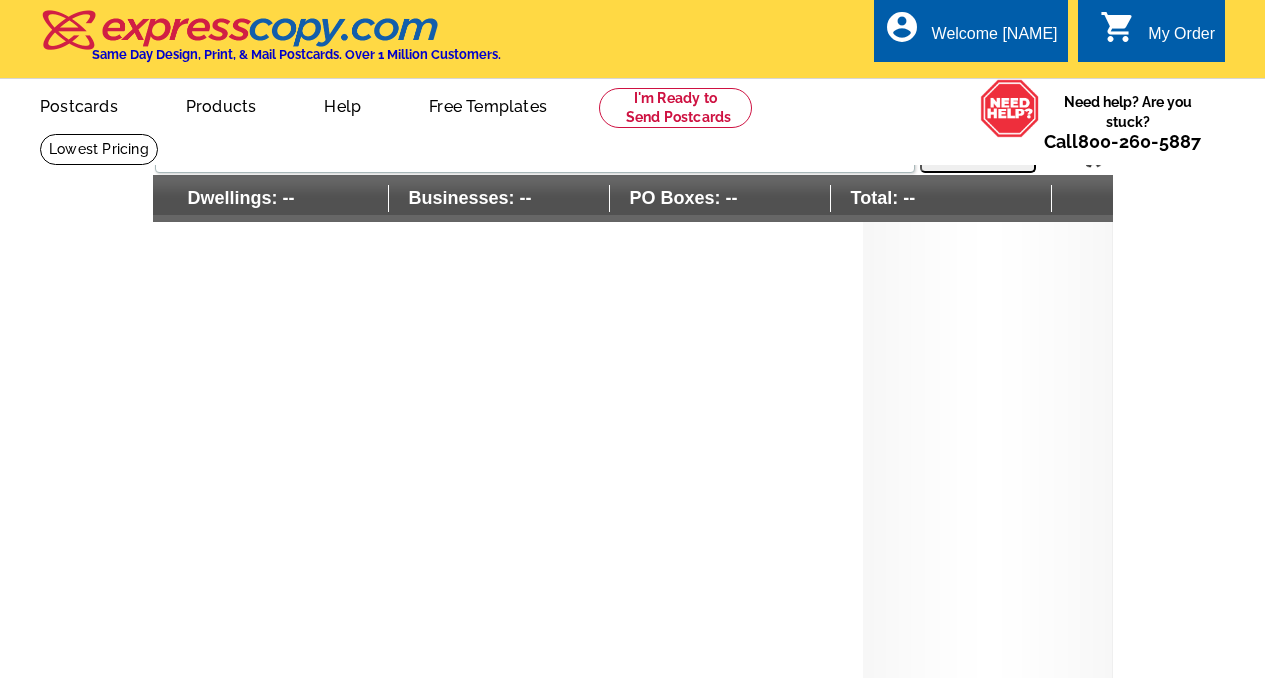 scroll, scrollTop: 0, scrollLeft: 0, axis: both 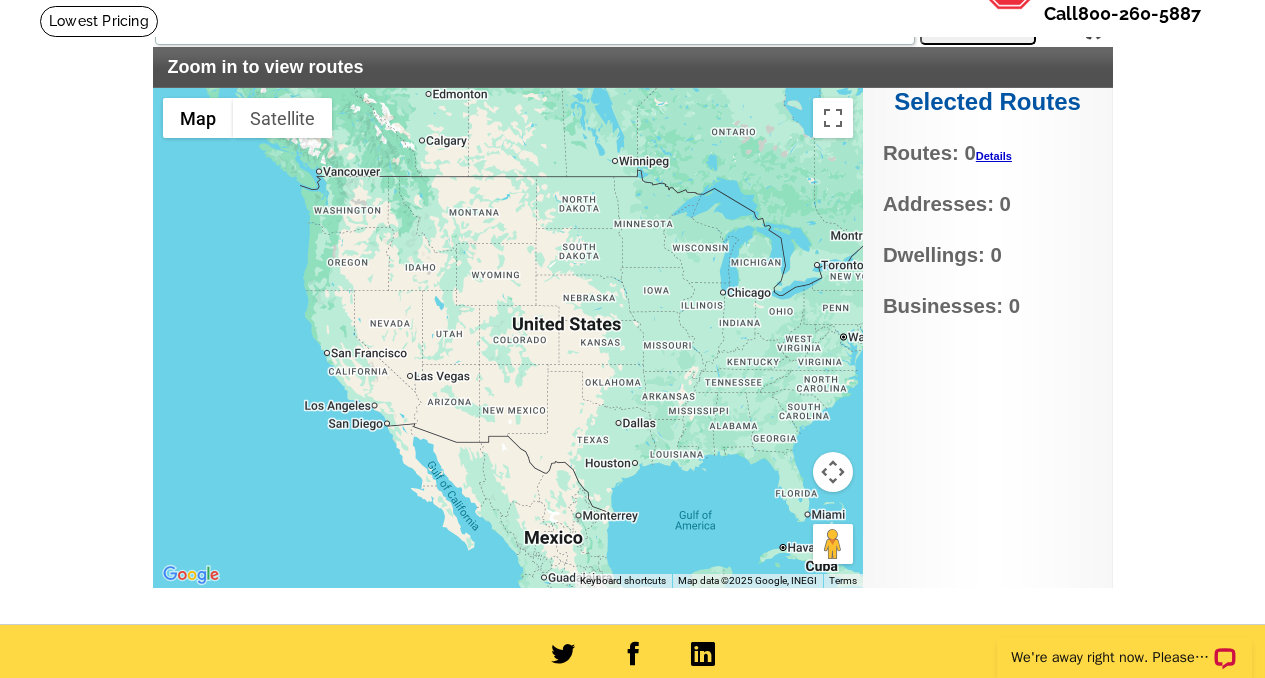 click at bounding box center [508, 338] 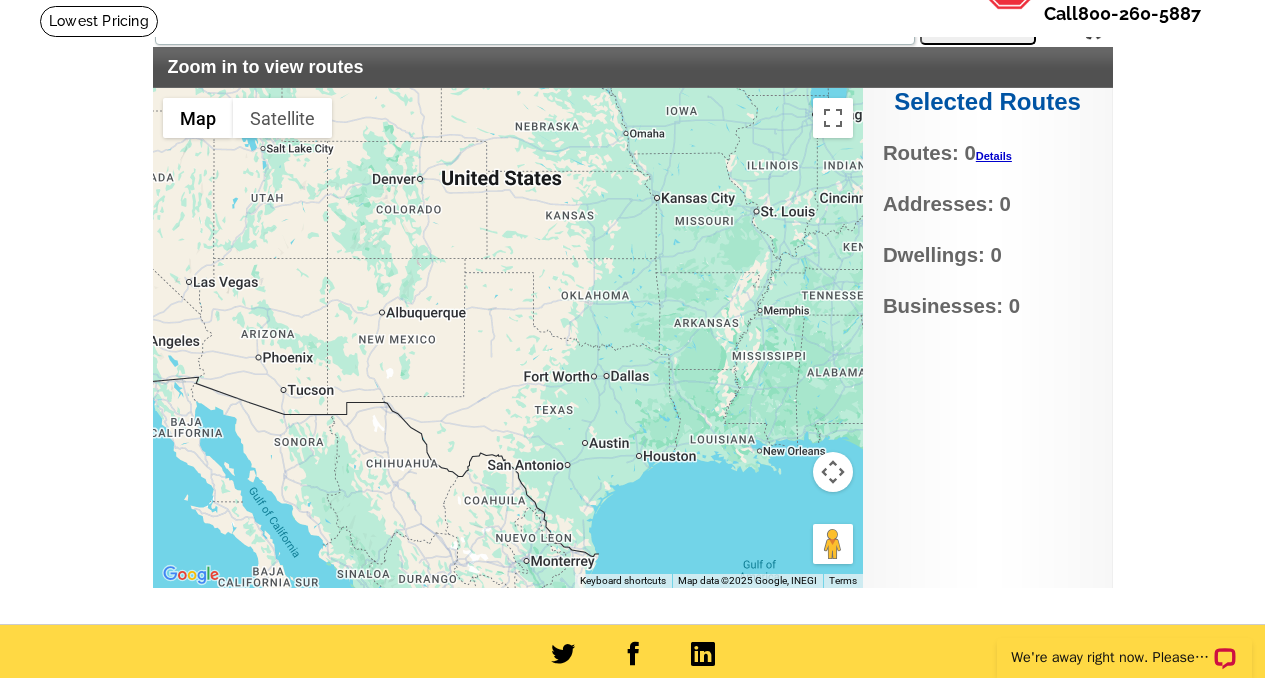 click at bounding box center [508, 338] 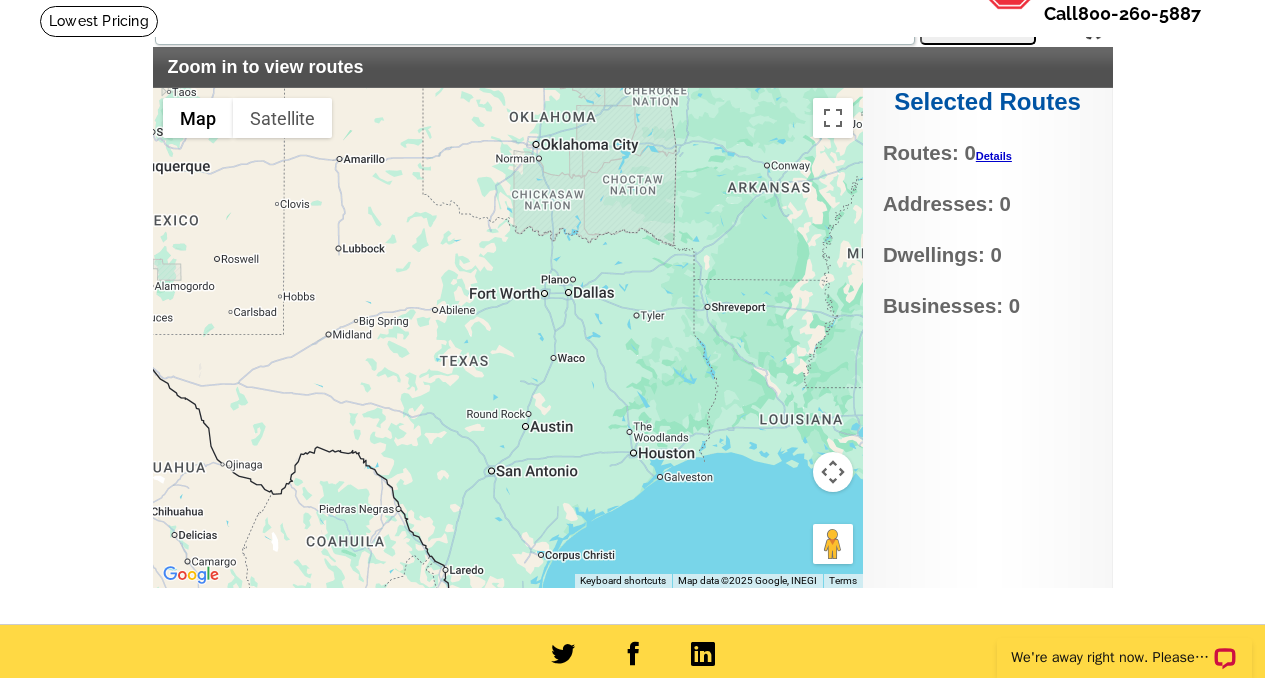click at bounding box center [508, 338] 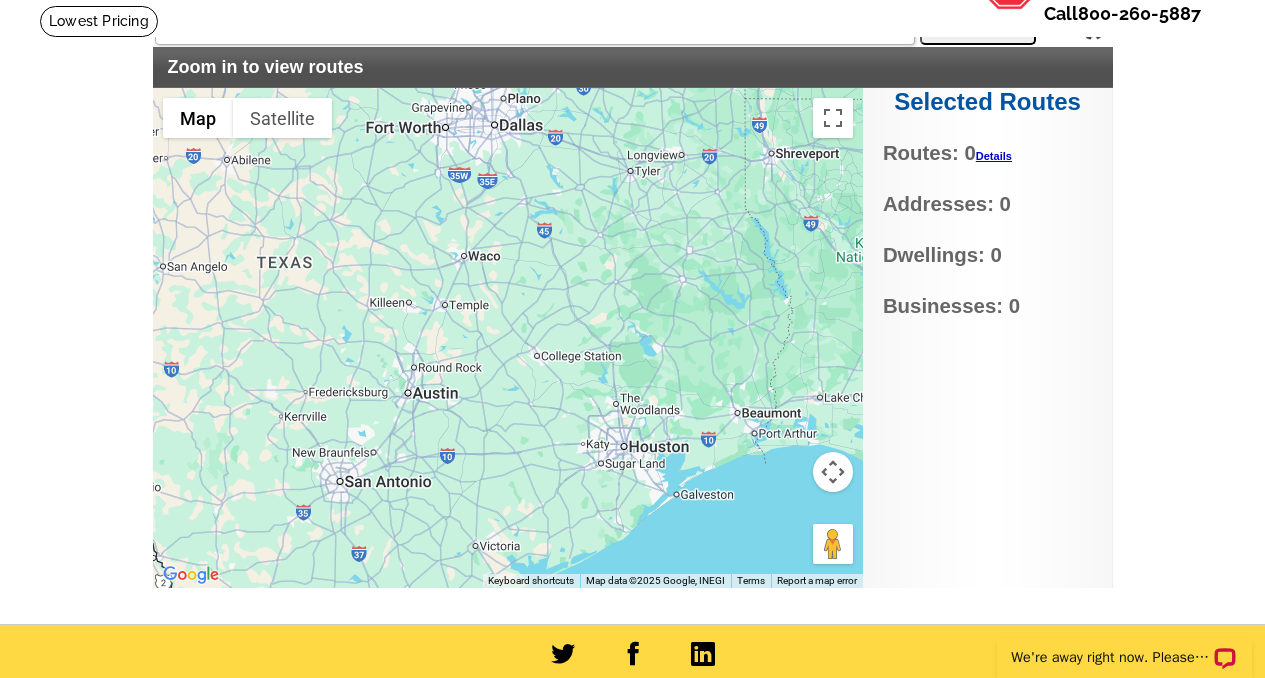 click at bounding box center (508, 338) 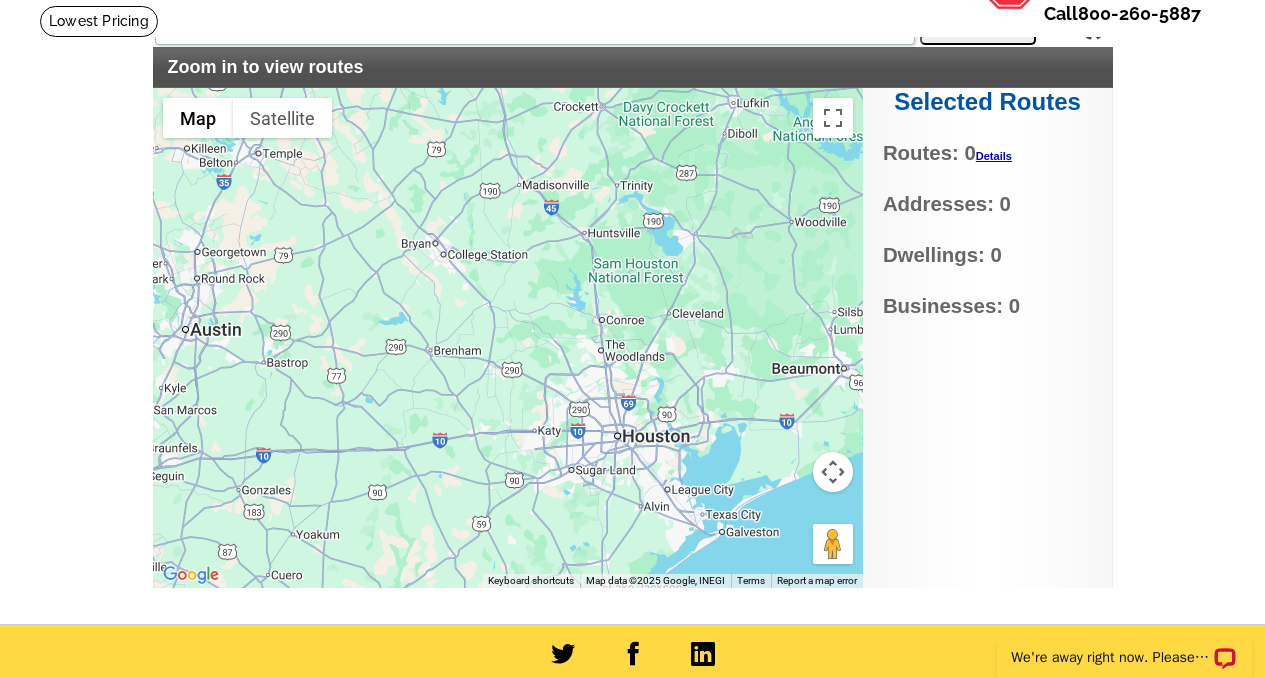 click at bounding box center [508, 338] 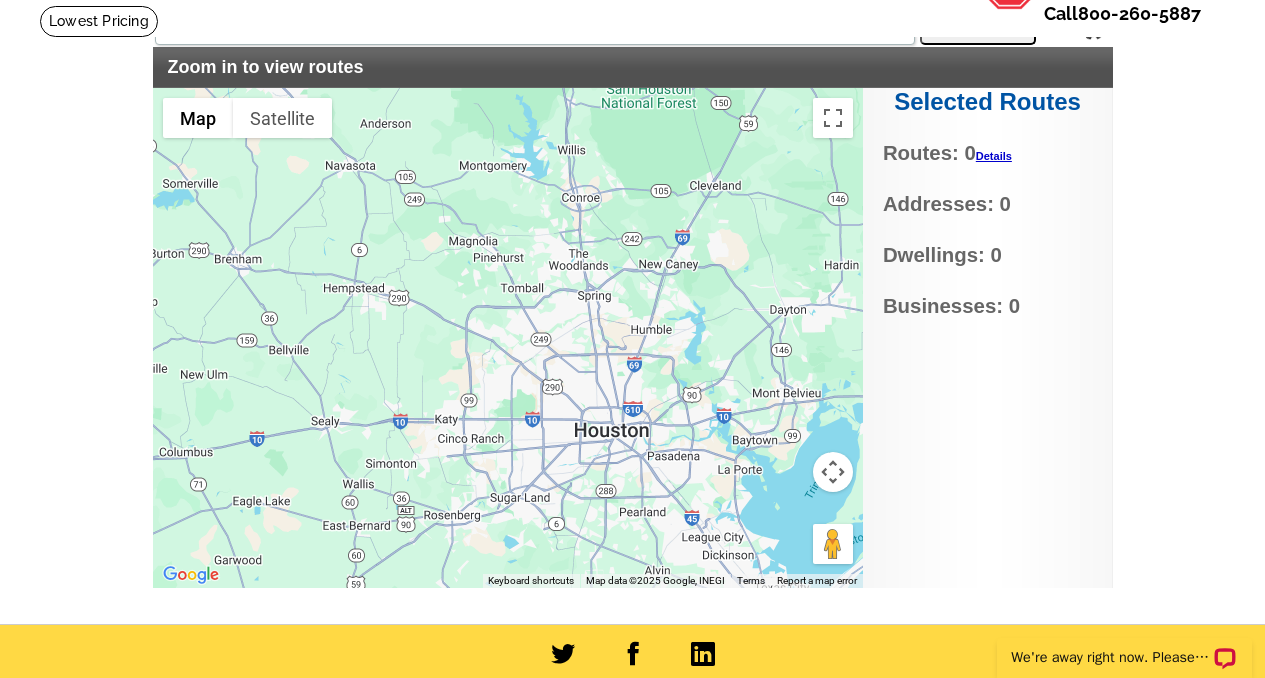 click at bounding box center [508, 338] 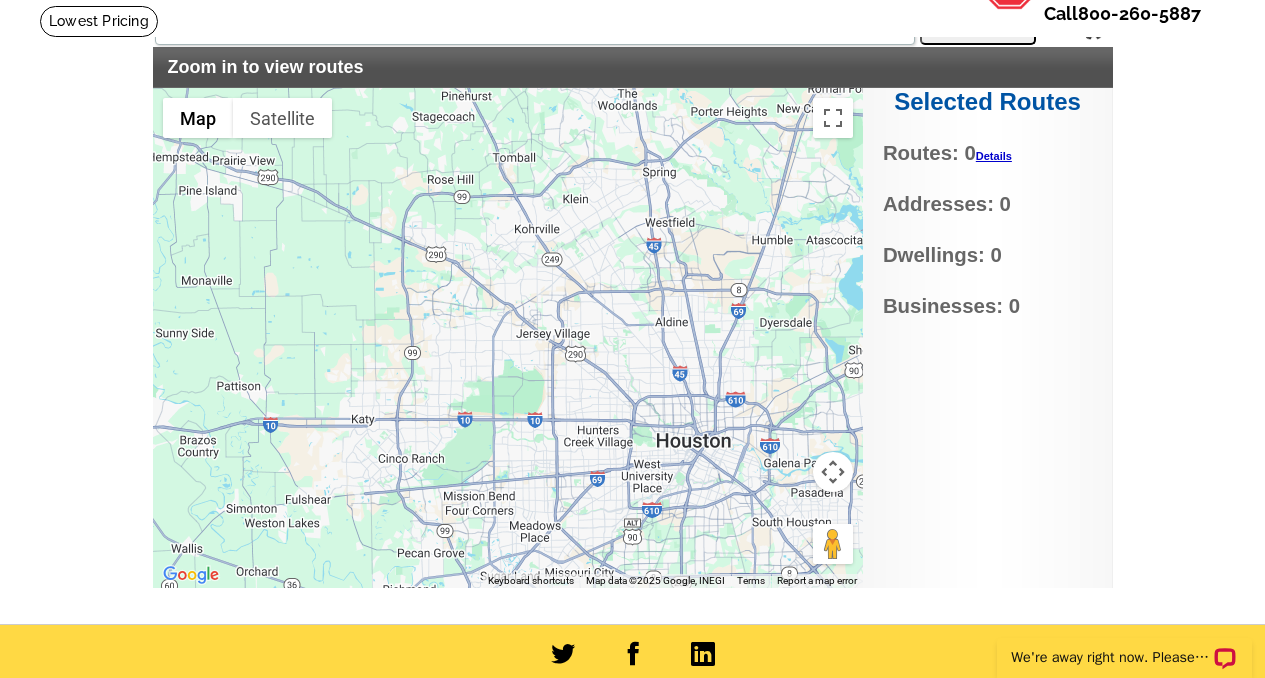 click at bounding box center (508, 338) 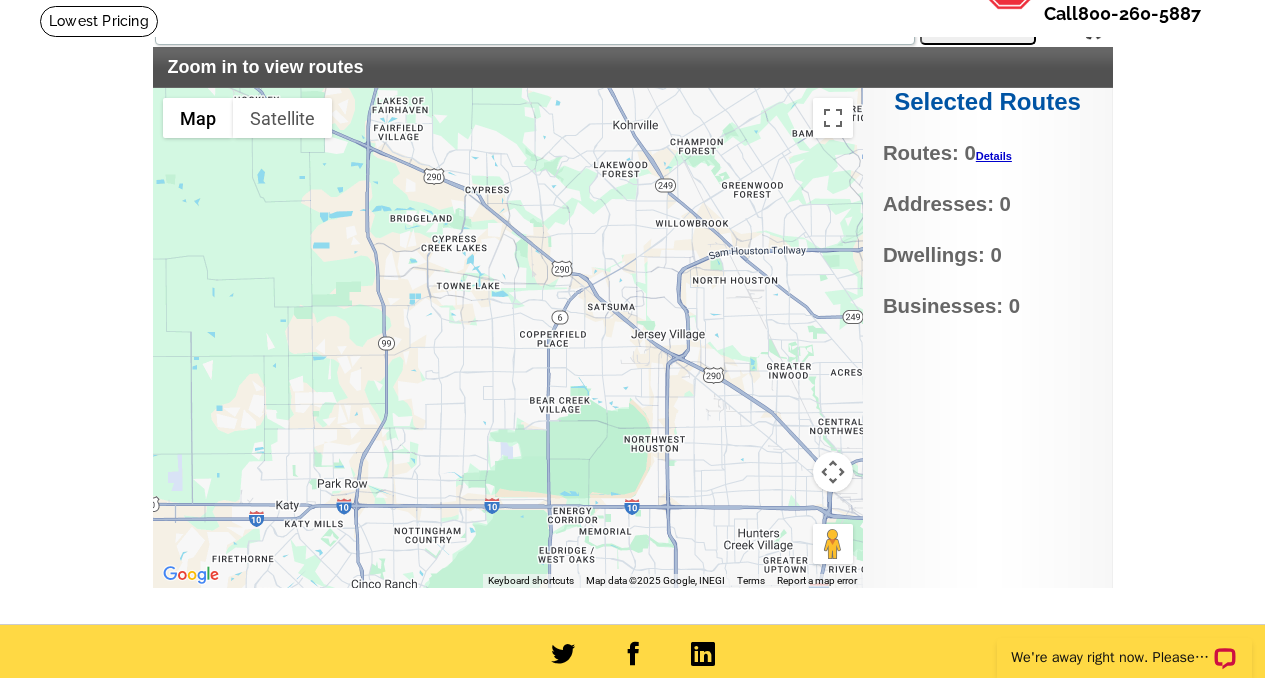 drag, startPoint x: 461, startPoint y: 318, endPoint x: 546, endPoint y: 393, distance: 113.35784 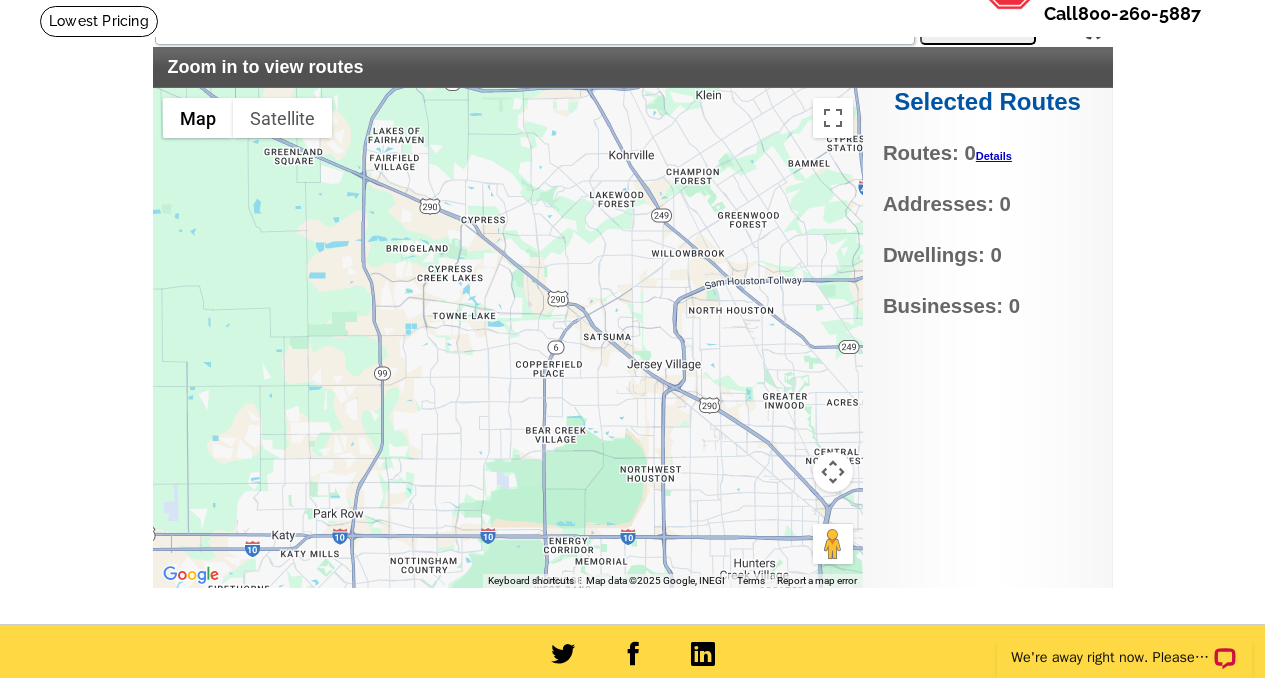 drag, startPoint x: 525, startPoint y: 297, endPoint x: 528, endPoint y: 324, distance: 27.166155 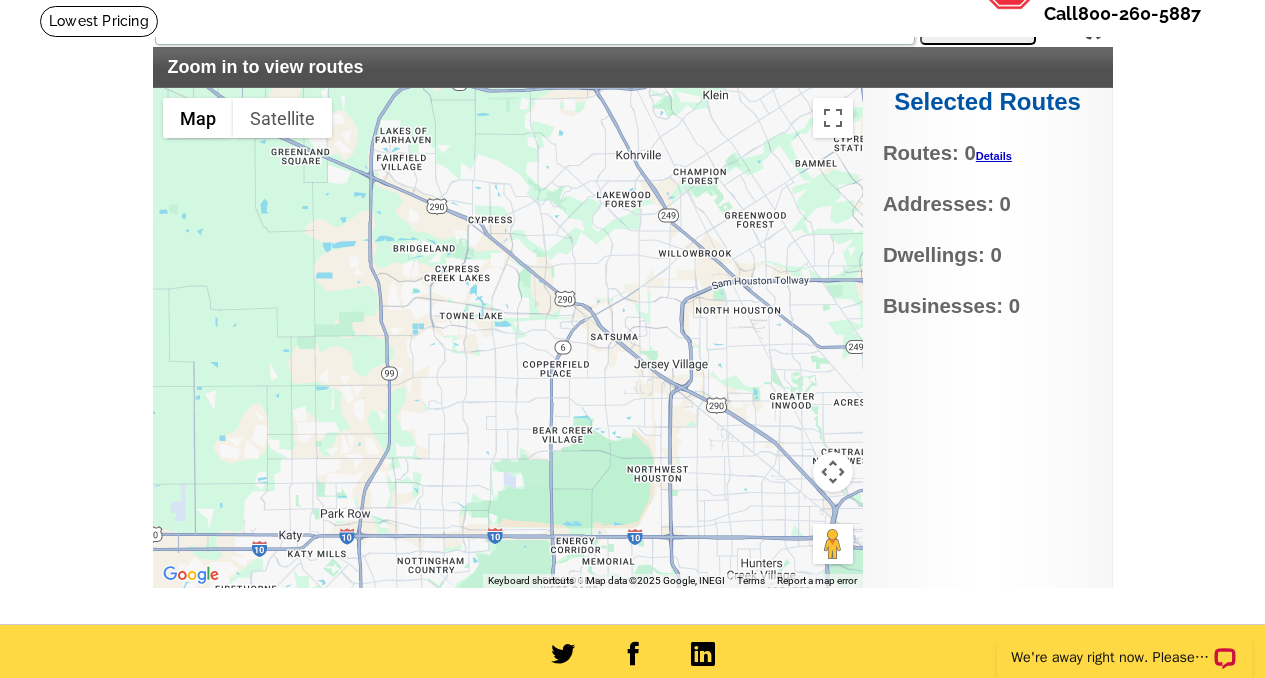 click on "Details" at bounding box center (994, 156) 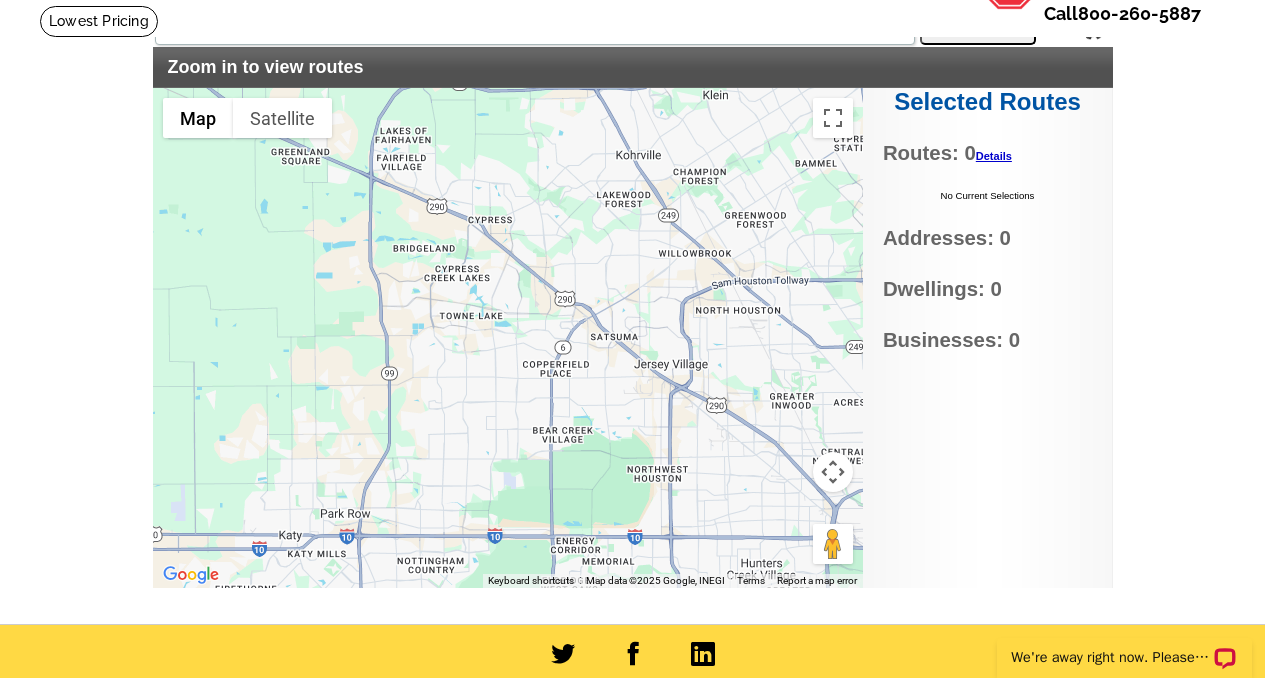 click on "Selected Routes Routes: 0  Details No Current Selections Addresses: 0 Dwellings: 0 Businesses: 0" at bounding box center (988, 338) 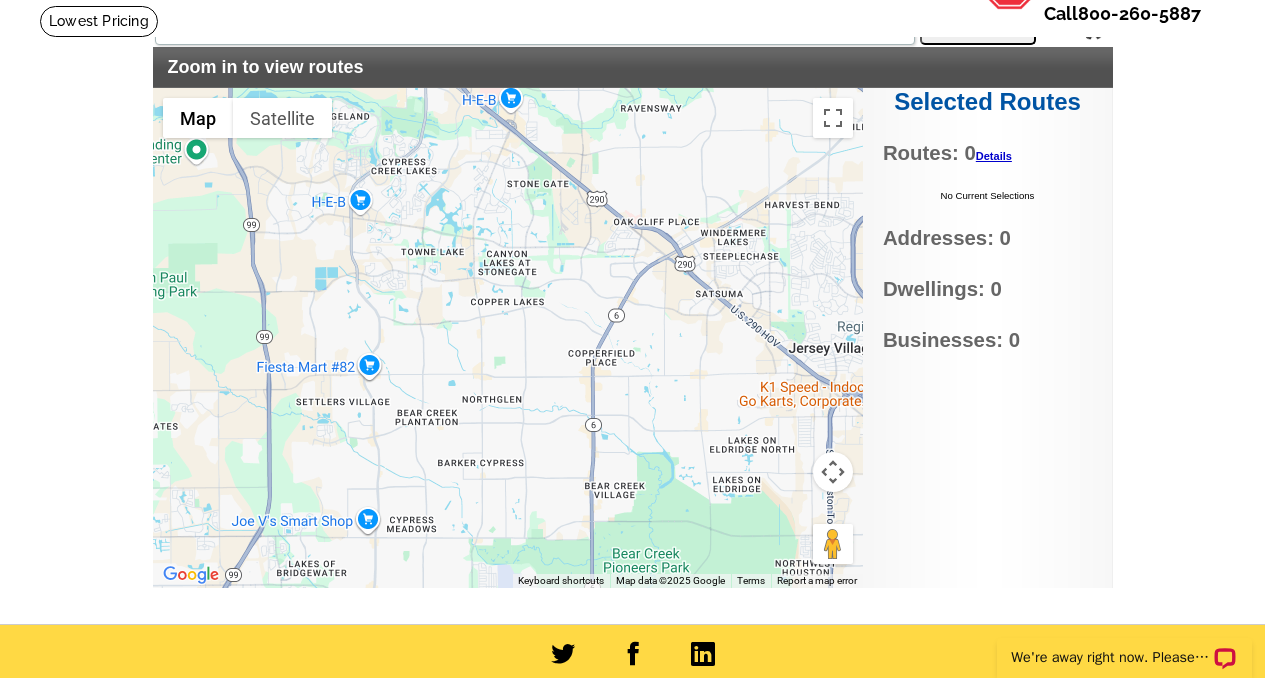 click at bounding box center (508, 338) 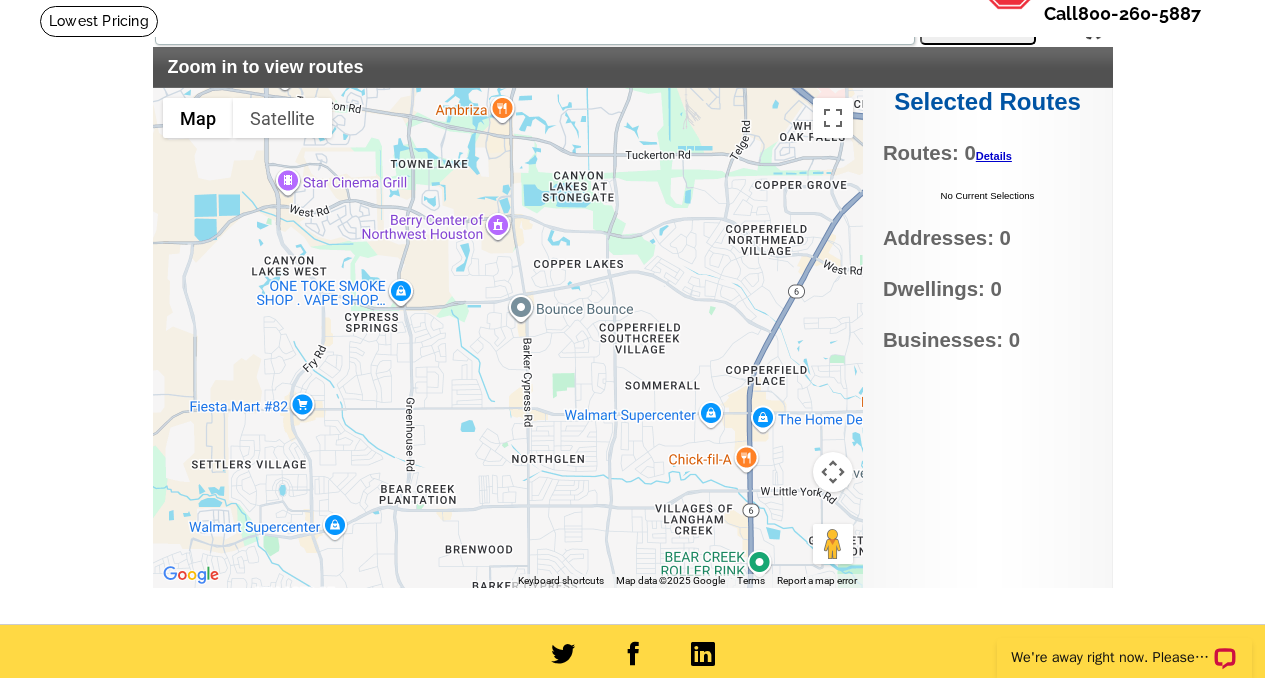 drag, startPoint x: 459, startPoint y: 378, endPoint x: 536, endPoint y: 379, distance: 77.00649 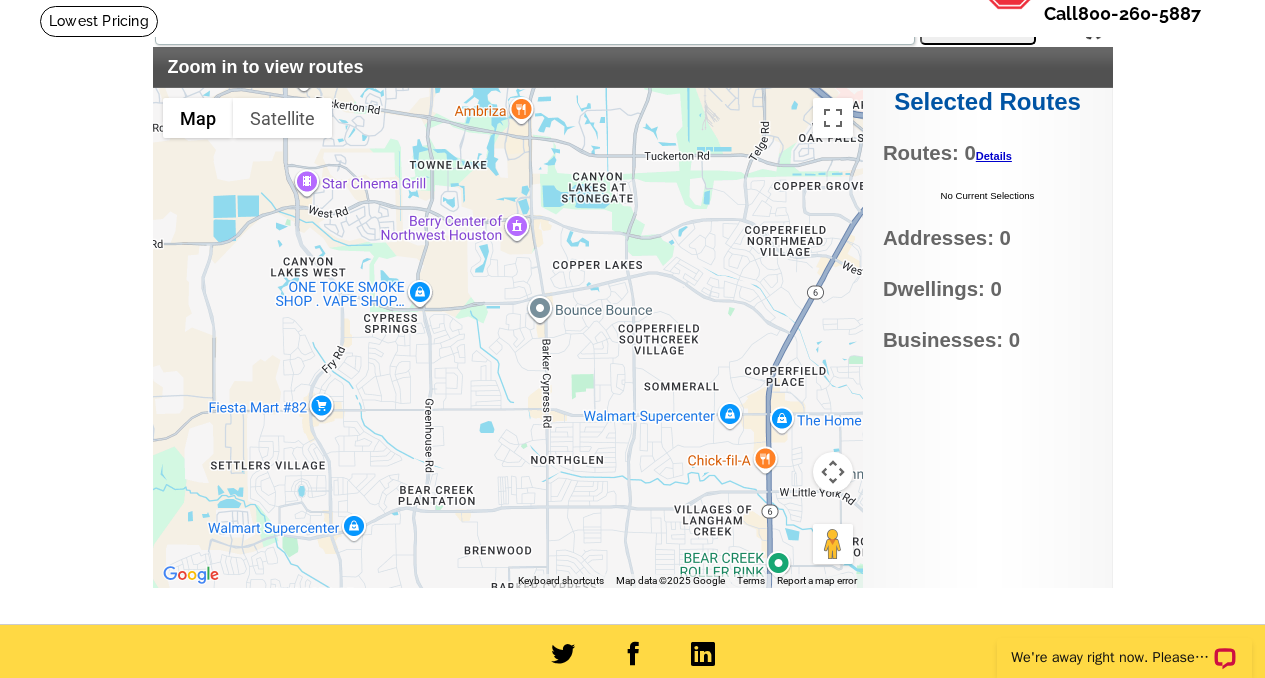 click at bounding box center [508, 338] 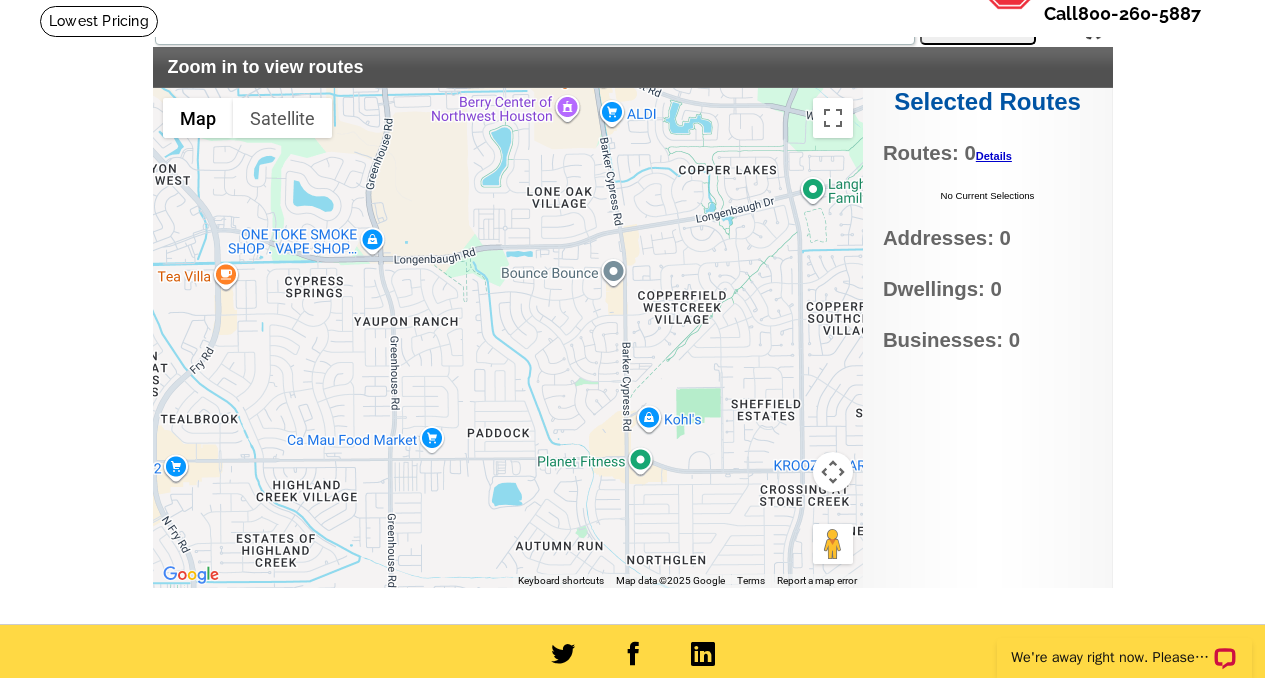 type on "V8Q4+GH Cypress, Houston, TX, USA" 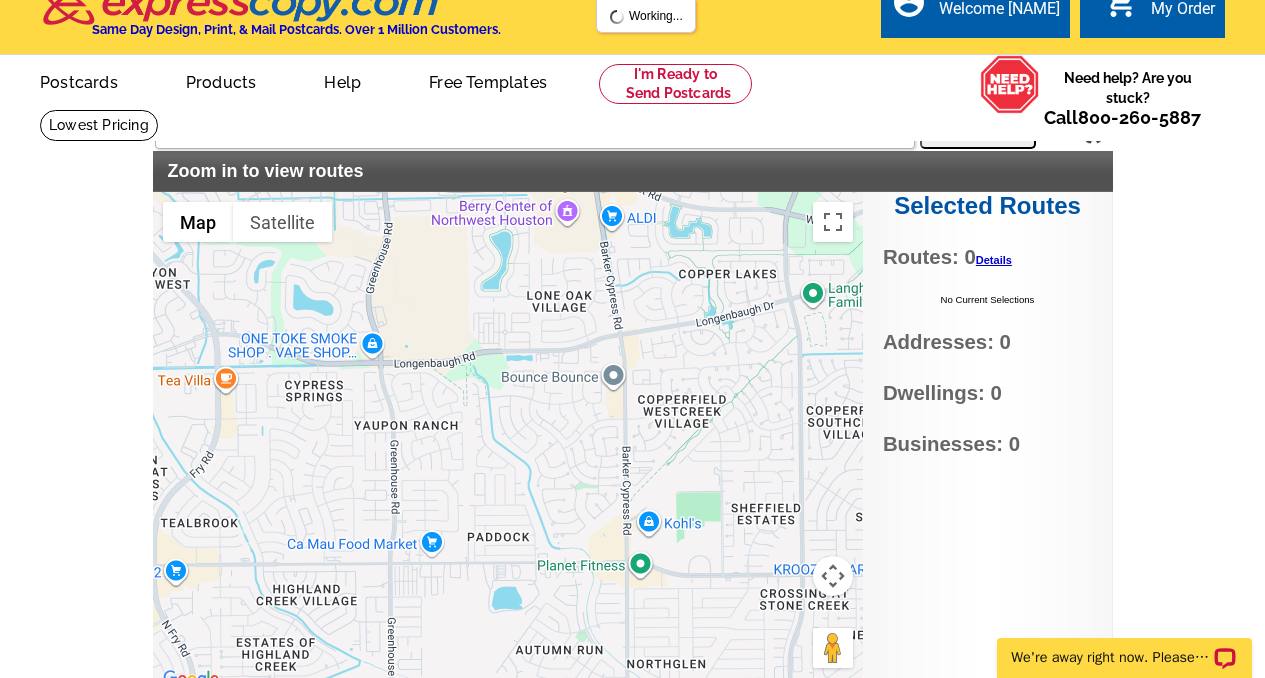 scroll, scrollTop: 29, scrollLeft: 0, axis: vertical 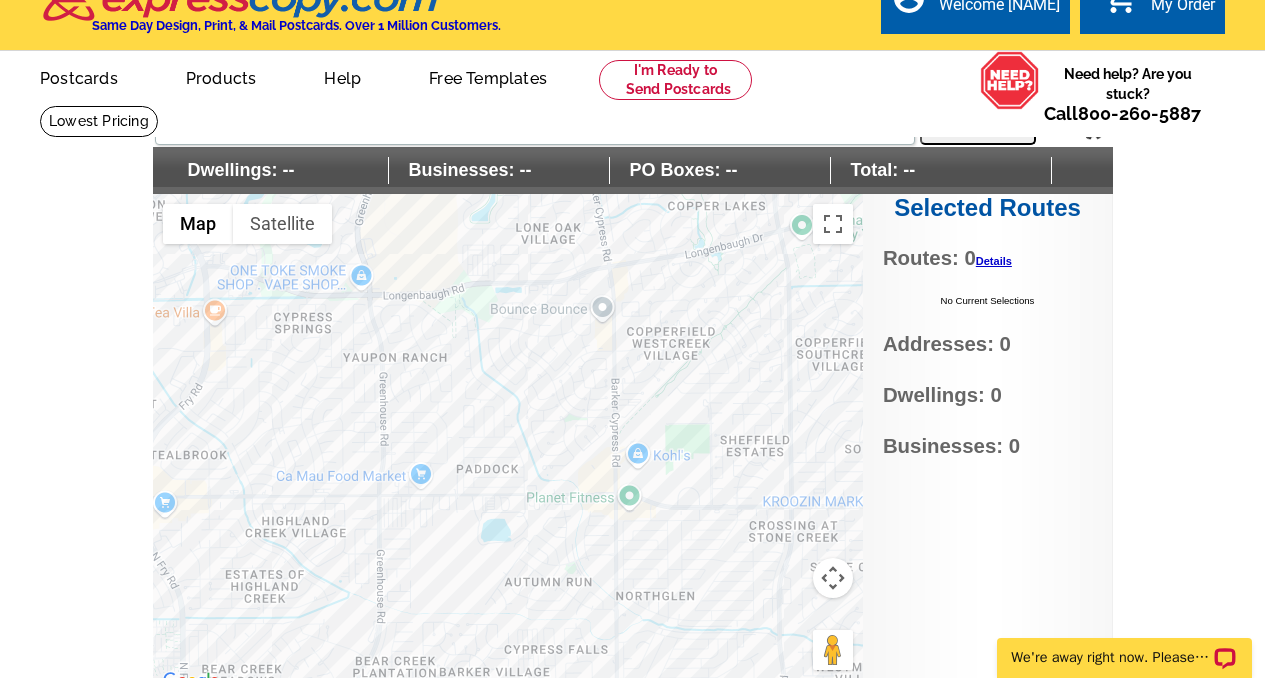 drag, startPoint x: 550, startPoint y: 517, endPoint x: 540, endPoint y: 445, distance: 72.691124 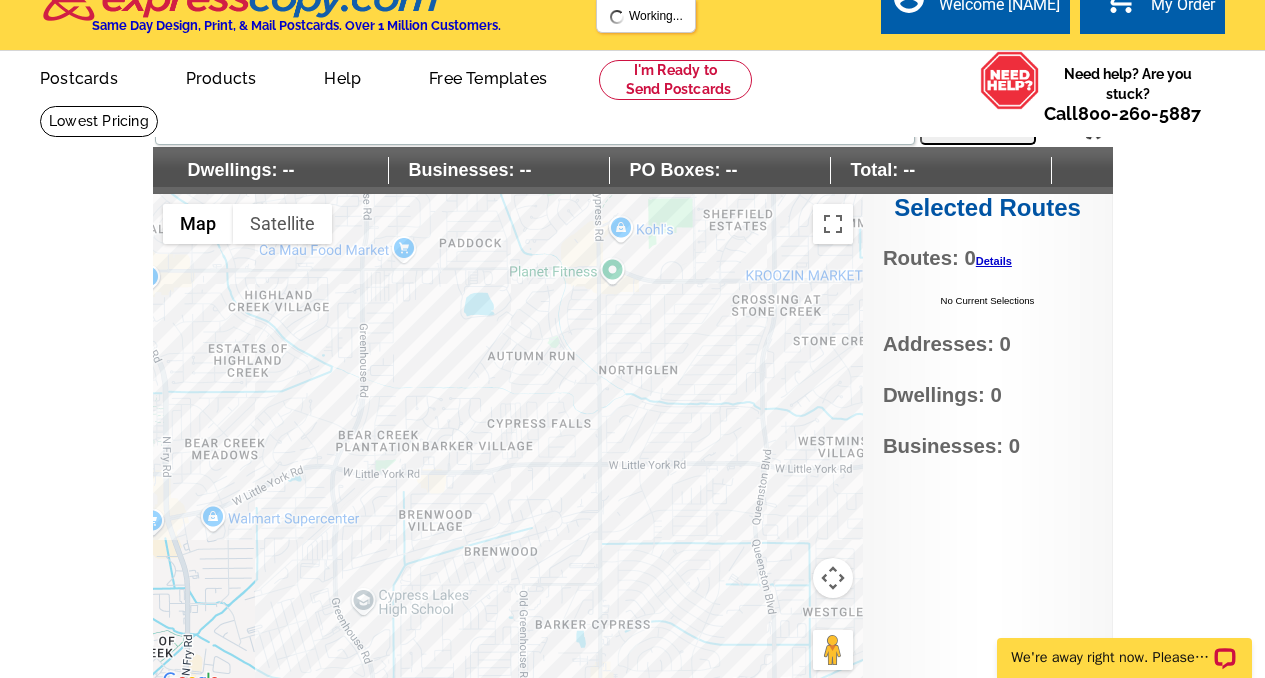 drag, startPoint x: 574, startPoint y: 596, endPoint x: 557, endPoint y: 357, distance: 239.60384 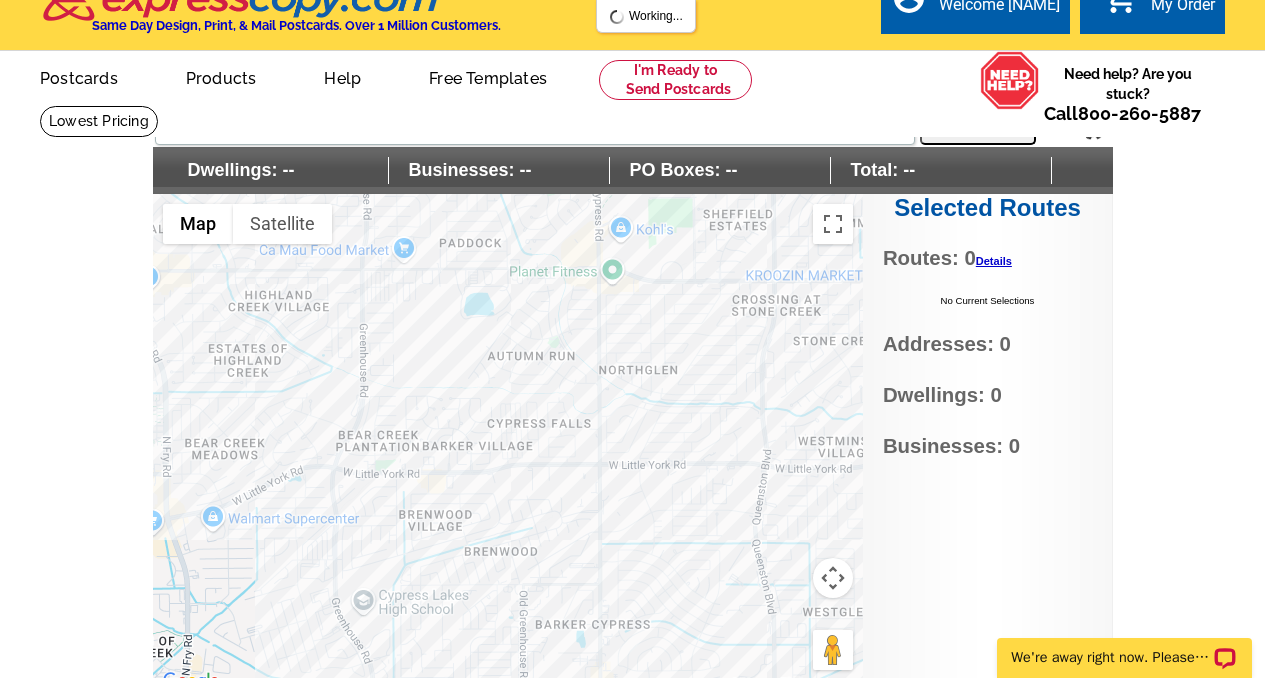 click at bounding box center (508, 444) 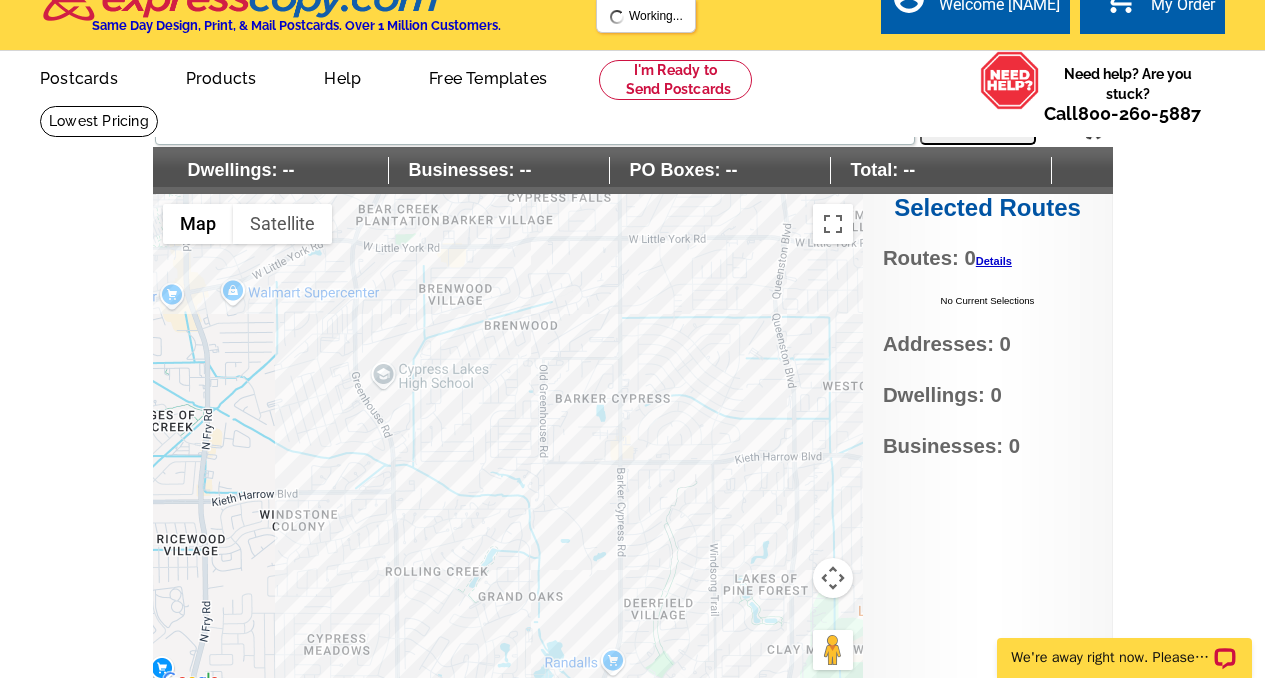 drag, startPoint x: 517, startPoint y: 543, endPoint x: 537, endPoint y: 323, distance: 220.90723 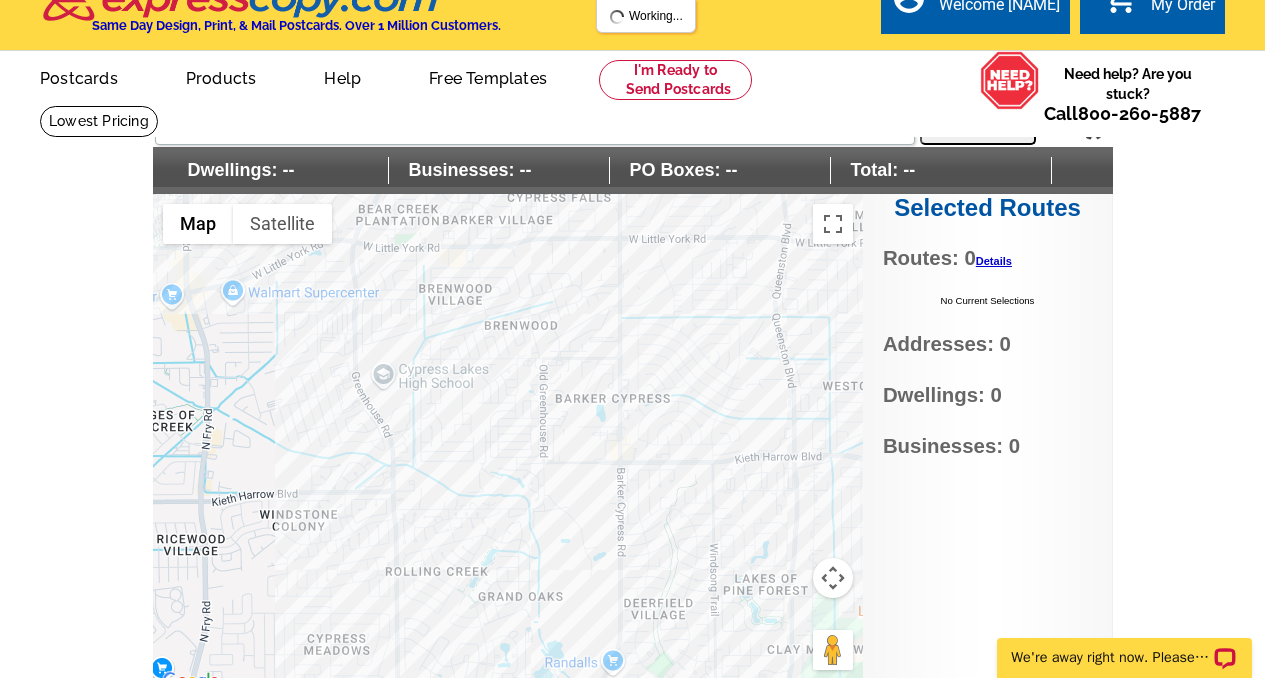 click at bounding box center (508, 444) 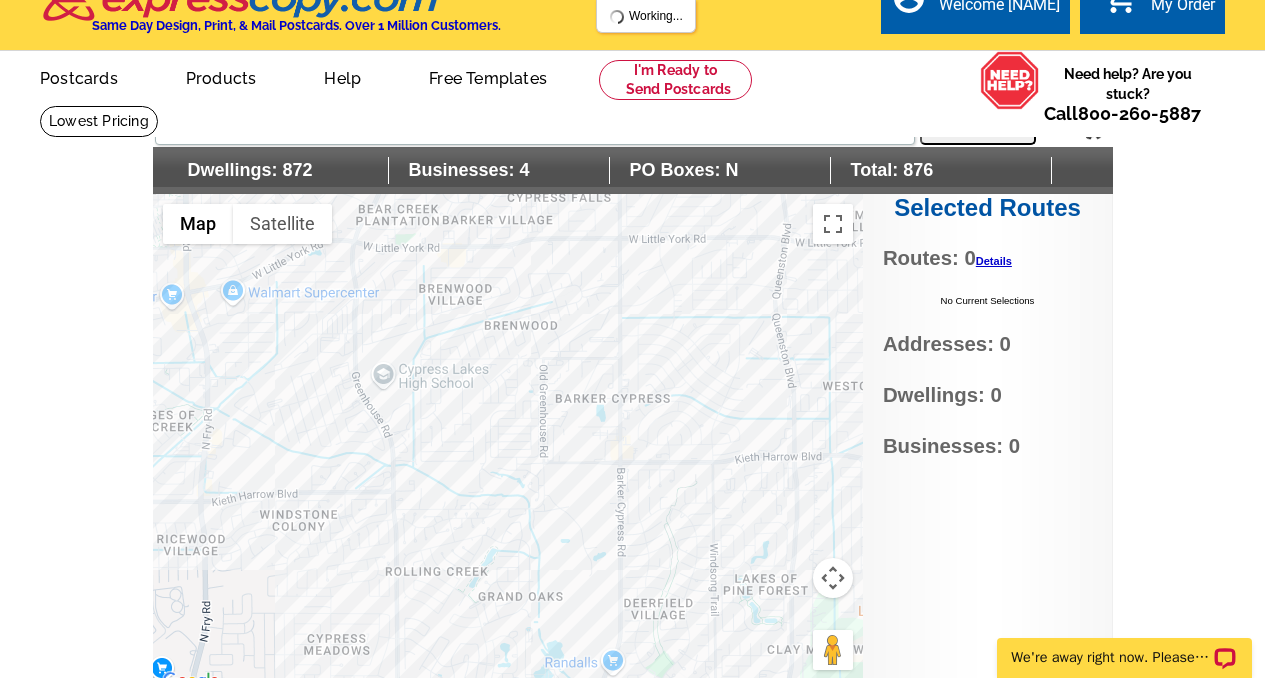 click at bounding box center [508, 444] 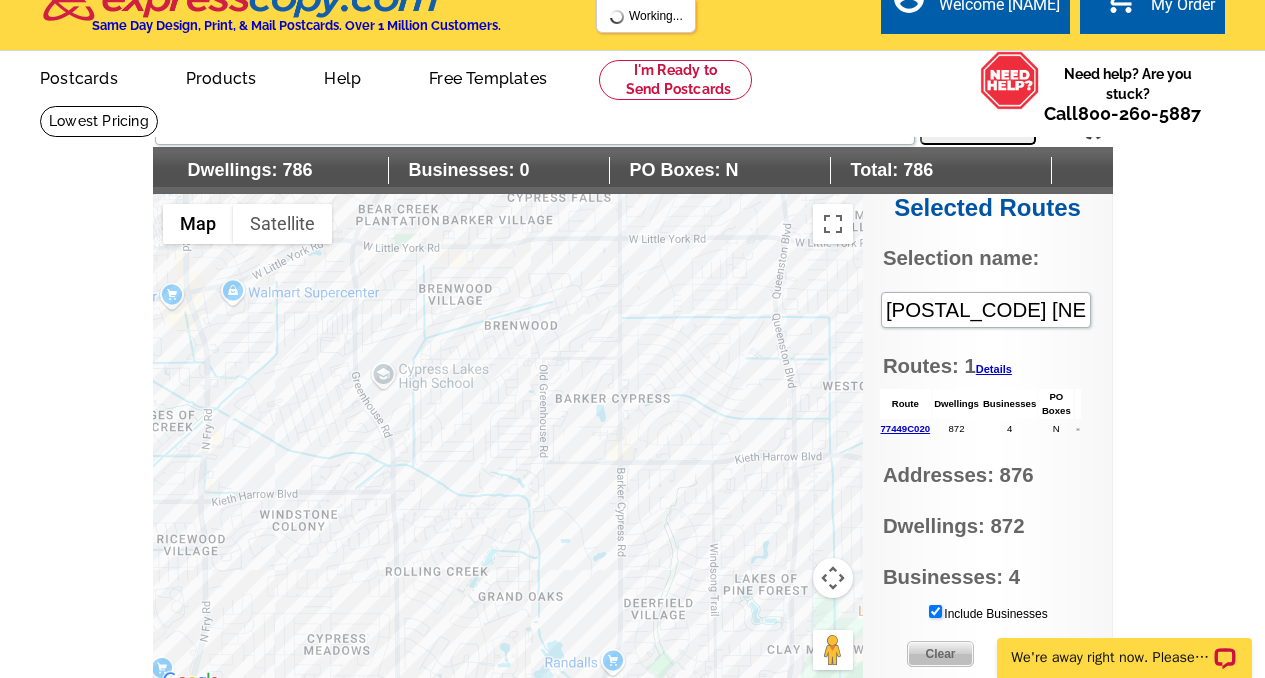 click at bounding box center [508, 444] 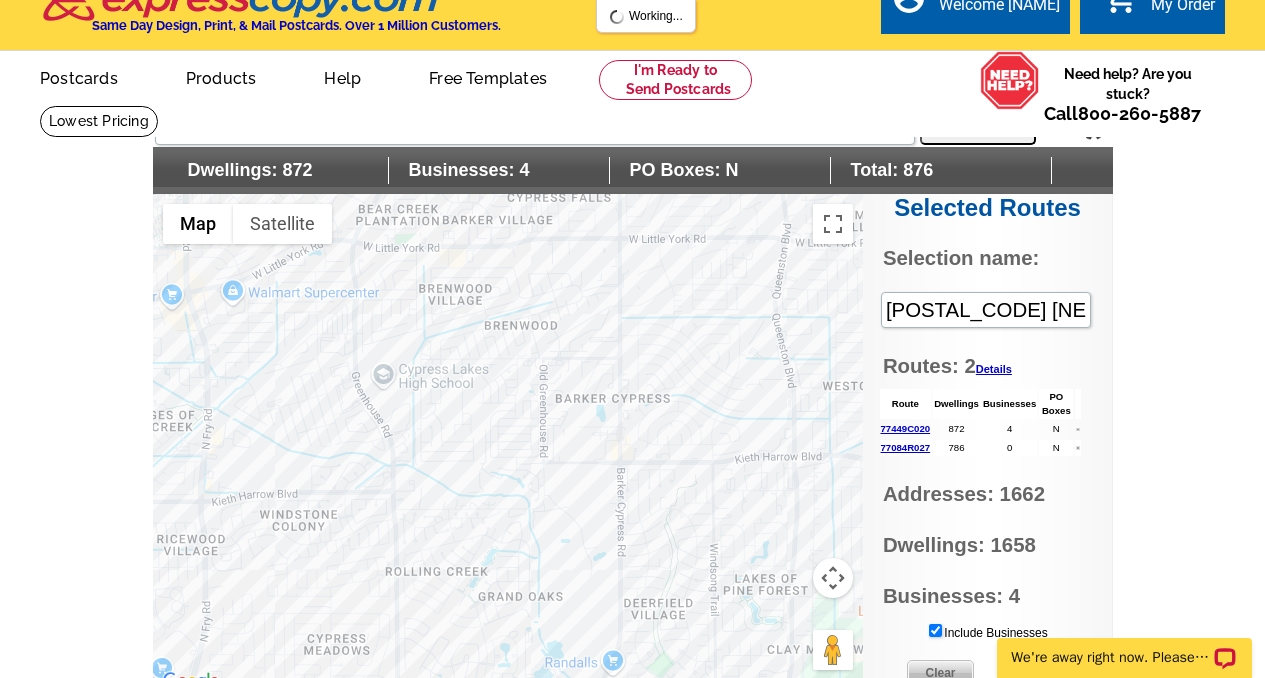 click at bounding box center (508, 444) 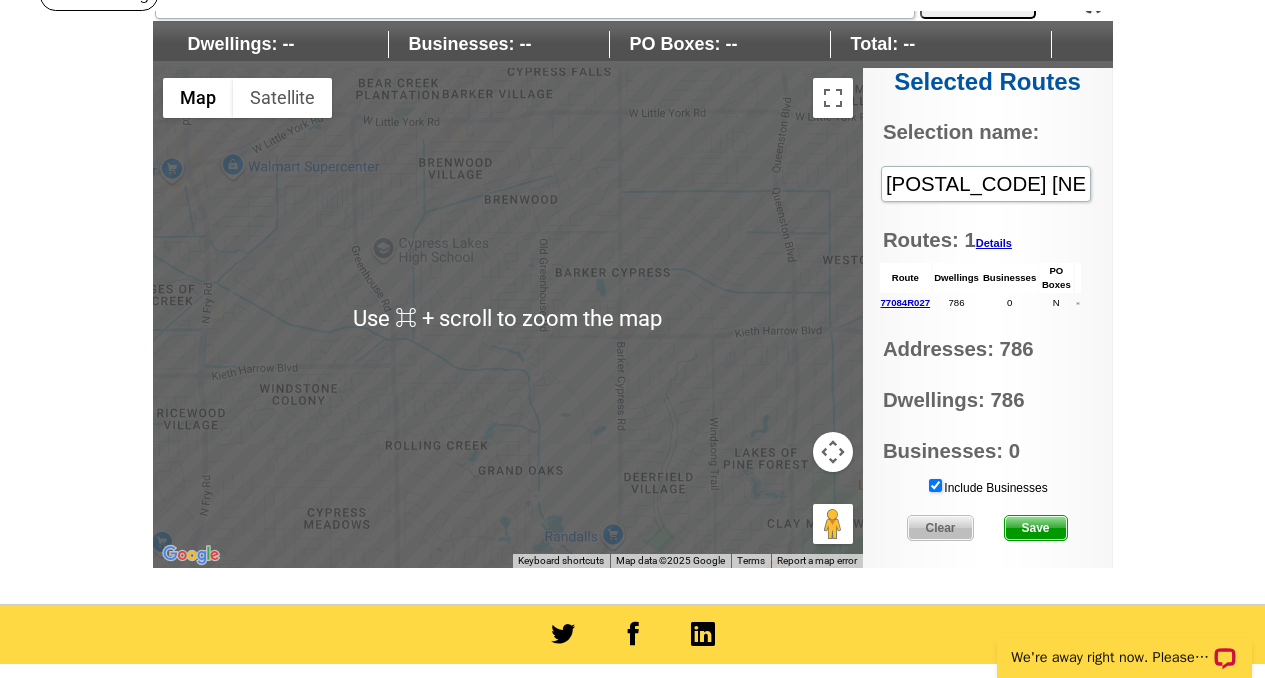 scroll, scrollTop: 122, scrollLeft: 0, axis: vertical 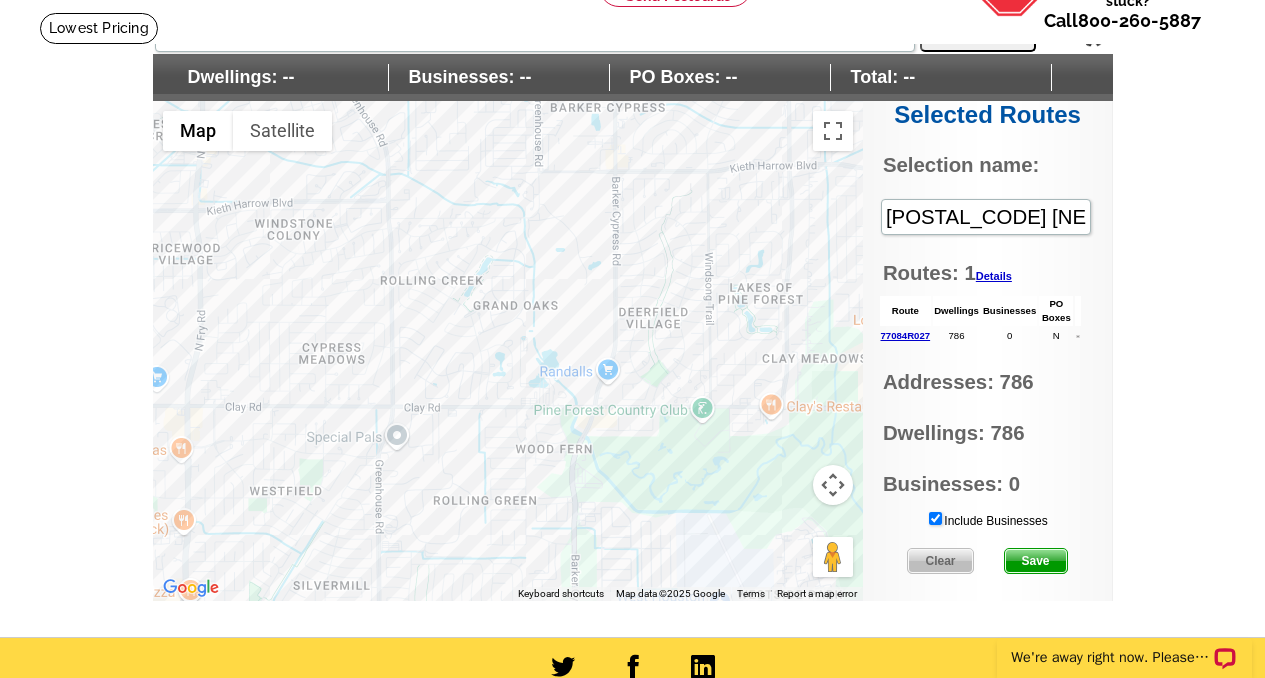 drag, startPoint x: 575, startPoint y: 458, endPoint x: 571, endPoint y: 258, distance: 200.04 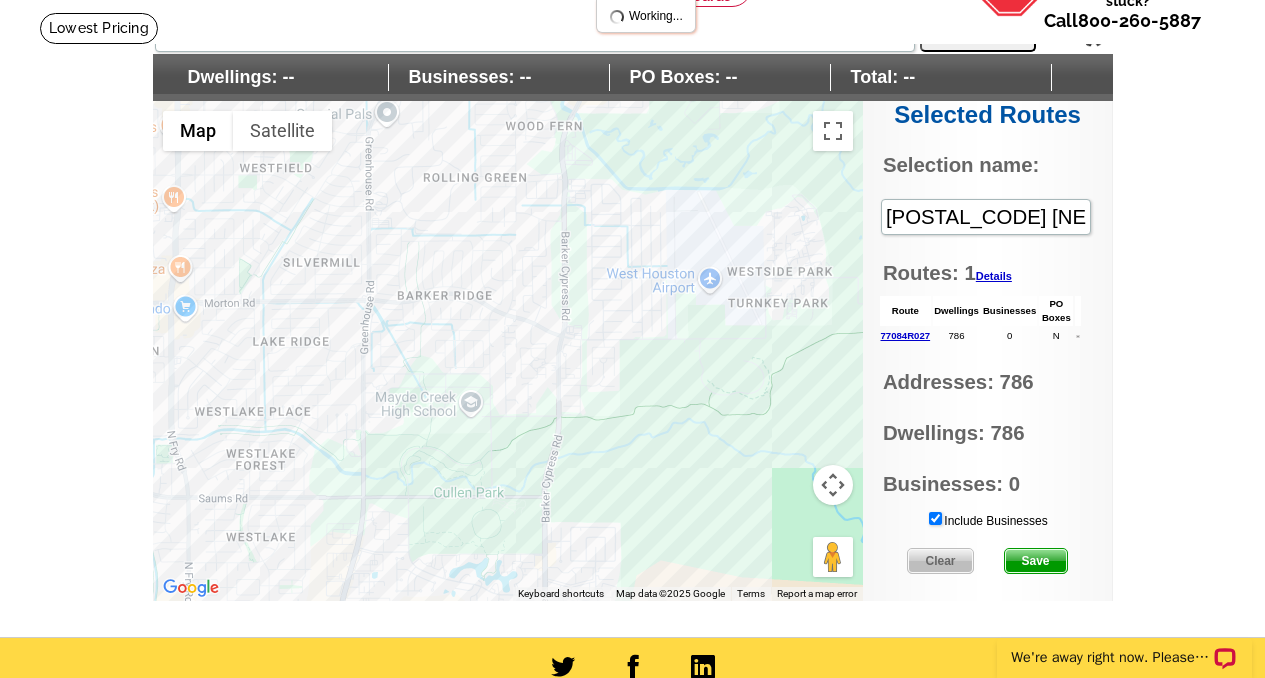 drag, startPoint x: 669, startPoint y: 539, endPoint x: 658, endPoint y: 214, distance: 325.1861 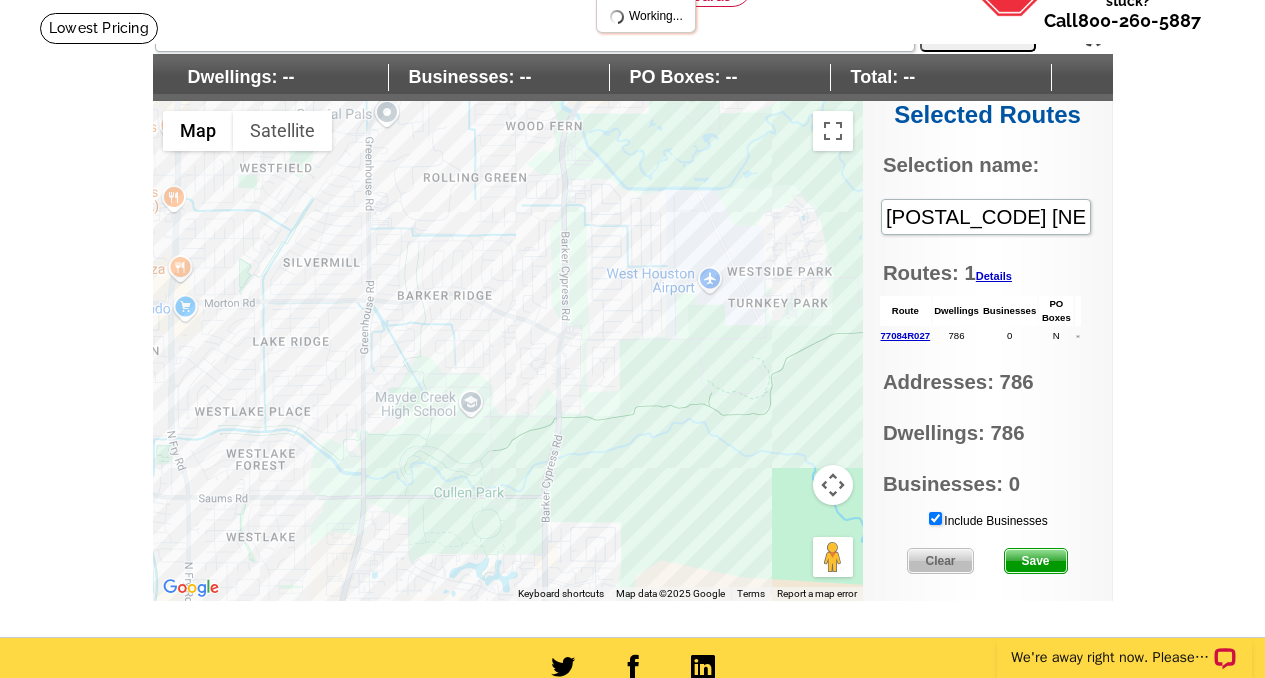 click at bounding box center [508, 351] 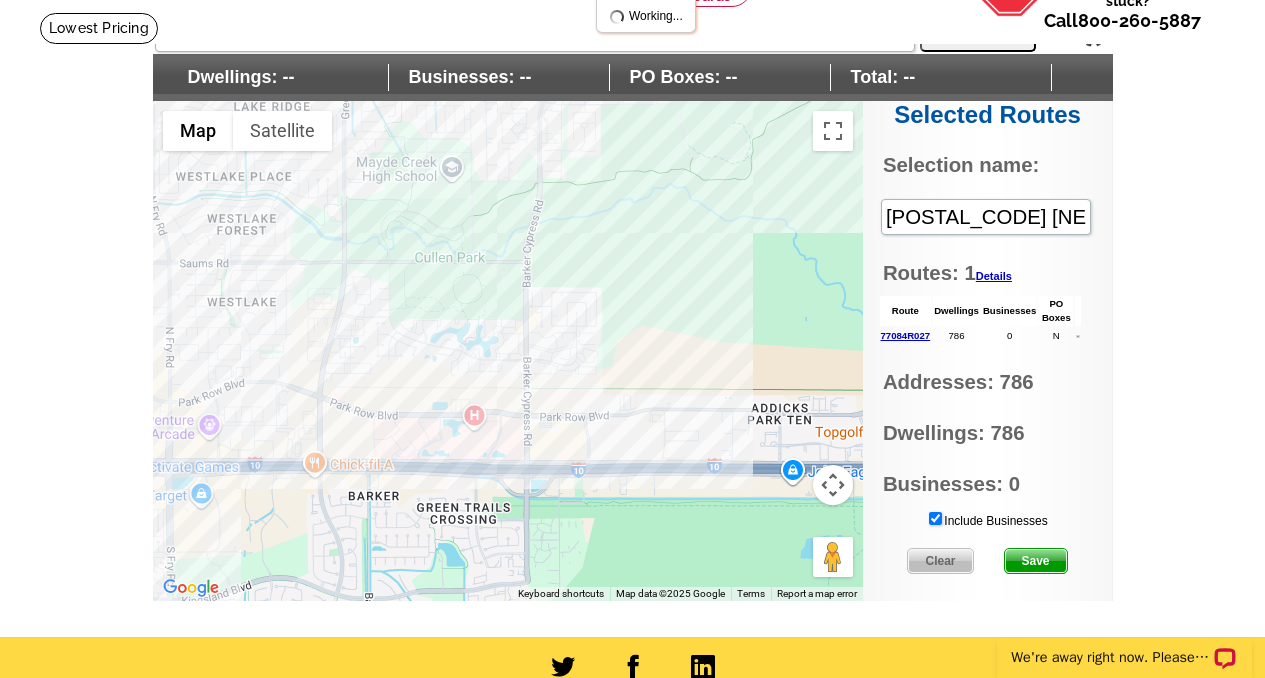 drag, startPoint x: 658, startPoint y: 495, endPoint x: 639, endPoint y: 257, distance: 238.7572 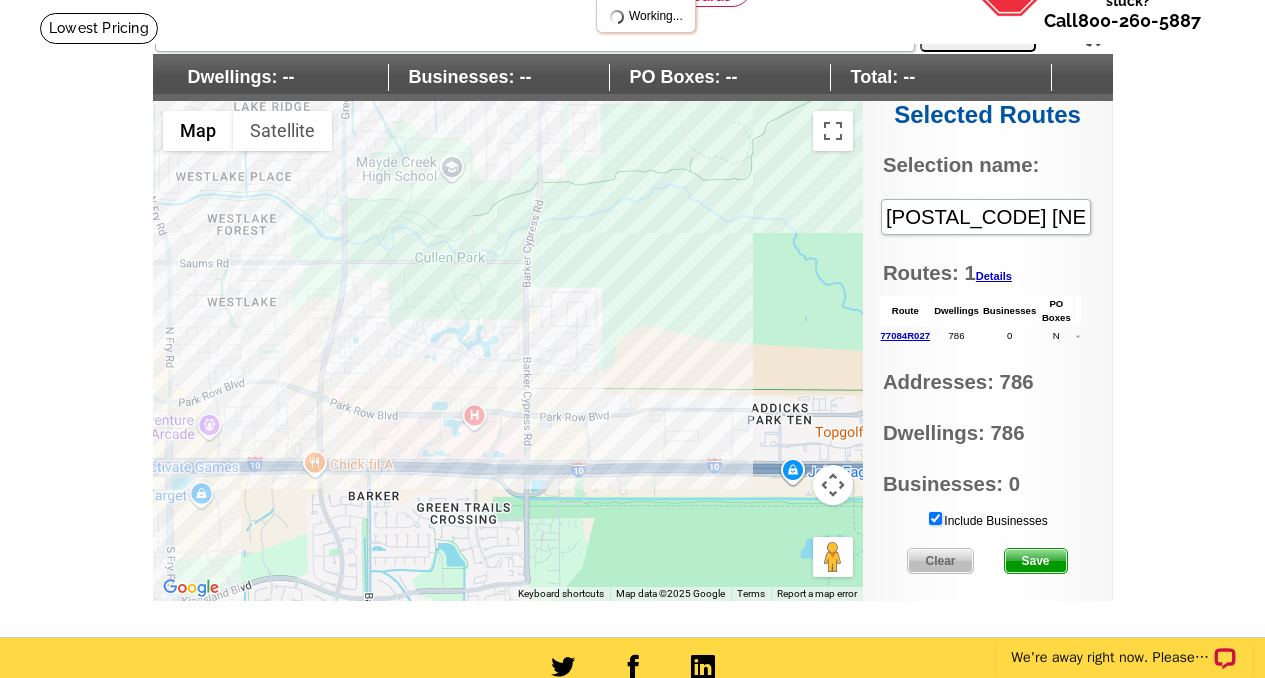 click at bounding box center (508, 351) 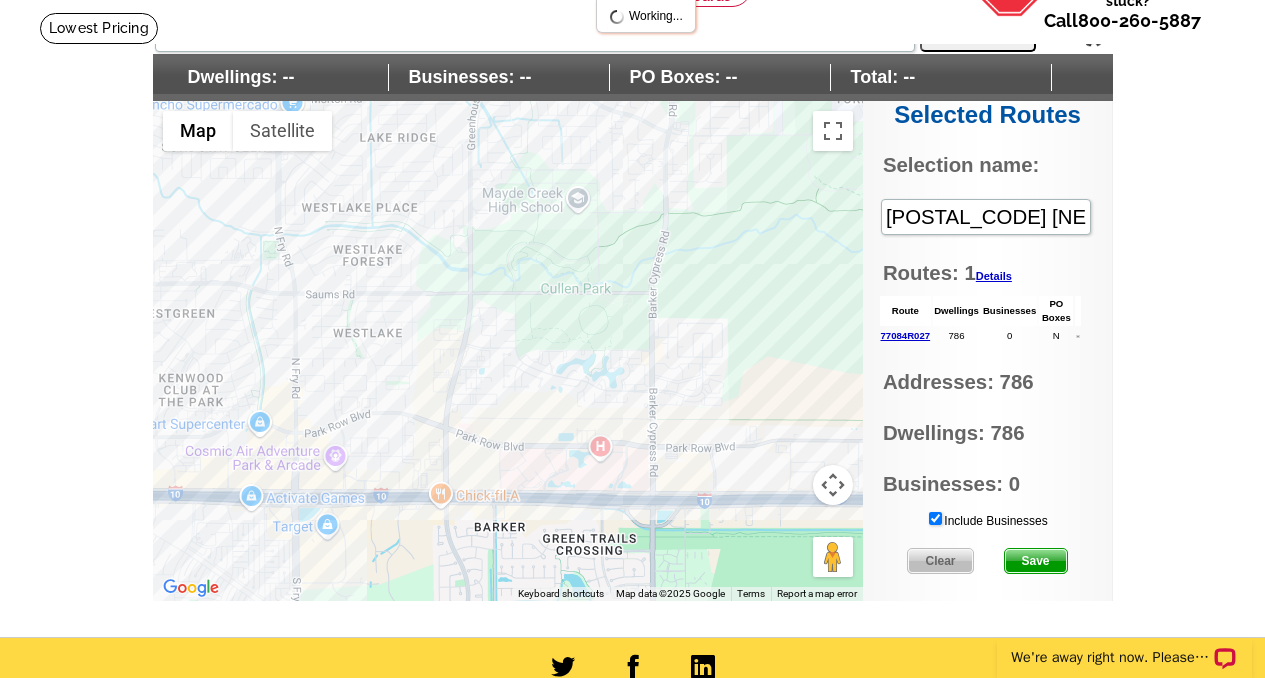 drag, startPoint x: 423, startPoint y: 355, endPoint x: 551, endPoint y: 386, distance: 131.70042 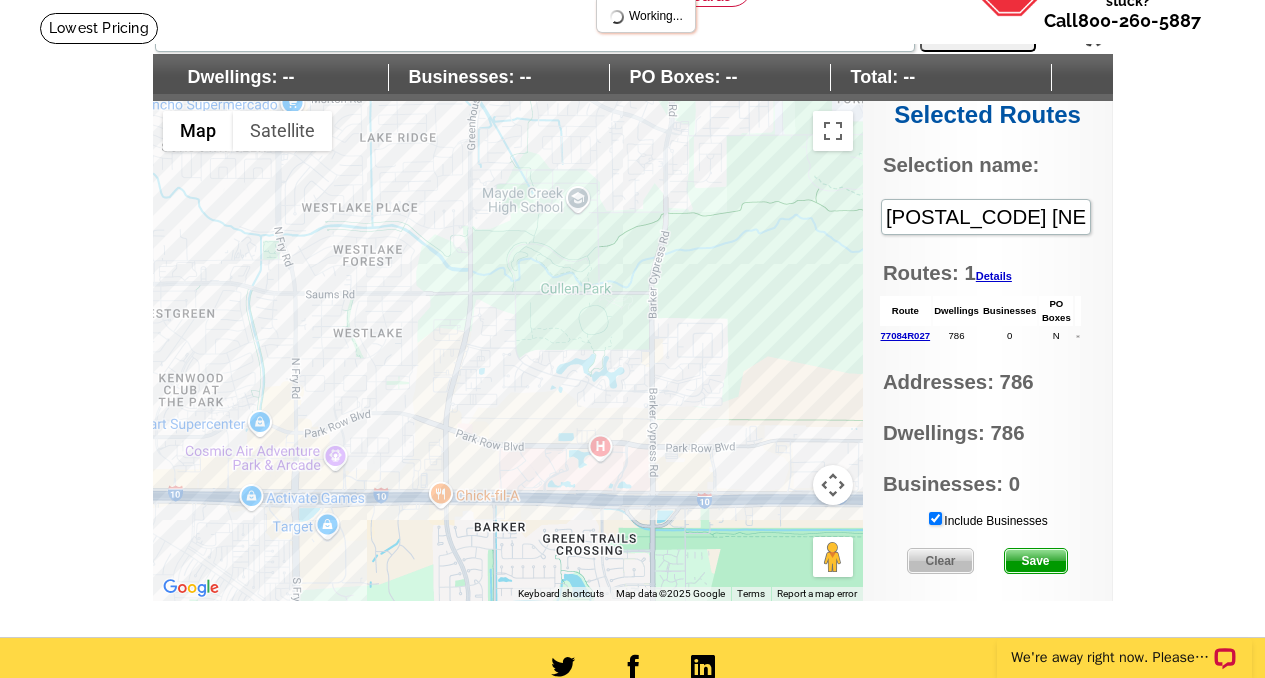 click at bounding box center (508, 351) 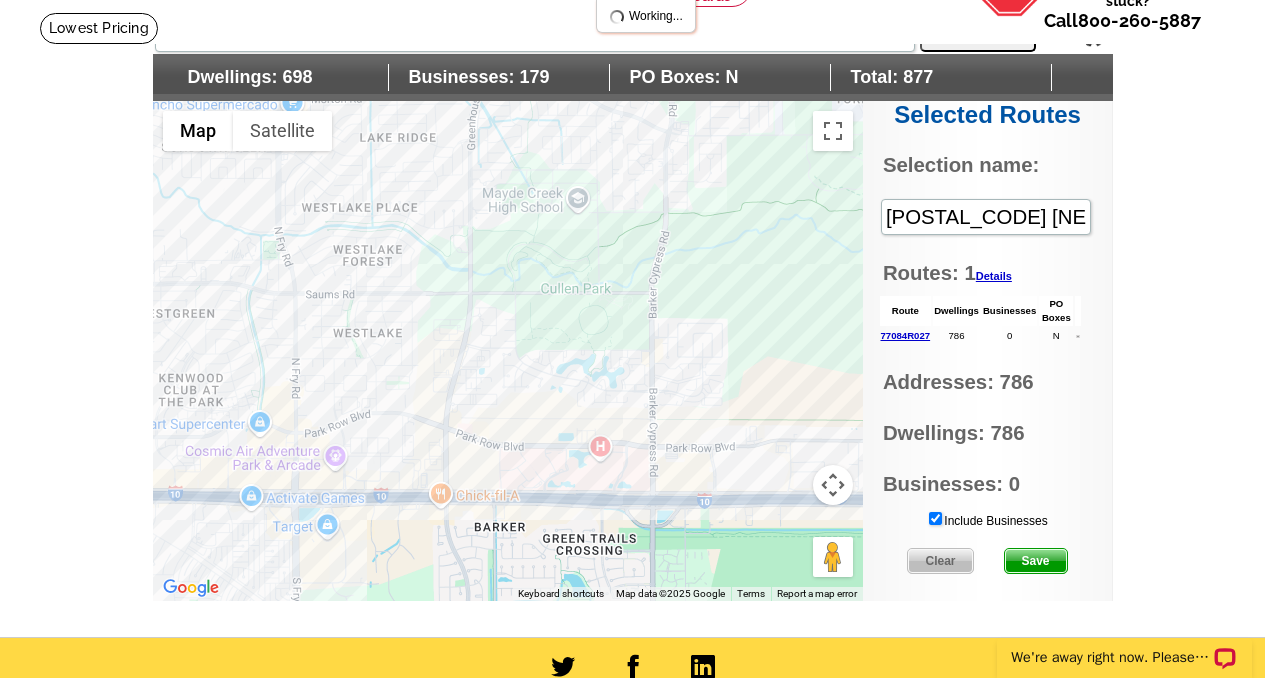 click at bounding box center [508, 351] 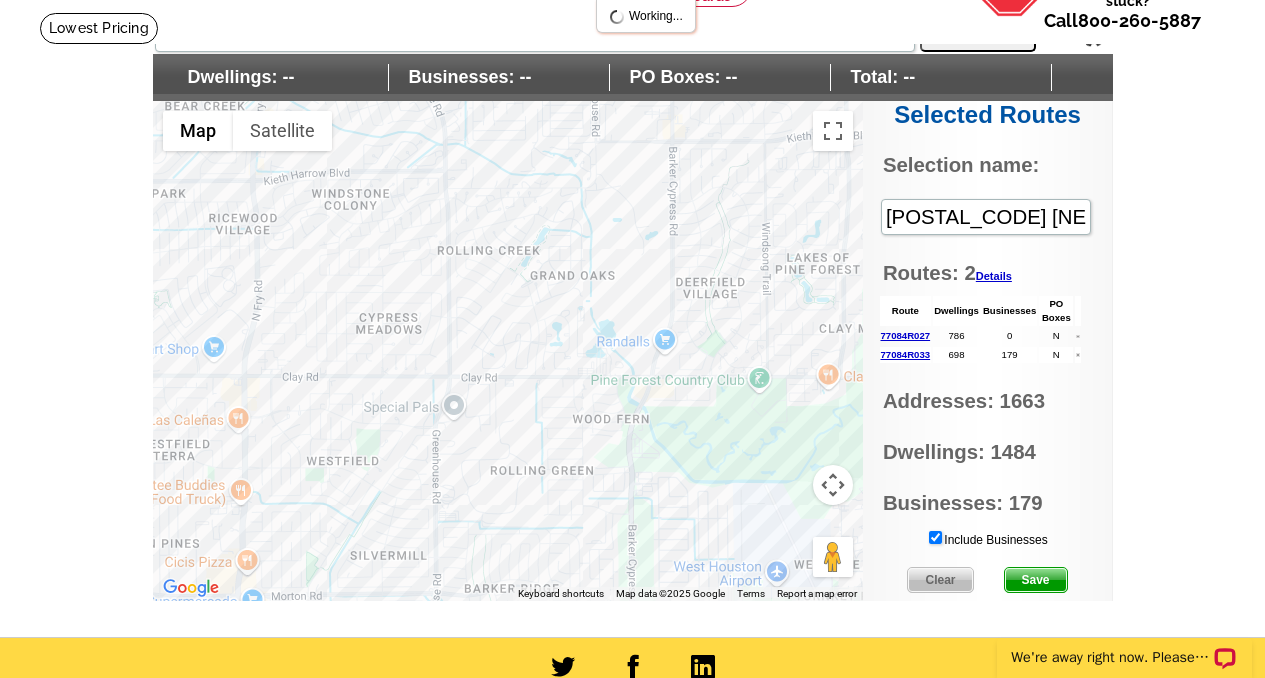 drag, startPoint x: 684, startPoint y: 173, endPoint x: 644, endPoint y: 677, distance: 505.5848 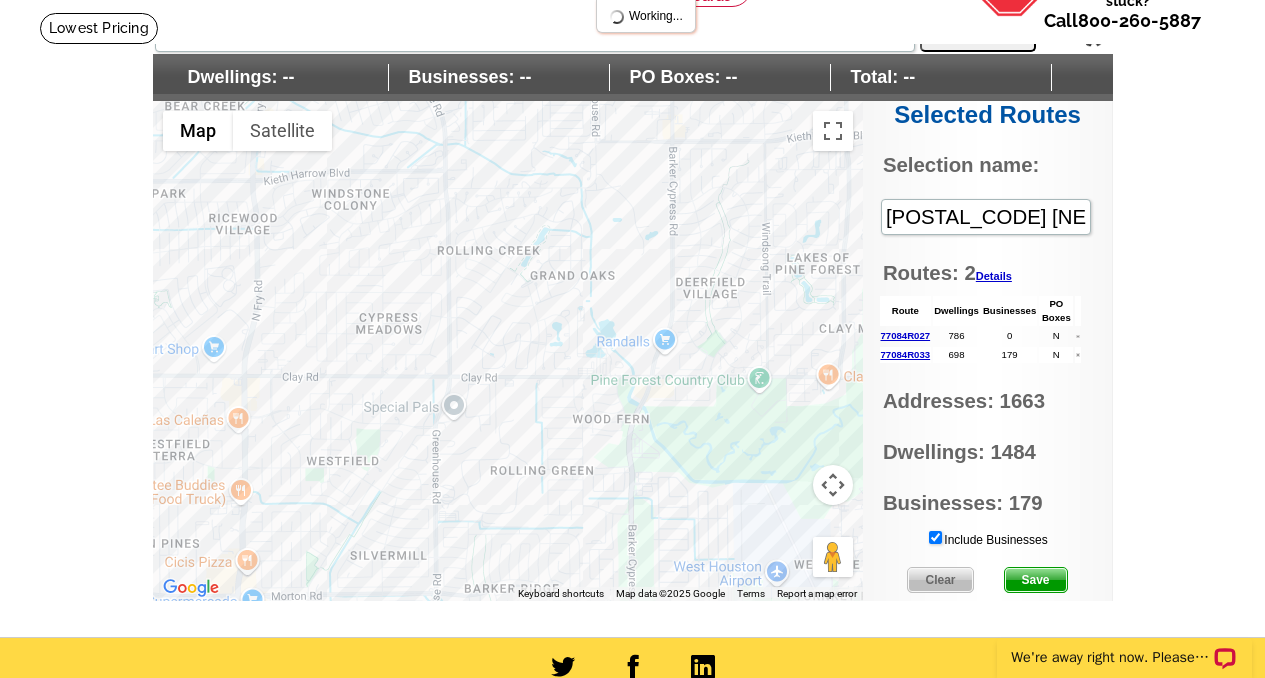 click on "Welcome back  Jurea
My Account
Logout
local_phone
Same Day Design, Print, & Mail Postcards. Over 1 Million Customers.
account_circle
Welcome Jurea
My Account Logout
0
shopping_cart
My Order
picture_in_picture
Postcards
store_mall_directory
Products
keyboard_arrow_down
Postcards
Business cards" at bounding box center [632, 471] 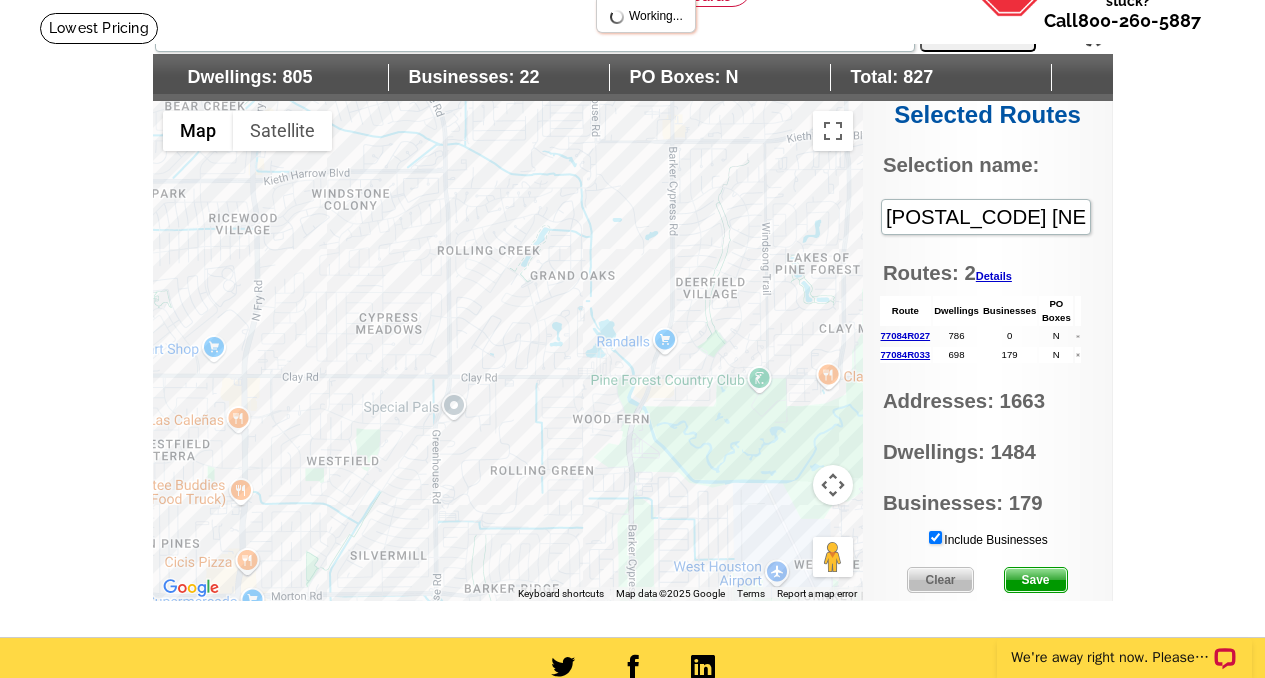 click at bounding box center (508, 351) 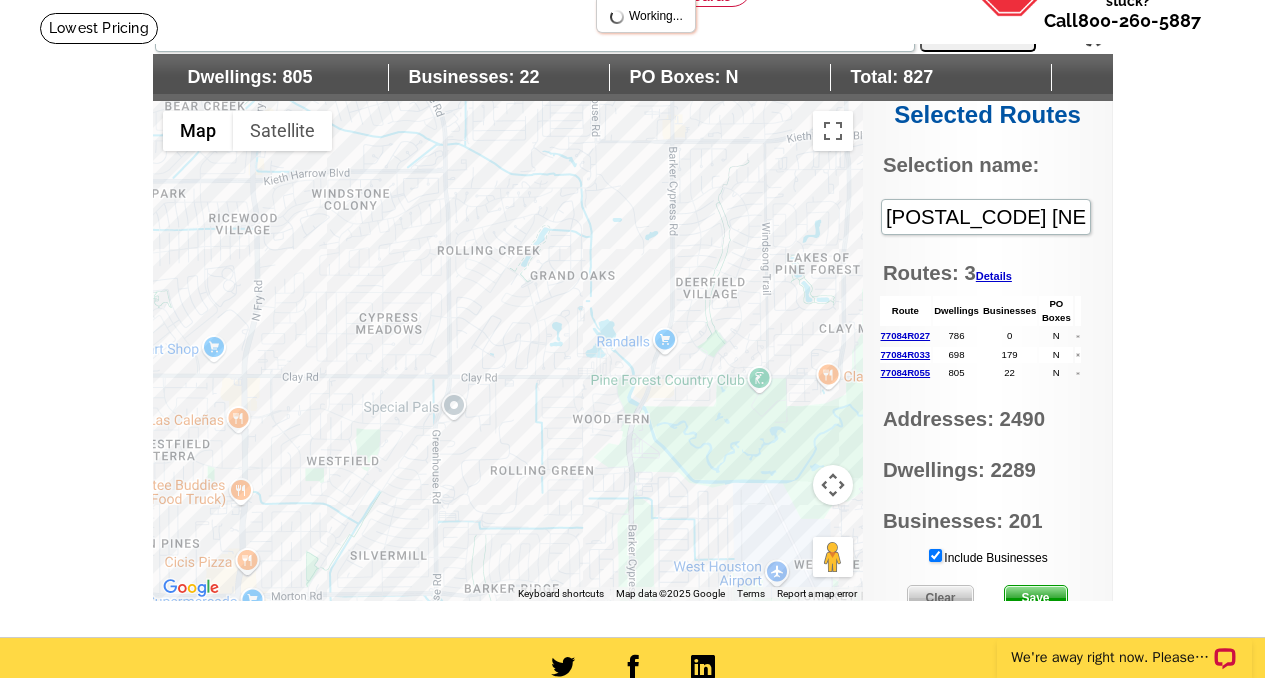 click at bounding box center (508, 351) 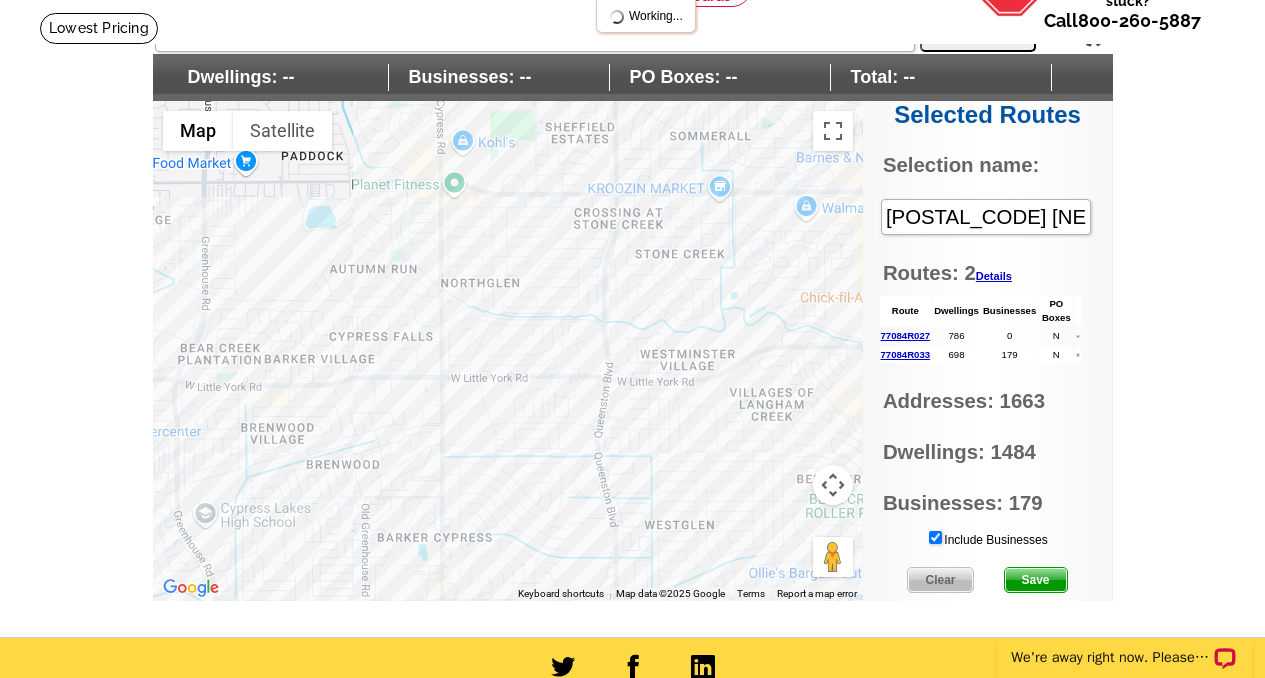 drag, startPoint x: 699, startPoint y: 176, endPoint x: 470, endPoint y: 643, distance: 520.125 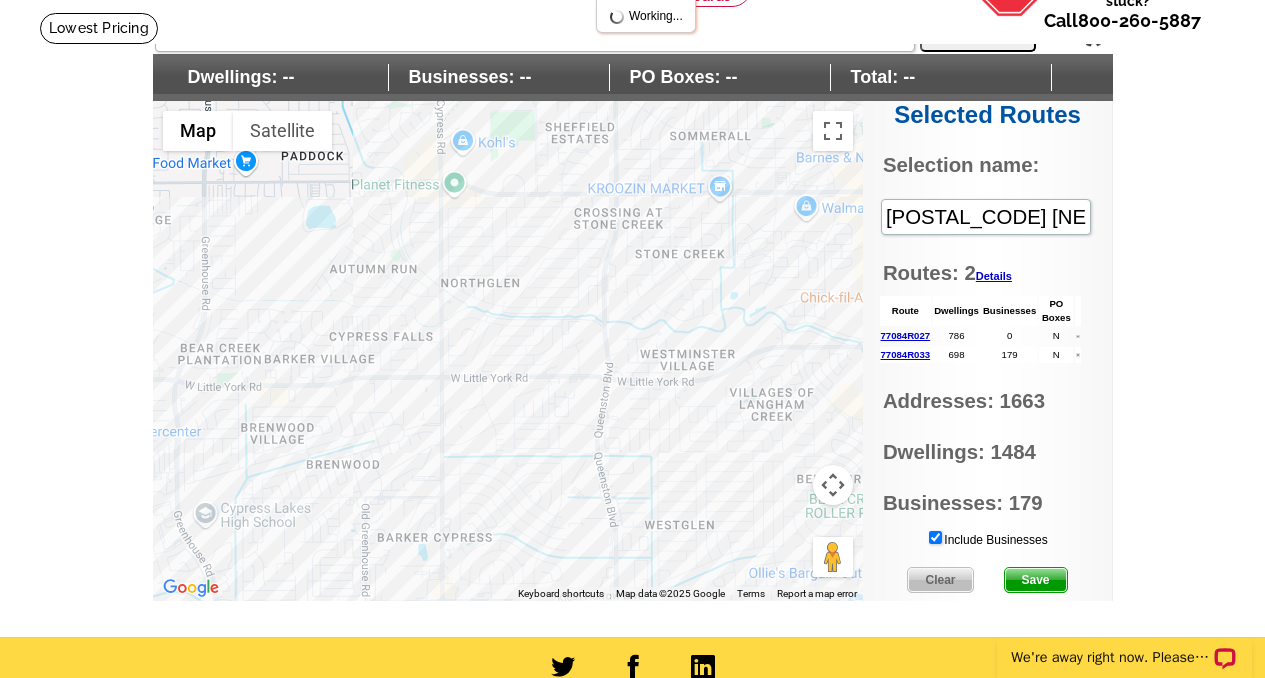 click on "Welcome back  Jurea
My Account
Logout
local_phone
Same Day Design, Print, & Mail Postcards. Over 1 Million Customers.
account_circle
Welcome Jurea
My Account Logout
0
shopping_cart
My Order
picture_in_picture
Postcards
store_mall_directory
Products
keyboard_arrow_down
Postcards
Business cards" at bounding box center (632, 471) 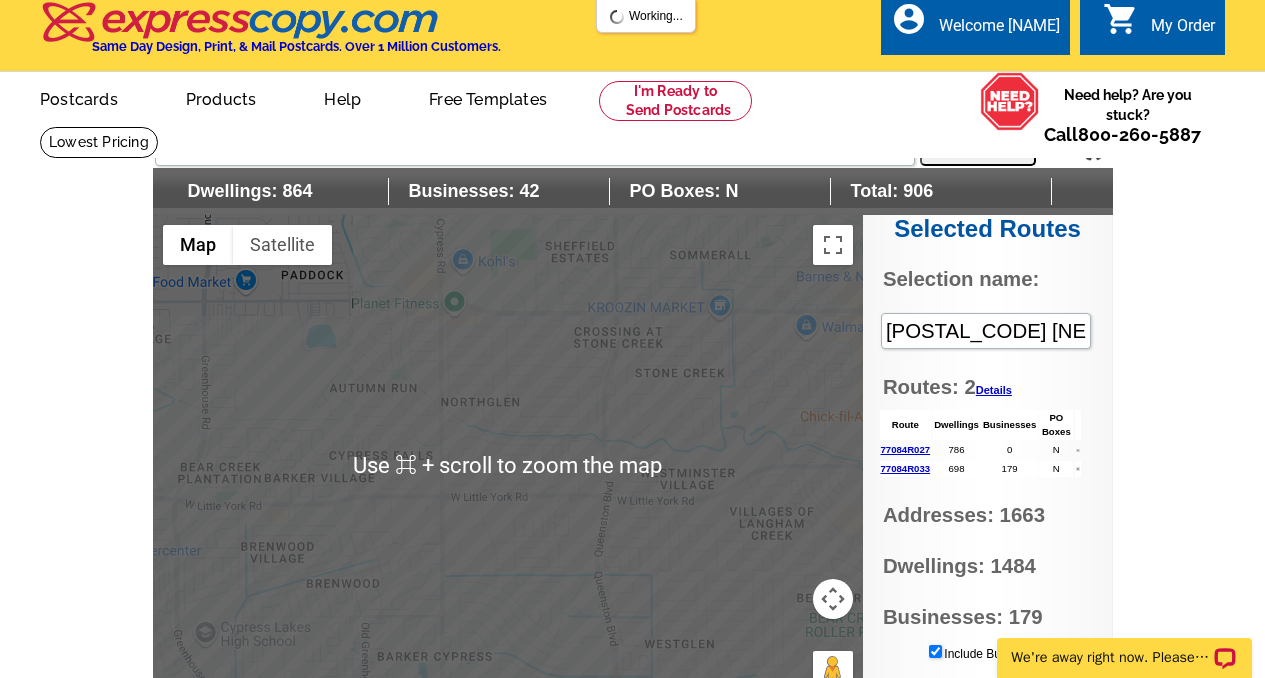 scroll, scrollTop: 3, scrollLeft: 0, axis: vertical 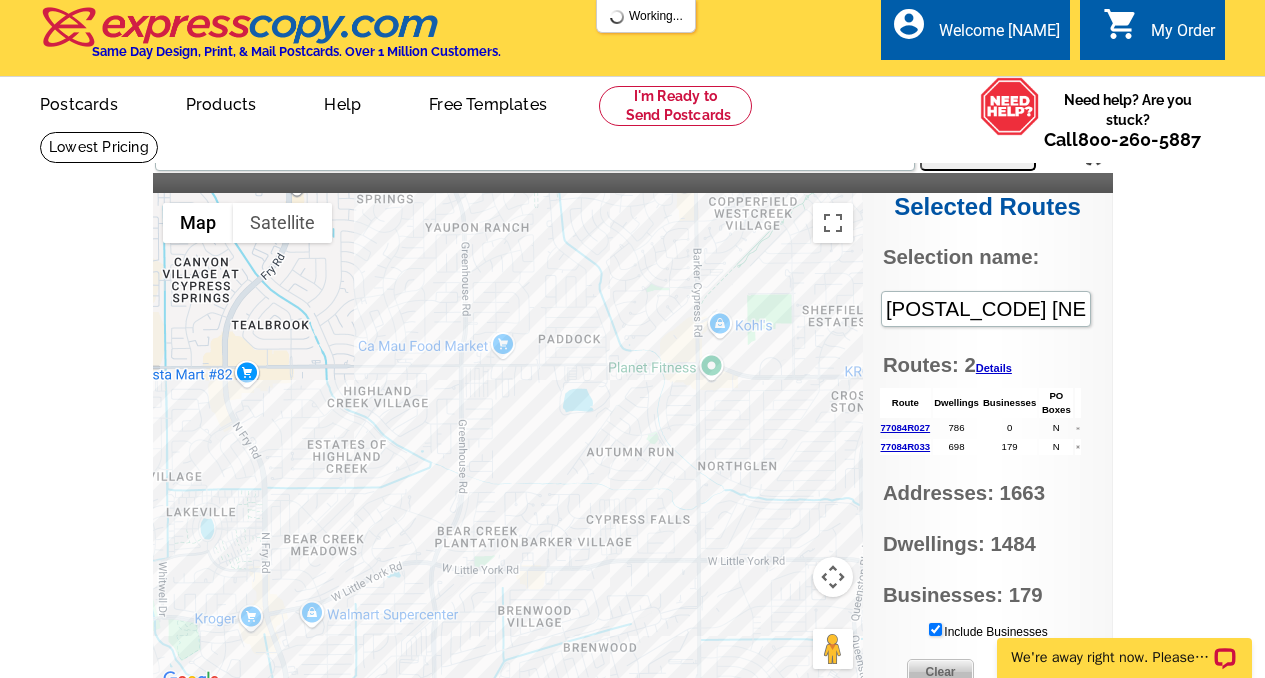 drag, startPoint x: 616, startPoint y: 352, endPoint x: 873, endPoint y: 416, distance: 264.849 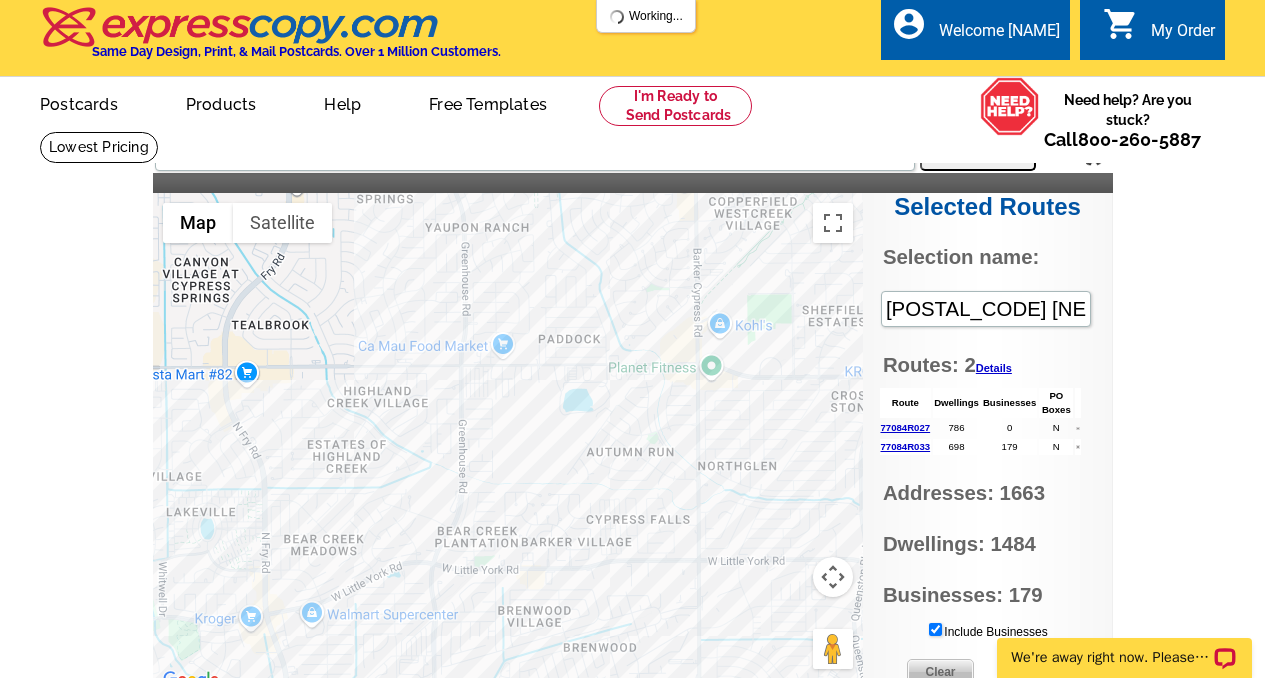 click on "Settings
Display PO Boxes
V8Q4+GH Cypress, Houston, TX, USA
Search
Selected Routes Selection name:  V8Q4+GH Cypress, Houston, TX, USA Routes: 2  Details Route Dwellings Businesses PO Boxes 77084R027 786 0 N 77084R033 698 179 N Addresses: 1663 Dwellings: 1484 Businesses: 179 Include Businesses Clear Save
← Move left → Move right ↑ Move up ↓ Move down + Zoom in - Zoom out Home Jump left by 75% End Jump right by 75% Page Up Jump up by 75% Page Down Jump down by 75% Use ⌘ + scroll to zoom the map Map Terrain Satellite Labels Keyboard shortcuts Map Data Map data ©2025 Google Map data ©2025 Google 500 m  Click to toggle between metric and imperial units Terms Report a map error" at bounding box center [633, 412] 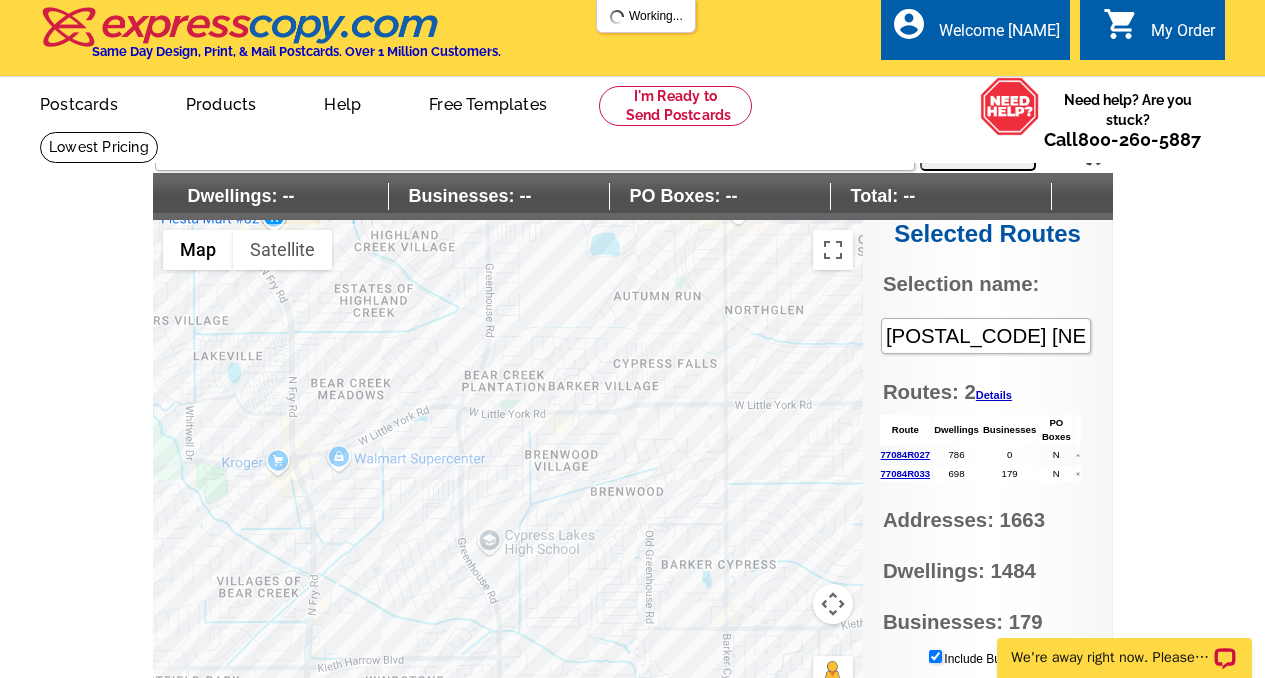 drag, startPoint x: 603, startPoint y: 612, endPoint x: 631, endPoint y: 426, distance: 188.09572 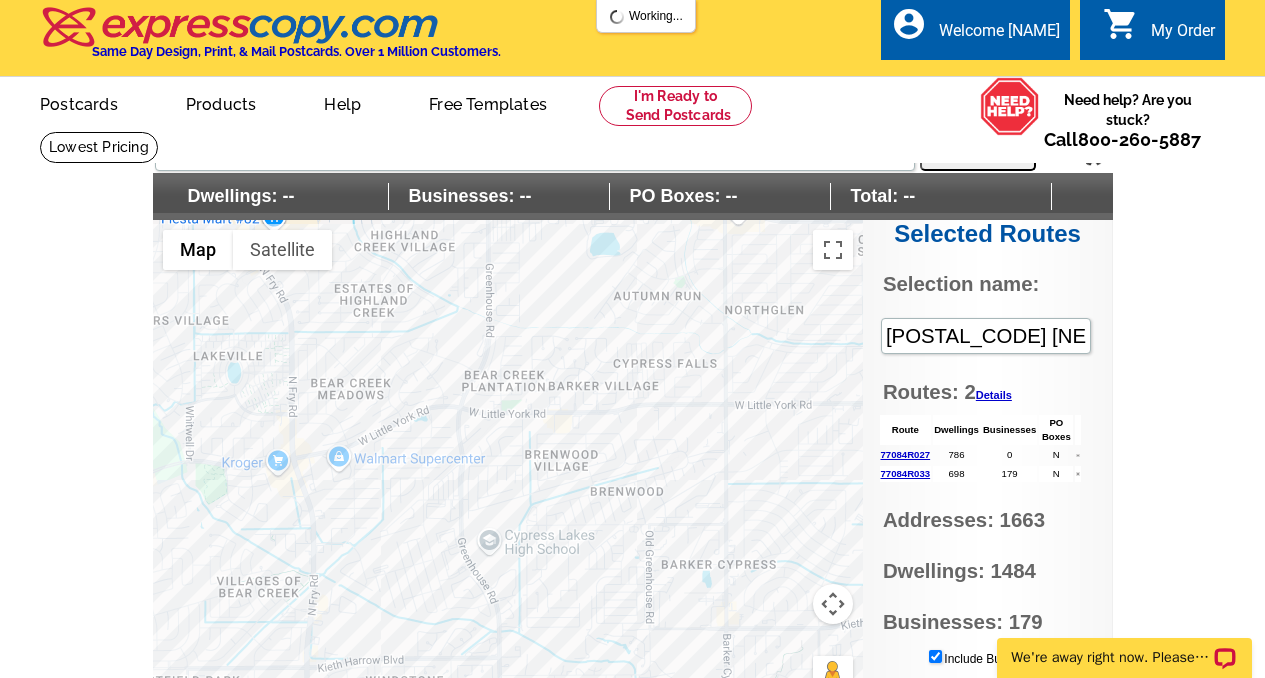 click at bounding box center (508, 470) 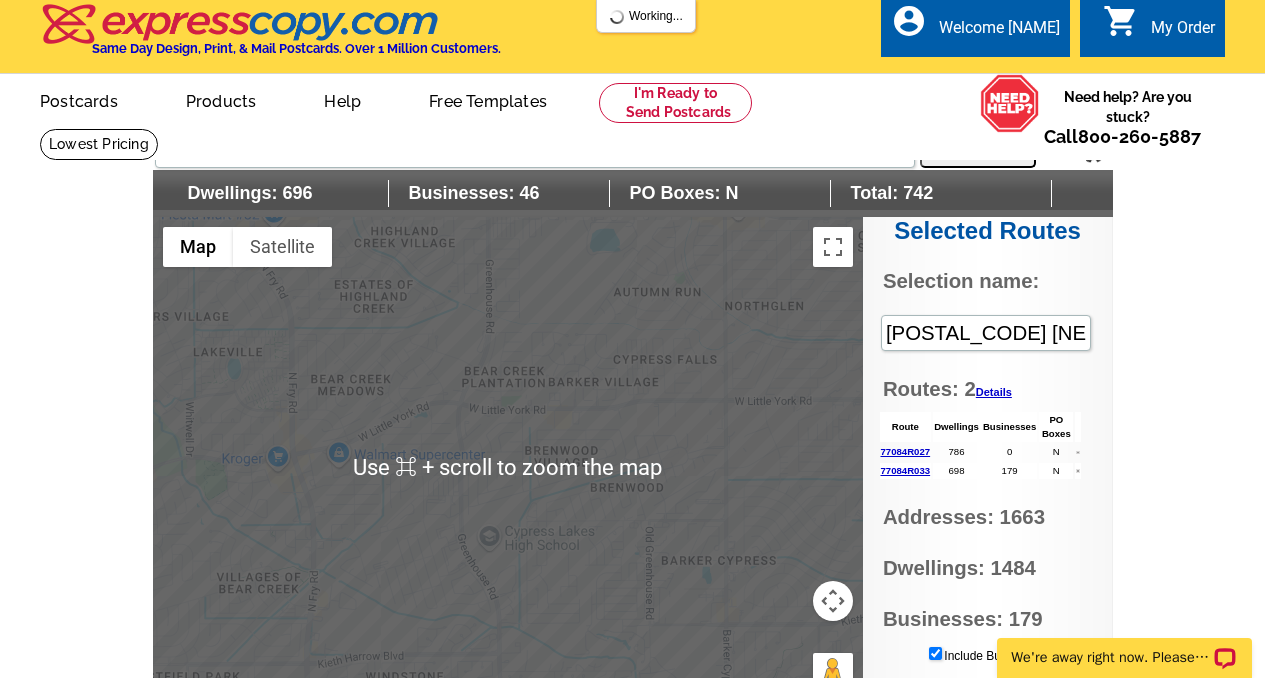 scroll, scrollTop: 2, scrollLeft: 0, axis: vertical 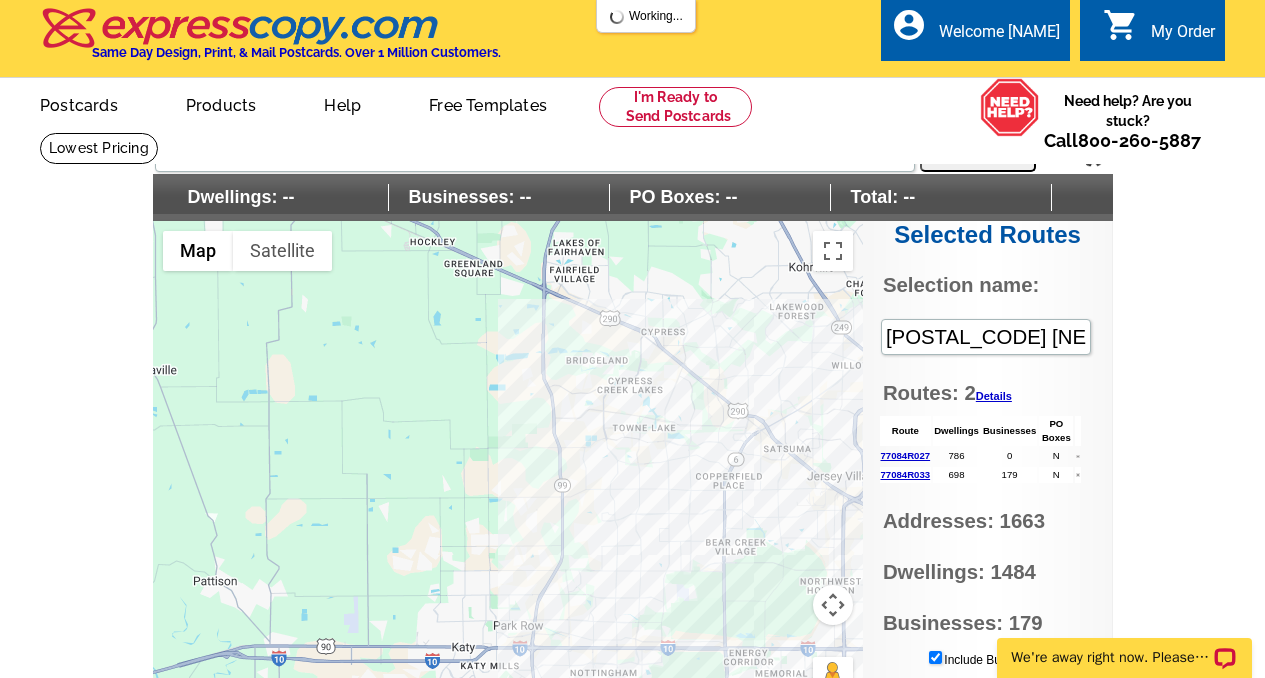 click on "Details" at bounding box center (994, 396) 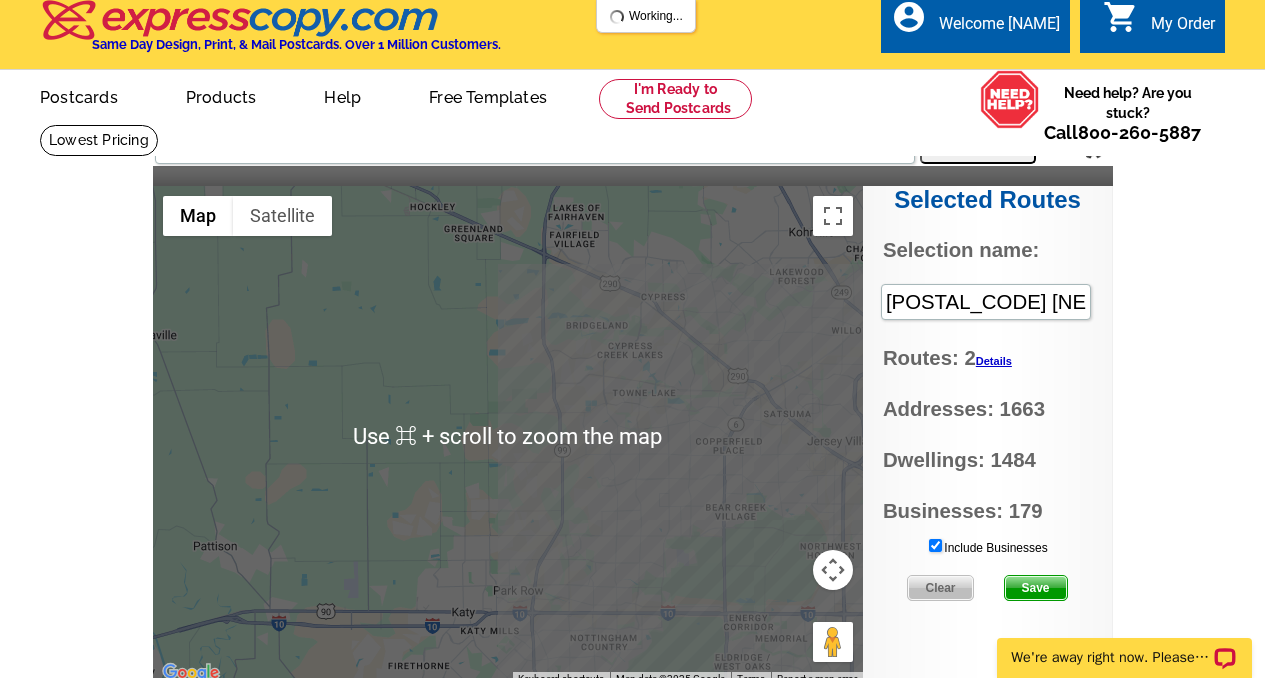 scroll, scrollTop: 10, scrollLeft: 0, axis: vertical 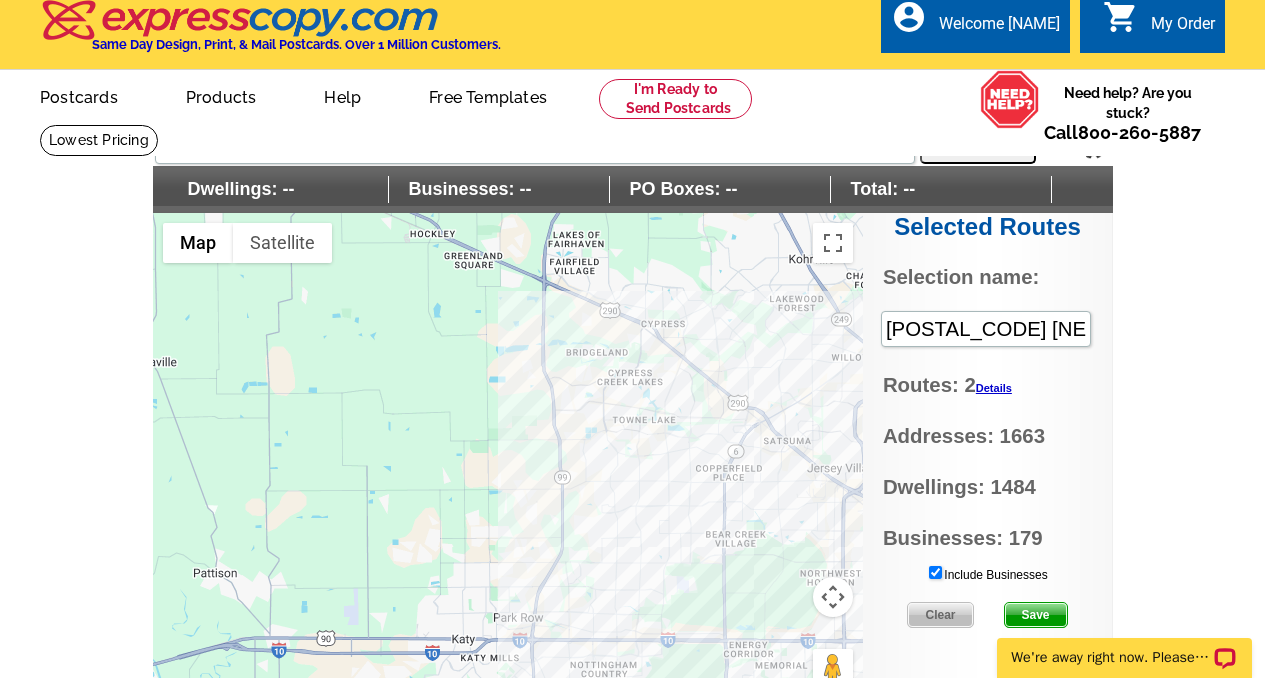 click on "Clear" at bounding box center (940, 615) 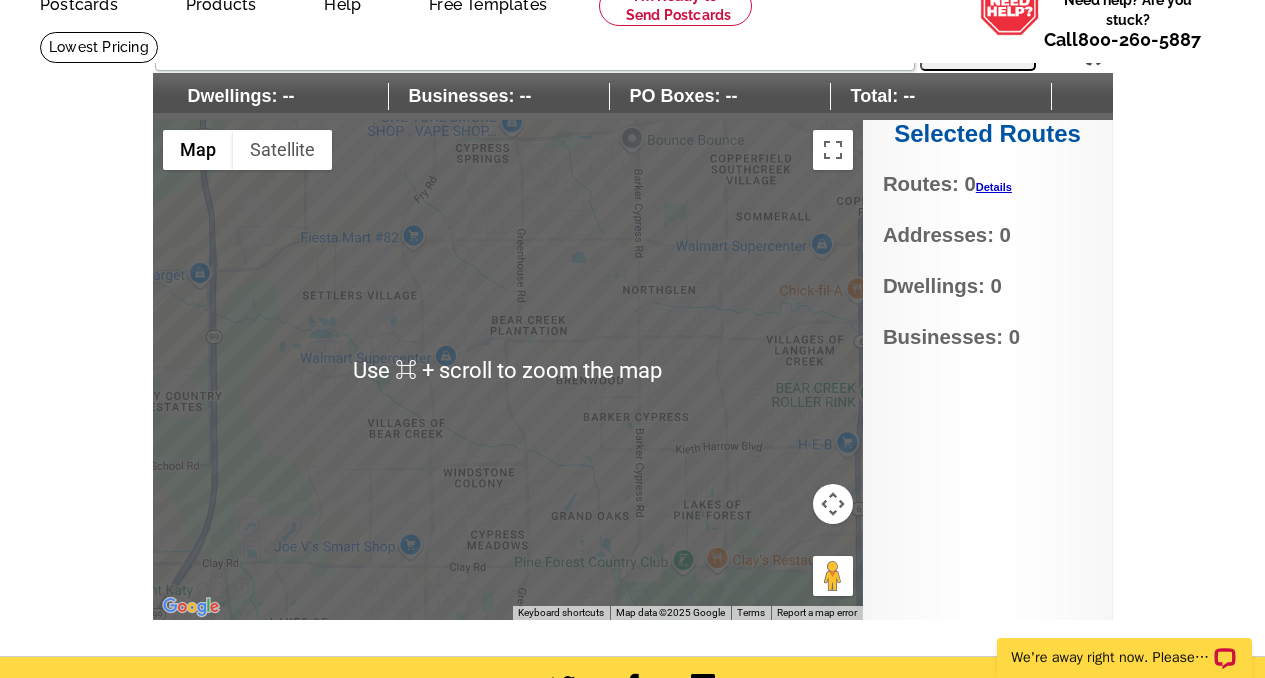 scroll, scrollTop: 114, scrollLeft: 0, axis: vertical 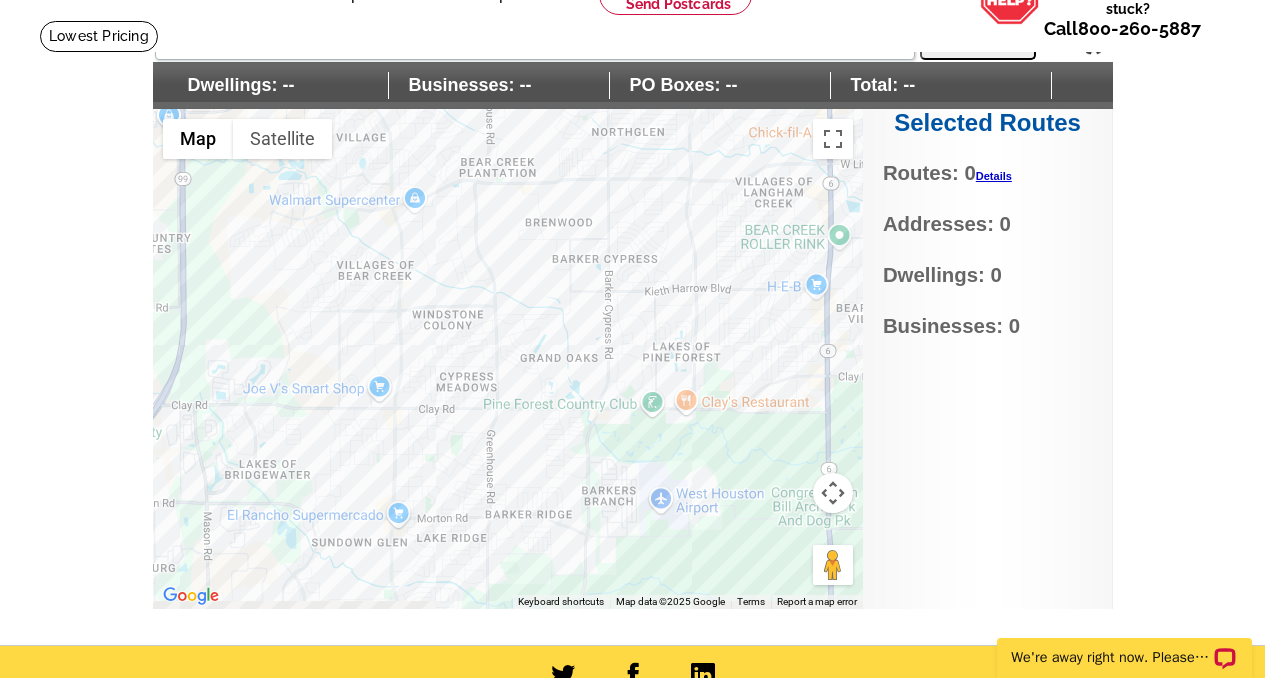 drag, startPoint x: 413, startPoint y: 594, endPoint x: 381, endPoint y: 443, distance: 154.35349 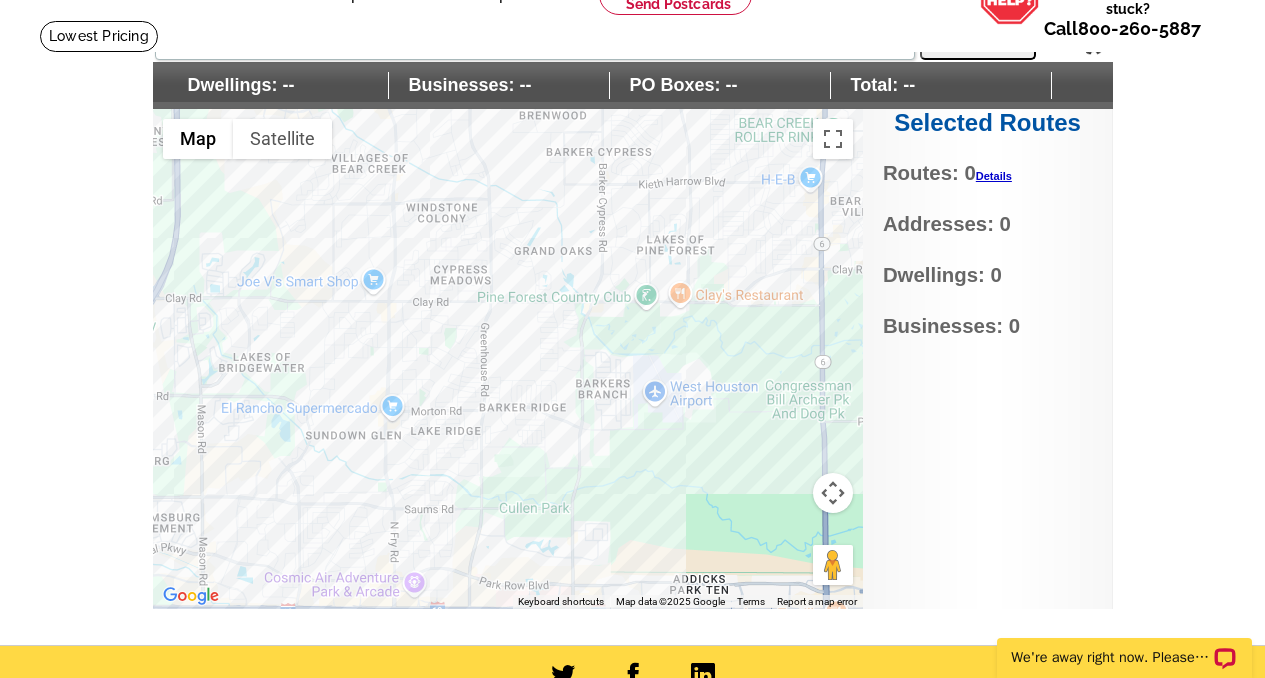 drag, startPoint x: 414, startPoint y: 474, endPoint x: 405, endPoint y: 351, distance: 123.32883 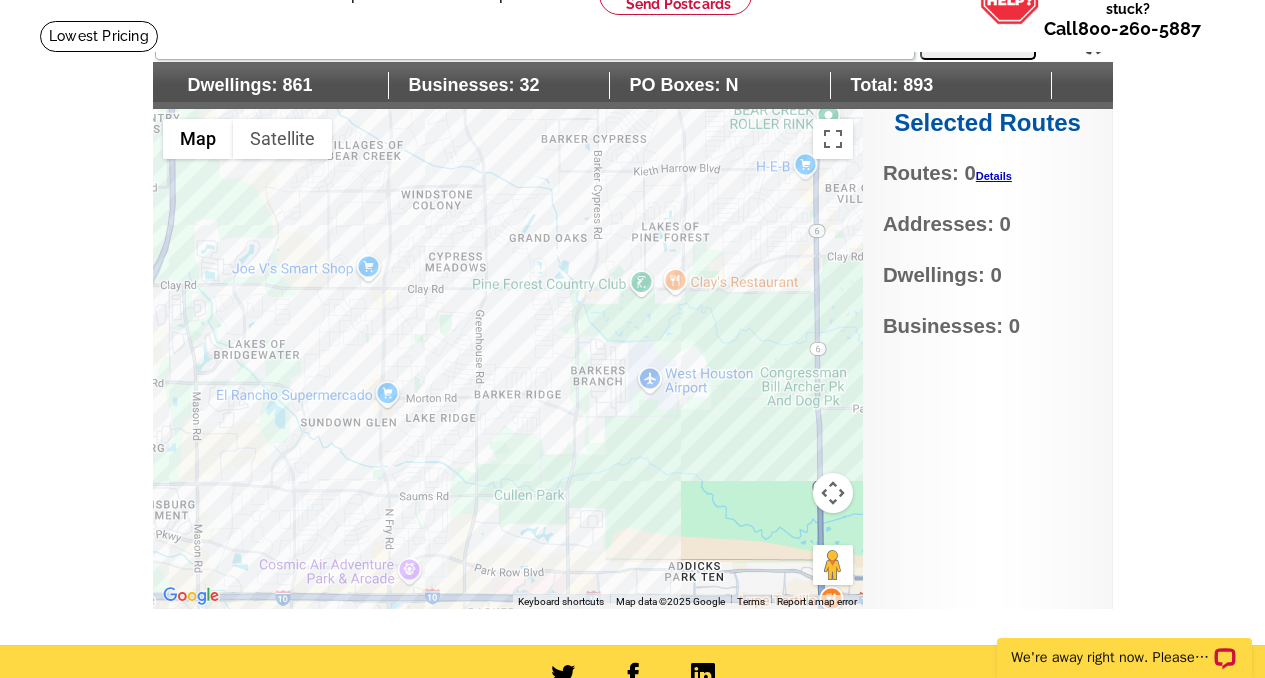 click at bounding box center (508, 359) 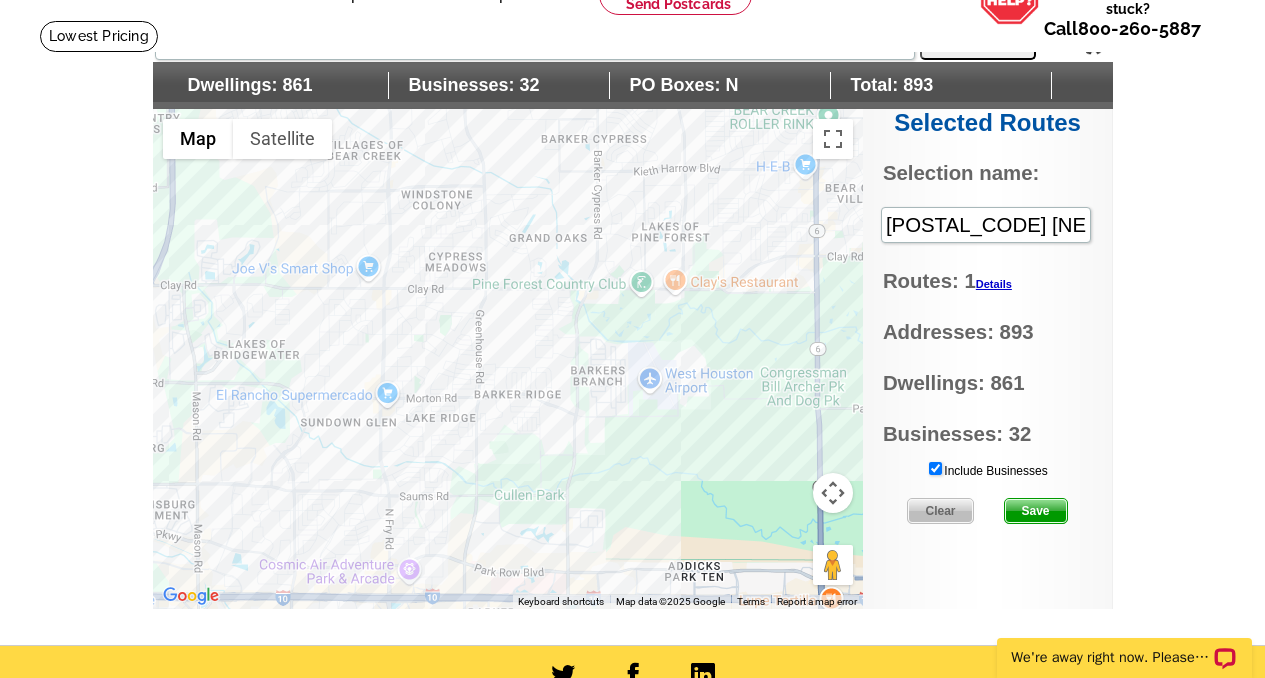 click at bounding box center [508, 359] 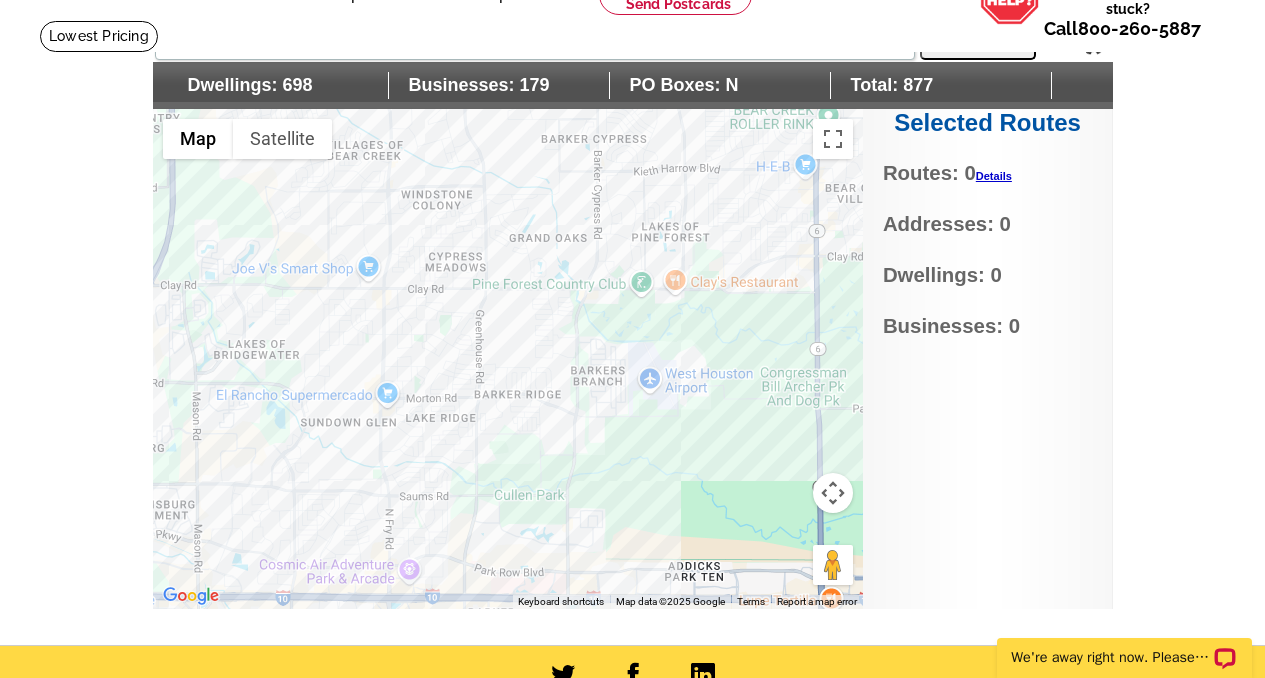 click at bounding box center [508, 359] 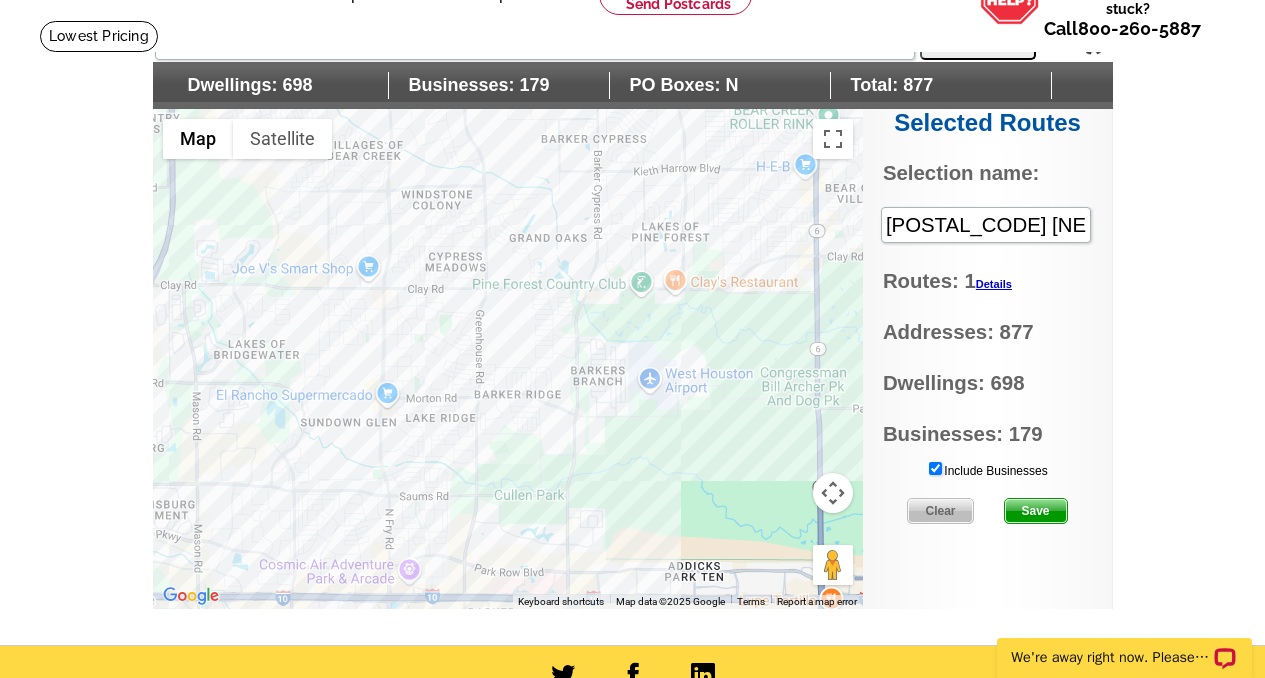 click at bounding box center [508, 359] 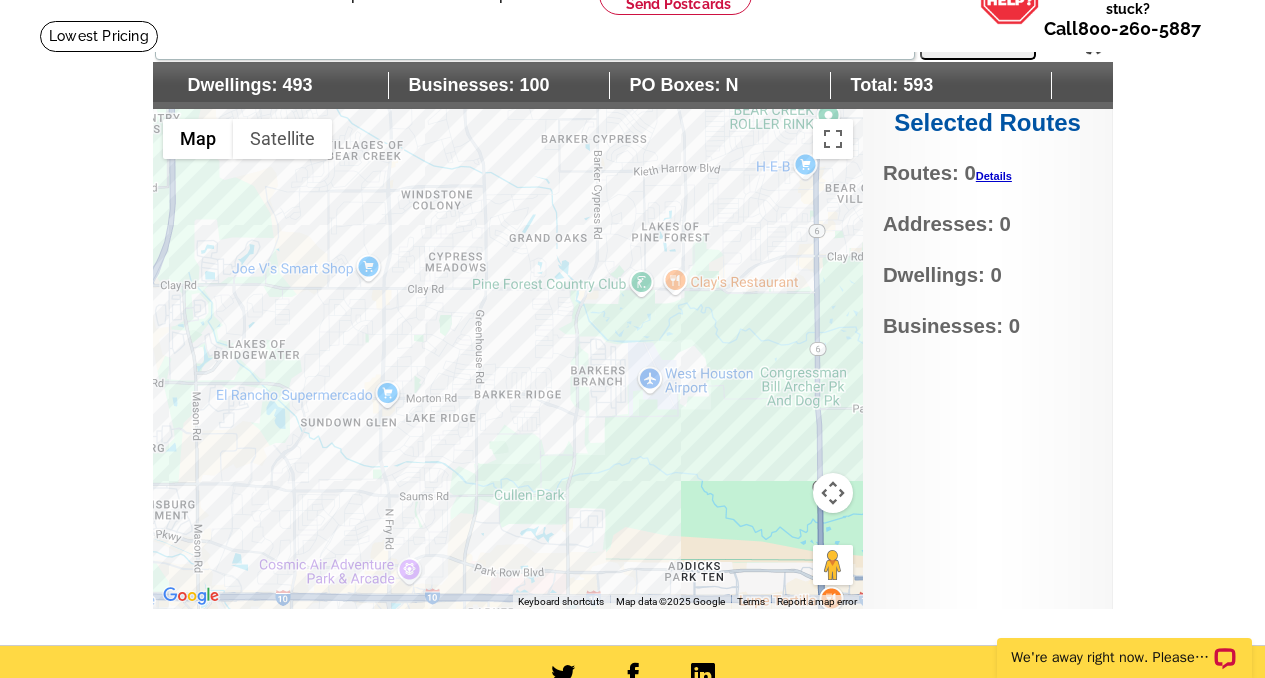 click at bounding box center [508, 359] 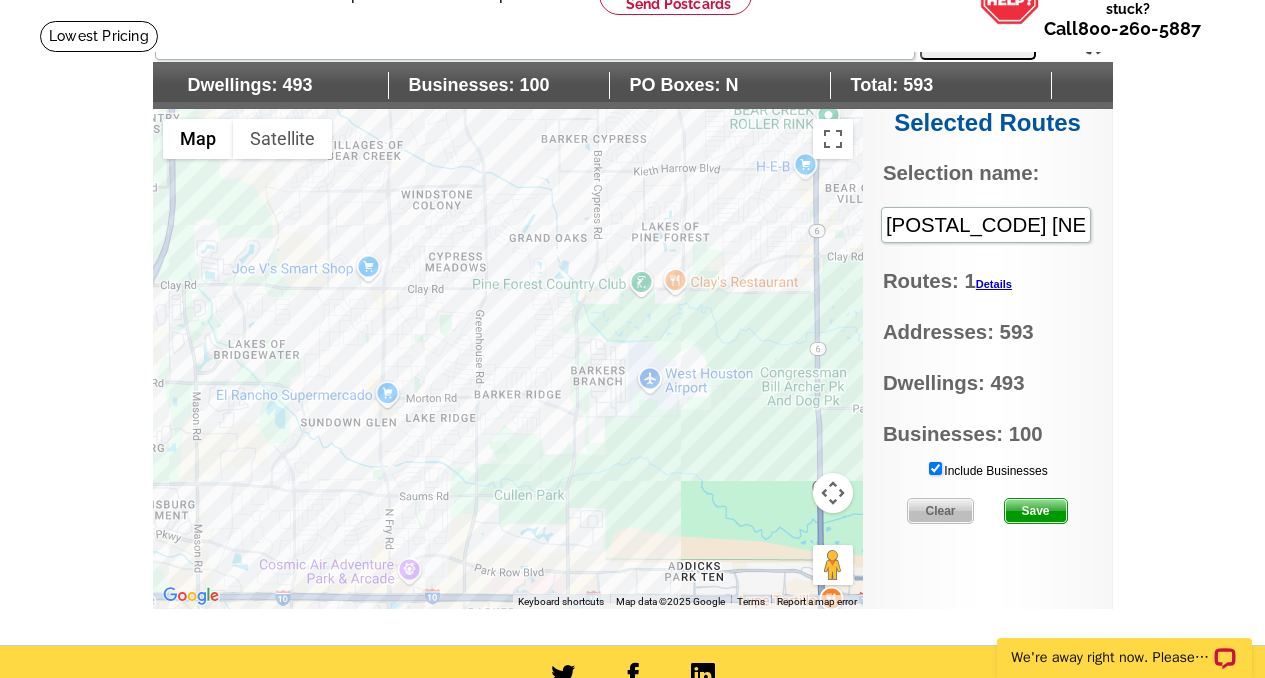 click at bounding box center (508, 359) 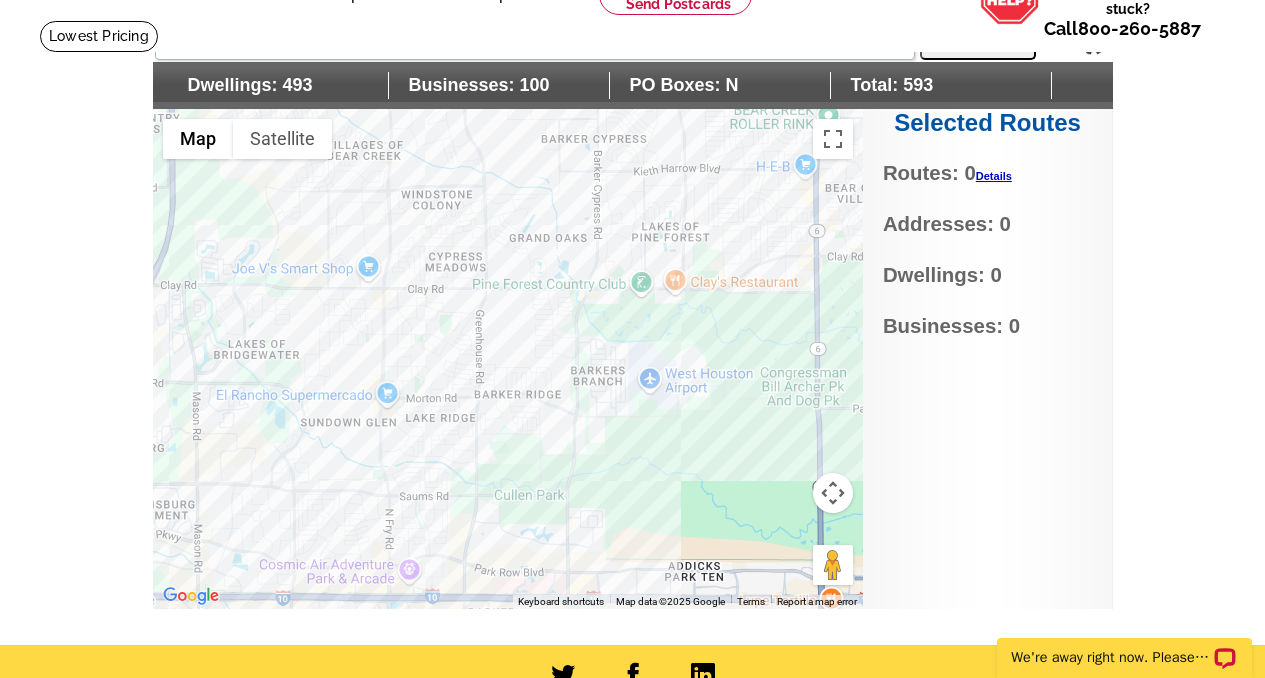 click at bounding box center (508, 359) 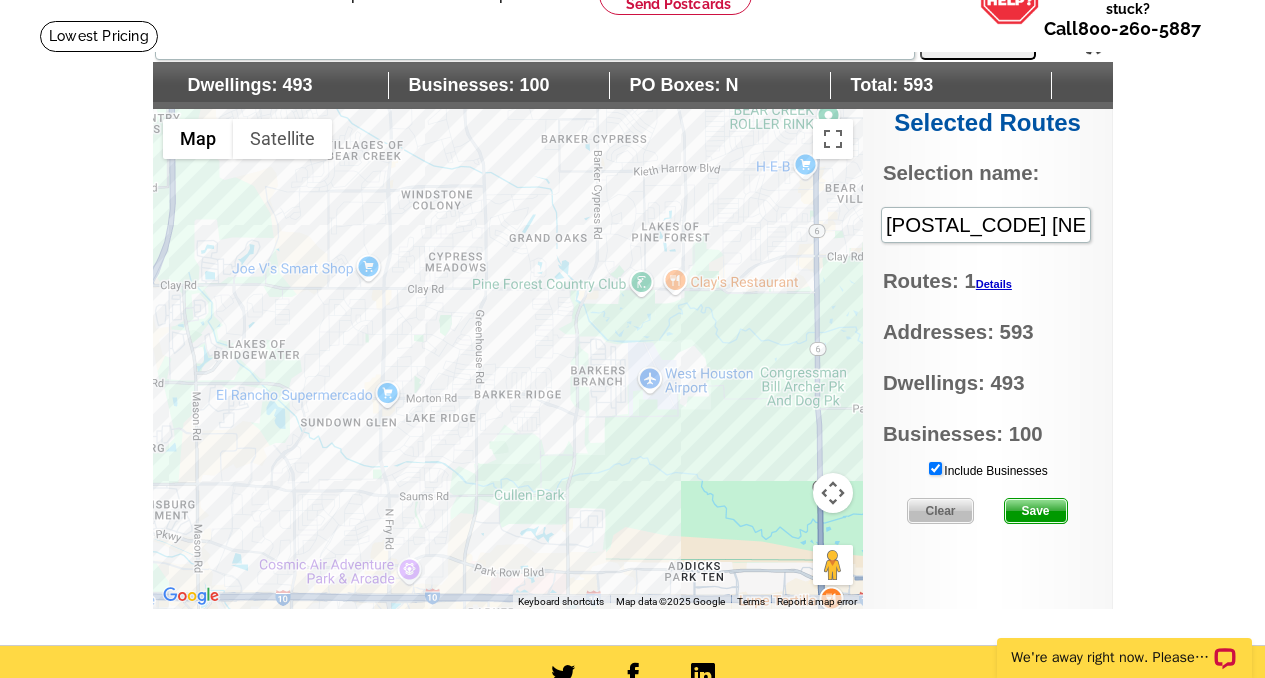 click at bounding box center (508, 359) 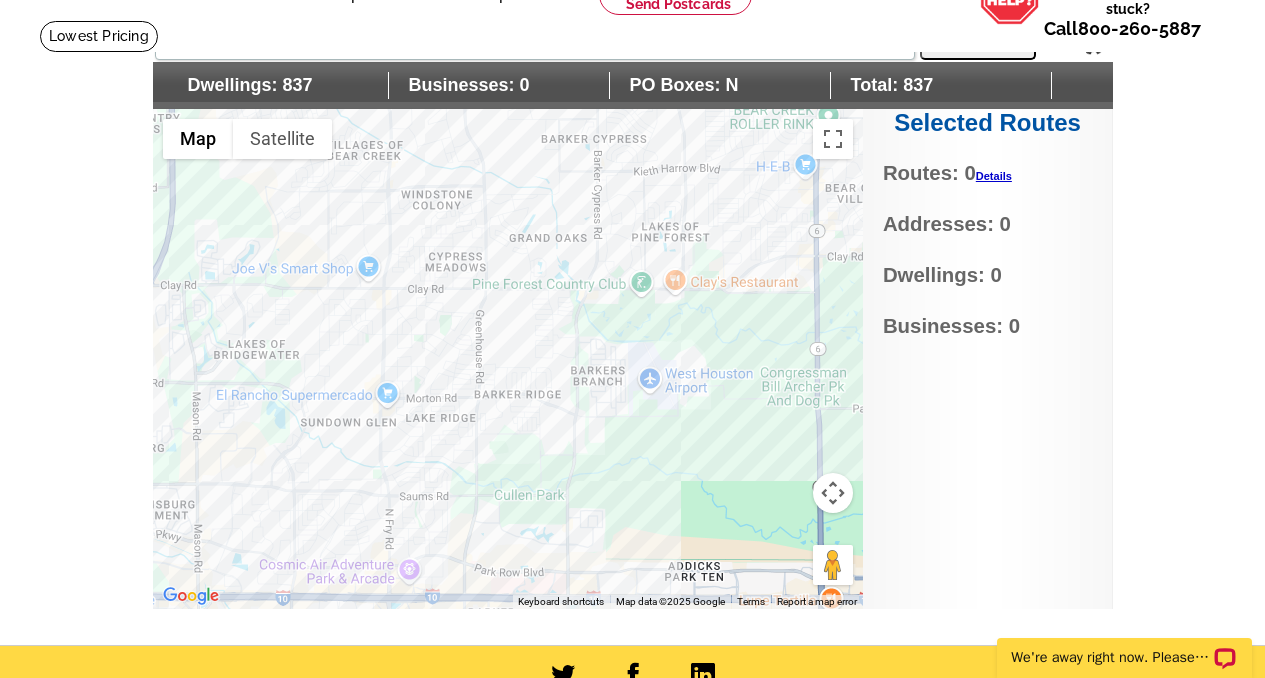 click at bounding box center [508, 359] 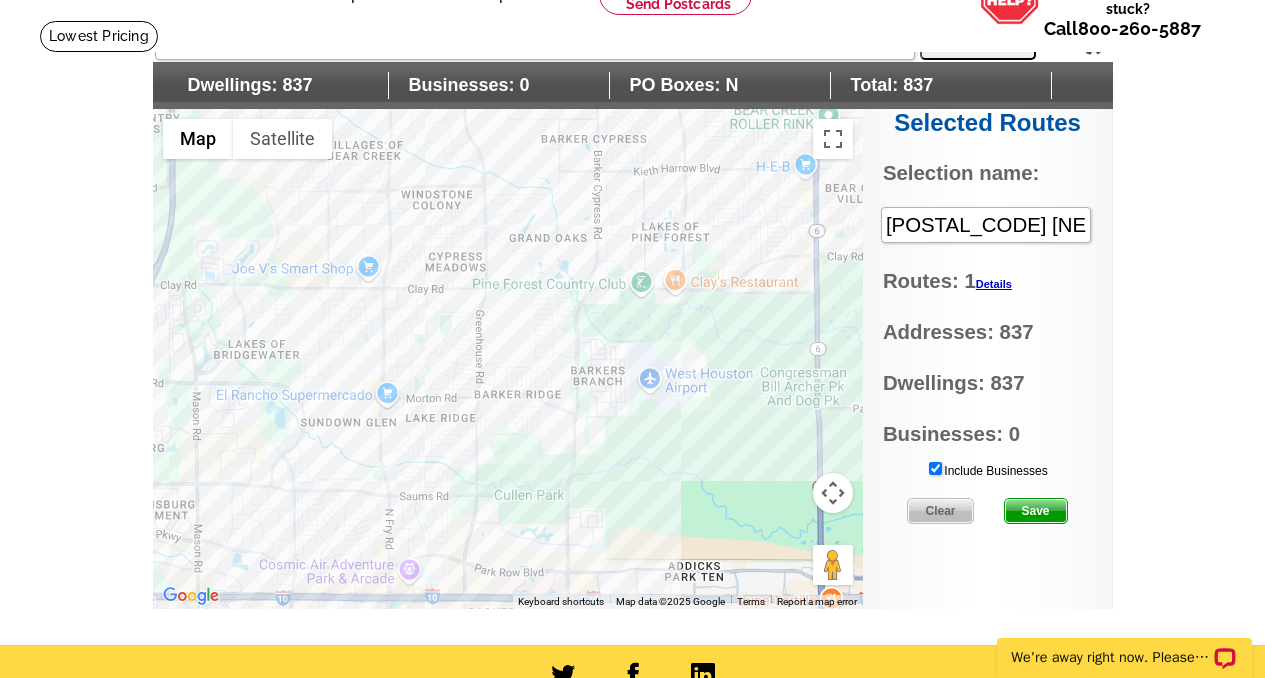 click at bounding box center (508, 359) 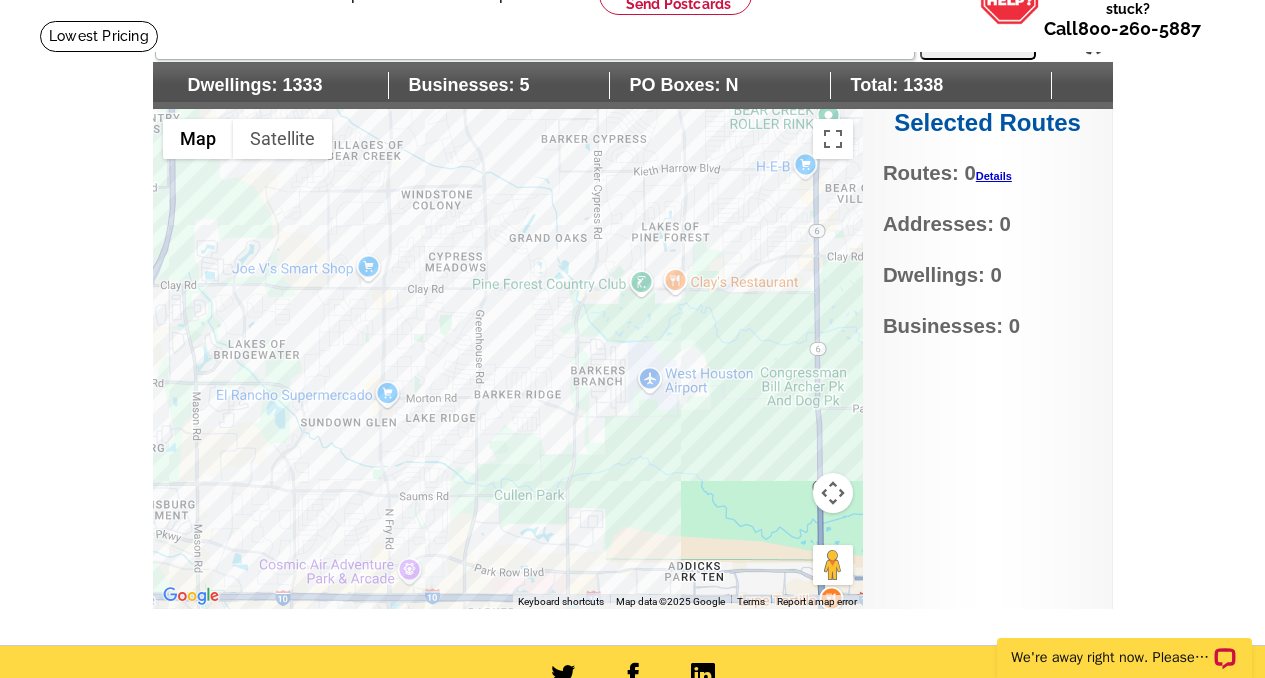 click at bounding box center [508, 359] 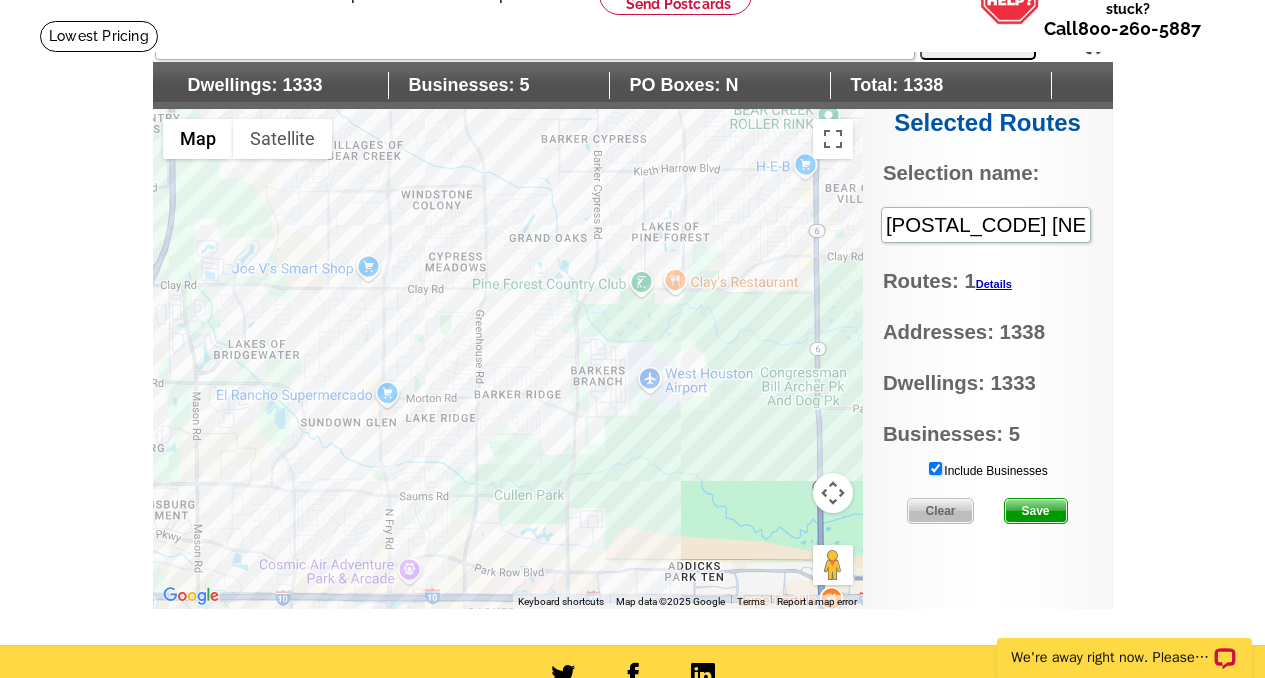 click at bounding box center (508, 359) 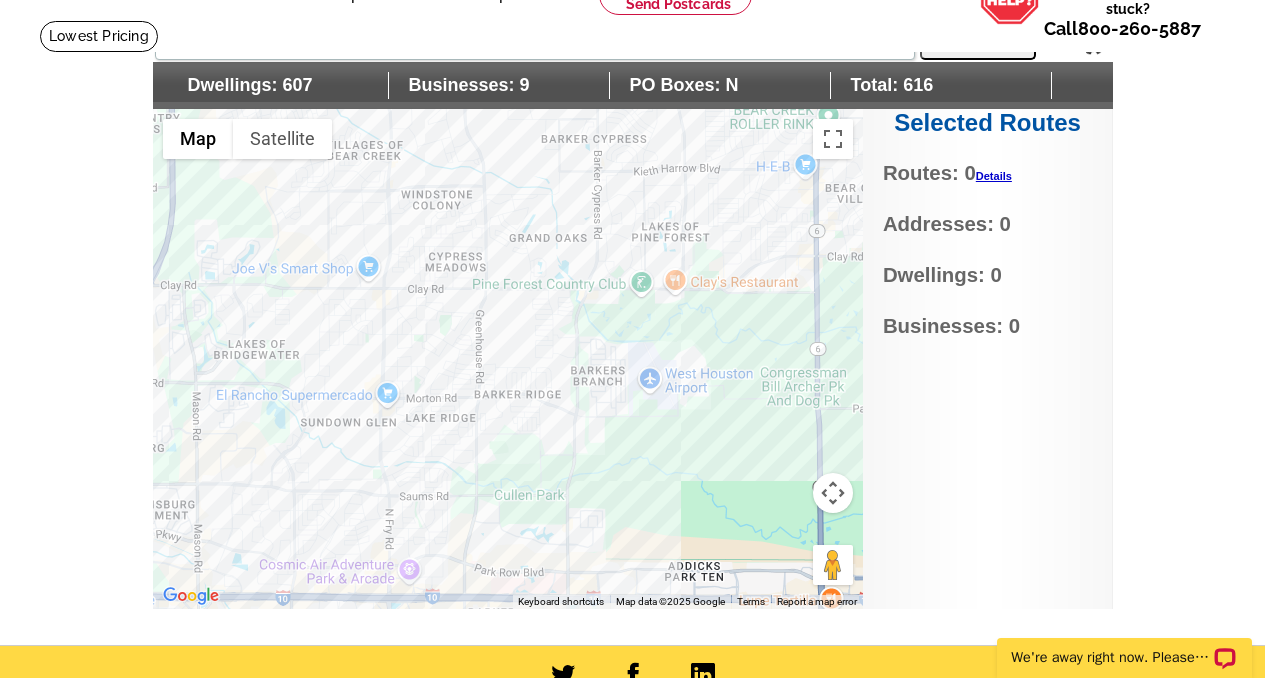 click at bounding box center (508, 359) 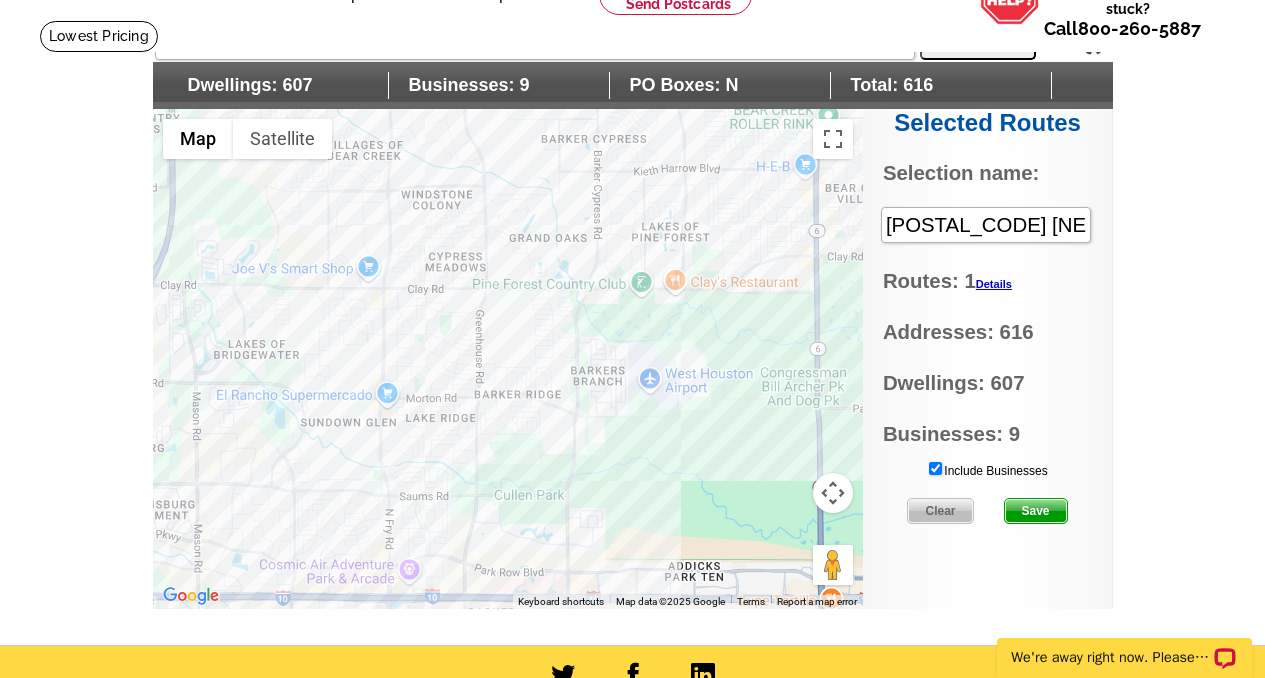 click at bounding box center [508, 359] 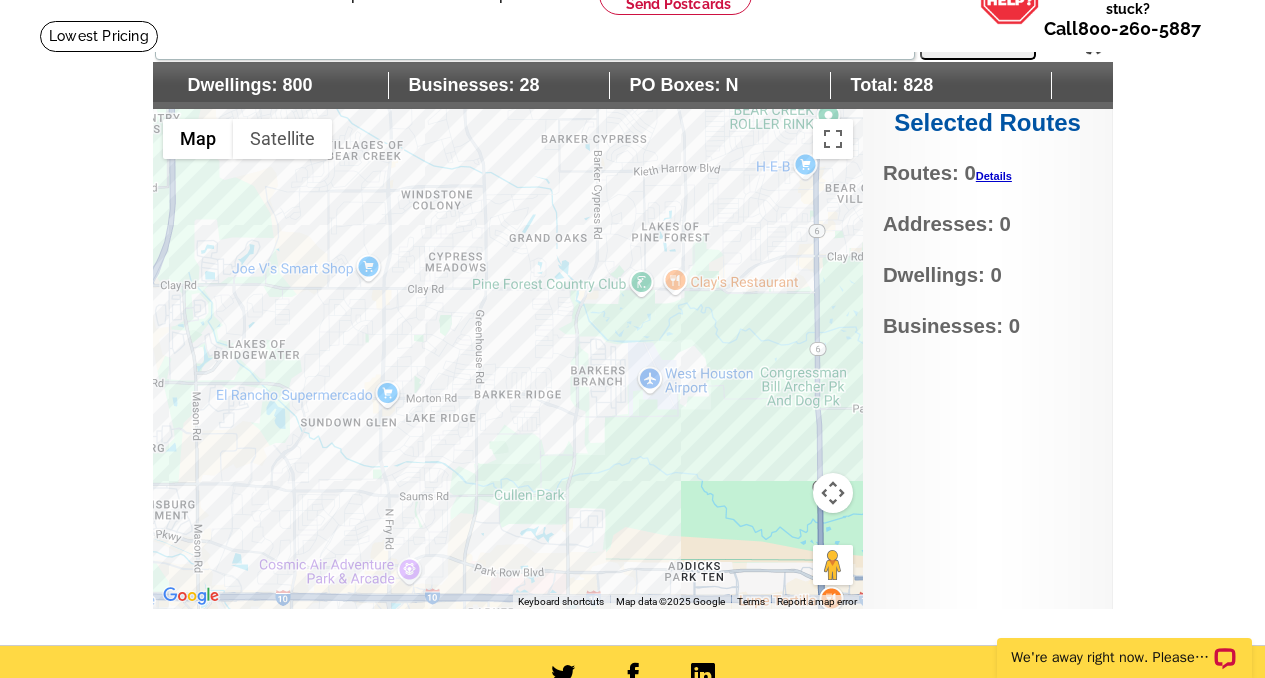 click at bounding box center (508, 359) 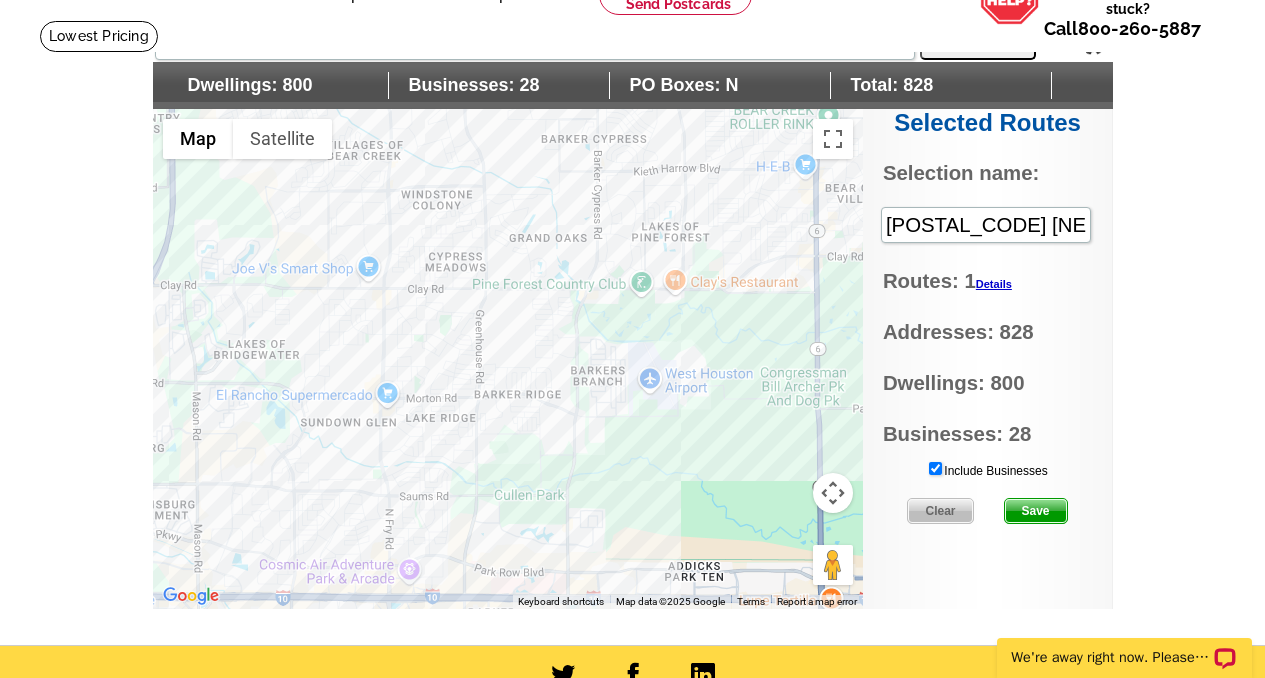 click at bounding box center (508, 359) 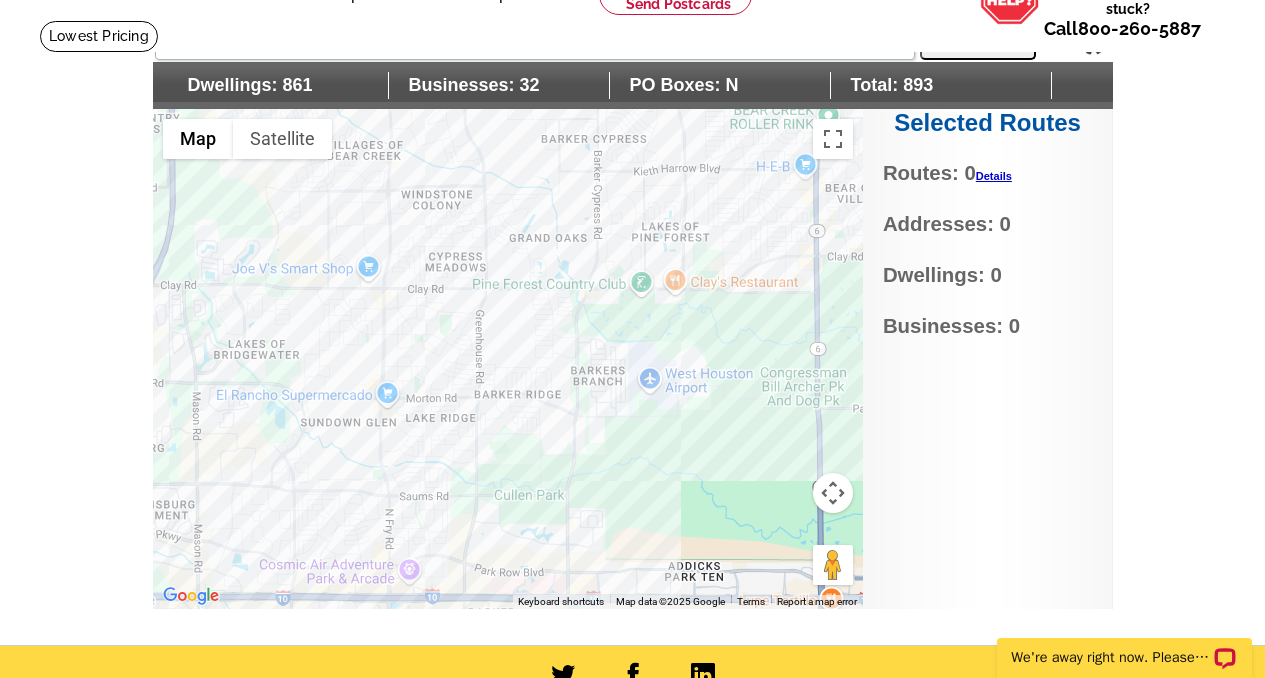 click at bounding box center (508, 359) 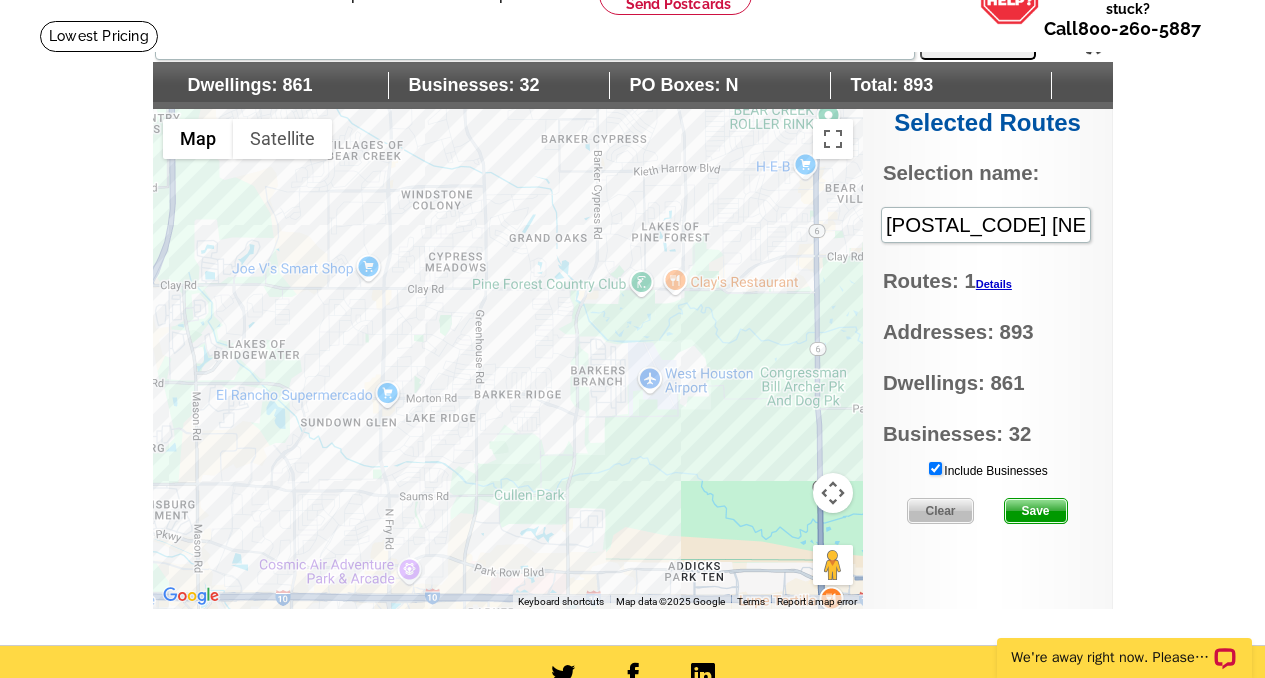 click at bounding box center (508, 359) 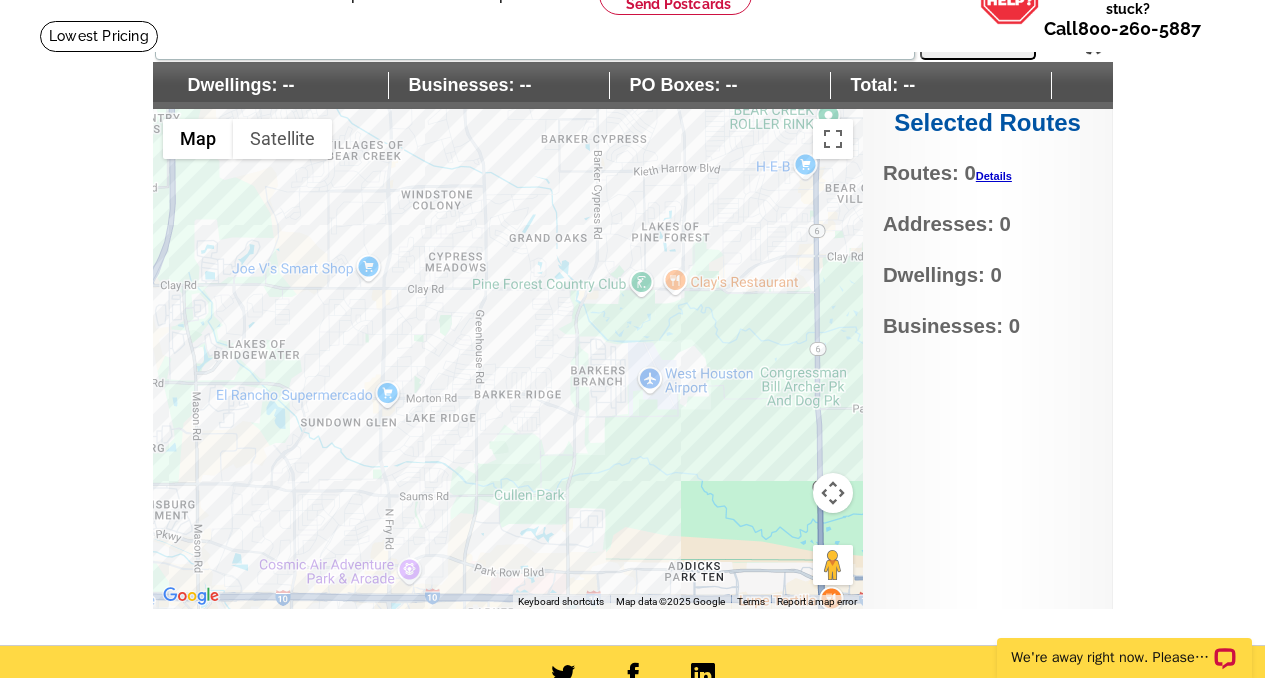 click at bounding box center [508, 359] 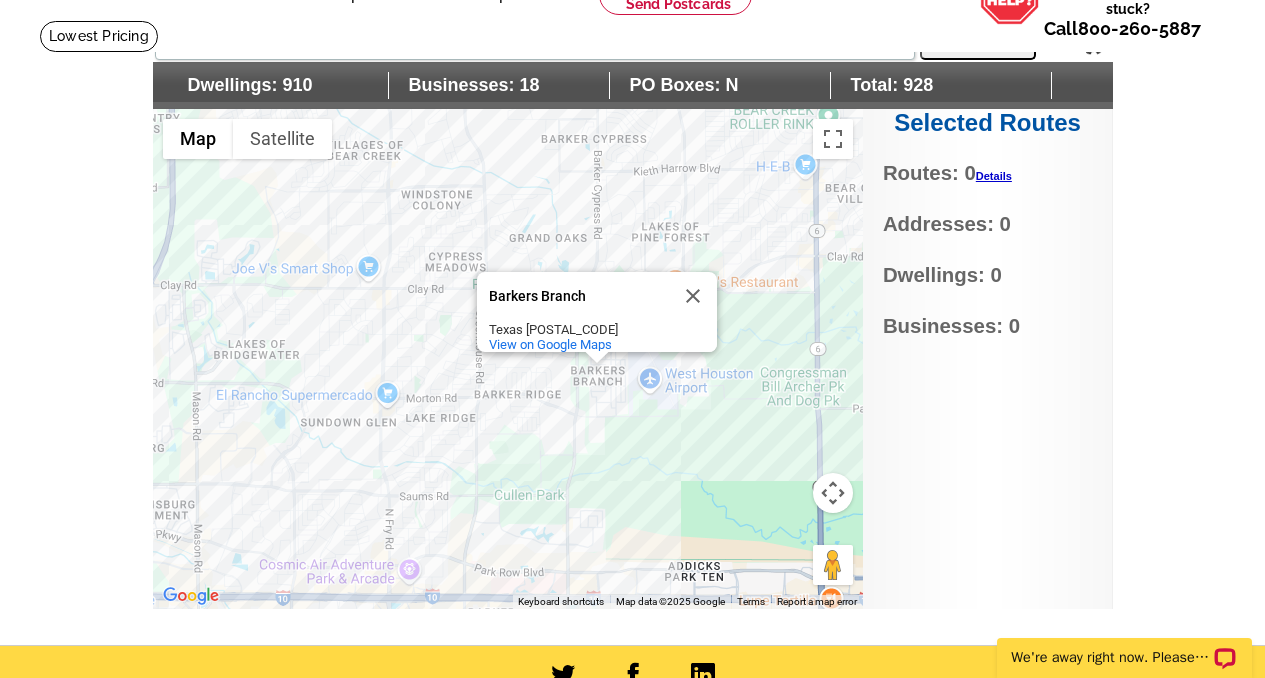 click on "Barkers Branch                     Barkers Branch                 Texas 77084              View on Google Maps" at bounding box center (508, 359) 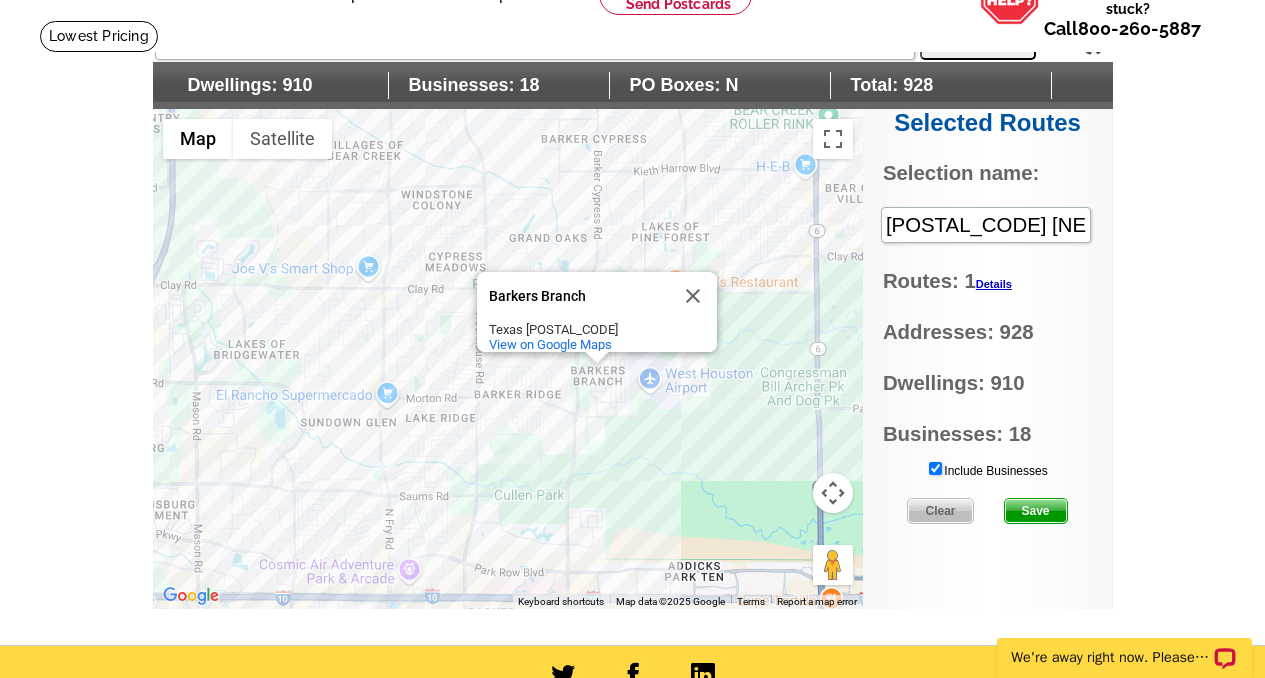 click on "Barkers Branch                     Barkers Branch                 Texas 77084              View on Google Maps" at bounding box center [508, 359] 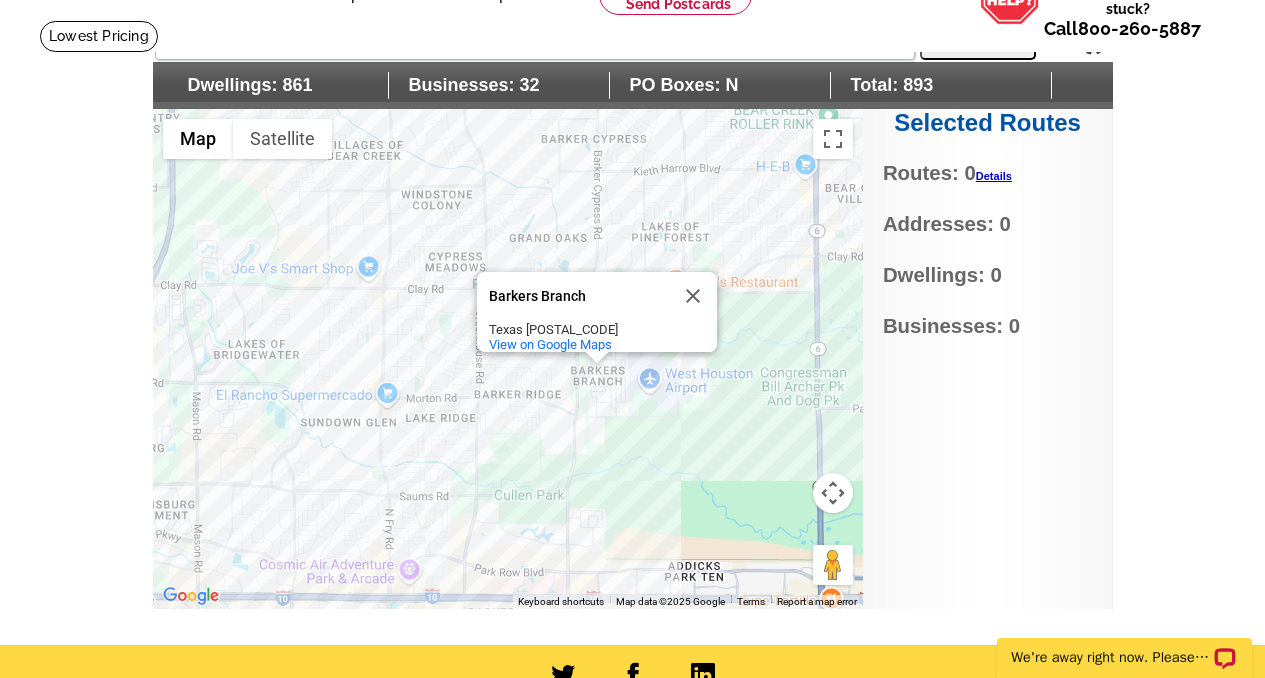 click on "Barkers Branch                     Barkers Branch                 Texas 77084              View on Google Maps" at bounding box center (508, 359) 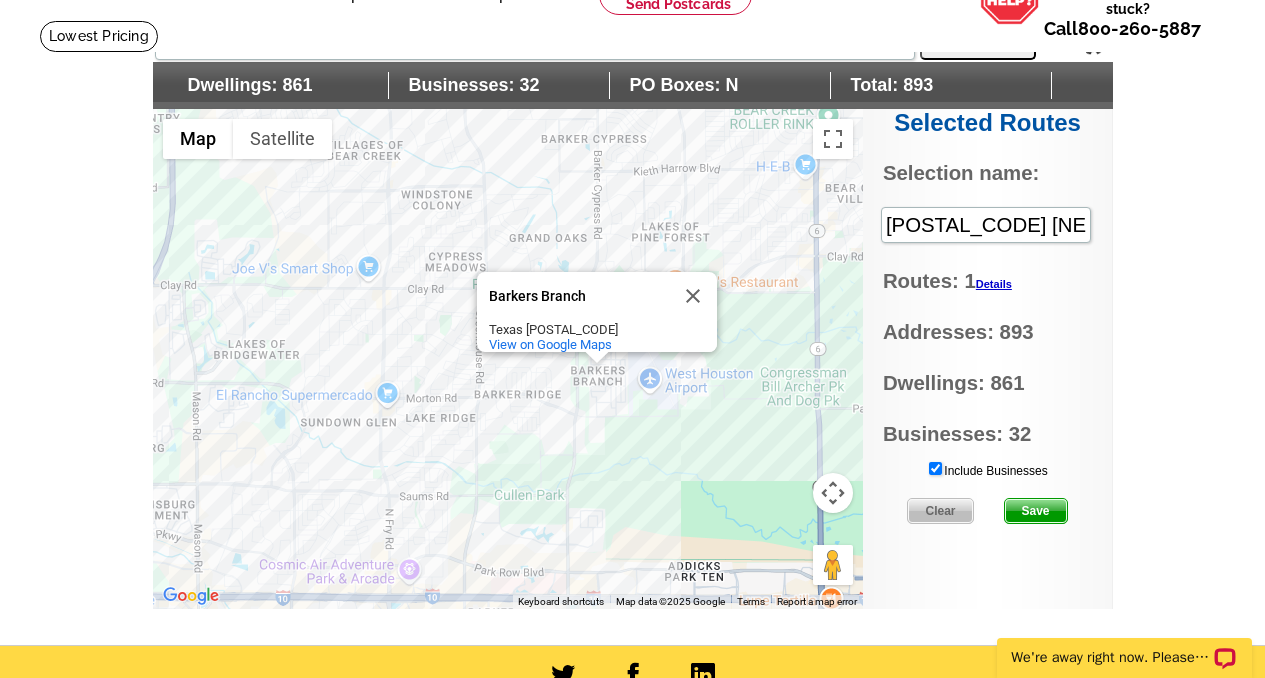 click on "Barkers Branch                     Barkers Branch                 Texas 77084              View on Google Maps" at bounding box center [508, 359] 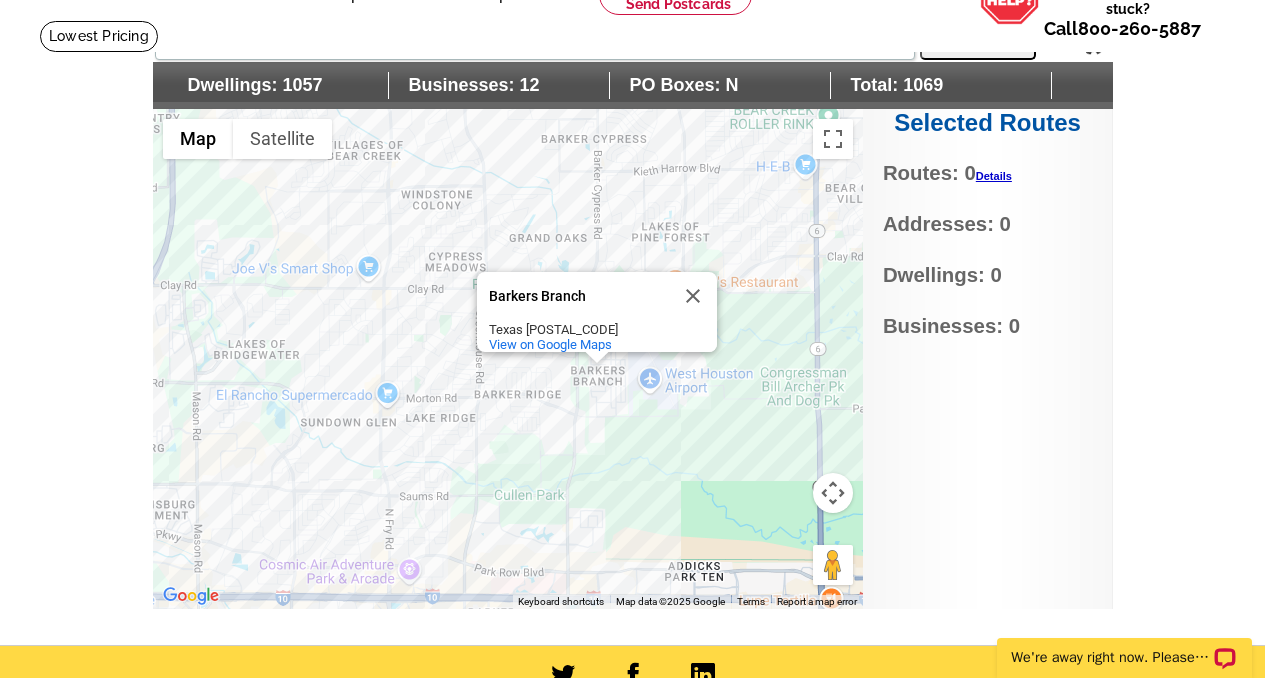 click on "Barkers Branch                     Barkers Branch                 Texas 77084              View on Google Maps" at bounding box center (508, 359) 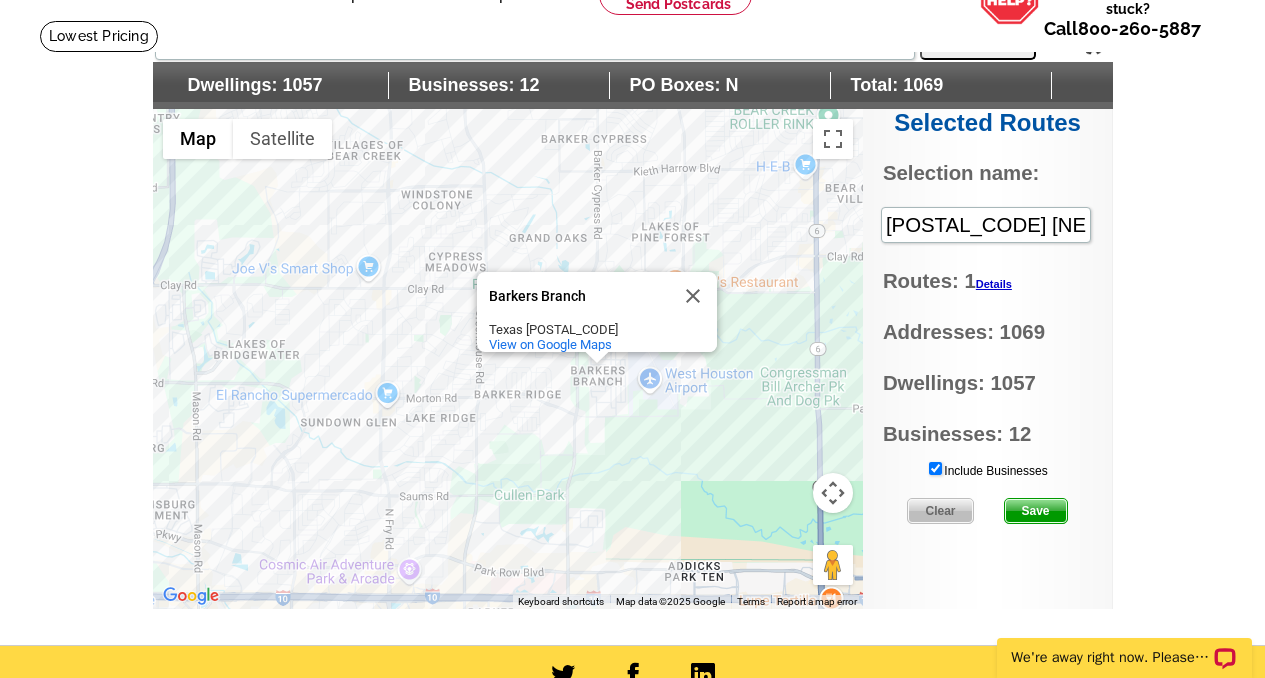 click on "Barkers Branch                     Barkers Branch                 Texas 77084              View on Google Maps" at bounding box center (508, 359) 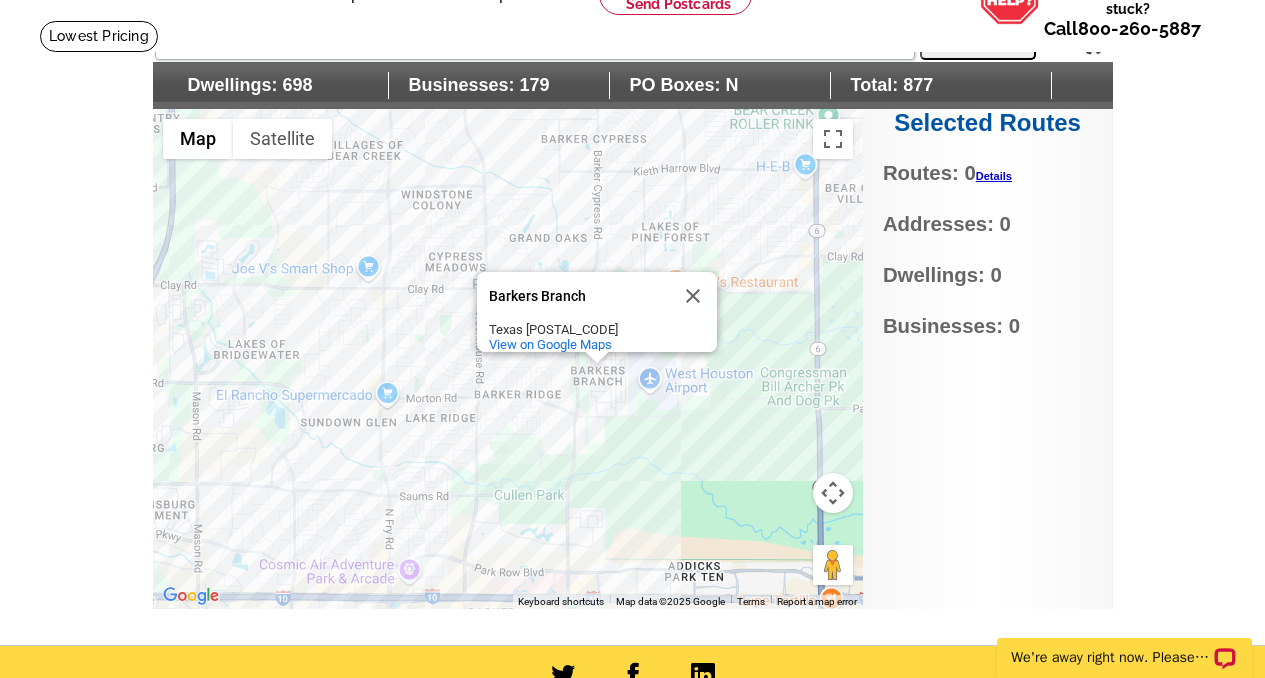 click on "Barkers Branch                     Barkers Branch                 Texas 77084              View on Google Maps" at bounding box center [508, 359] 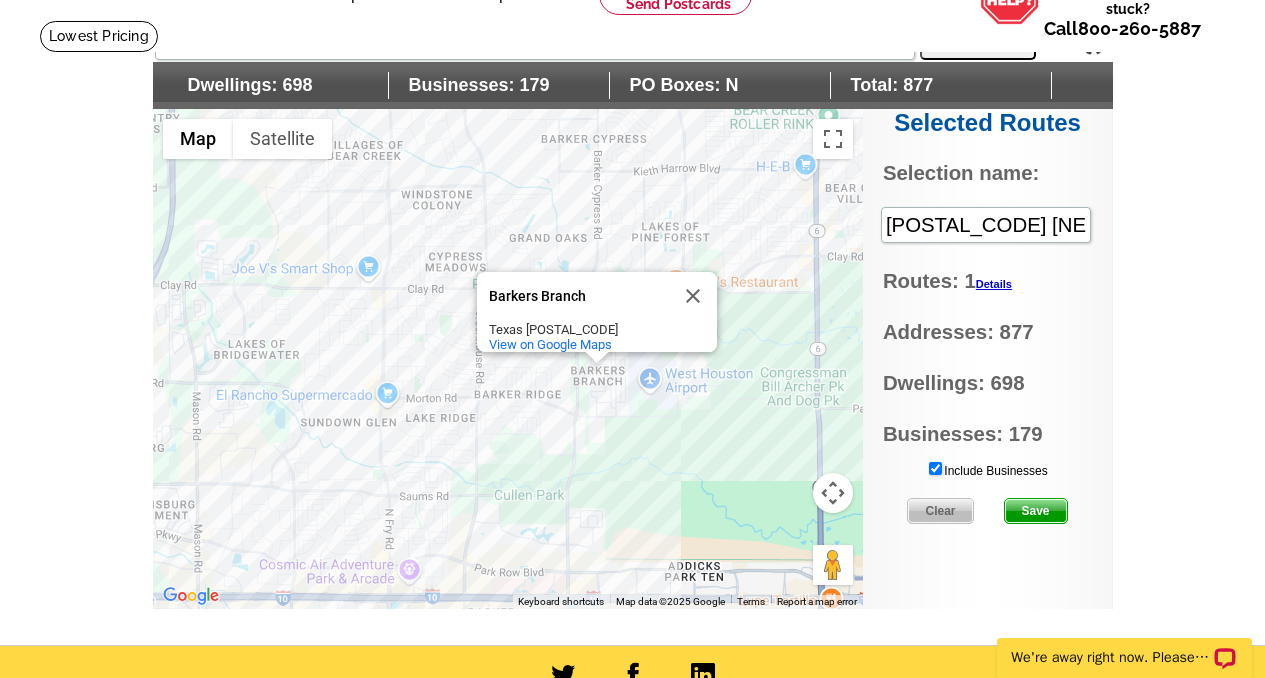 click on "Barkers Branch                     Barkers Branch                 Texas 77084              View on Google Maps" at bounding box center [508, 359] 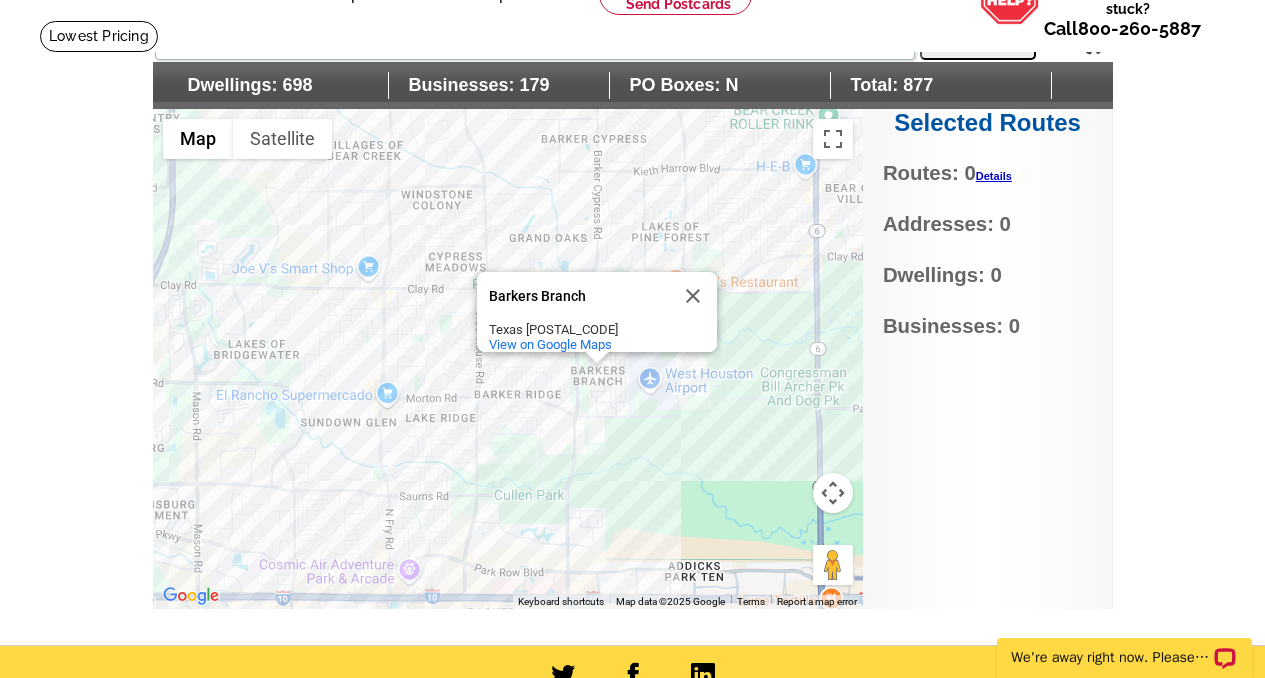click on "Barkers Branch                     Barkers Branch                 Texas 77084              View on Google Maps" at bounding box center [508, 359] 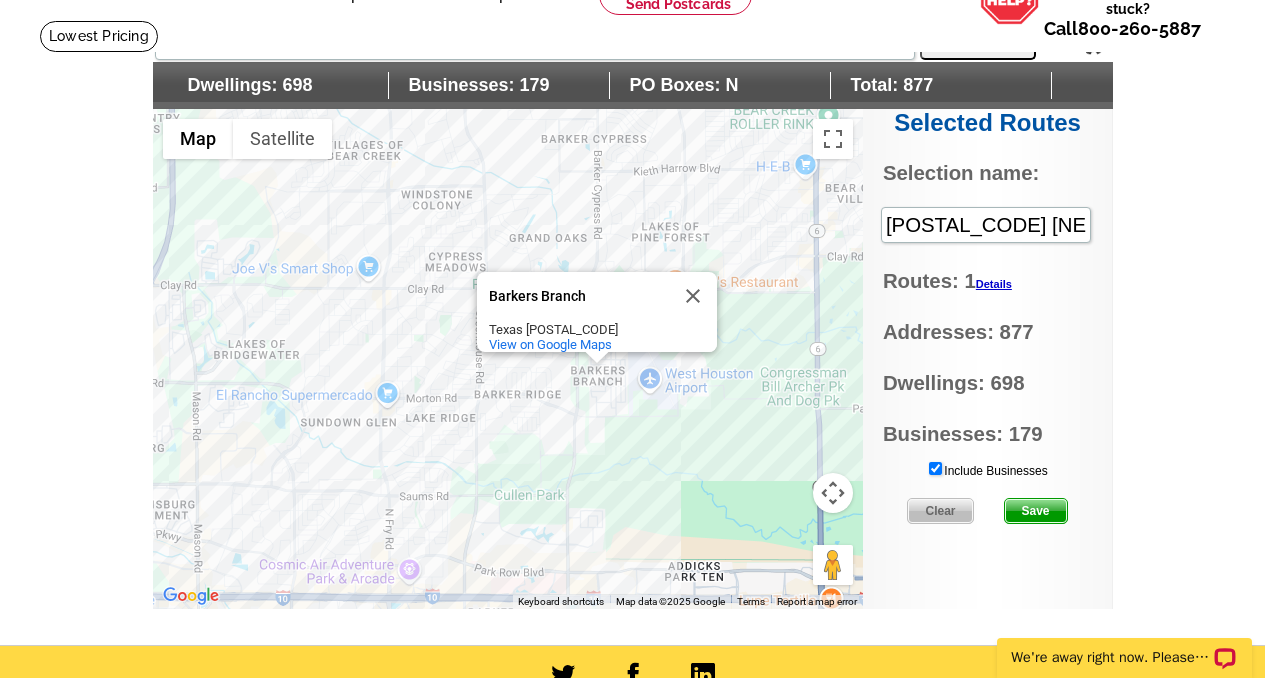 click on "Barkers Branch                     Barkers Branch                 Texas 77084              View on Google Maps" at bounding box center (508, 359) 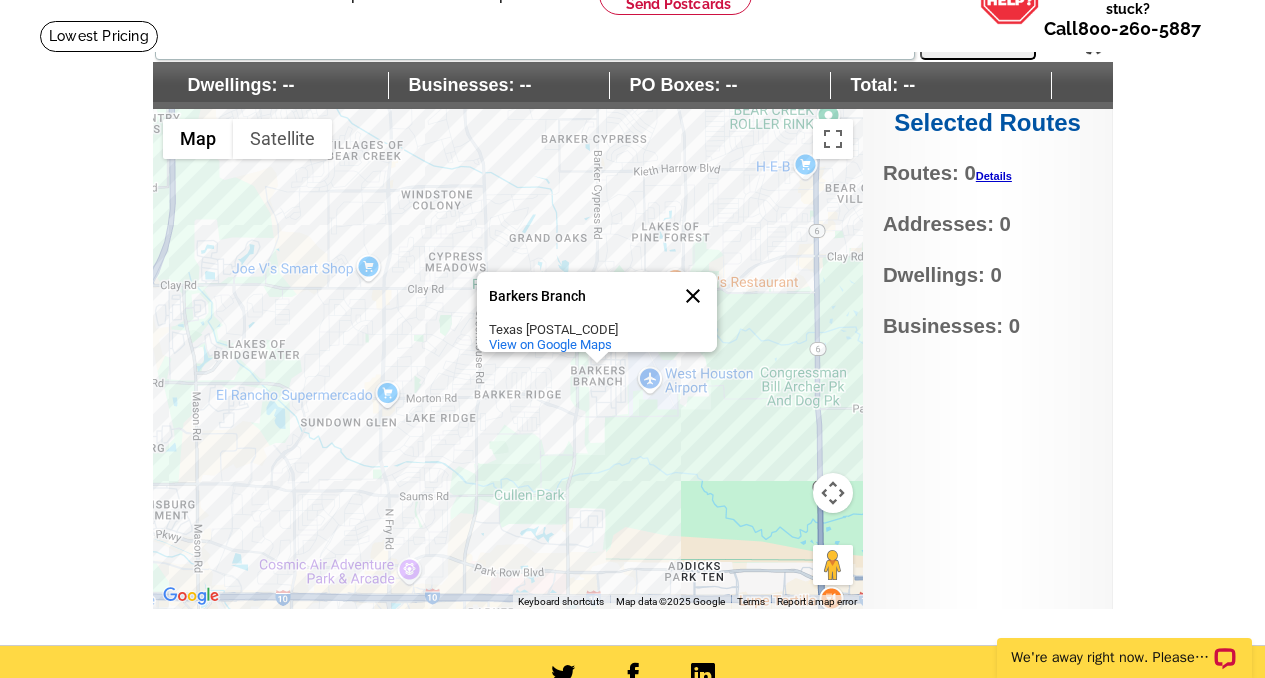 click at bounding box center [693, 296] 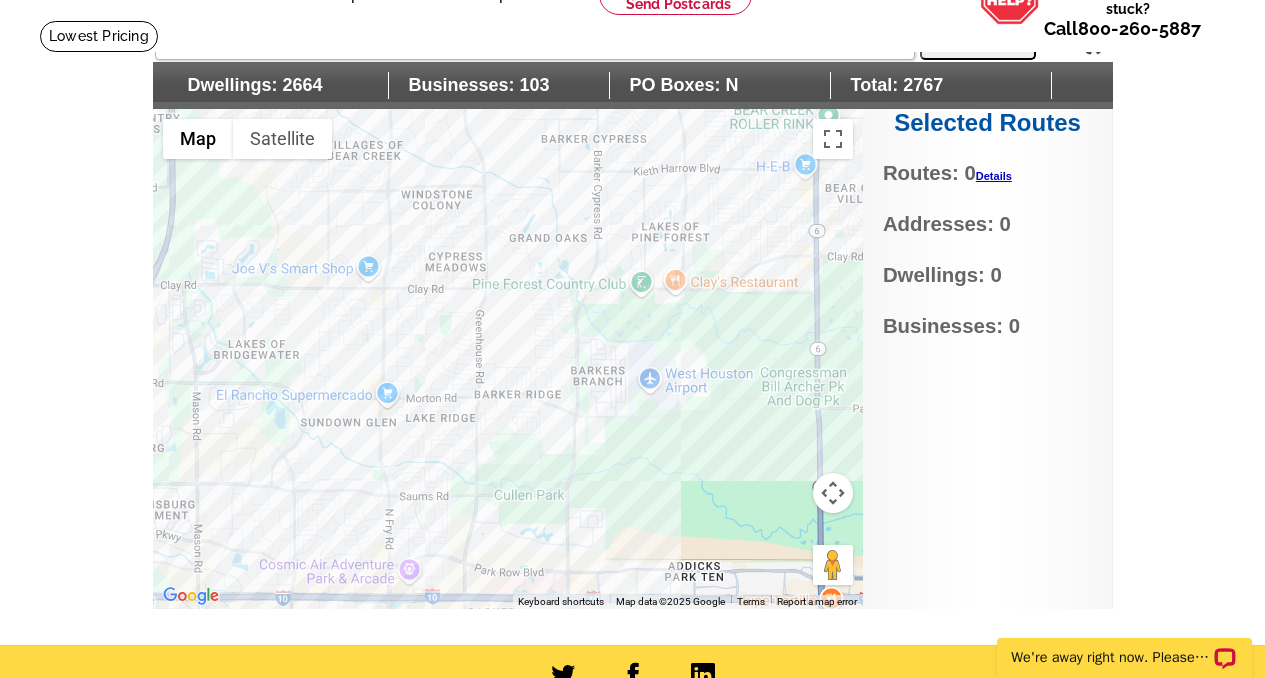 click at bounding box center (508, 359) 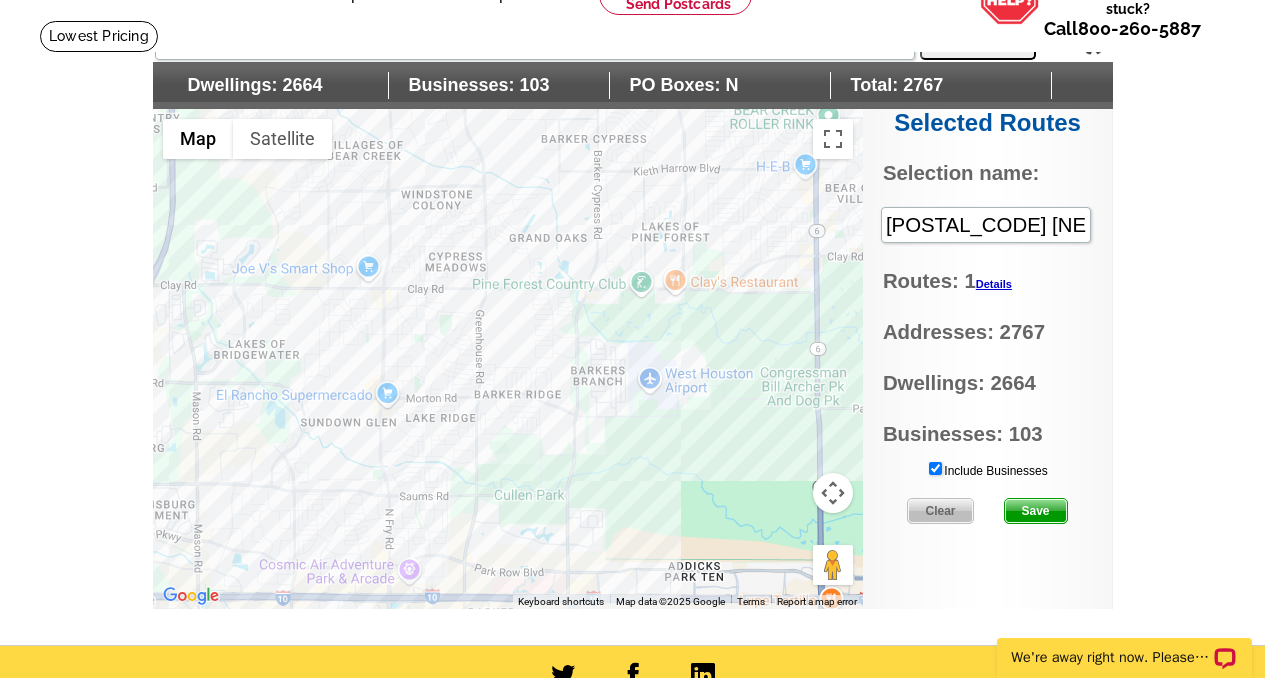 click at bounding box center [508, 359] 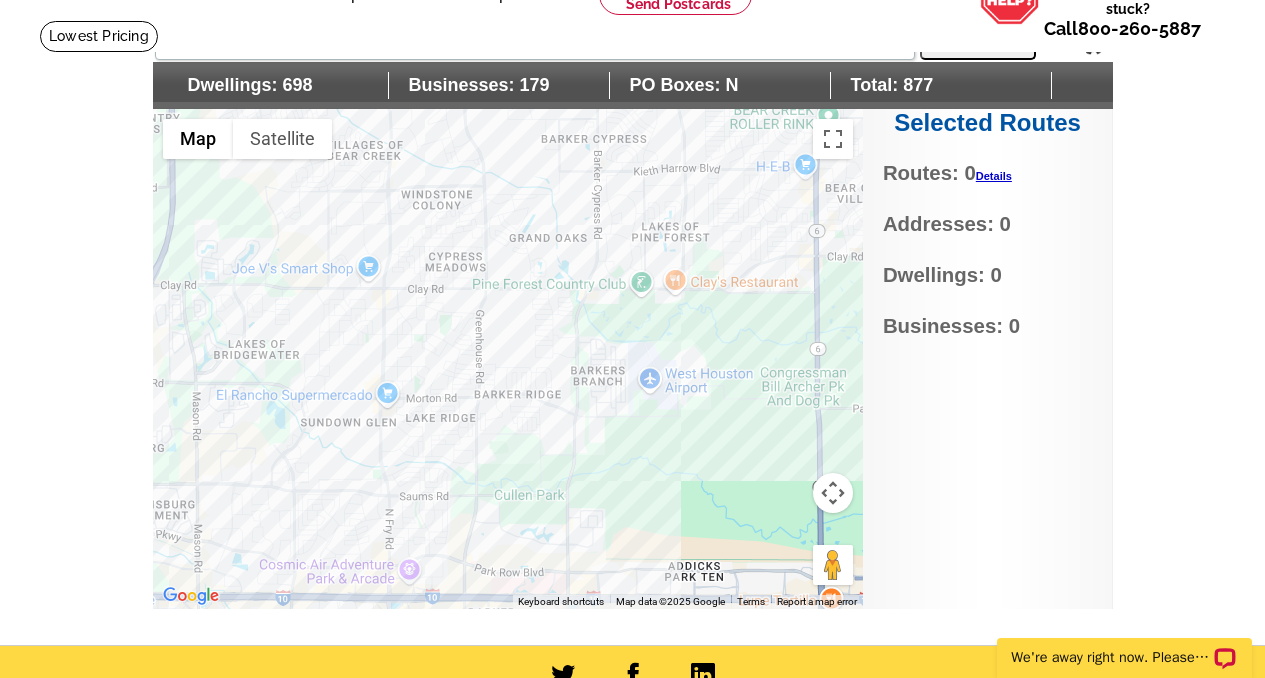 click at bounding box center (508, 359) 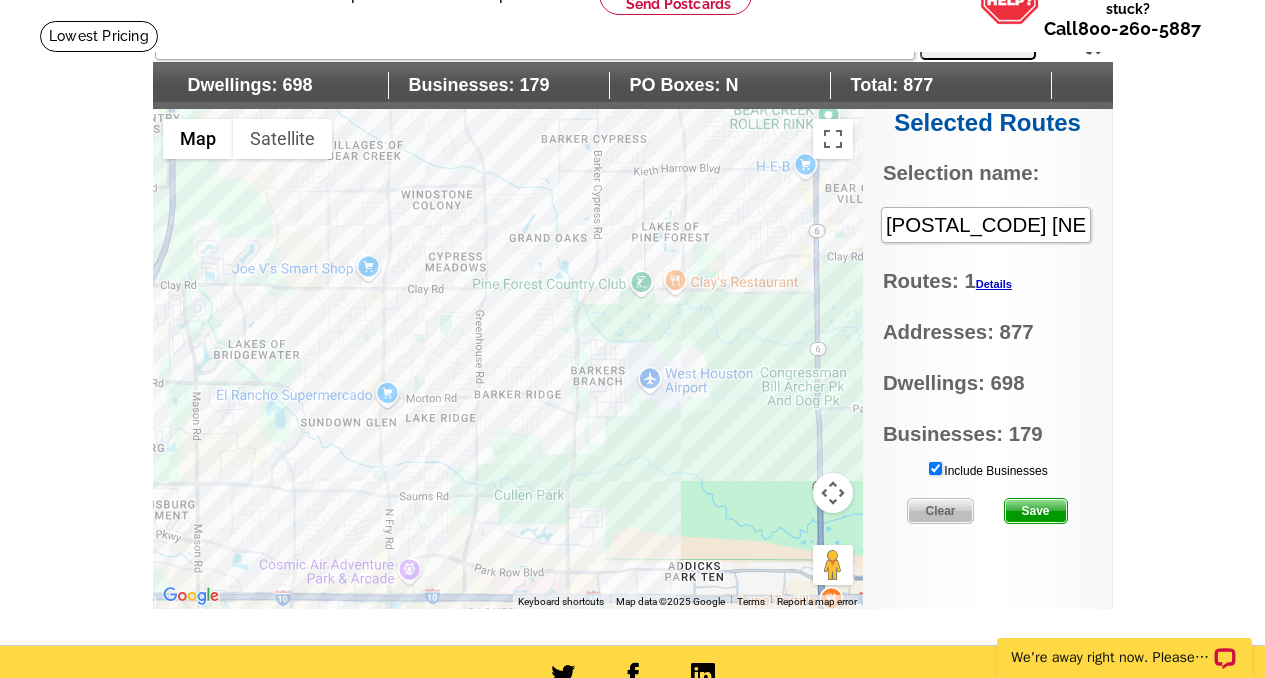click at bounding box center (508, 359) 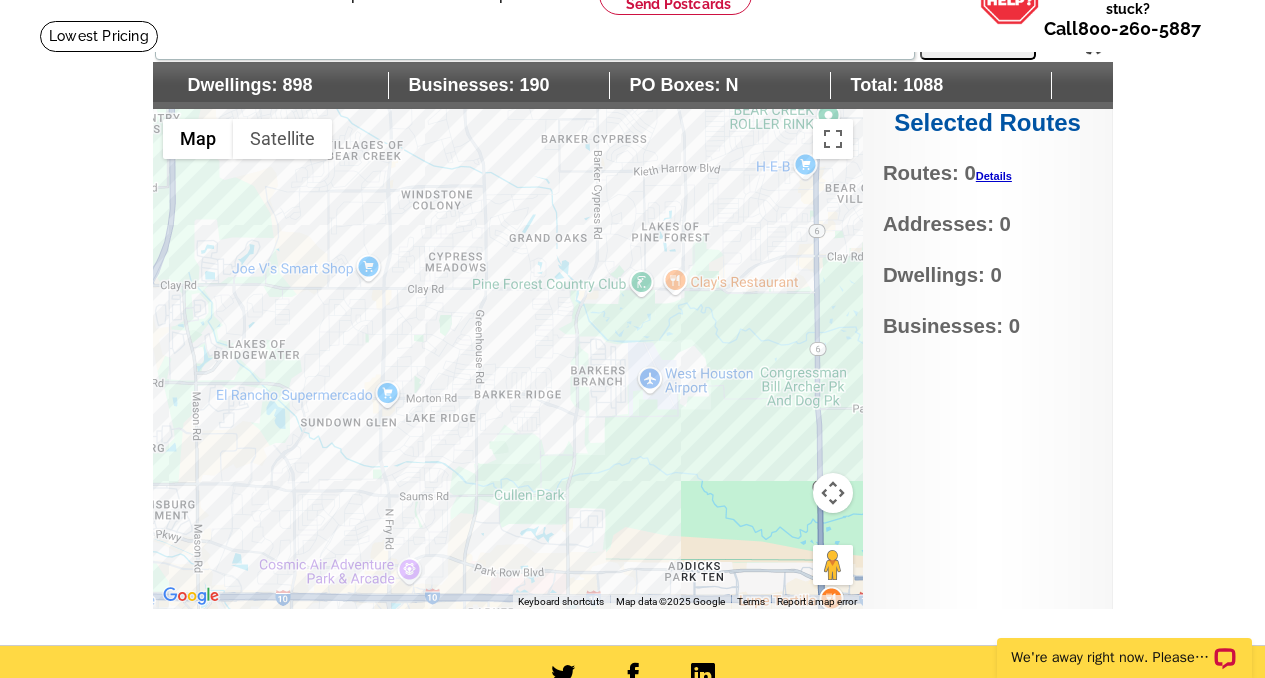 click at bounding box center (508, 359) 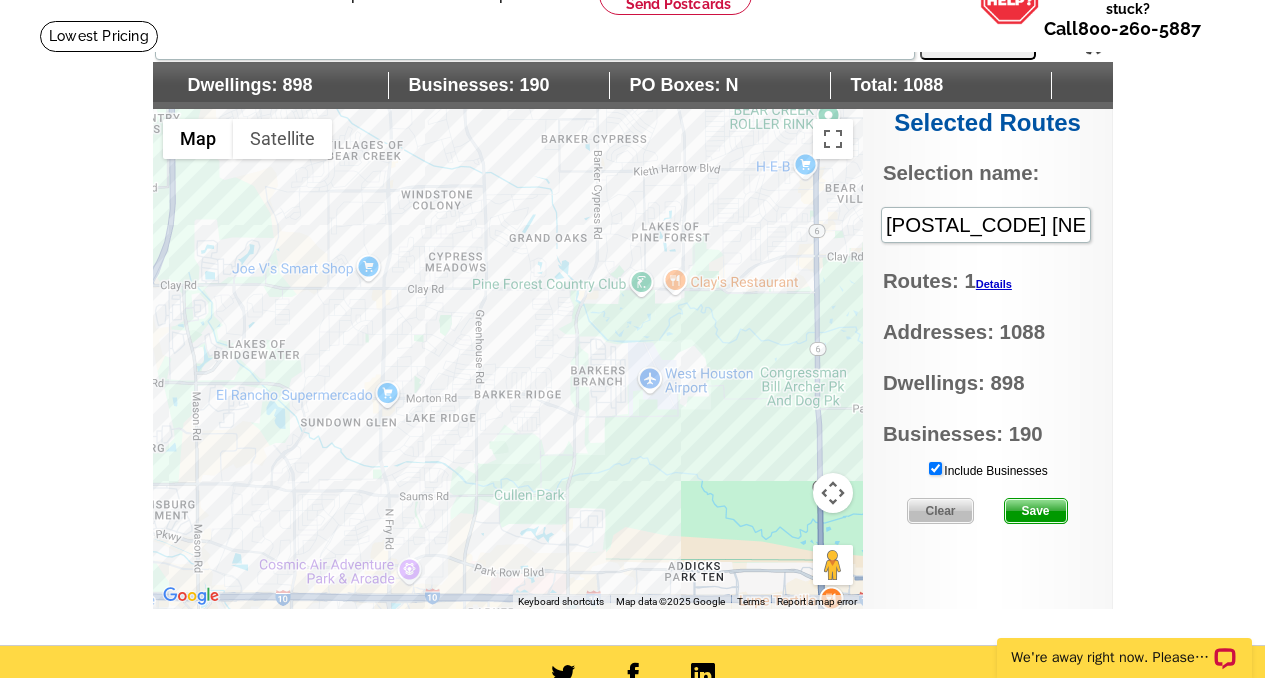 click at bounding box center (508, 359) 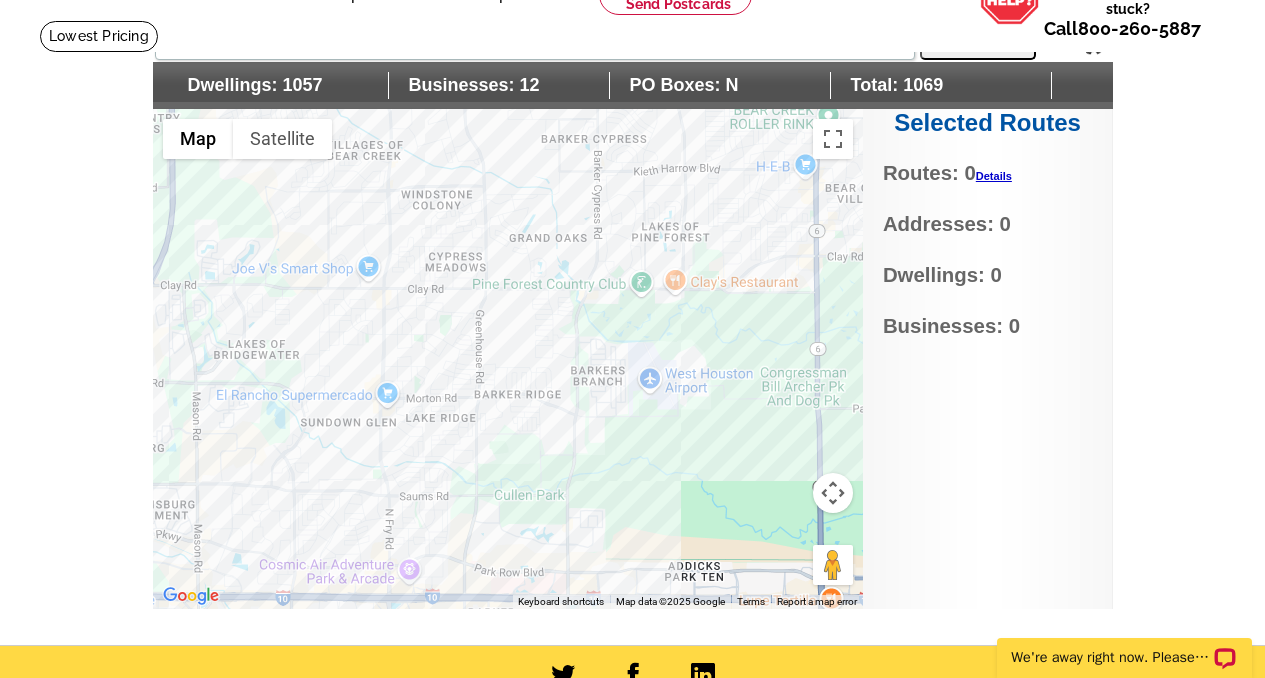 click at bounding box center (508, 359) 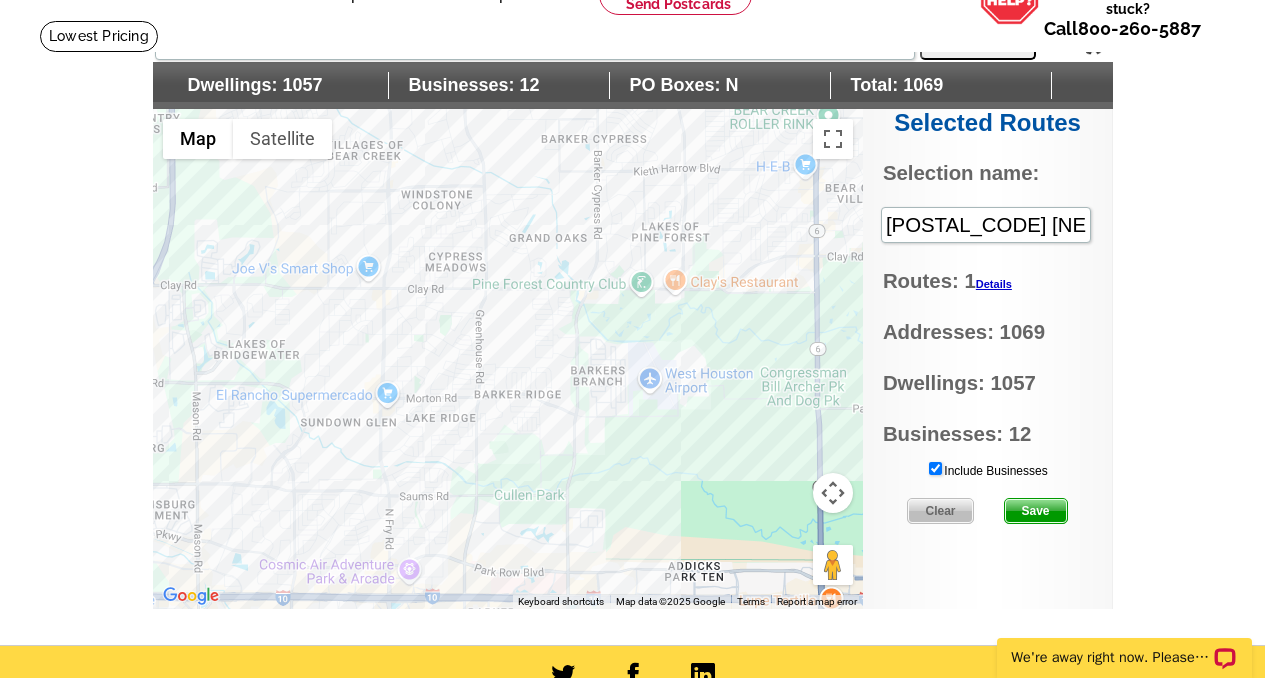 click at bounding box center [508, 359] 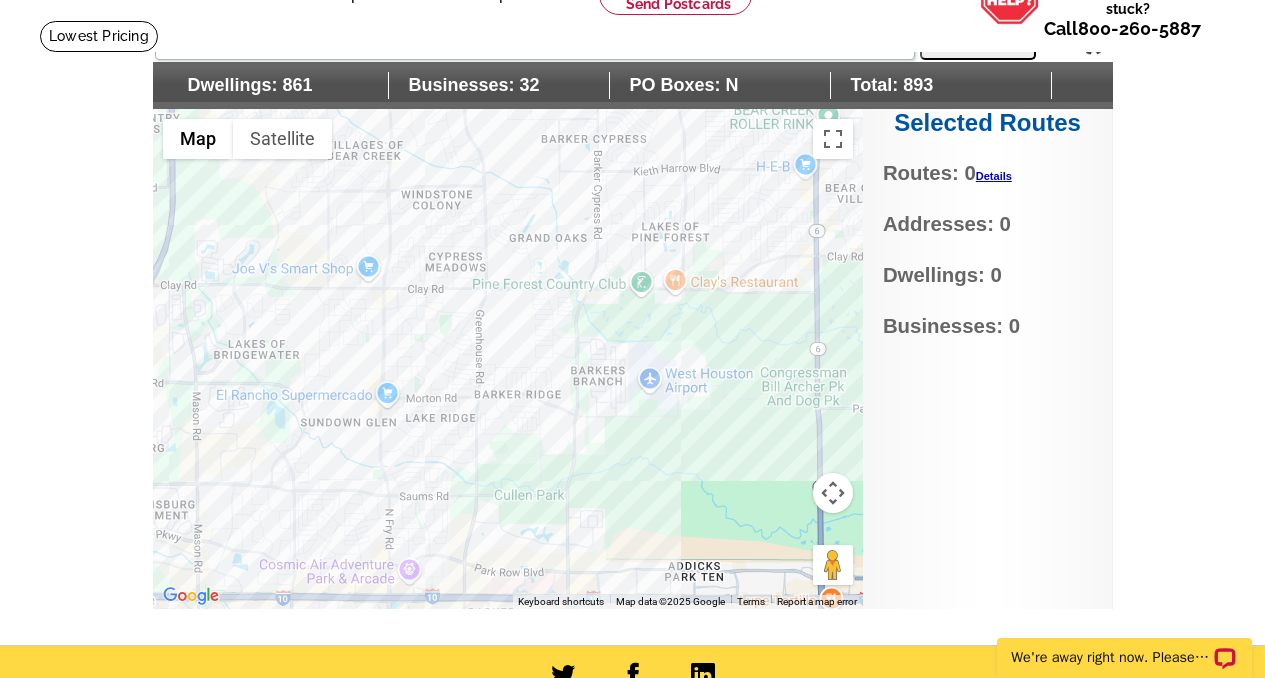 click at bounding box center [508, 359] 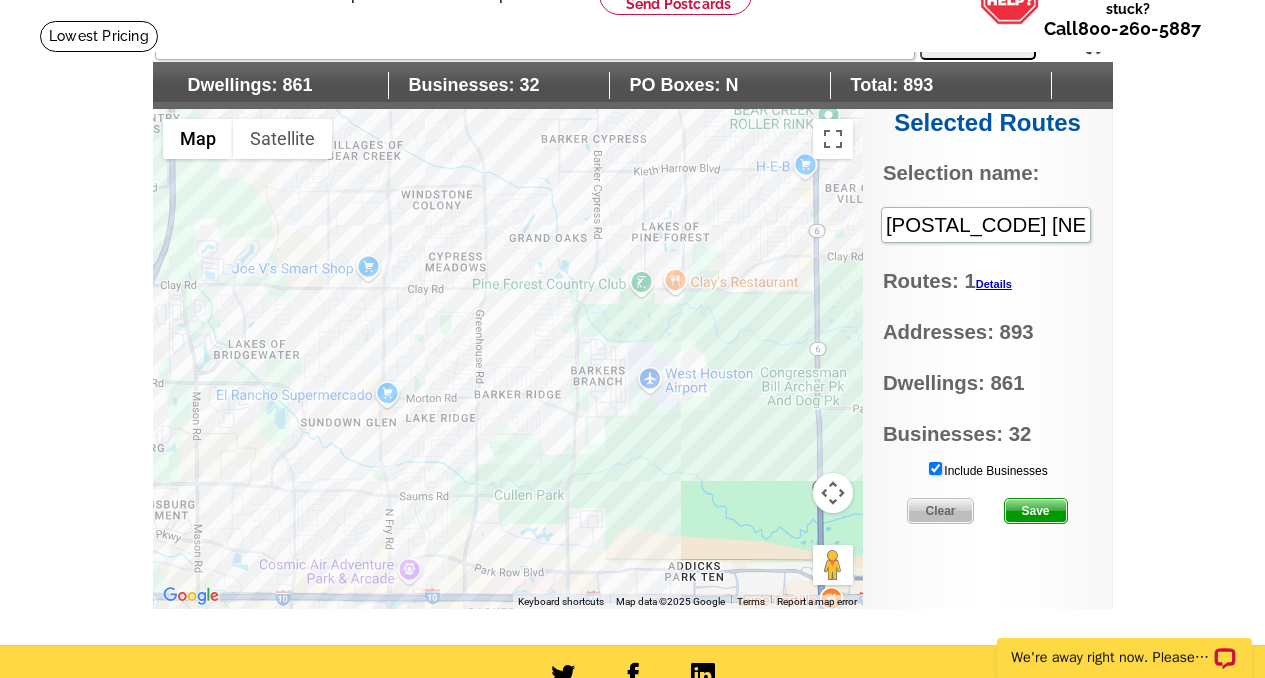 click at bounding box center [508, 359] 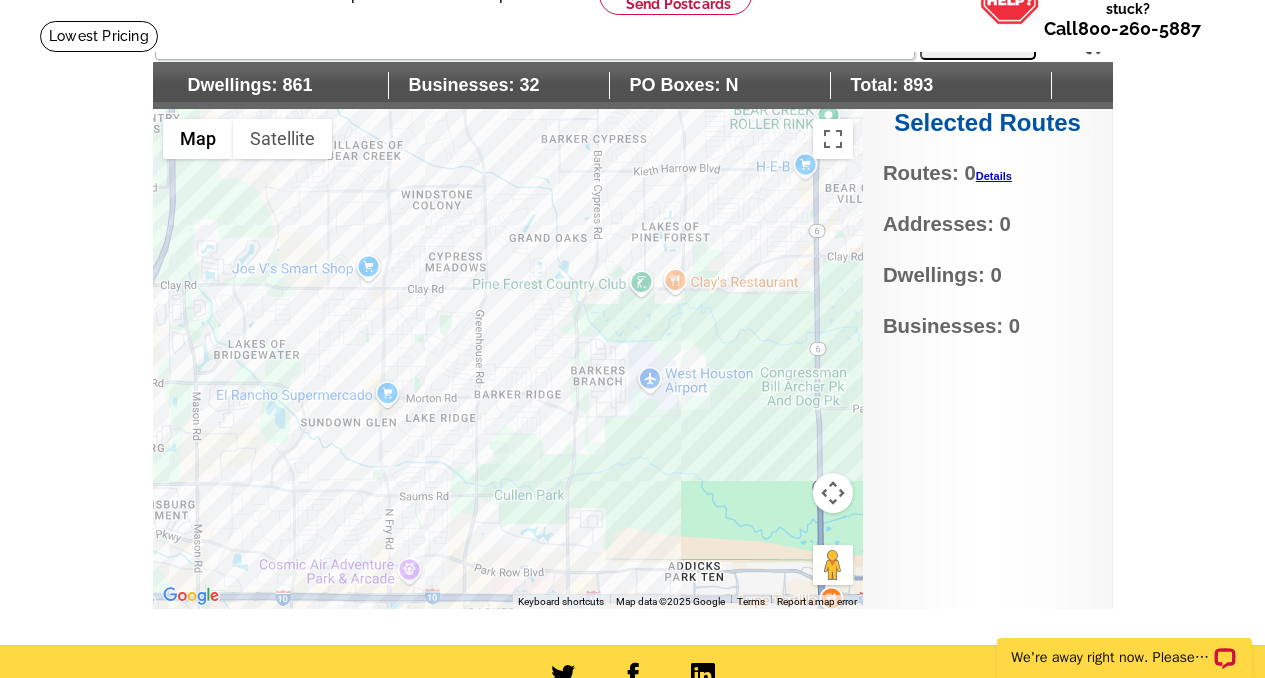 click at bounding box center (508, 359) 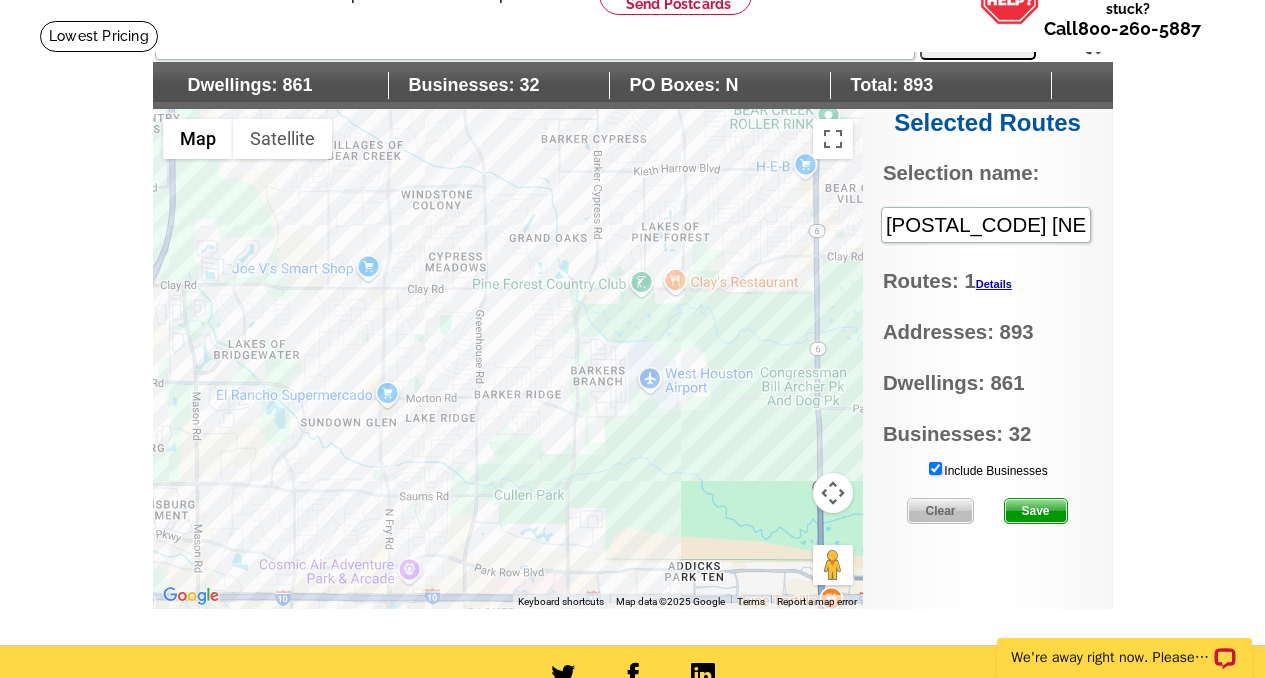 click at bounding box center (508, 359) 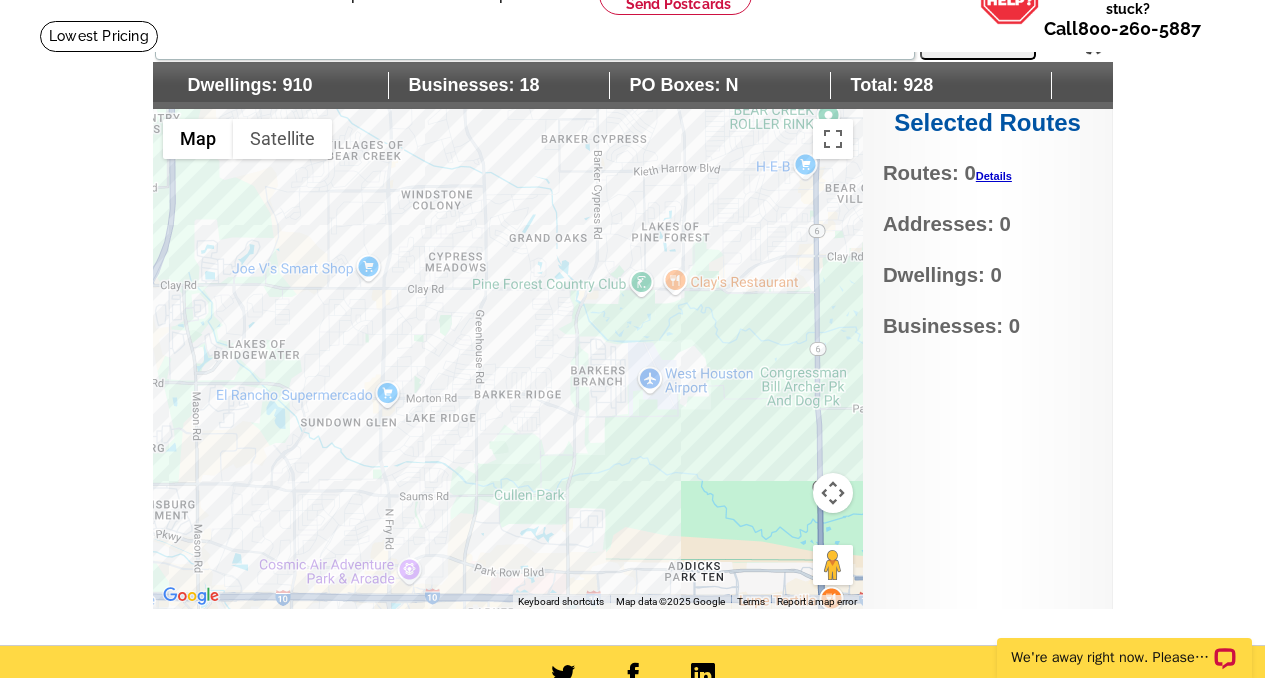 click at bounding box center (508, 359) 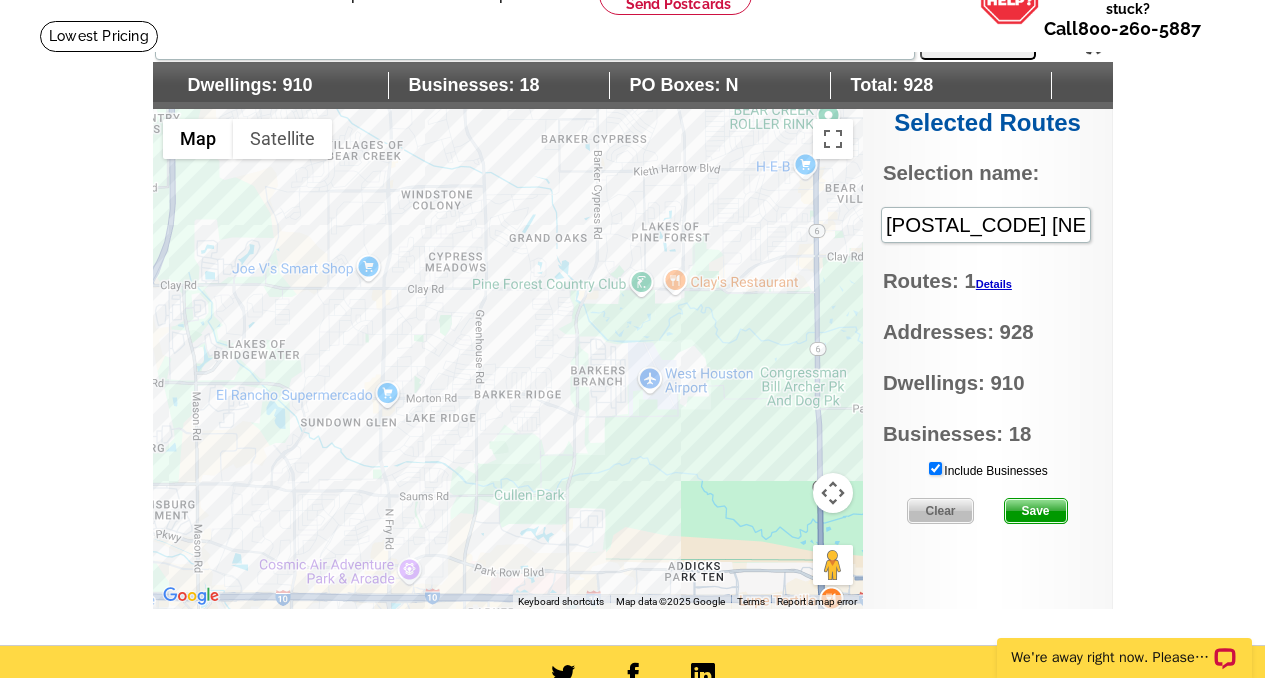 click at bounding box center [508, 359] 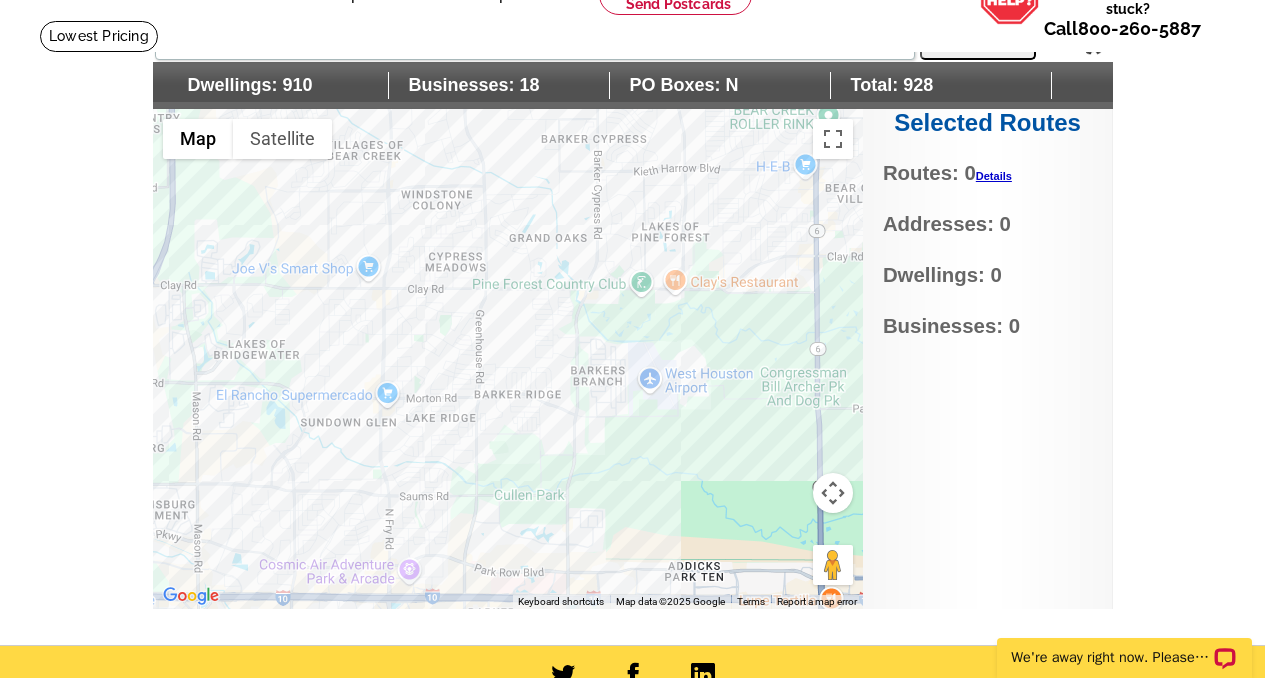 click at bounding box center [508, 359] 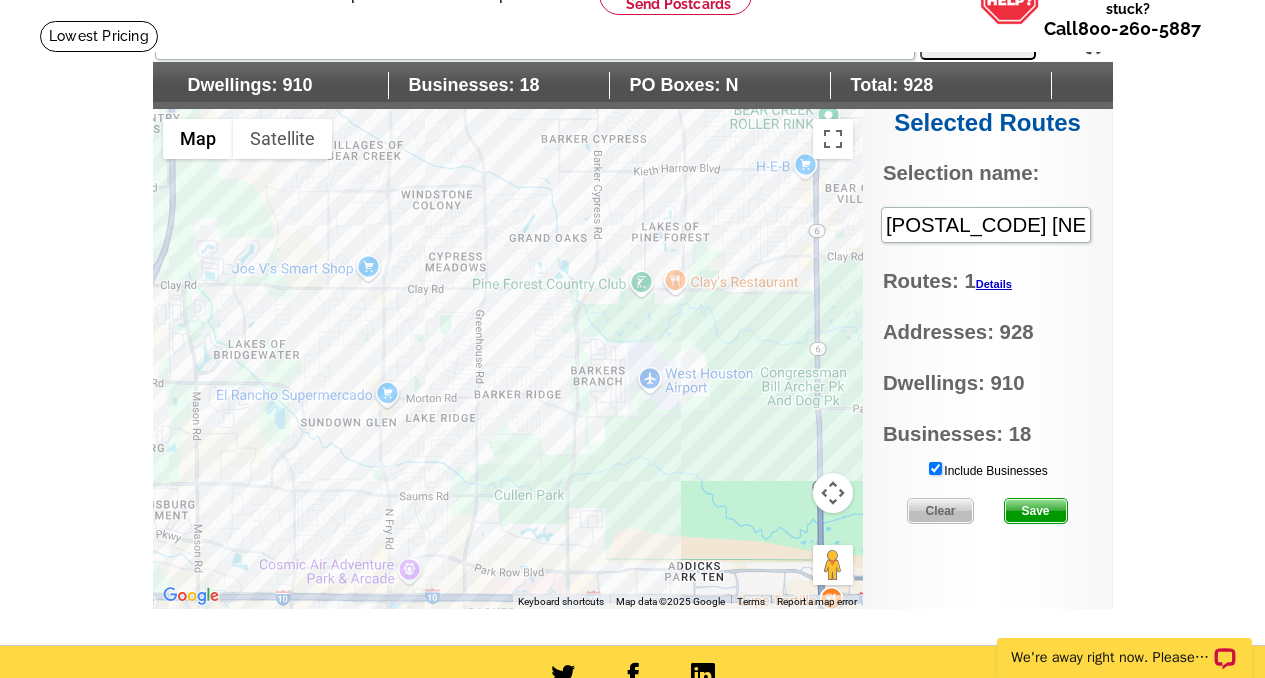 click at bounding box center (508, 359) 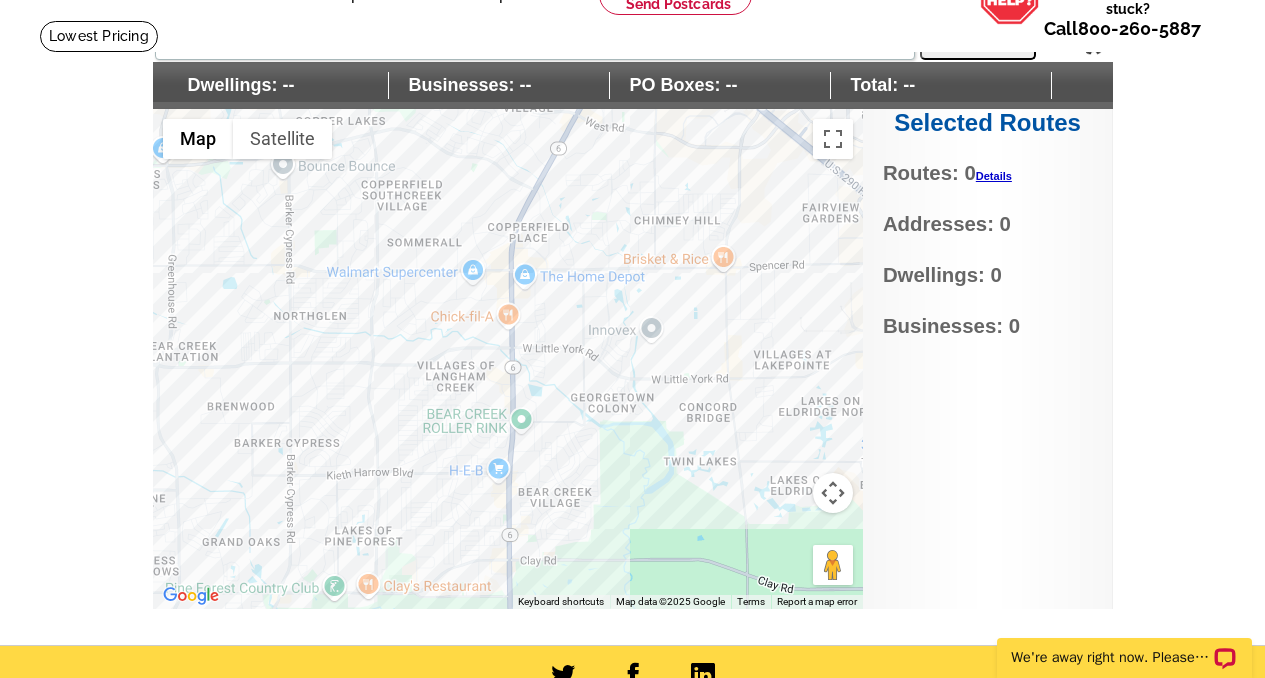 drag, startPoint x: 786, startPoint y: 317, endPoint x: 476, endPoint y: 622, distance: 434.88504 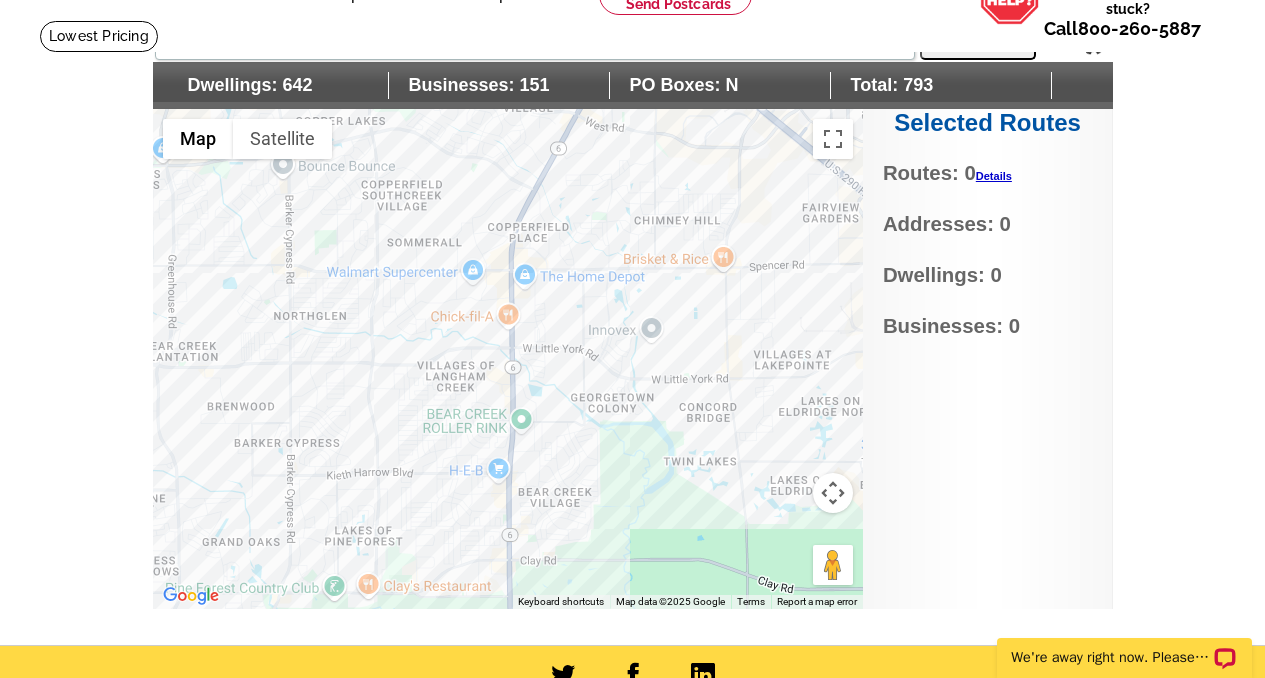 click at bounding box center (508, 359) 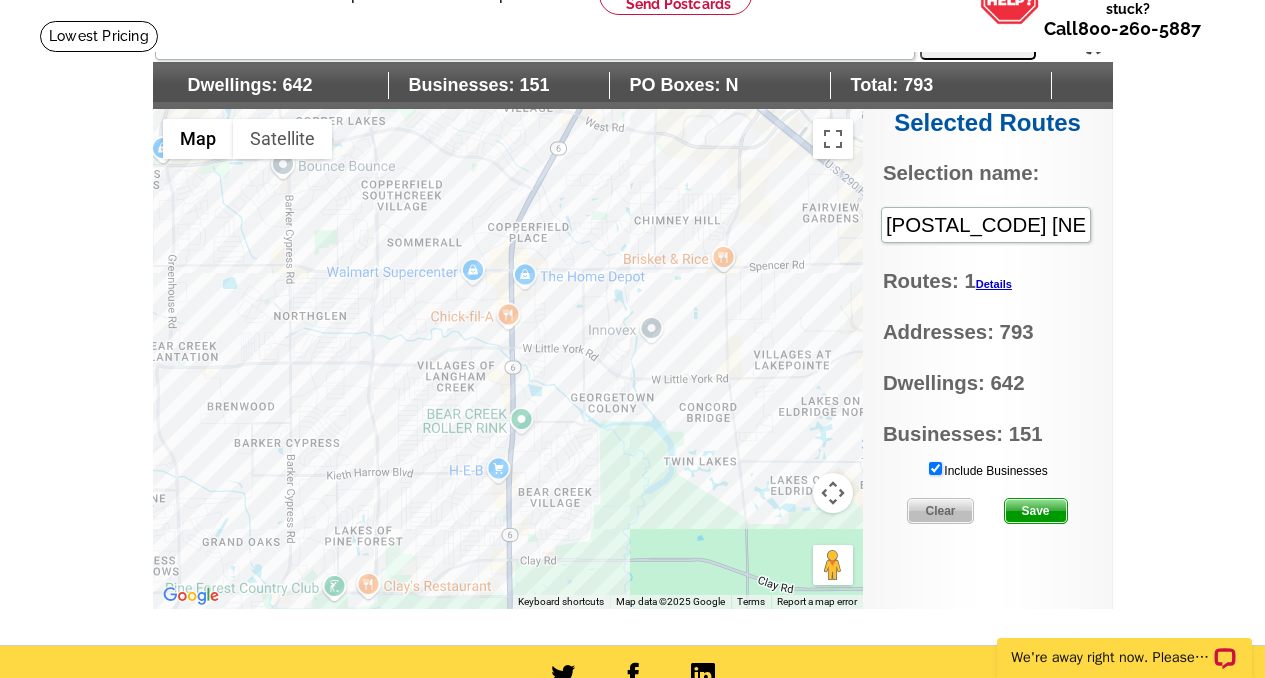 click at bounding box center [508, 359] 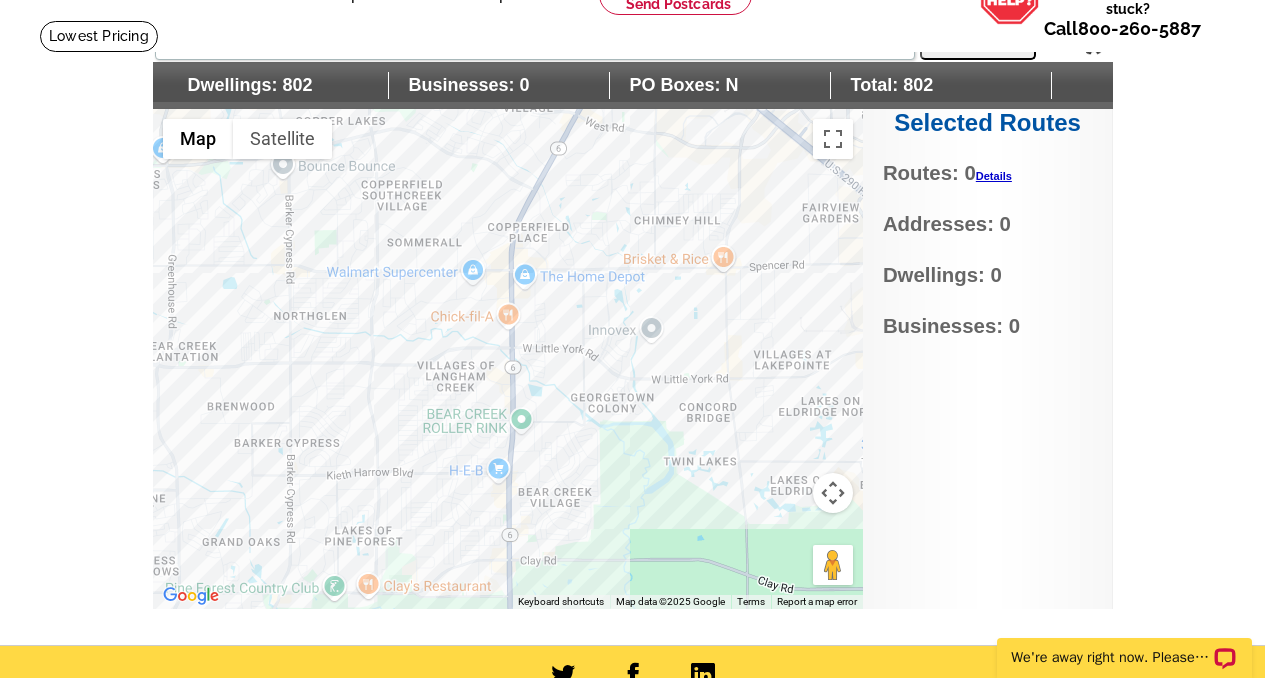 click at bounding box center (508, 359) 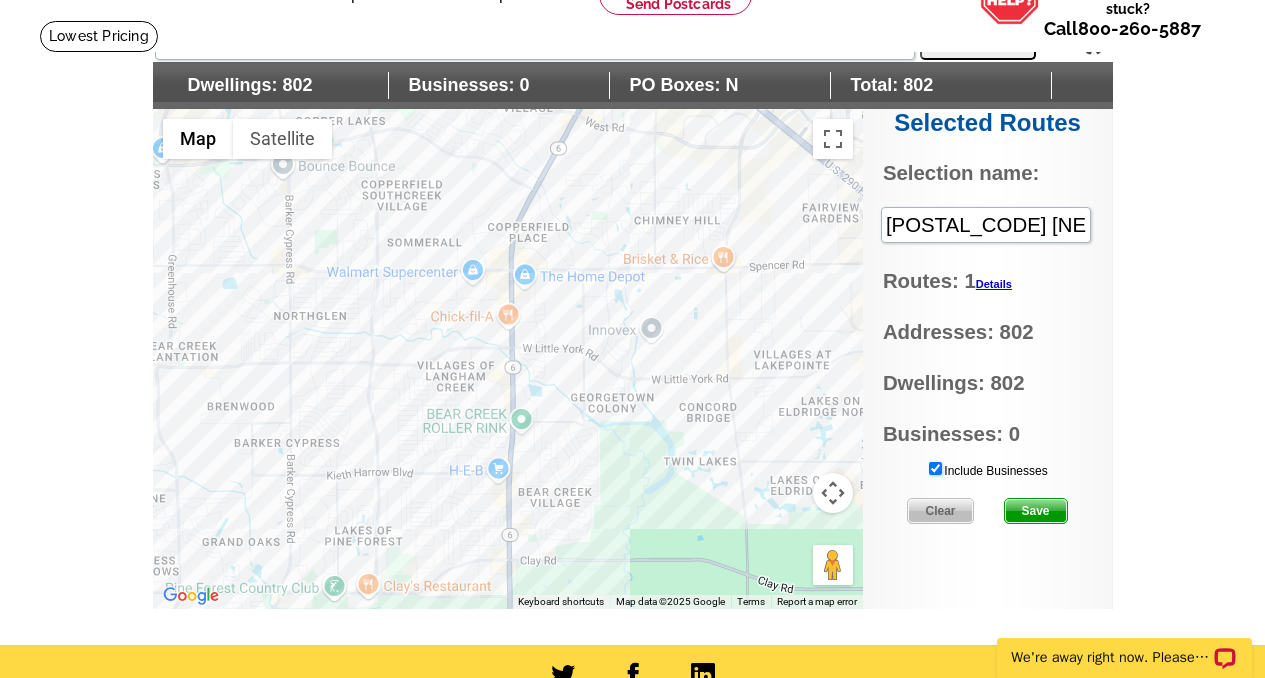 click at bounding box center [508, 359] 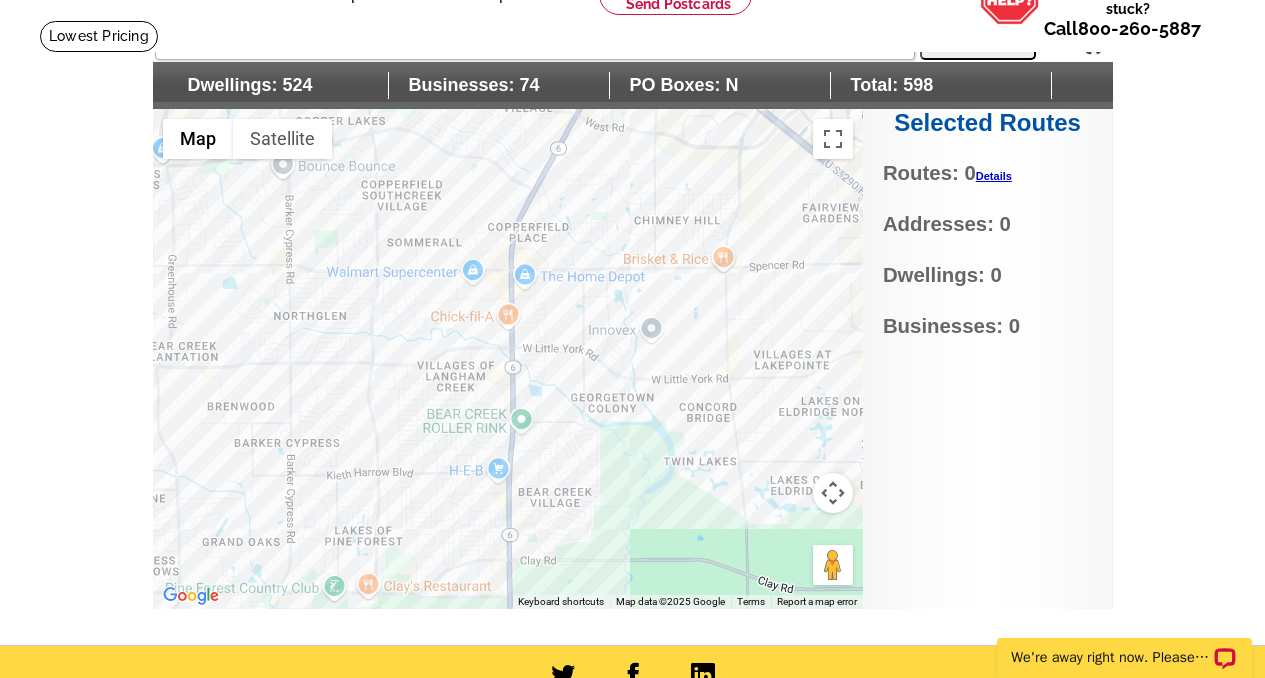 click at bounding box center [508, 359] 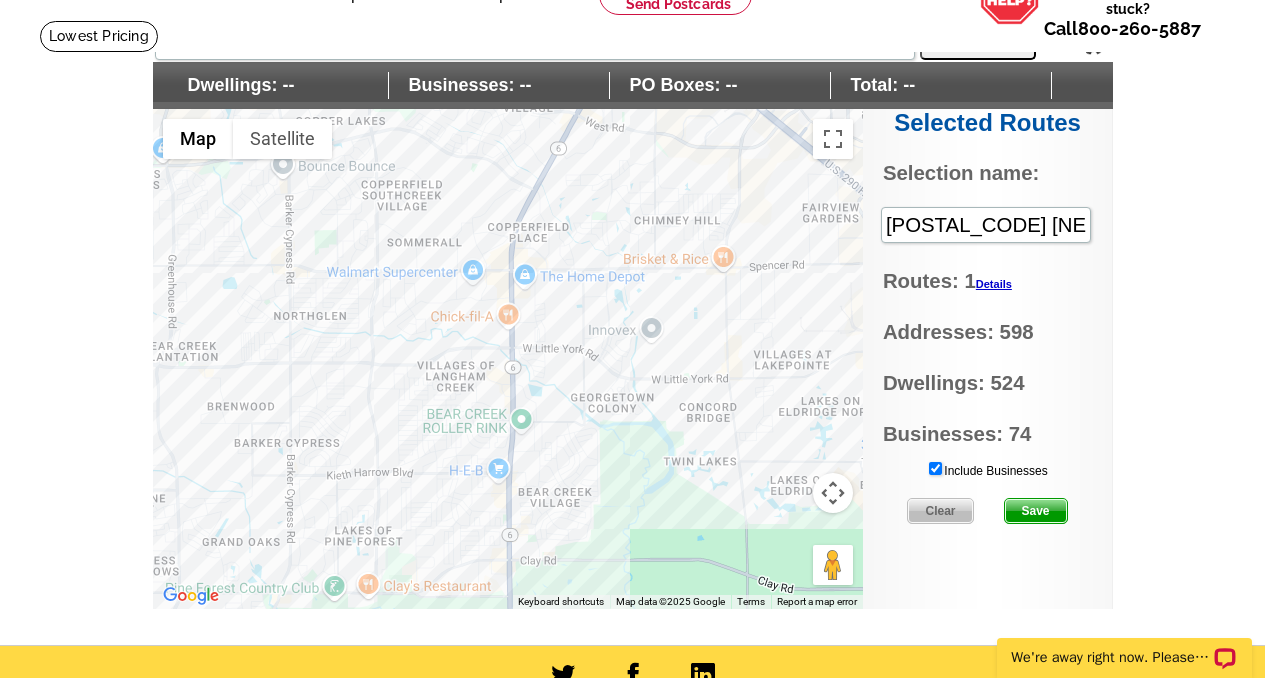 click on "Save" at bounding box center [1036, 511] 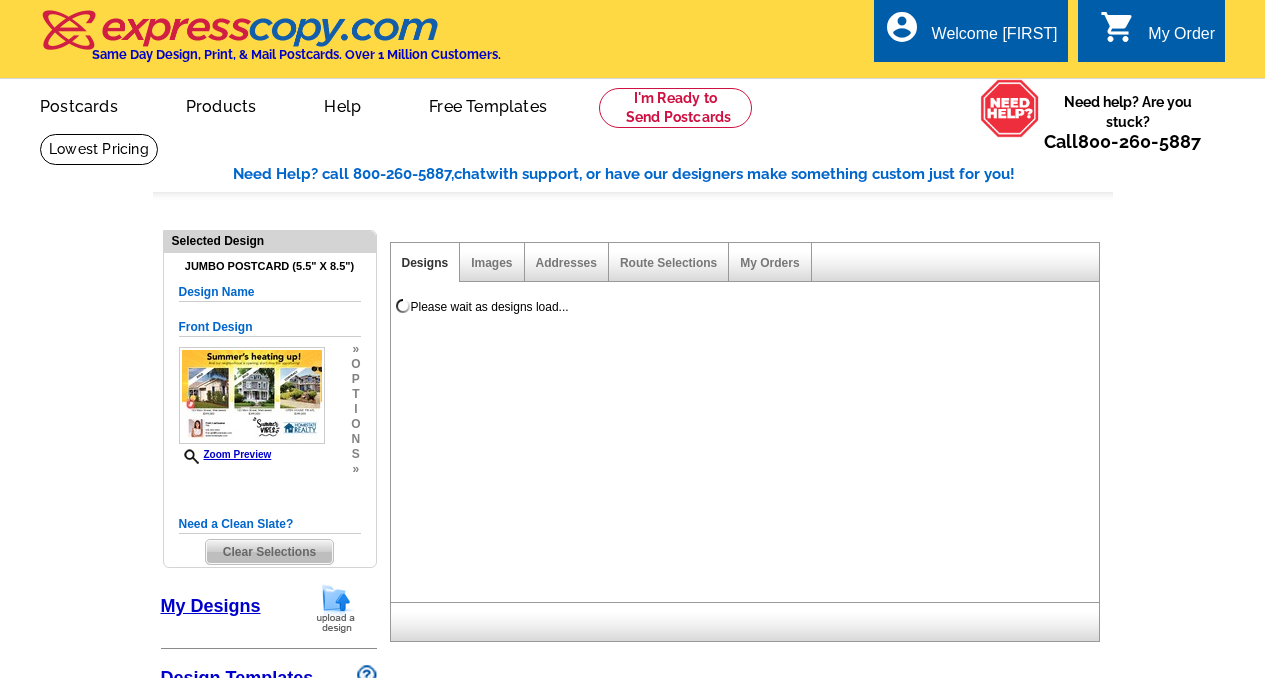 select on "1" 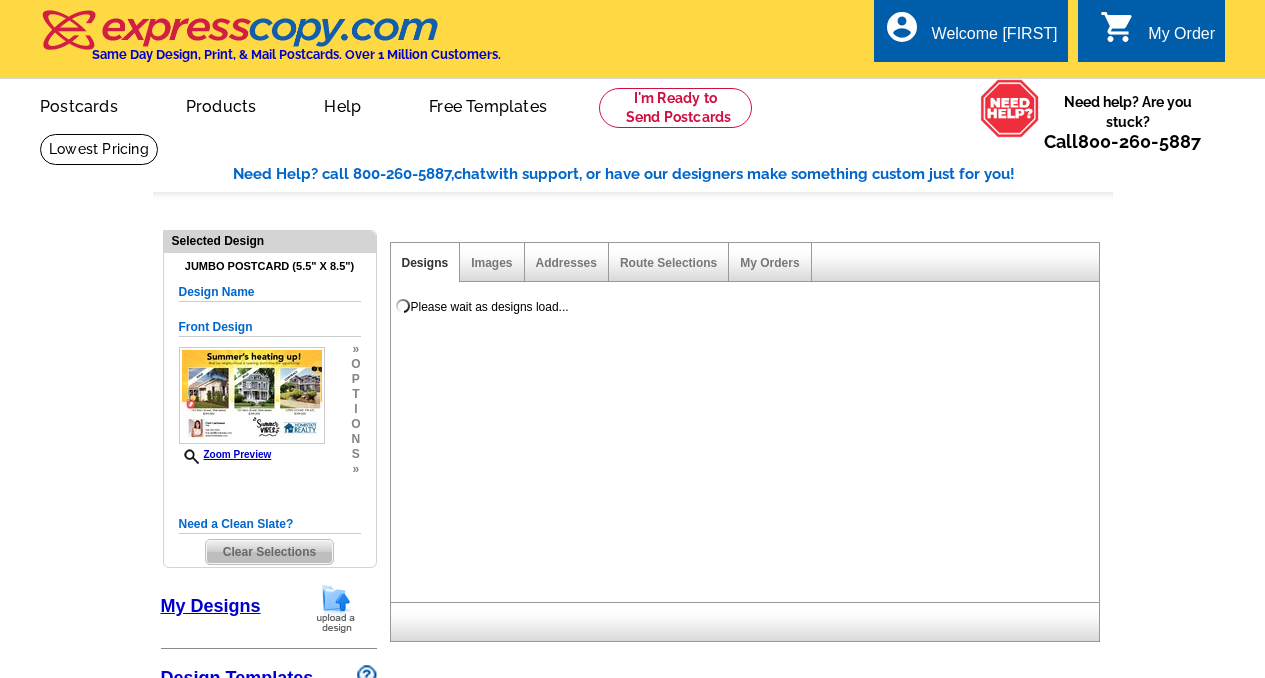 select on "4" 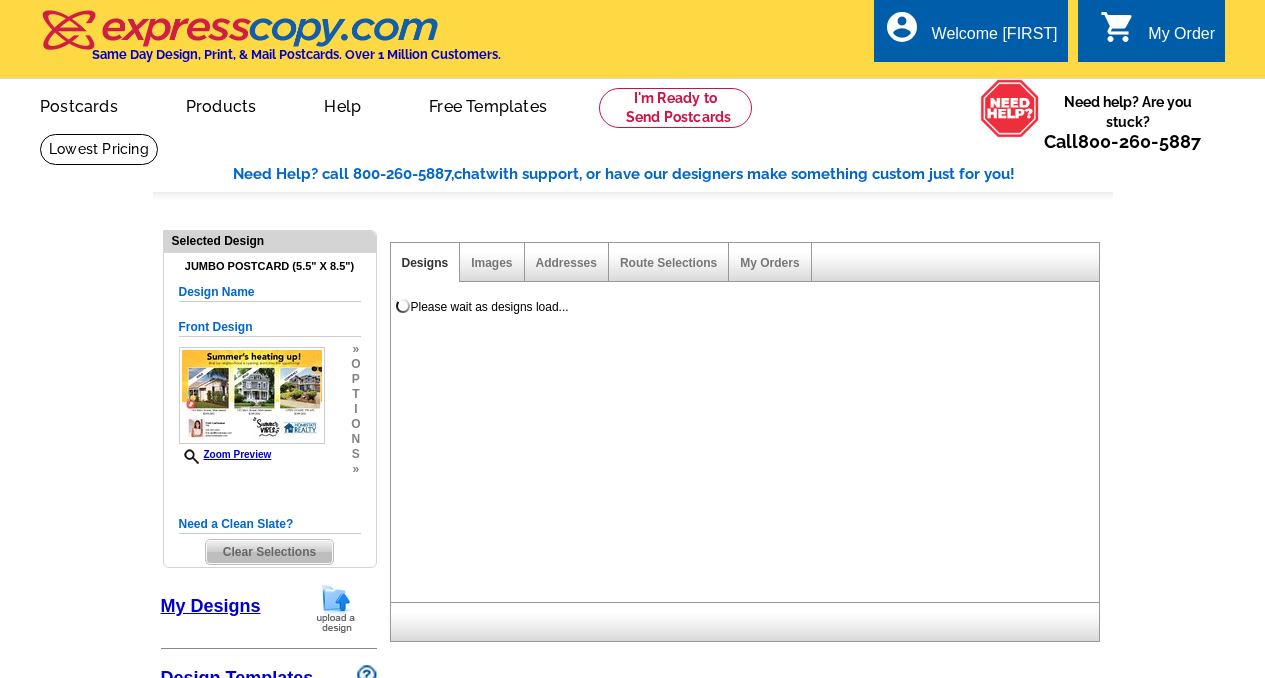 select on "2" 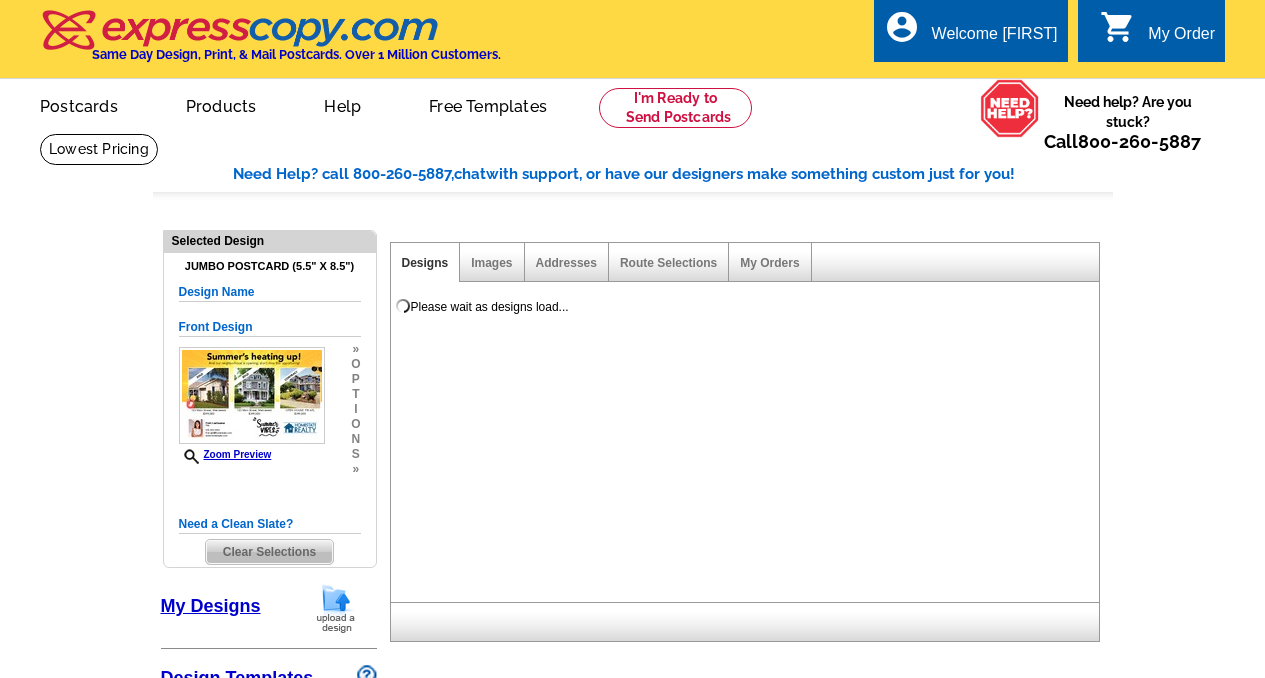 select on "back" 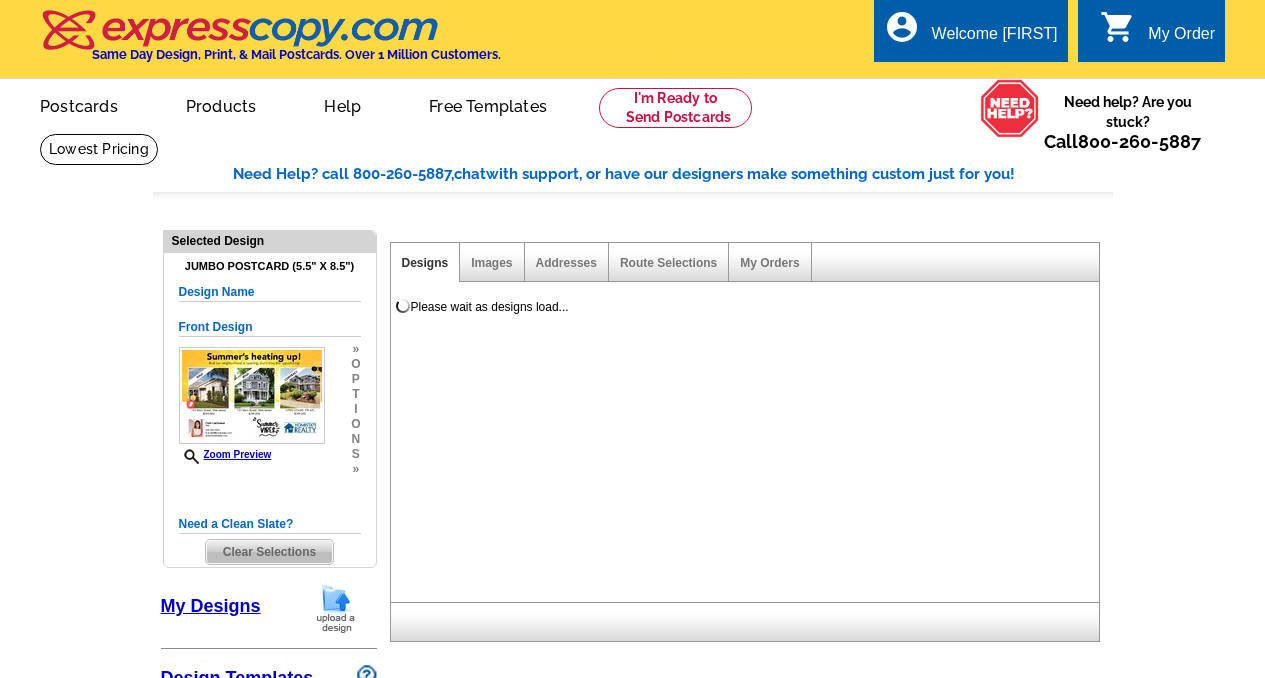 select on "785" 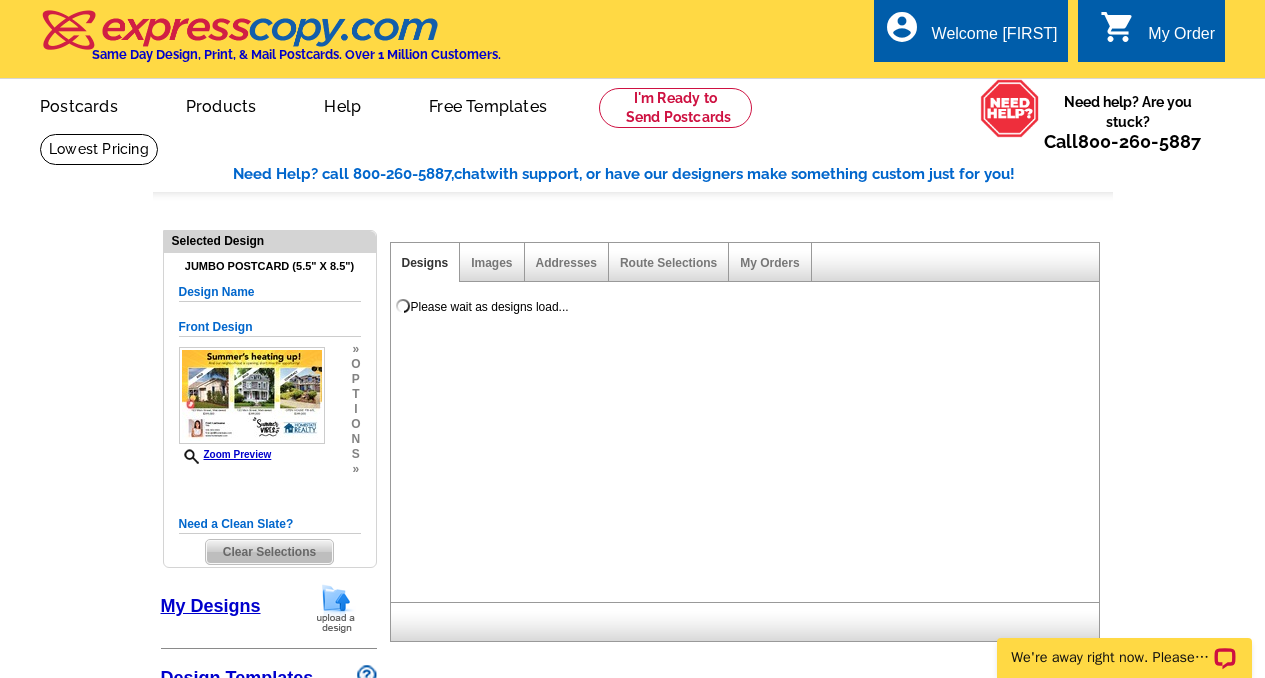 scroll, scrollTop: 0, scrollLeft: 0, axis: both 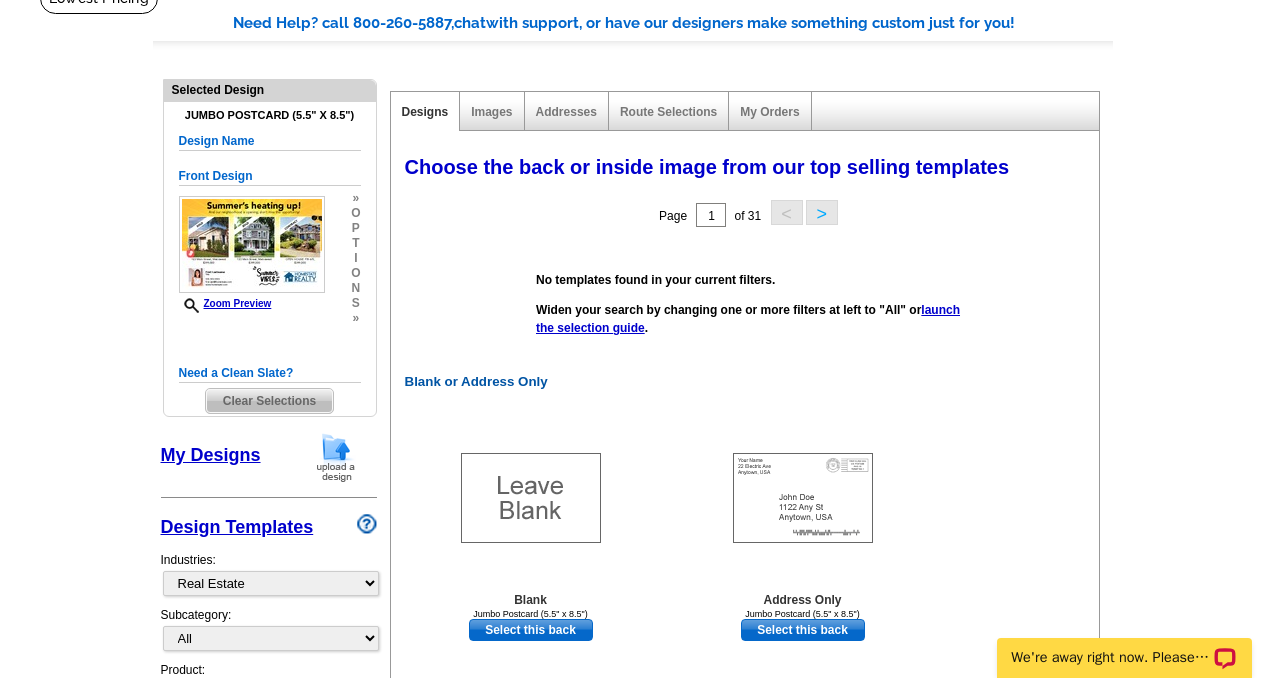 click on "Design Templates" at bounding box center [237, 527] 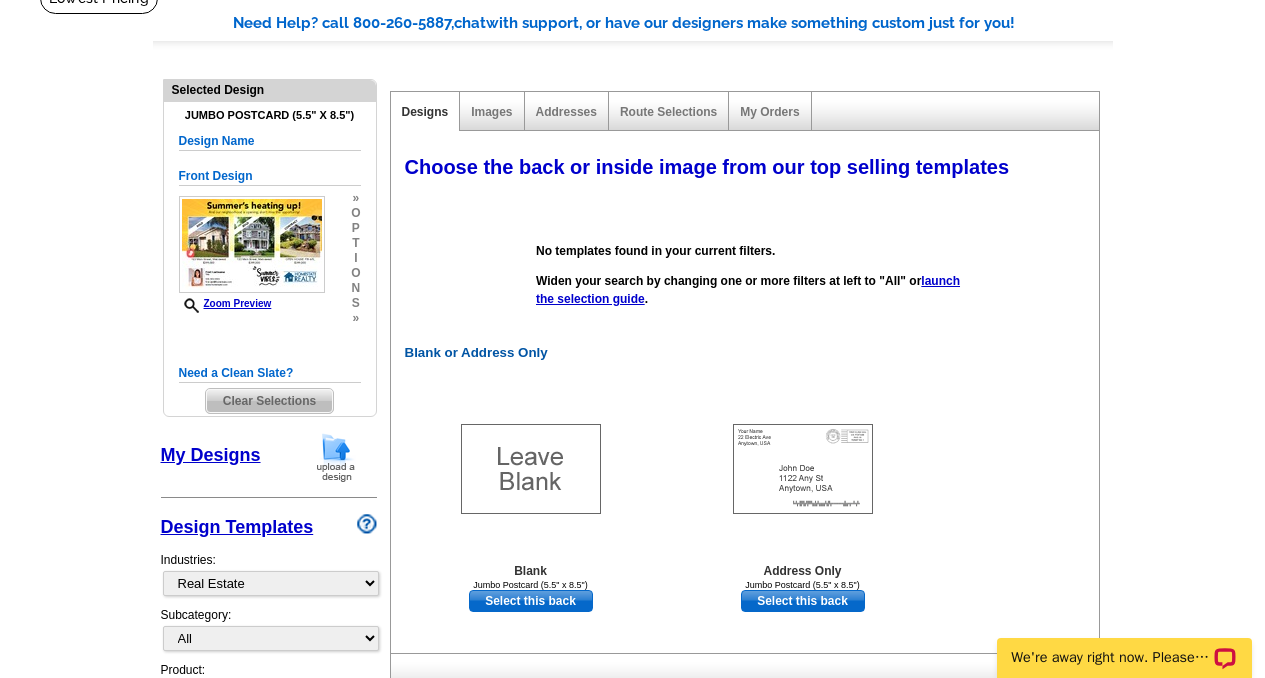 click on "Images" at bounding box center [492, 111] 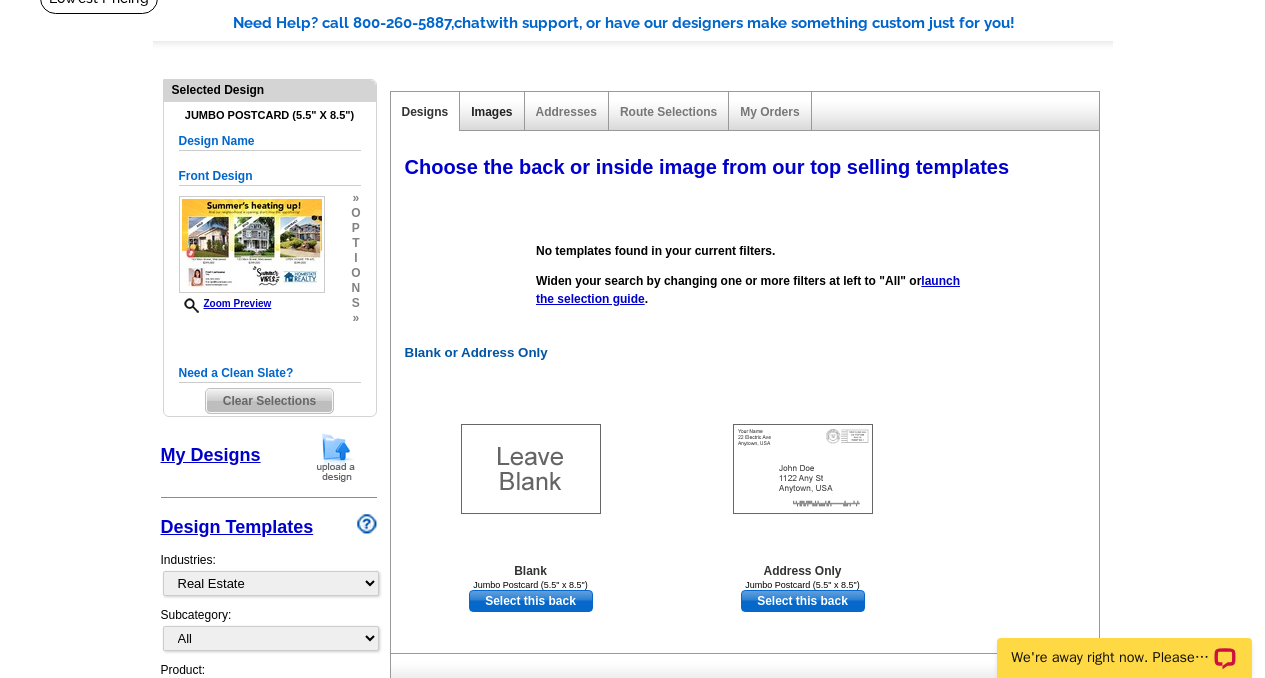 click on "Images" at bounding box center (491, 112) 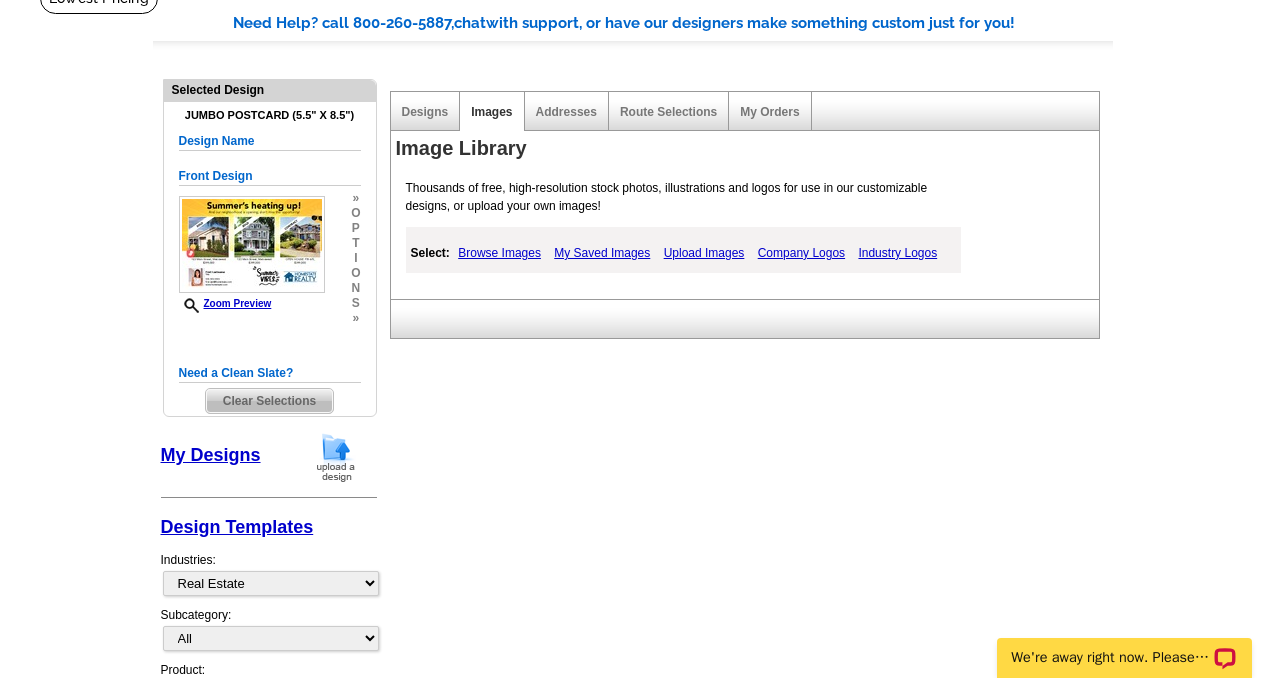 click on "Browse Images" at bounding box center (499, 253) 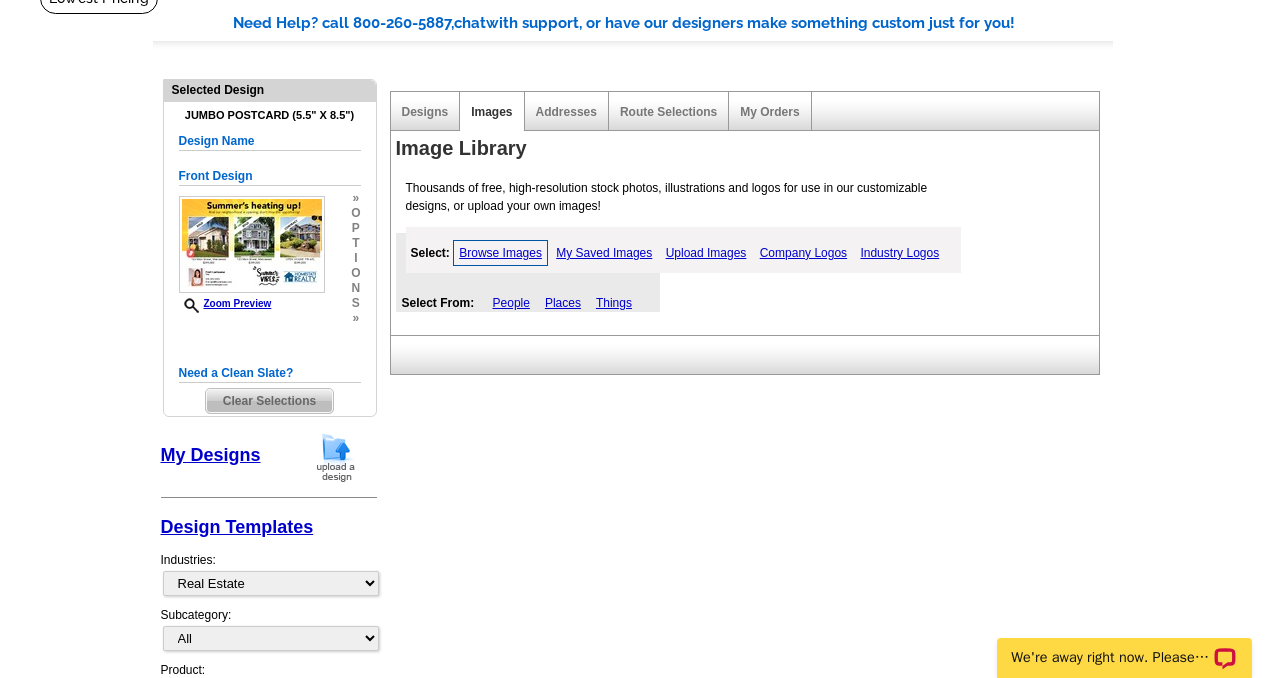 click on "Places" at bounding box center (563, 303) 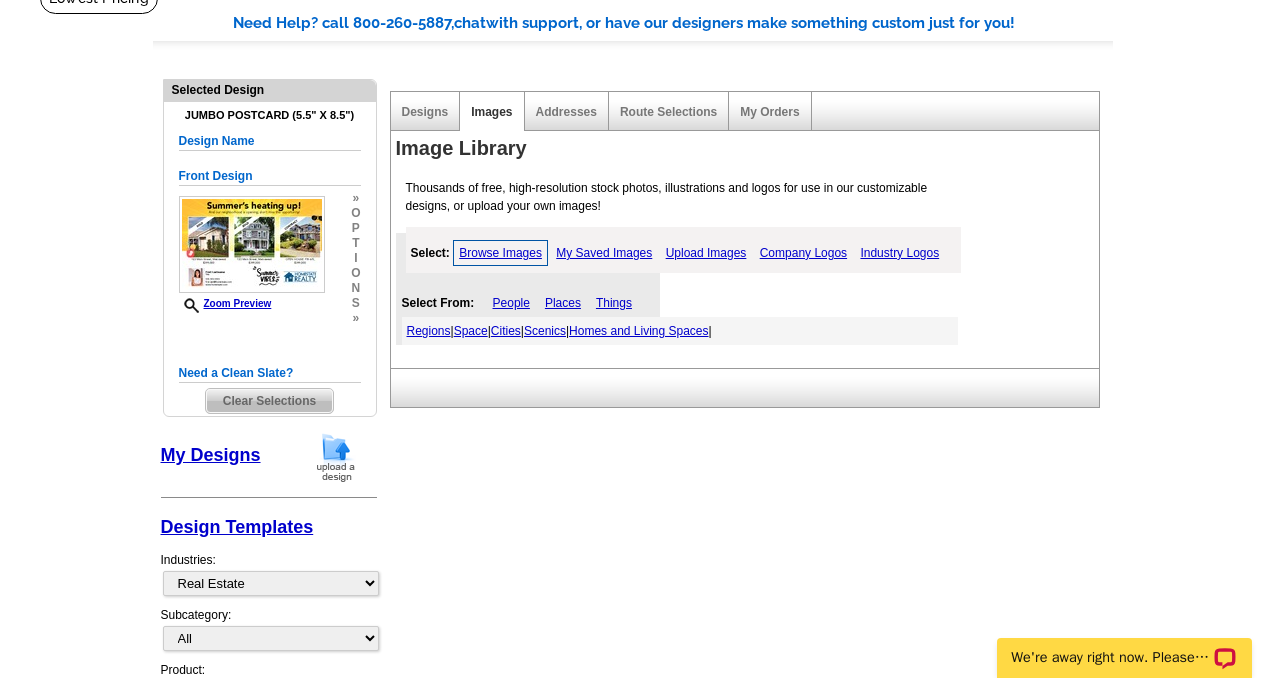 click on "Homes and Living Spaces" at bounding box center (638, 331) 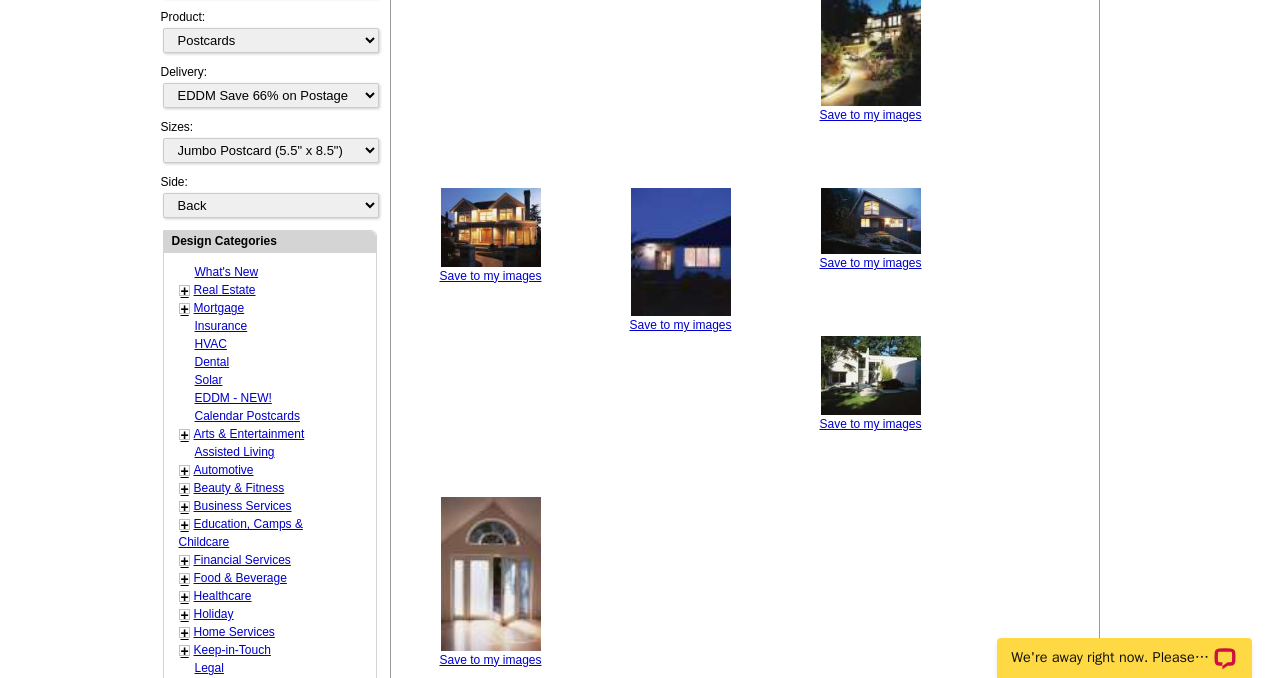 scroll, scrollTop: 836, scrollLeft: 0, axis: vertical 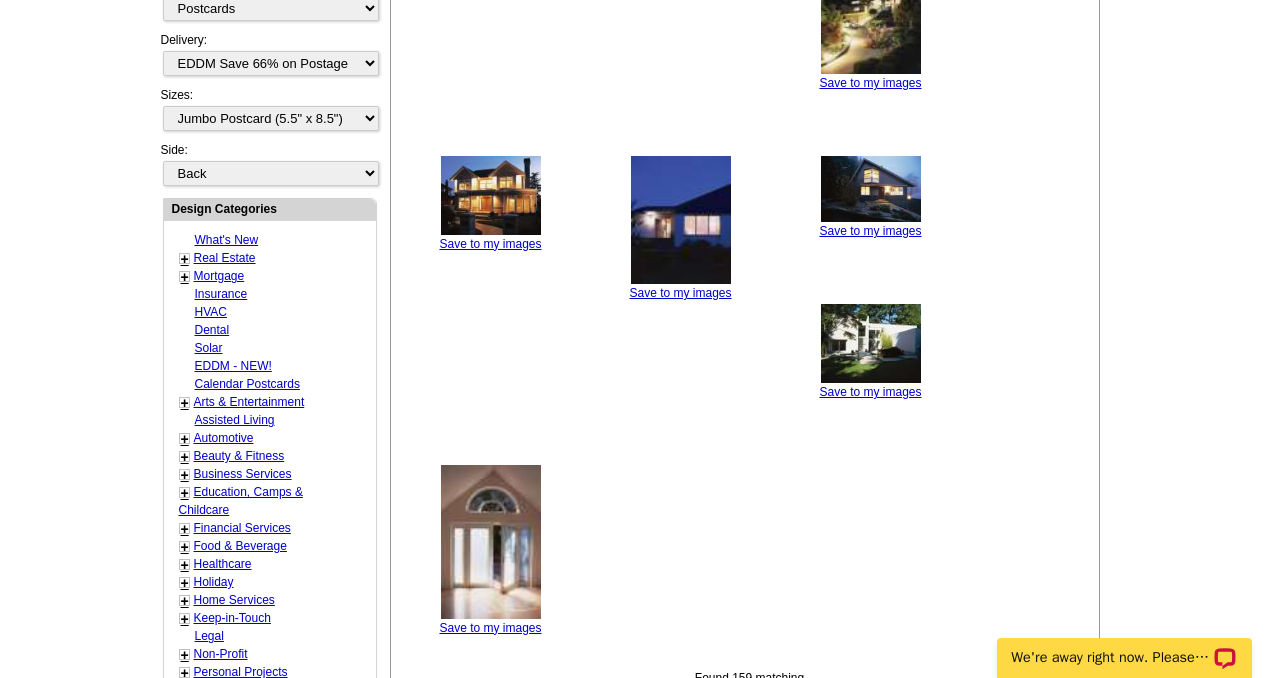 click on "Real Estate" at bounding box center [225, 258] 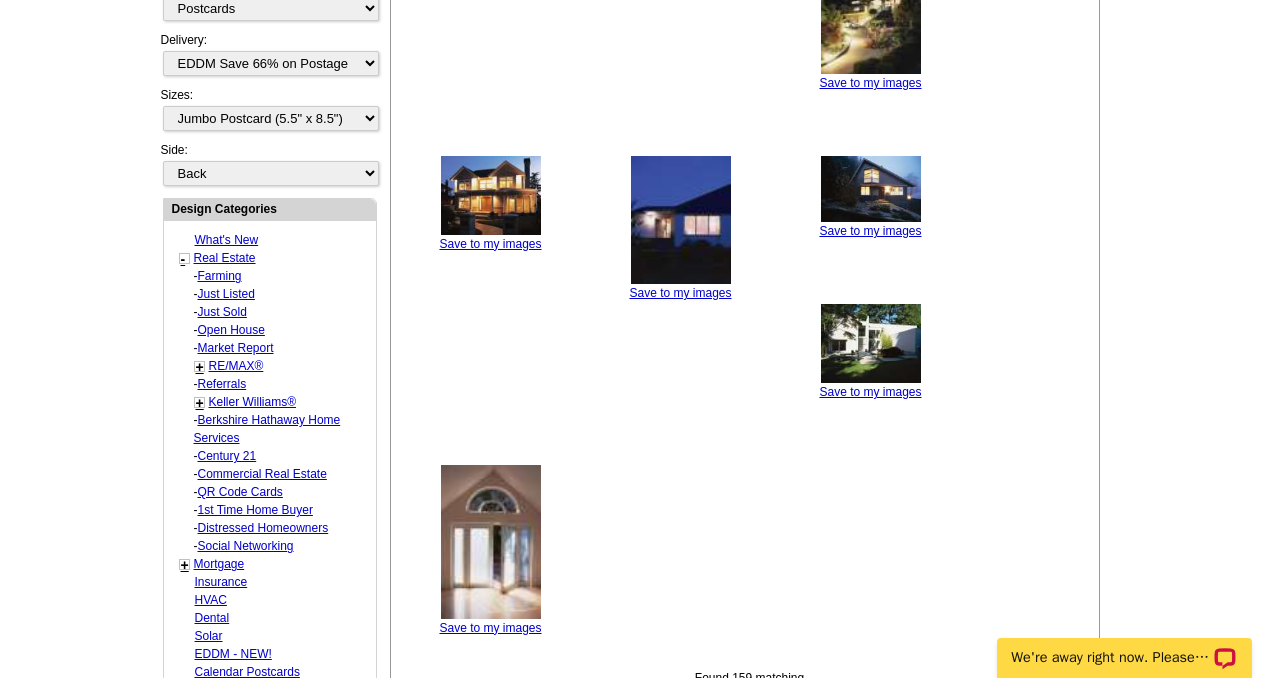 click on "Keller Williams®" at bounding box center [220, 276] 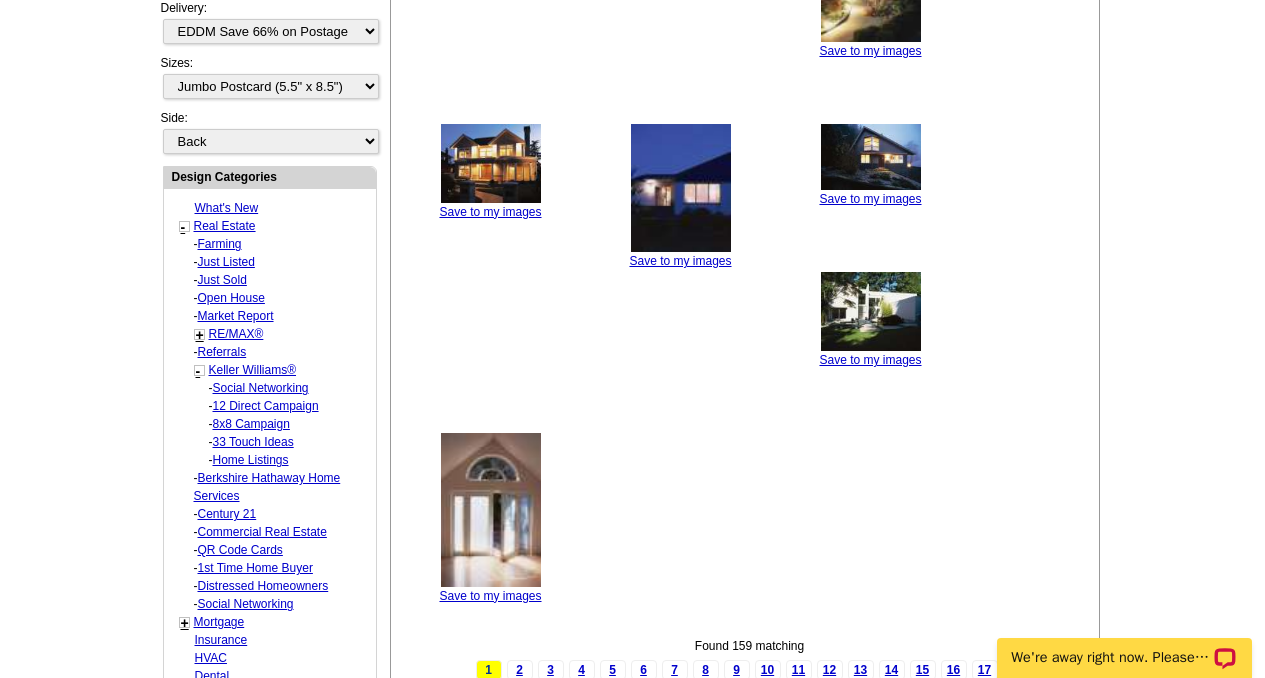 scroll, scrollTop: 869, scrollLeft: 0, axis: vertical 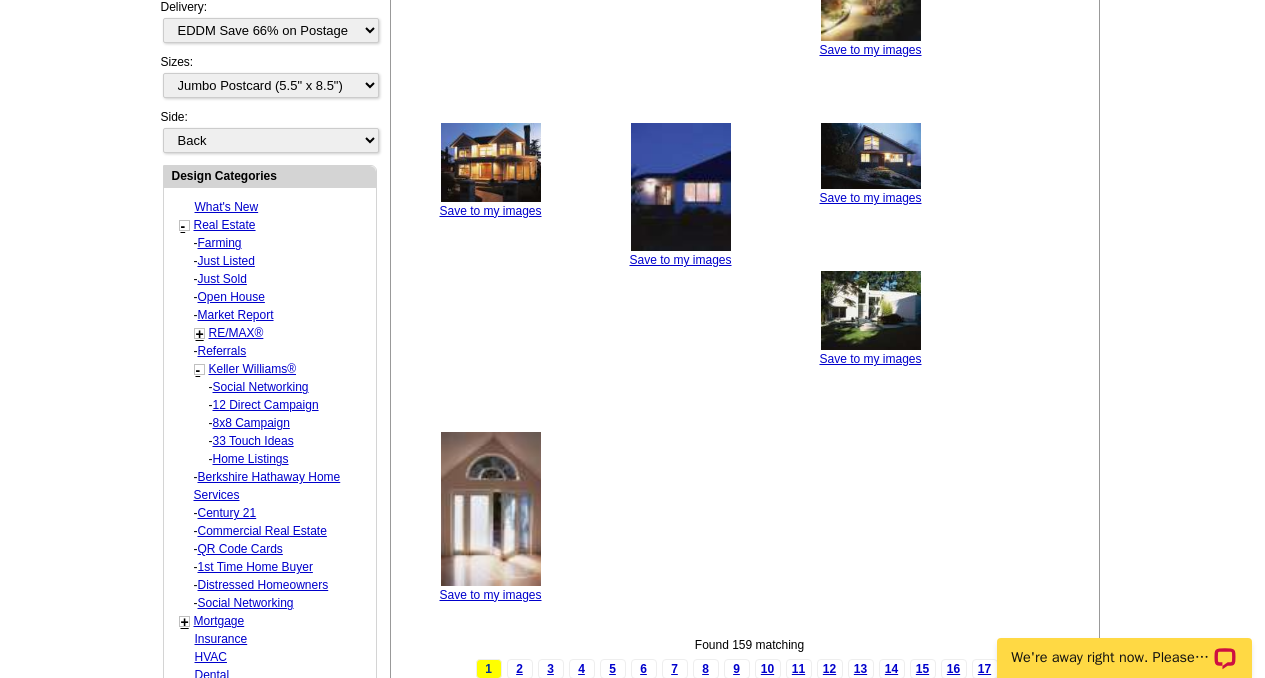 click on "Social Networking" at bounding box center [261, 387] 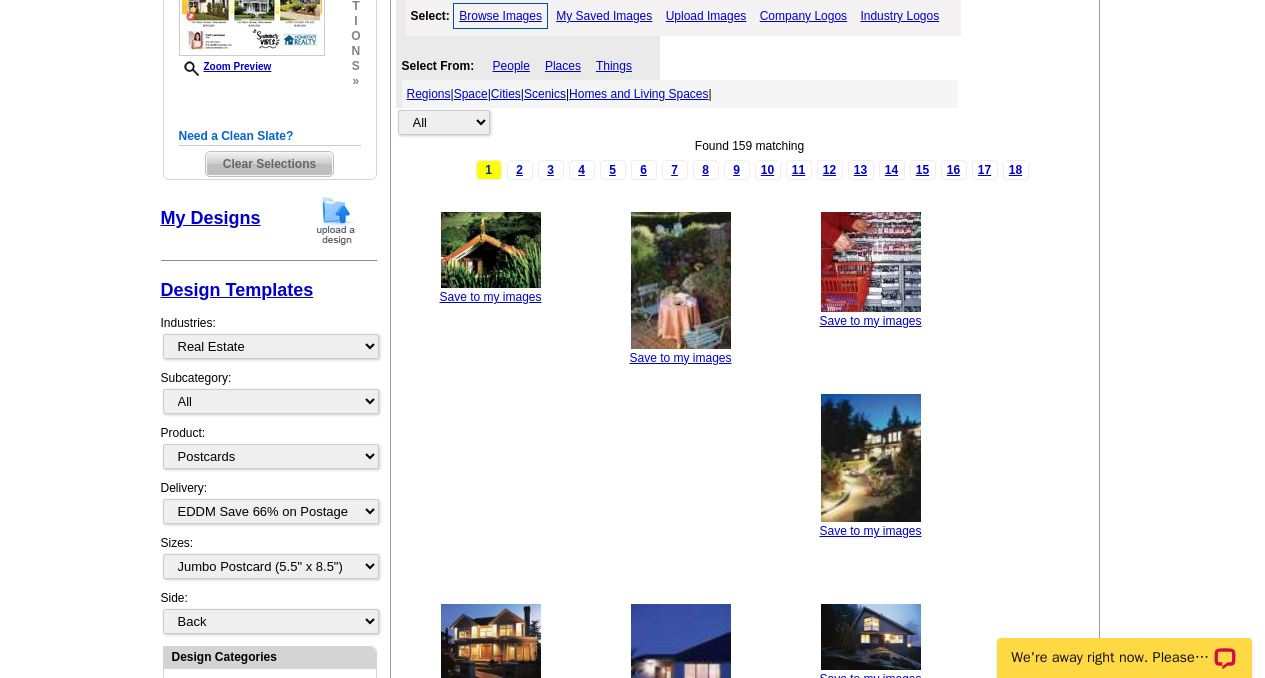 scroll, scrollTop: 216, scrollLeft: 0, axis: vertical 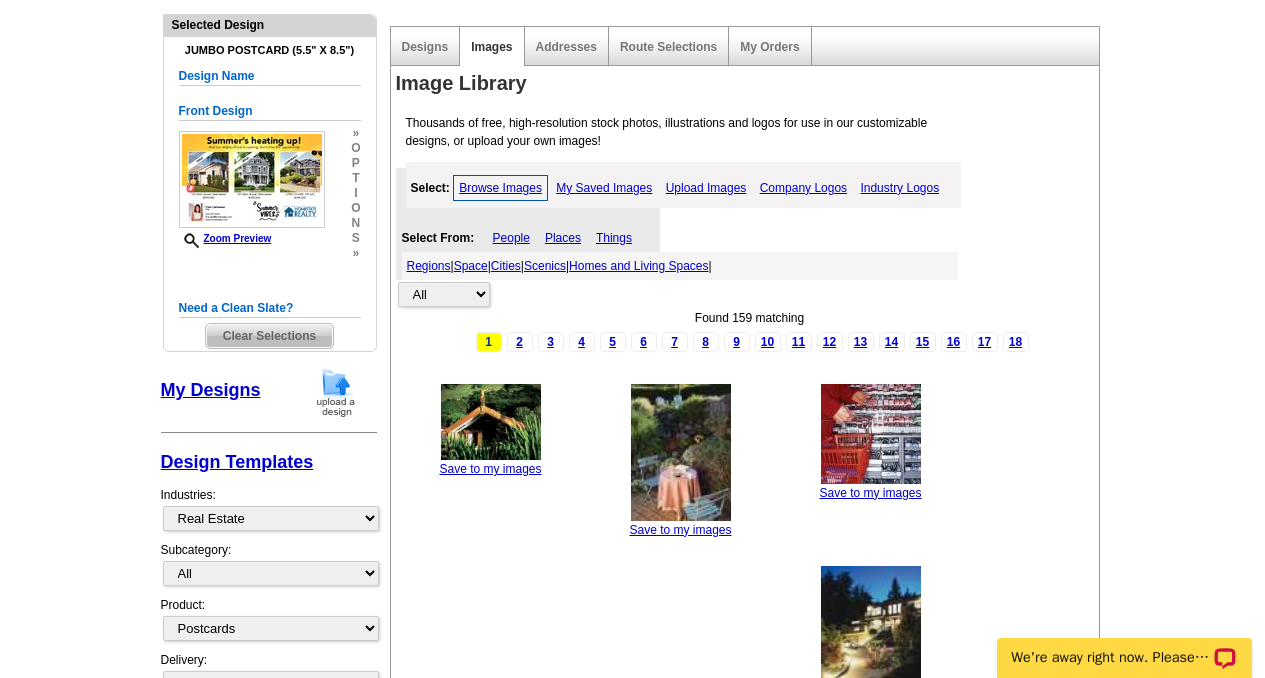 click on "Upload Images" at bounding box center [706, 188] 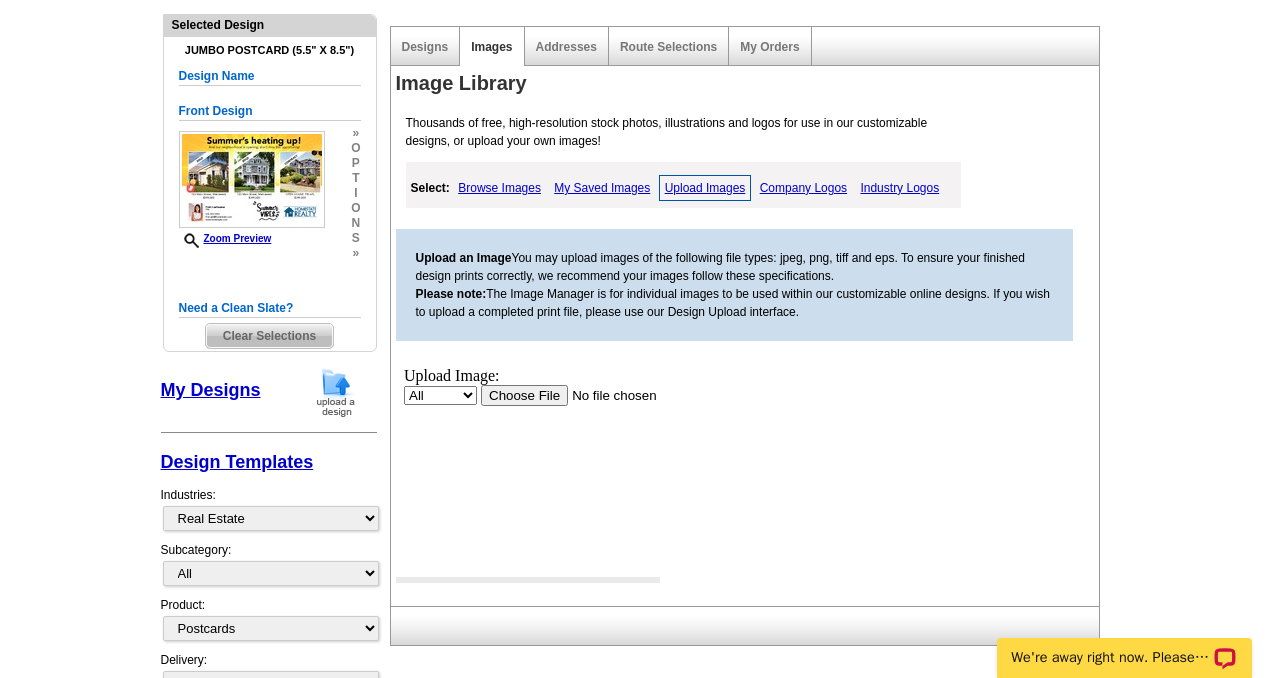 scroll, scrollTop: 0, scrollLeft: 0, axis: both 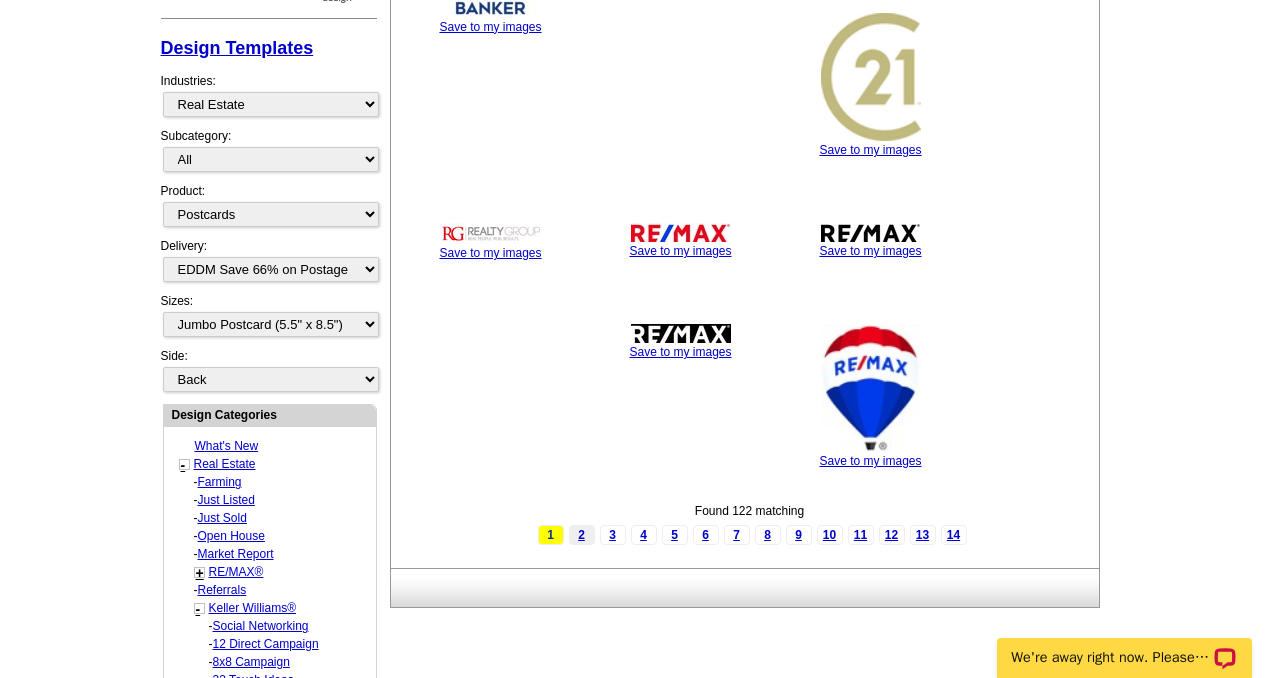 click on "2" at bounding box center [582, 535] 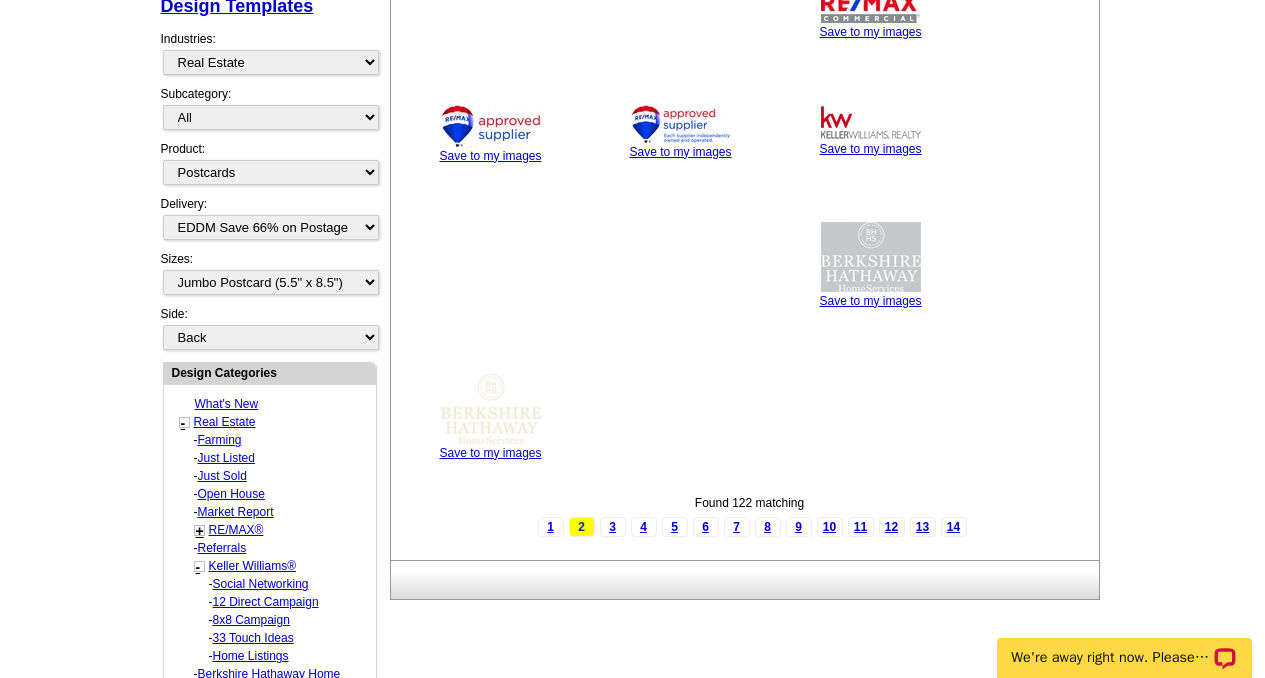 scroll, scrollTop: 679, scrollLeft: 0, axis: vertical 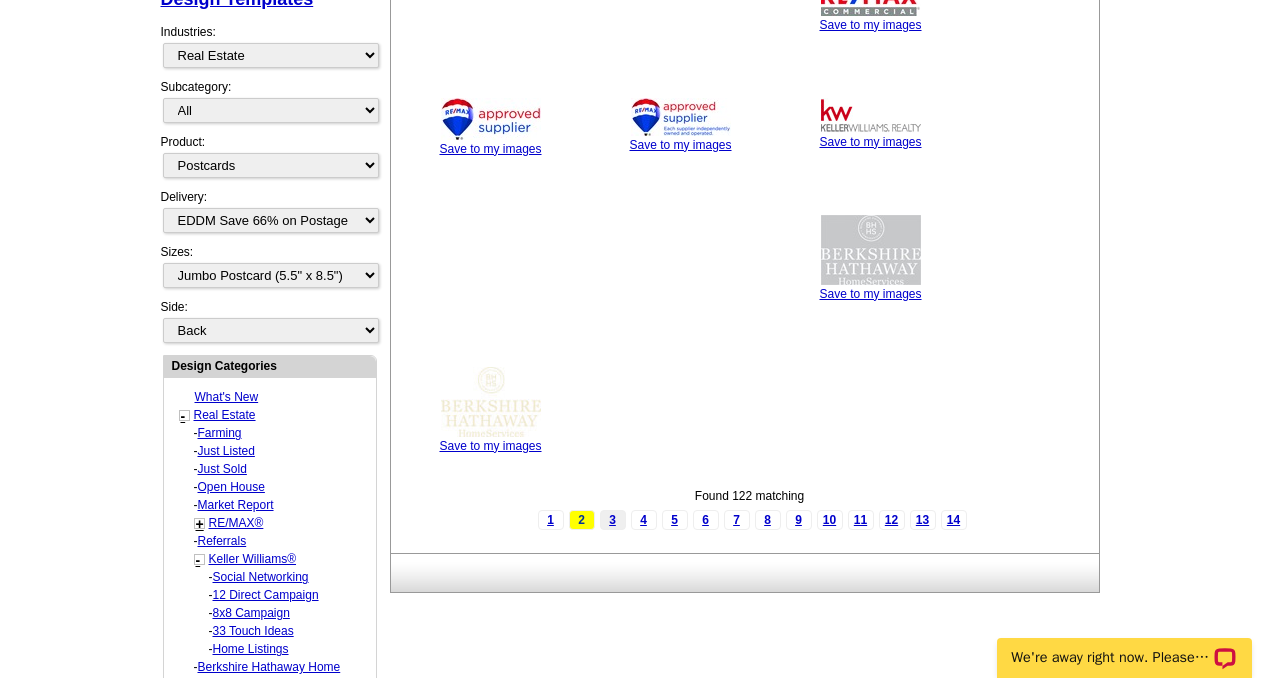 click on "3" at bounding box center (613, 520) 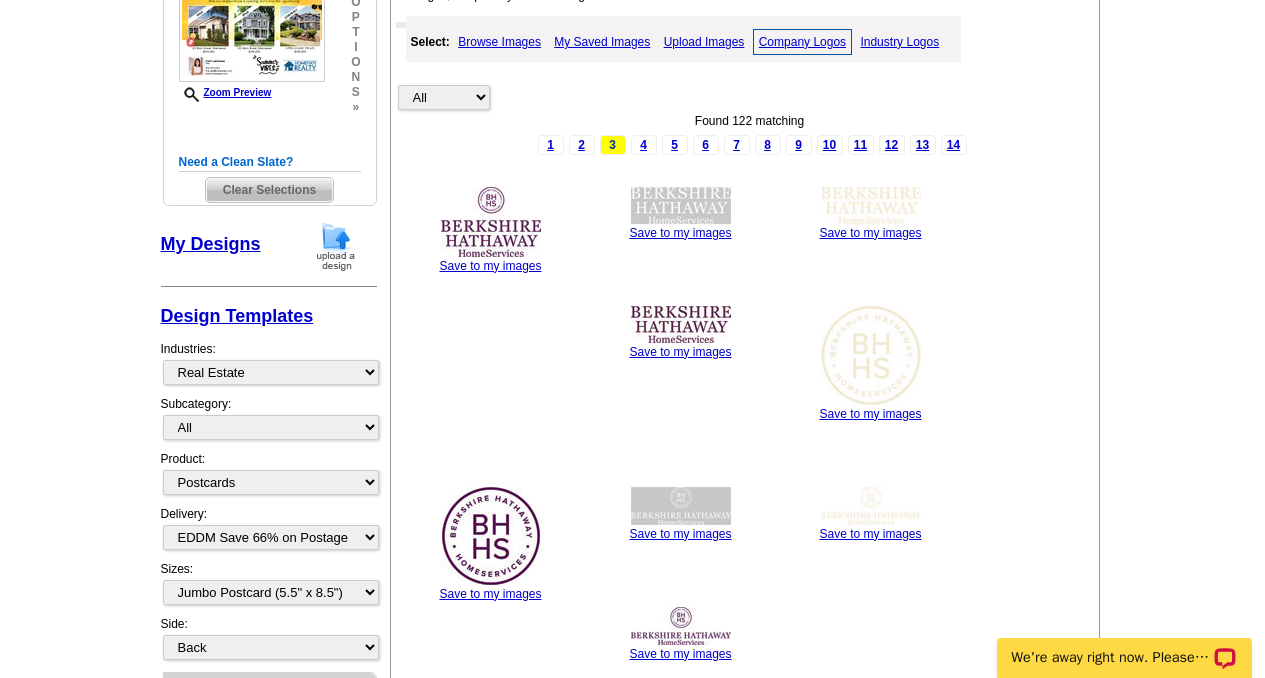 scroll, scrollTop: 383, scrollLeft: 0, axis: vertical 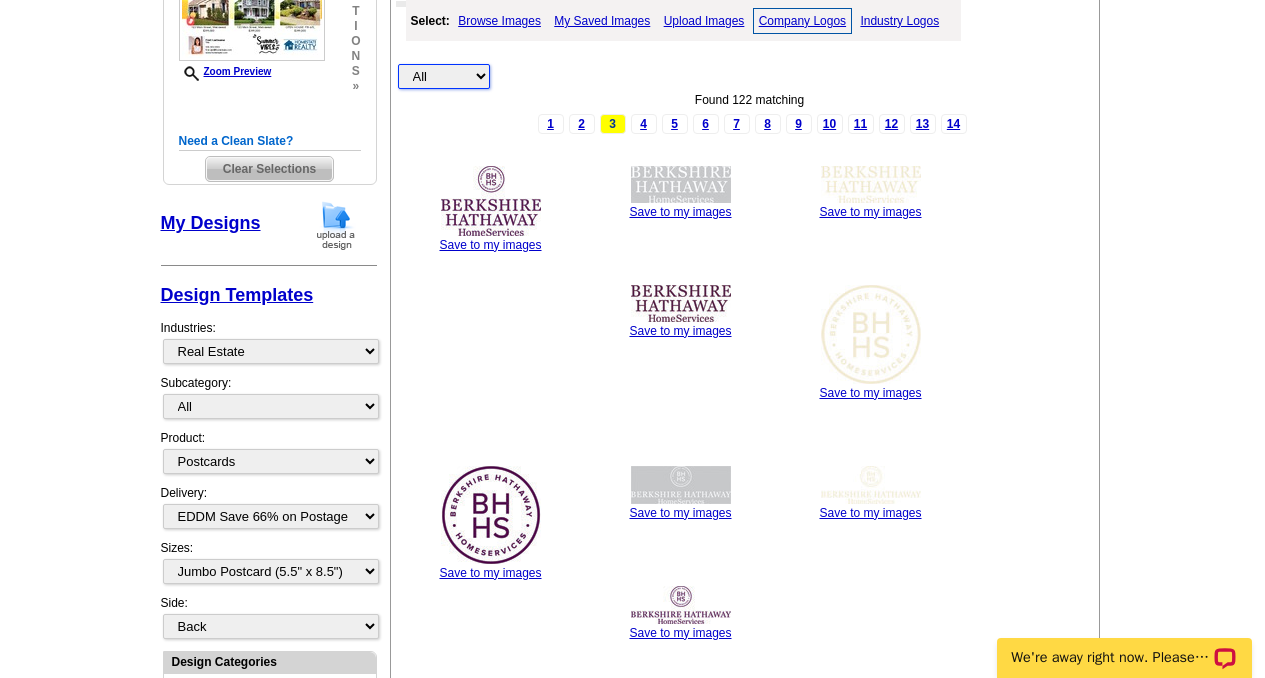 click on "All Property" at bounding box center (444, 76) 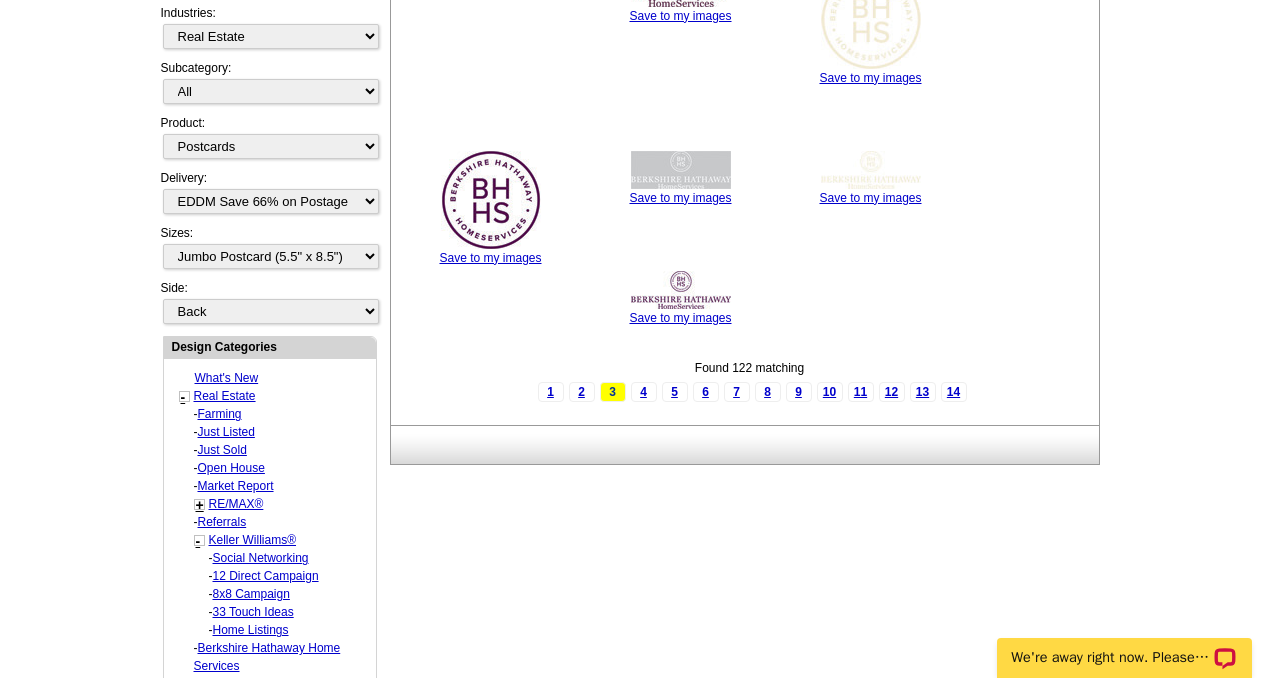 scroll, scrollTop: 684, scrollLeft: 0, axis: vertical 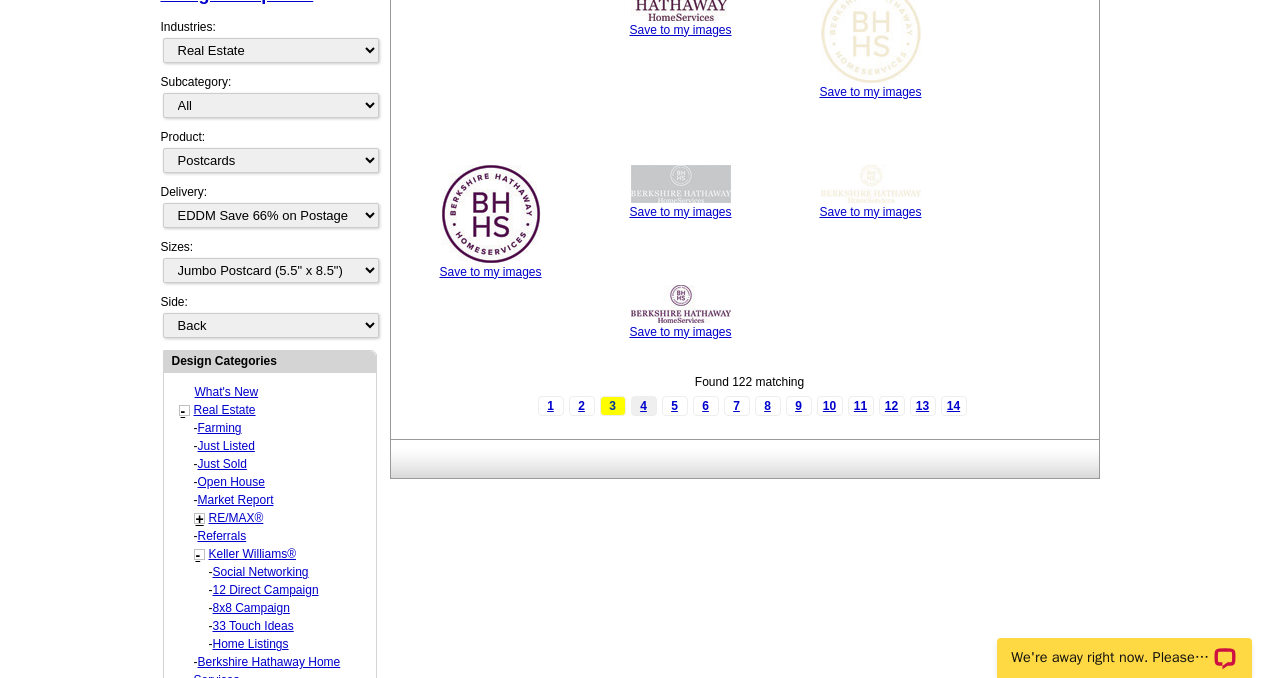 click on "4" at bounding box center [644, 406] 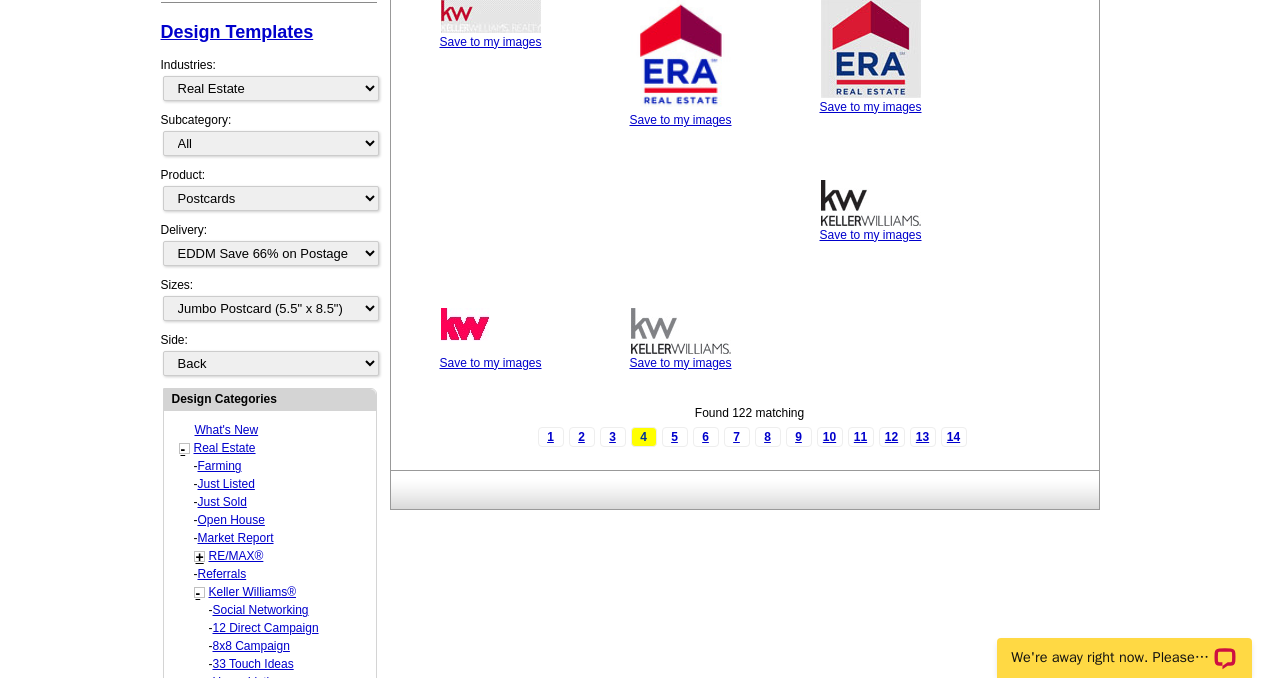 scroll, scrollTop: 641, scrollLeft: 0, axis: vertical 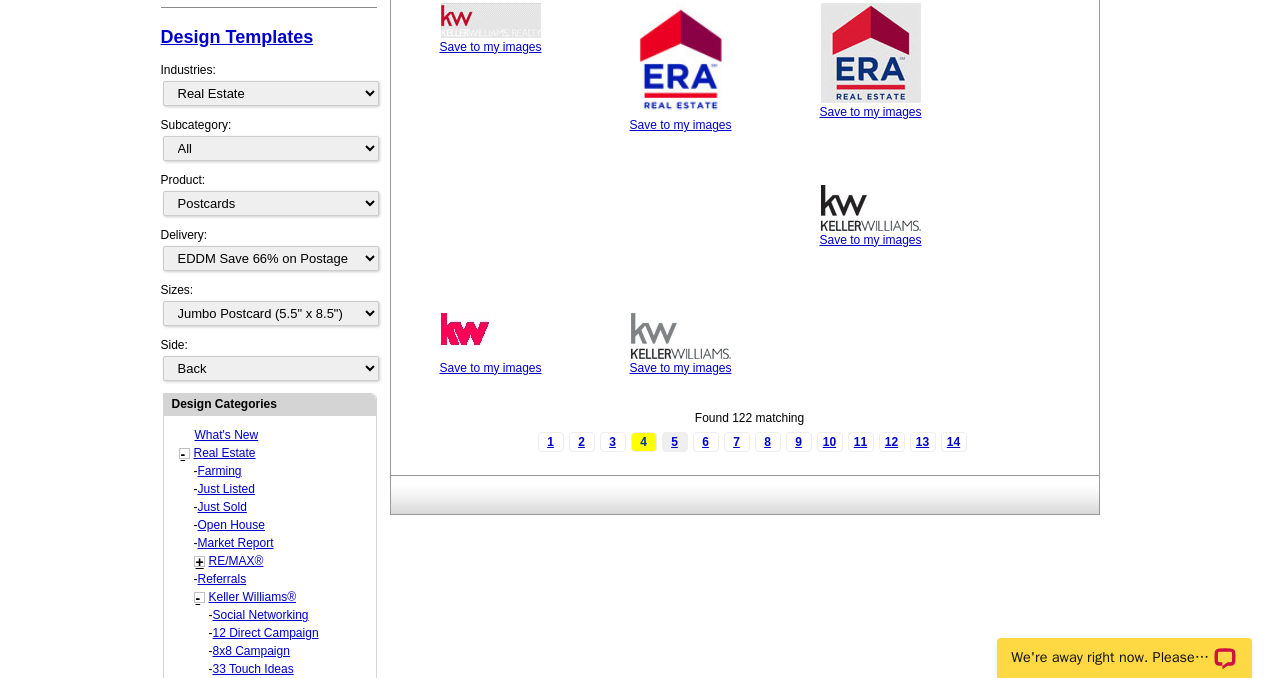 click on "5" at bounding box center [675, 442] 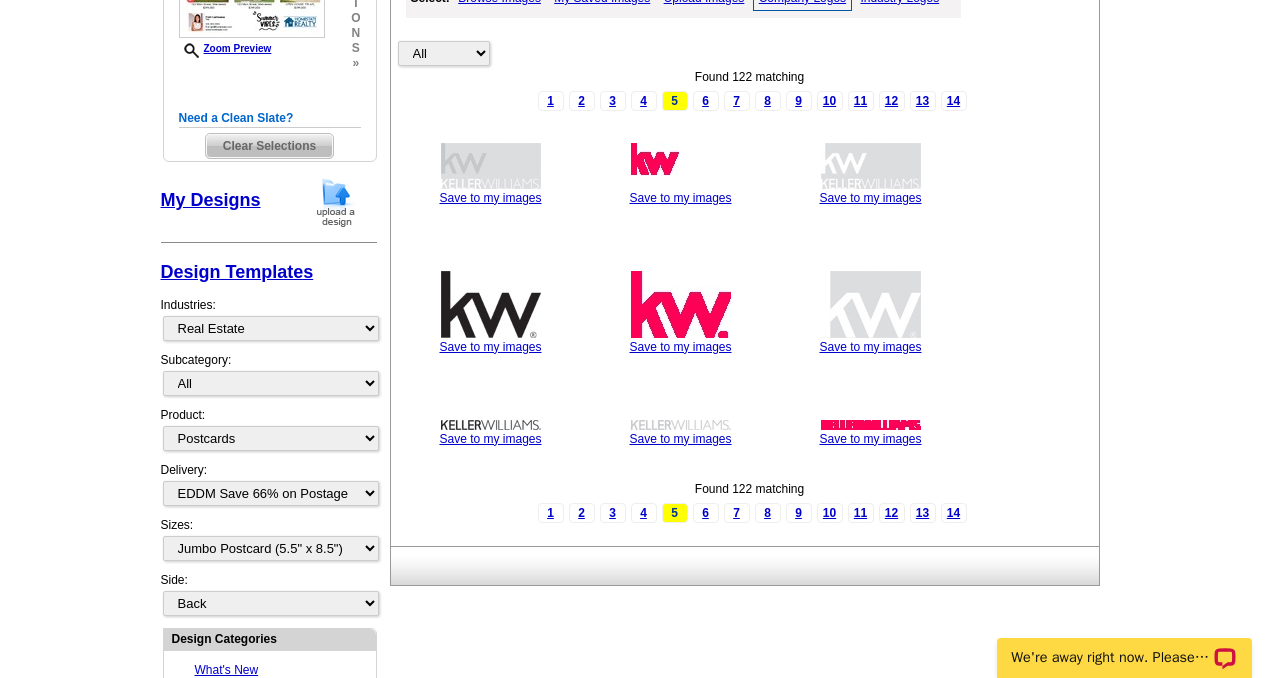 scroll, scrollTop: 409, scrollLeft: 0, axis: vertical 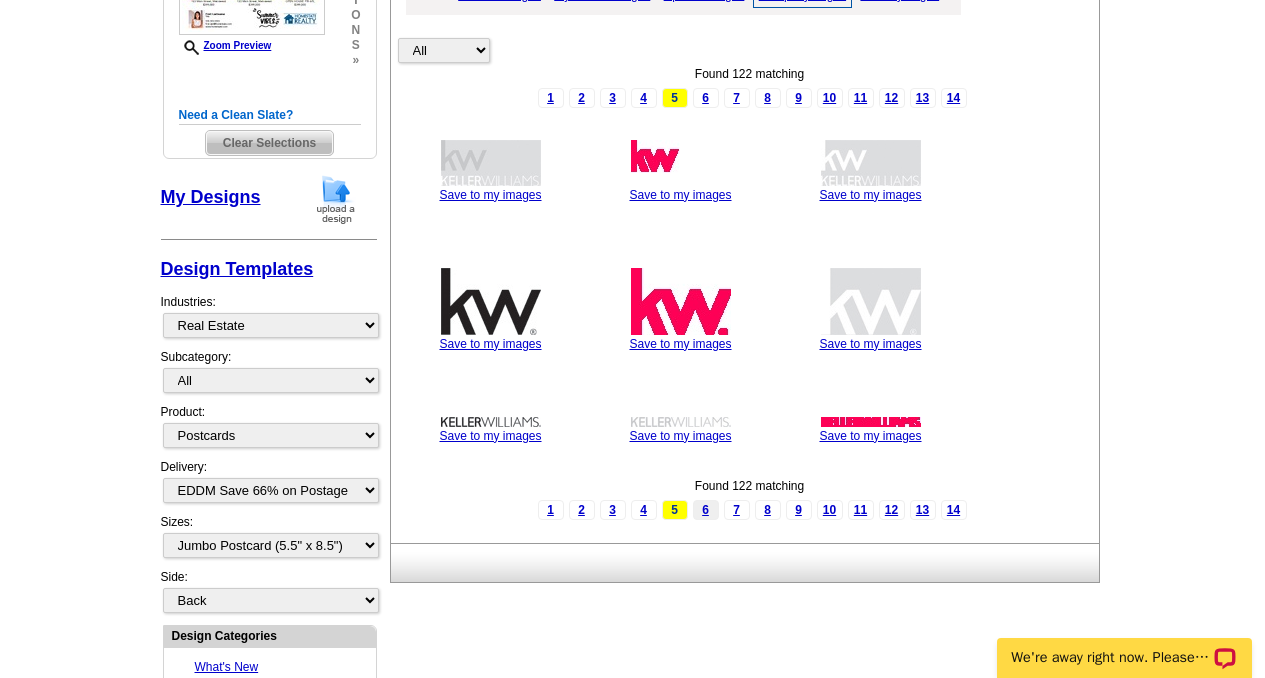 click on "6" at bounding box center [706, 510] 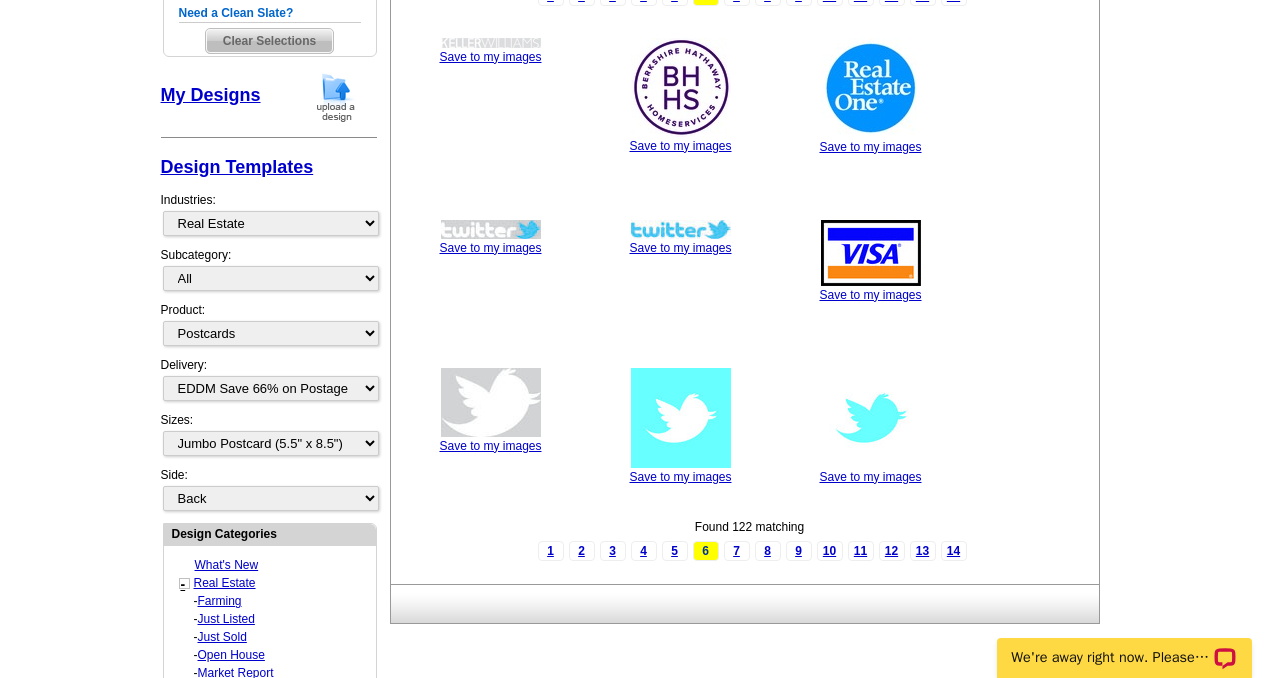scroll, scrollTop: 537, scrollLeft: 0, axis: vertical 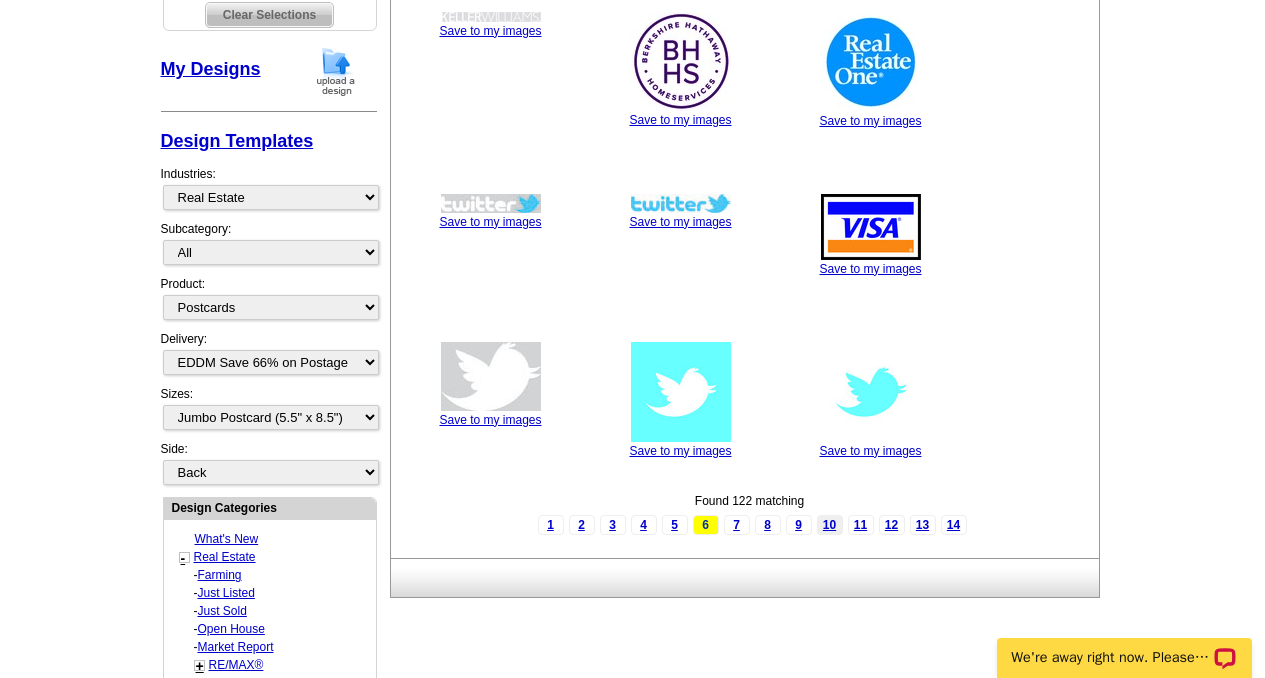 click on "10" at bounding box center [830, 525] 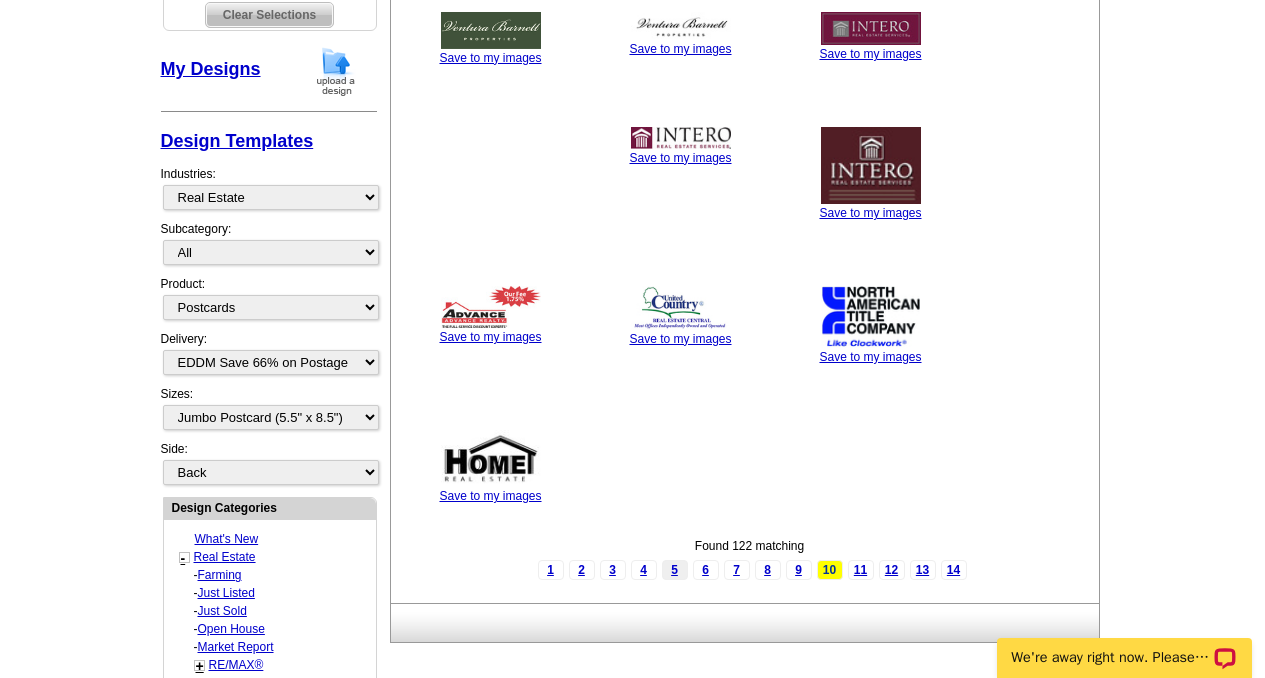 click on "5" at bounding box center (675, 570) 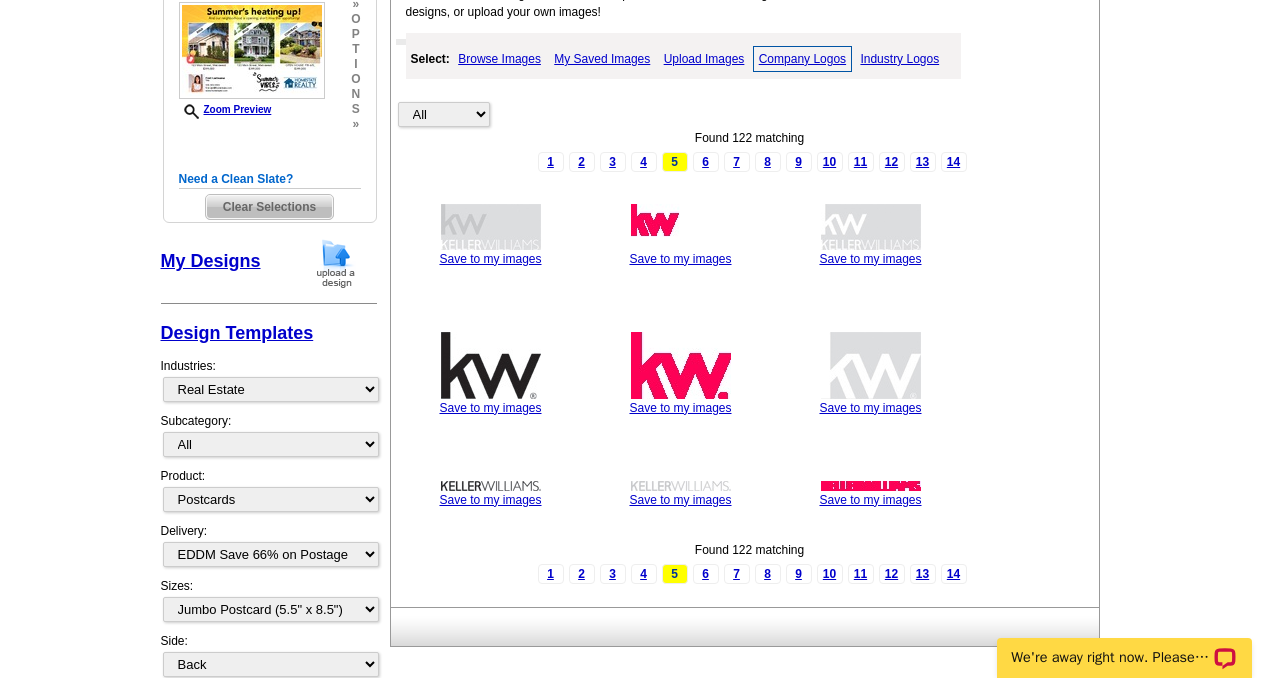 scroll, scrollTop: 344, scrollLeft: 0, axis: vertical 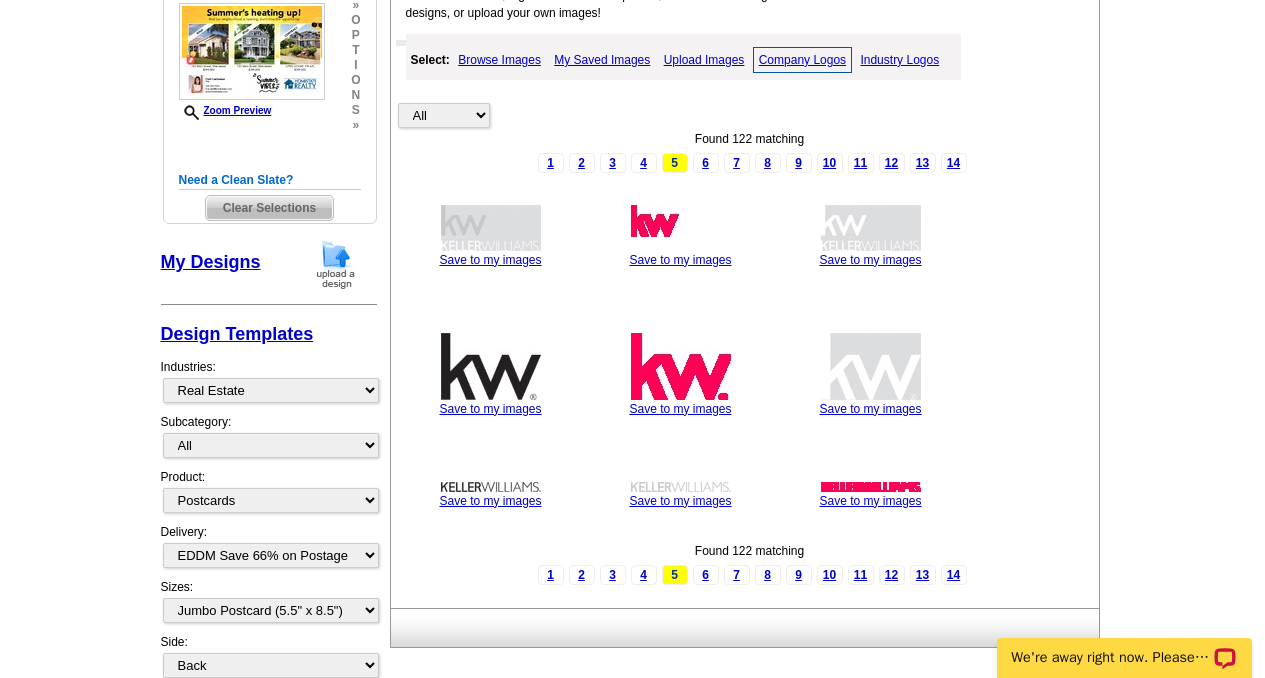 click at bounding box center (681, 366) 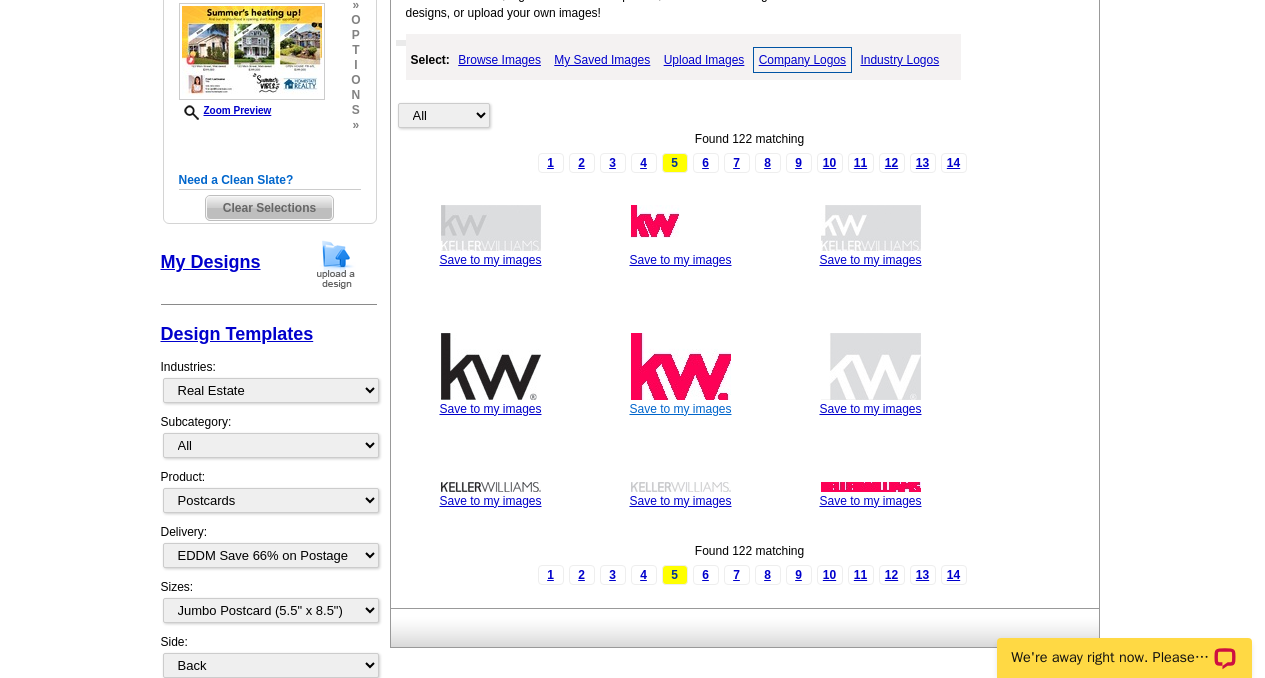 click on "Save to my images" at bounding box center (680, 409) 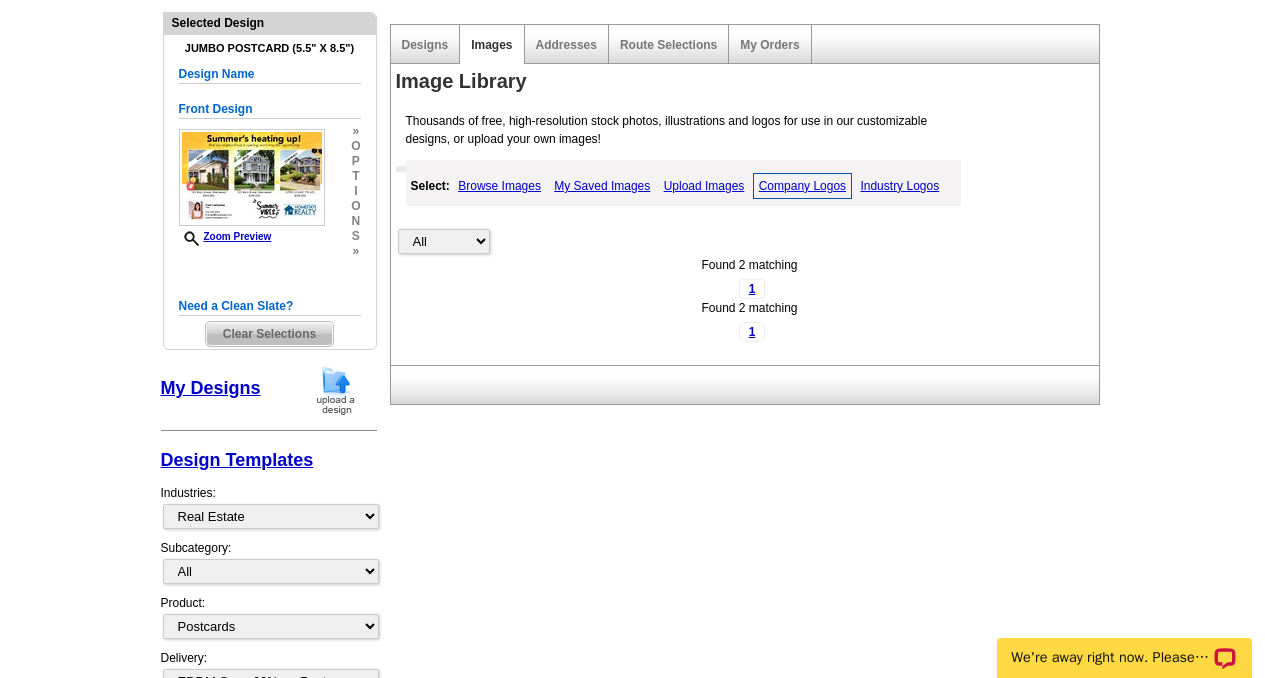 scroll, scrollTop: 73, scrollLeft: 0, axis: vertical 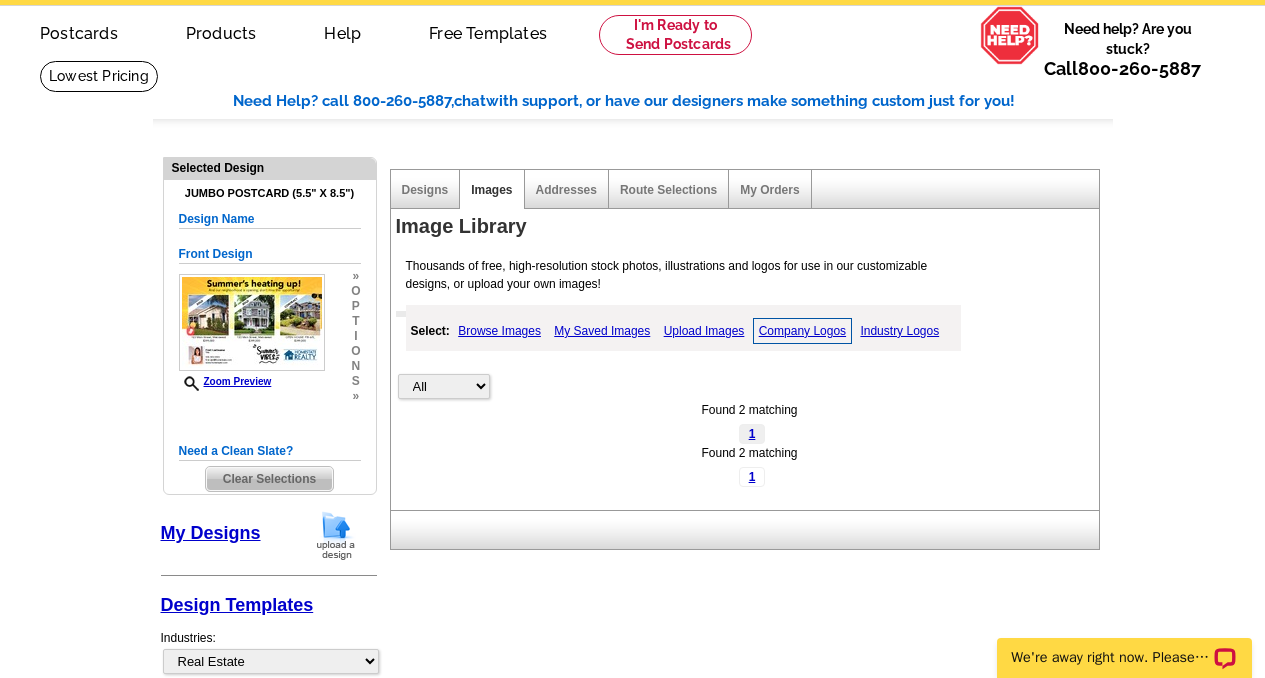 click on "1" at bounding box center (752, 434) 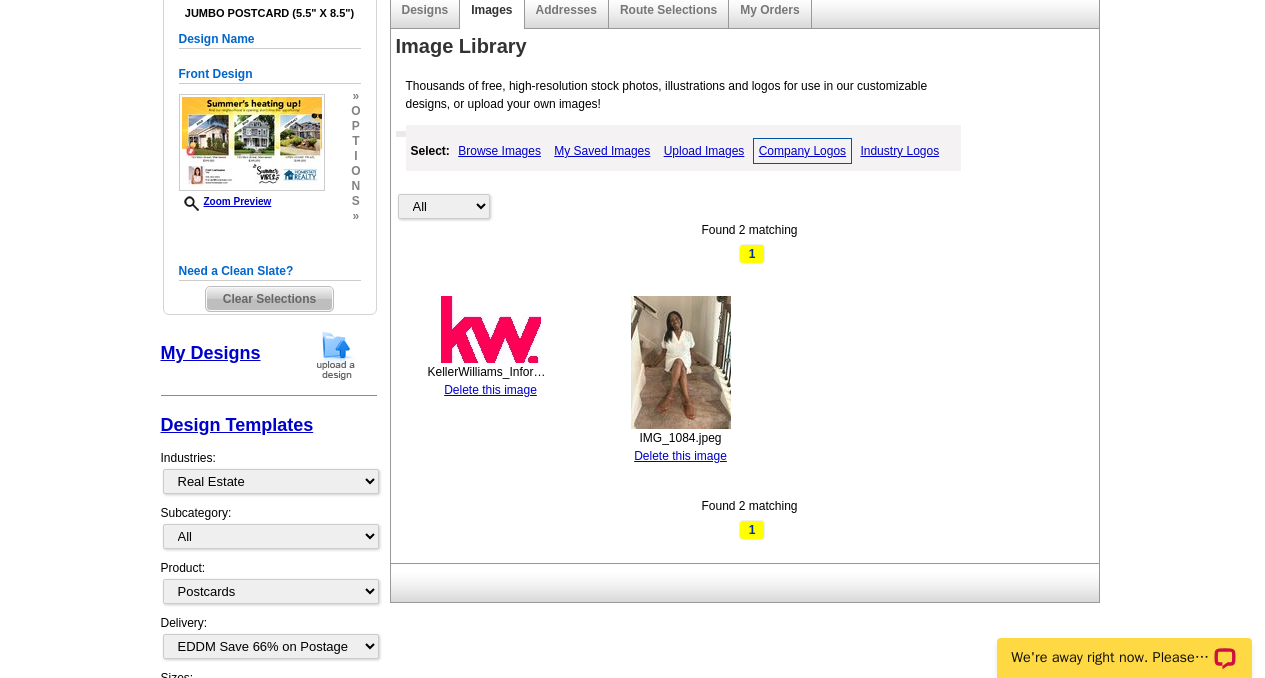scroll, scrollTop: 252, scrollLeft: 0, axis: vertical 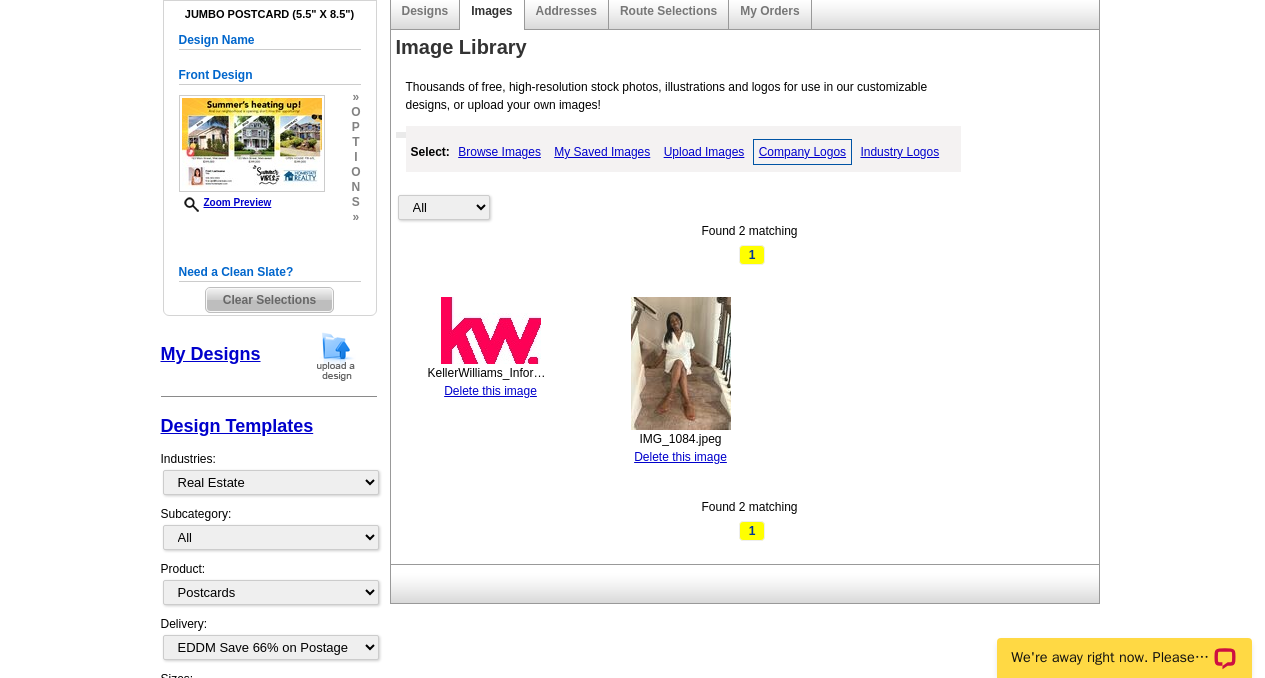click on "Delete this image" at bounding box center [680, 457] 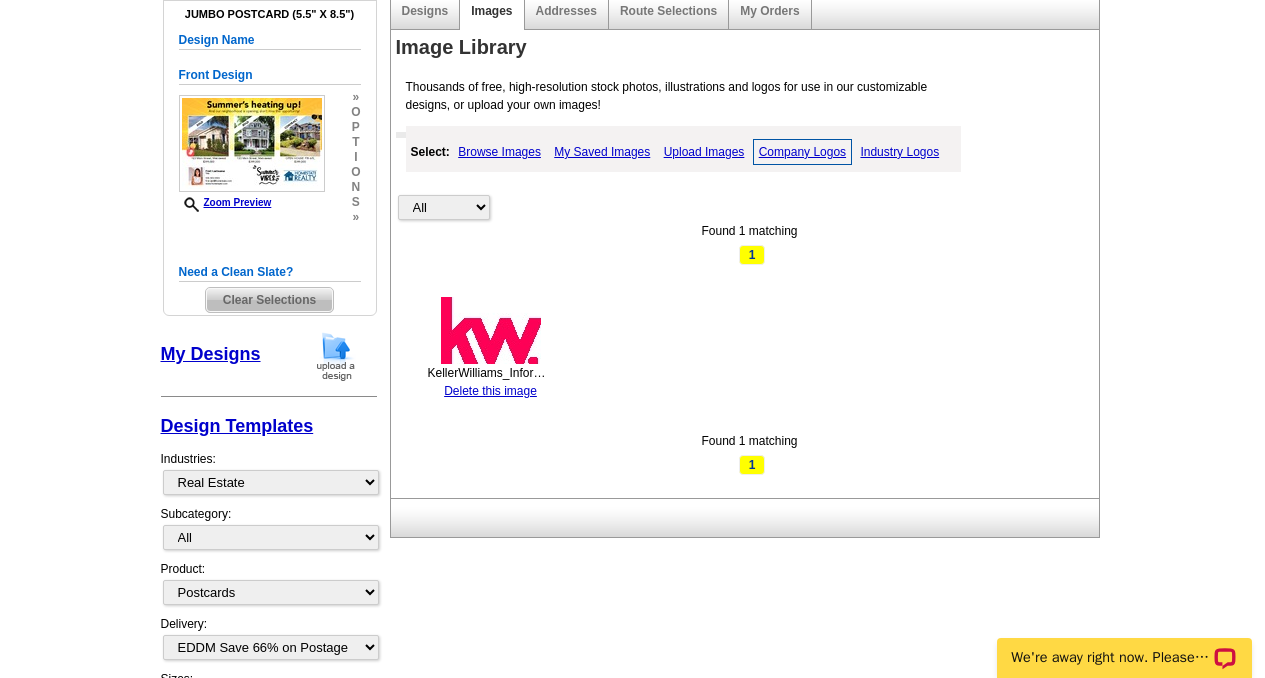 click on "Industry Logos" at bounding box center (899, 152) 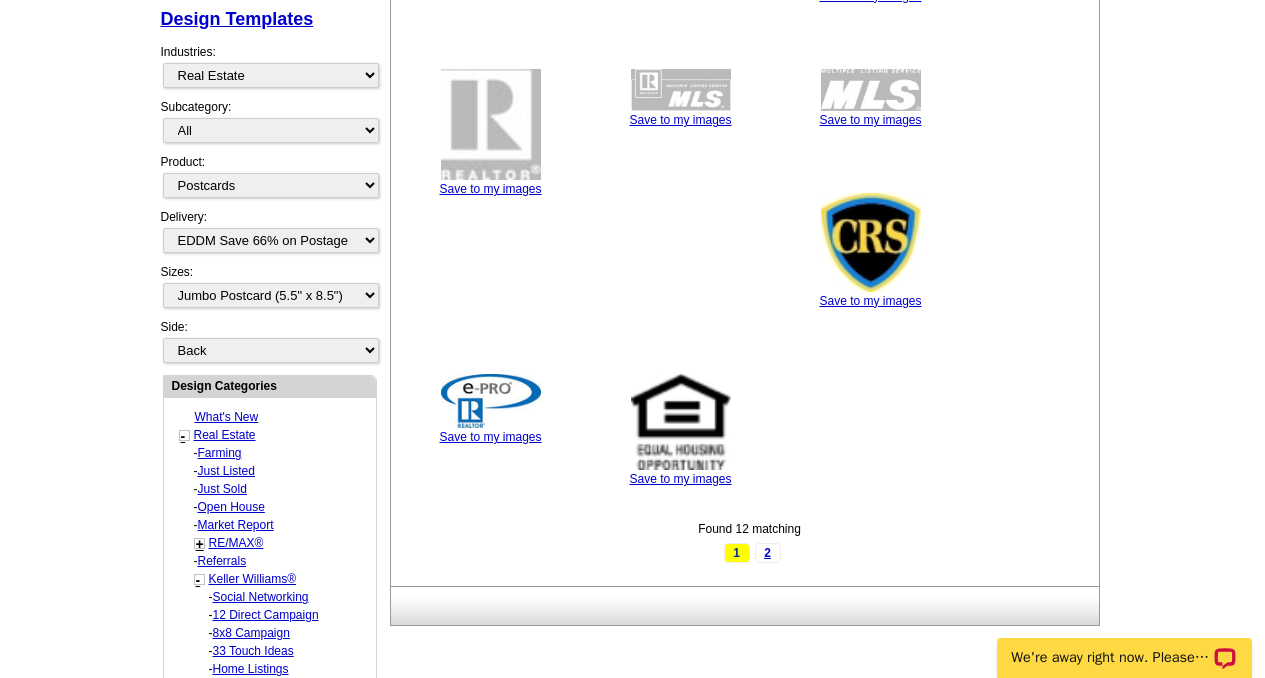 scroll, scrollTop: 655, scrollLeft: 0, axis: vertical 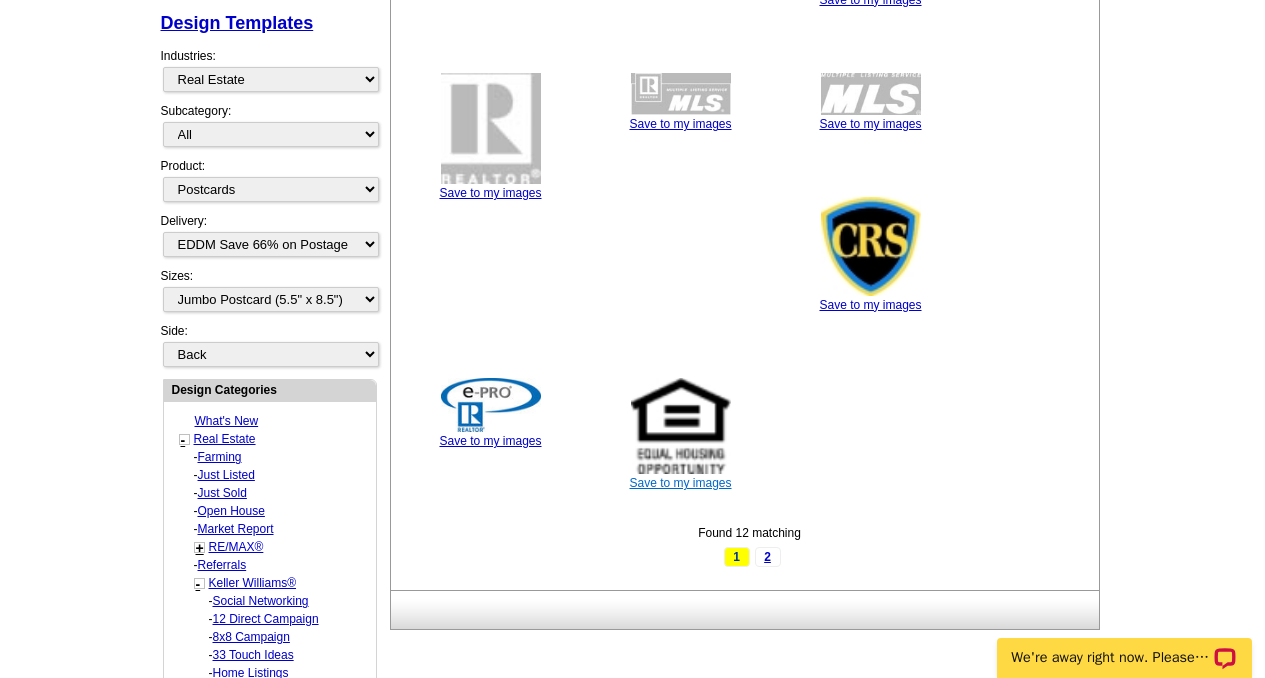 click on "Save to my images" at bounding box center [680, 483] 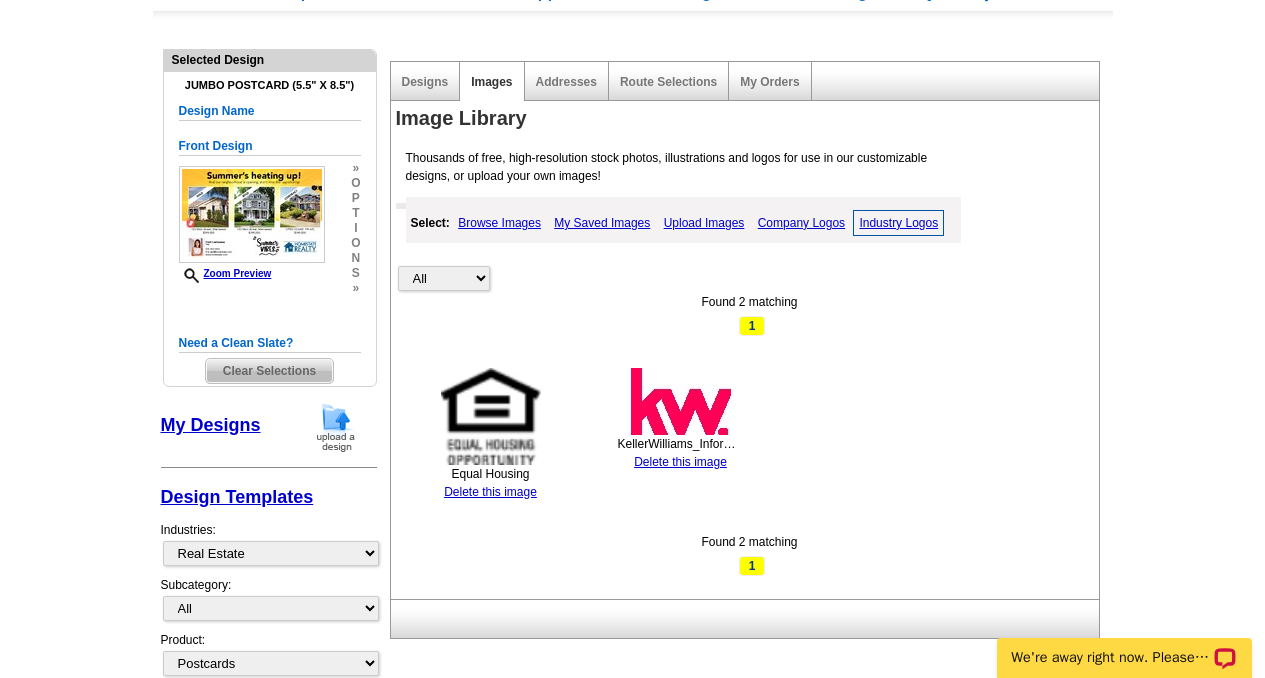 scroll, scrollTop: 177, scrollLeft: 0, axis: vertical 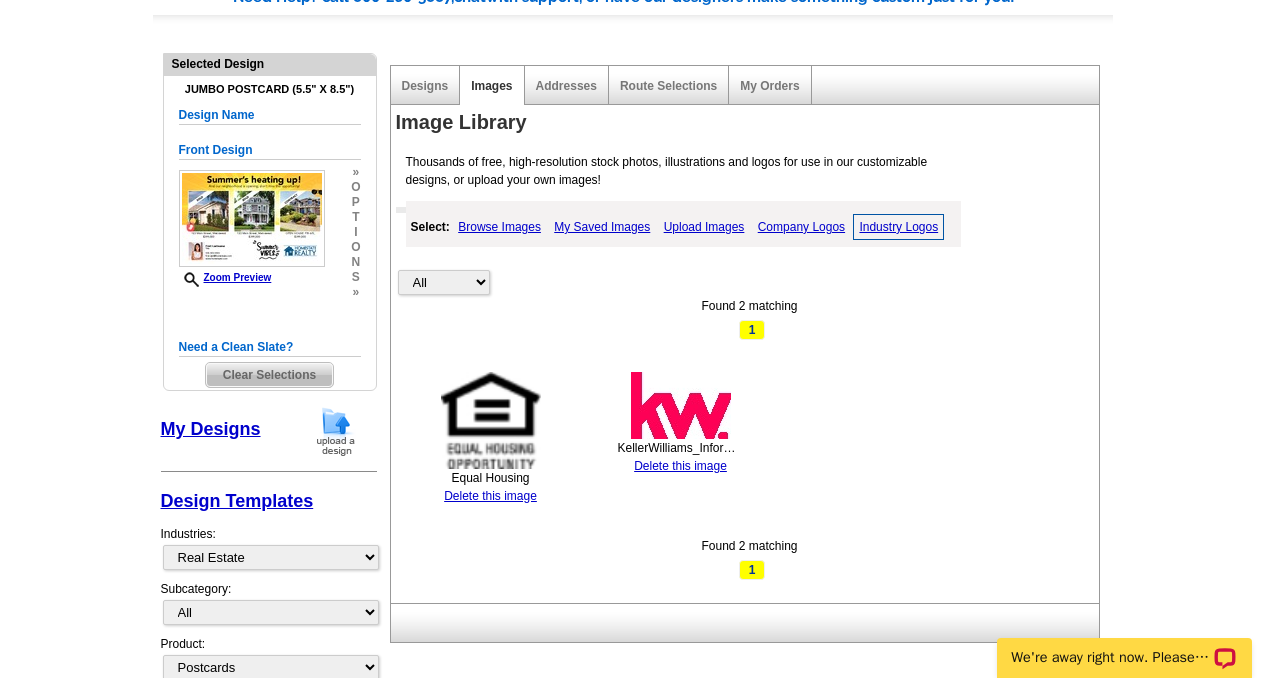 click on "Industry Logos" at bounding box center [898, 227] 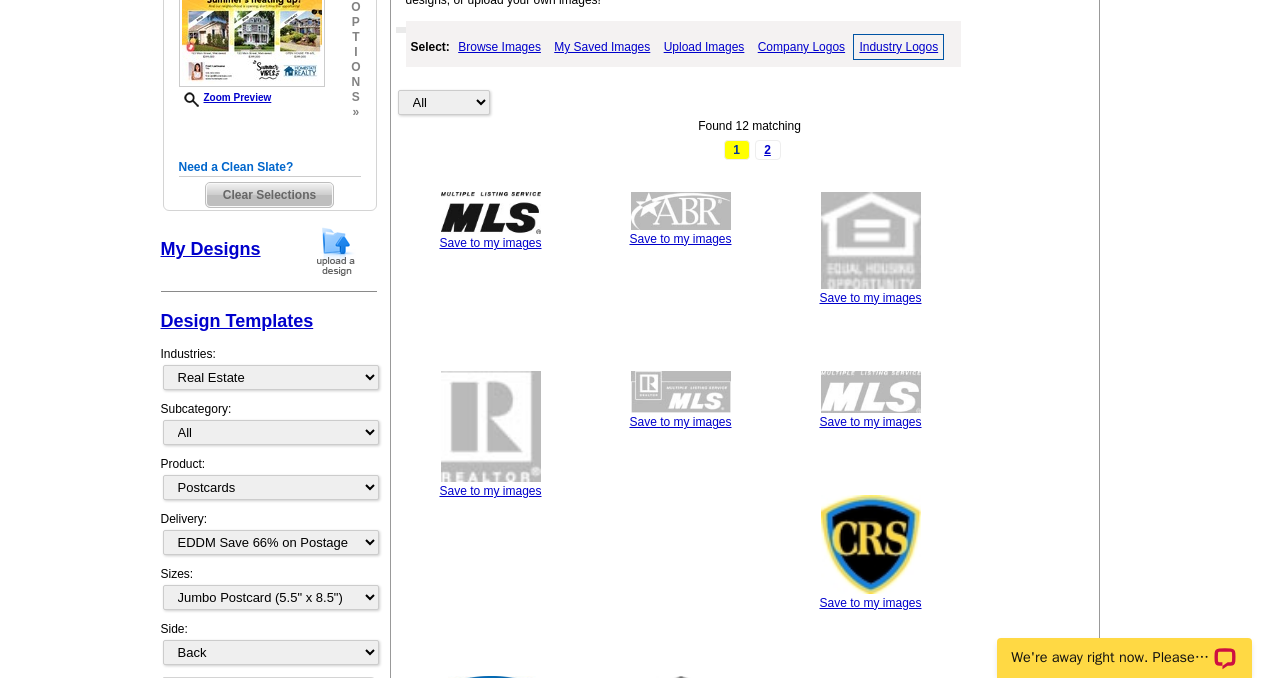 scroll, scrollTop: 364, scrollLeft: 0, axis: vertical 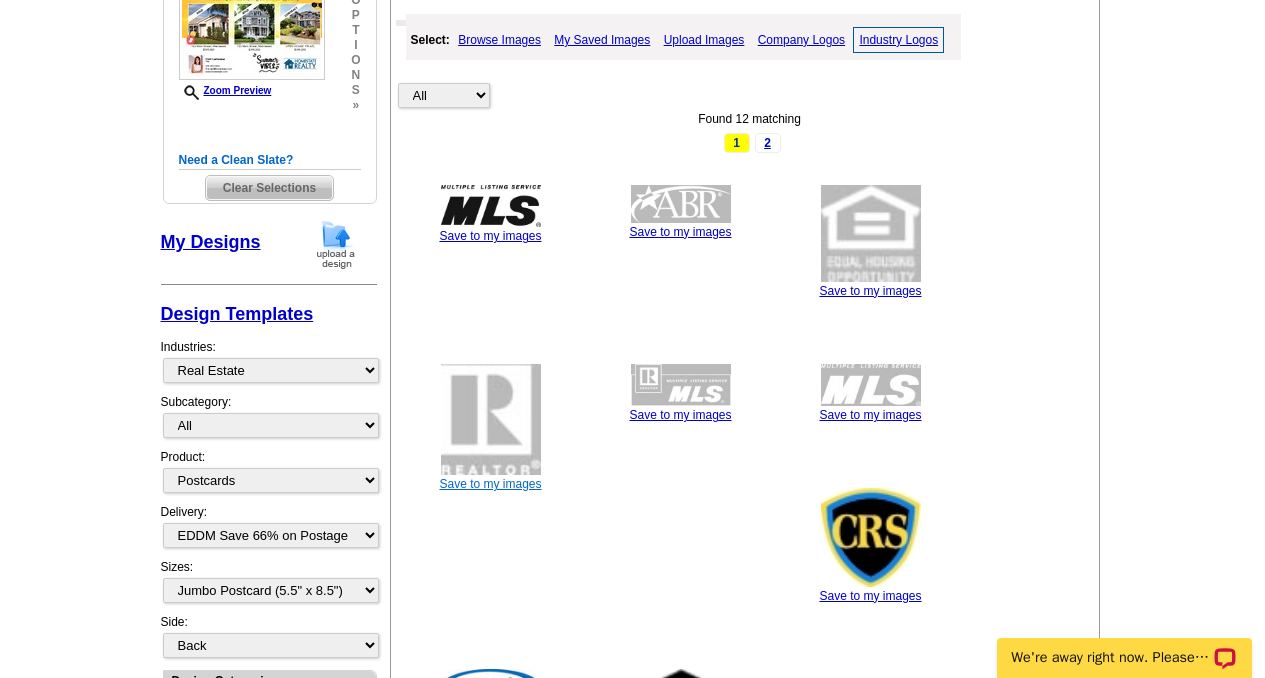 click on "Save to my images" at bounding box center [490, 484] 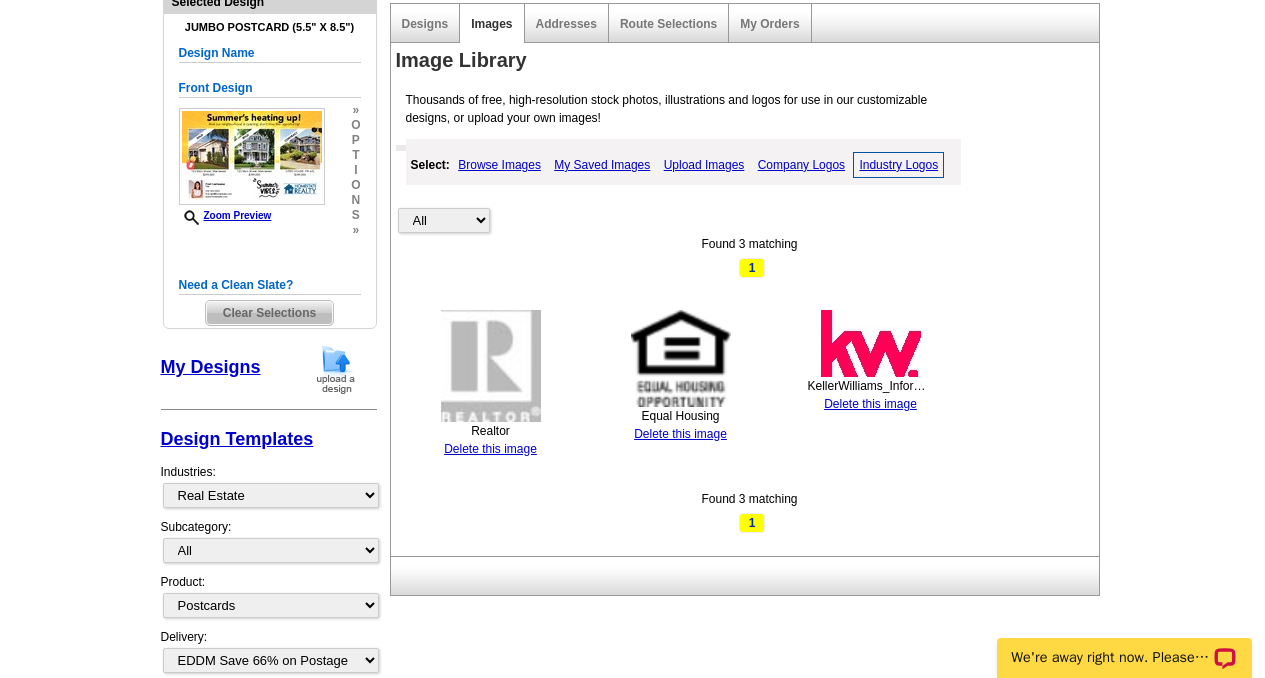 scroll, scrollTop: 248, scrollLeft: 0, axis: vertical 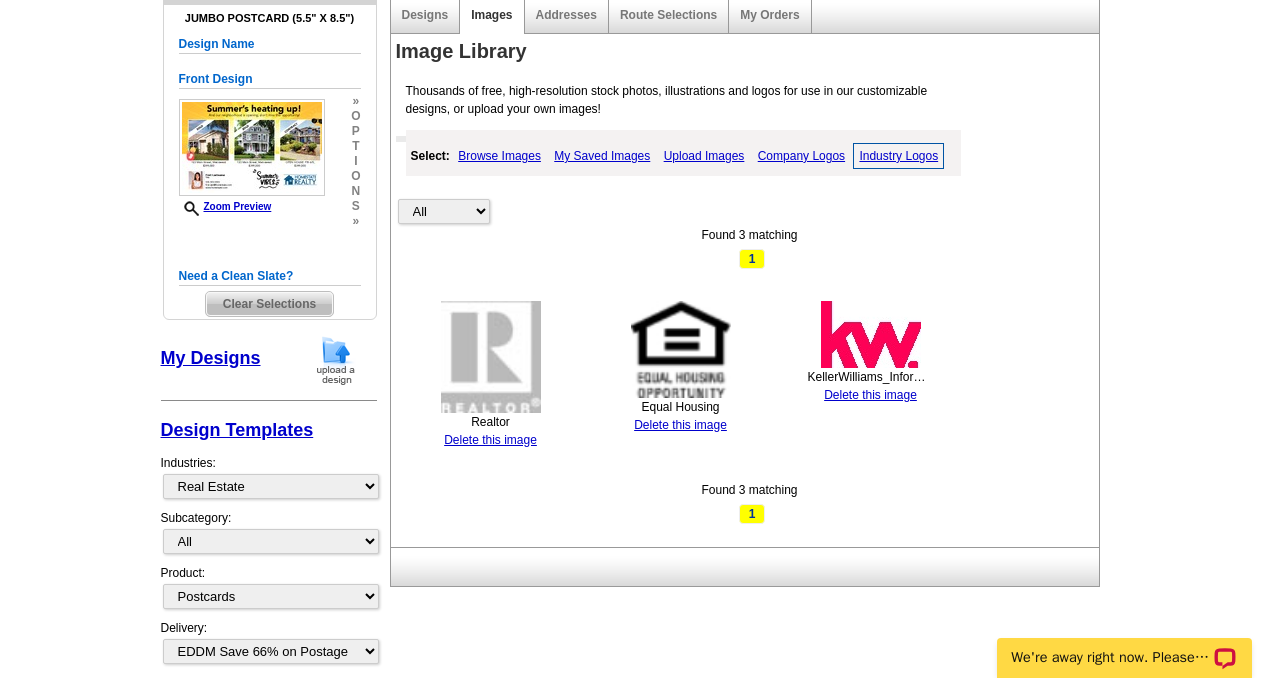 click on "Browse Images" at bounding box center (499, 156) 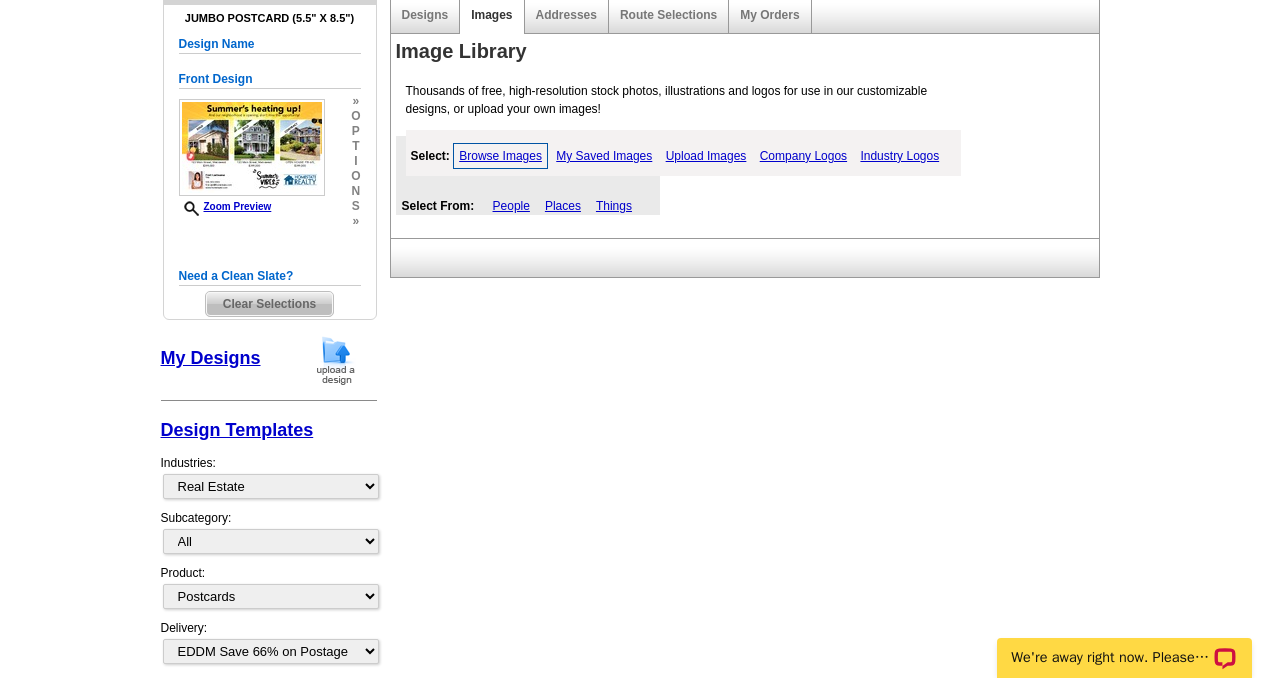 click on "My Saved Images" at bounding box center [604, 156] 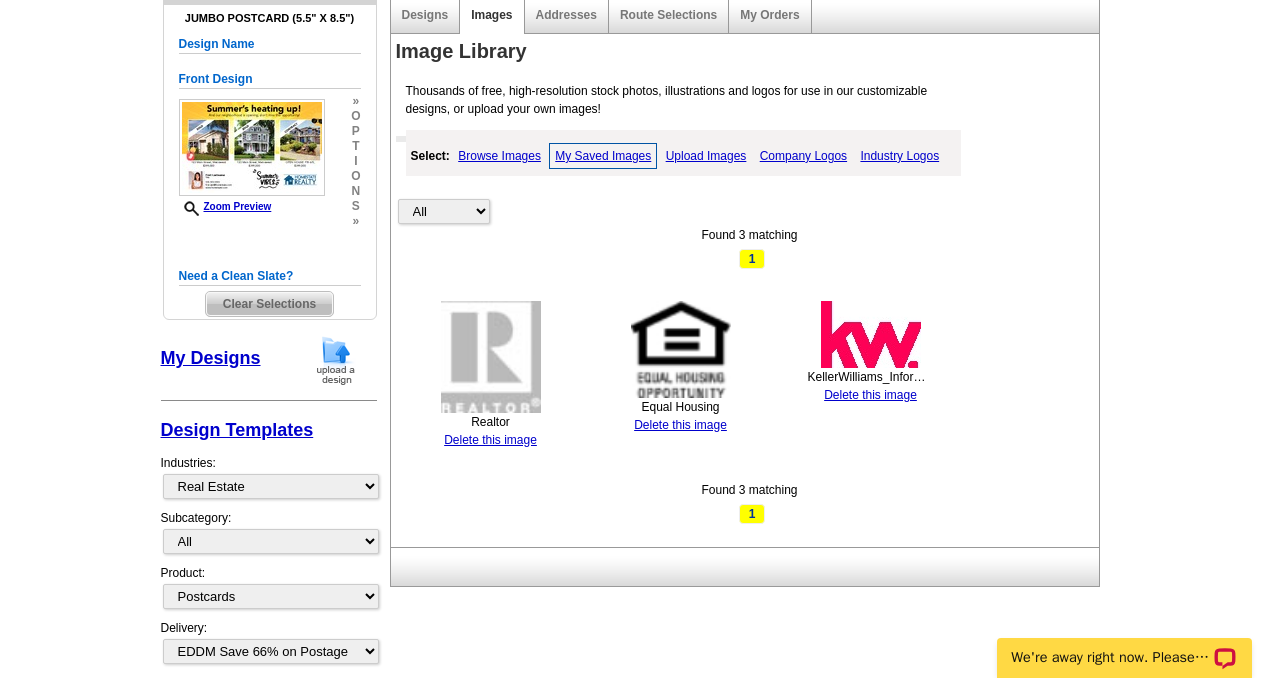 click on "Upload Images" at bounding box center (706, 156) 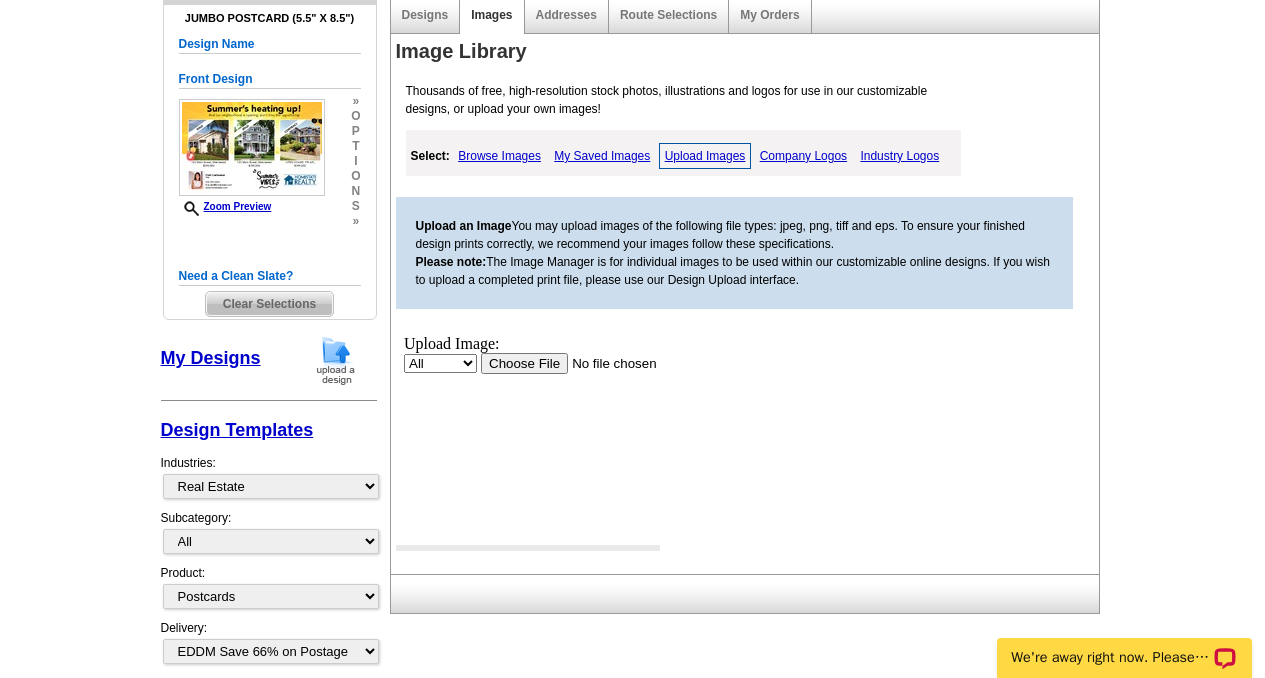 scroll, scrollTop: 0, scrollLeft: 0, axis: both 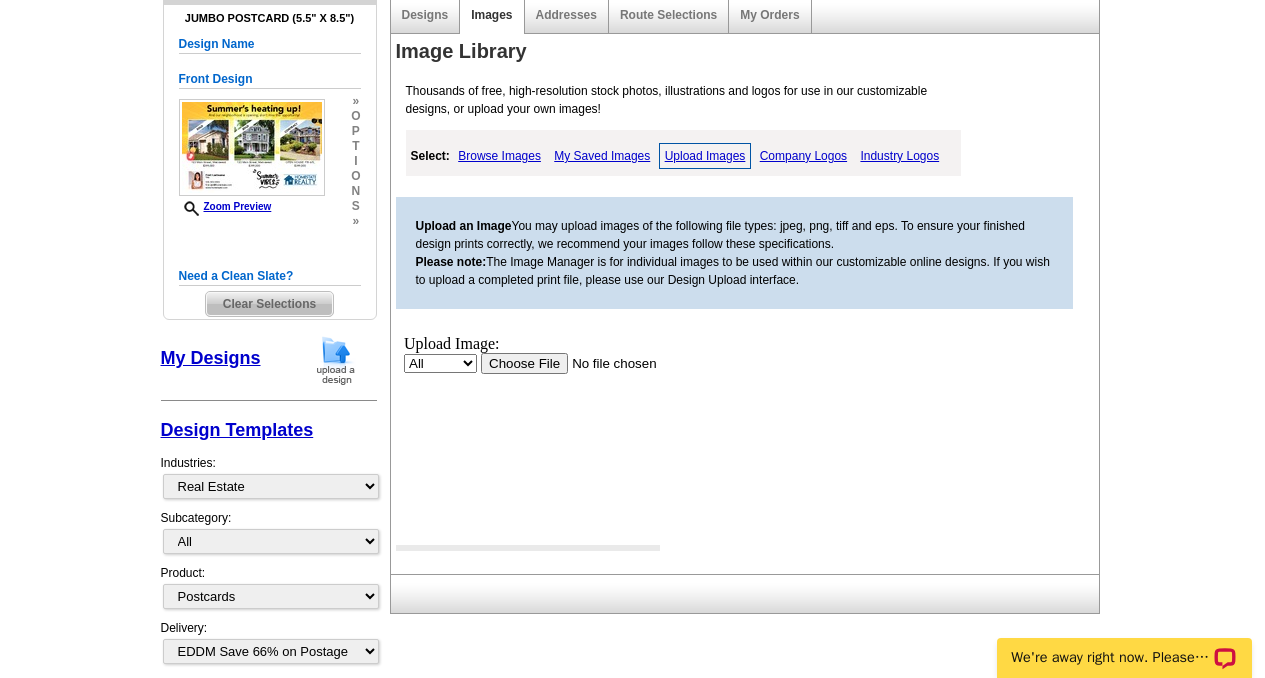 click at bounding box center (606, 362) 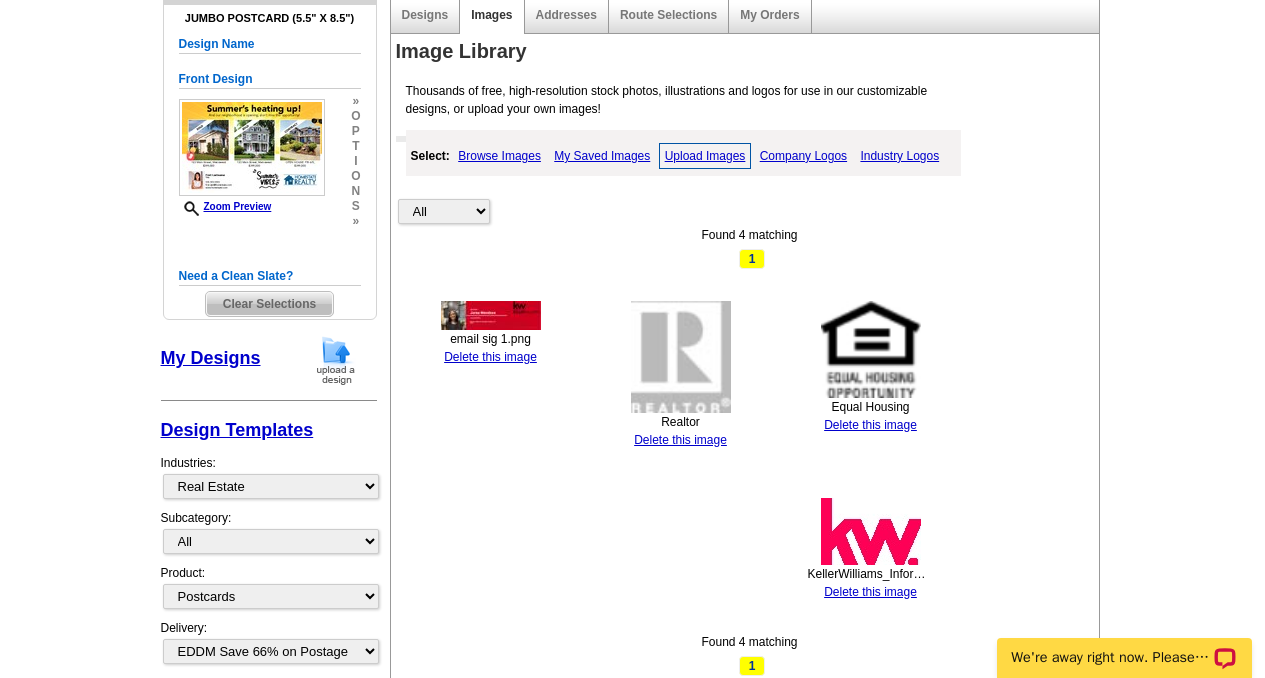 click on "Upload Images" at bounding box center (705, 156) 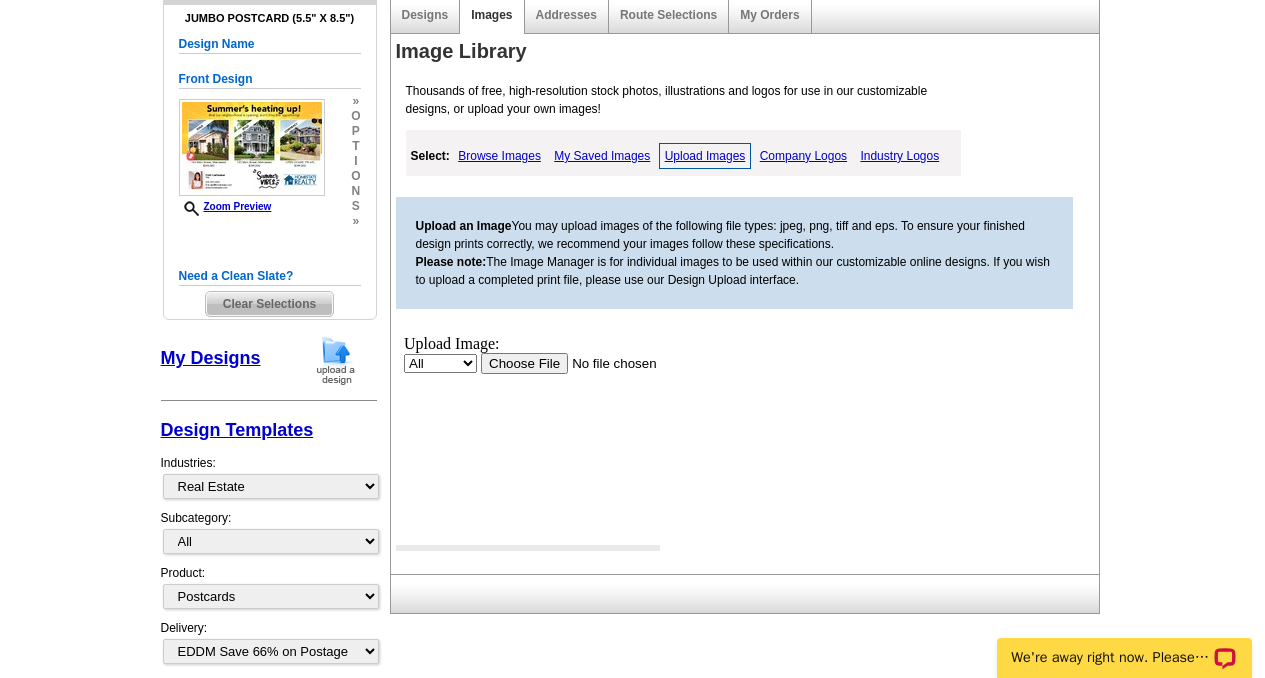 scroll, scrollTop: 0, scrollLeft: 0, axis: both 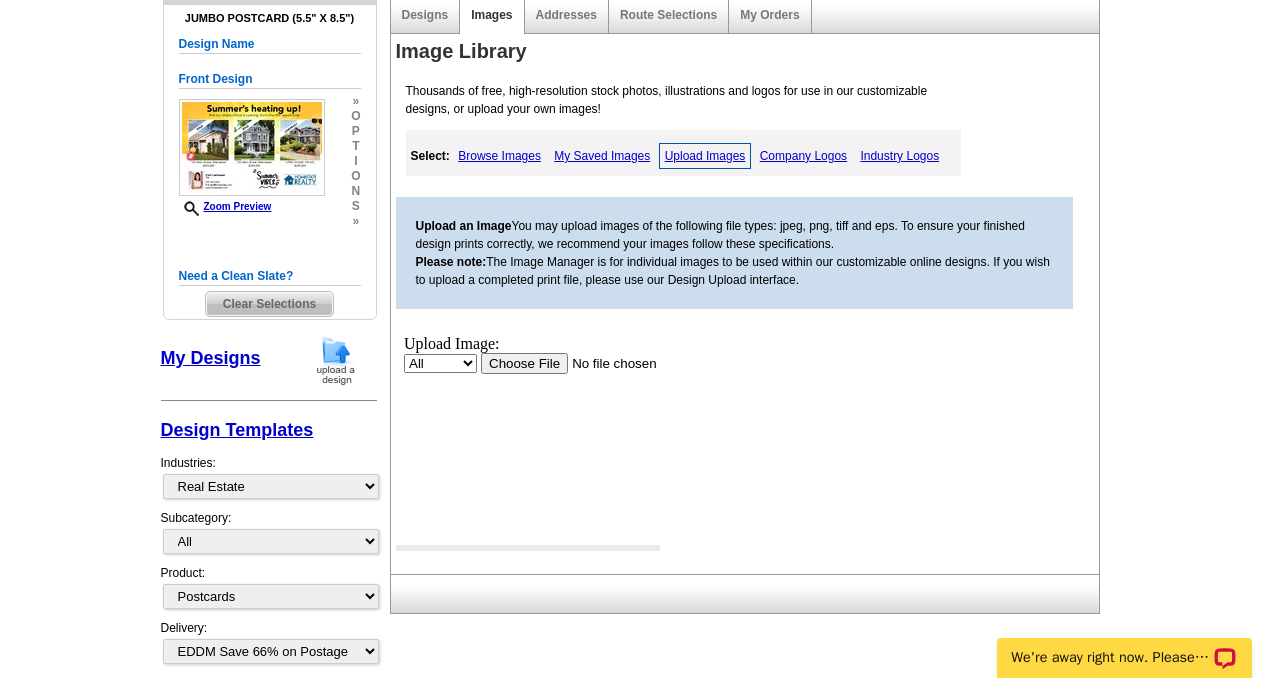 click at bounding box center (606, 362) 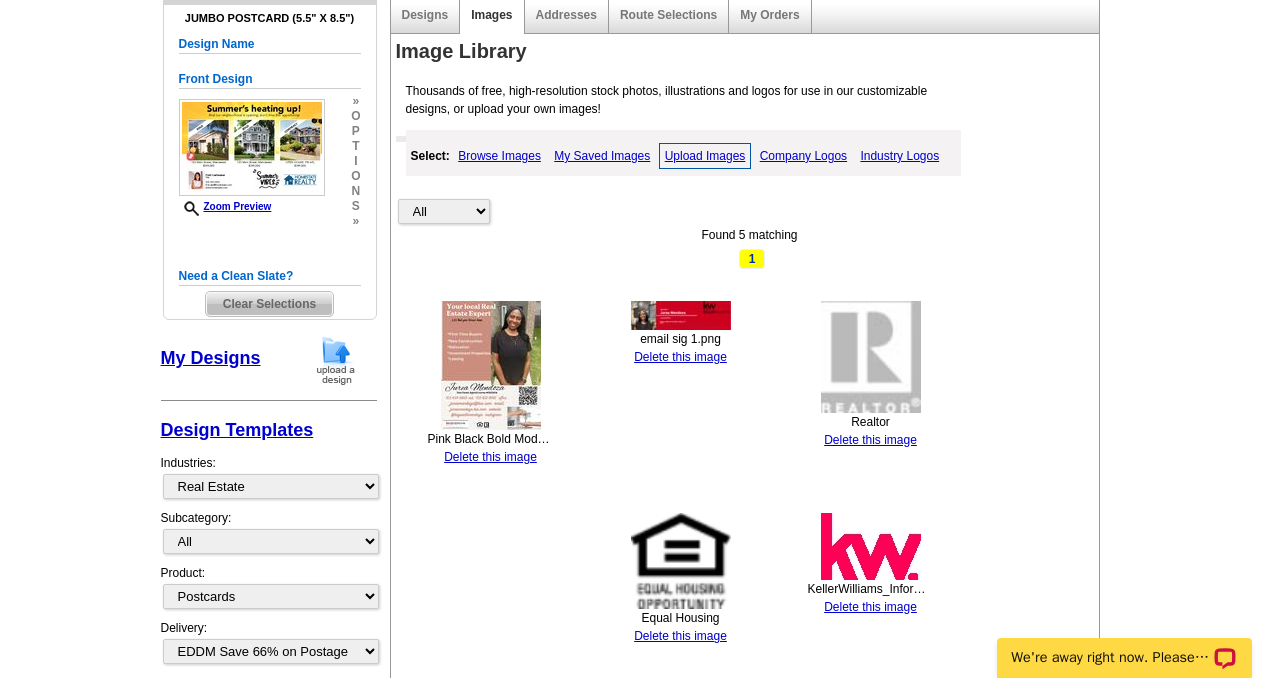 click at bounding box center [491, 365] 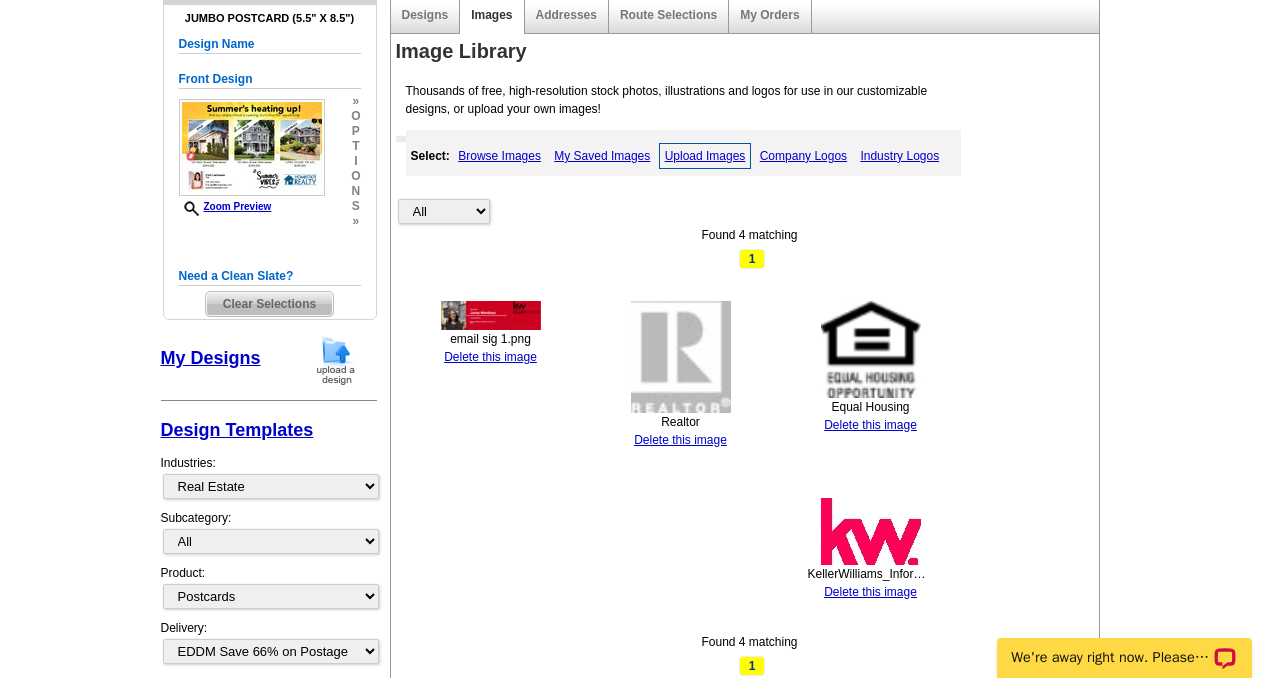 click on "Upload Images" at bounding box center (705, 156) 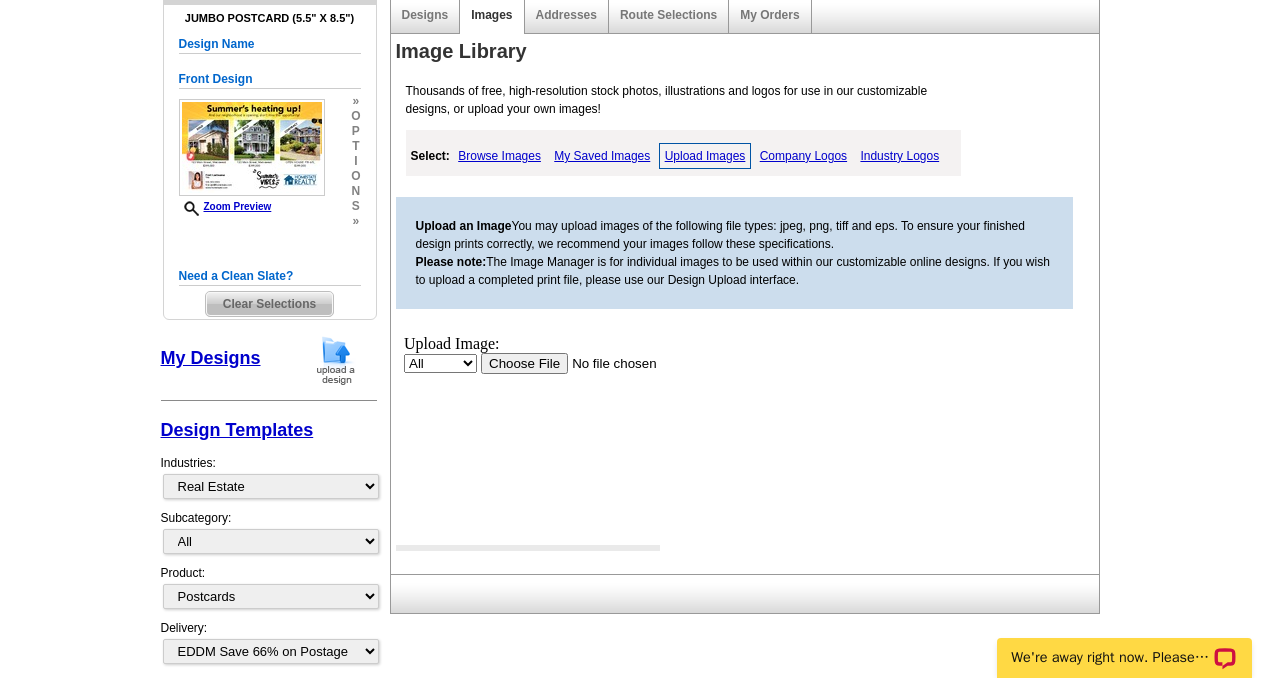 scroll, scrollTop: 0, scrollLeft: 0, axis: both 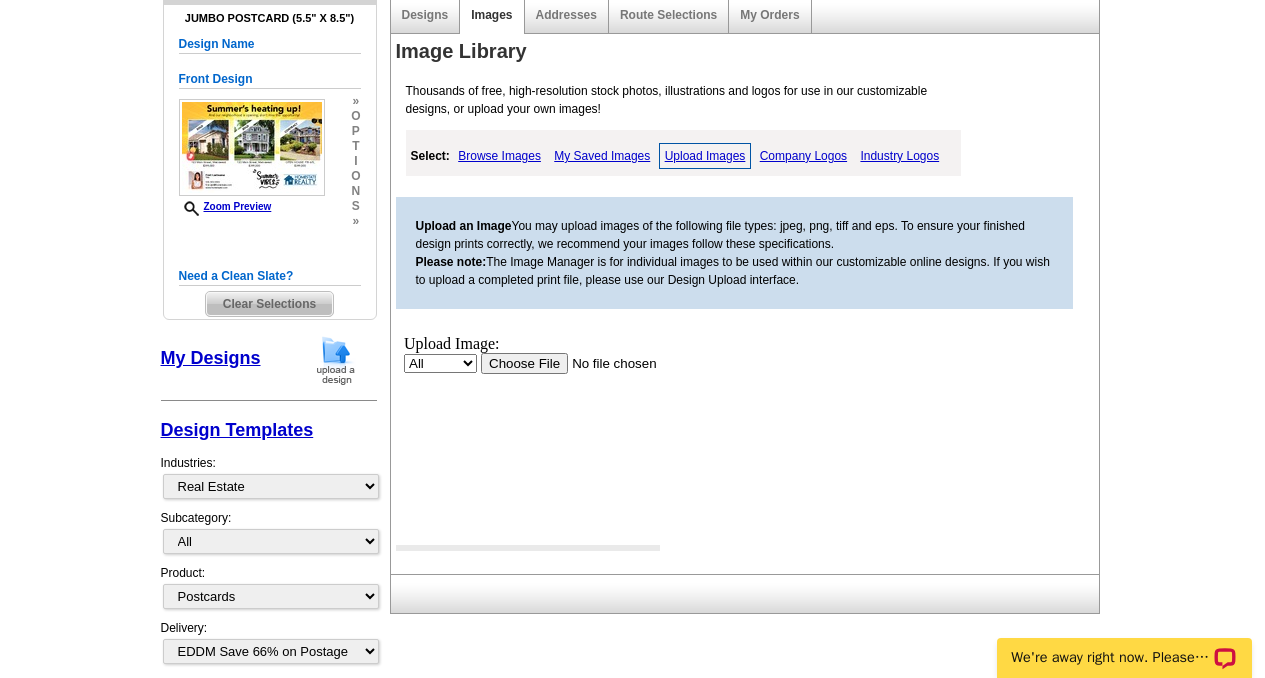 click at bounding box center [606, 362] 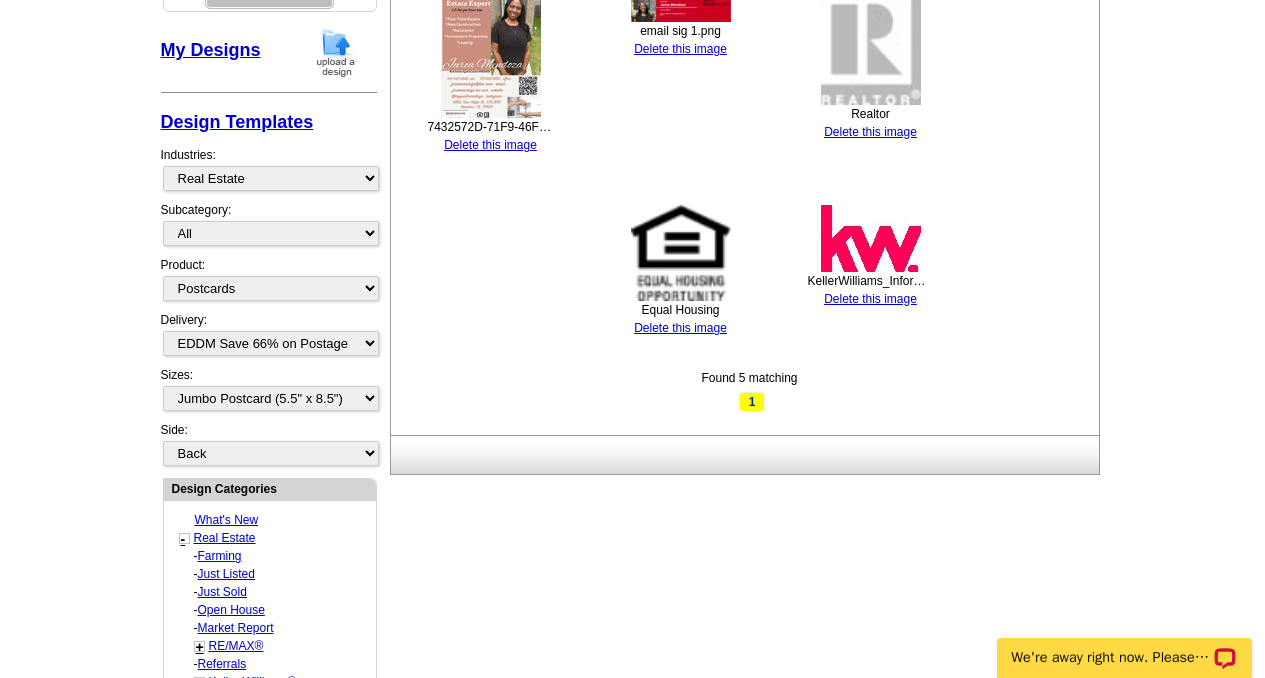 scroll, scrollTop: 540, scrollLeft: 0, axis: vertical 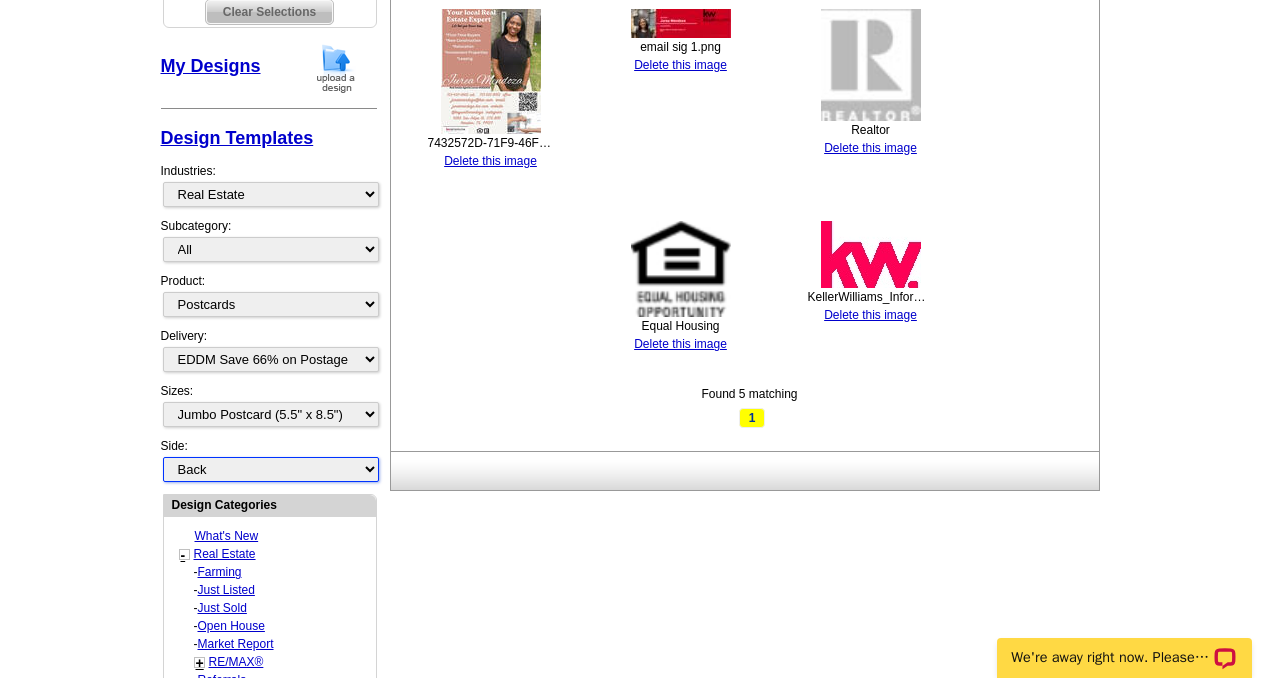 click on "Front Back" at bounding box center [271, 469] 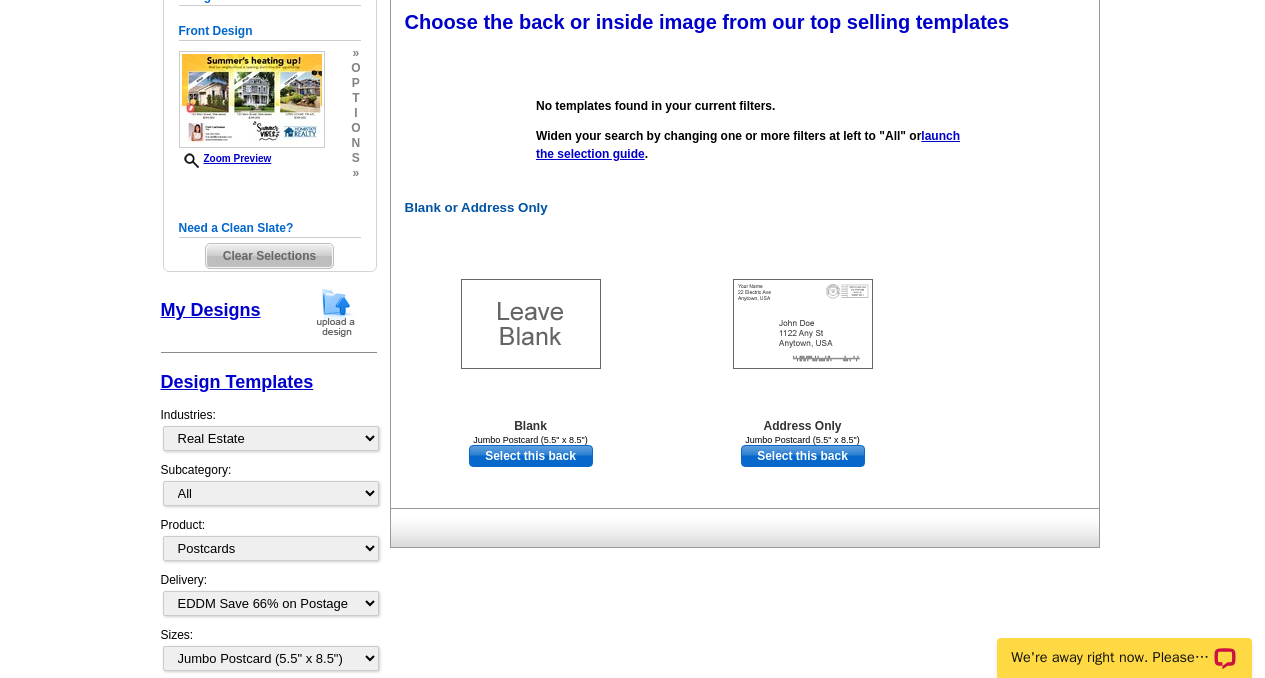 scroll, scrollTop: 294, scrollLeft: 0, axis: vertical 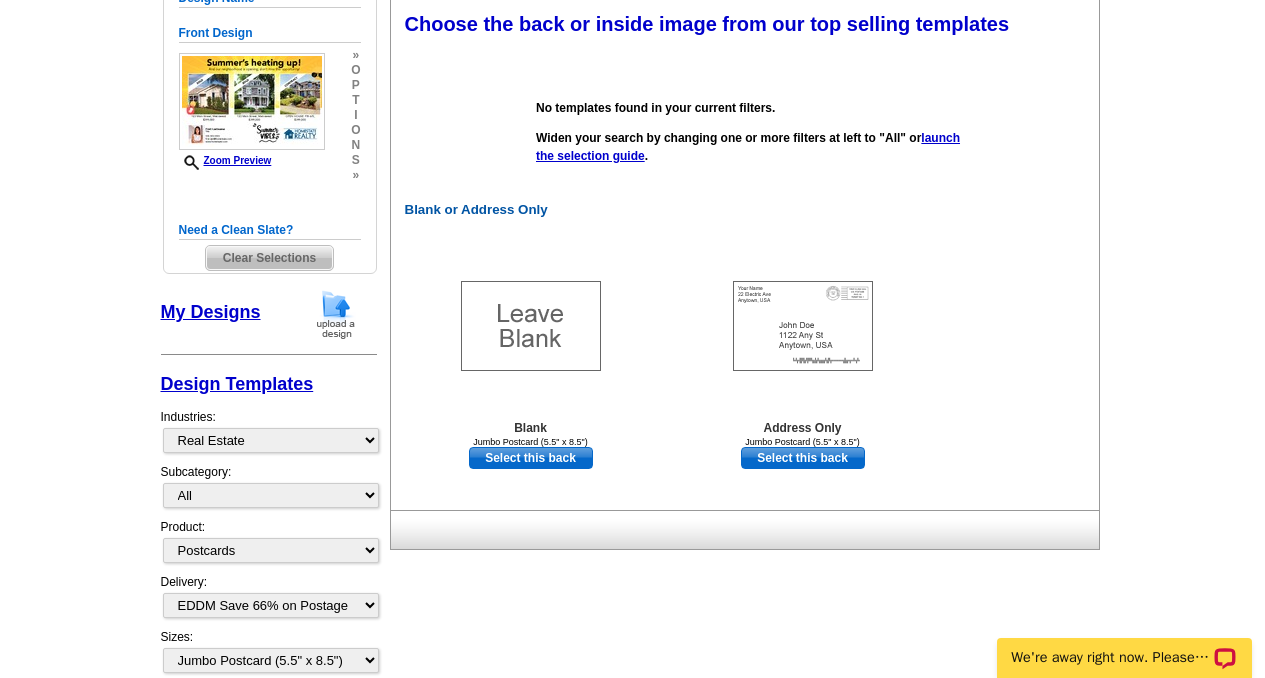 select on "front" 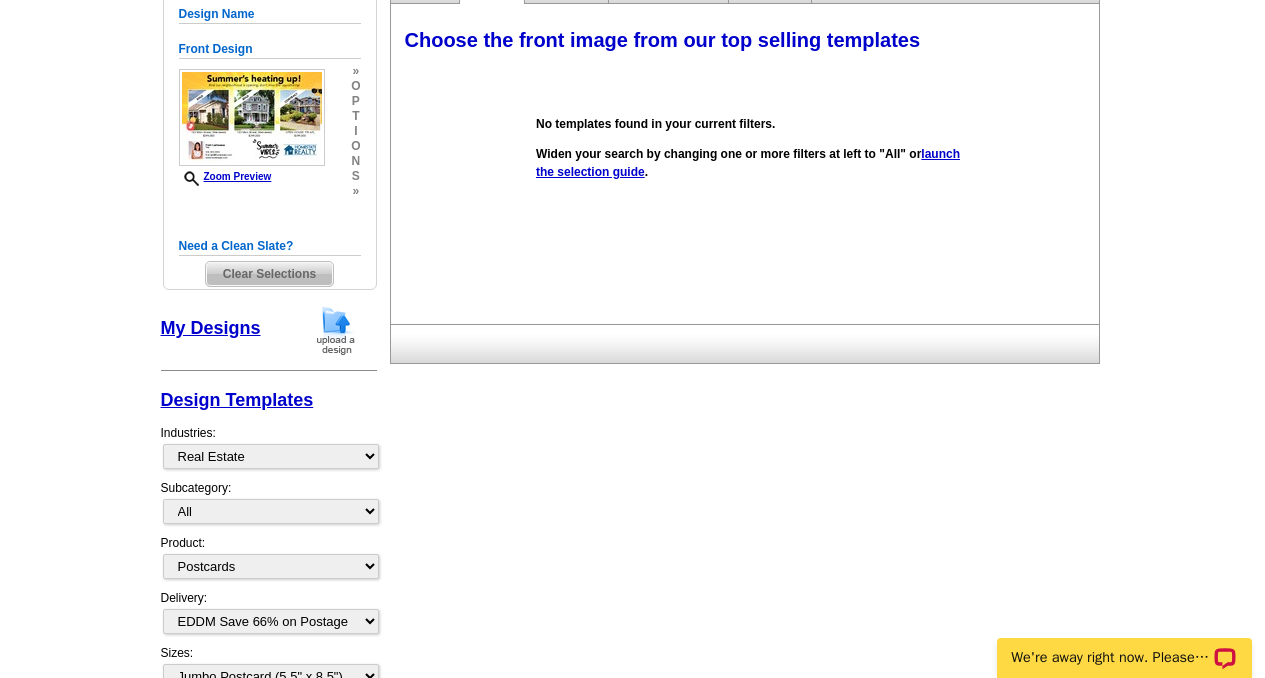 scroll, scrollTop: 45, scrollLeft: 0, axis: vertical 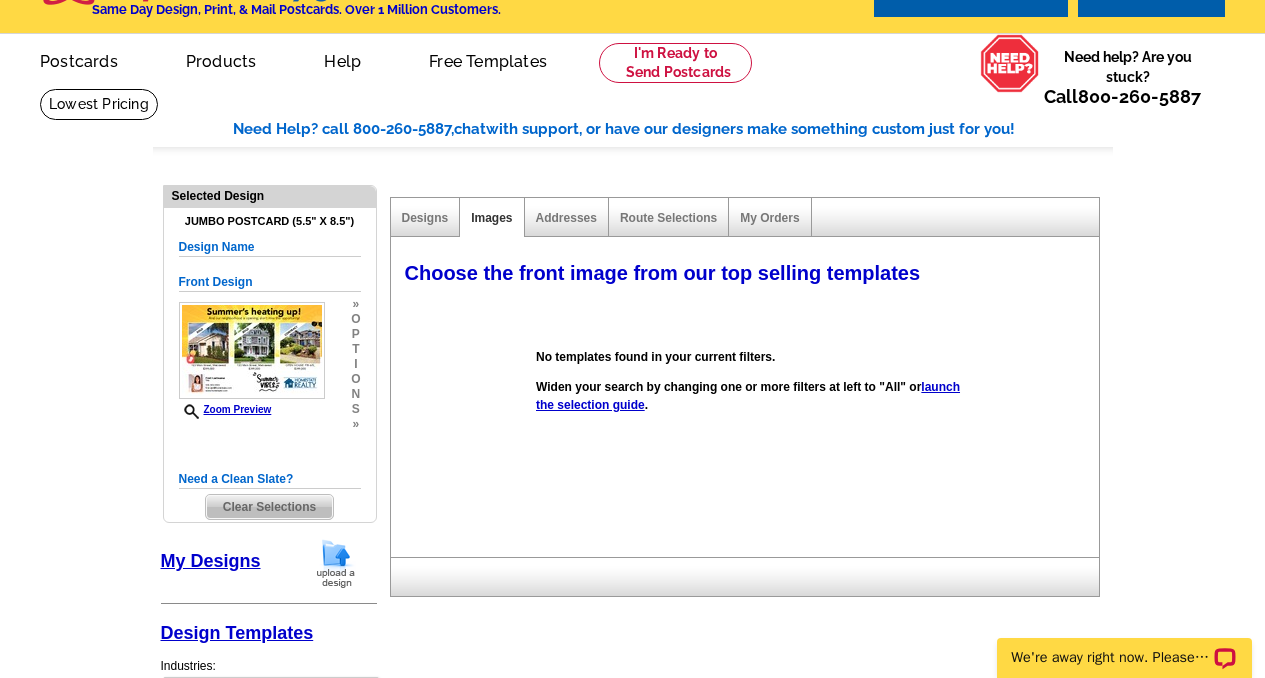 click on "launch the selection guide" at bounding box center [748, 396] 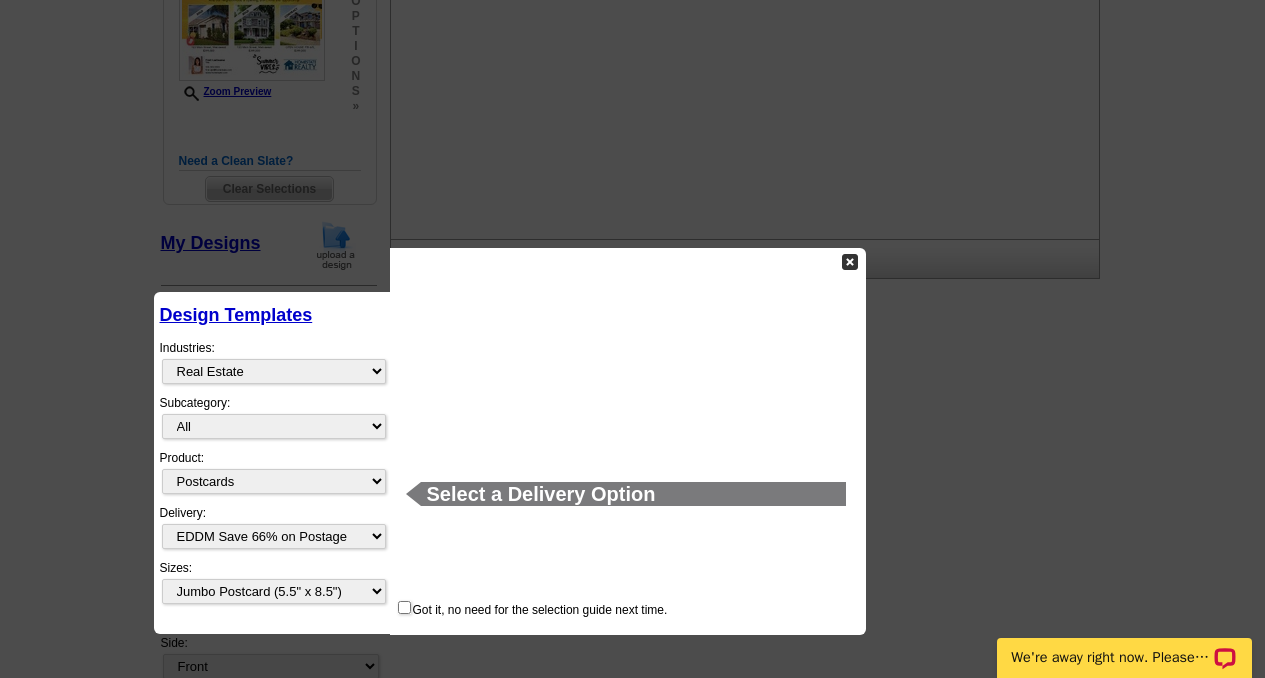 scroll, scrollTop: 590, scrollLeft: 0, axis: vertical 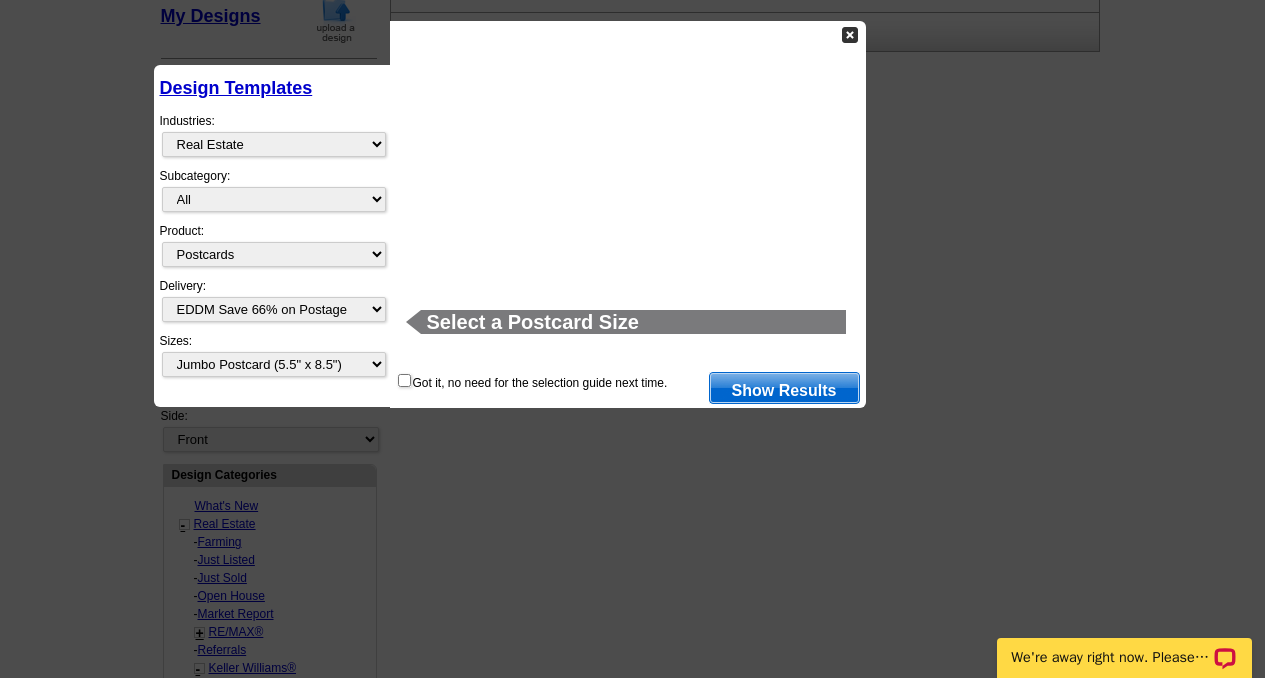 click on "Show Results" at bounding box center [784, 388] 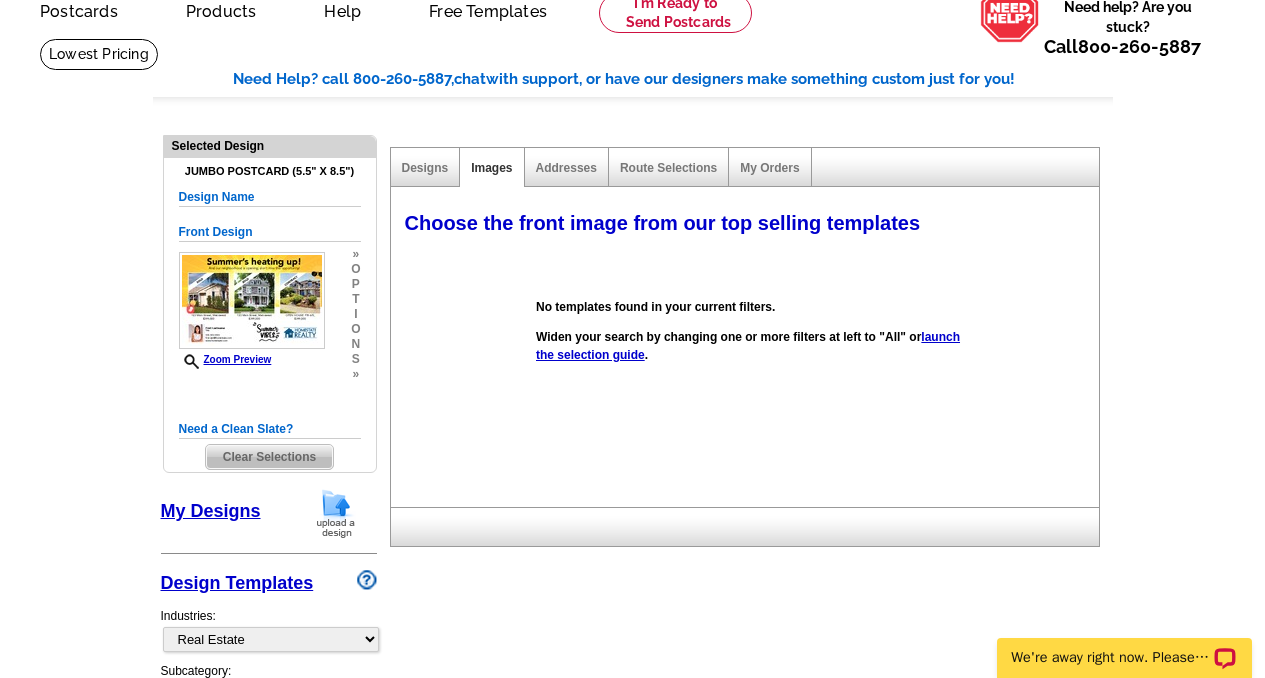scroll, scrollTop: 0, scrollLeft: 0, axis: both 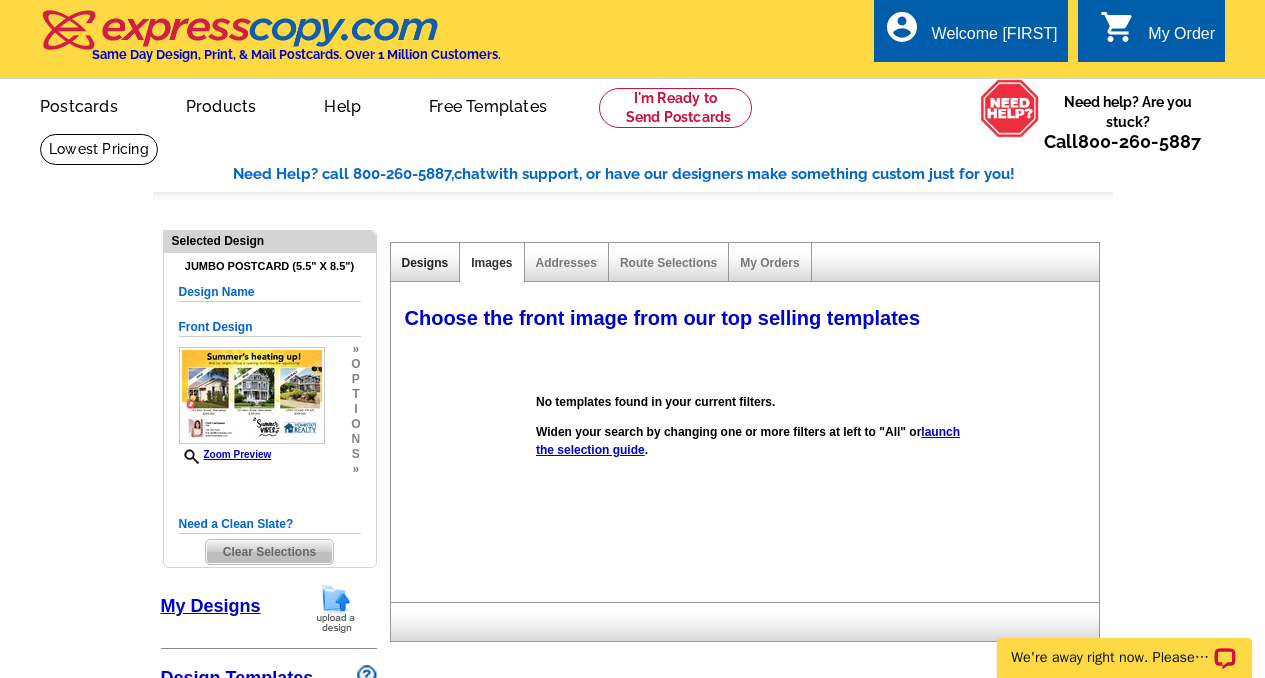 click on "Designs" at bounding box center [425, 263] 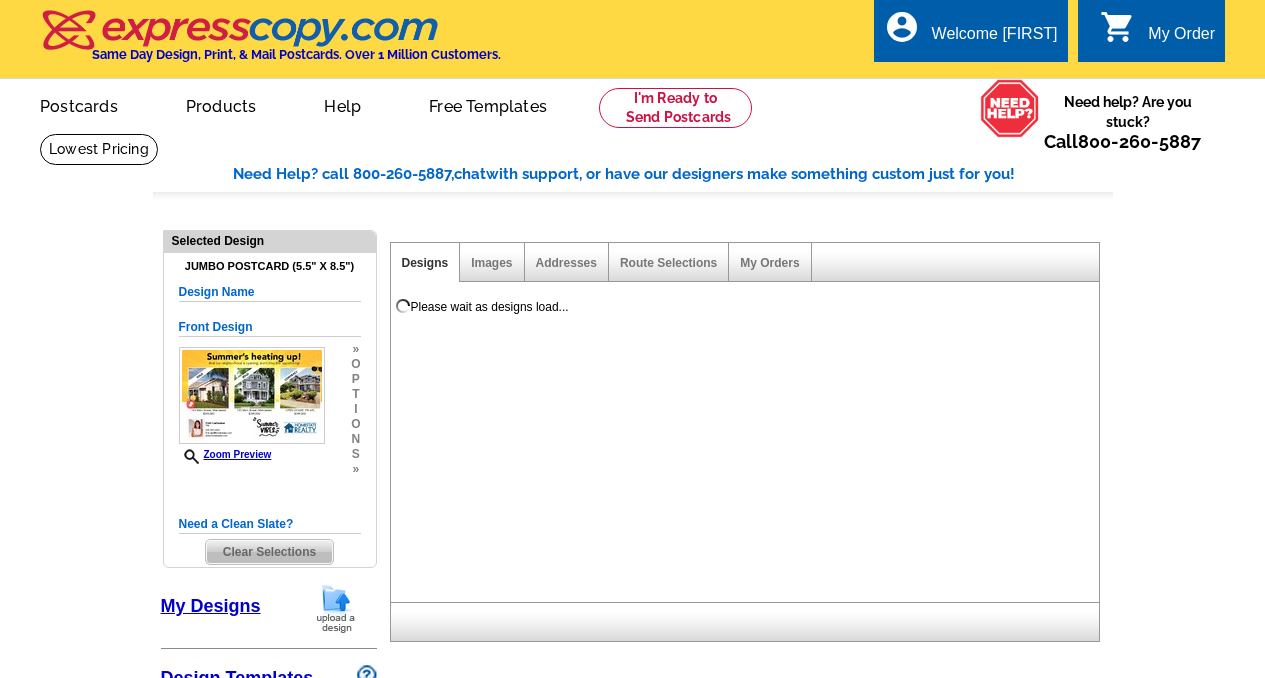select on "1" 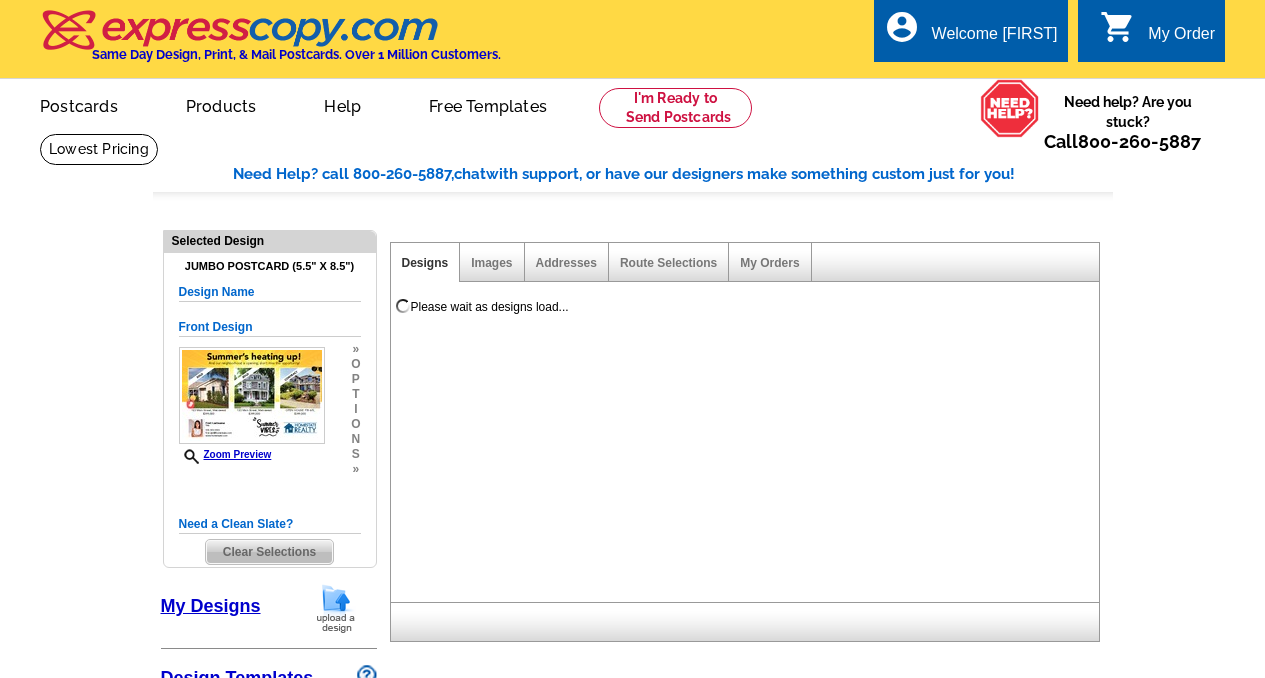 select on "2" 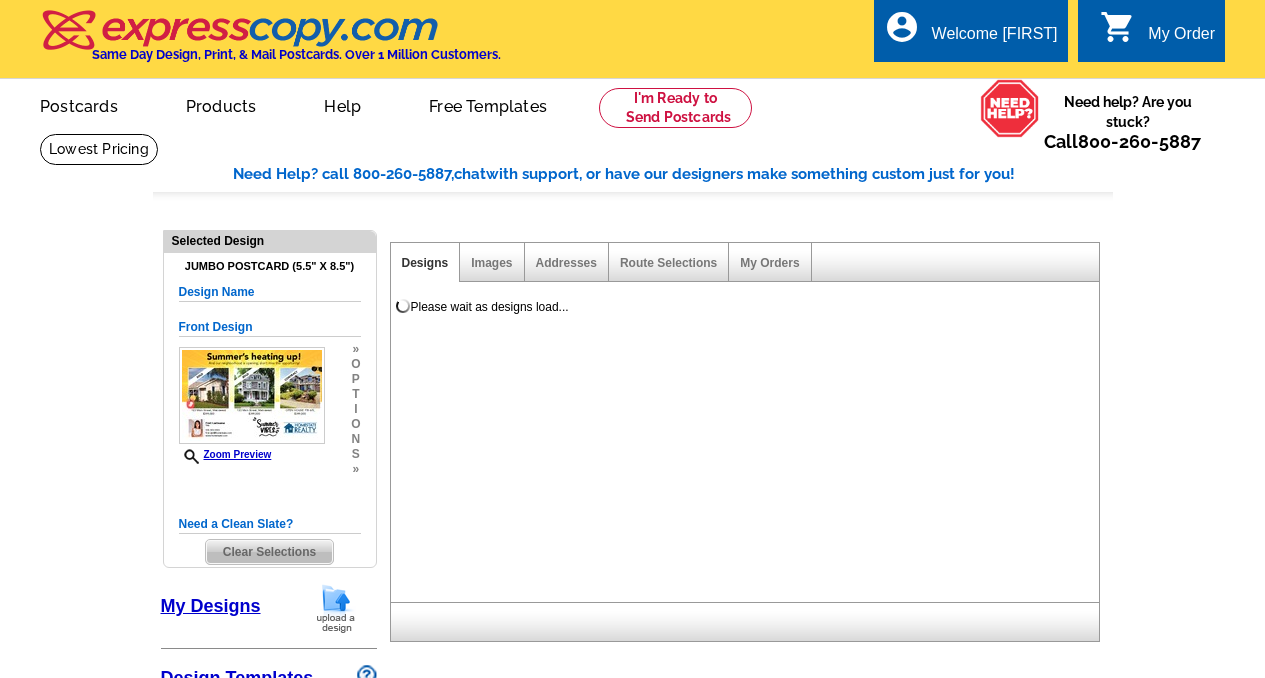 select on "back" 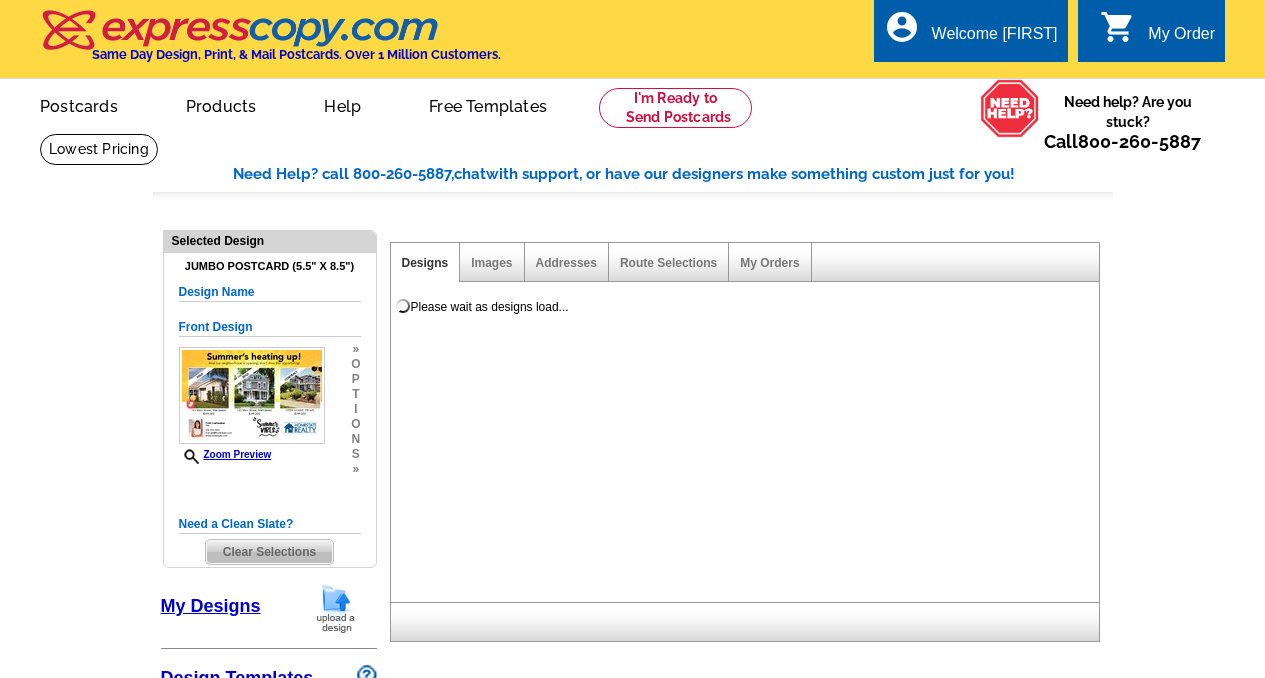 scroll, scrollTop: 0, scrollLeft: 0, axis: both 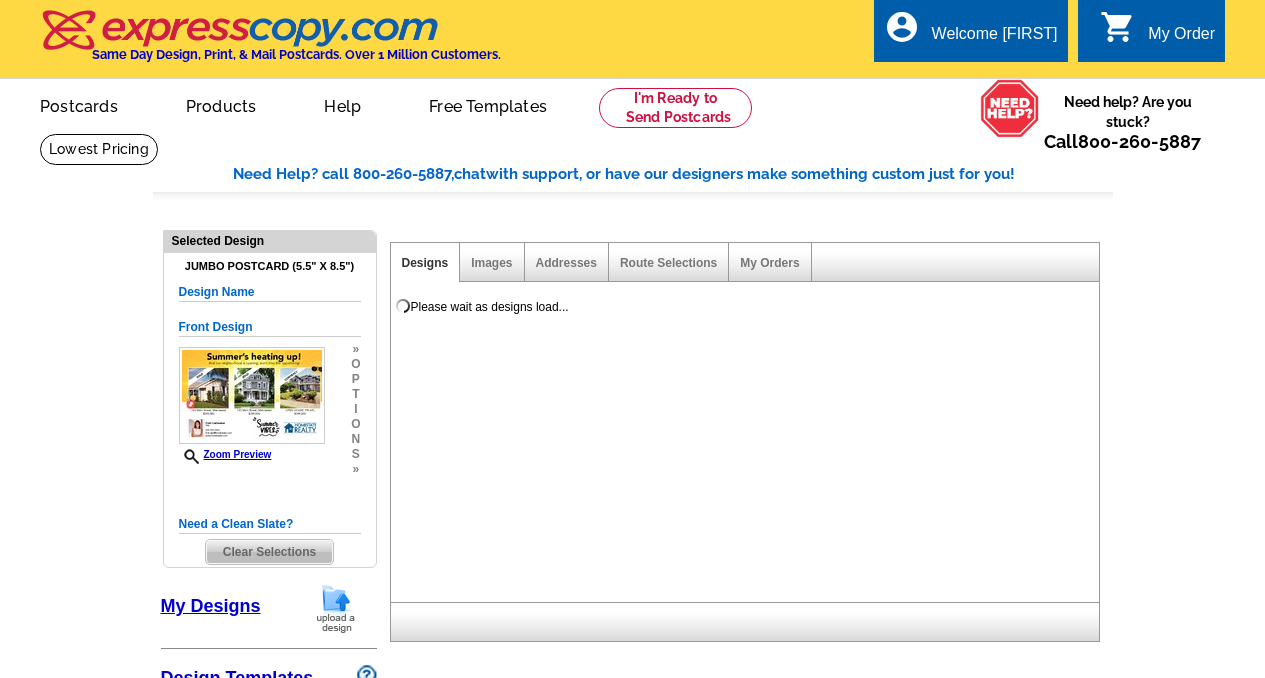 select on "785" 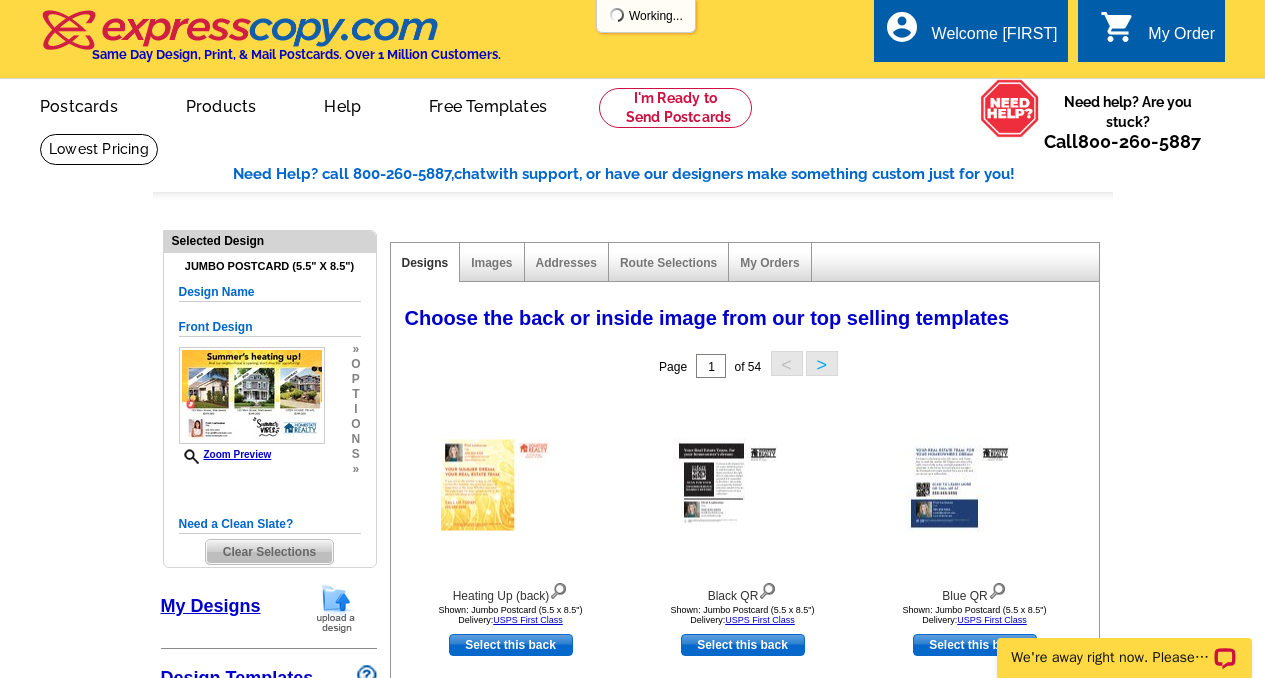 scroll, scrollTop: 0, scrollLeft: 0, axis: both 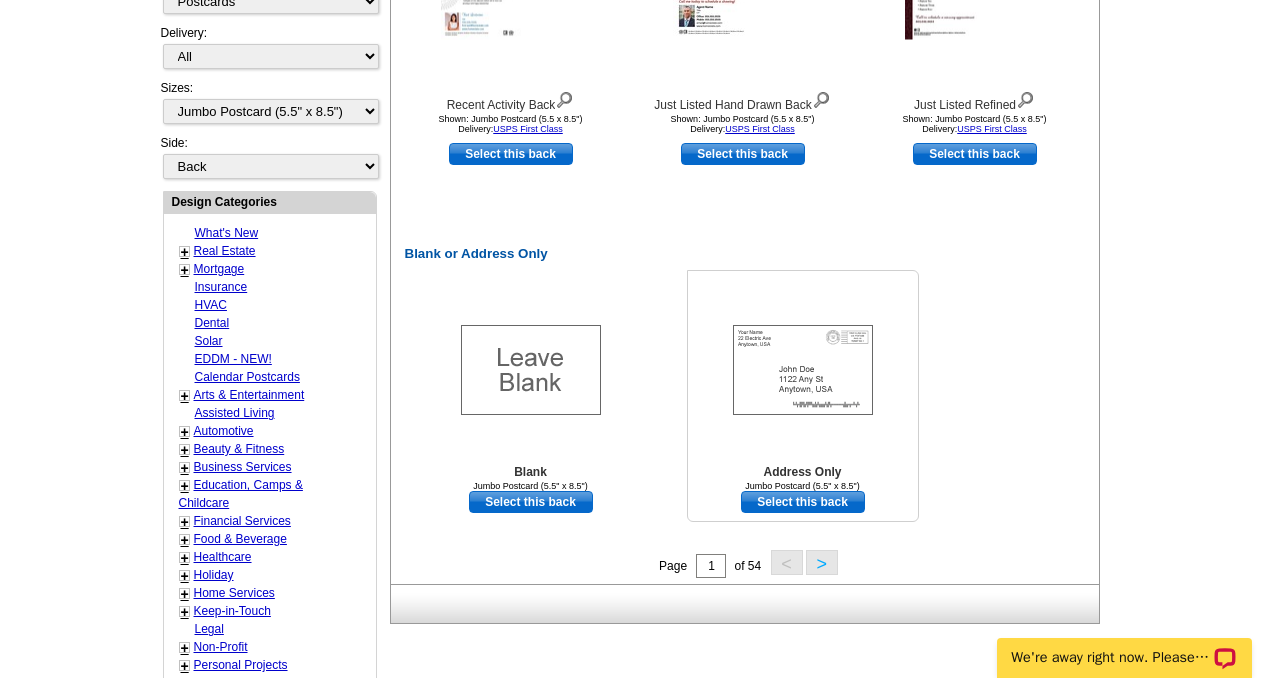 click on "Select this back" at bounding box center [803, 502] 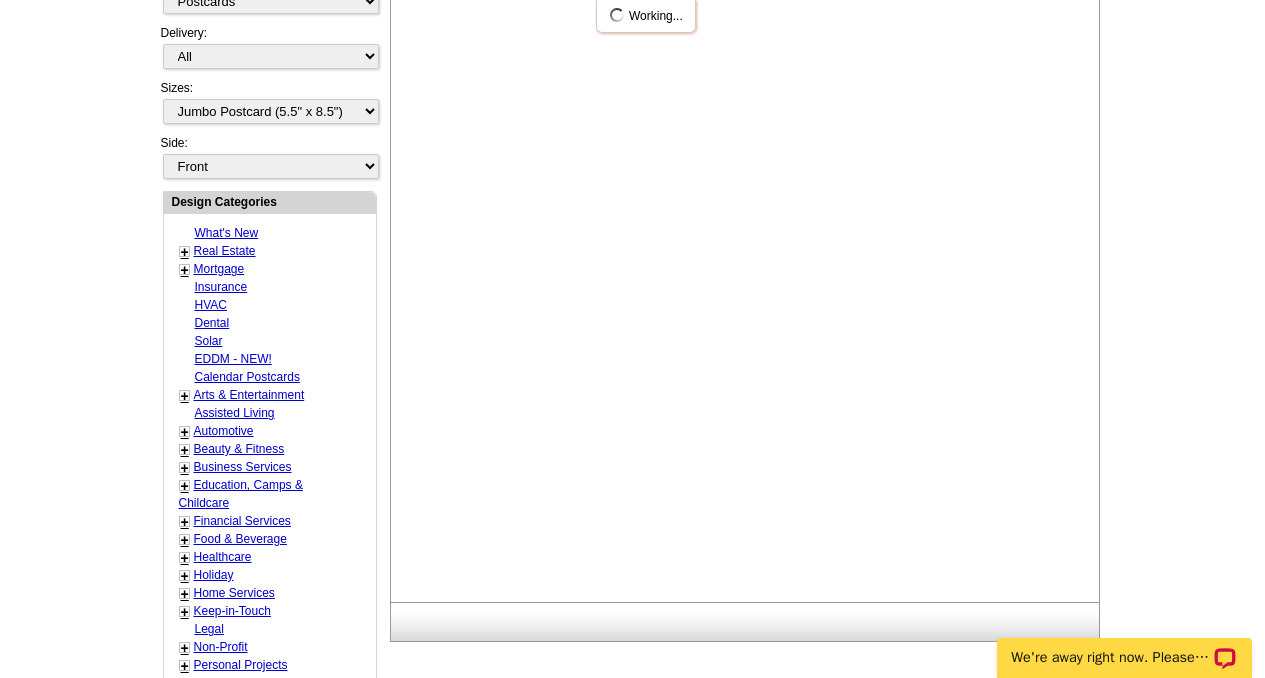 scroll, scrollTop: 1051, scrollLeft: 0, axis: vertical 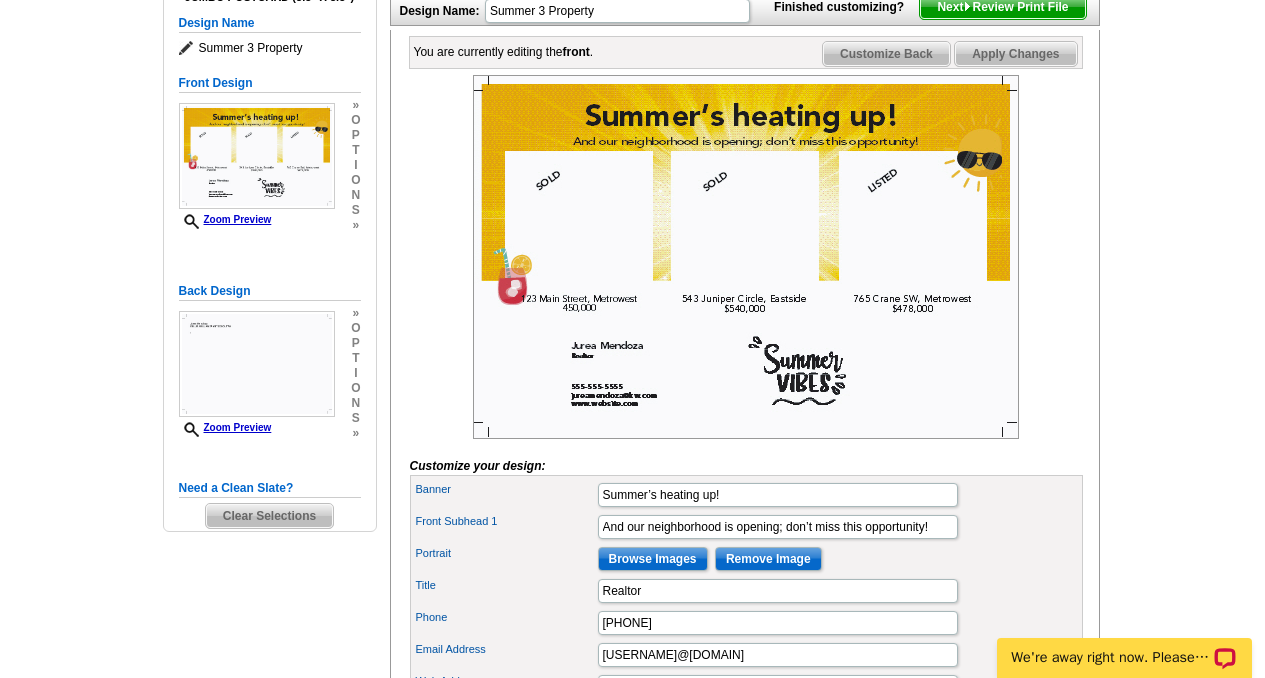 click on "Clear Selections" at bounding box center [269, 516] 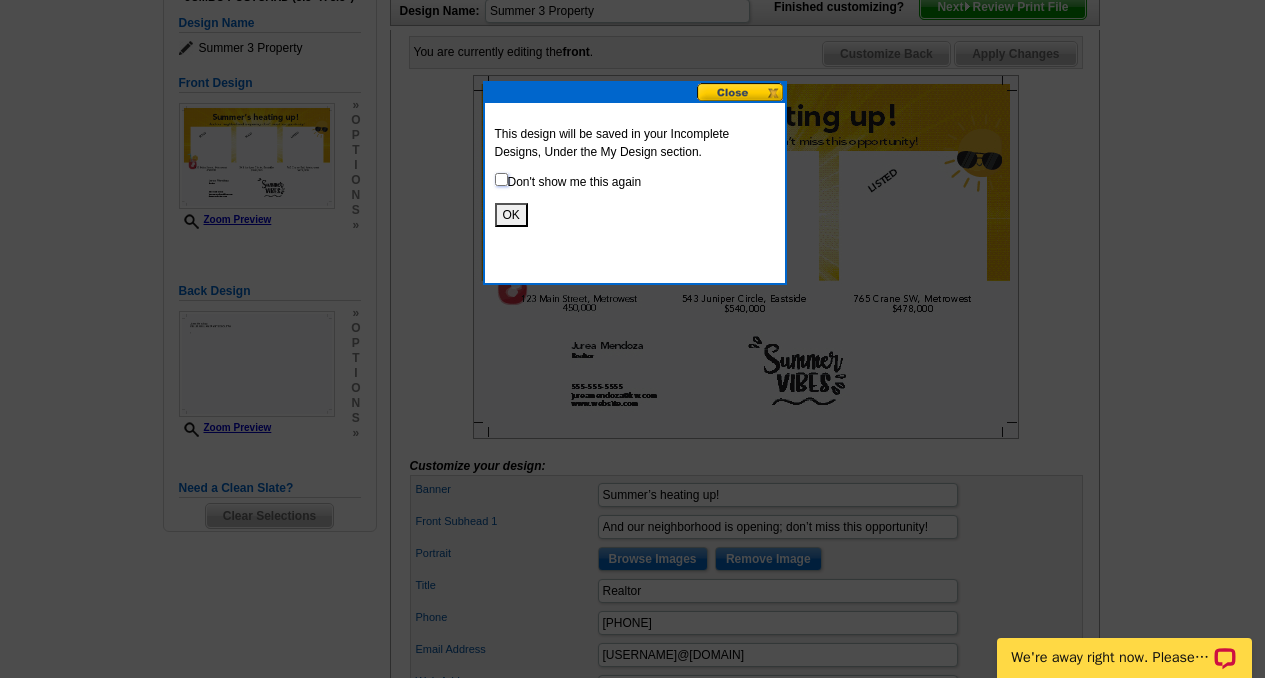 click at bounding box center (501, 179) 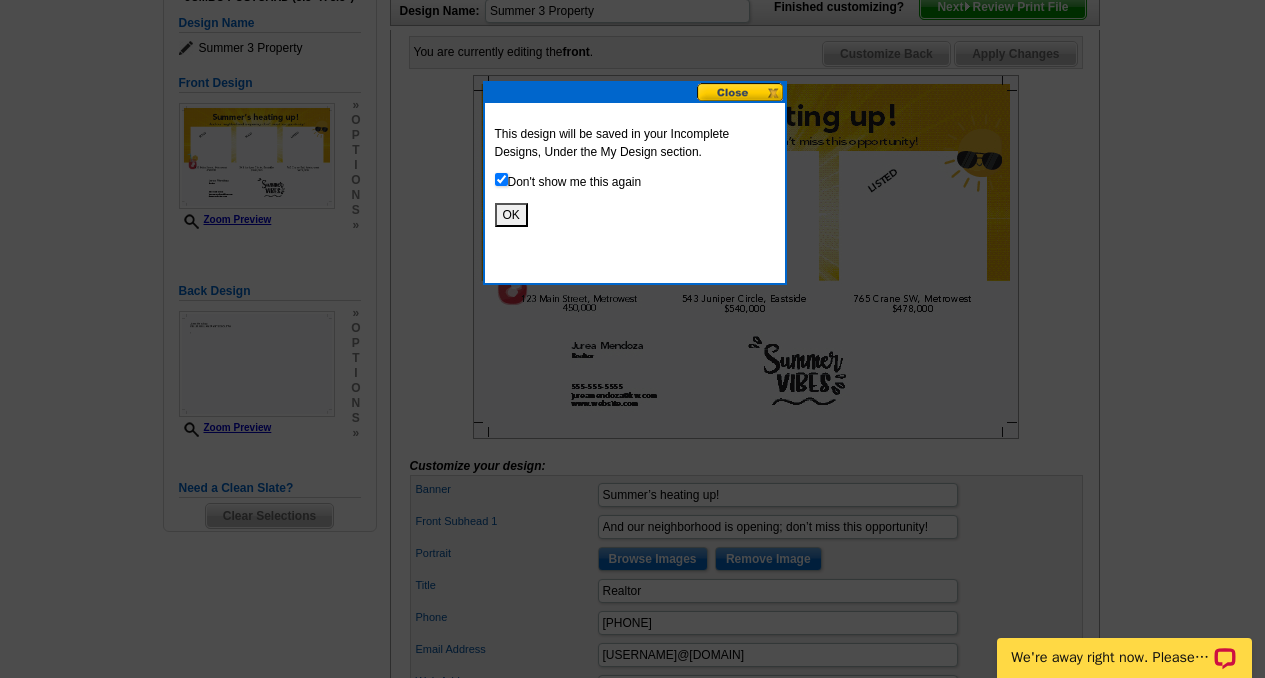 click on "OK" at bounding box center (511, 215) 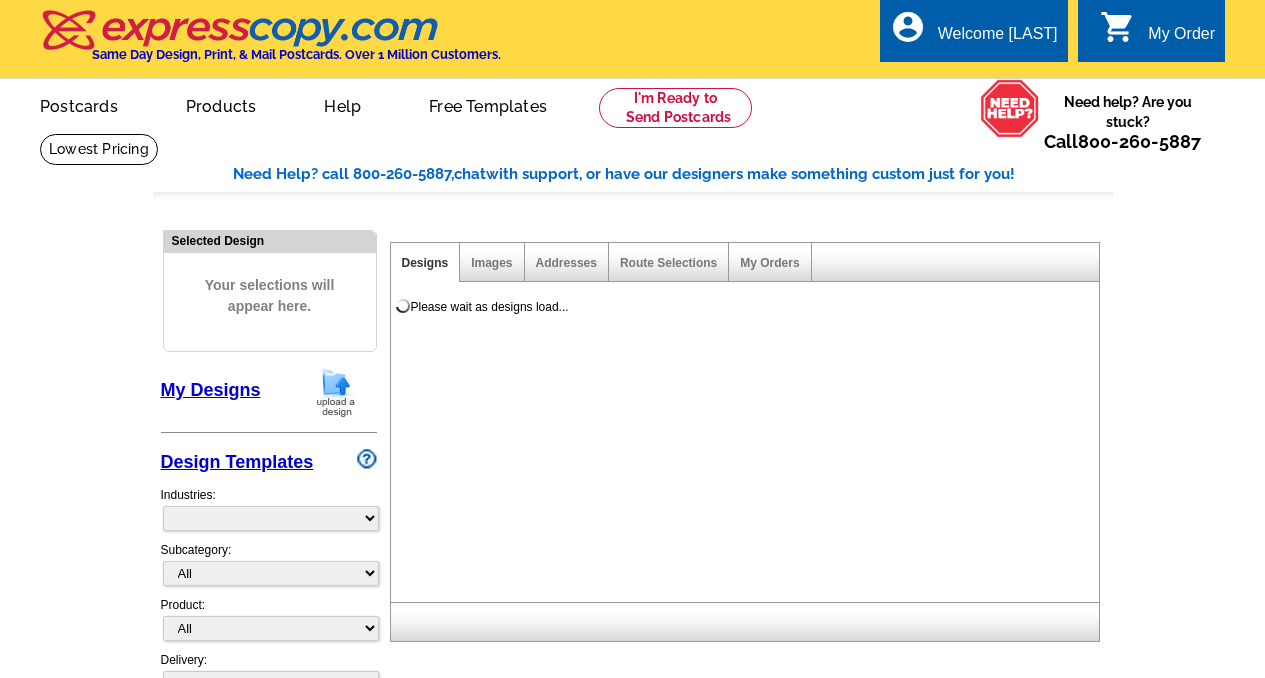 scroll, scrollTop: 0, scrollLeft: 0, axis: both 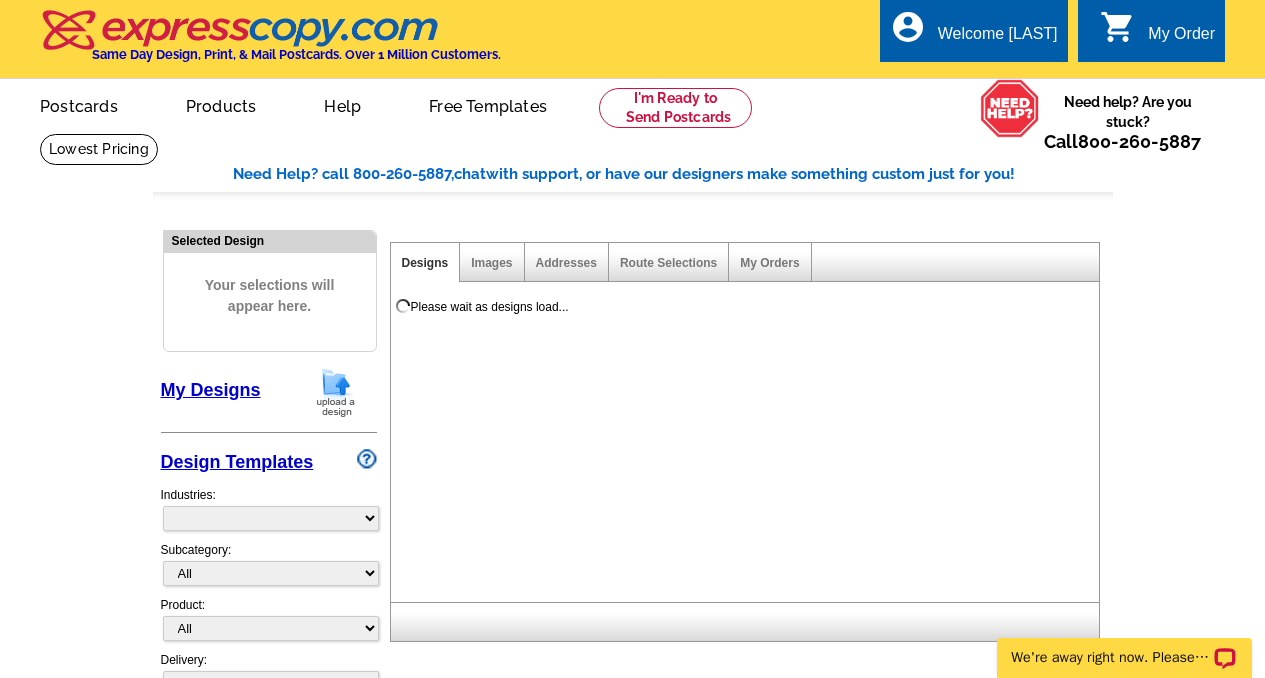 select on "785" 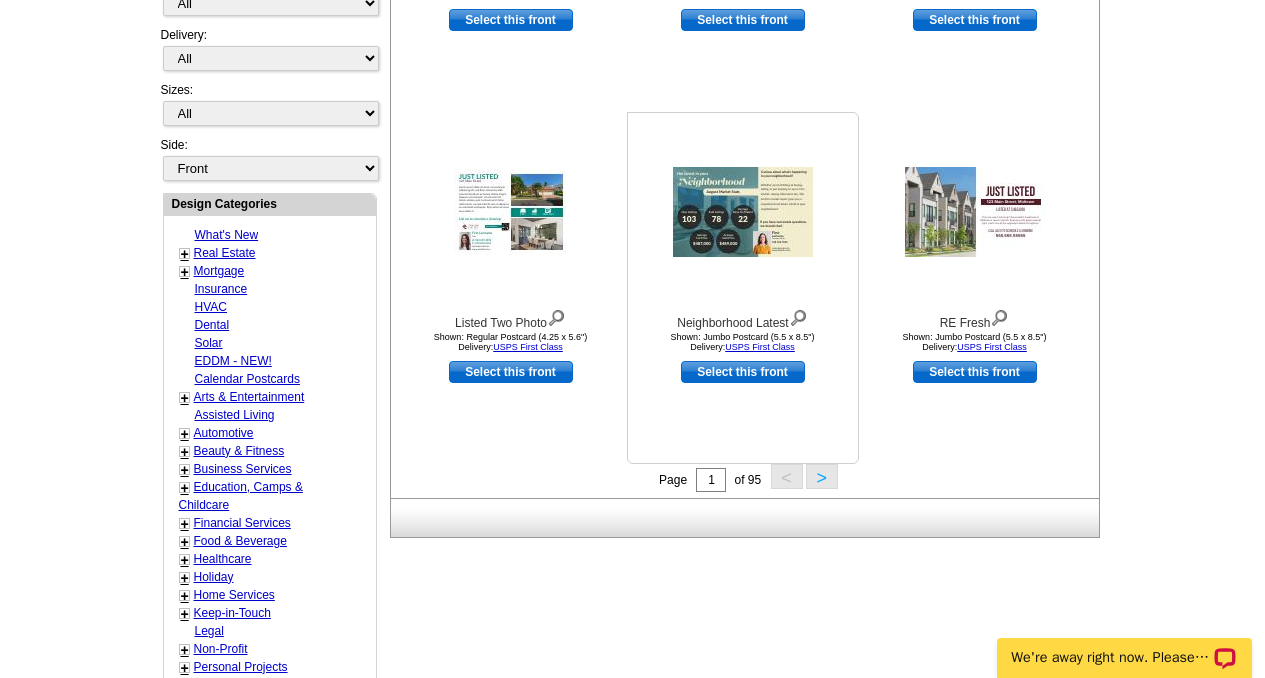 scroll, scrollTop: 652, scrollLeft: 0, axis: vertical 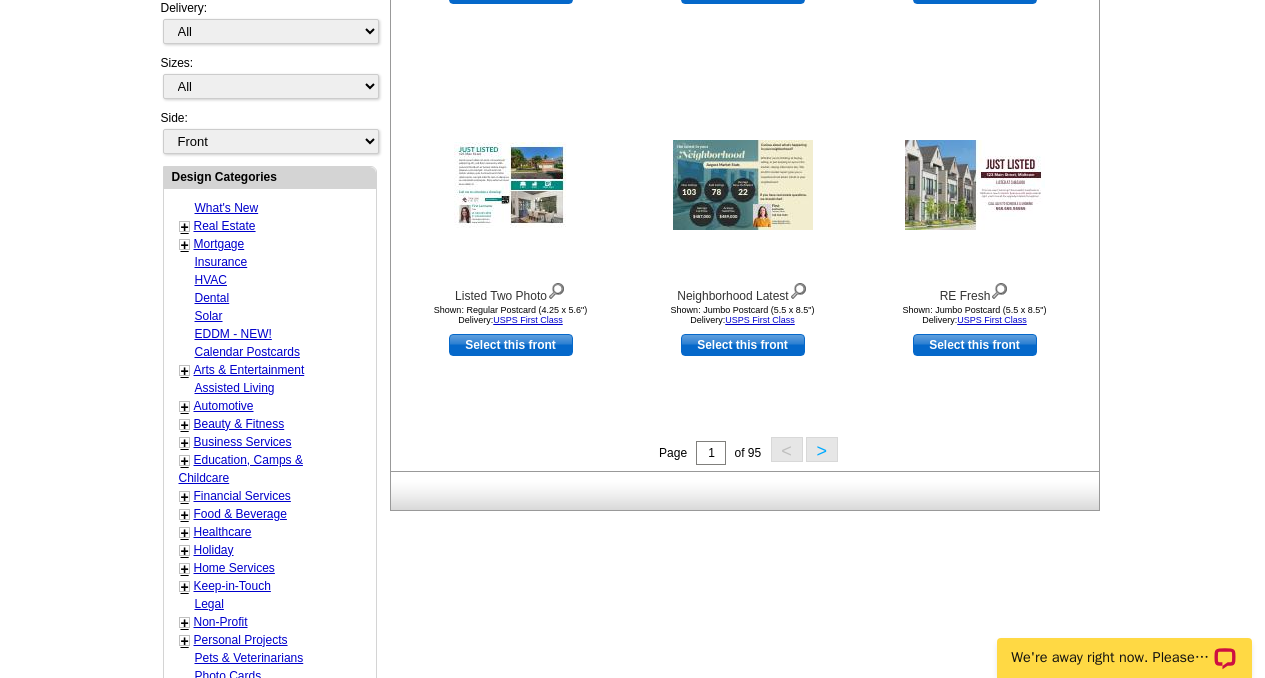 click on ">" at bounding box center (822, 449) 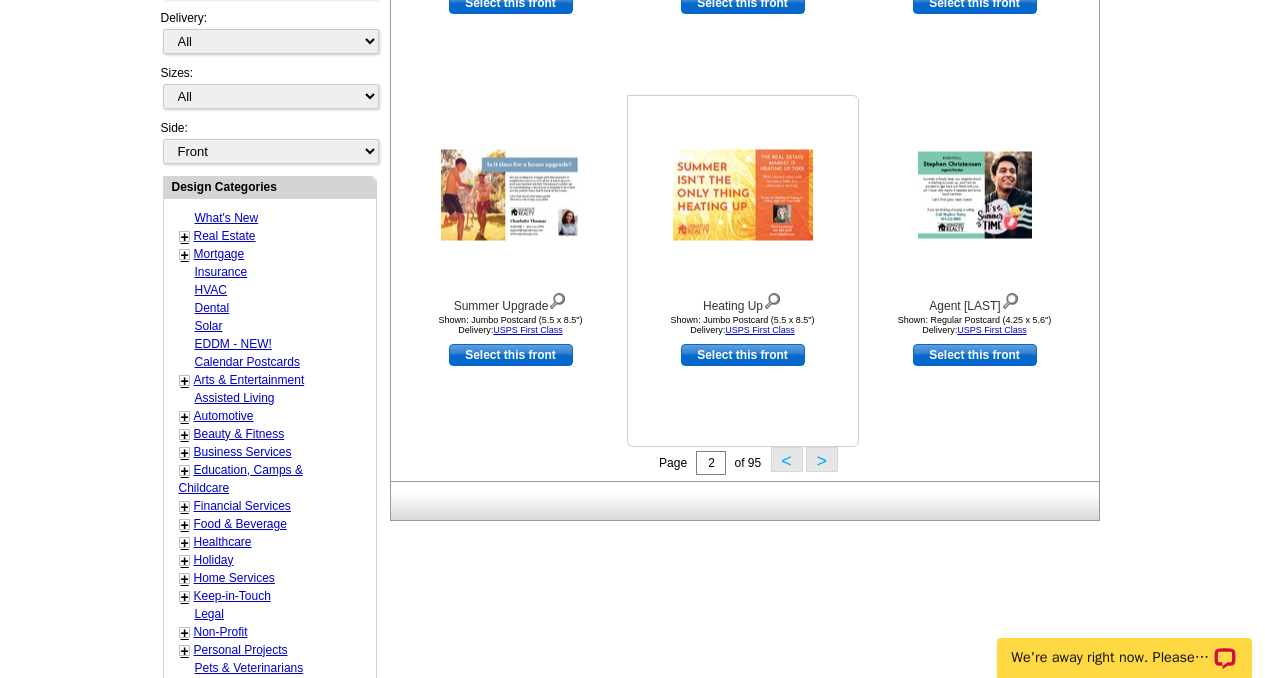 scroll, scrollTop: 702, scrollLeft: 0, axis: vertical 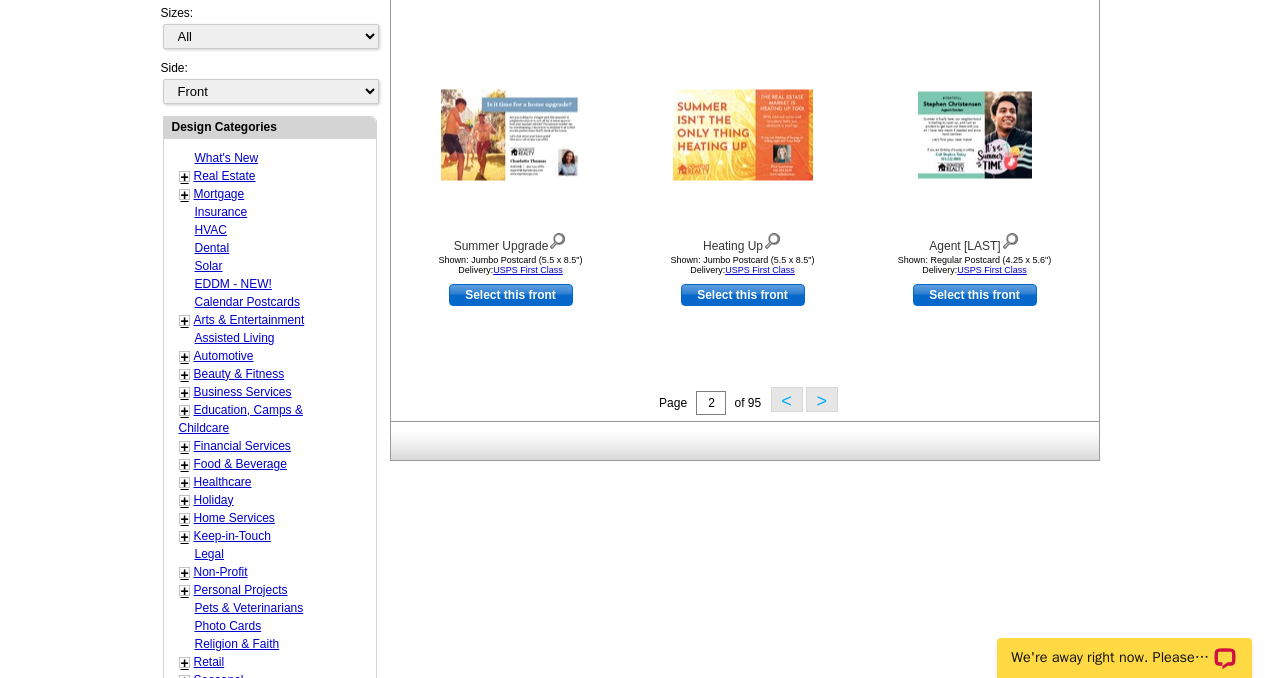 click on ">" at bounding box center (822, 399) 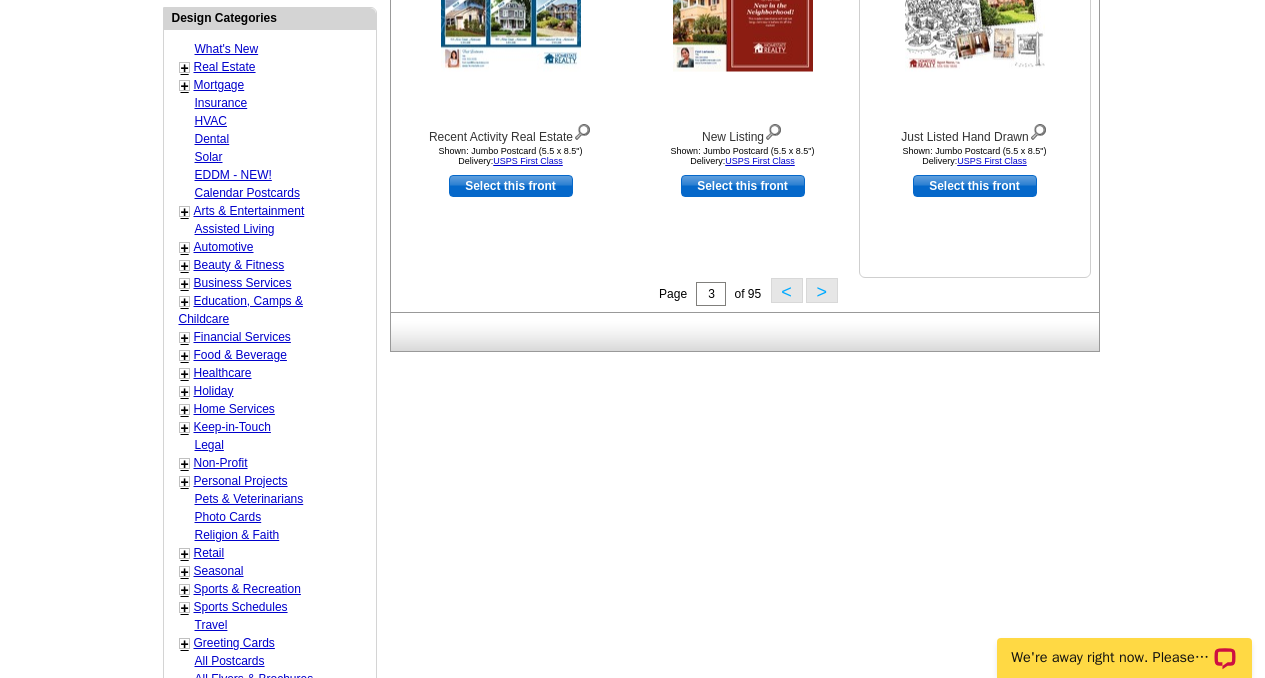 scroll, scrollTop: 813, scrollLeft: 0, axis: vertical 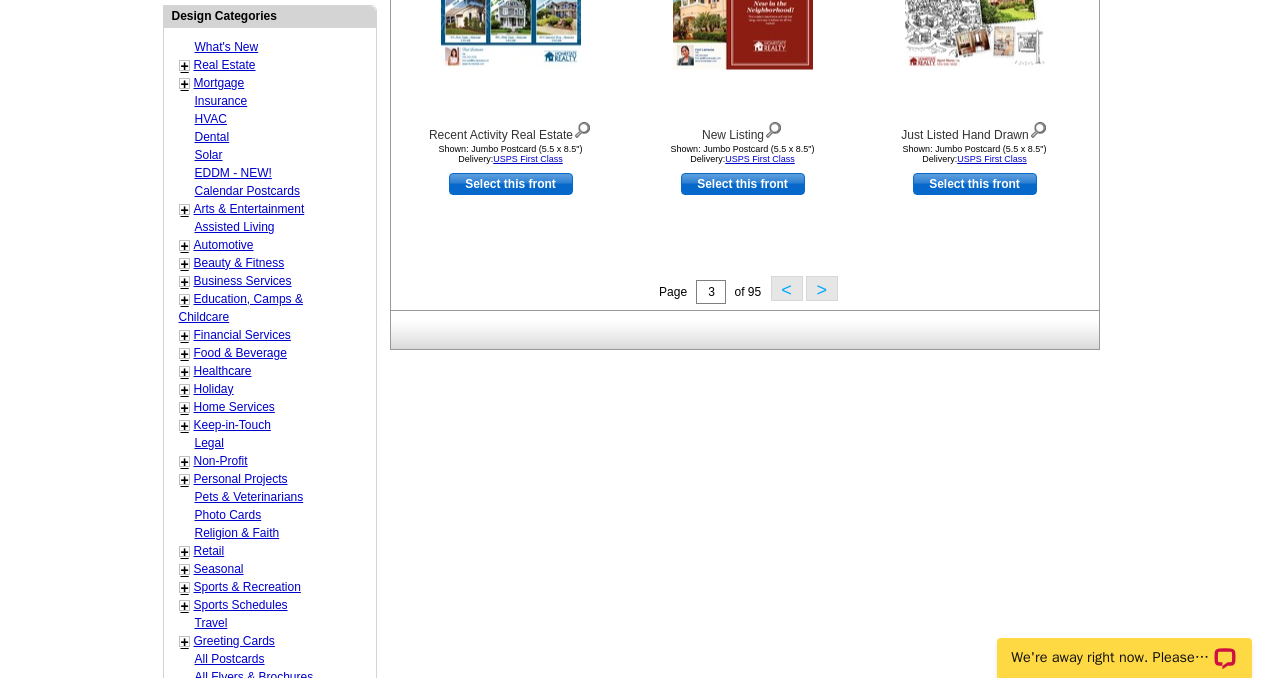 click on ">" at bounding box center (822, 288) 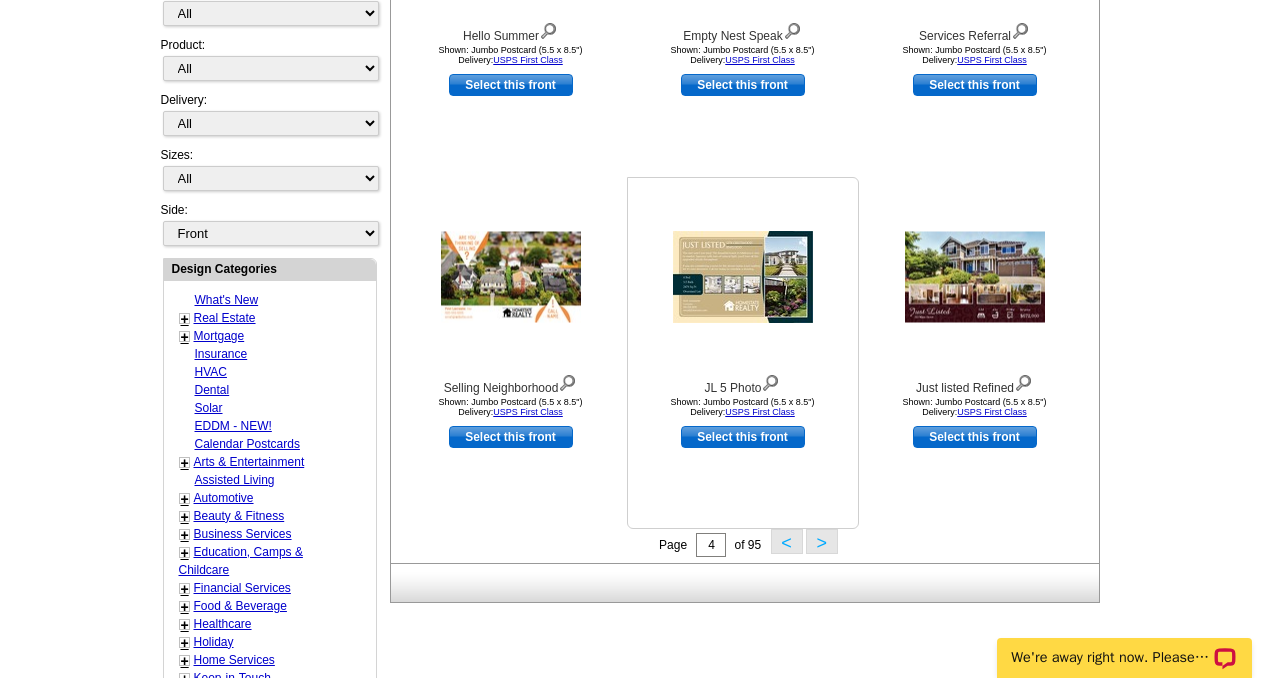 scroll, scrollTop: 565, scrollLeft: 0, axis: vertical 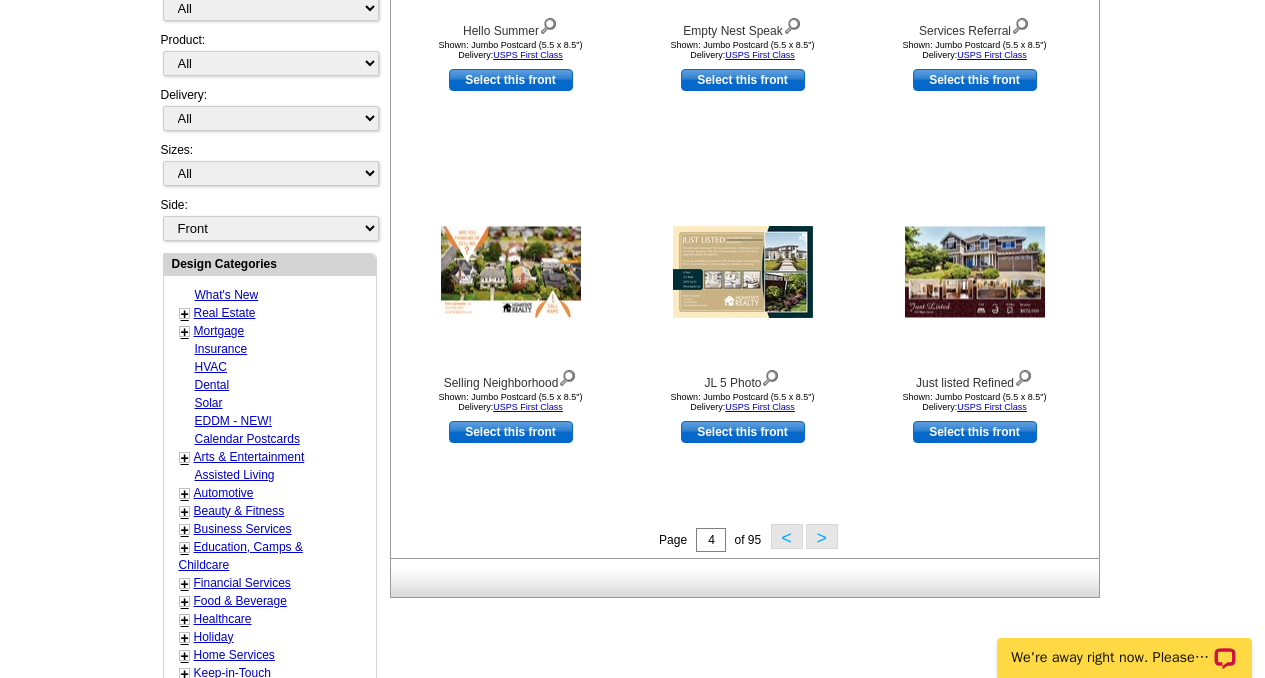 click on ">" at bounding box center [822, 536] 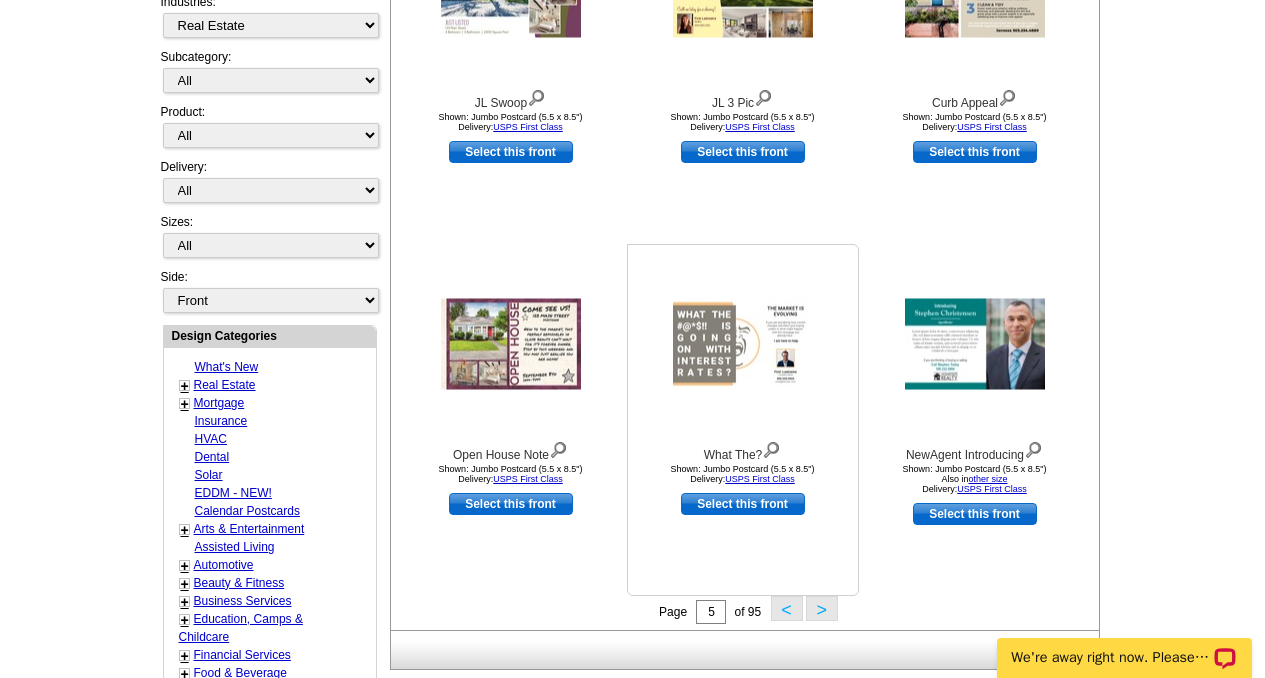 scroll, scrollTop: 528, scrollLeft: 0, axis: vertical 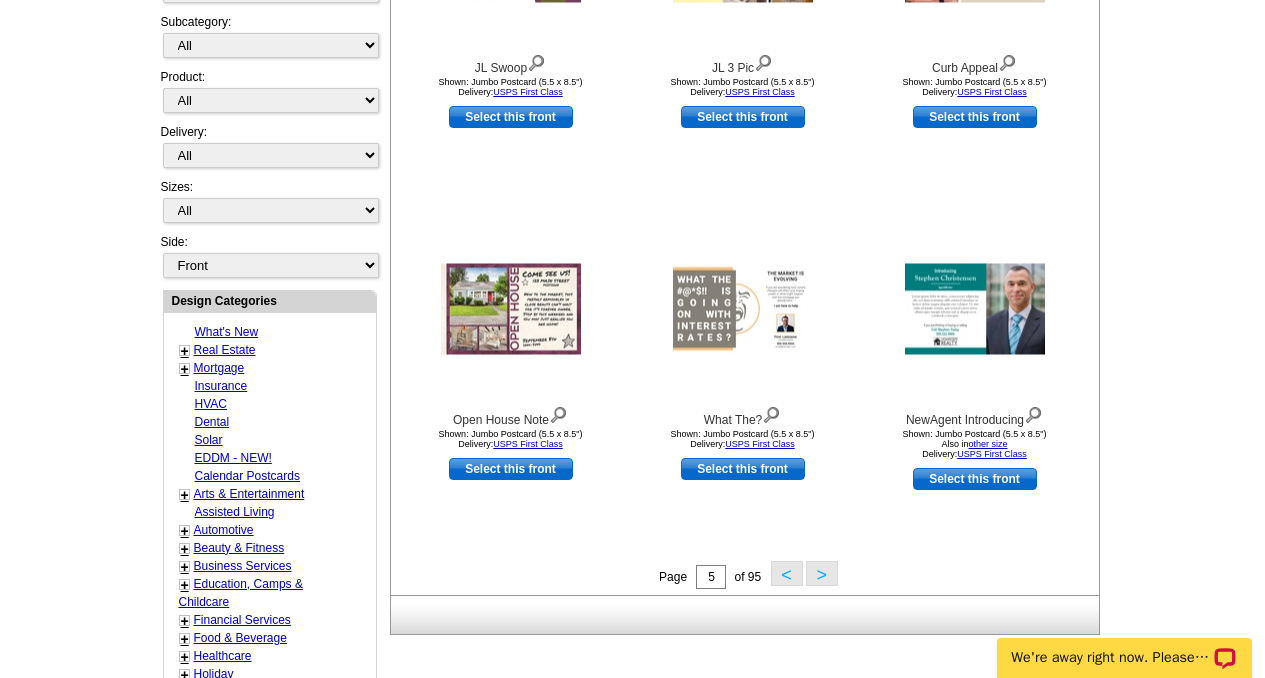 click on ">" at bounding box center (822, 573) 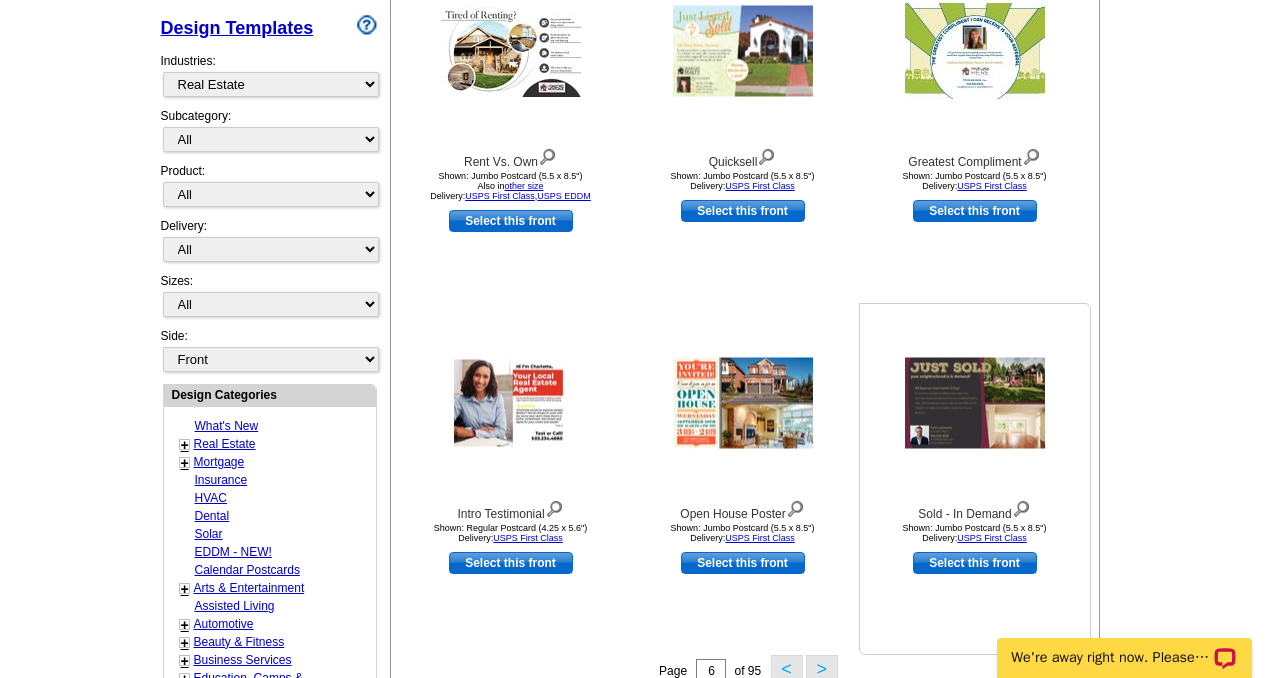 scroll, scrollTop: 463, scrollLeft: 0, axis: vertical 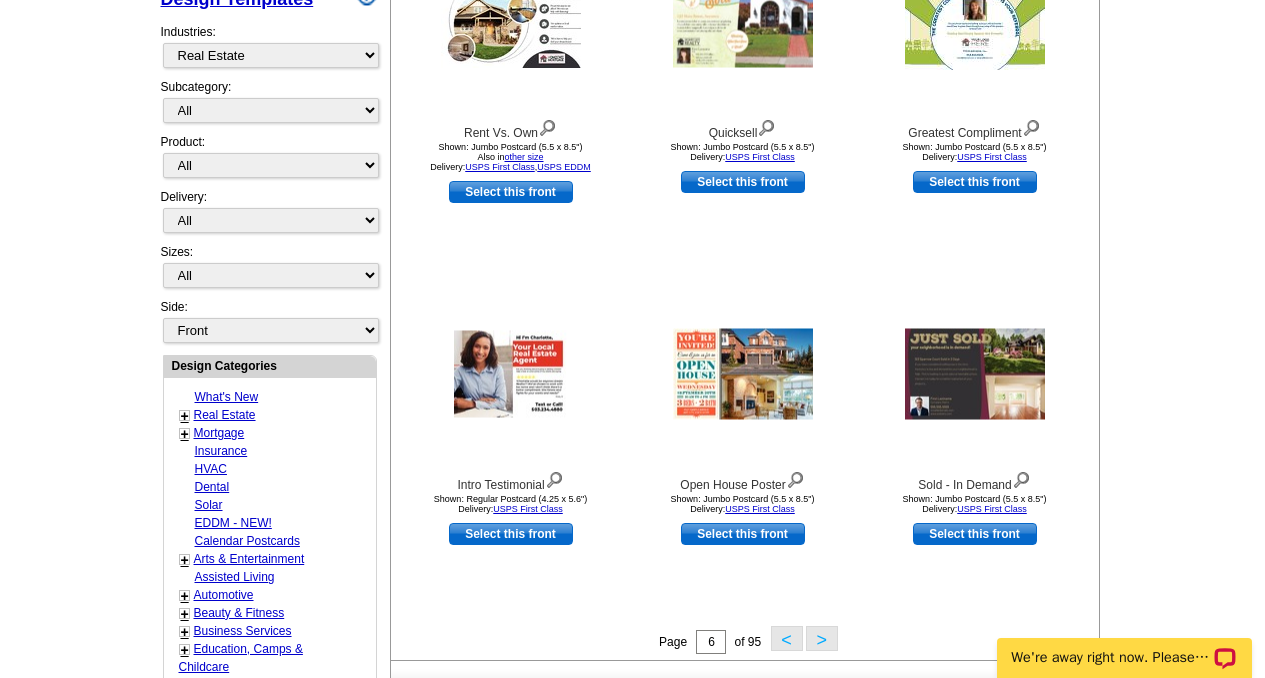 click on ">" at bounding box center (822, 638) 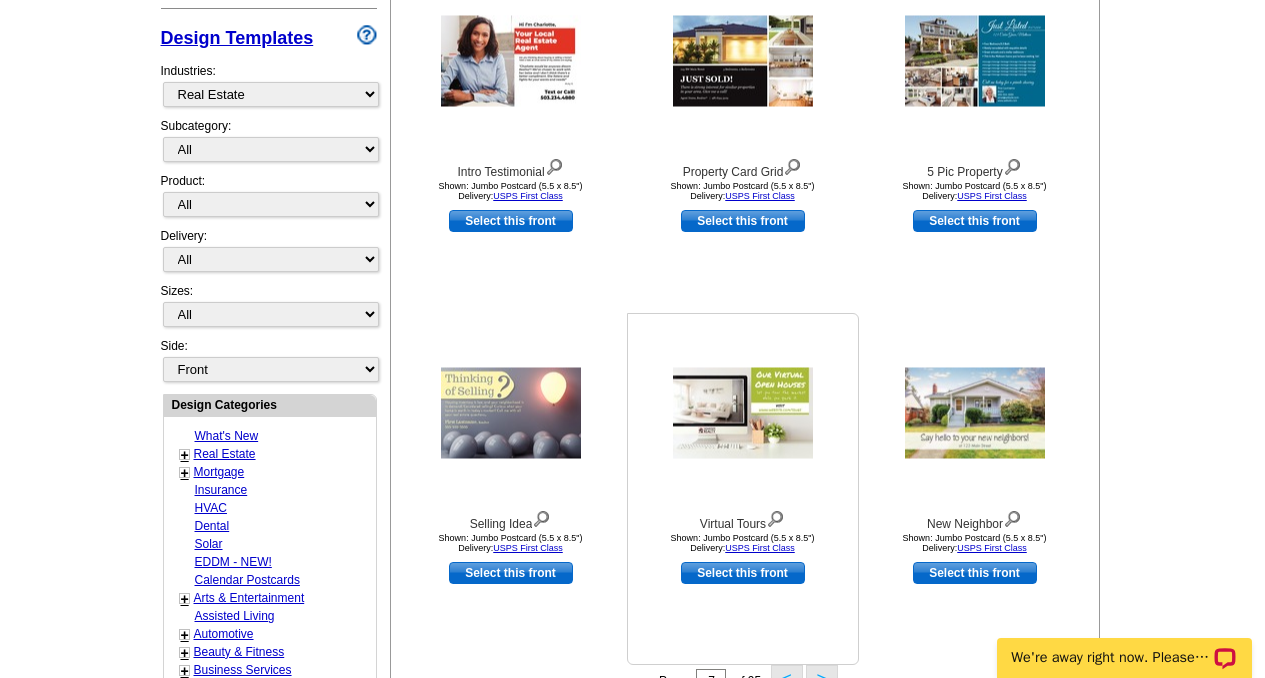 scroll, scrollTop: 464, scrollLeft: 0, axis: vertical 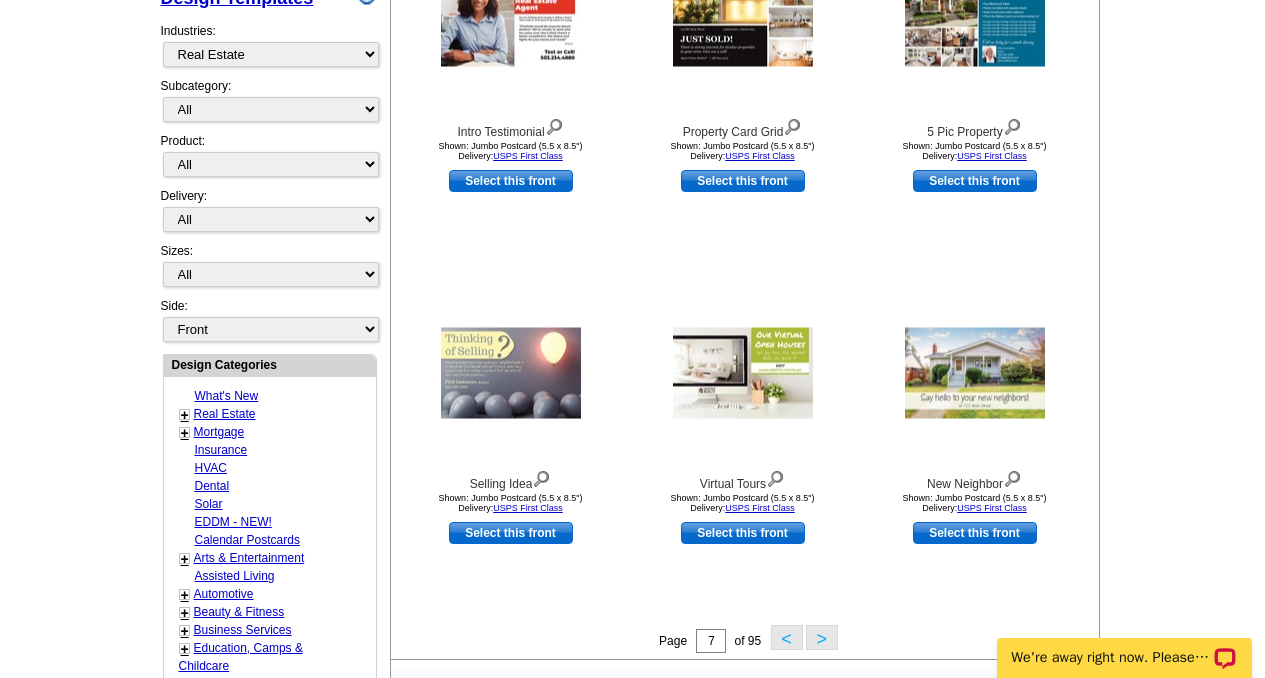 click on ">" at bounding box center [822, 637] 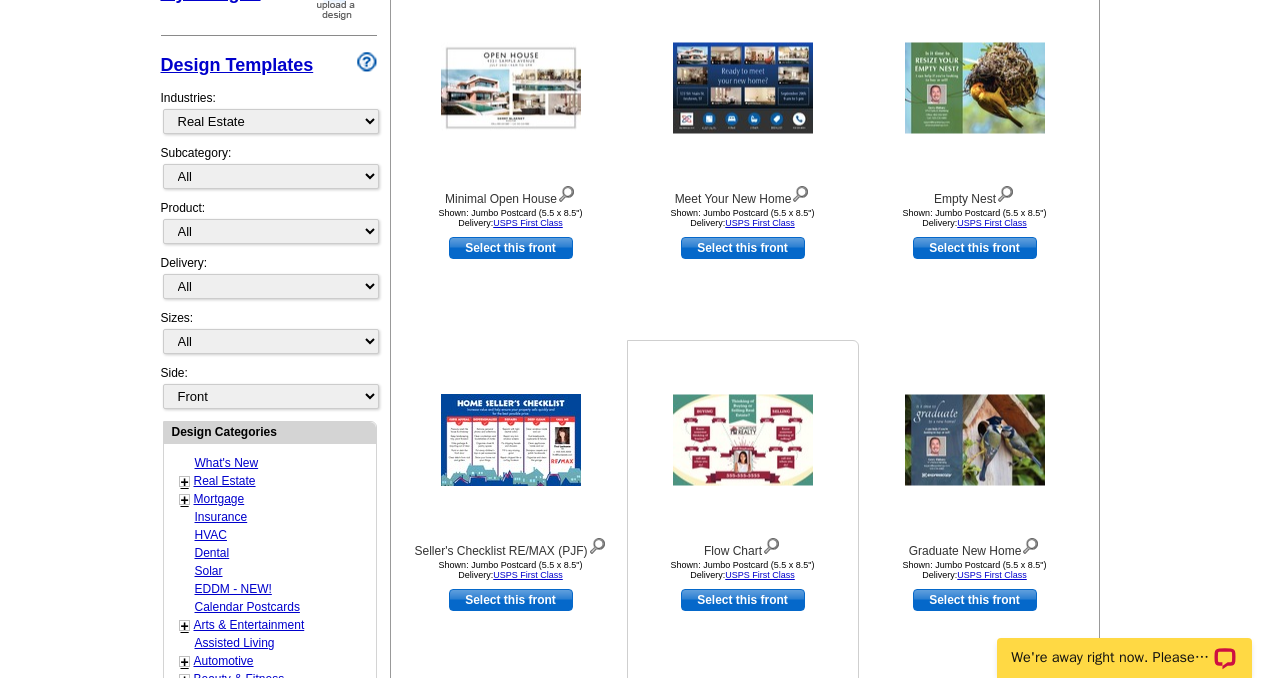 scroll, scrollTop: 502, scrollLeft: 0, axis: vertical 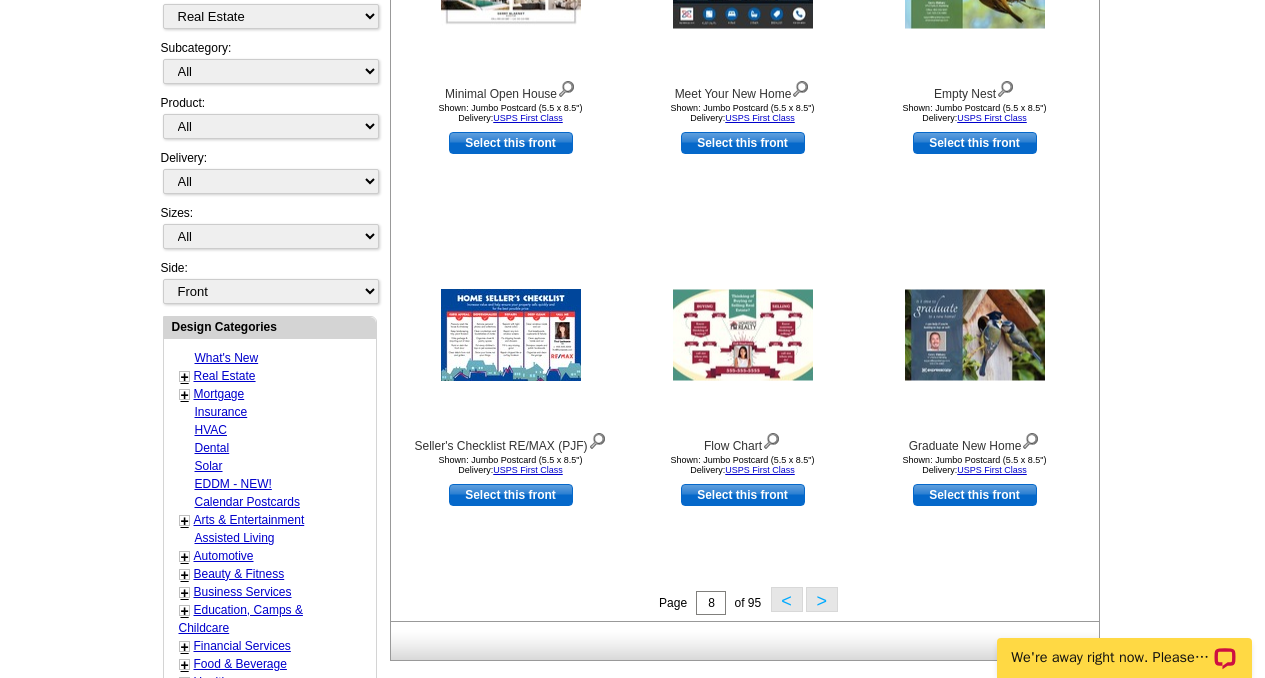 click on ">" at bounding box center (822, 599) 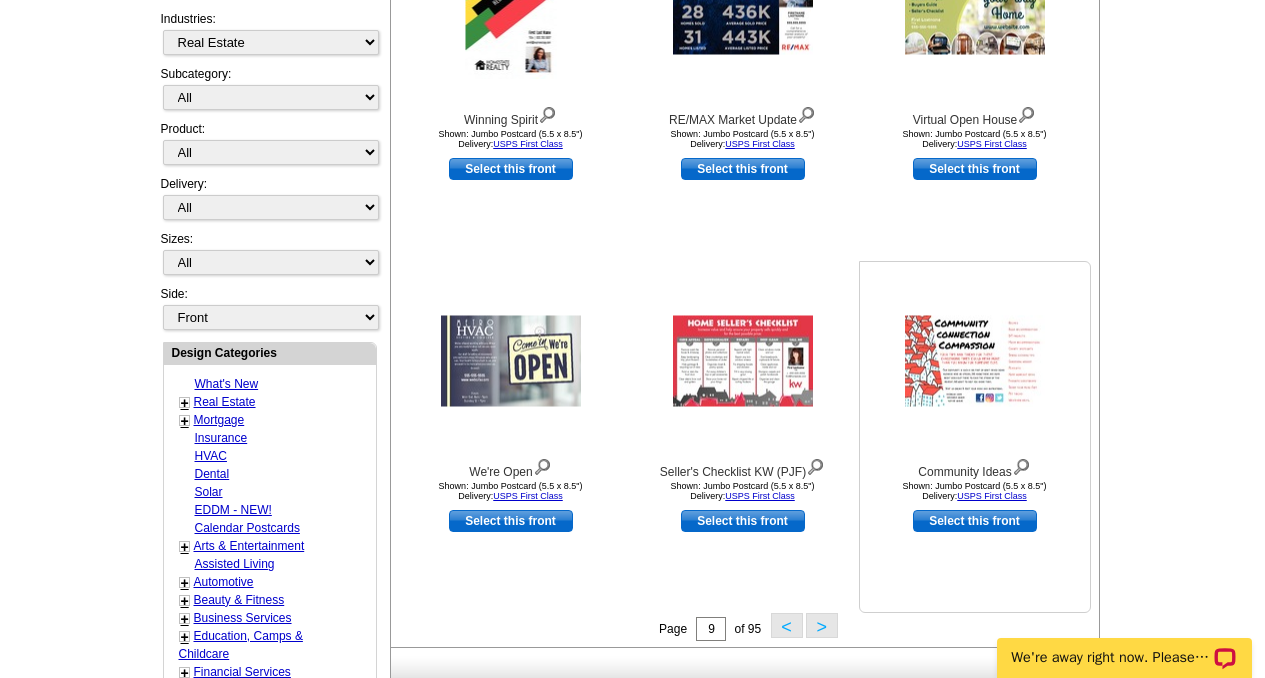 scroll, scrollTop: 479, scrollLeft: 0, axis: vertical 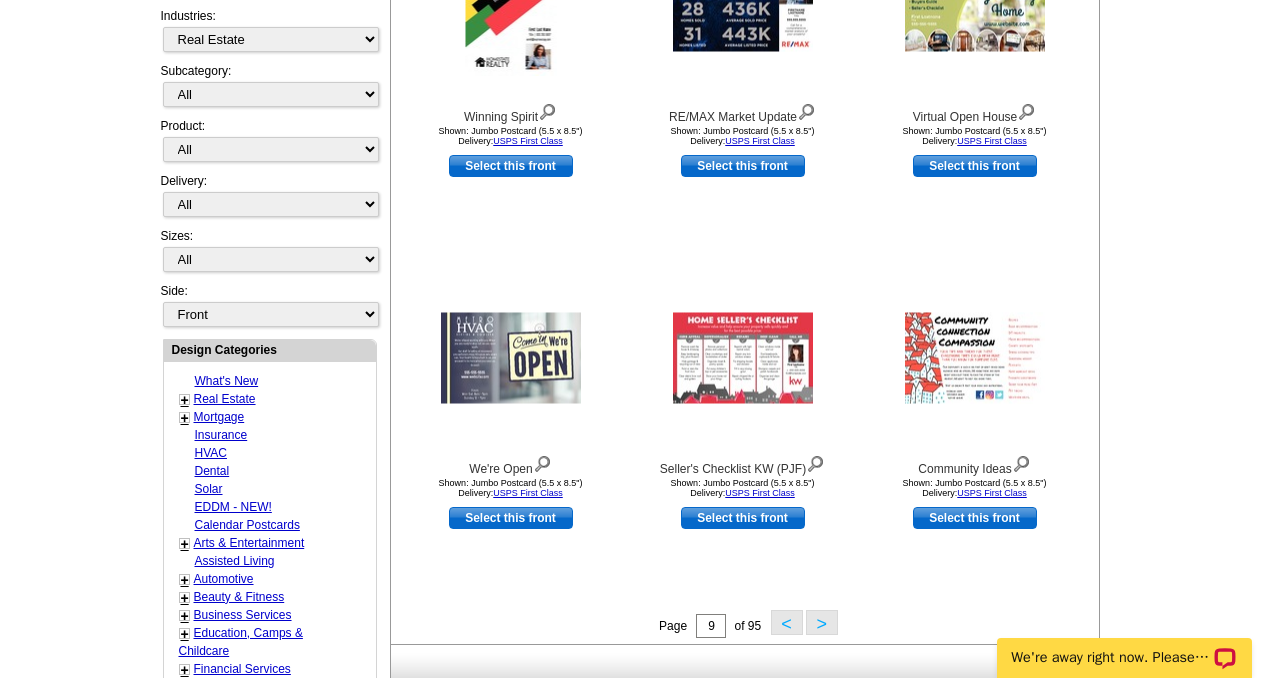 click on ">" at bounding box center [822, 622] 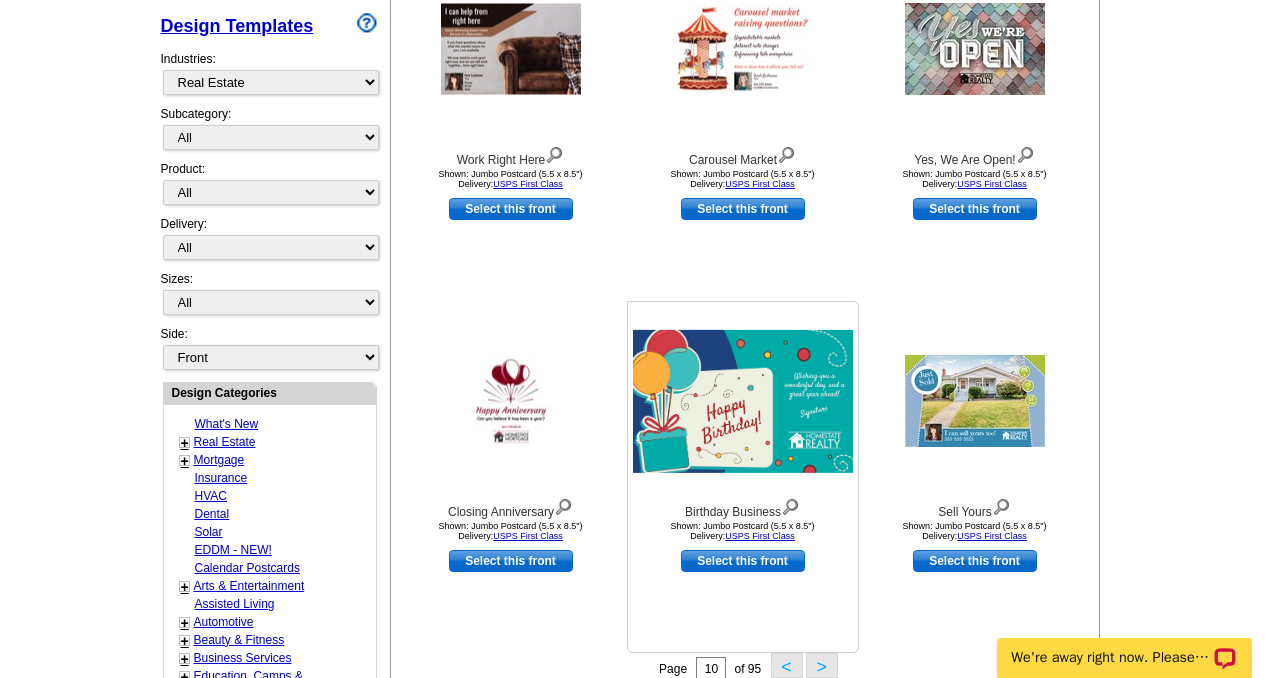 scroll, scrollTop: 471, scrollLeft: 0, axis: vertical 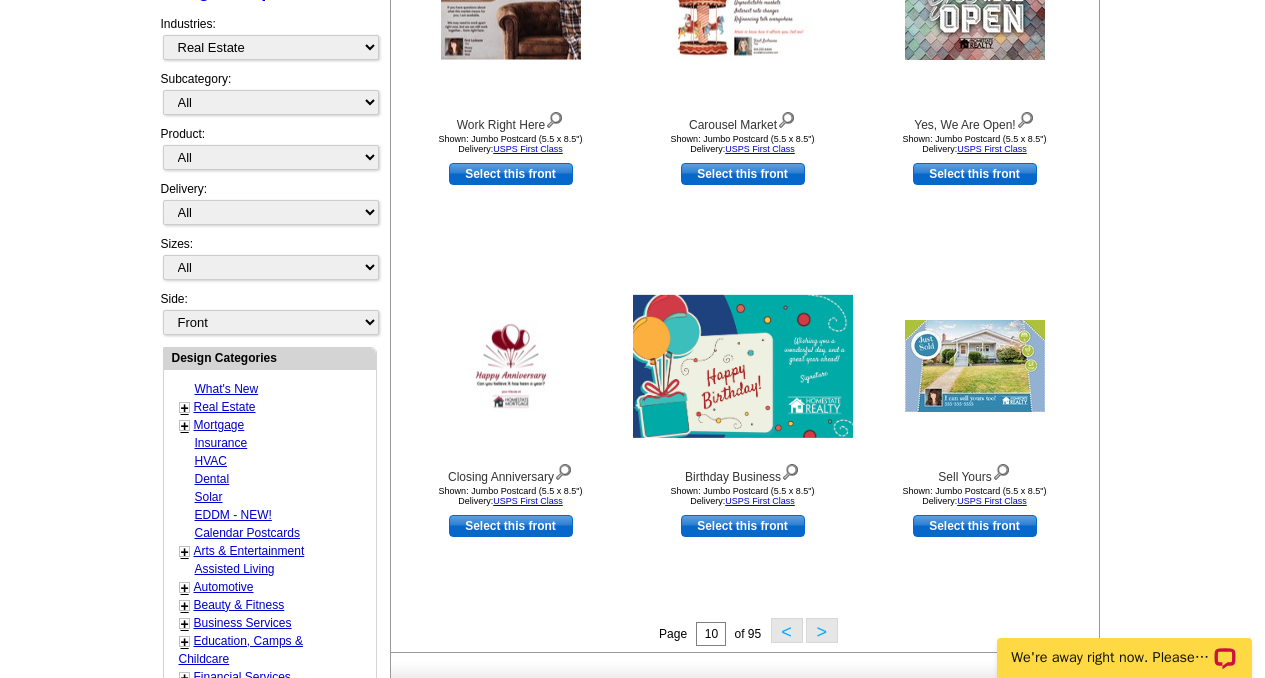 click on "+" at bounding box center (185, 408) 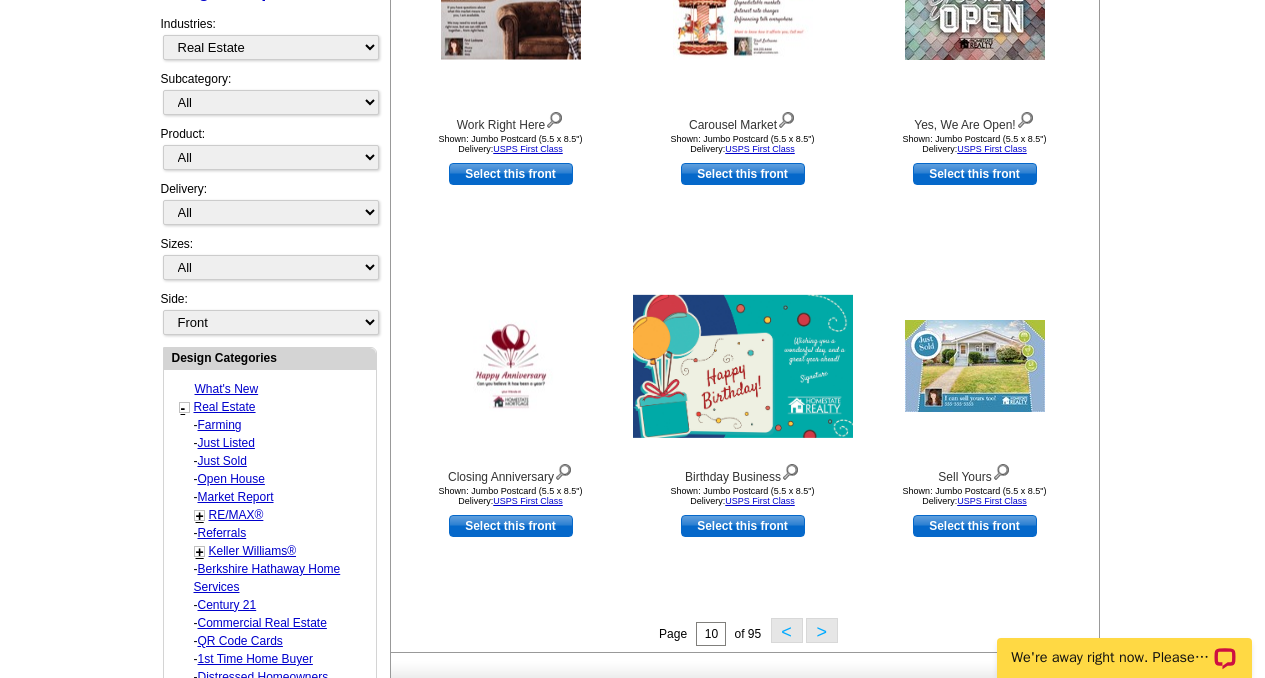 click on "+" at bounding box center [200, 552] 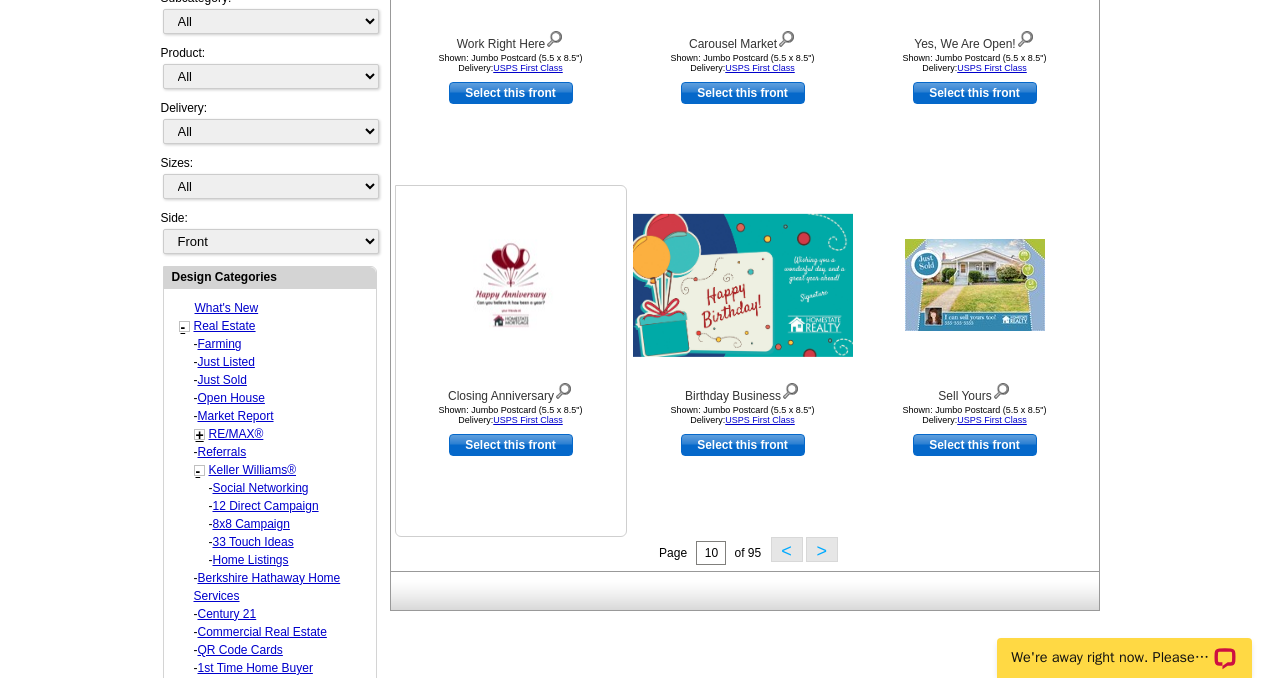 scroll, scrollTop: 563, scrollLeft: 0, axis: vertical 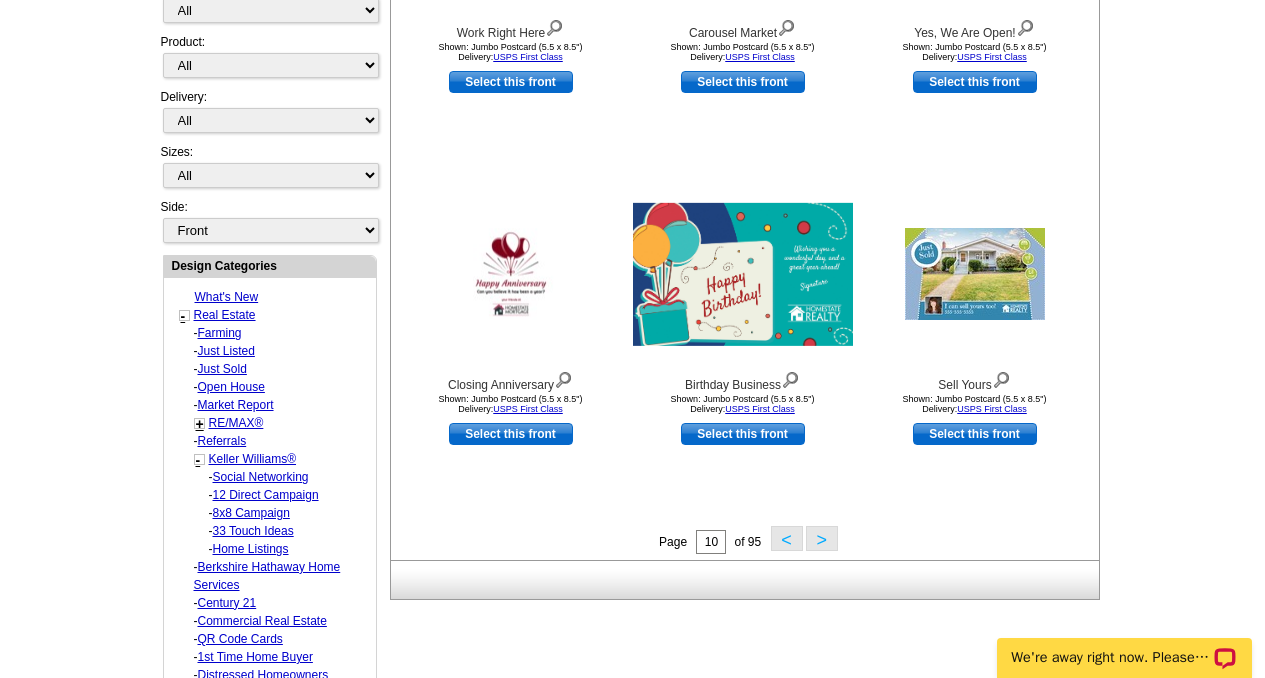 click on "Social Networking" at bounding box center [261, 477] 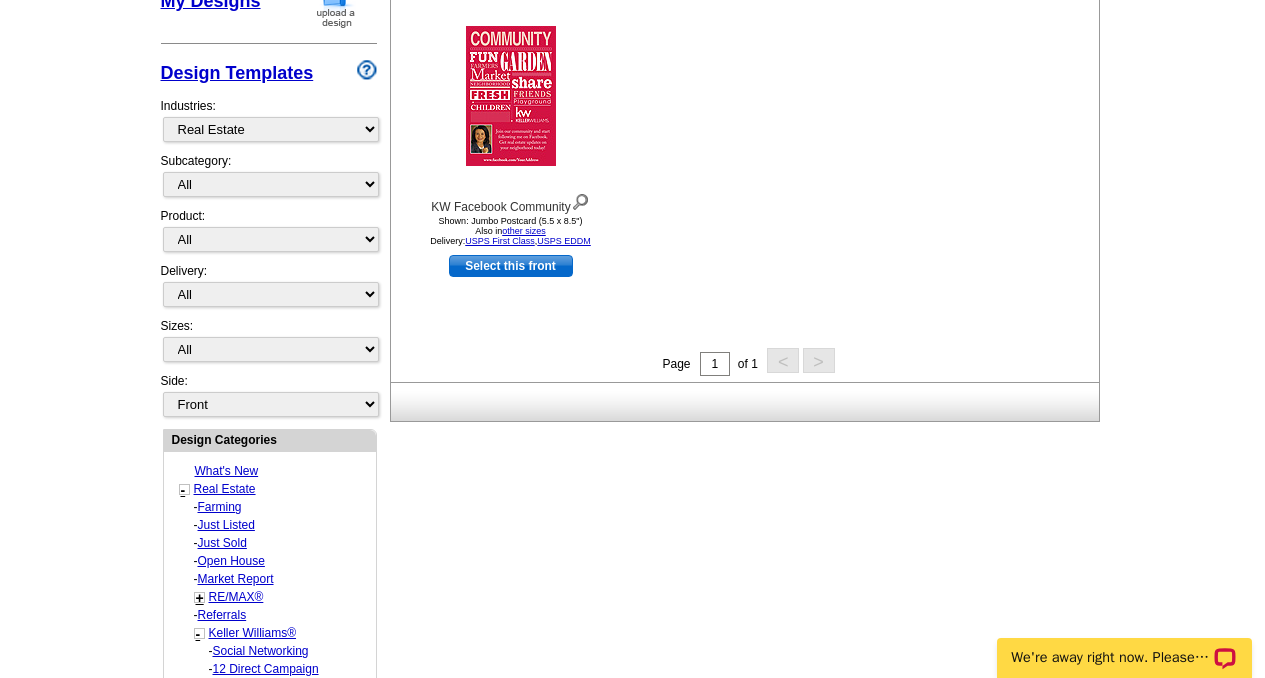 scroll, scrollTop: 390, scrollLeft: 0, axis: vertical 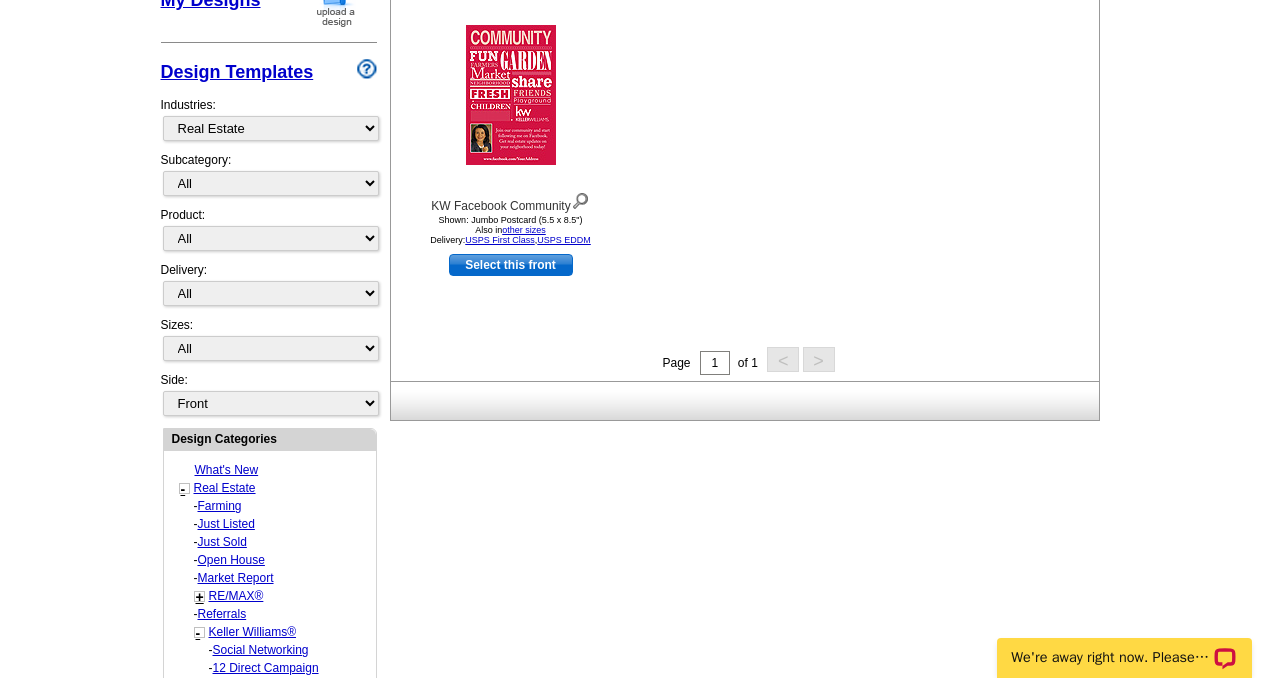 click on "Real Estate" at bounding box center [225, 488] 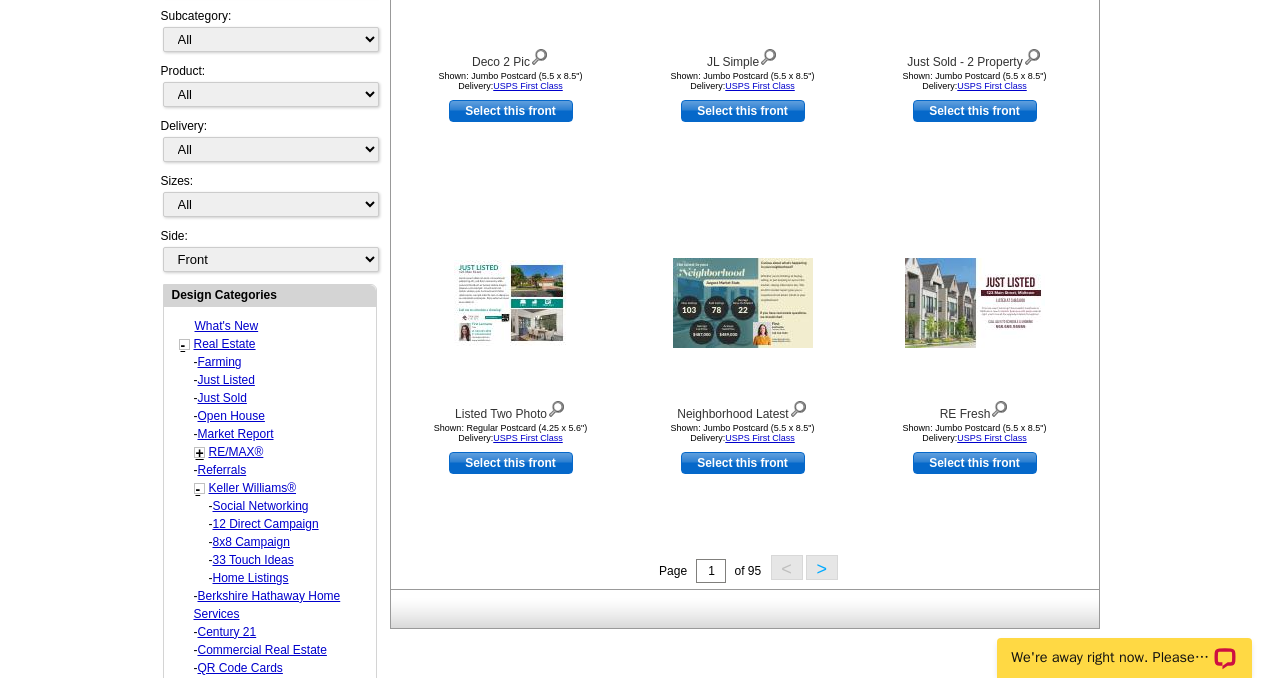 scroll, scrollTop: 571, scrollLeft: 0, axis: vertical 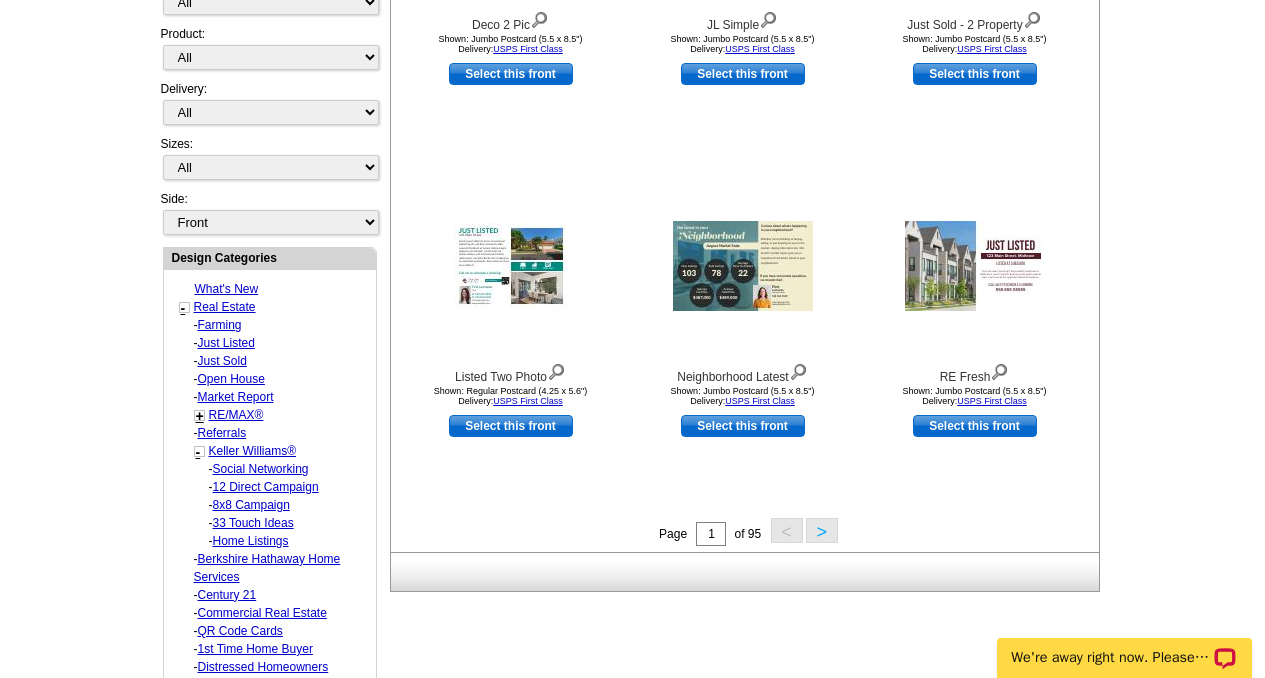 click on "8x8 Campaign" at bounding box center (261, 469) 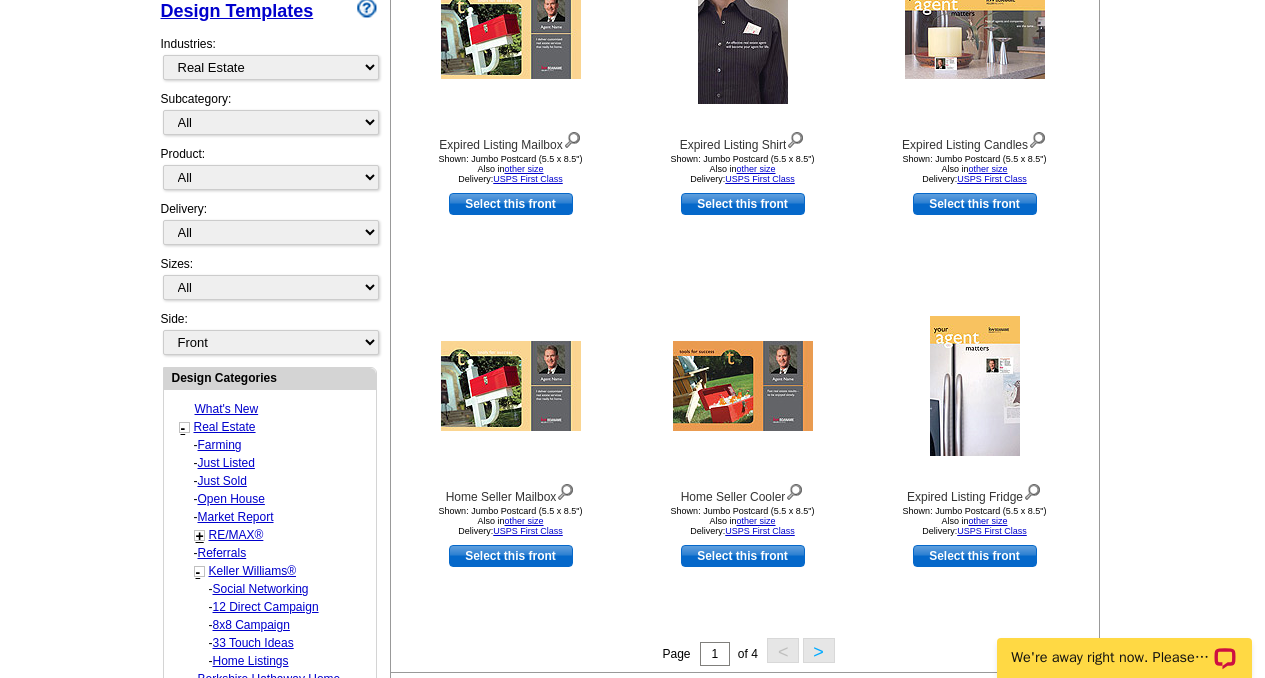 scroll, scrollTop: 448, scrollLeft: 0, axis: vertical 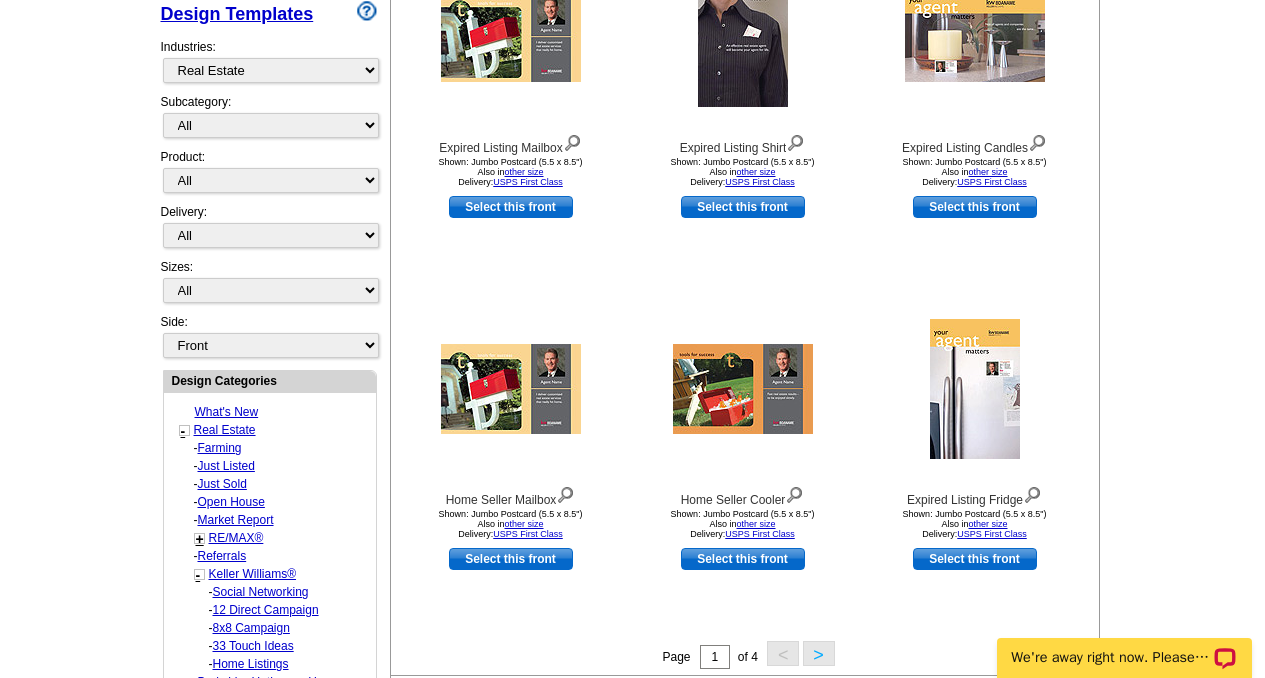 click on "Keller Williams®" at bounding box center [220, 448] 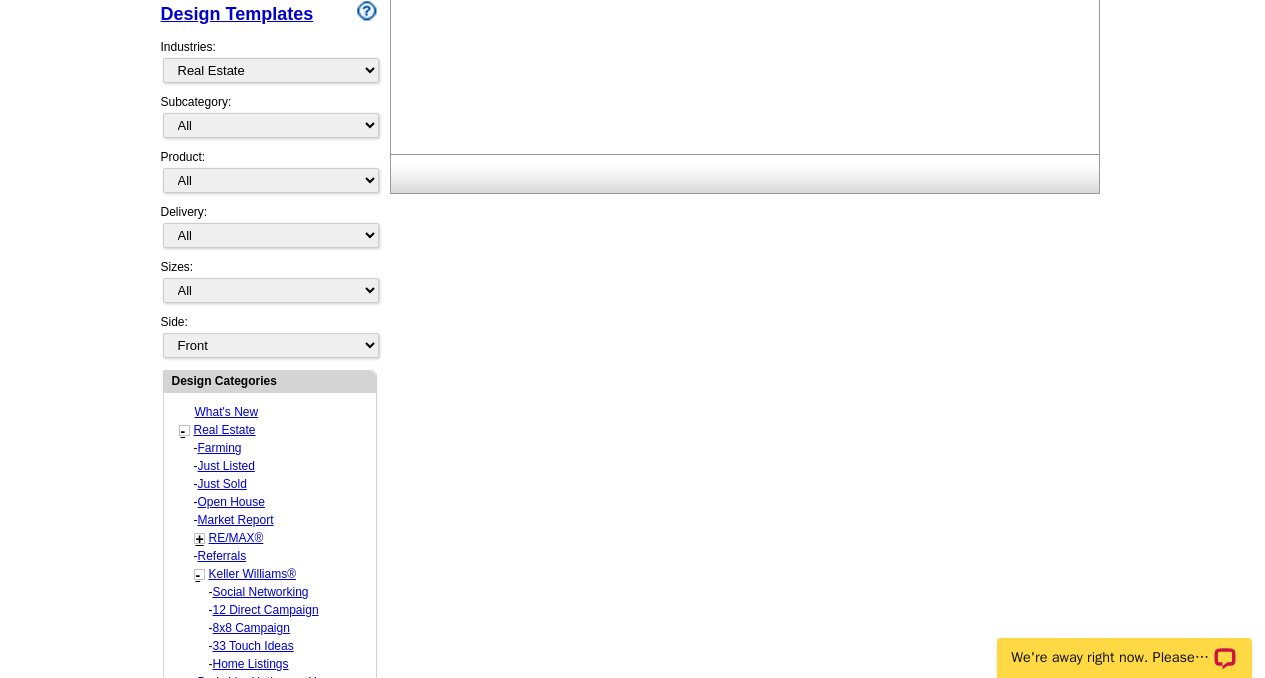select on "793" 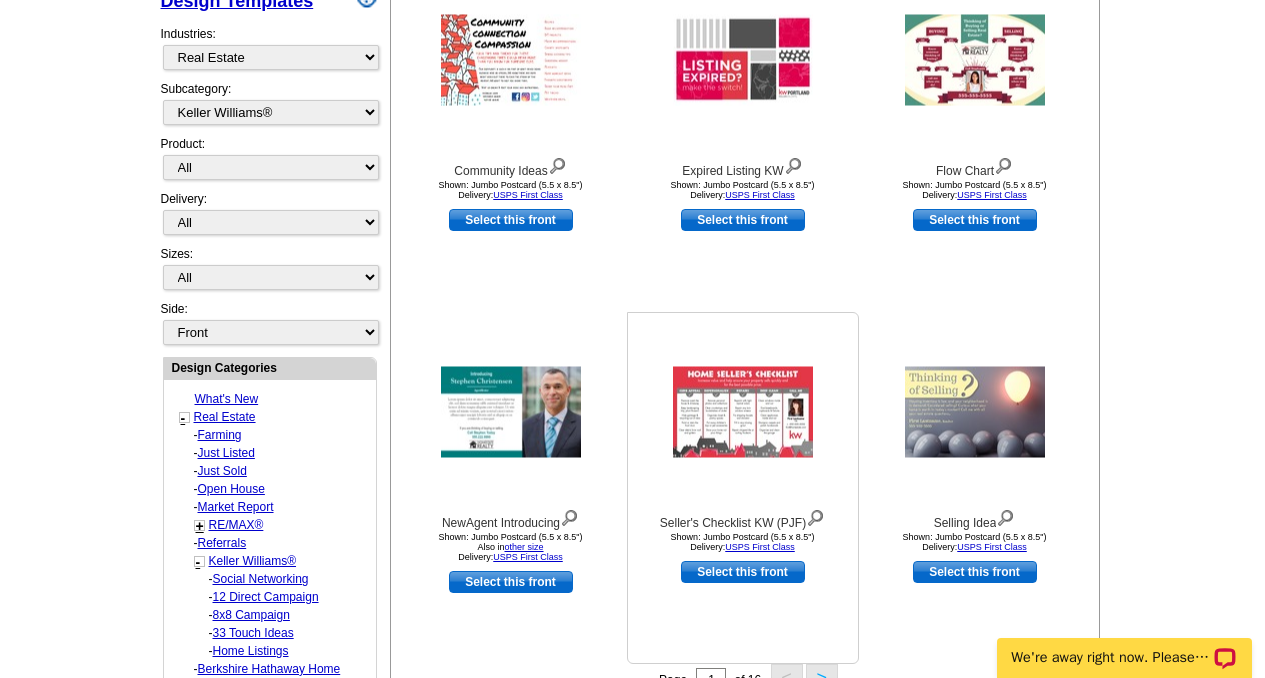 scroll, scrollTop: 544, scrollLeft: 0, axis: vertical 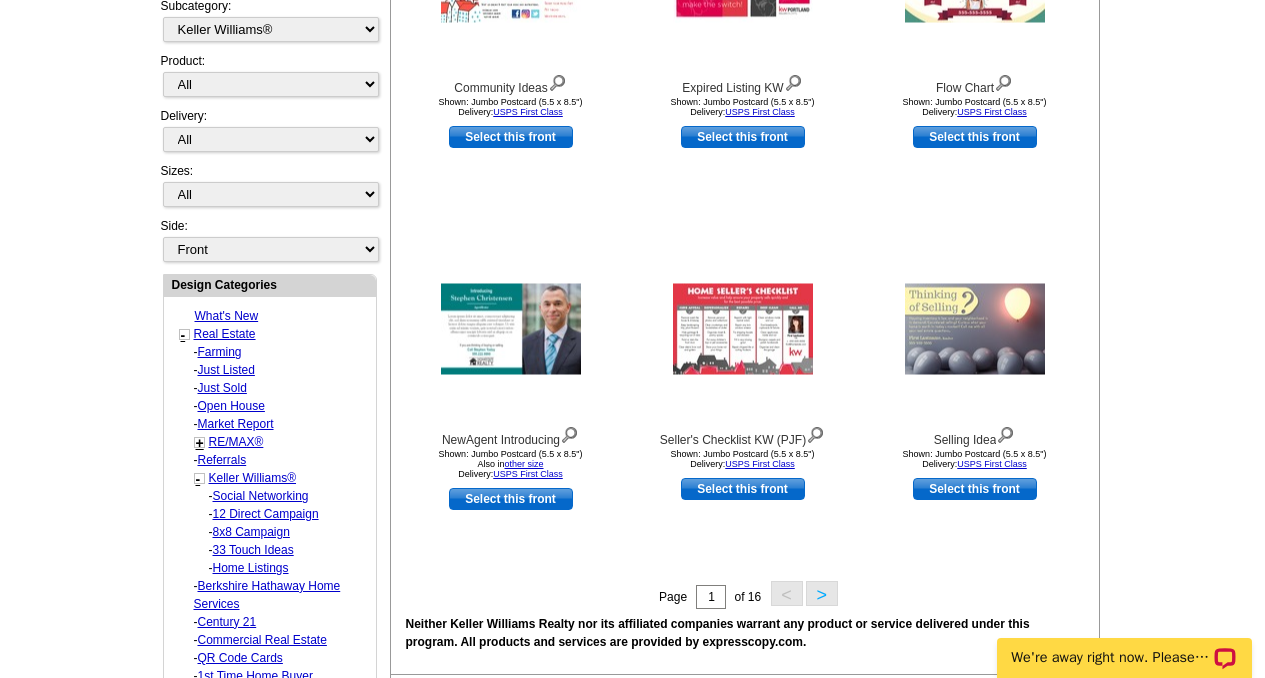 click on ">" at bounding box center (822, 593) 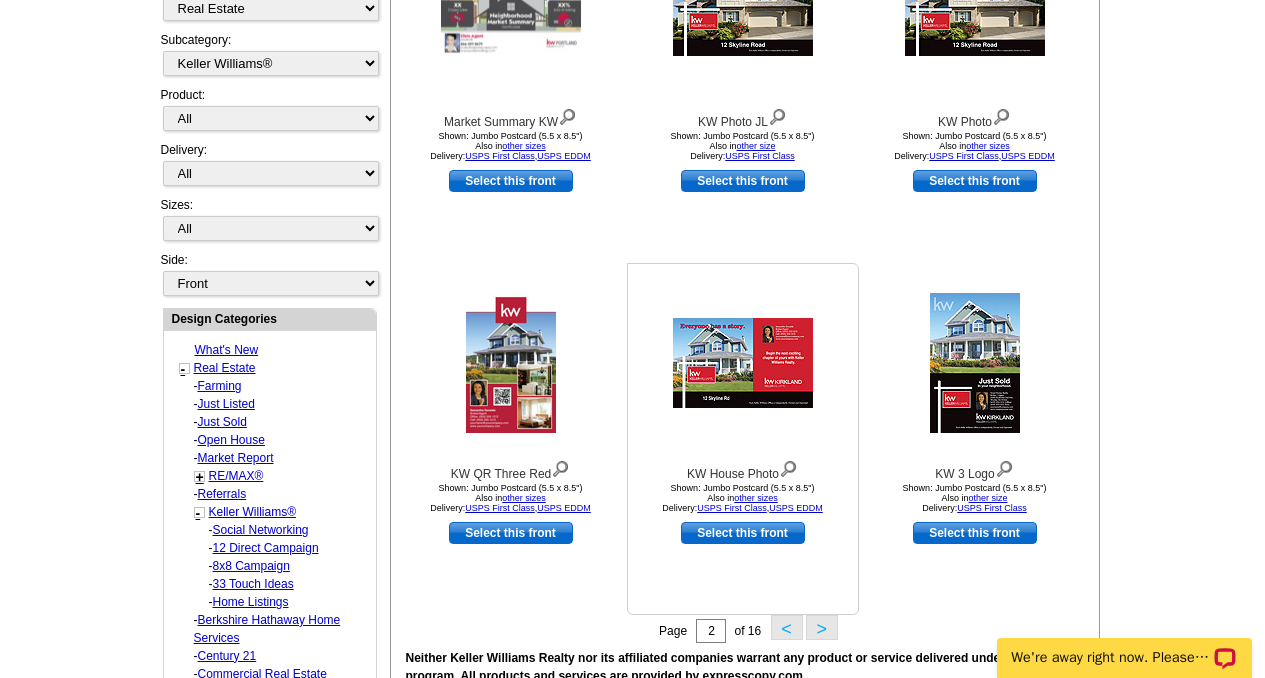 scroll, scrollTop: 511, scrollLeft: 0, axis: vertical 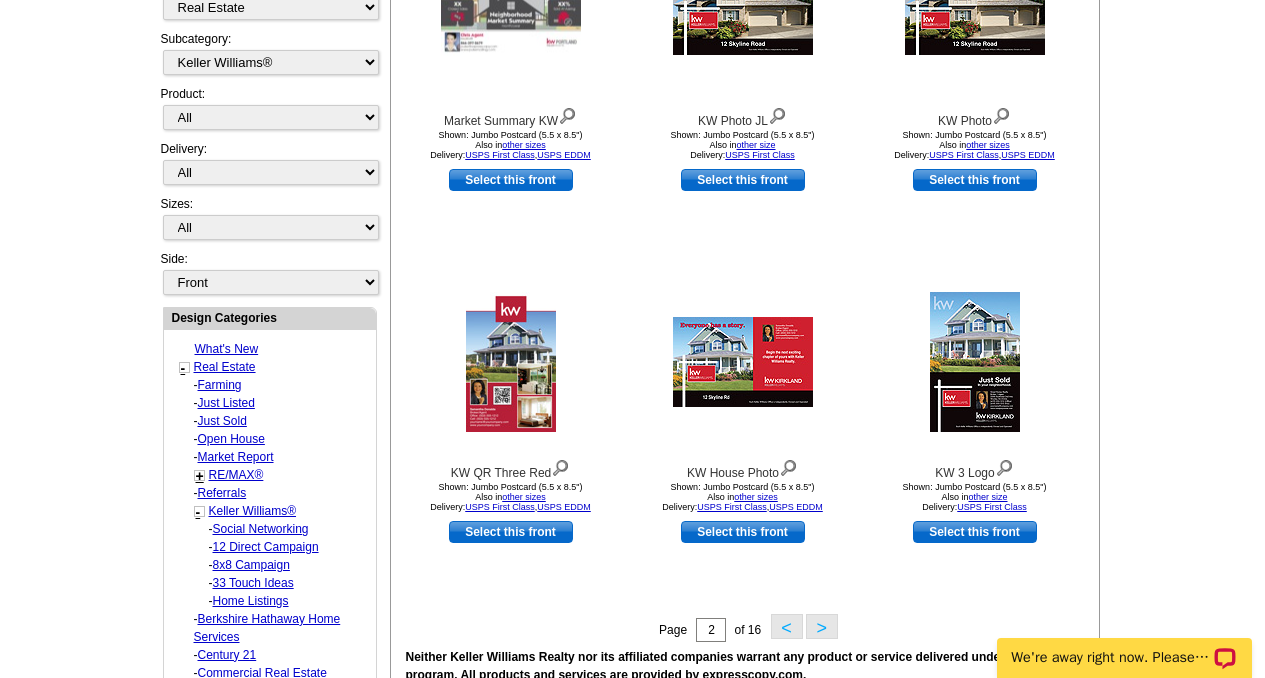 click on ">" at bounding box center [822, 626] 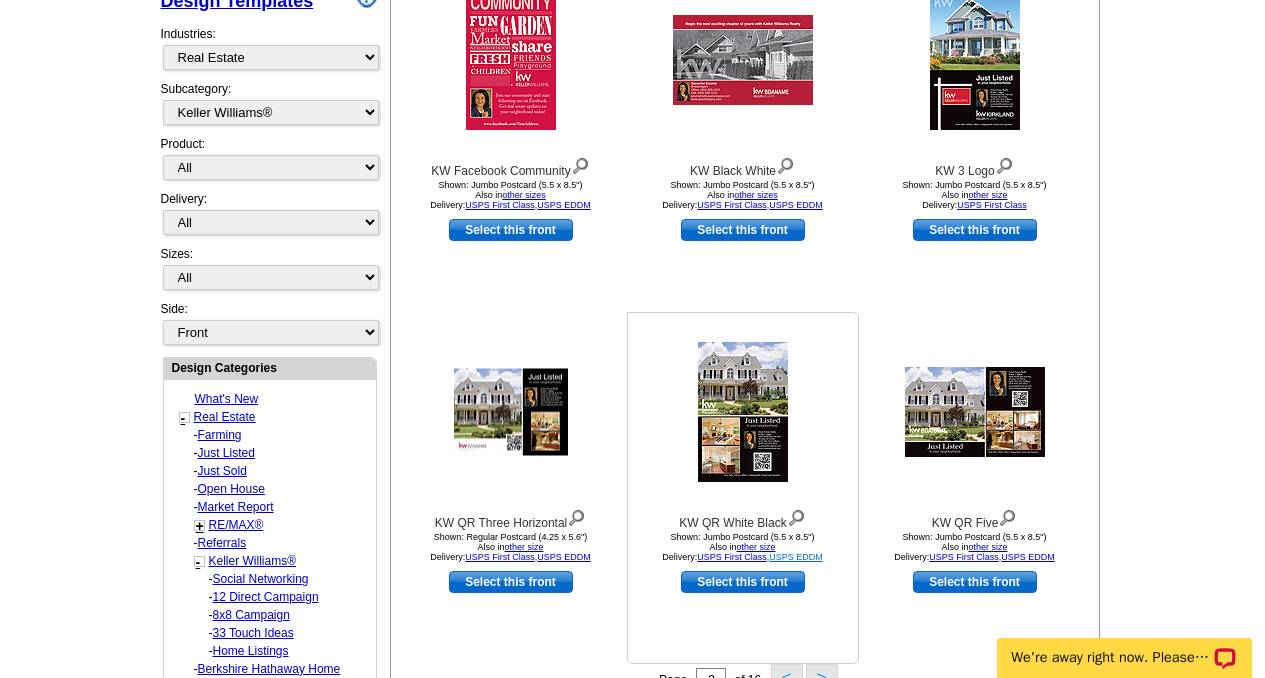 scroll, scrollTop: 491, scrollLeft: 0, axis: vertical 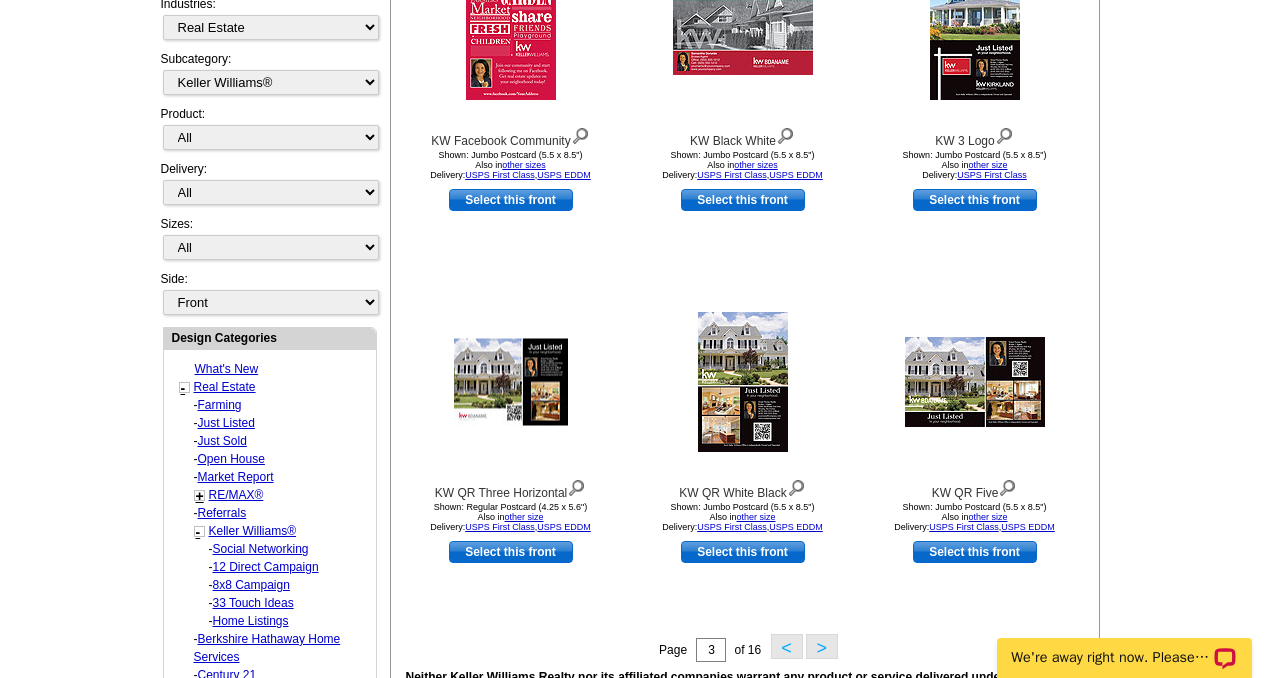 click on ">" at bounding box center [822, 646] 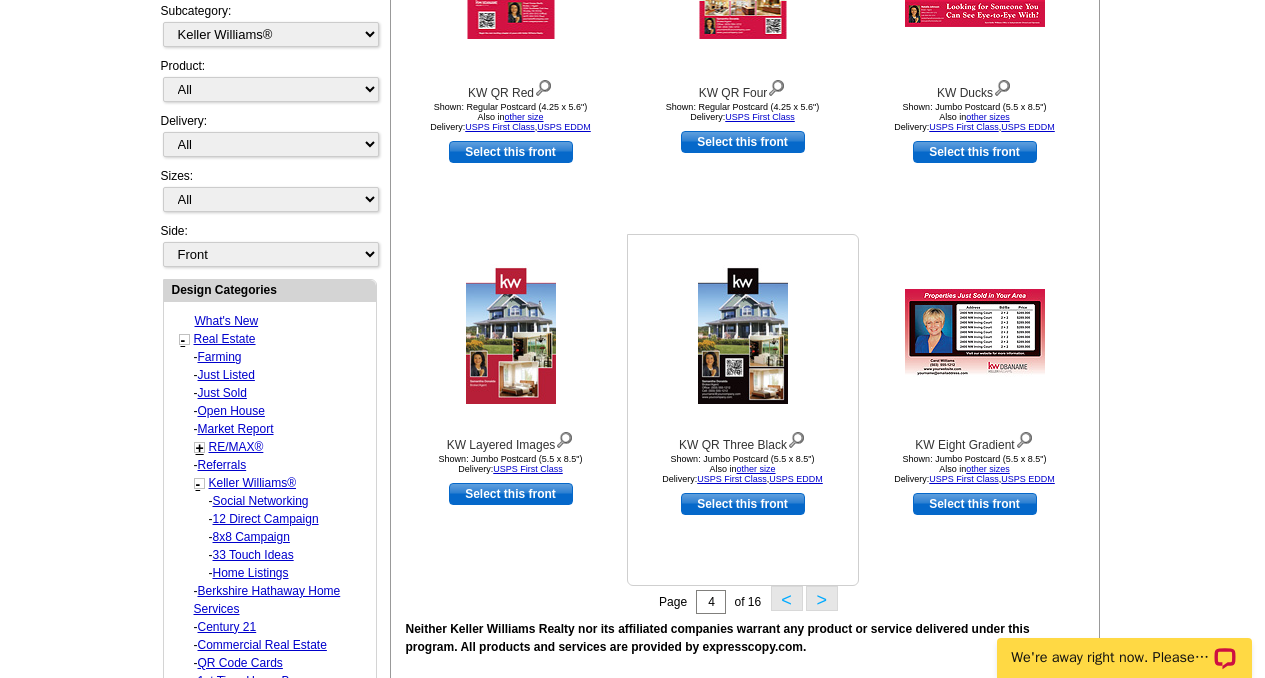 scroll, scrollTop: 542, scrollLeft: 0, axis: vertical 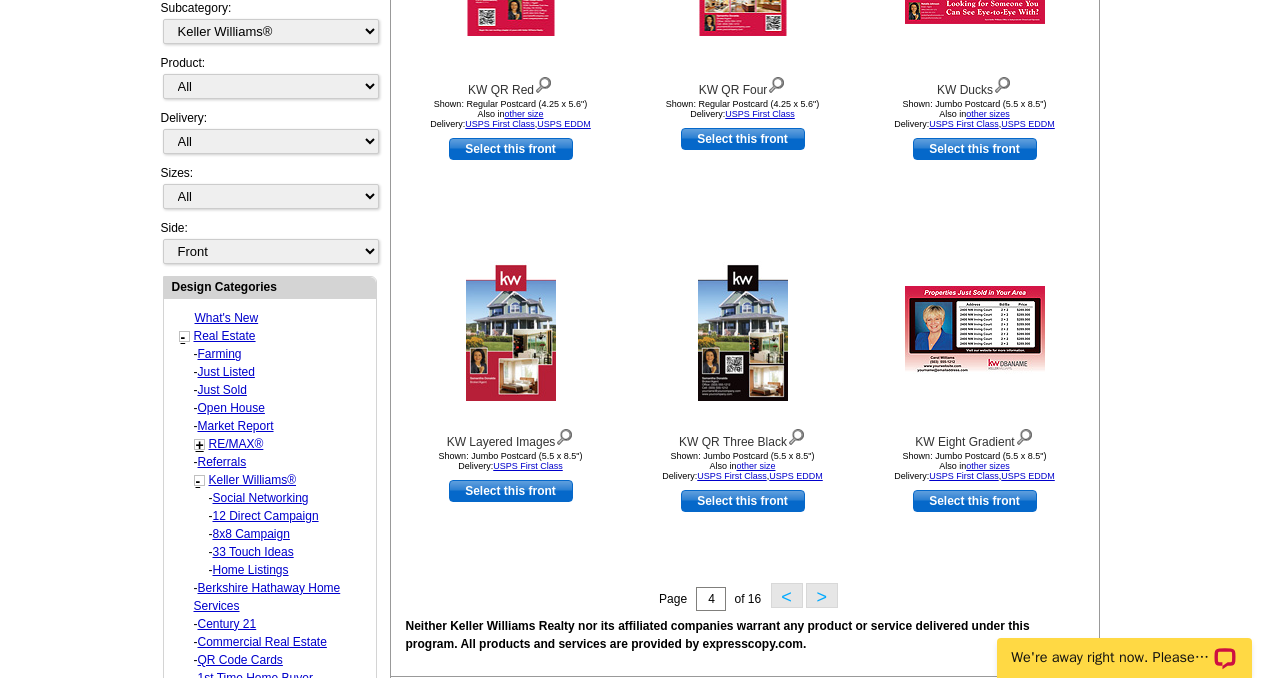 click on ">" at bounding box center [822, 595] 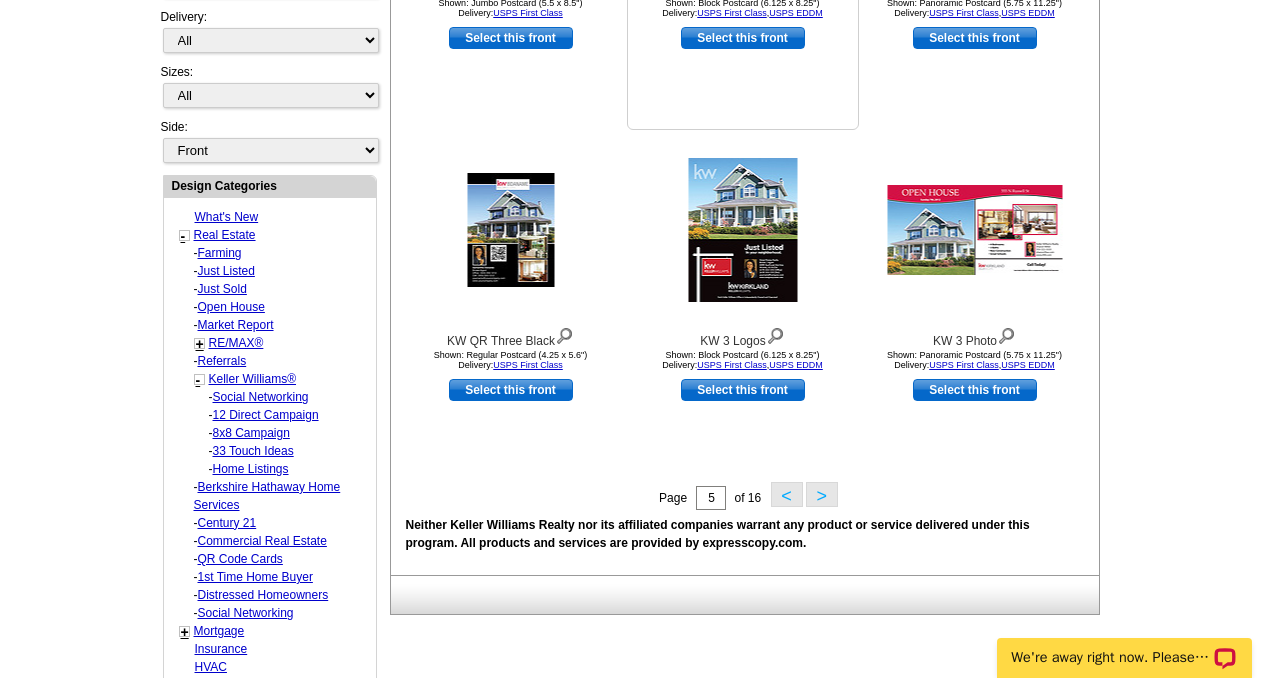 scroll, scrollTop: 695, scrollLeft: 0, axis: vertical 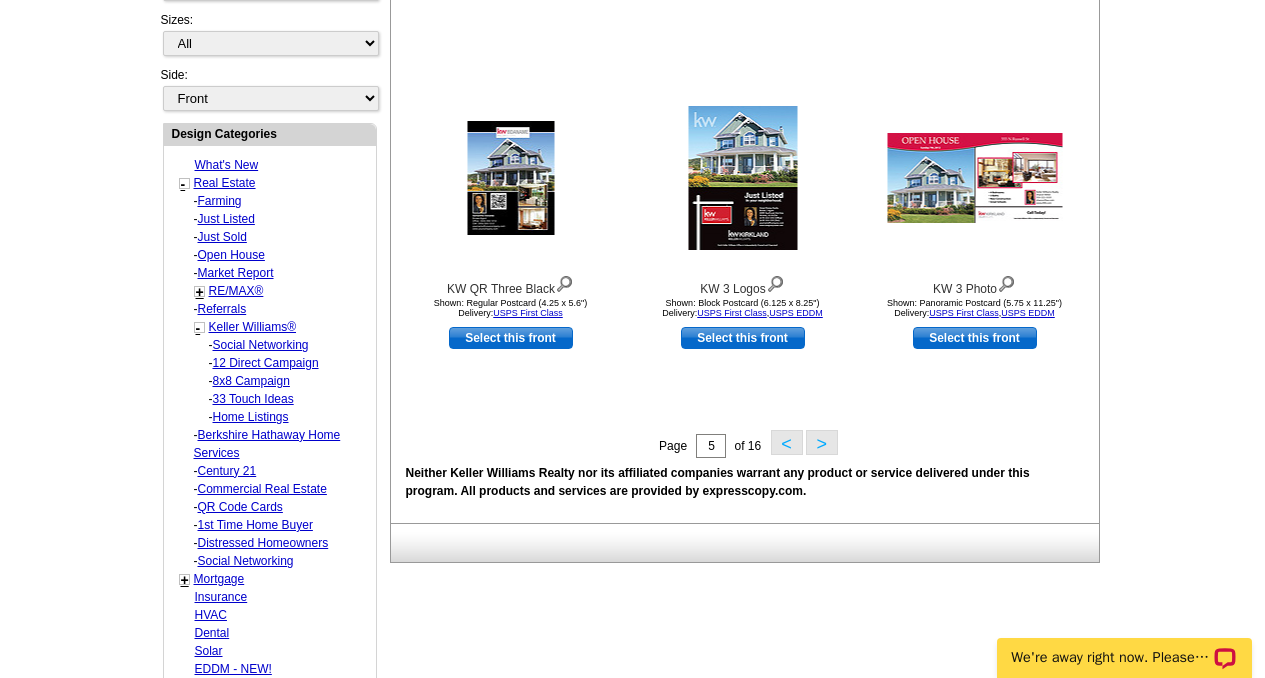 click on ">" at bounding box center [822, 442] 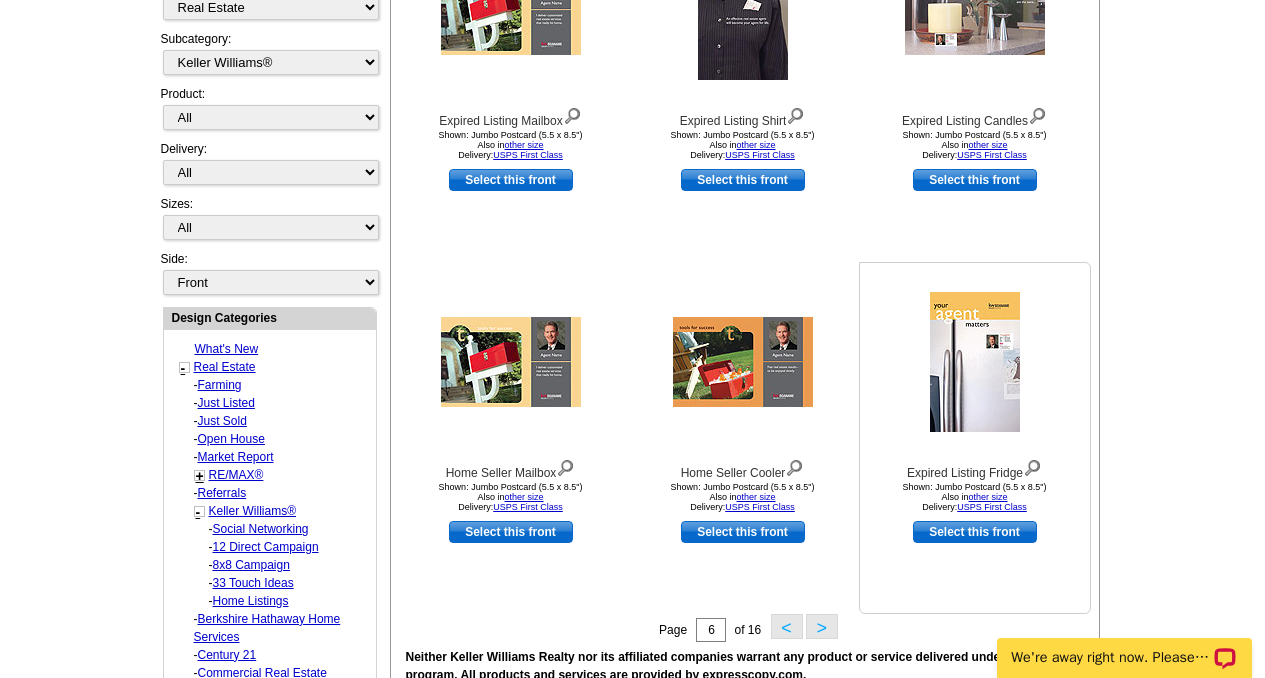 scroll, scrollTop: 572, scrollLeft: 0, axis: vertical 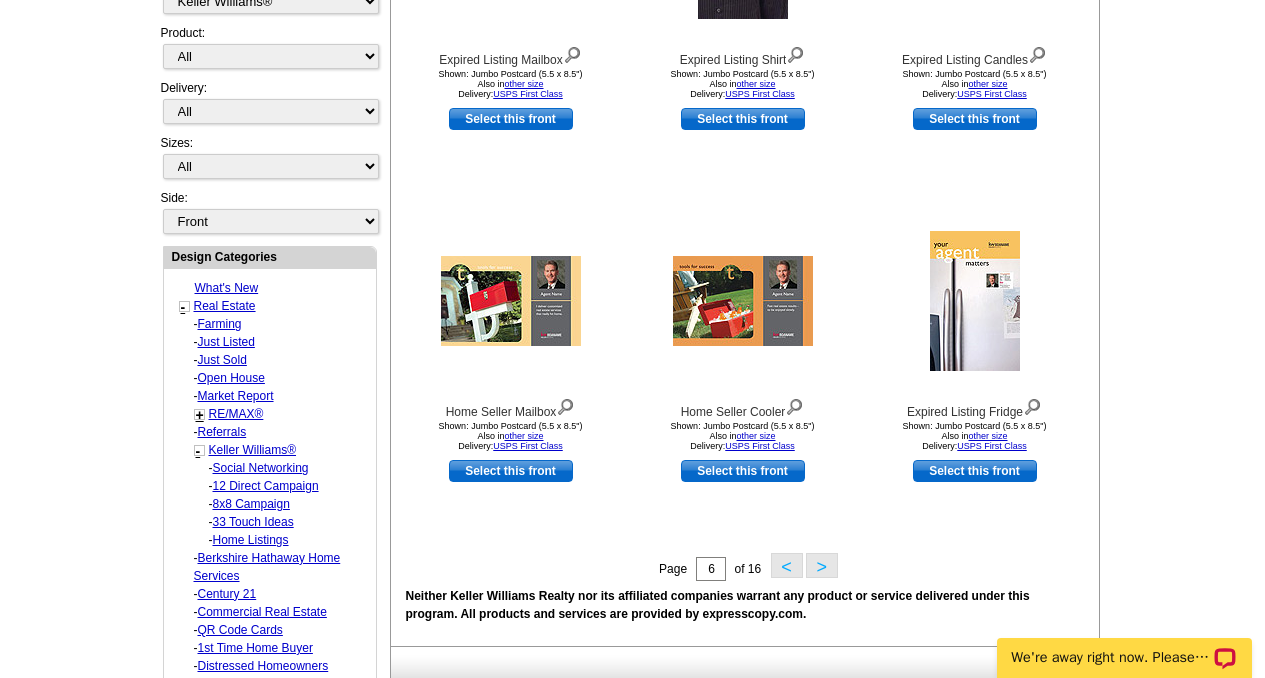 click on ">" at bounding box center (822, 565) 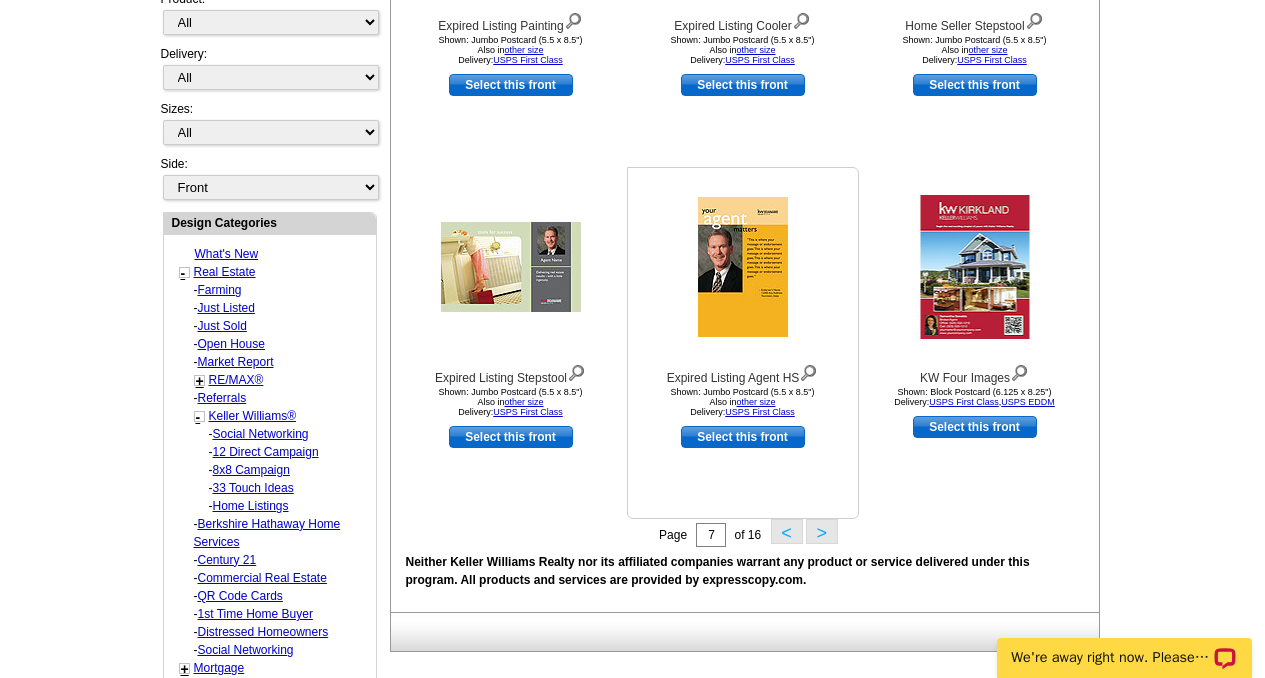 scroll, scrollTop: 621, scrollLeft: 0, axis: vertical 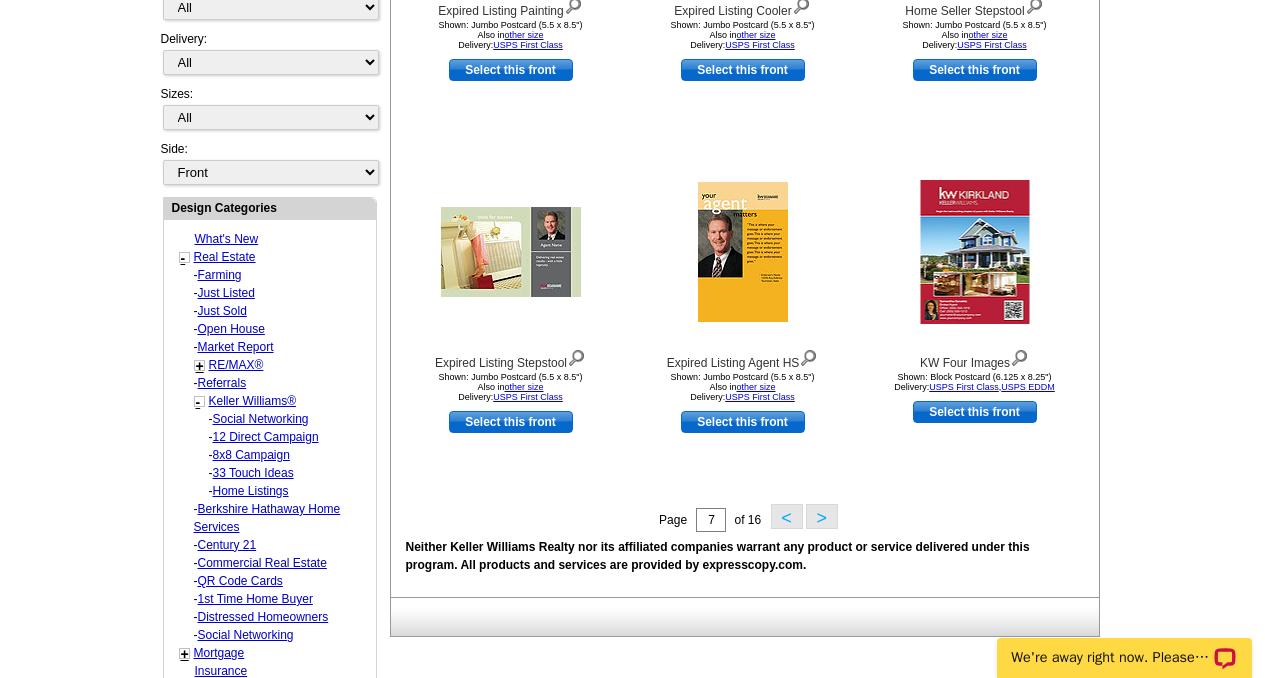 click on ">" at bounding box center [822, 516] 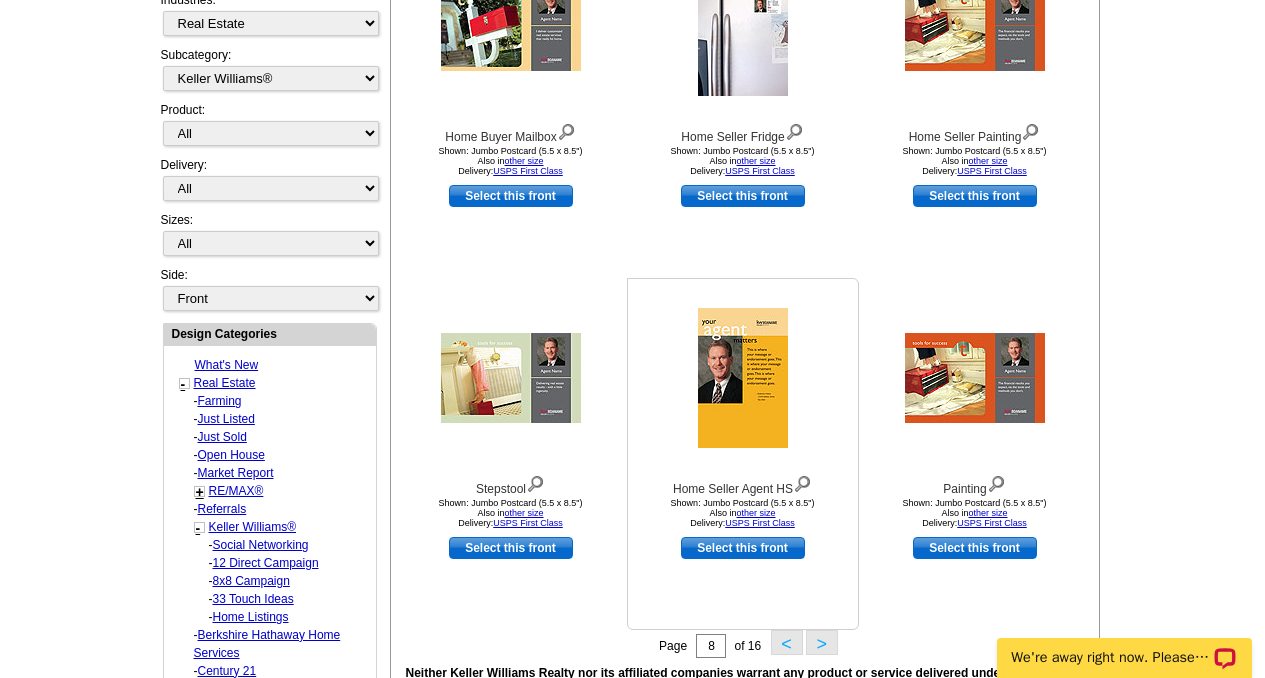 scroll, scrollTop: 684, scrollLeft: 0, axis: vertical 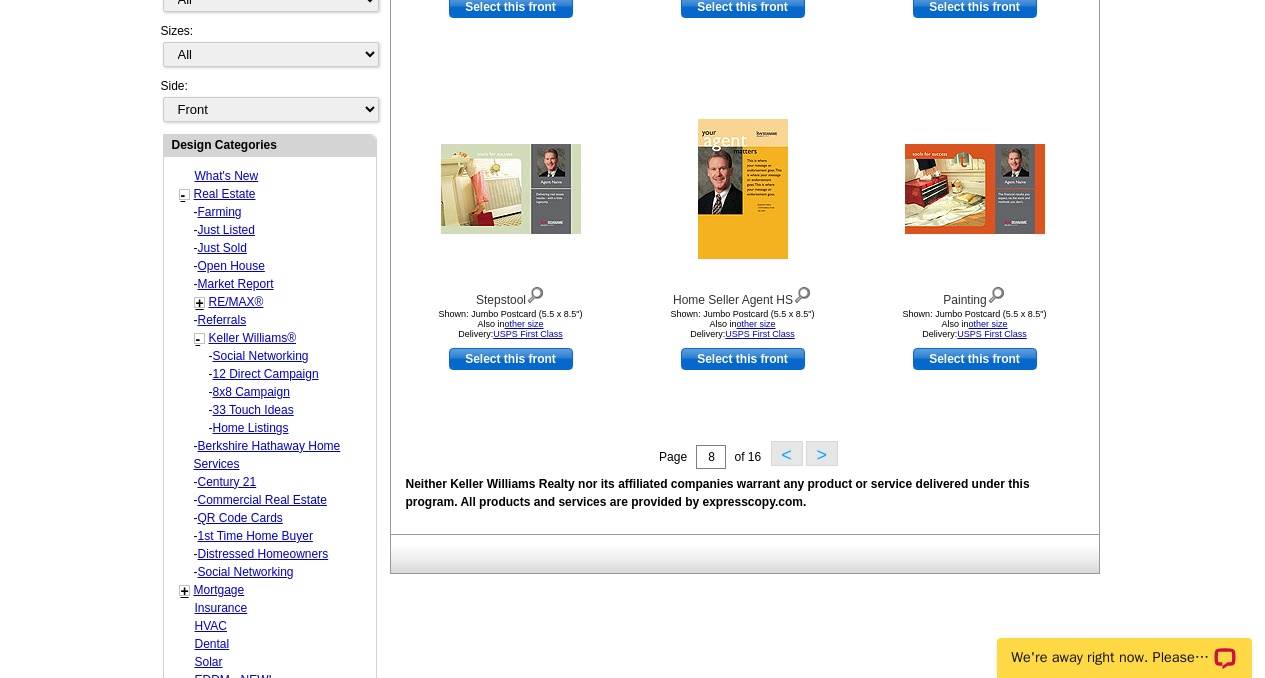 click on ">" at bounding box center (822, 453) 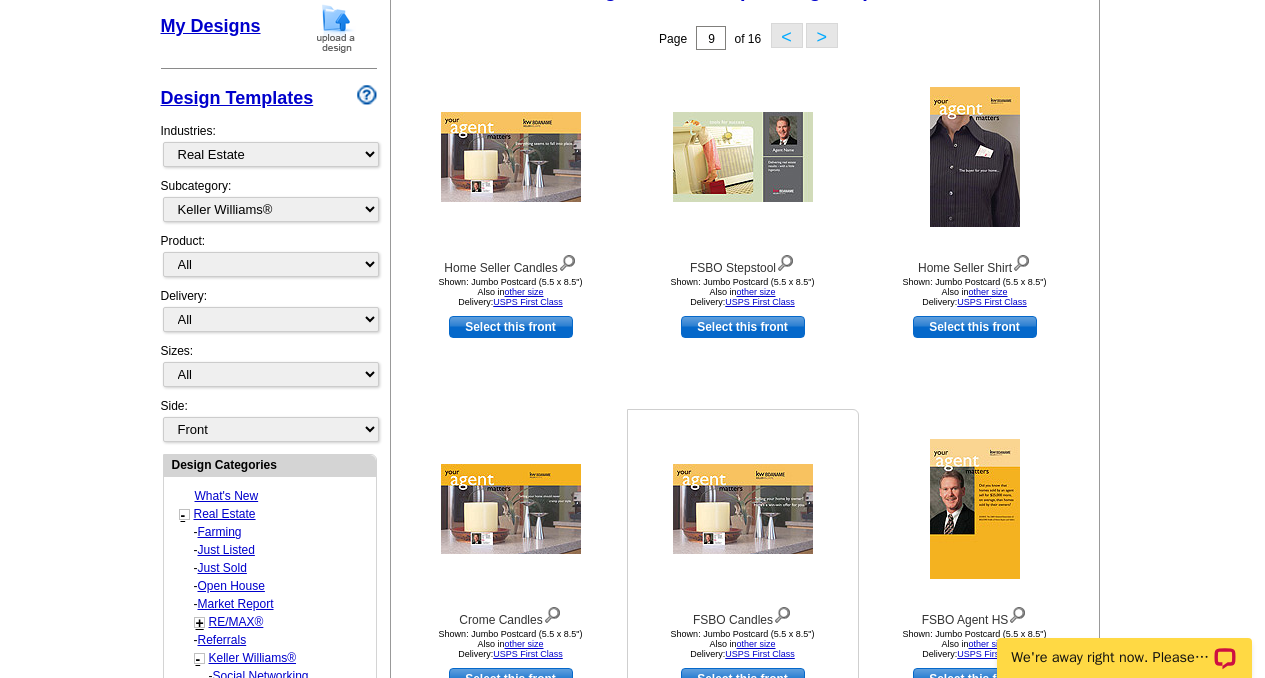scroll, scrollTop: 514, scrollLeft: 0, axis: vertical 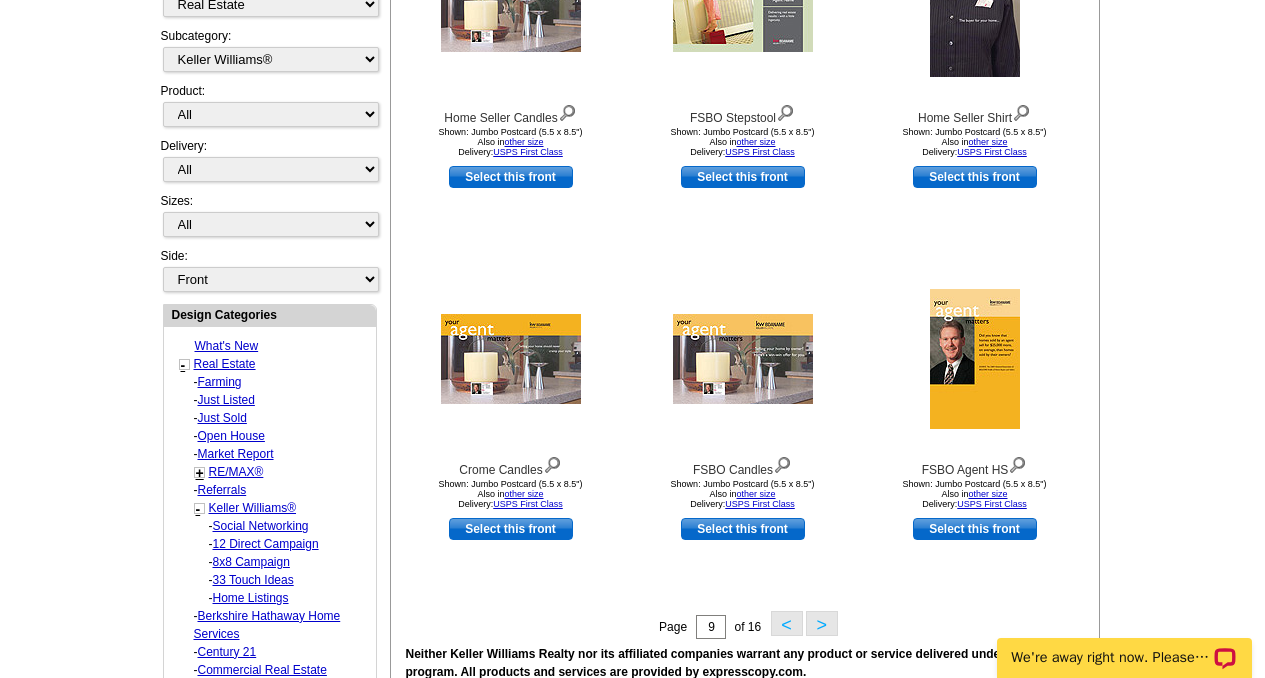 click on ">" at bounding box center (822, 623) 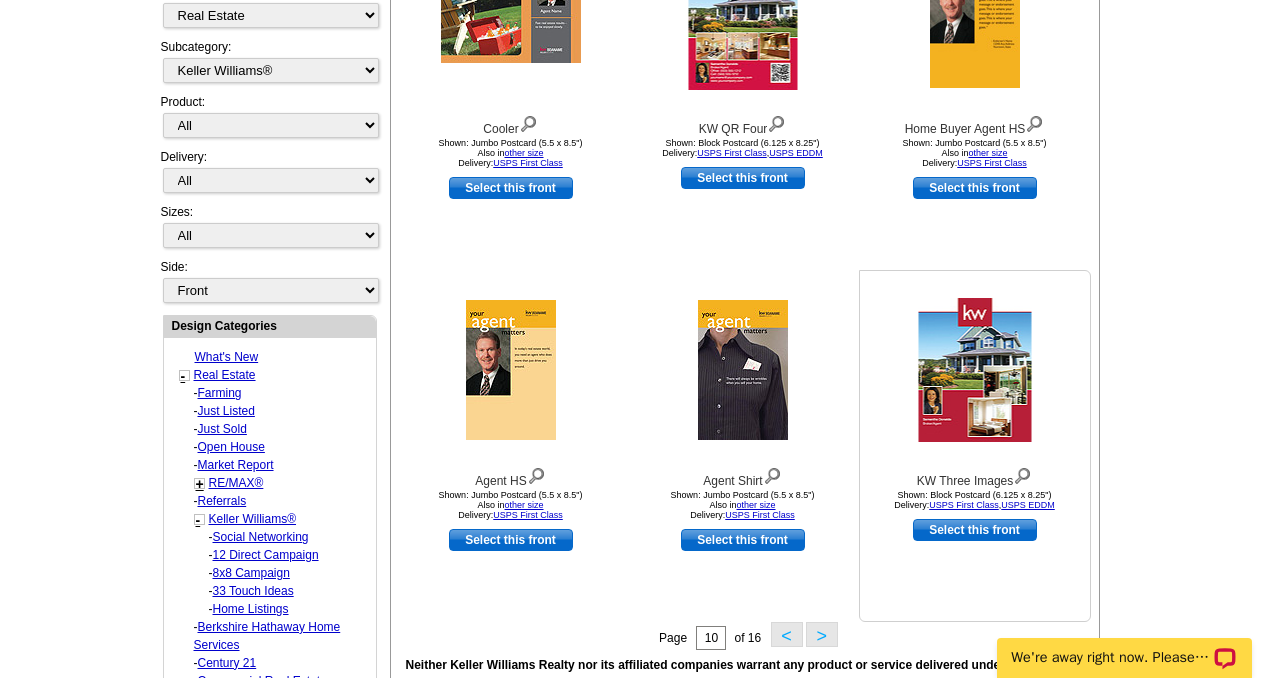 scroll, scrollTop: 512, scrollLeft: 0, axis: vertical 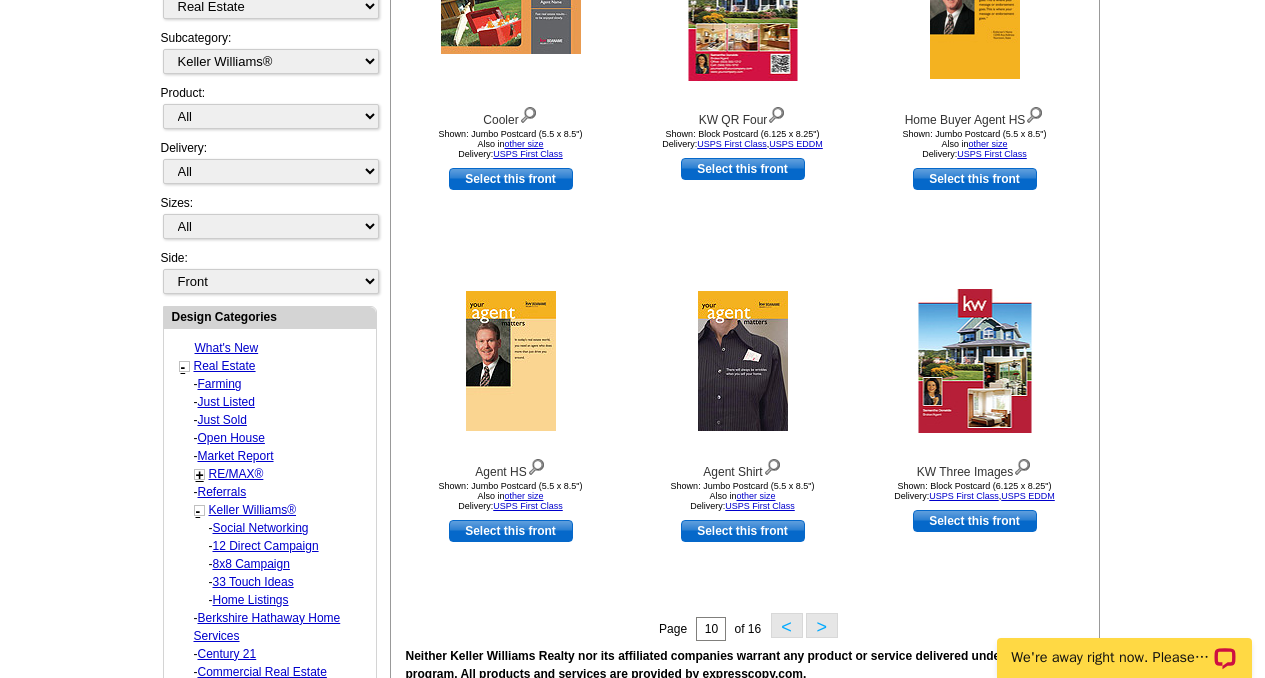 click on ">" at bounding box center [822, 625] 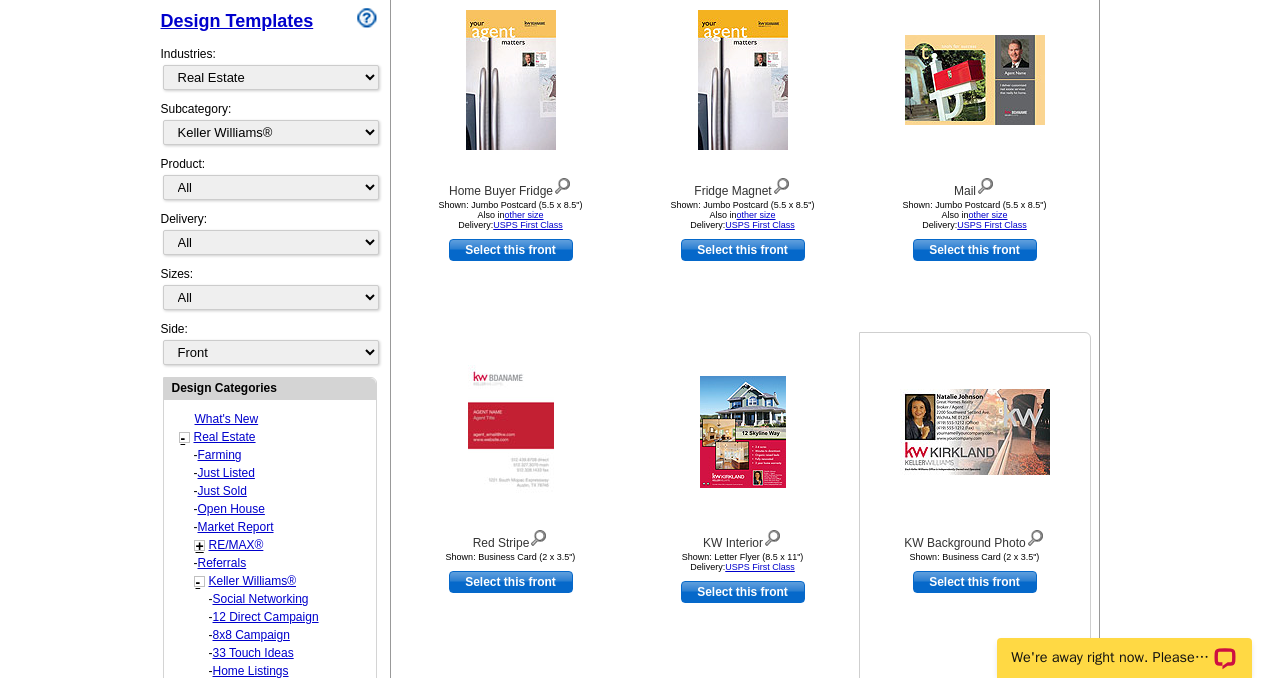 scroll, scrollTop: 442, scrollLeft: 0, axis: vertical 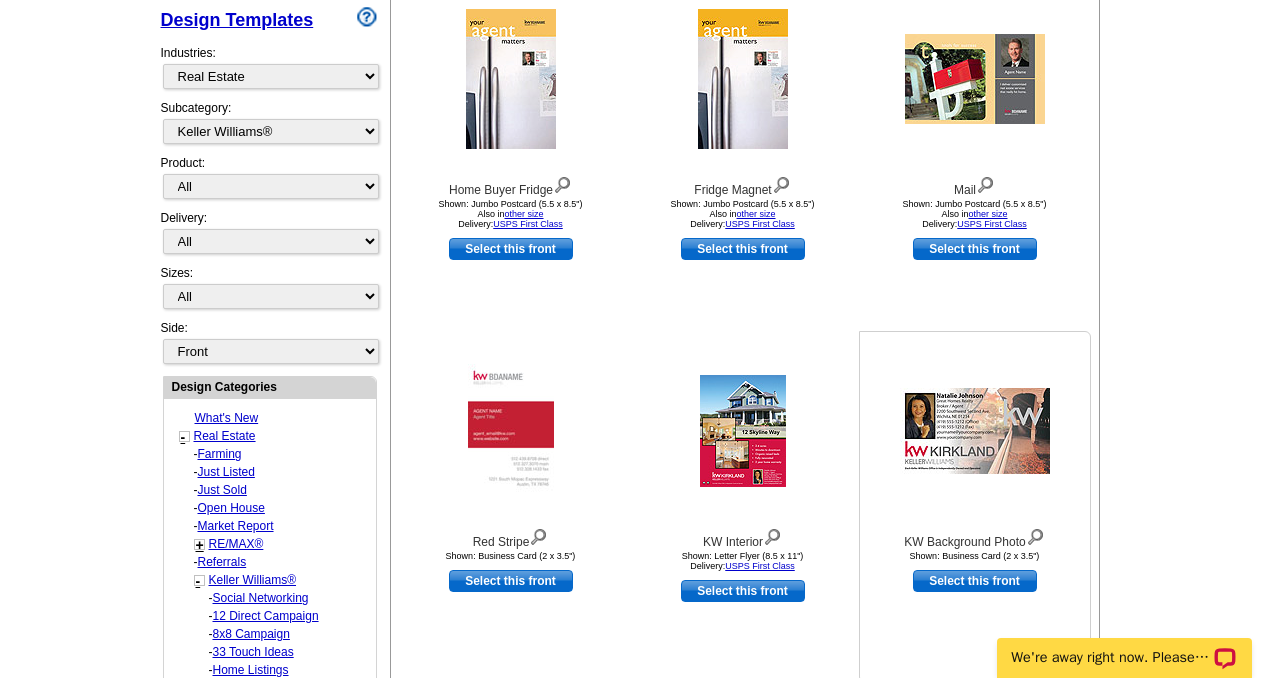 click on "Select this front" at bounding box center [975, 581] 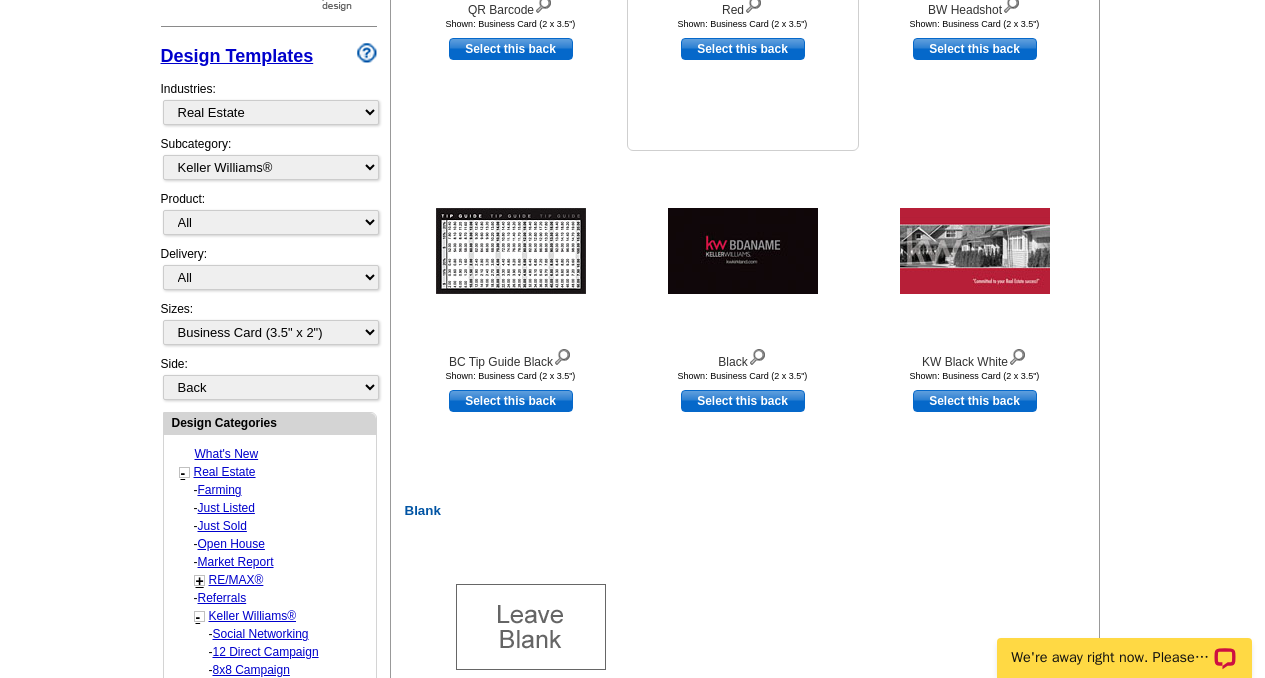 scroll, scrollTop: 201, scrollLeft: 0, axis: vertical 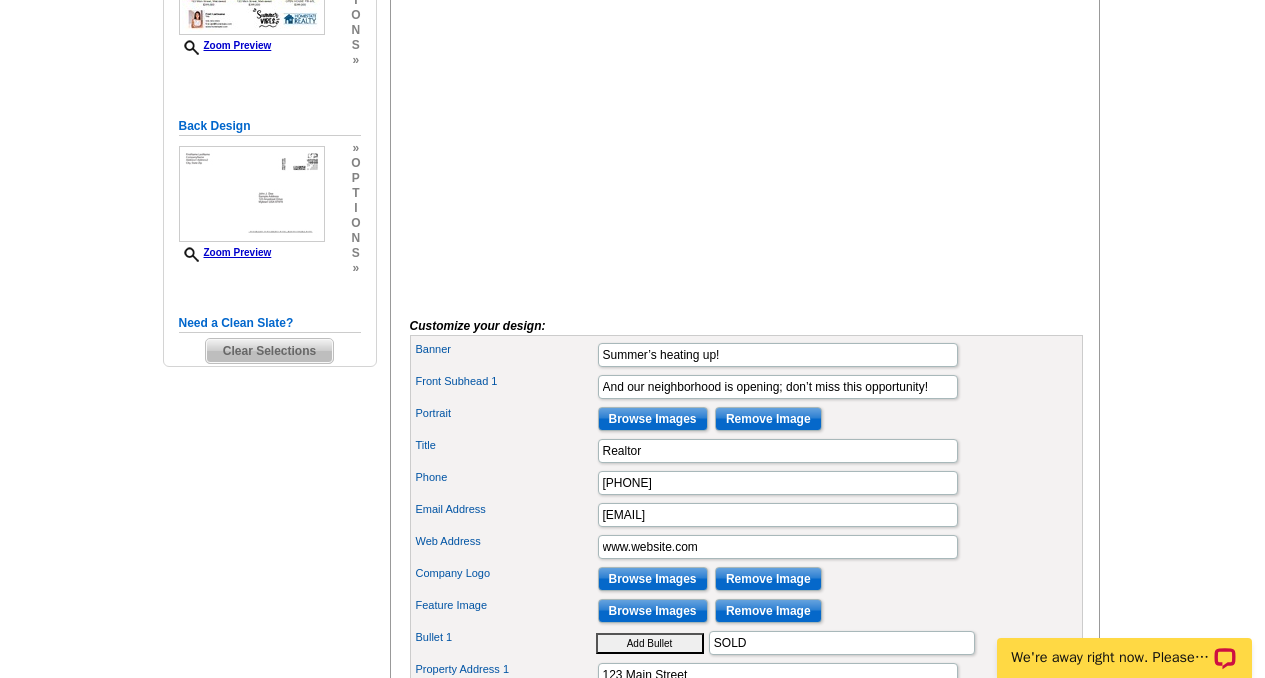 click on "Clear Selections" at bounding box center (269, 351) 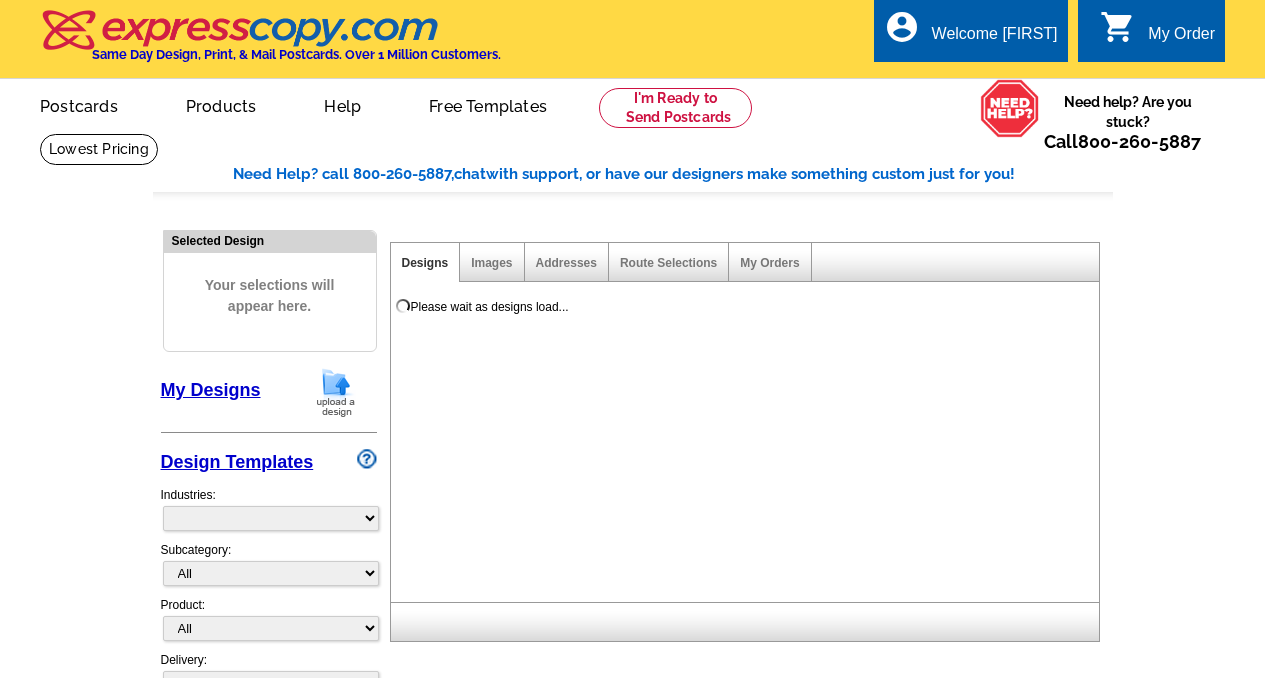 scroll, scrollTop: 0, scrollLeft: 0, axis: both 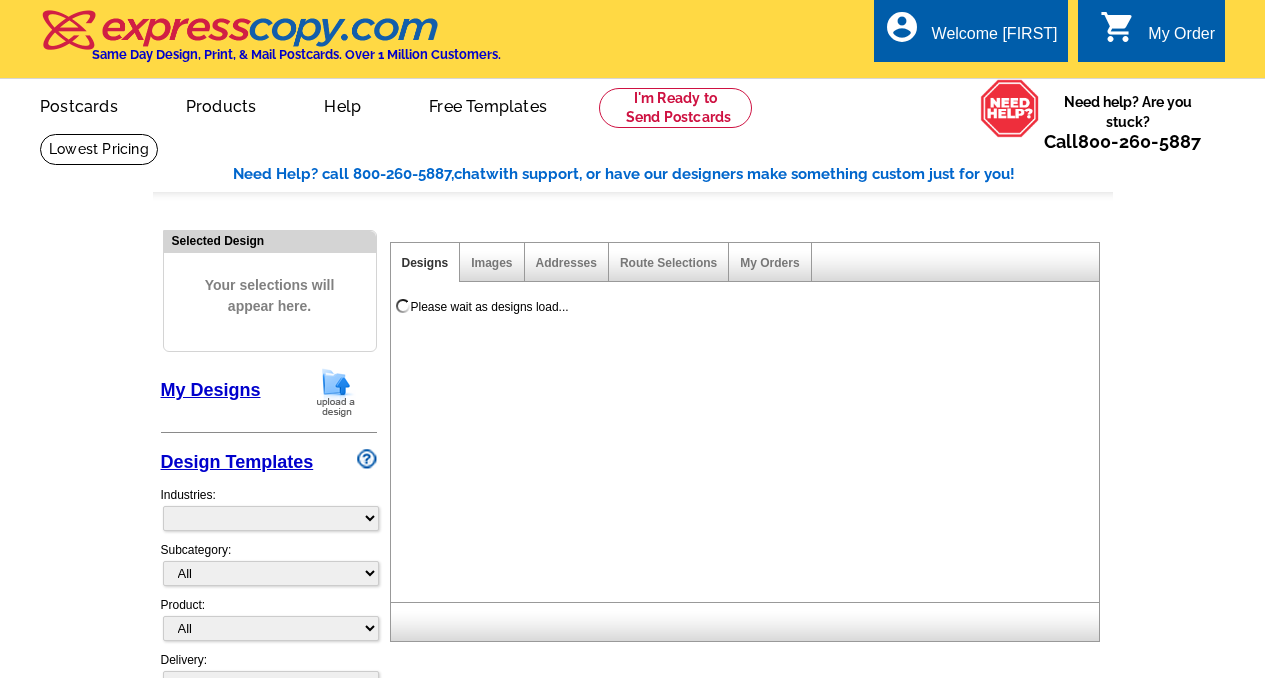 select on "785" 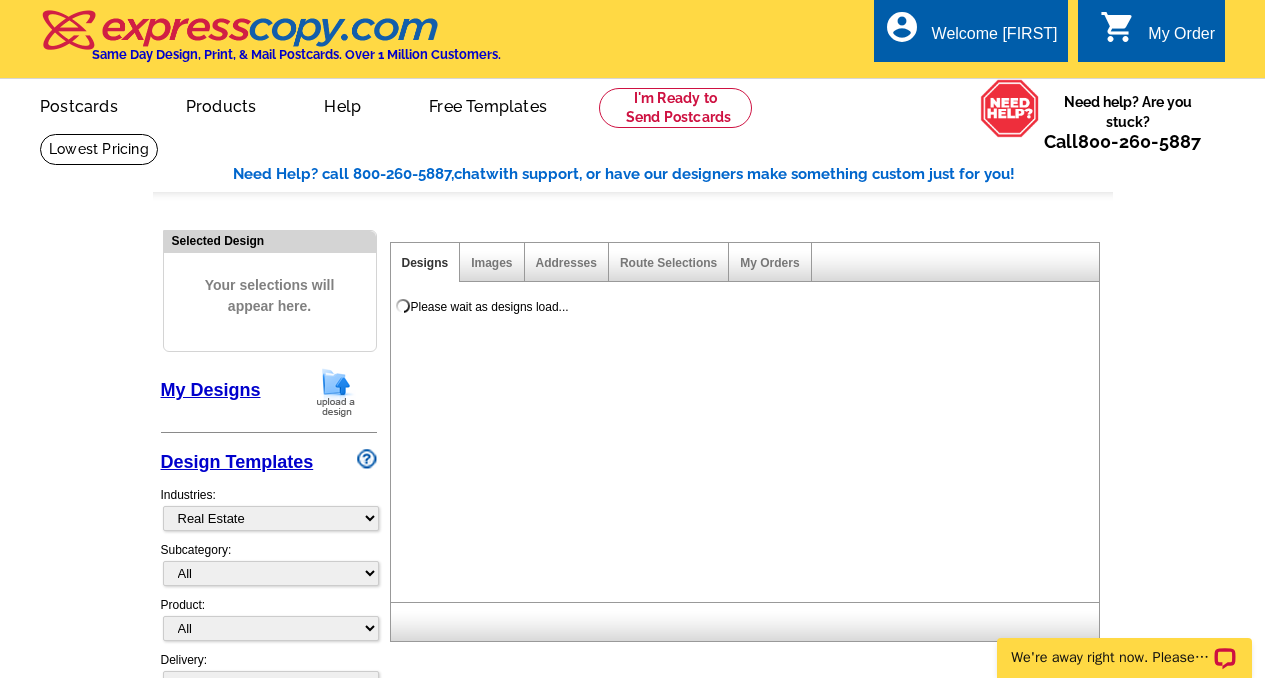 scroll, scrollTop: 0, scrollLeft: 0, axis: both 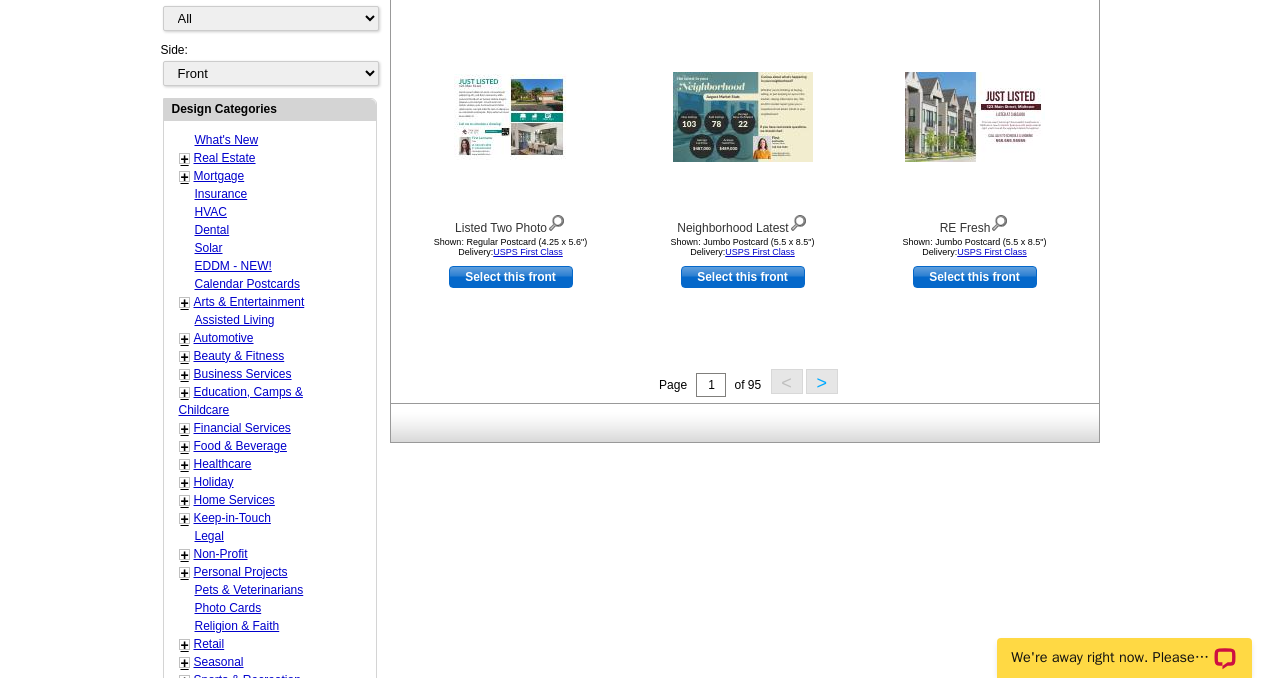 click on "Real Estate" at bounding box center (225, 158) 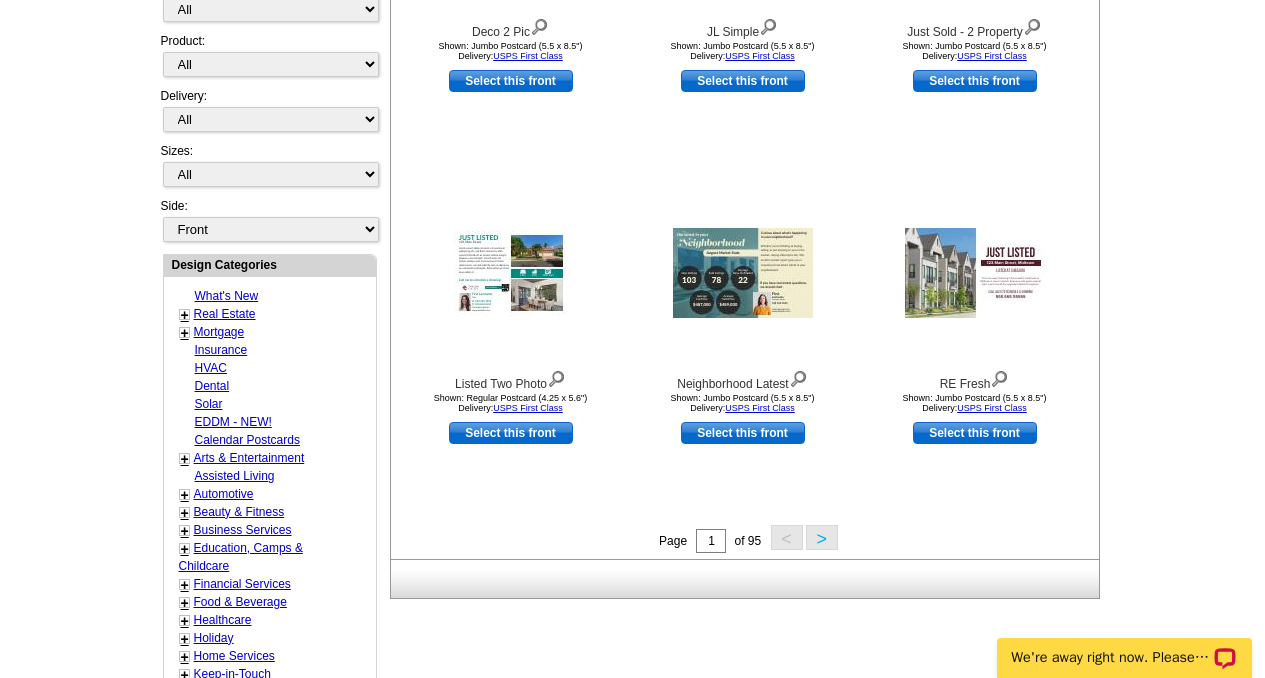 scroll, scrollTop: 564, scrollLeft: 0, axis: vertical 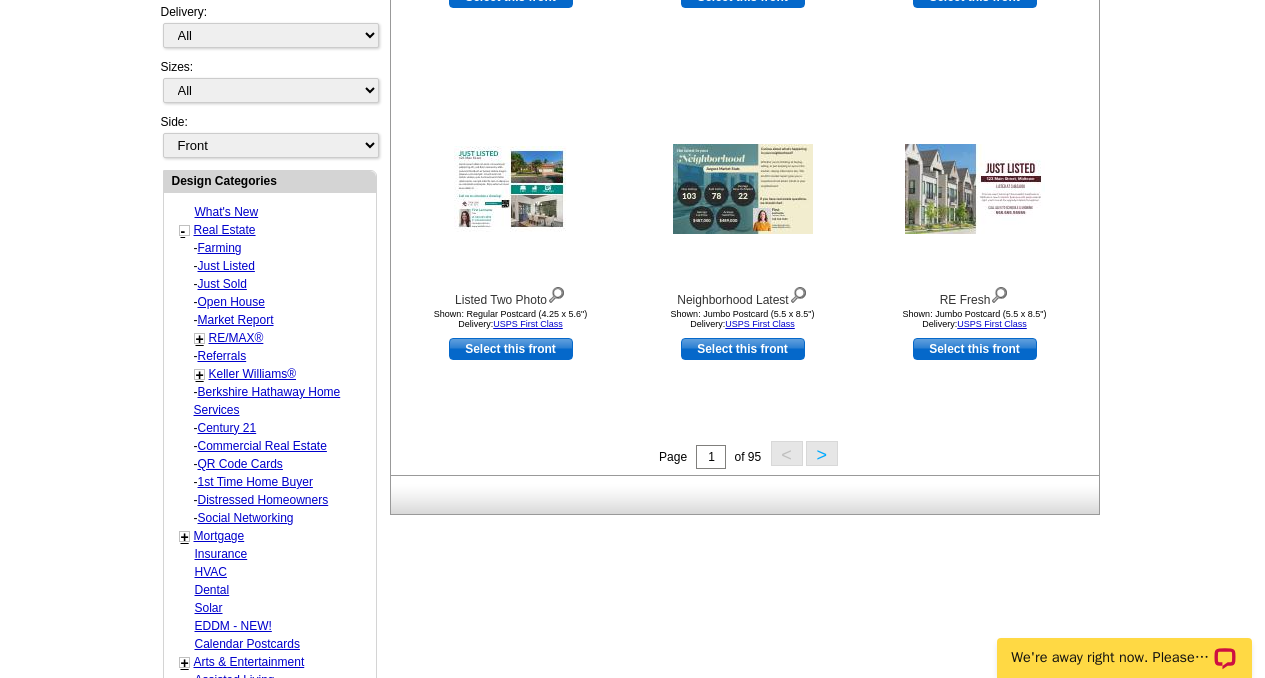 click on "+" at bounding box center (200, 375) 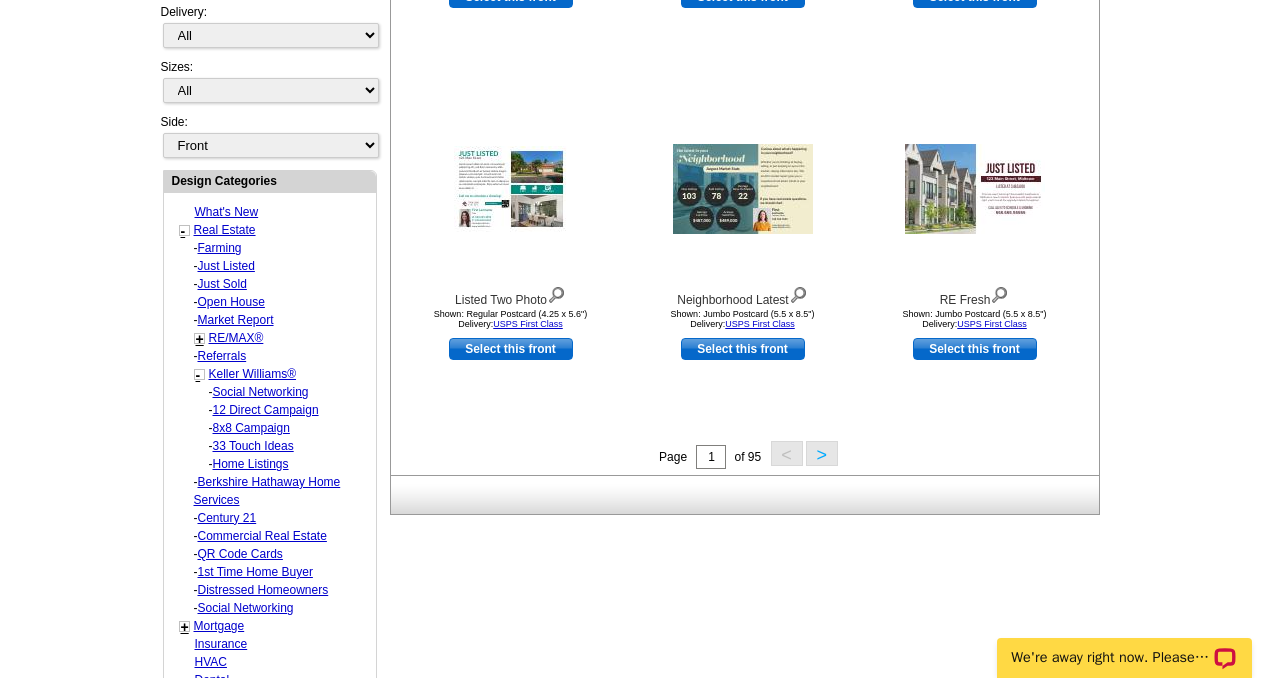 click on "Keller Williams®" at bounding box center [220, 248] 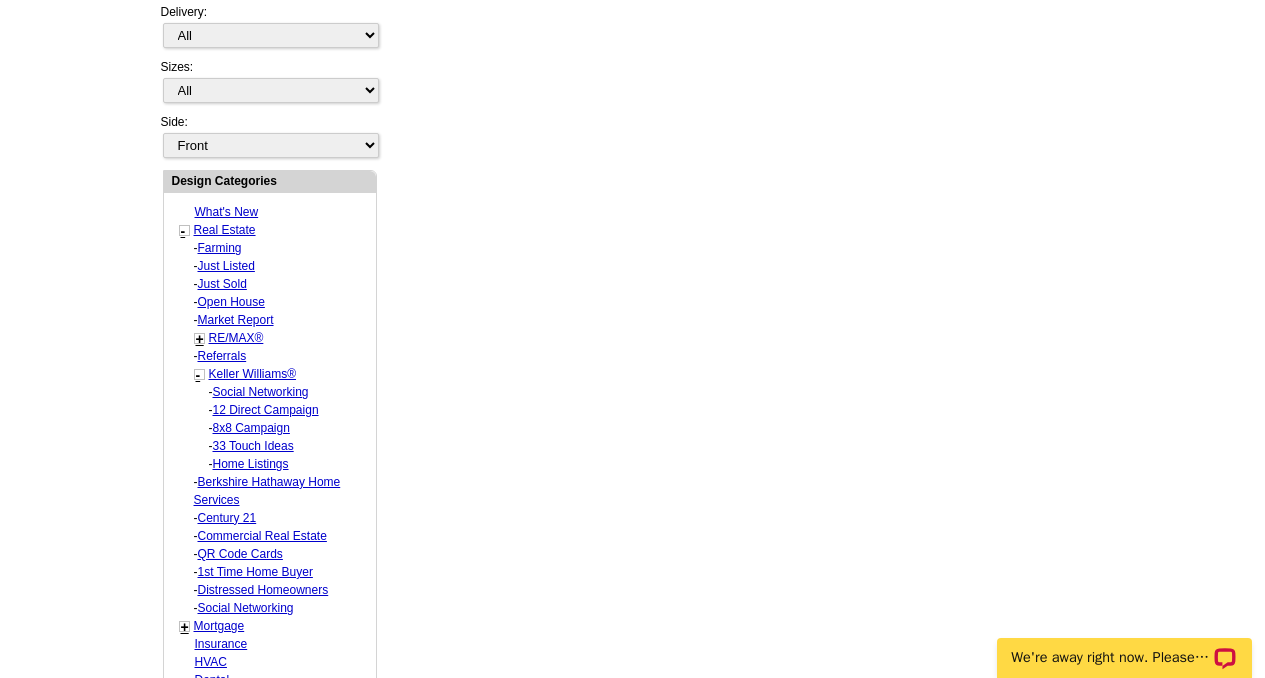 select on "793" 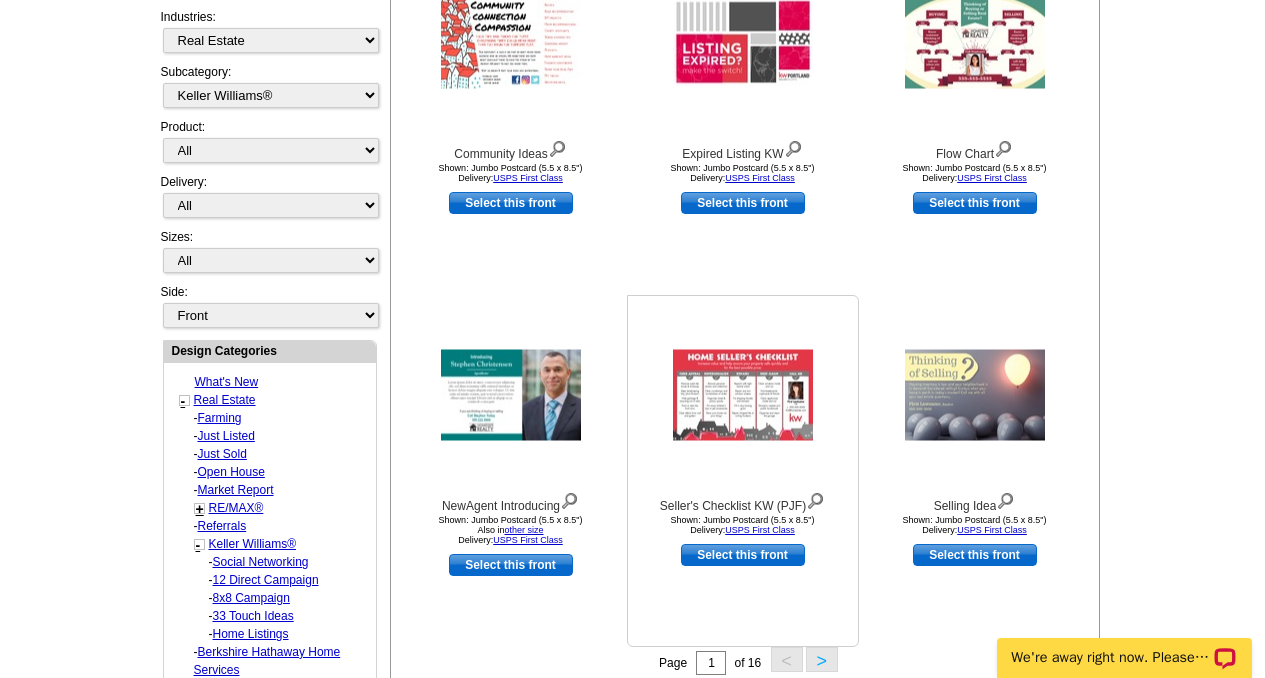 scroll, scrollTop: 504, scrollLeft: 0, axis: vertical 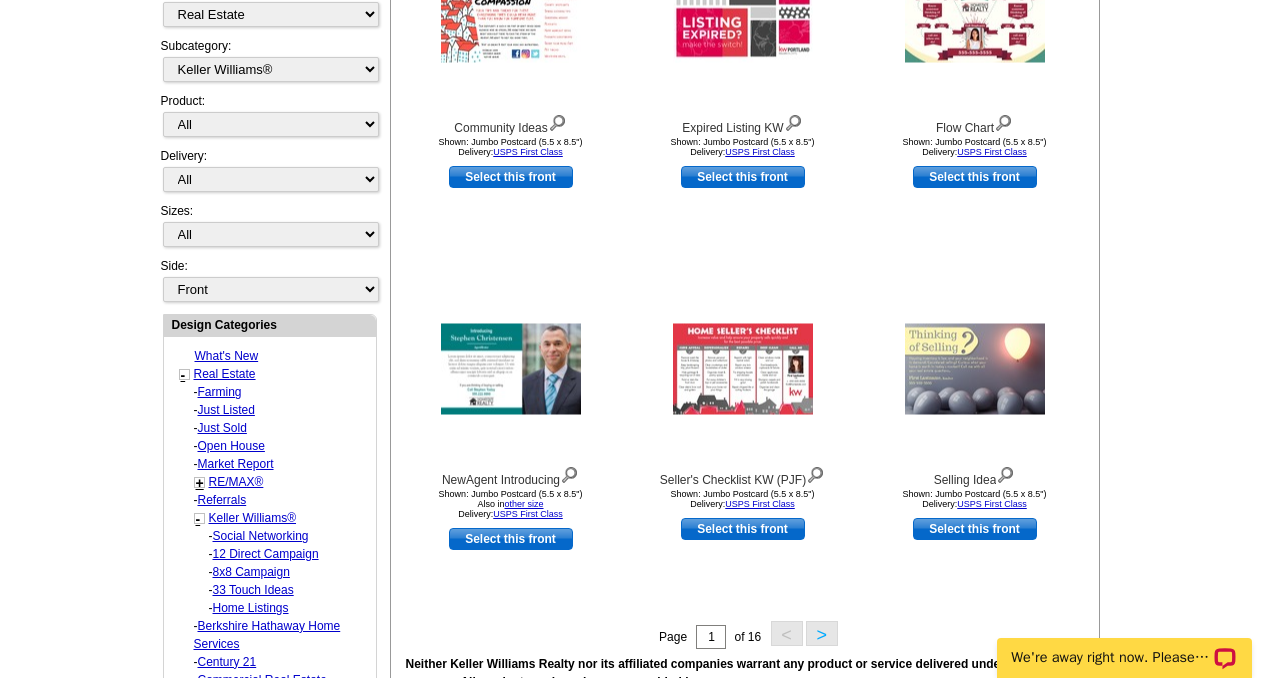 click on ">" at bounding box center (822, 633) 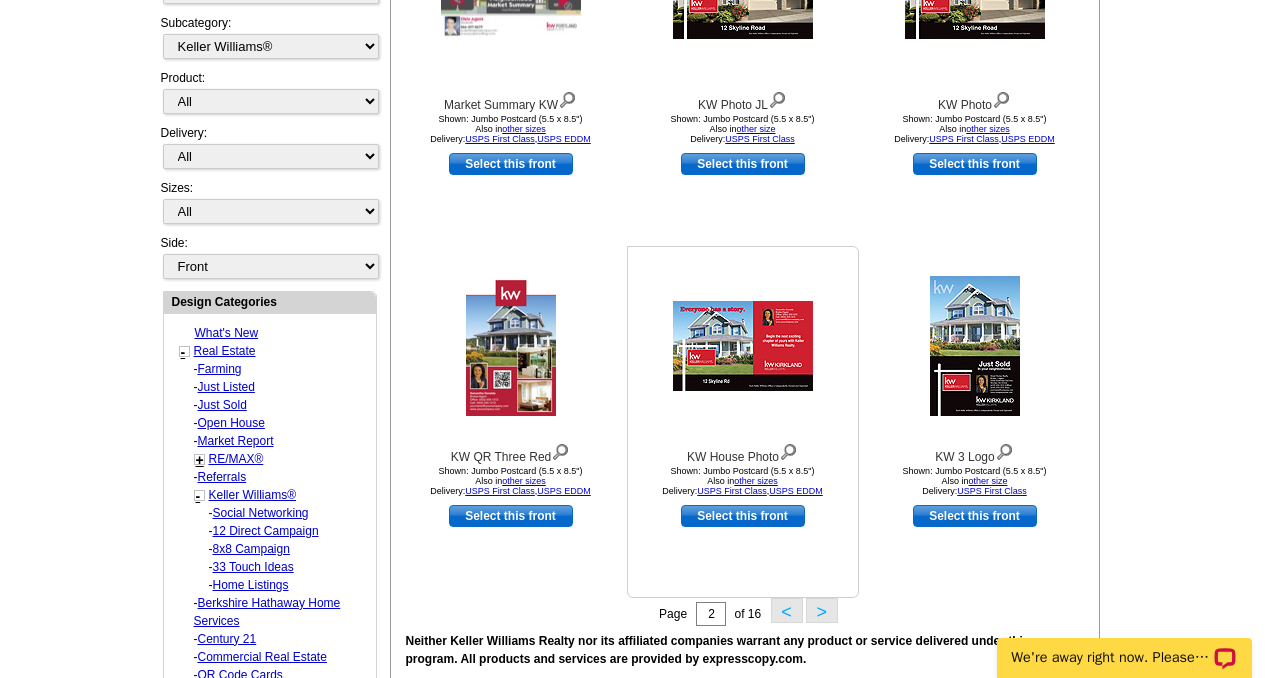 scroll, scrollTop: 528, scrollLeft: 0, axis: vertical 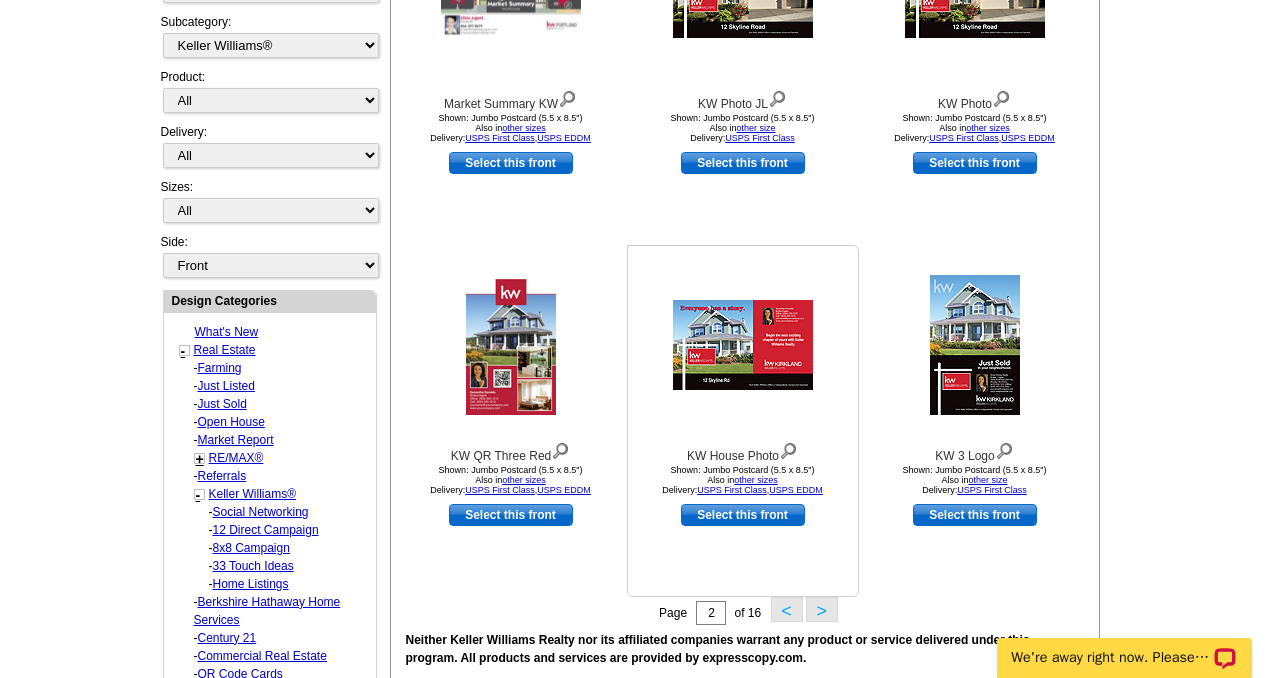 click on "Select this front" at bounding box center (743, 515) 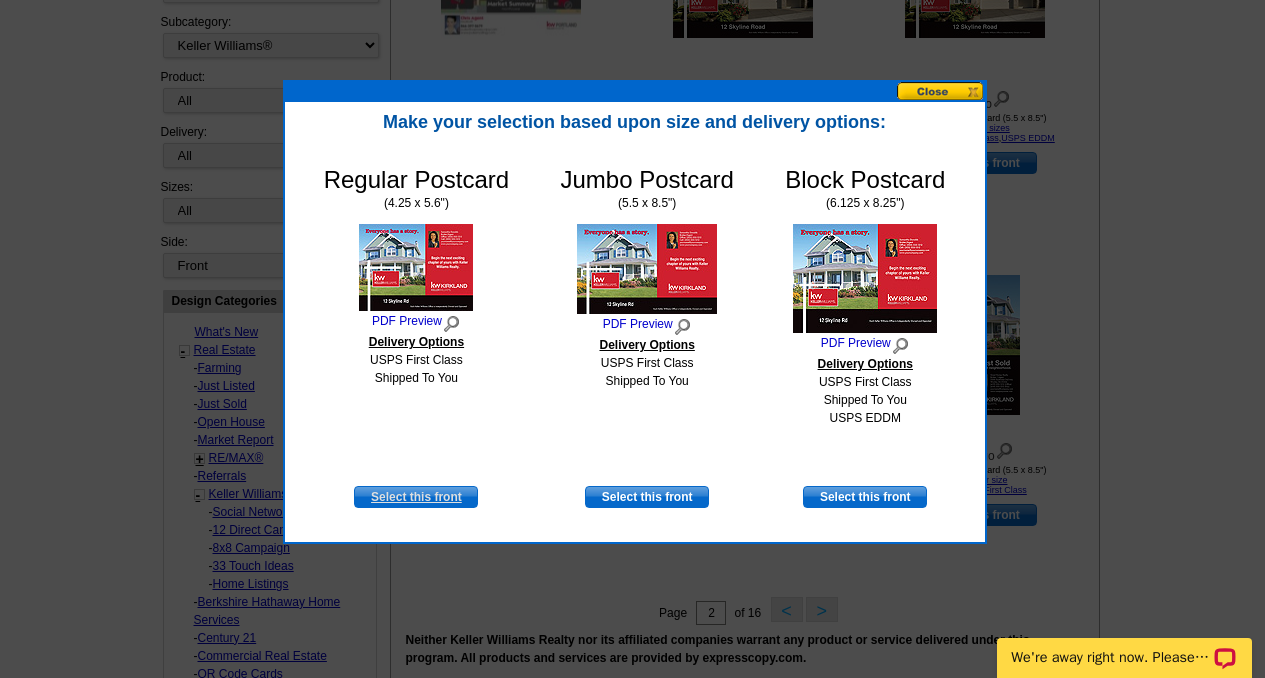 click on "Select this front" at bounding box center (416, 497) 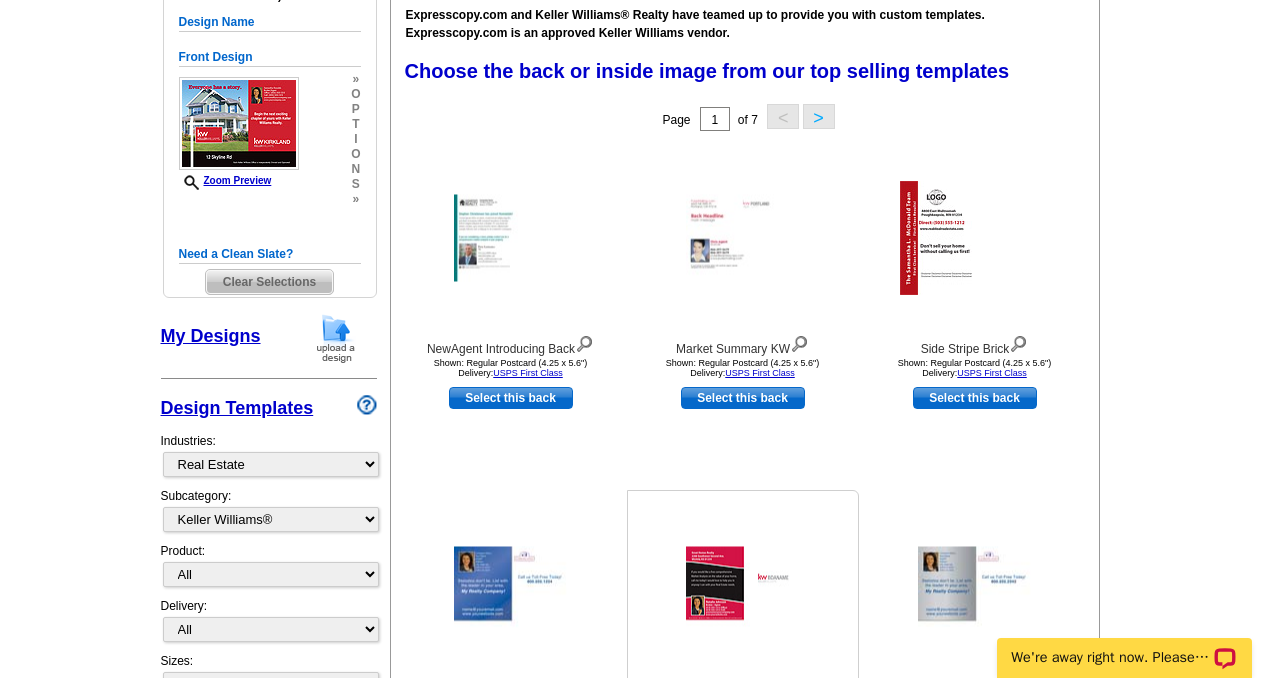 scroll, scrollTop: 322, scrollLeft: 0, axis: vertical 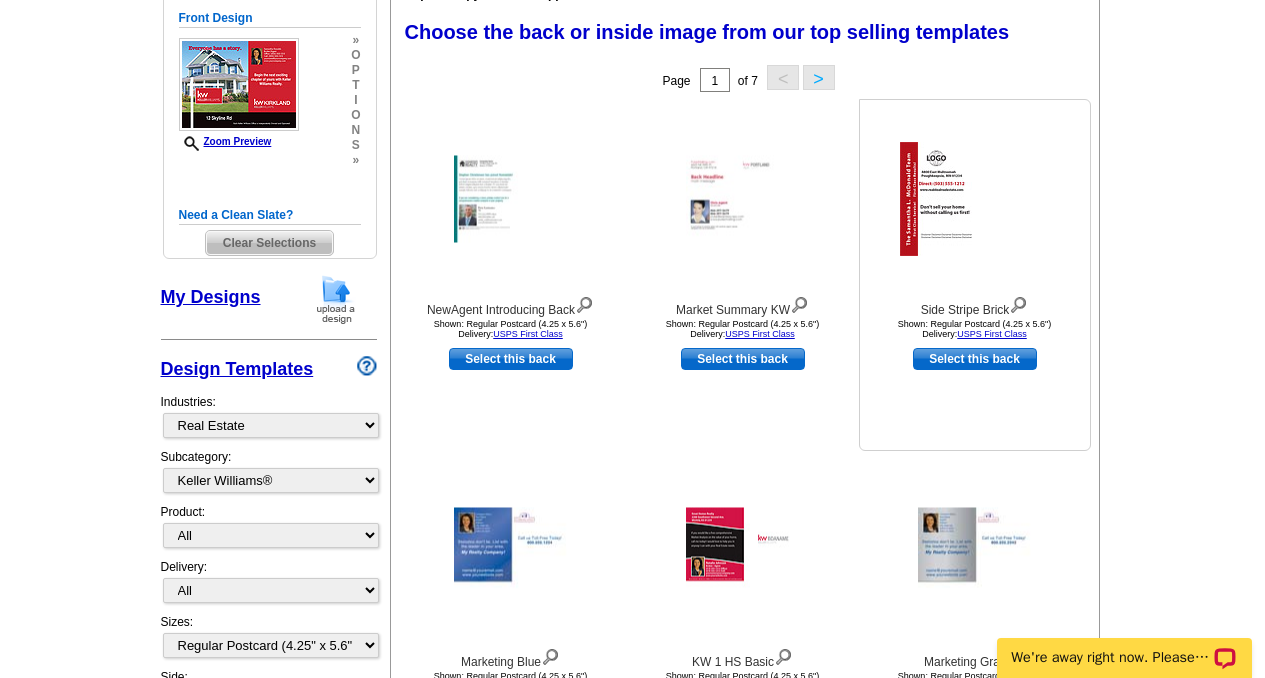 click on "Select this back" at bounding box center (975, 359) 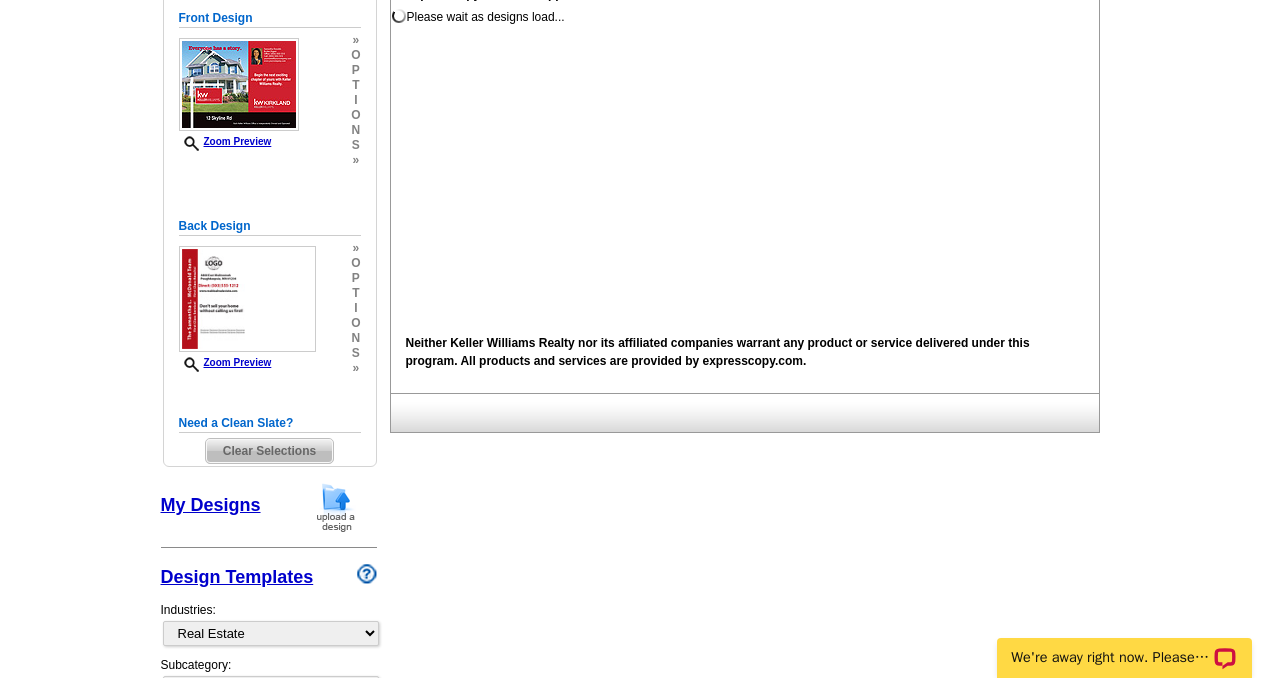 scroll, scrollTop: 0, scrollLeft: 0, axis: both 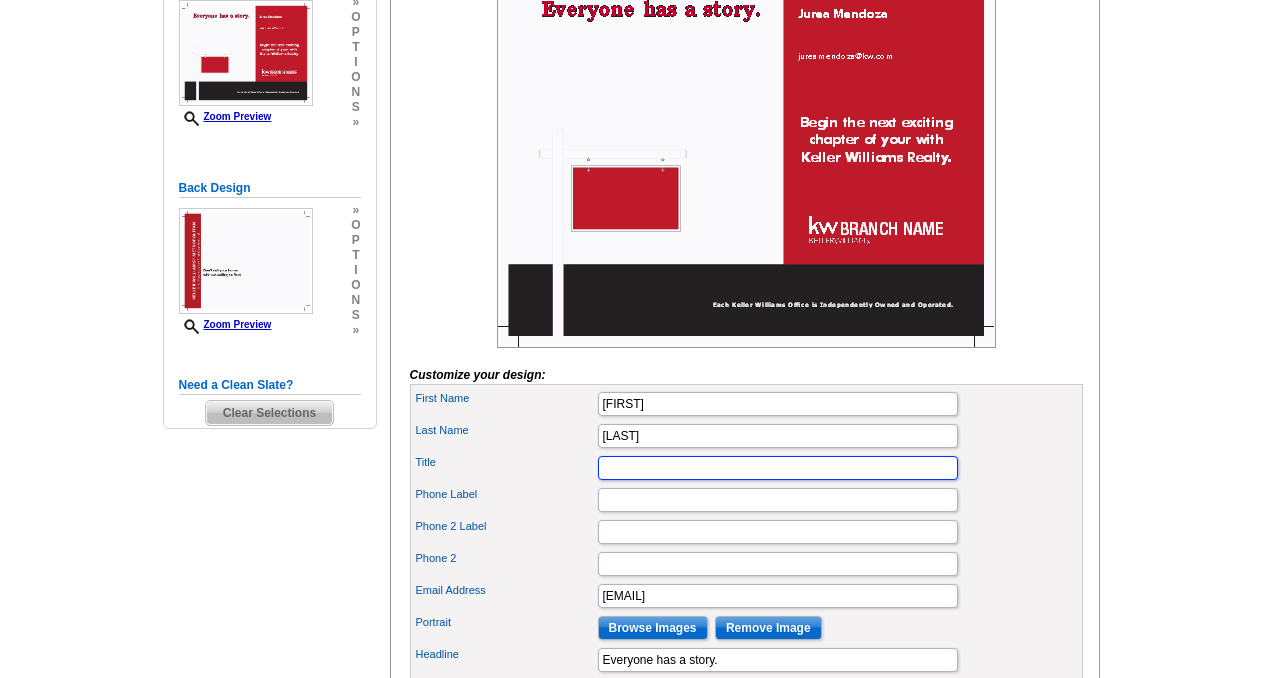 click on "Title" at bounding box center [778, 468] 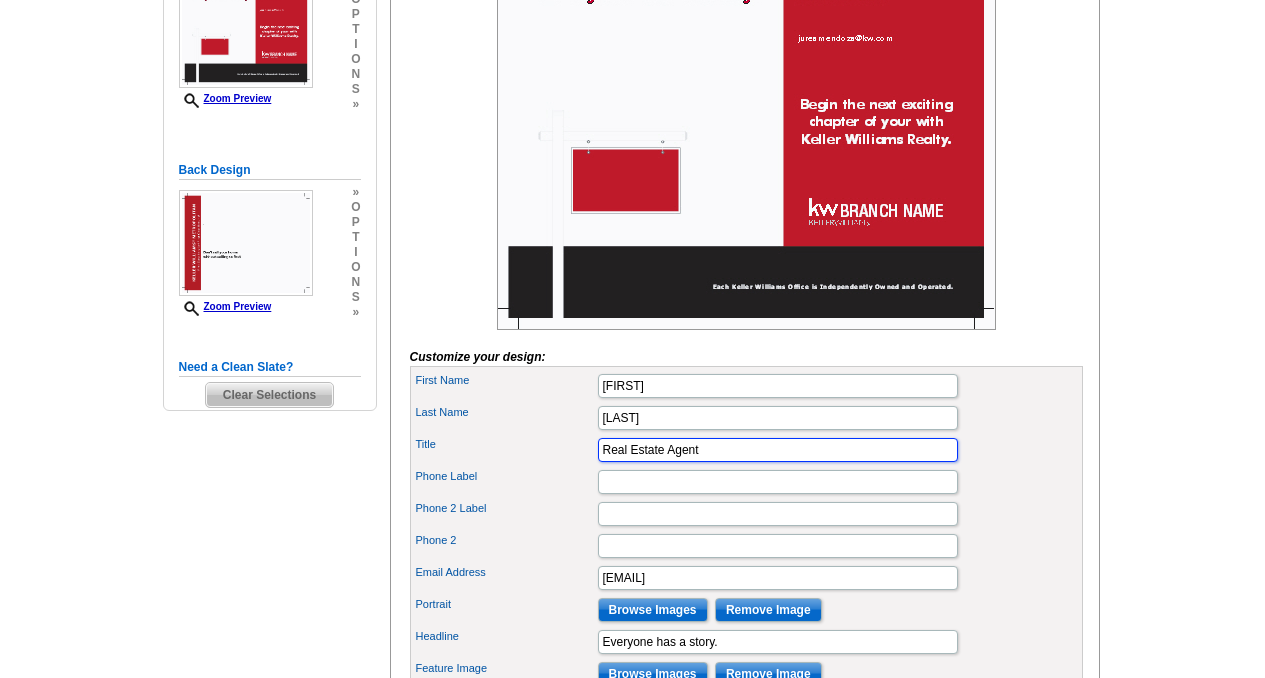 scroll, scrollTop: 427, scrollLeft: 0, axis: vertical 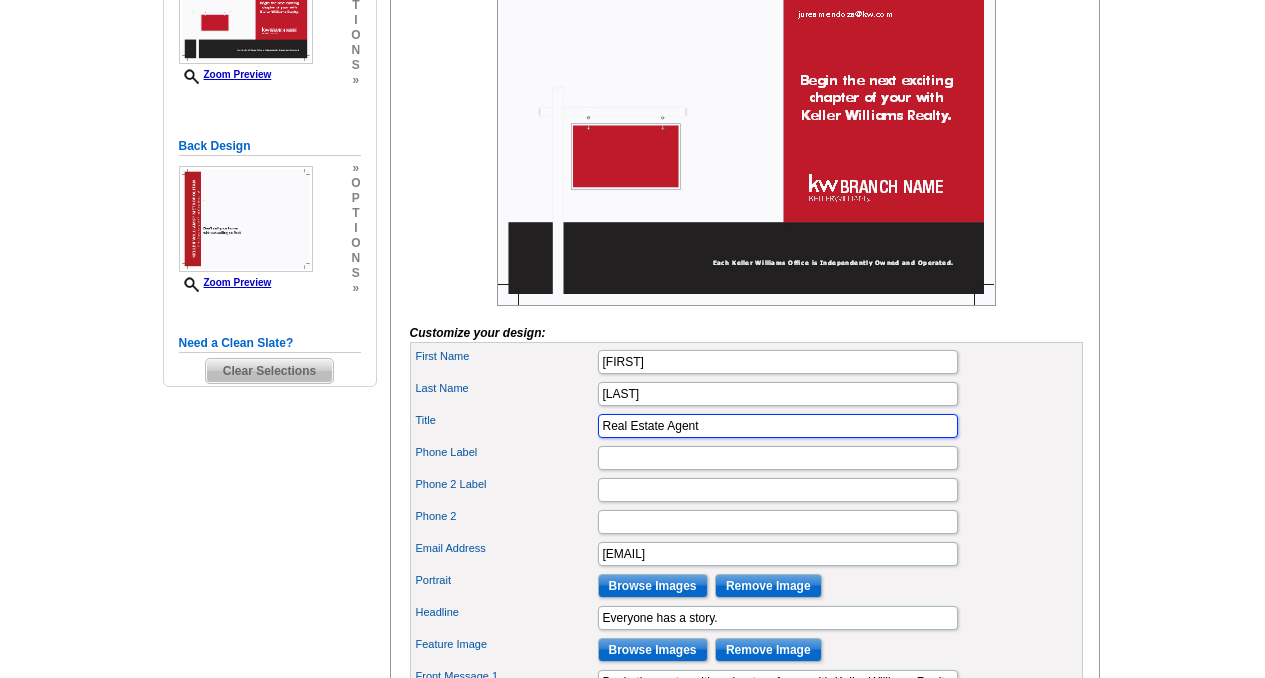 type on "Real Estate Agent" 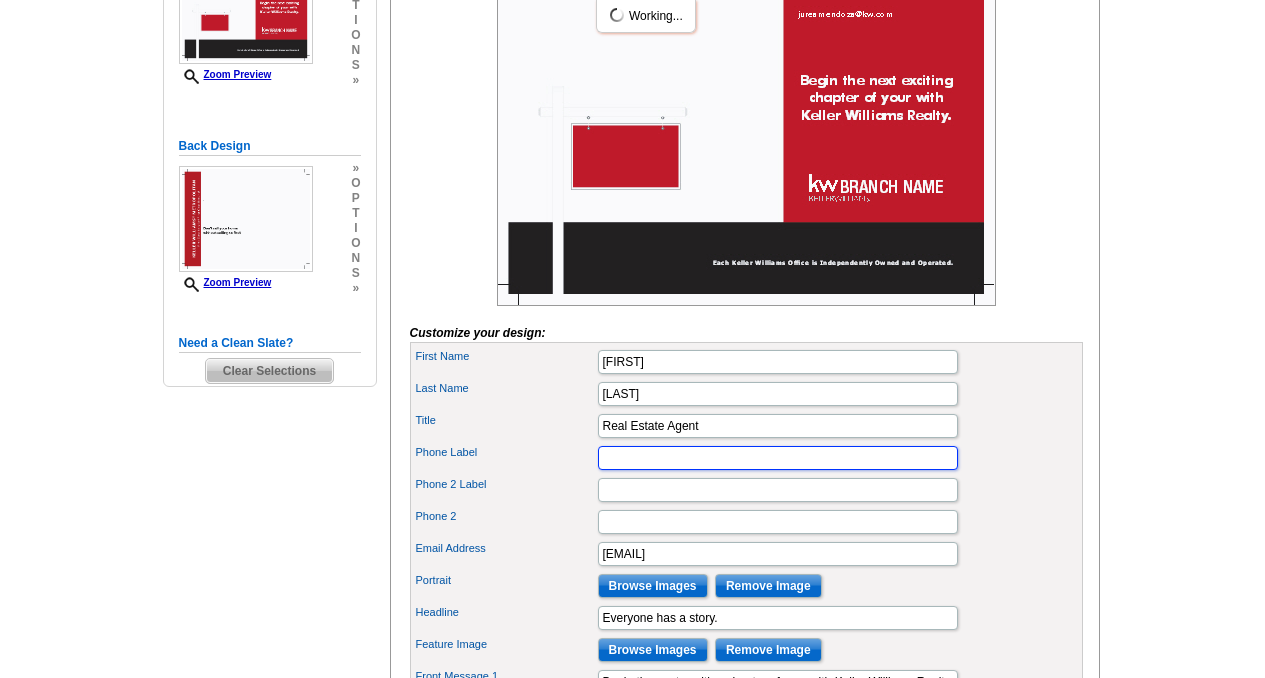 click on "Phone Label" at bounding box center [778, 458] 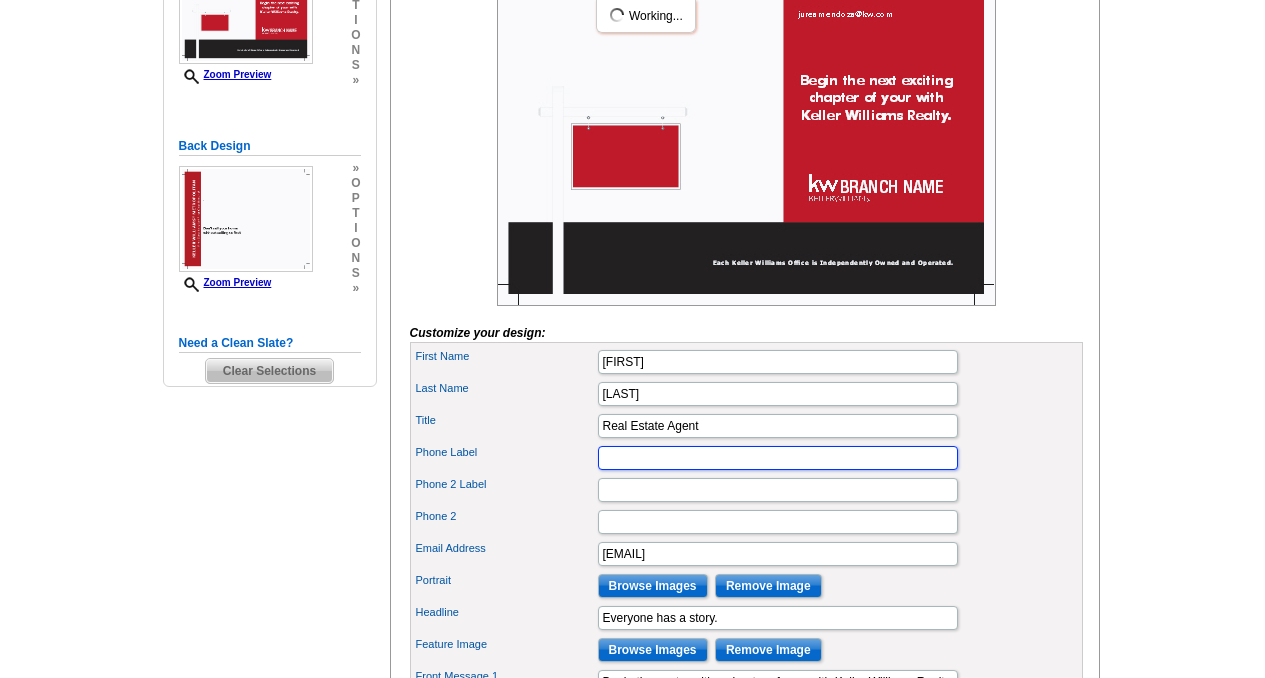 scroll, scrollTop: 0, scrollLeft: 0, axis: both 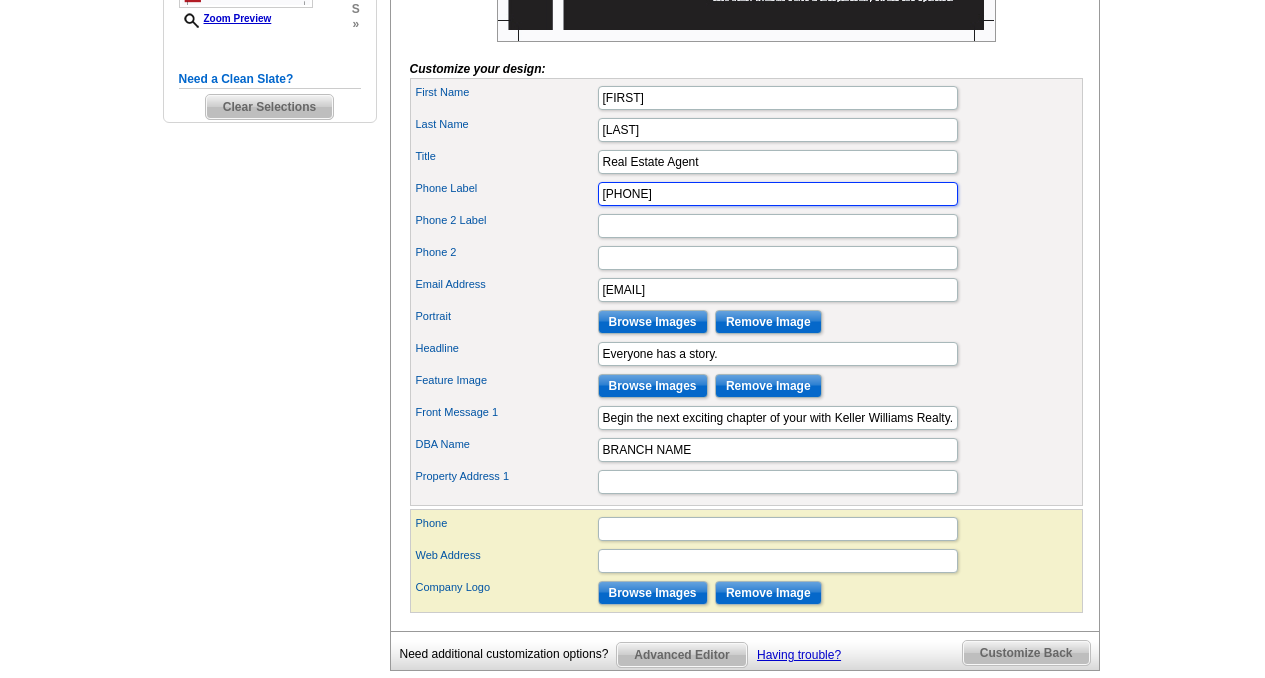 type on "713-437-0602" 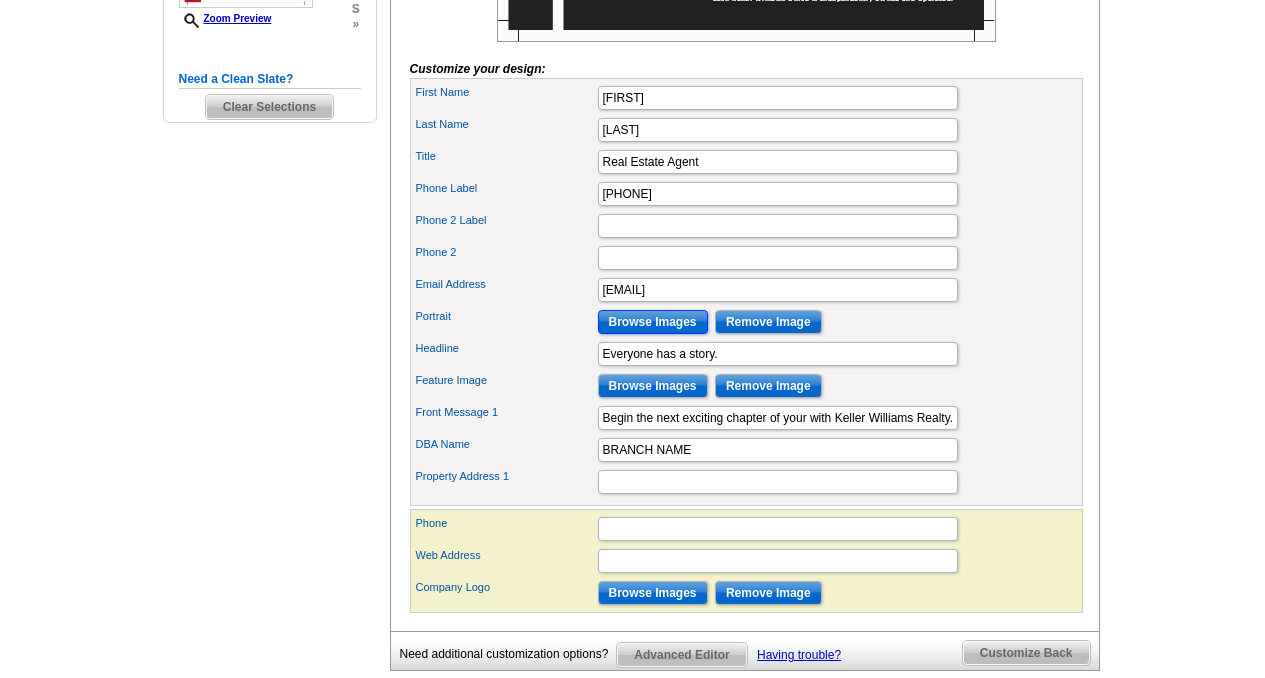 click on "Browse Images" at bounding box center (653, 322) 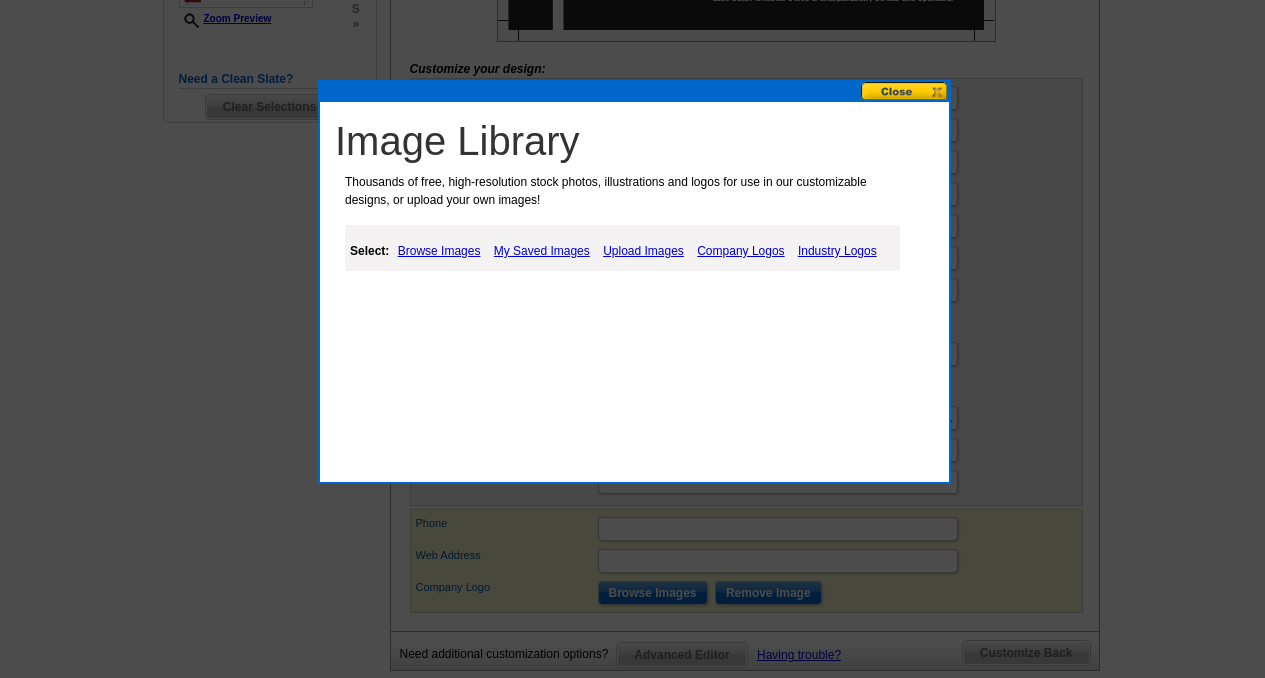 click on "My Saved Images" at bounding box center [542, 251] 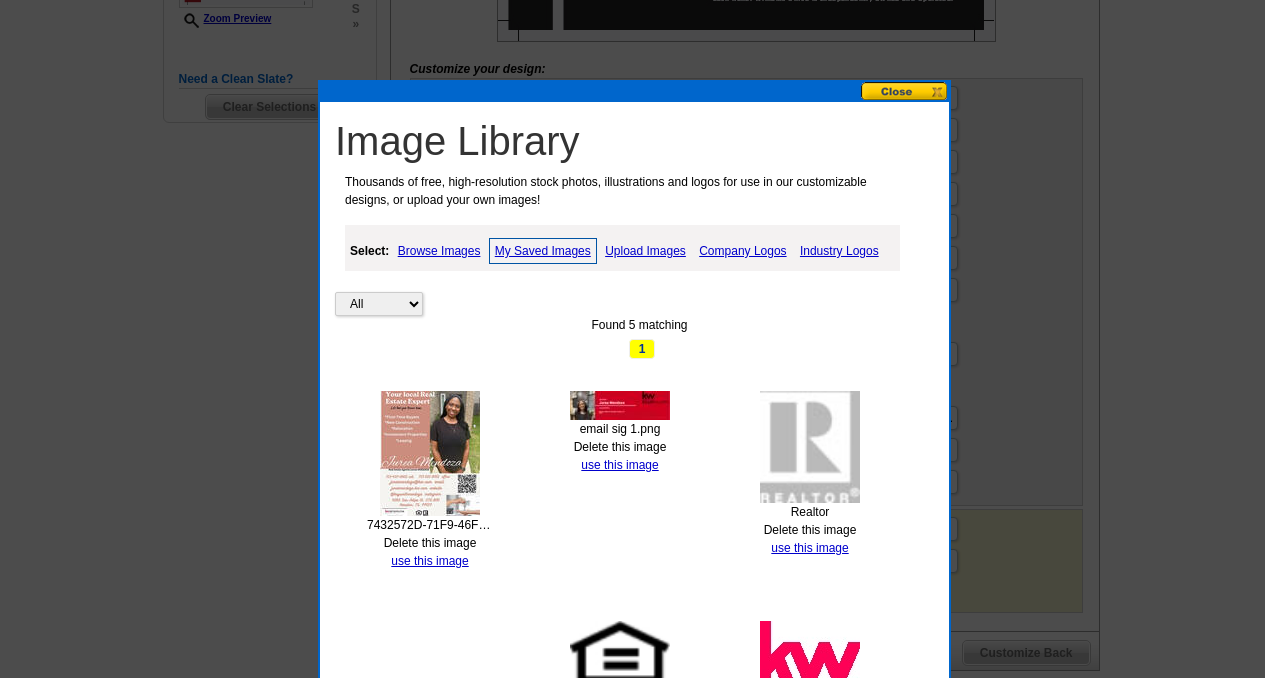click on "Upload Images" at bounding box center (645, 251) 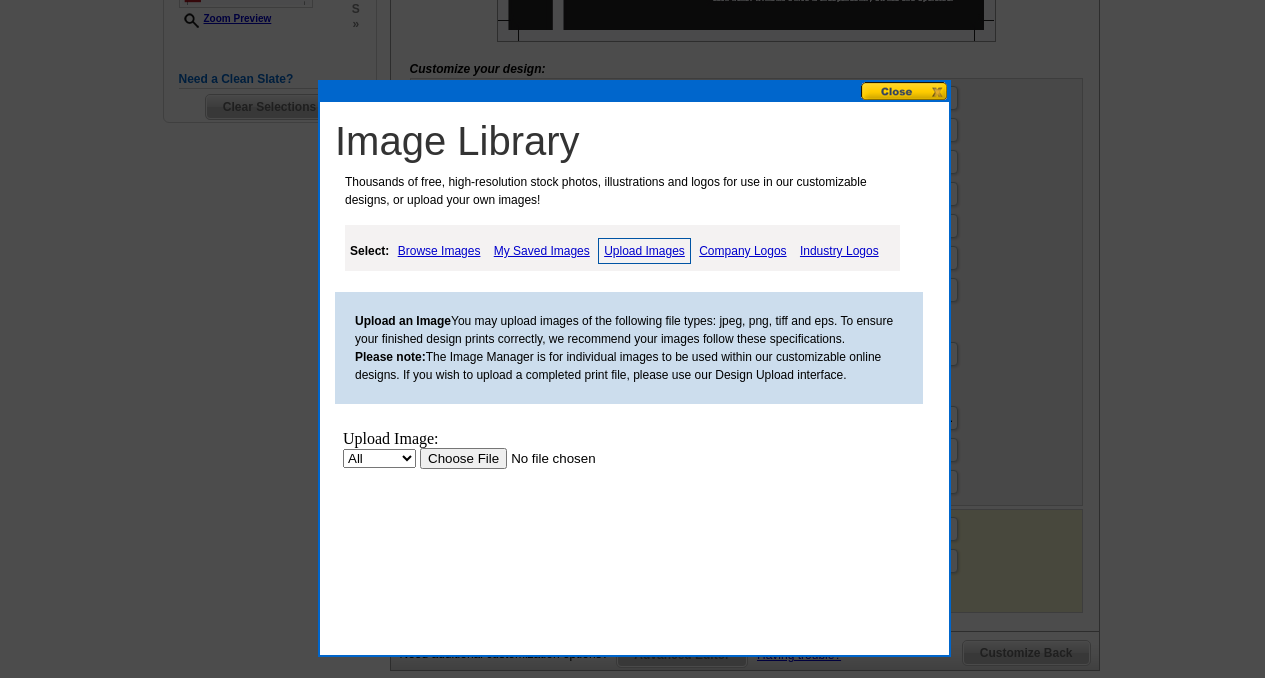 scroll, scrollTop: 0, scrollLeft: 0, axis: both 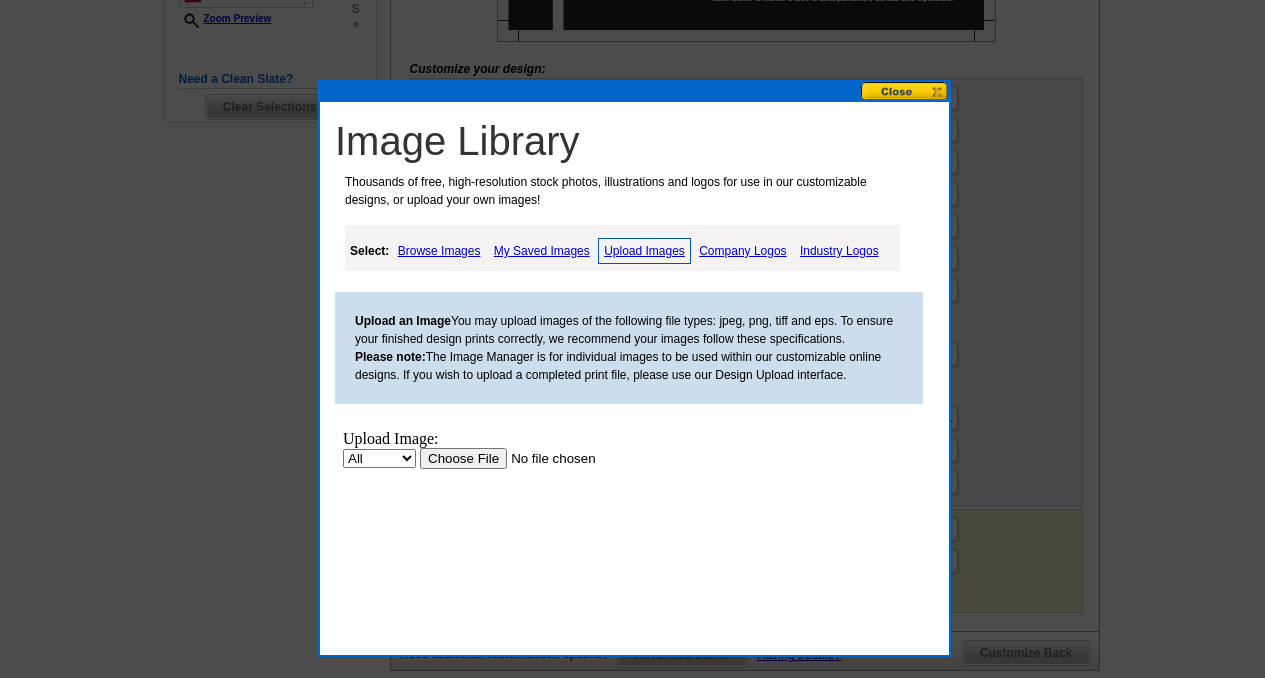 click at bounding box center [546, 458] 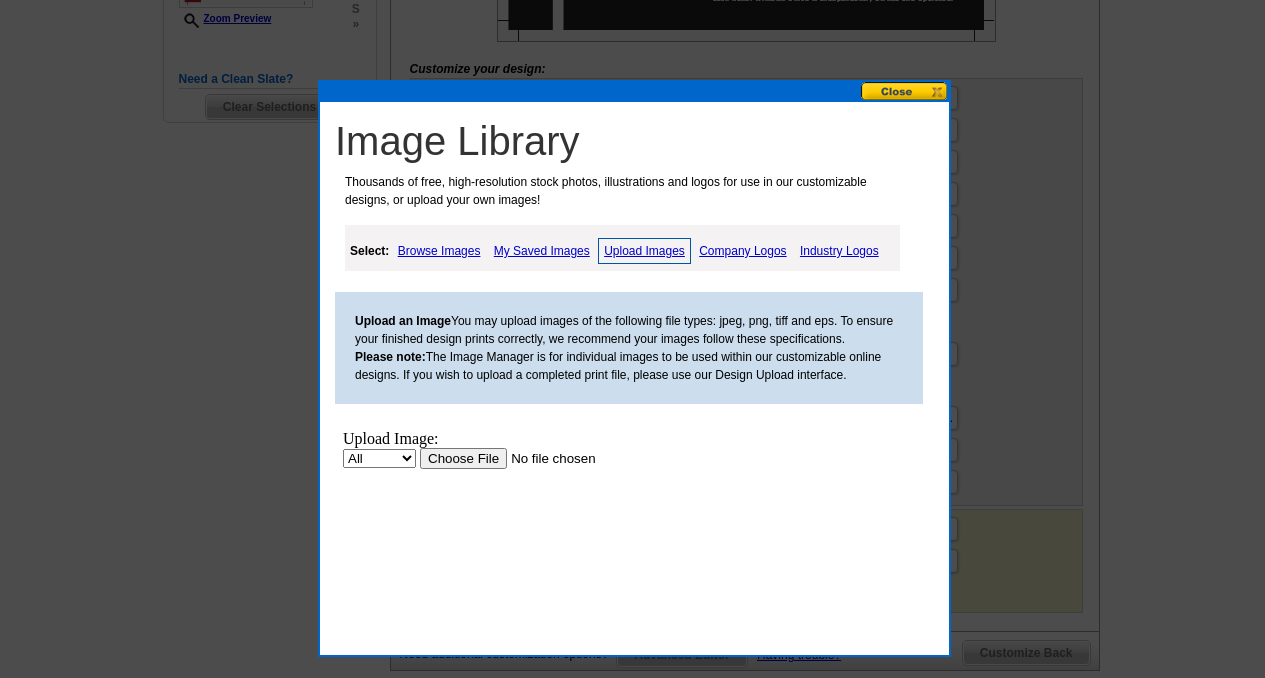 click at bounding box center (546, 458) 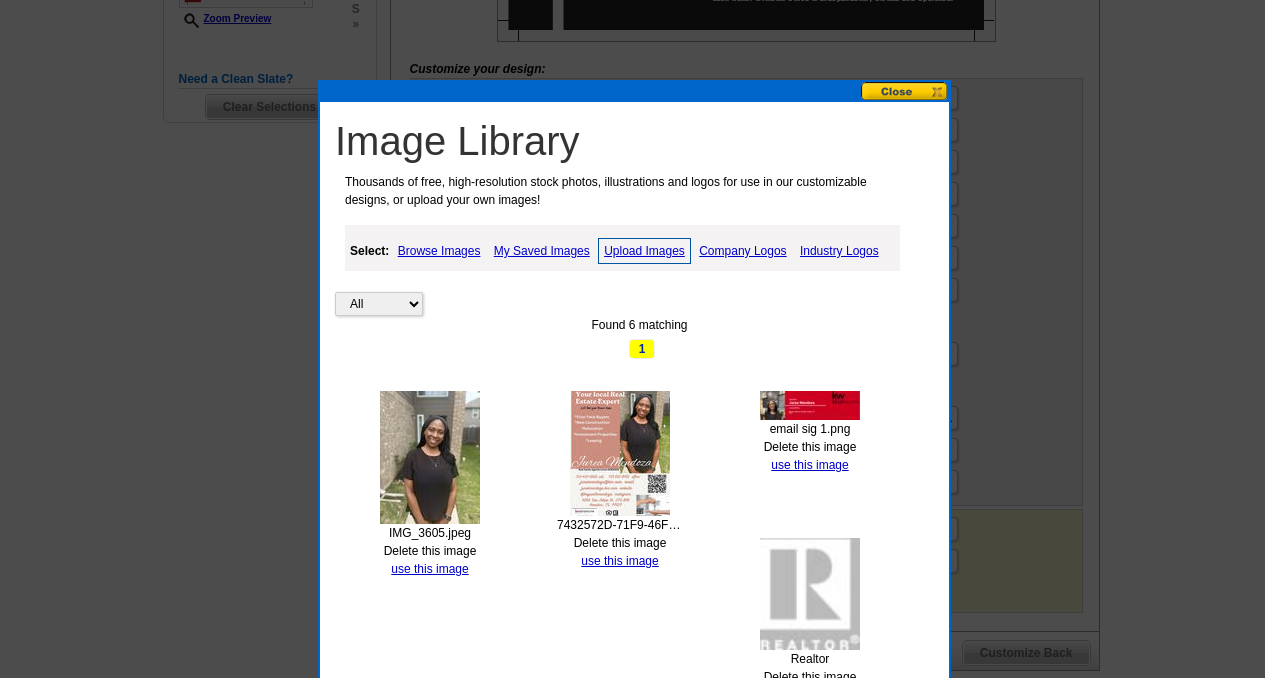 click on "Upload Images" at bounding box center [644, 251] 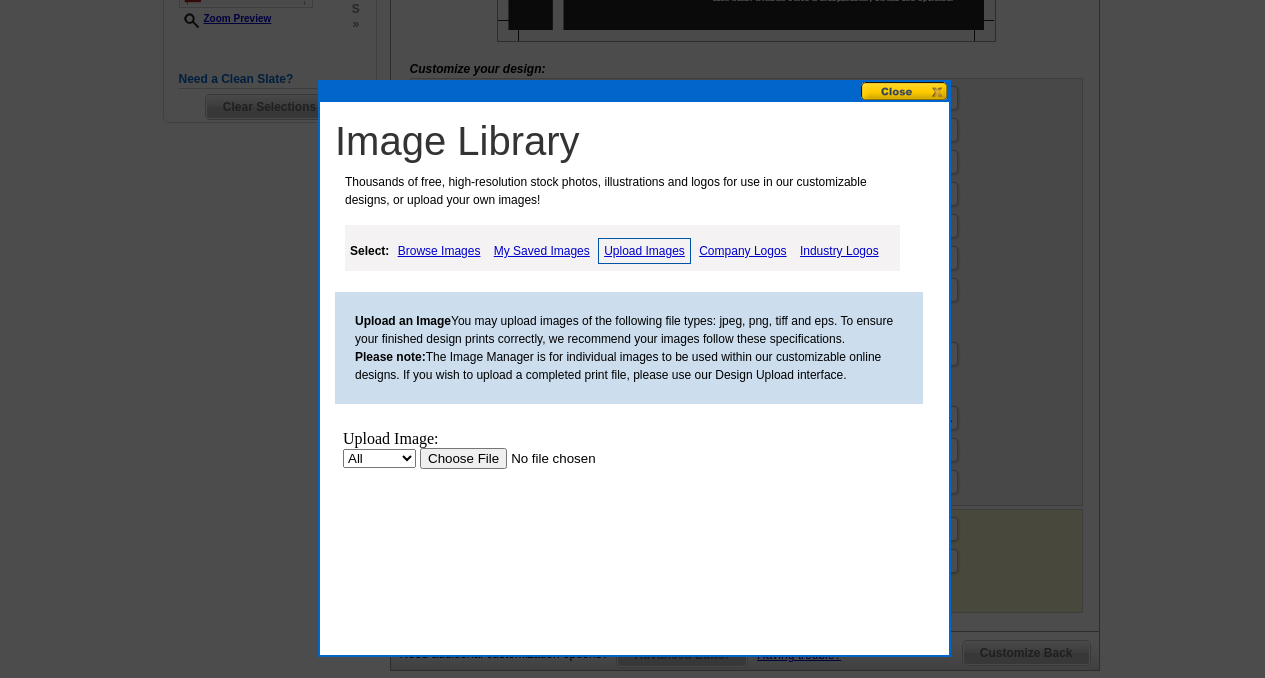 scroll, scrollTop: 0, scrollLeft: 0, axis: both 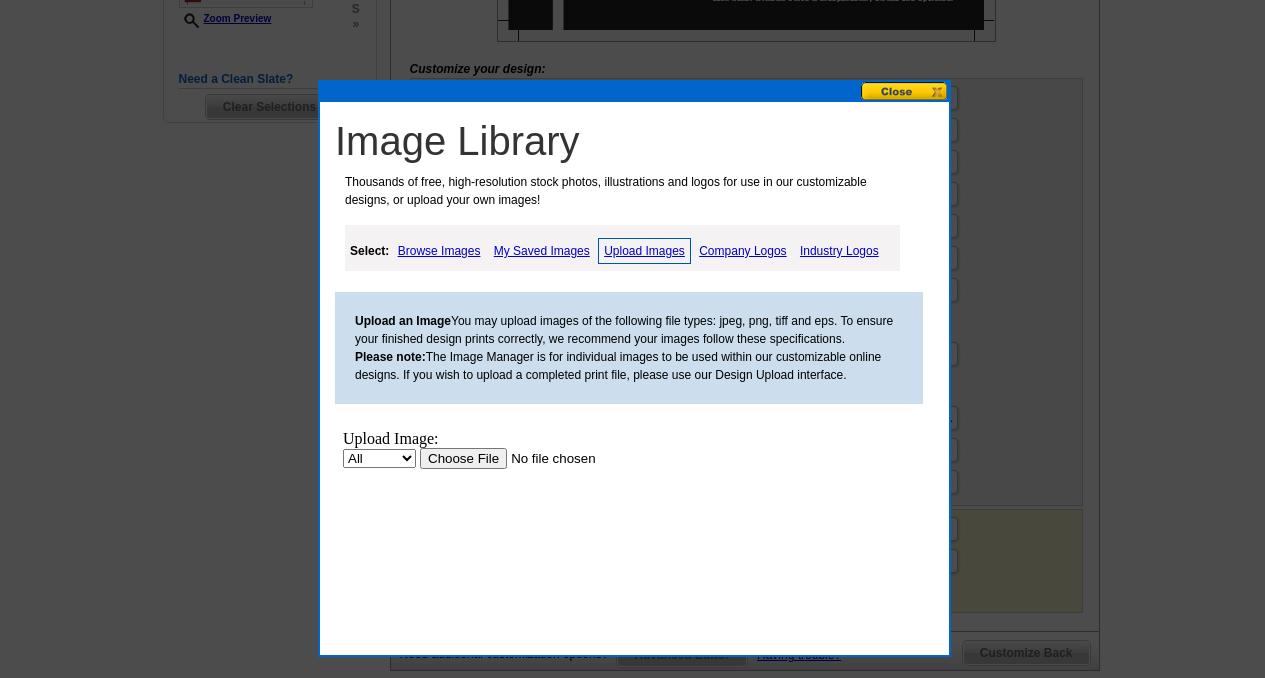 click at bounding box center [546, 458] 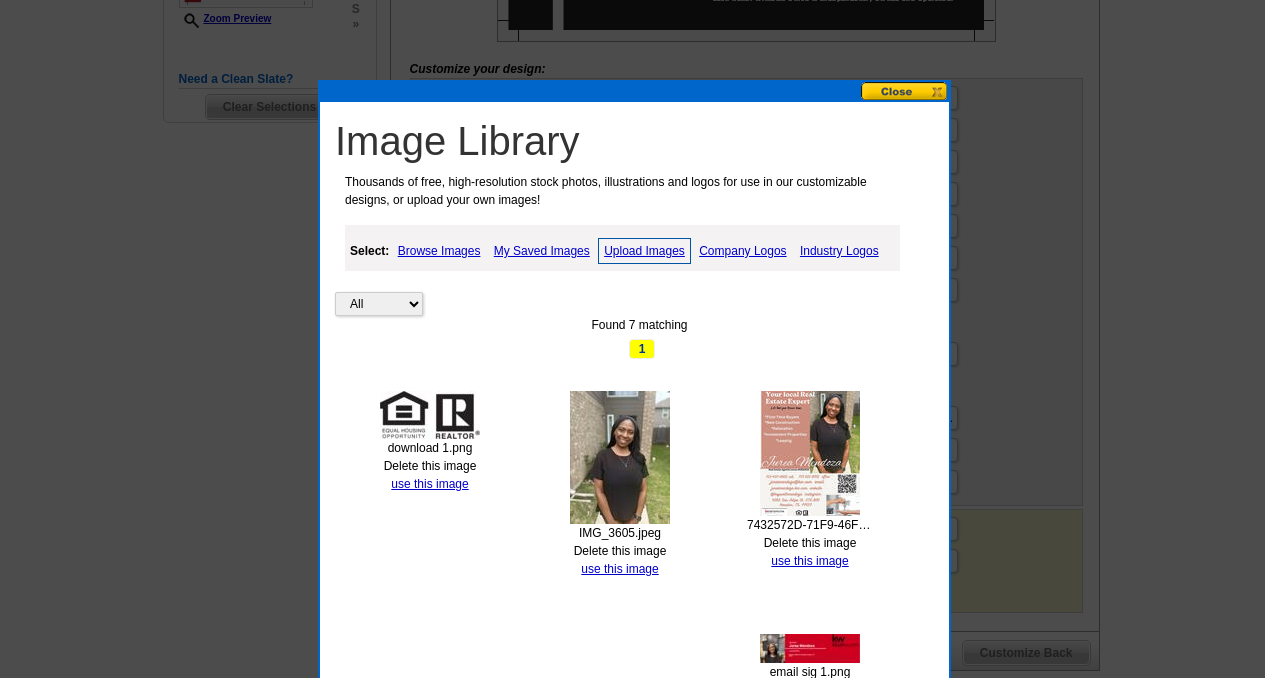 click on "Upload Images" at bounding box center [644, 251] 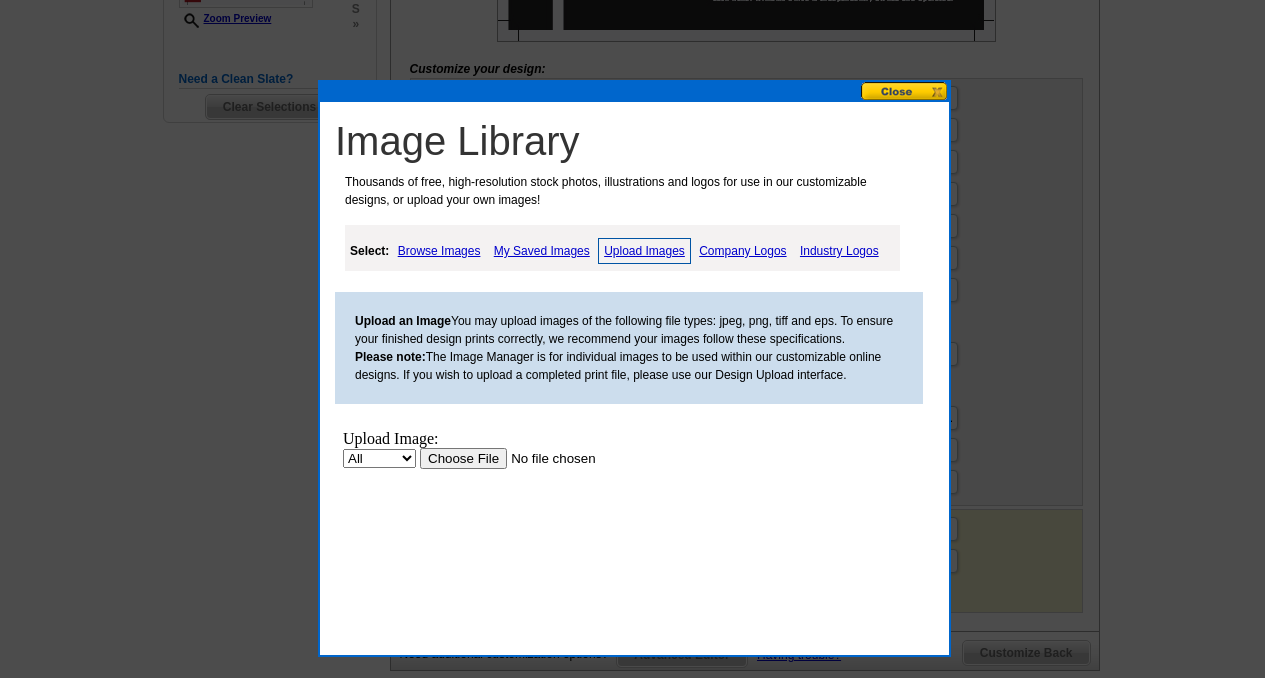 scroll, scrollTop: 0, scrollLeft: 0, axis: both 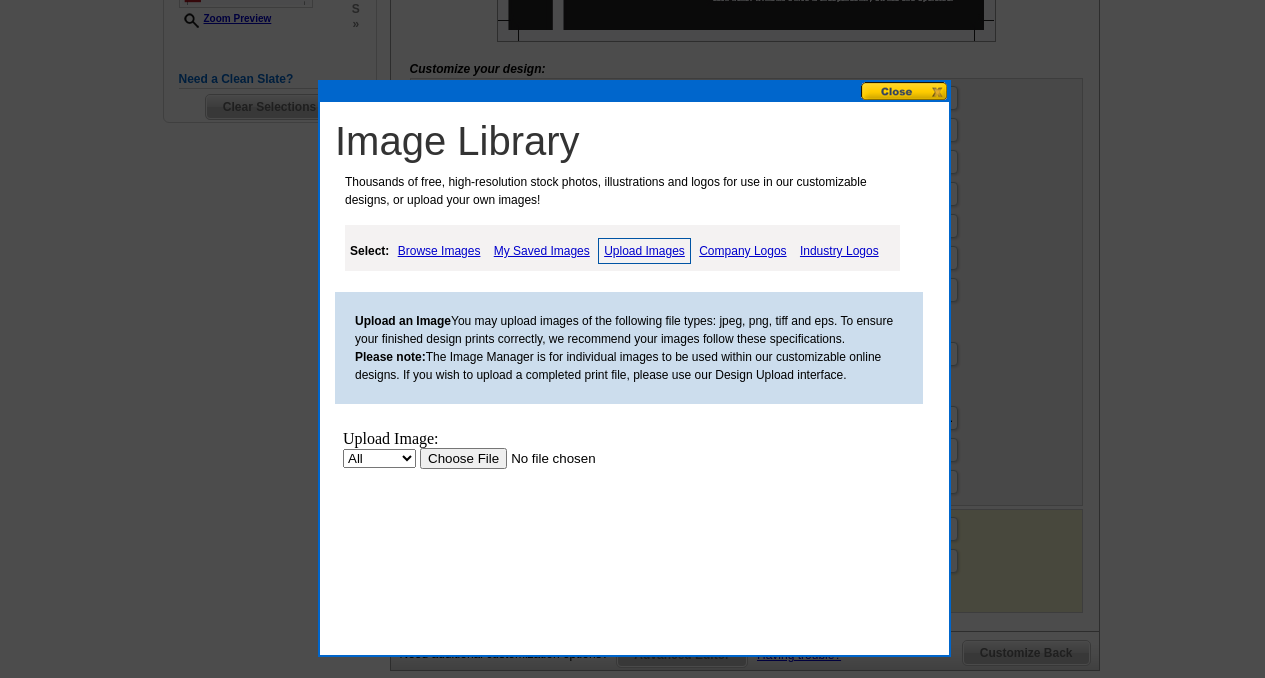 click at bounding box center (546, 458) 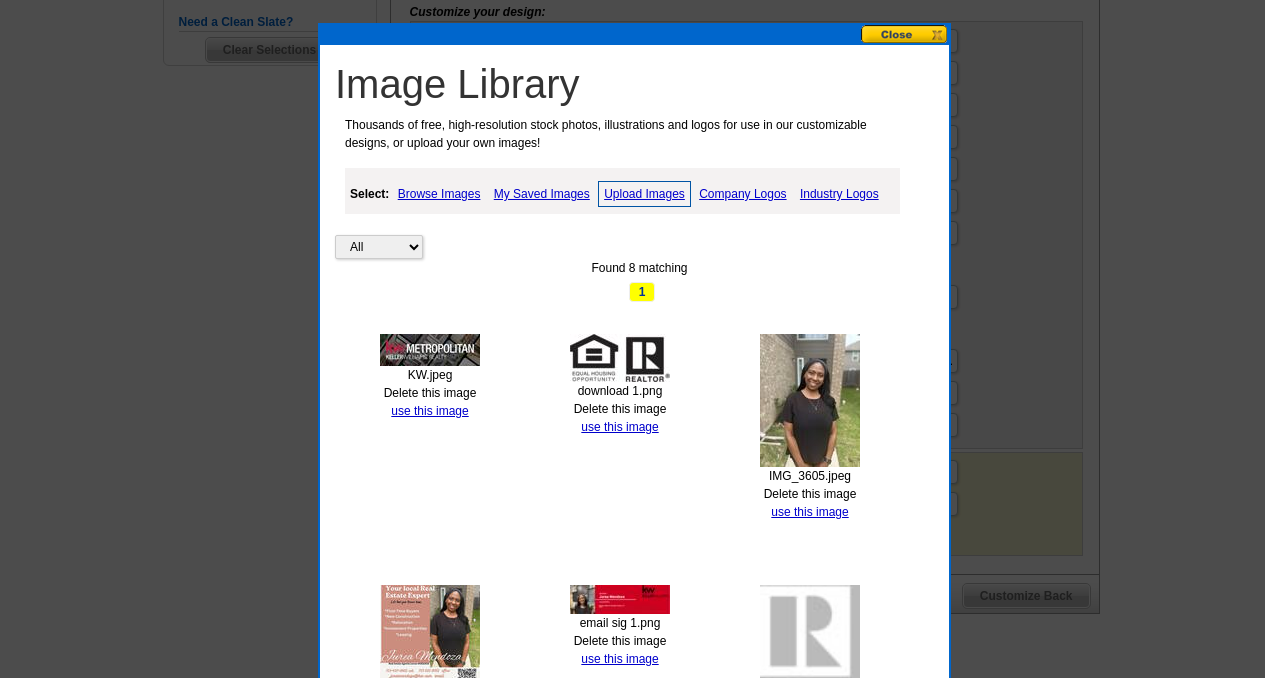 scroll, scrollTop: 960, scrollLeft: 0, axis: vertical 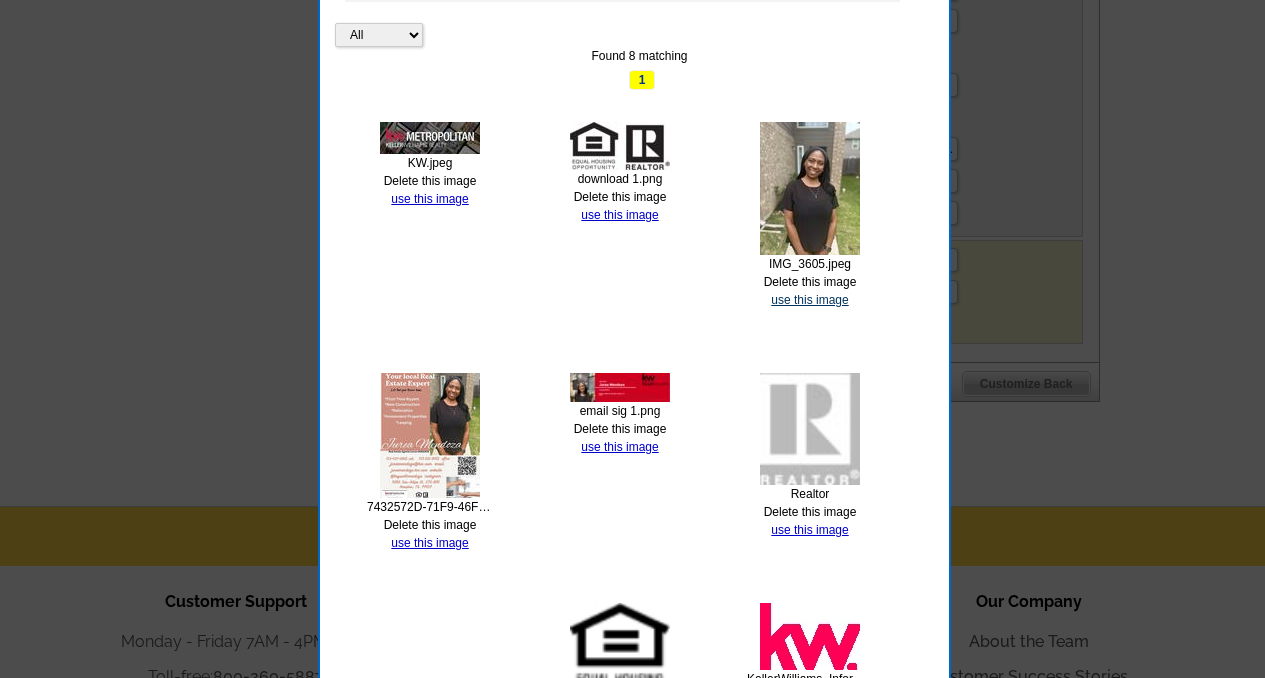 click on "use this image" at bounding box center [809, 300] 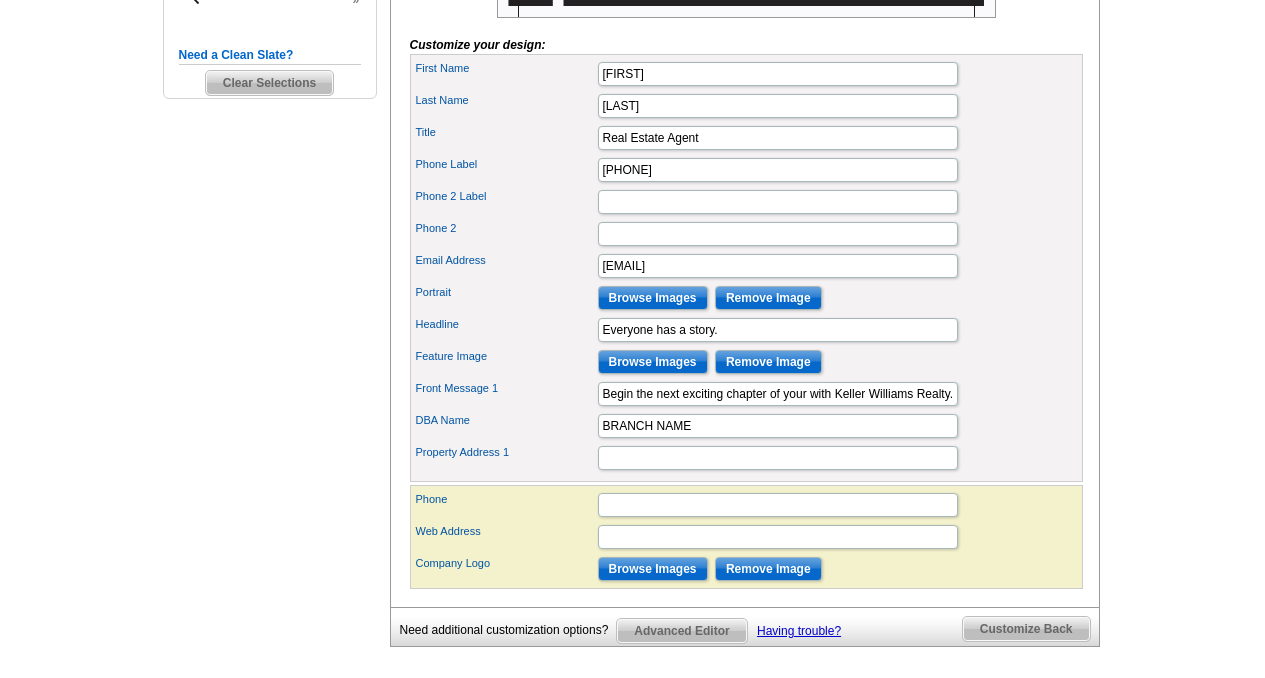 scroll, scrollTop: 747, scrollLeft: 0, axis: vertical 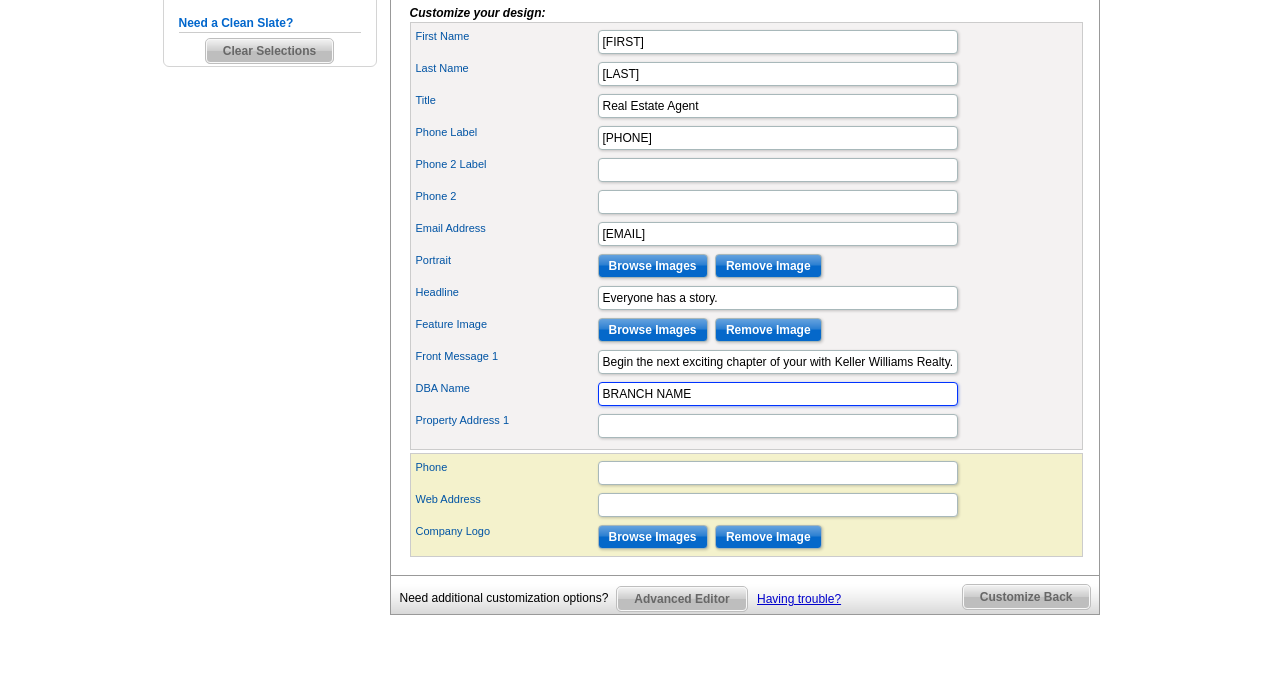 click on "BRANCH NAME" at bounding box center (778, 394) 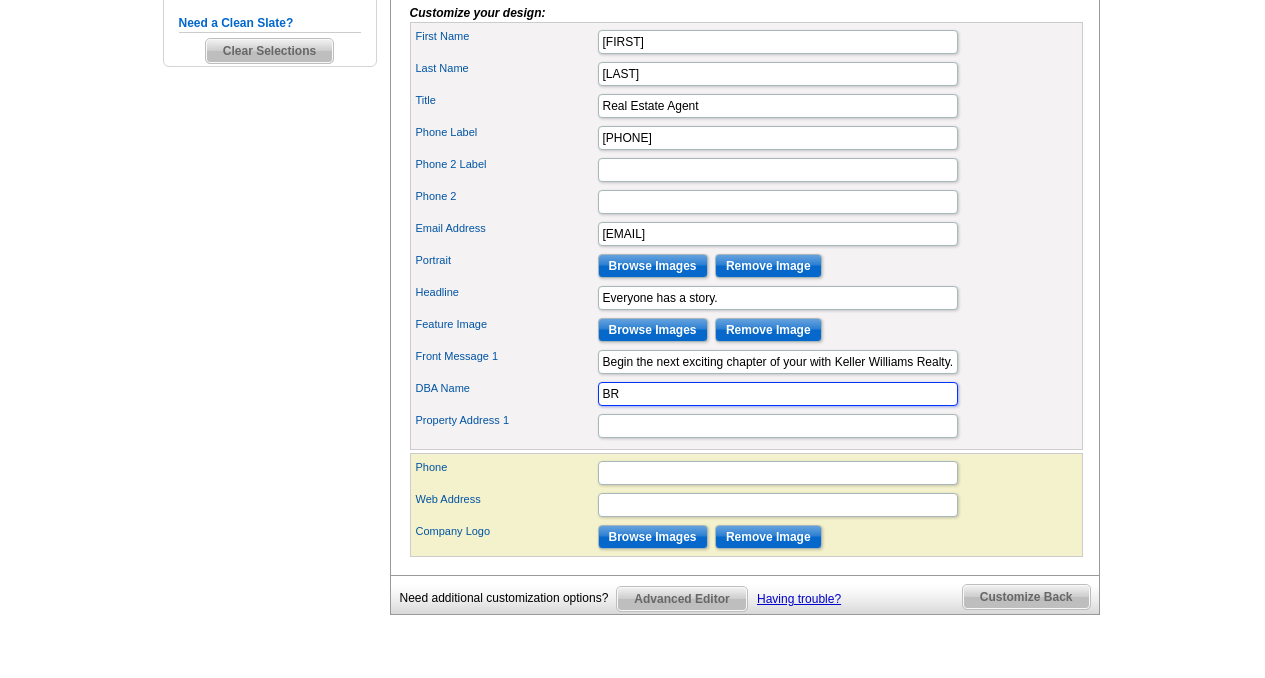 type on "B" 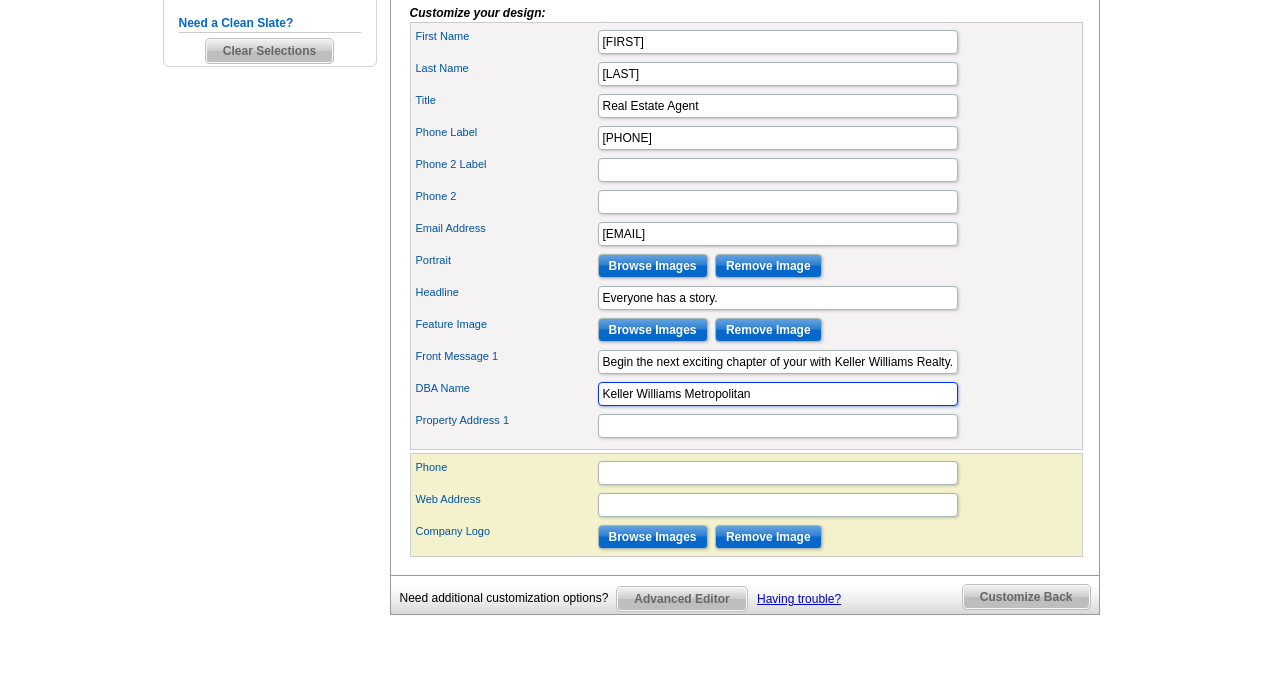 type on "Keller Williams Metropolitan" 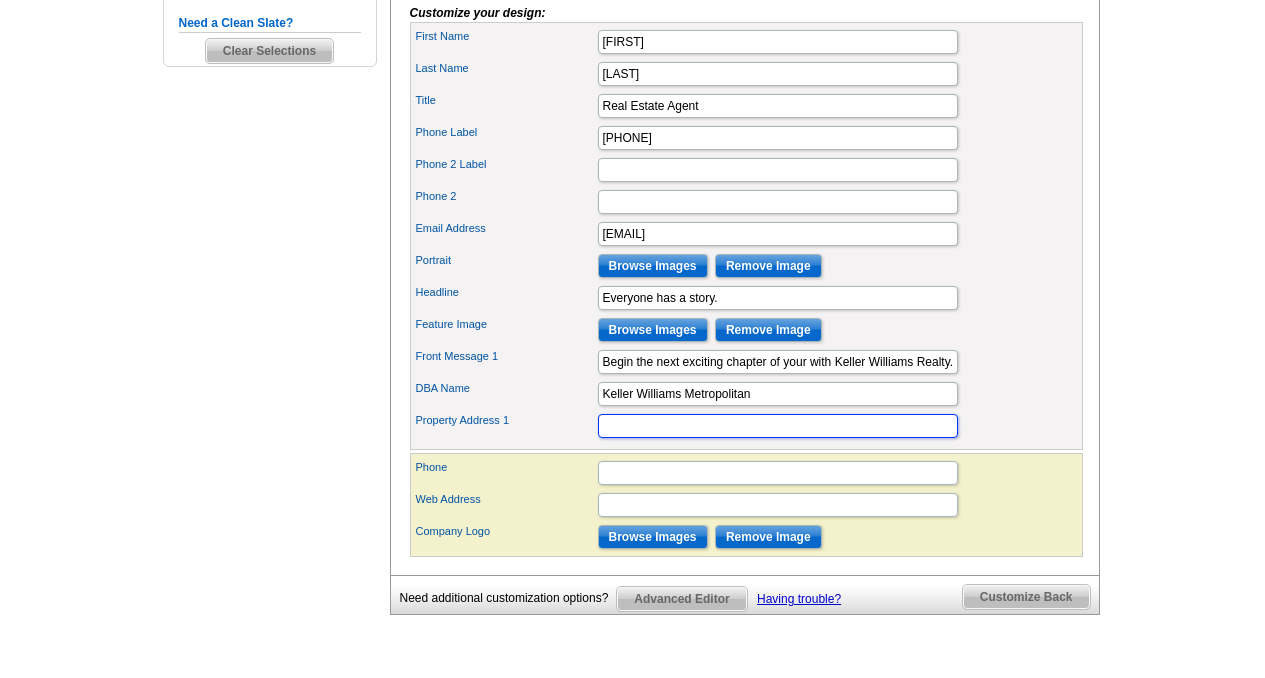 click on "Property Address 1" at bounding box center (778, 426) 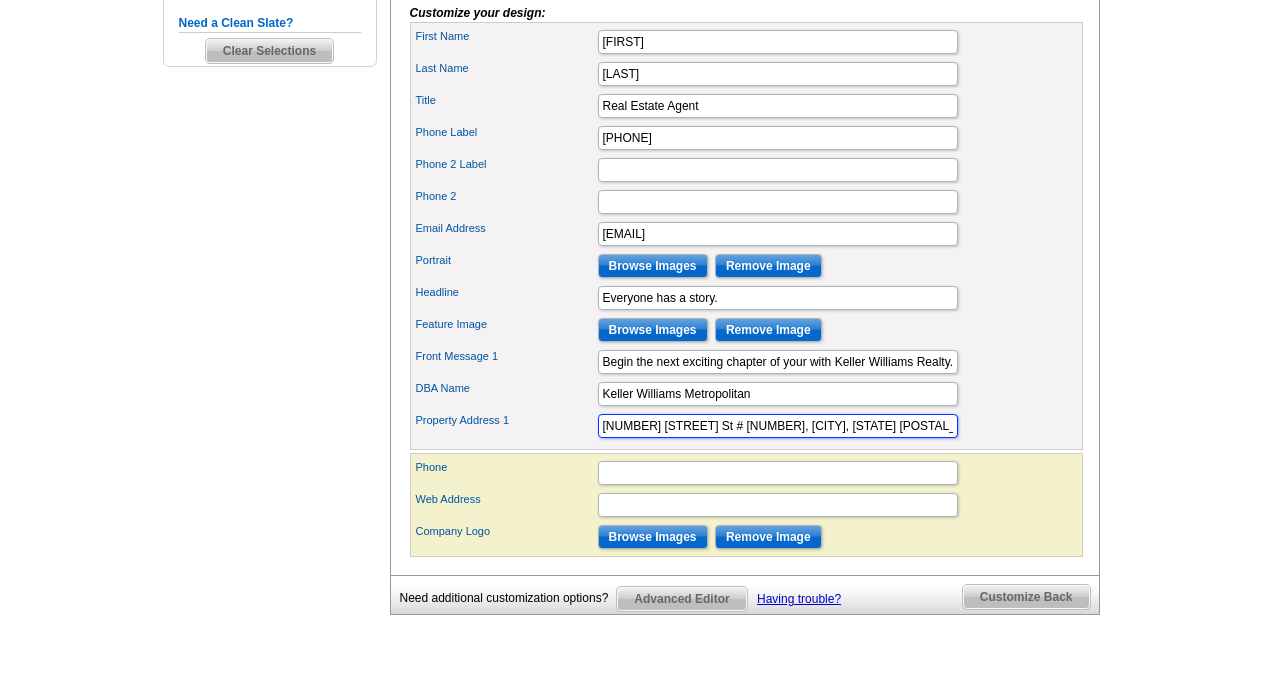 type on "4265 San Felipe St # 800, Houston, TX 77027" 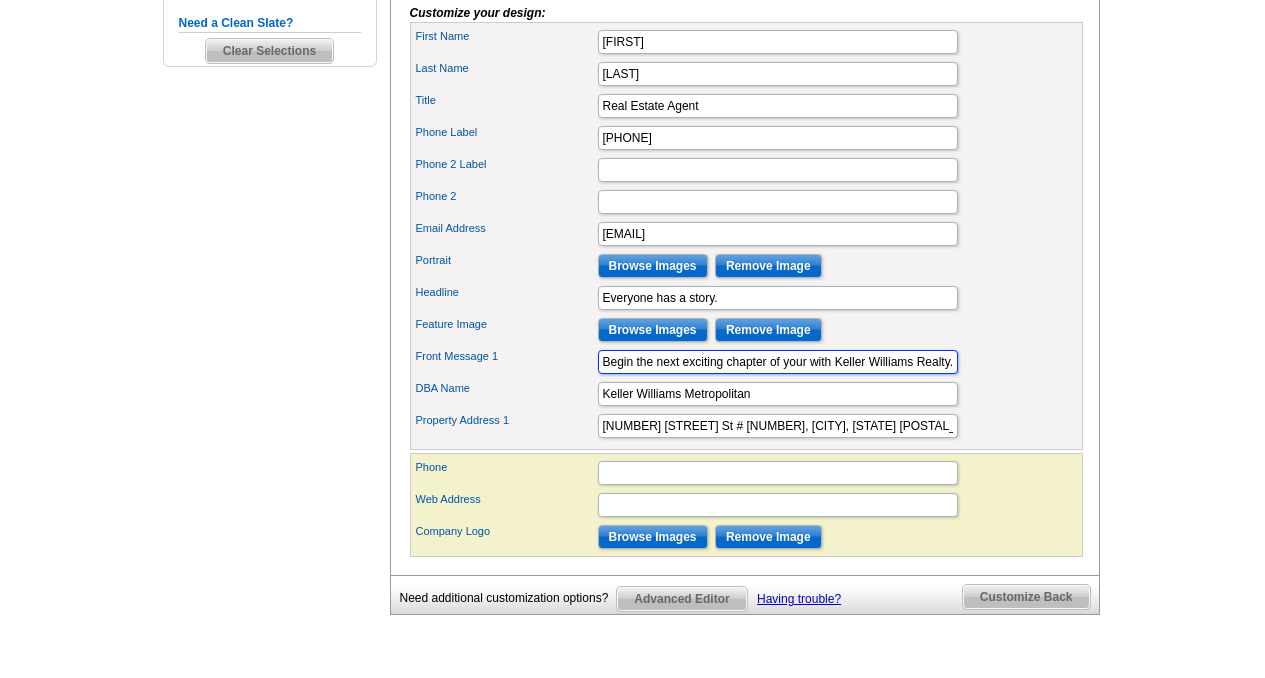 click on "Begin the next exciting chapter of your with Keller Williams Realty." at bounding box center (778, 362) 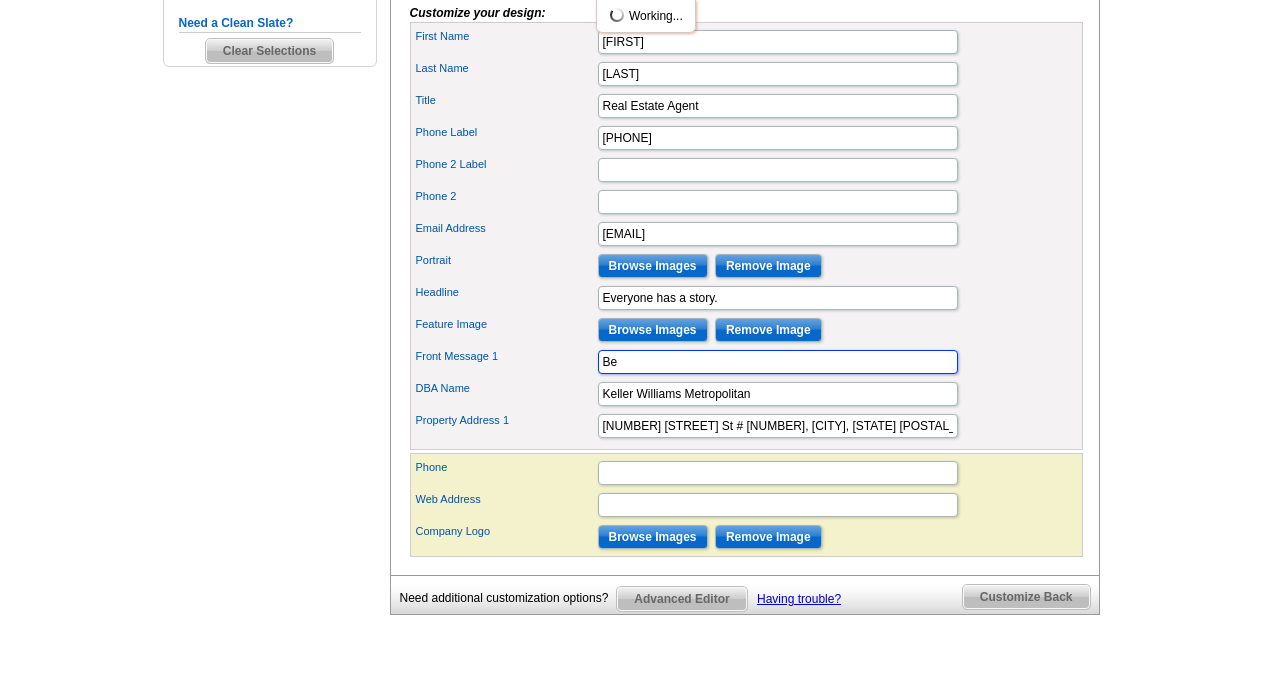 type on "B" 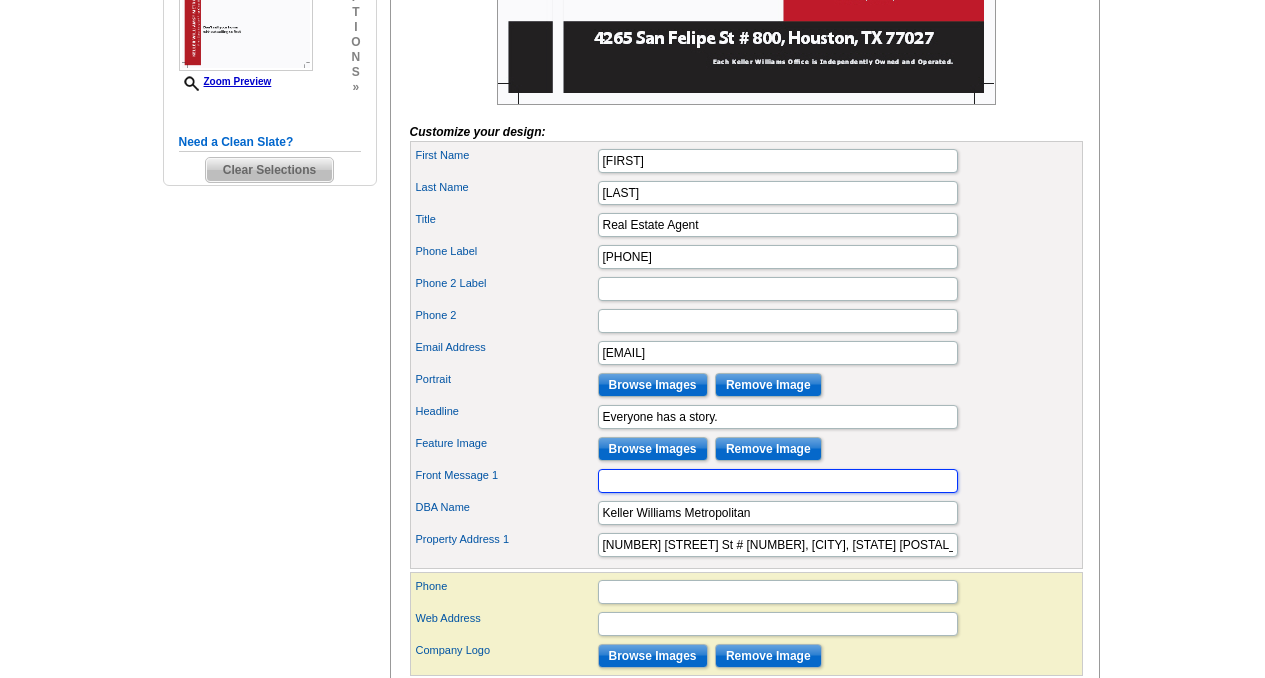 scroll, scrollTop: 662, scrollLeft: 0, axis: vertical 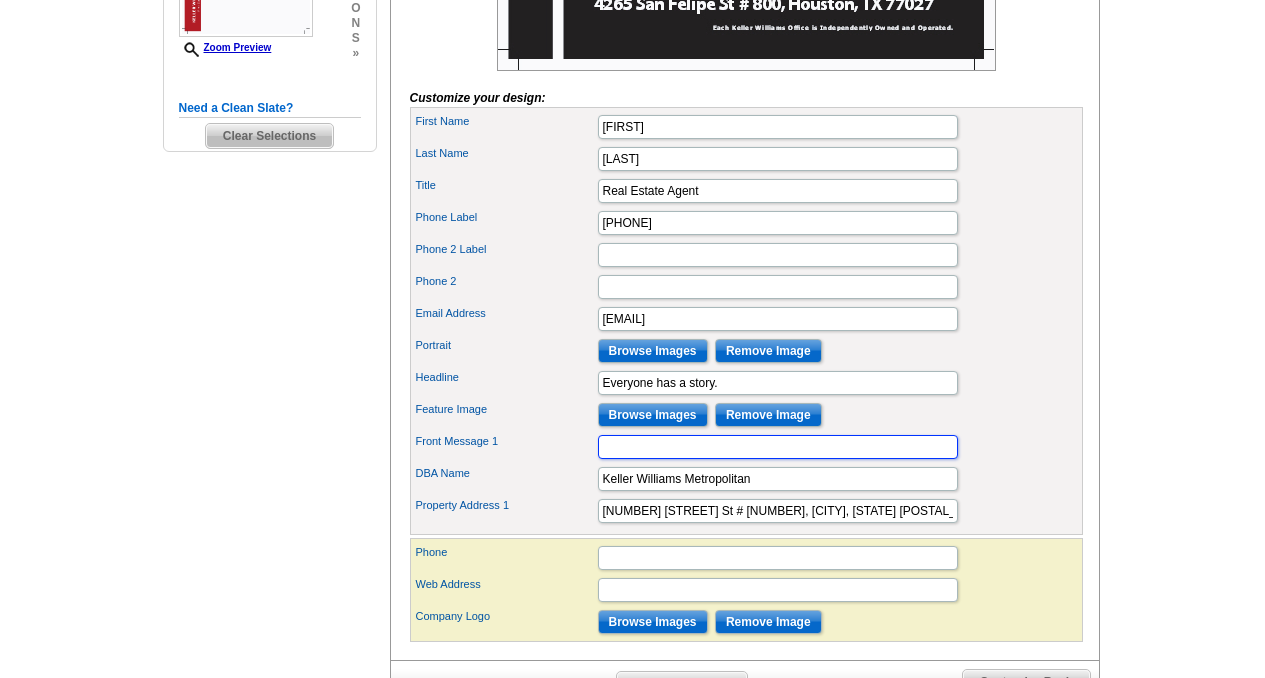 click on "Front Message 1" at bounding box center [778, 447] 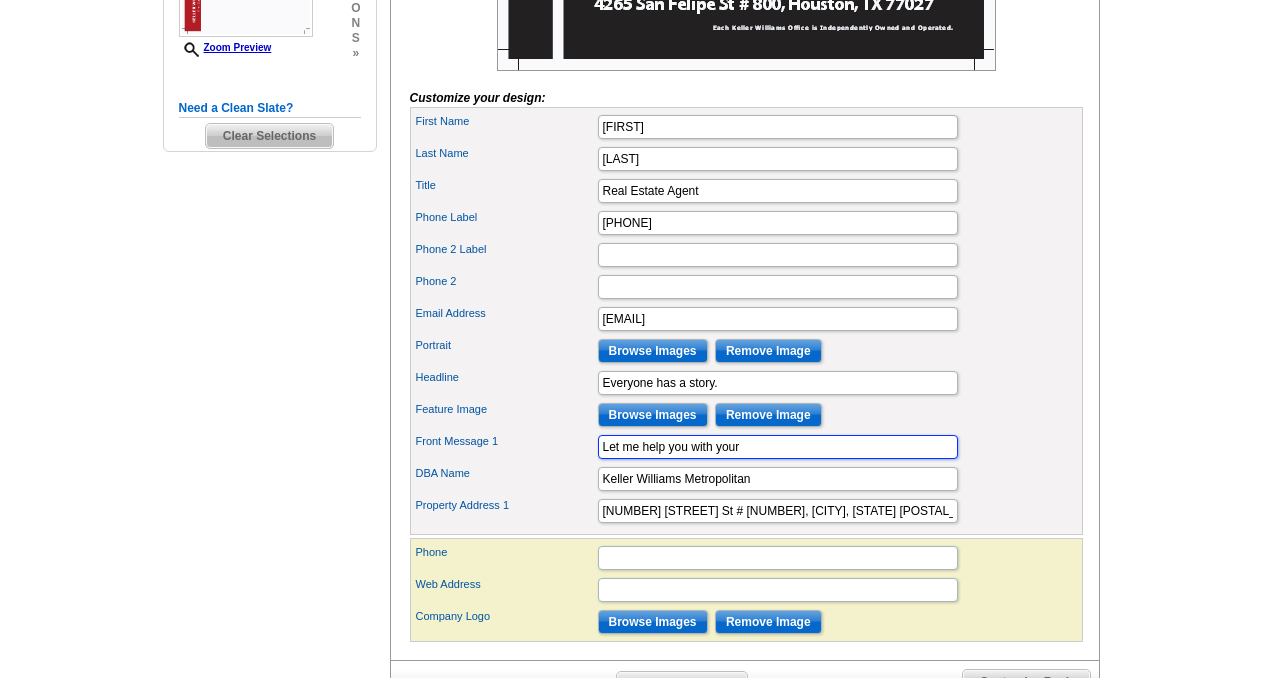 click on "Let me help you with your" at bounding box center [778, 447] 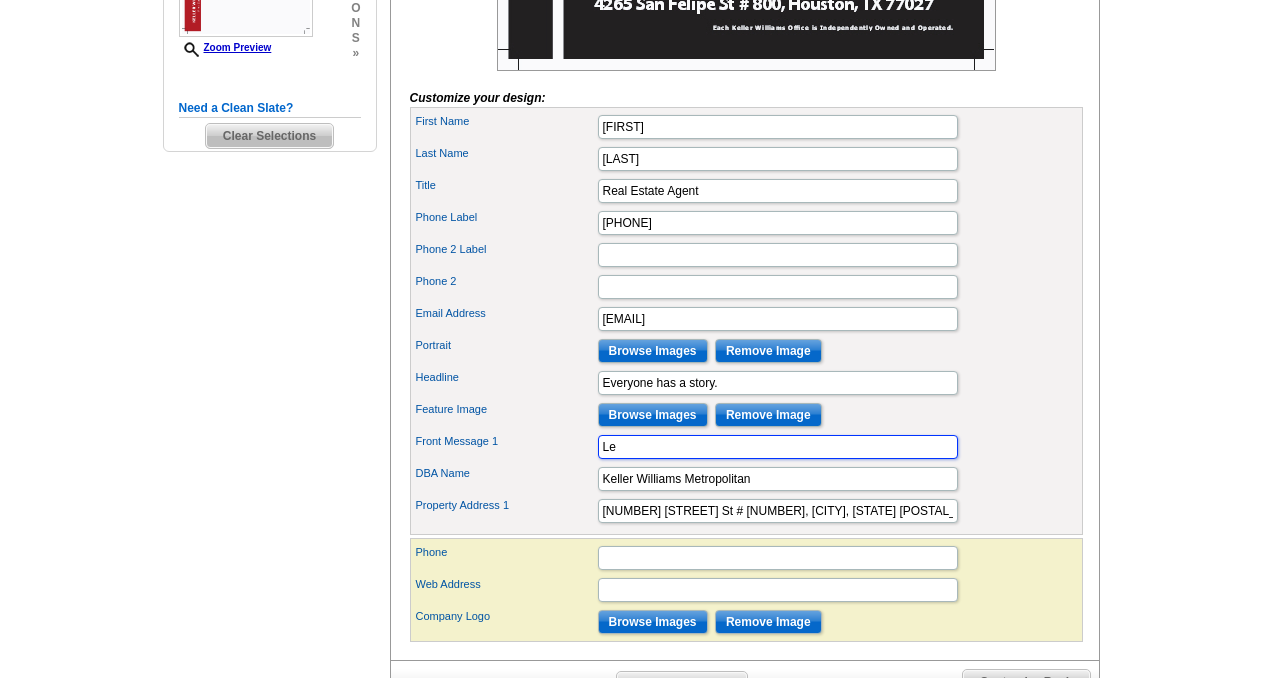 type on "L" 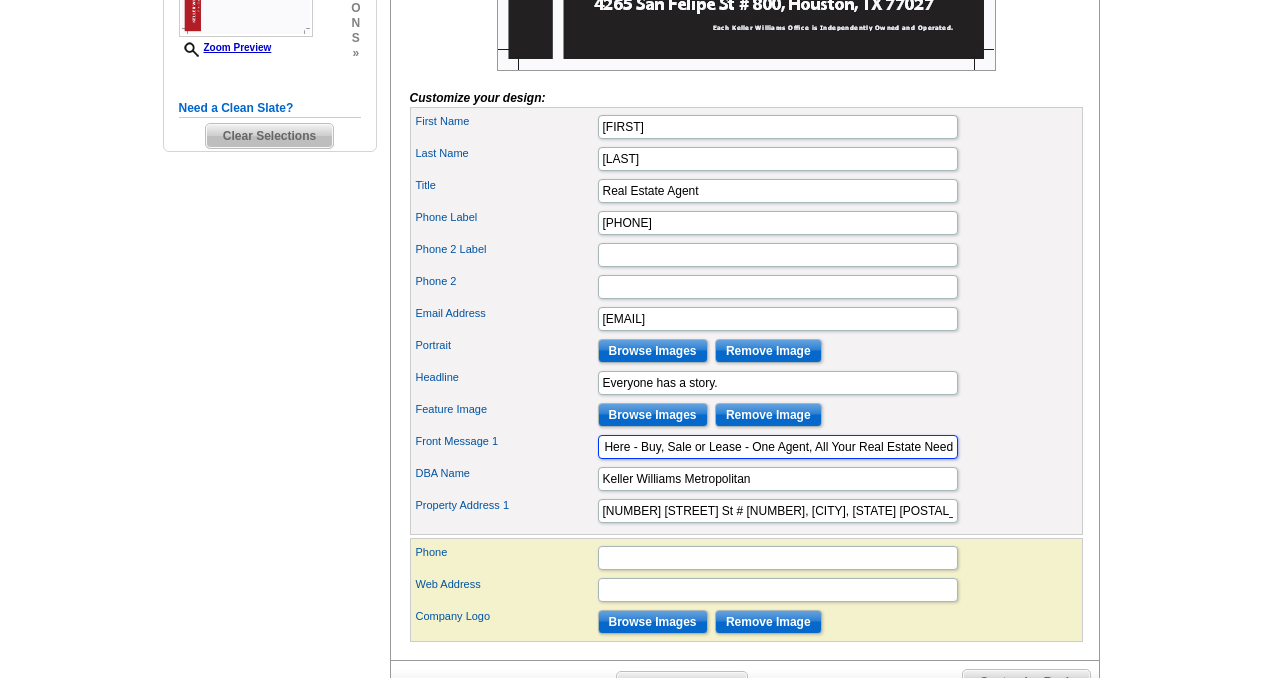 scroll, scrollTop: 0, scrollLeft: 99, axis: horizontal 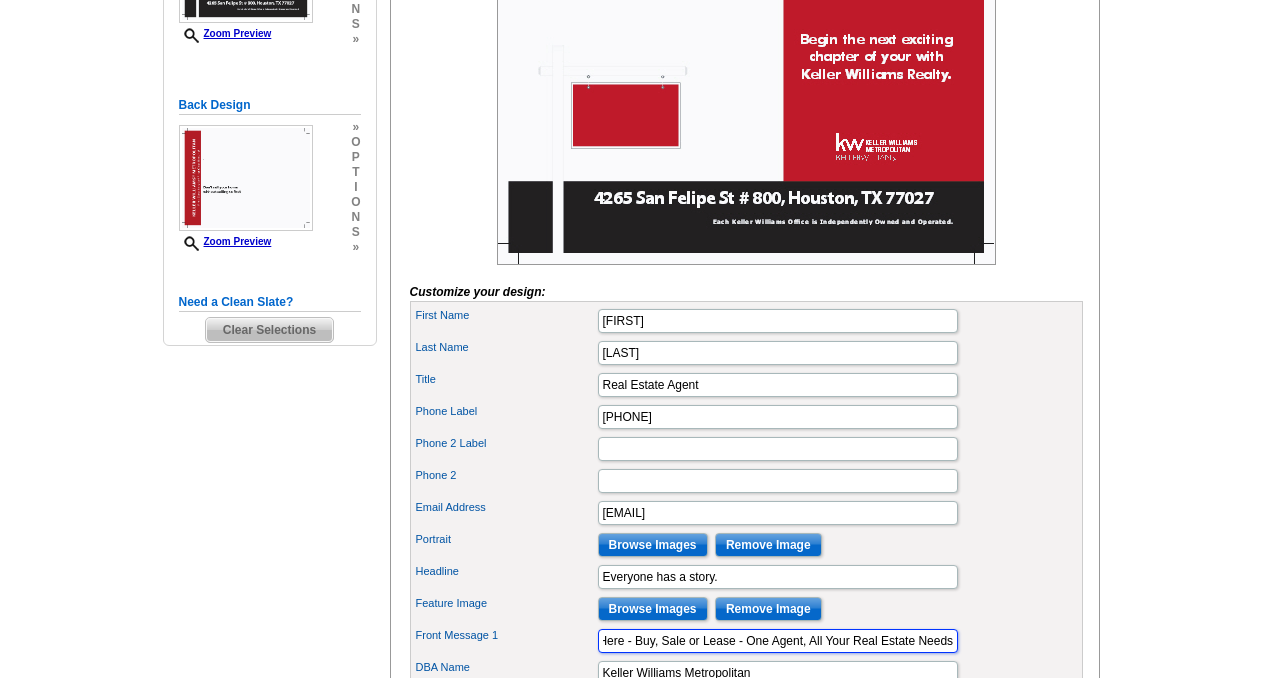 type on "Your Move Starts Here - Buy, Sale or Lease - One Agent, All Your Real Estate Needs" 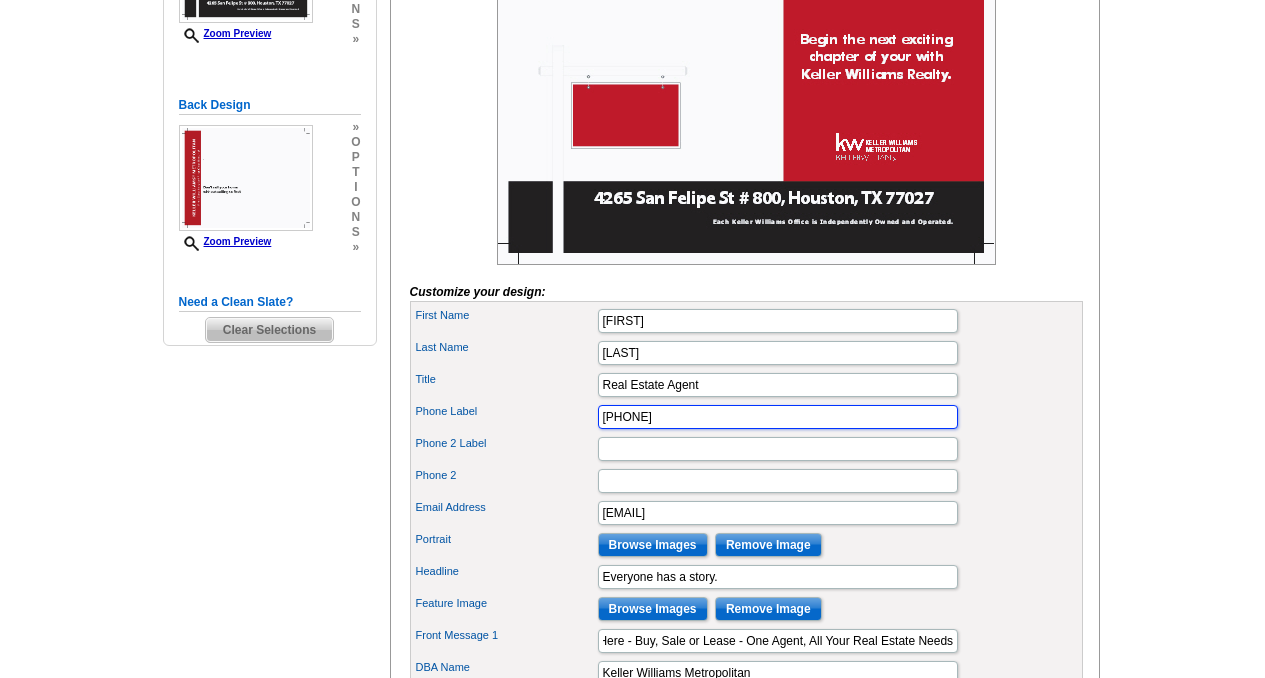 click on "713-437-0602" at bounding box center [778, 417] 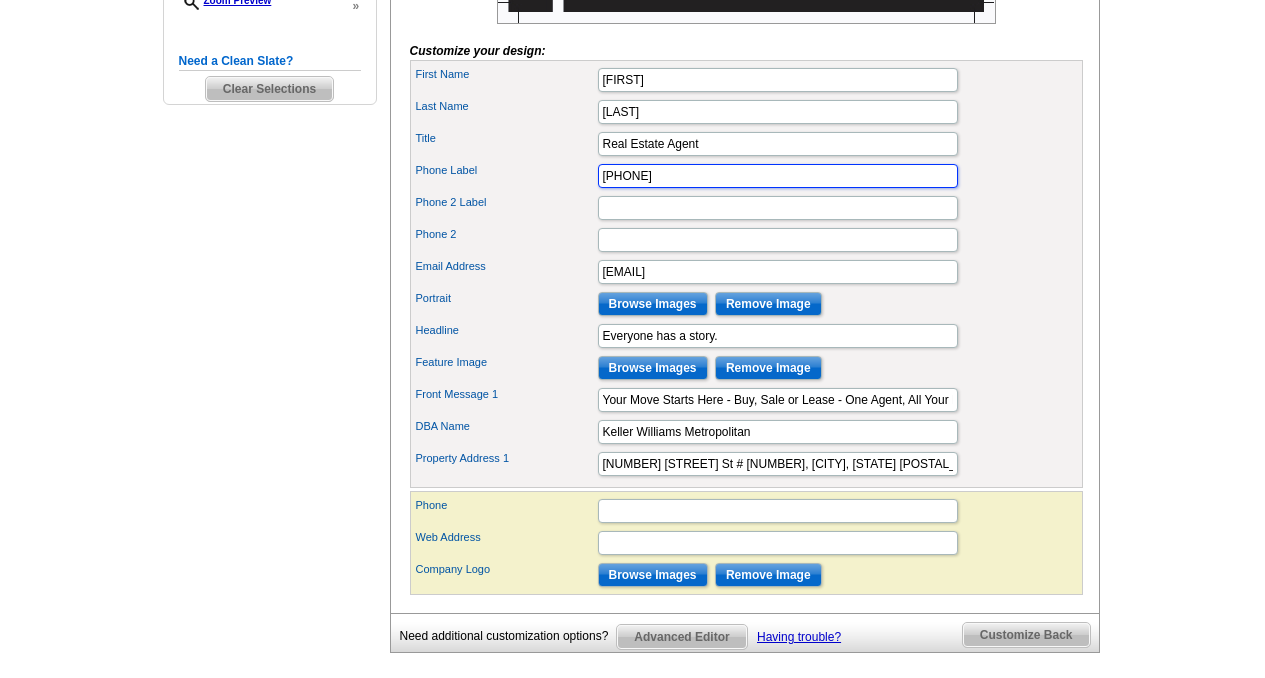 scroll, scrollTop: 712, scrollLeft: 0, axis: vertical 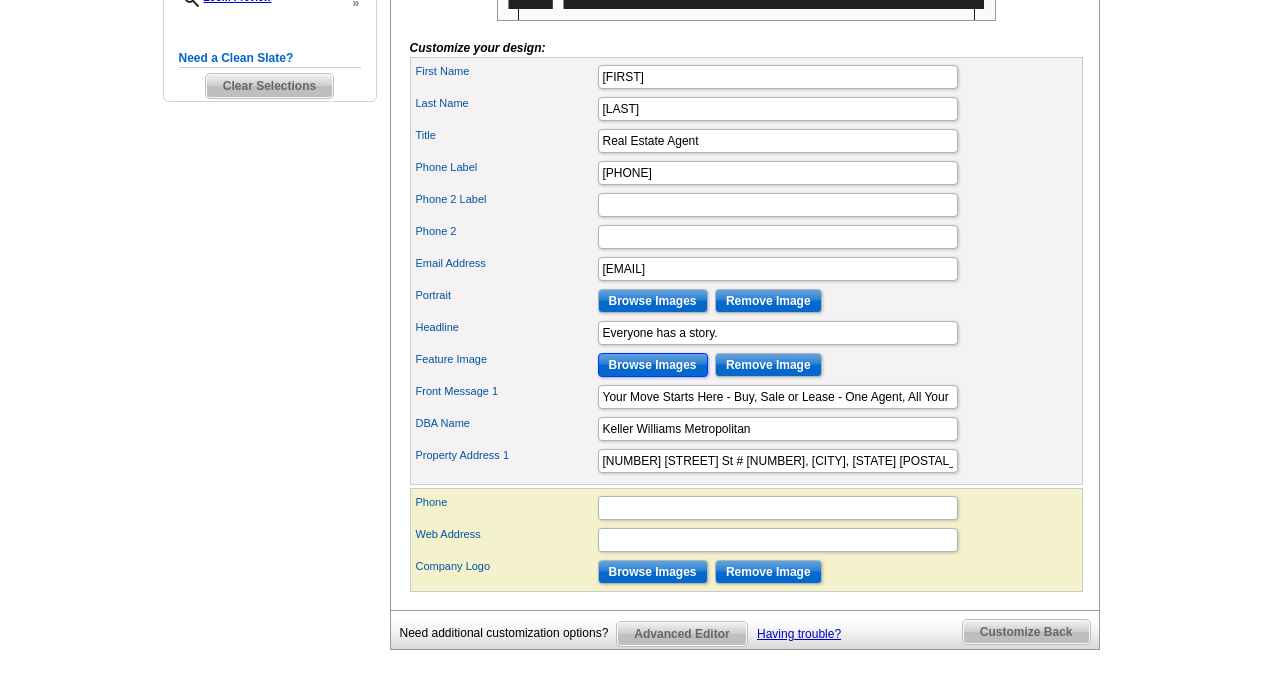 click on "Browse Images" at bounding box center [653, 365] 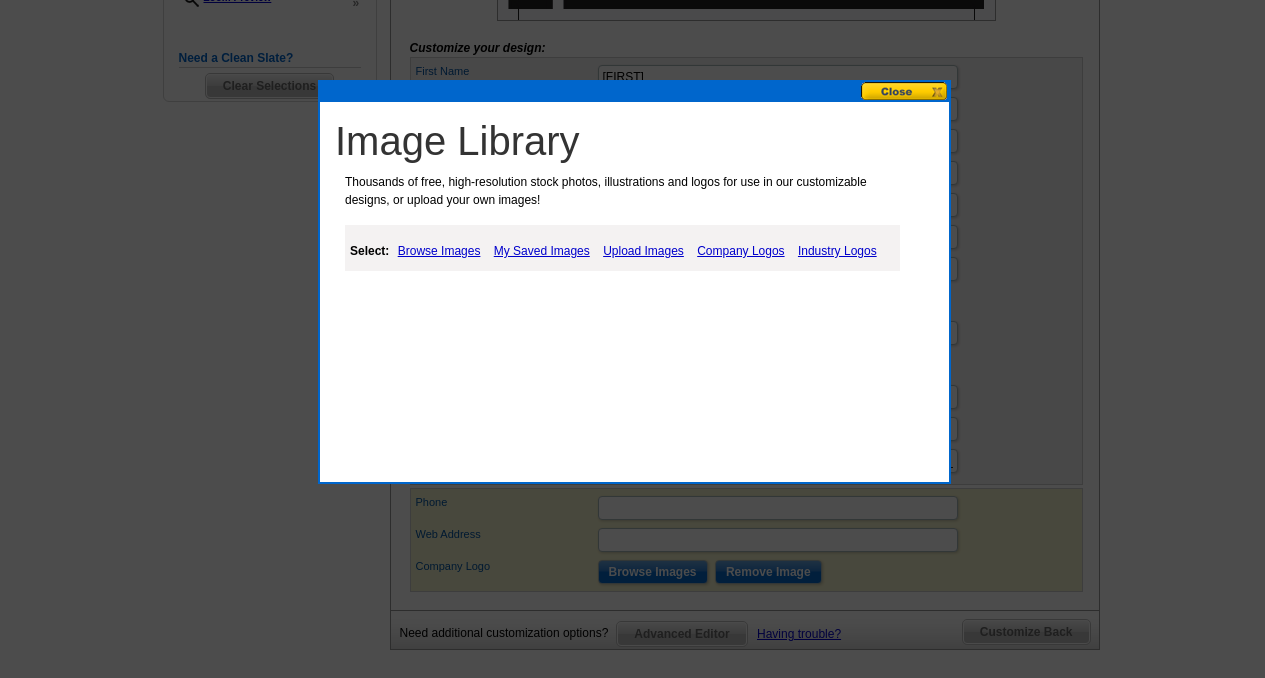 click on "Browse Images" at bounding box center [439, 251] 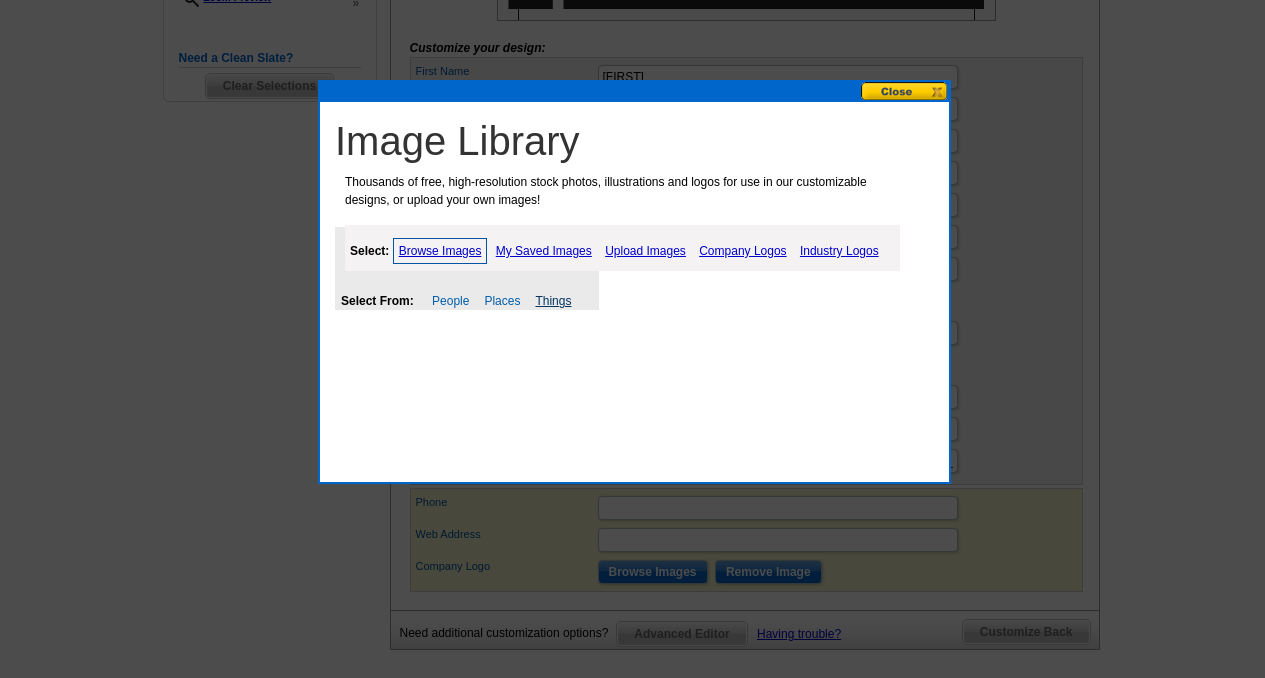 click on "Things" at bounding box center (553, 301) 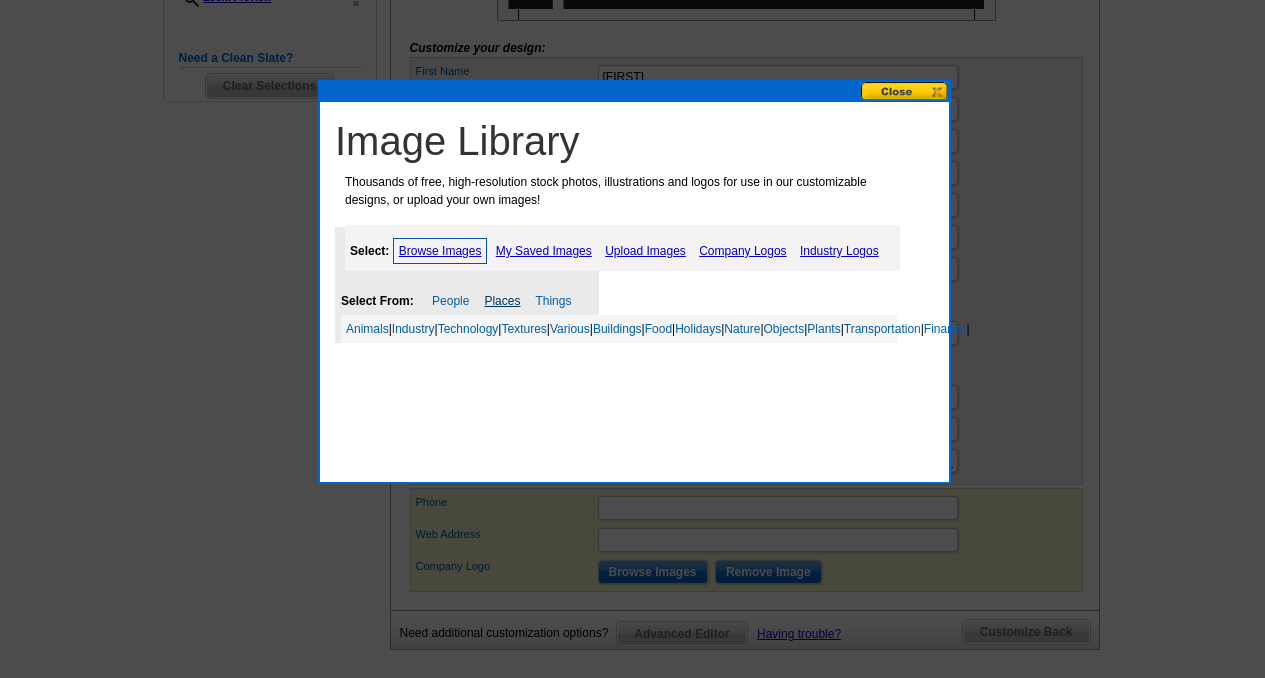 click on "Places" at bounding box center [502, 301] 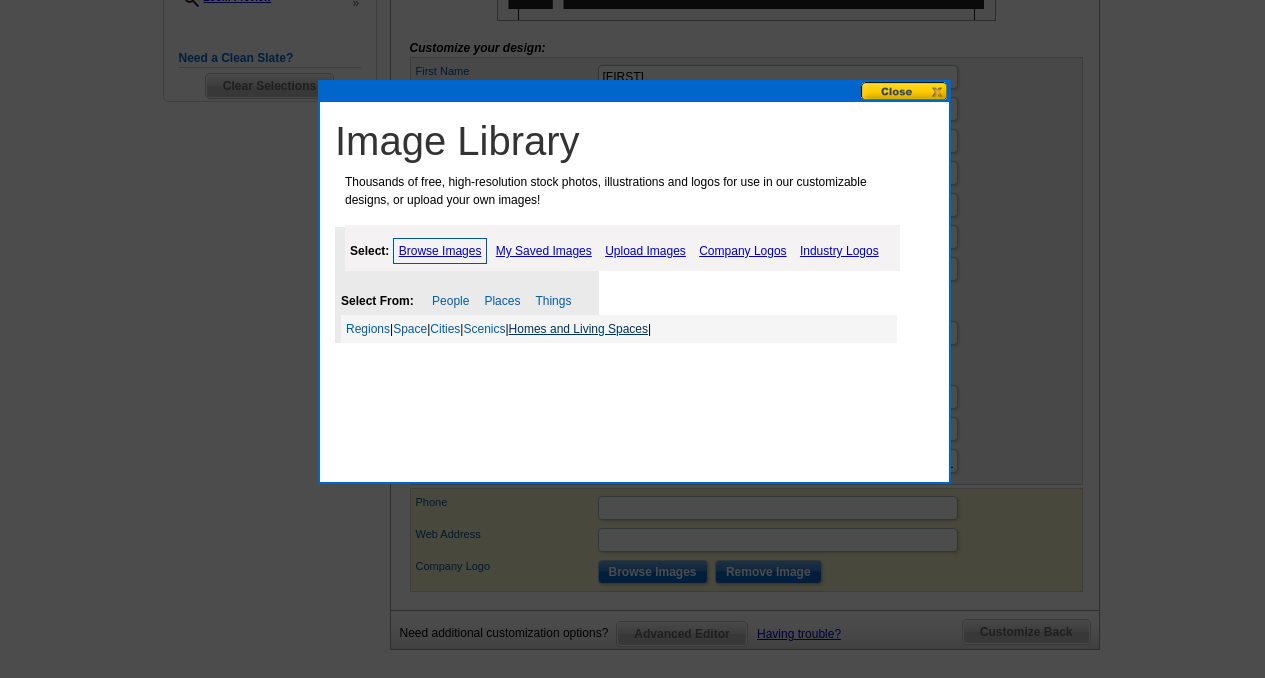 click on "Homes and Living Spaces" at bounding box center (578, 329) 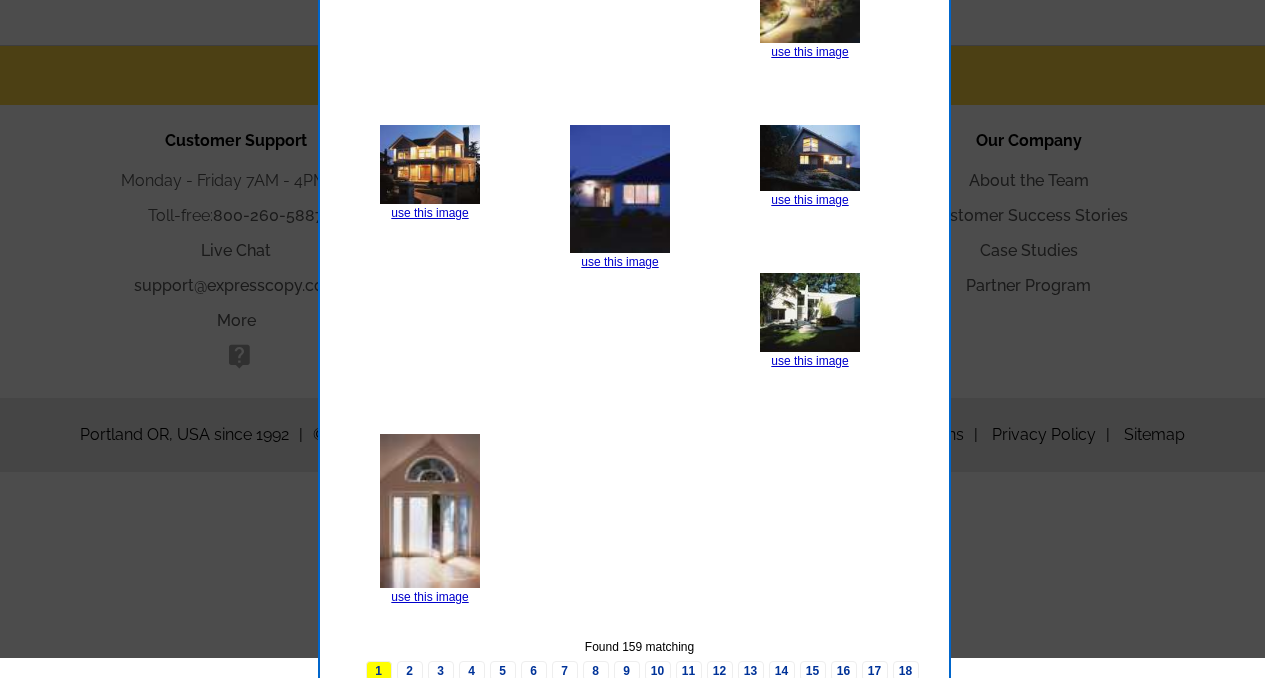 scroll, scrollTop: 1458, scrollLeft: 0, axis: vertical 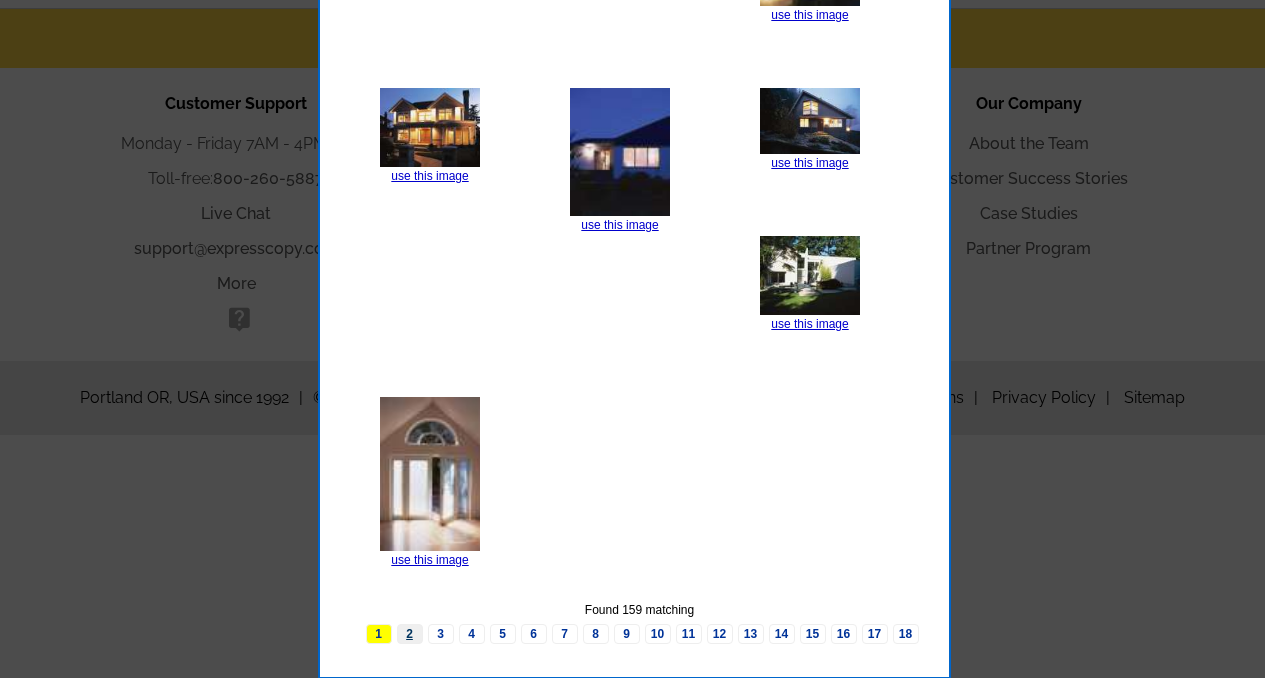 click on "2" at bounding box center [410, 634] 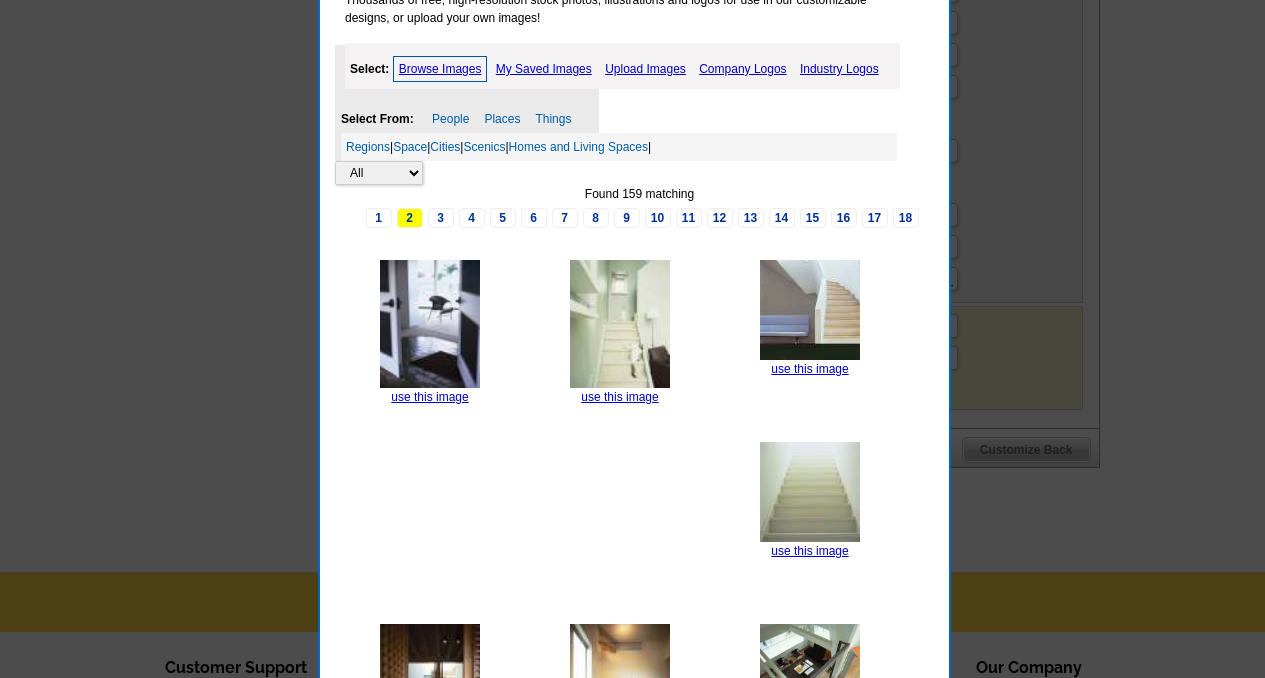 scroll, scrollTop: 871, scrollLeft: 0, axis: vertical 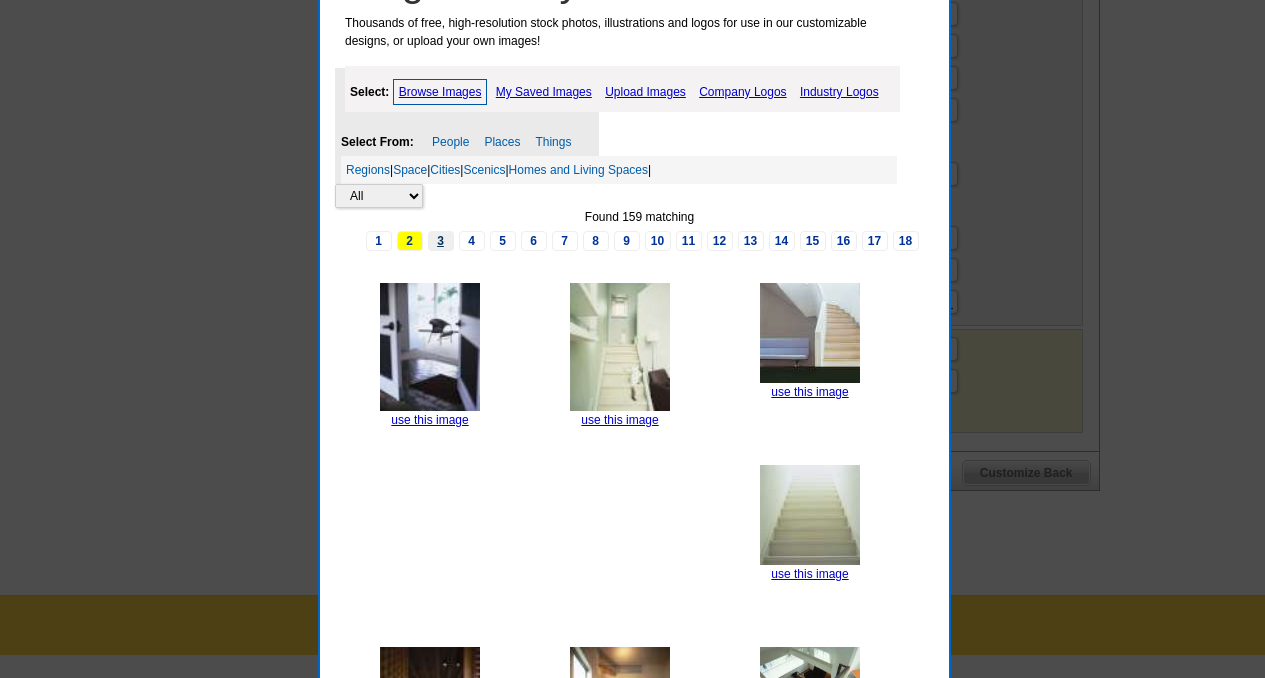click on "3" at bounding box center [441, 241] 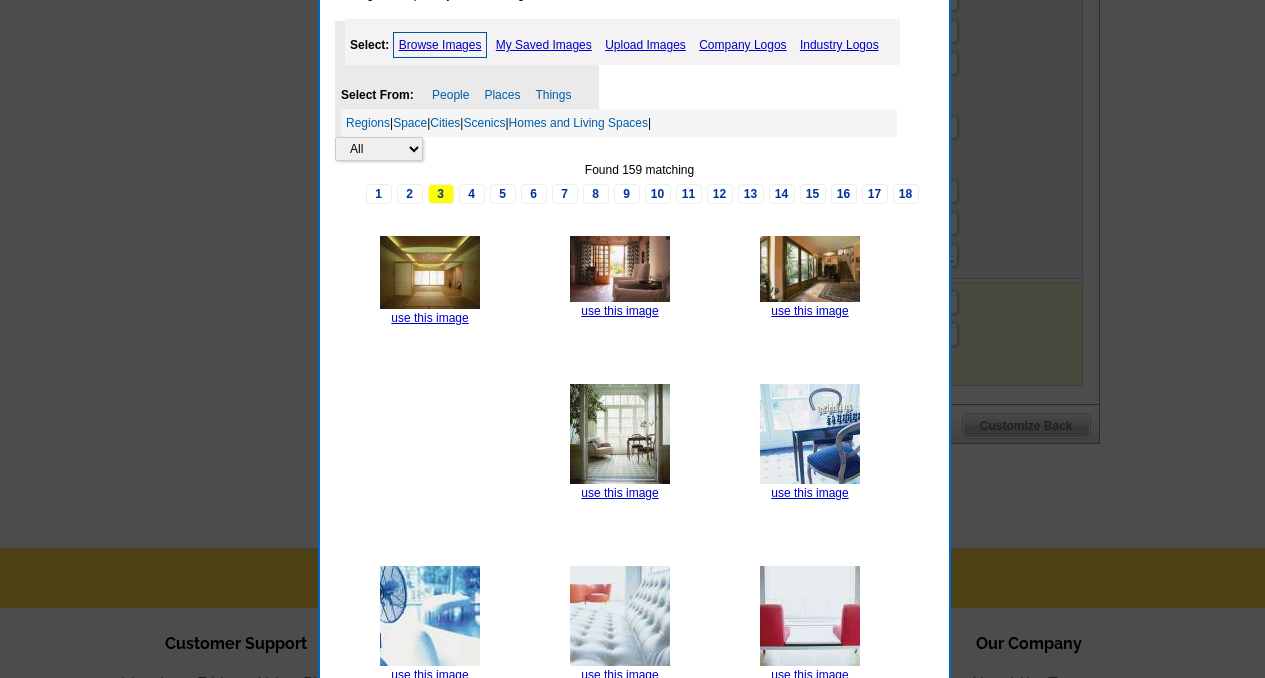 scroll, scrollTop: 915, scrollLeft: 0, axis: vertical 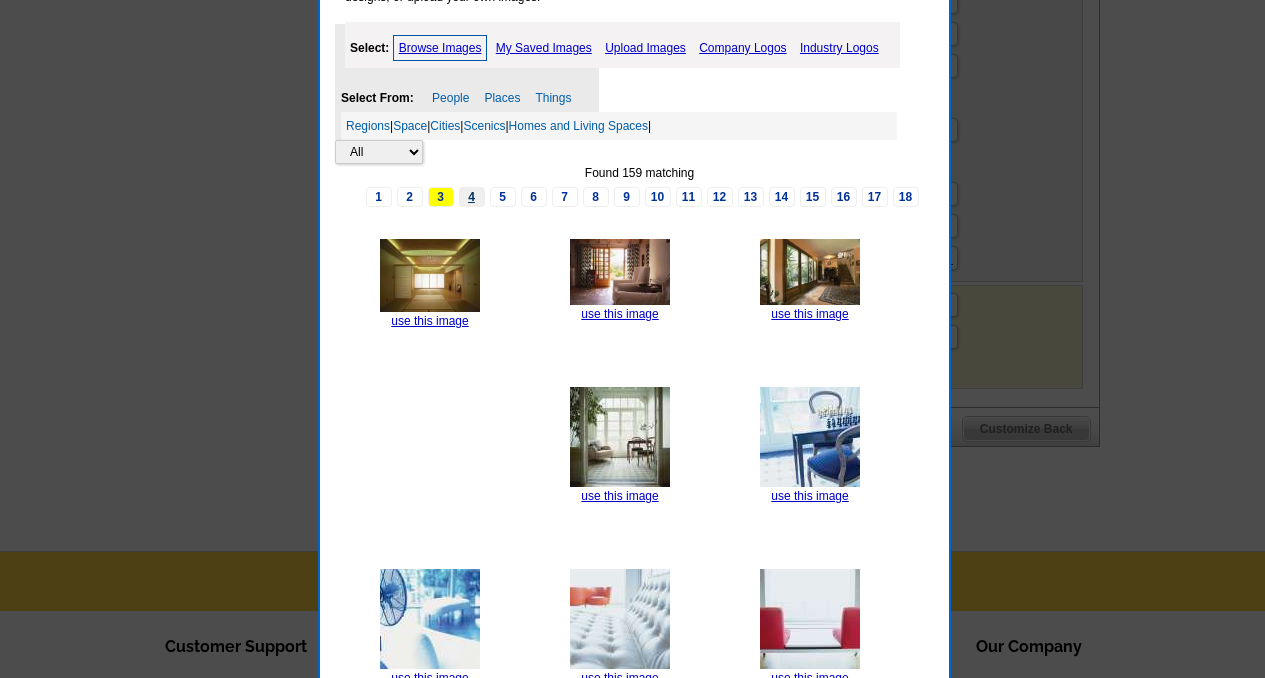 click on "4" at bounding box center [472, 197] 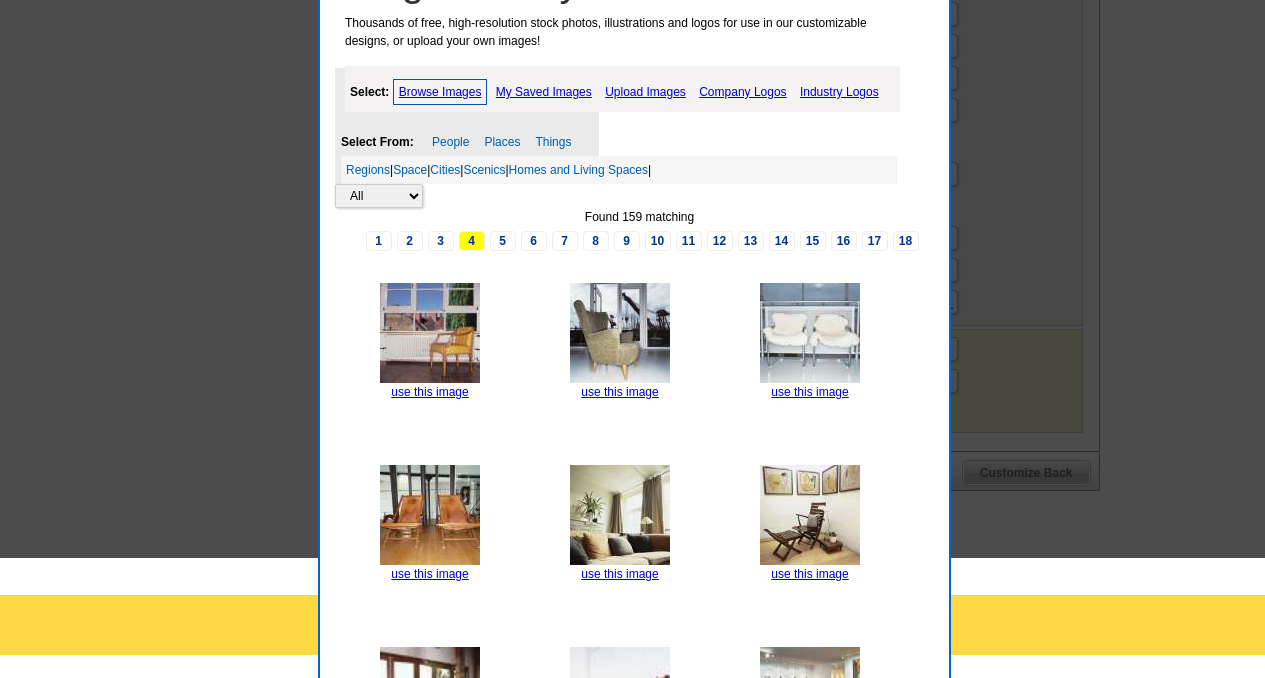 scroll, scrollTop: 750, scrollLeft: 0, axis: vertical 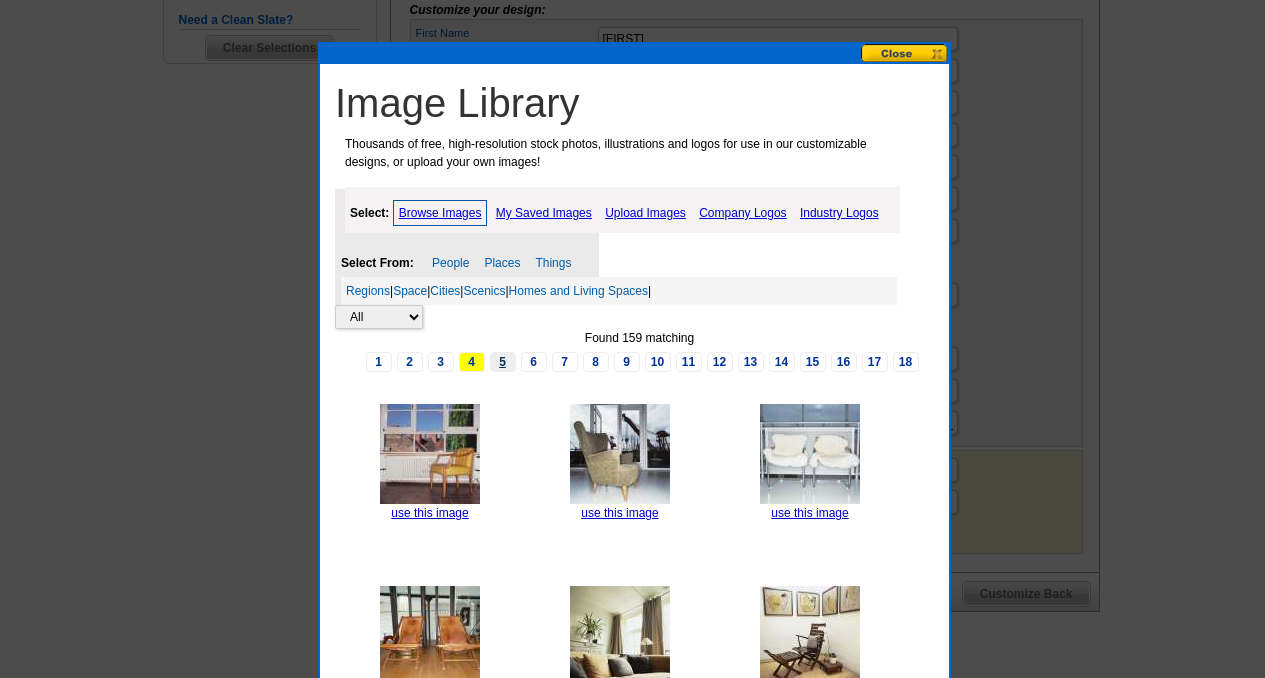 click on "5" at bounding box center (503, 362) 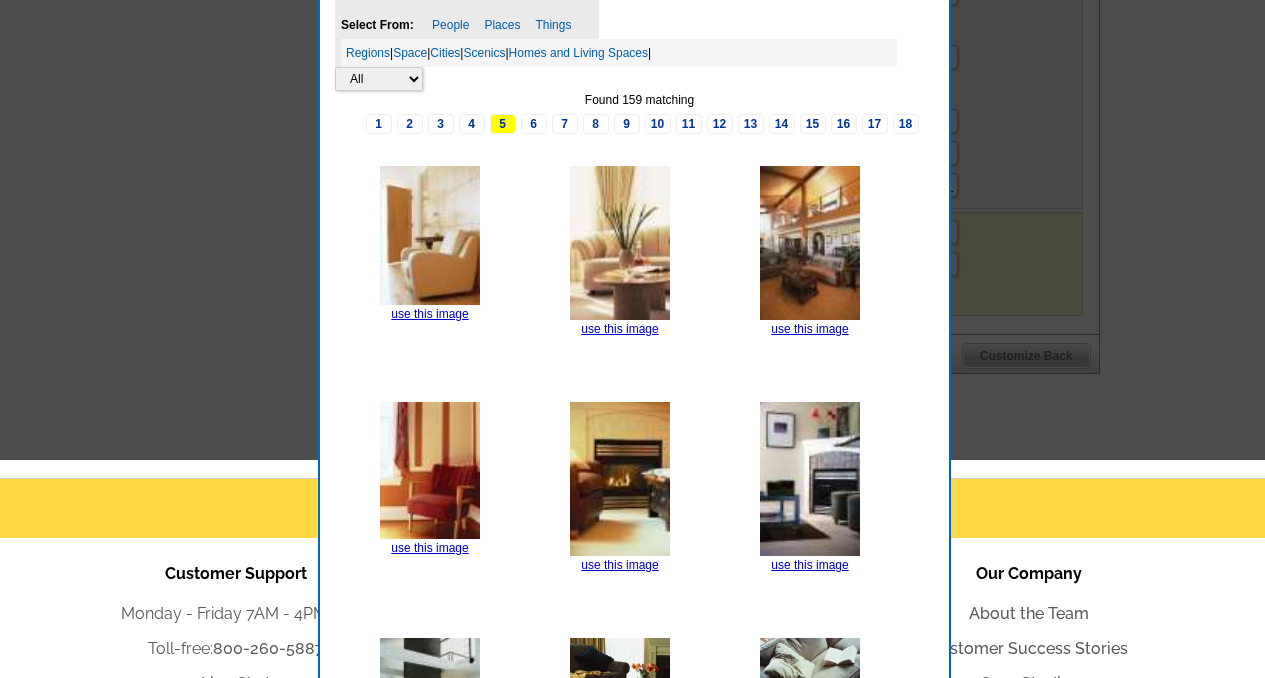 scroll, scrollTop: 746, scrollLeft: 0, axis: vertical 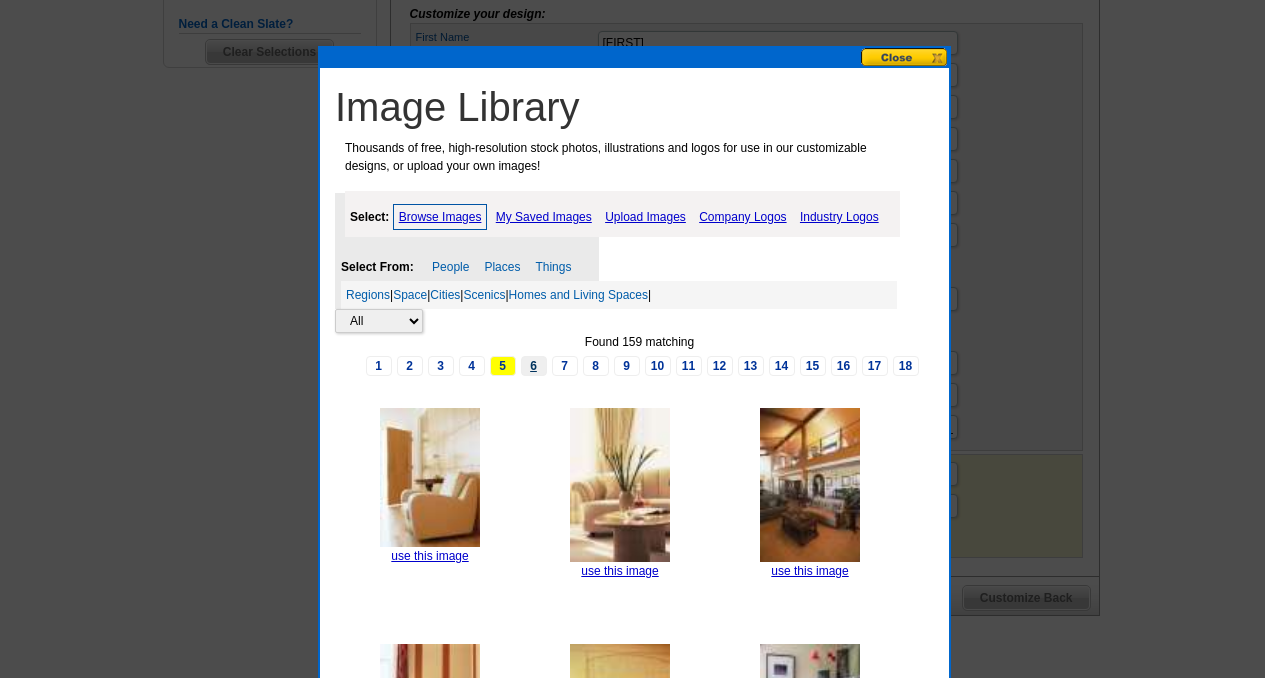 click on "6" at bounding box center [534, 366] 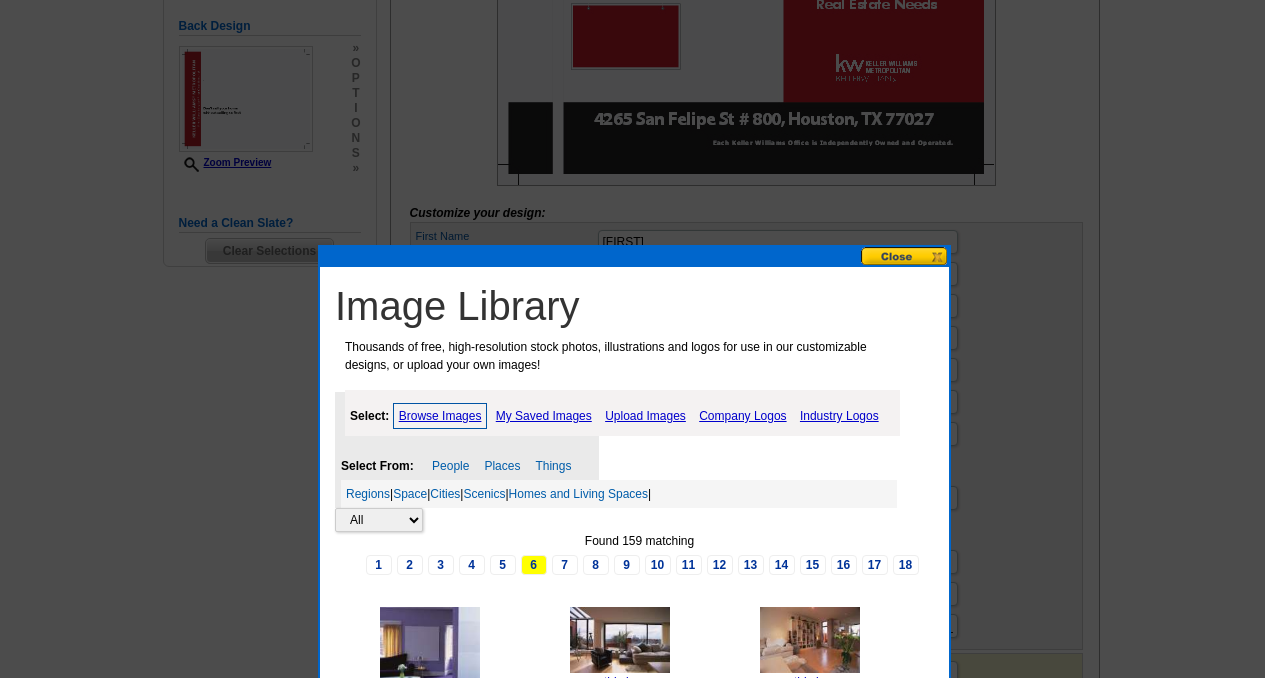 scroll, scrollTop: 558, scrollLeft: 0, axis: vertical 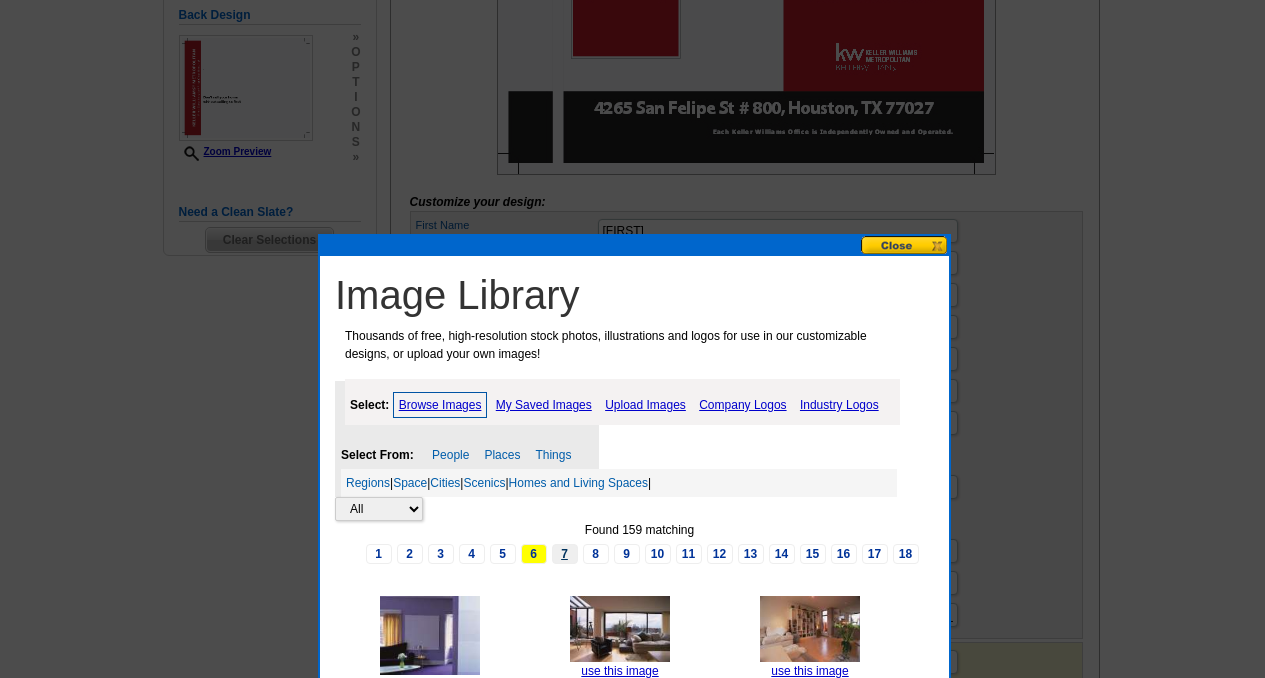 click on "7" at bounding box center (565, 554) 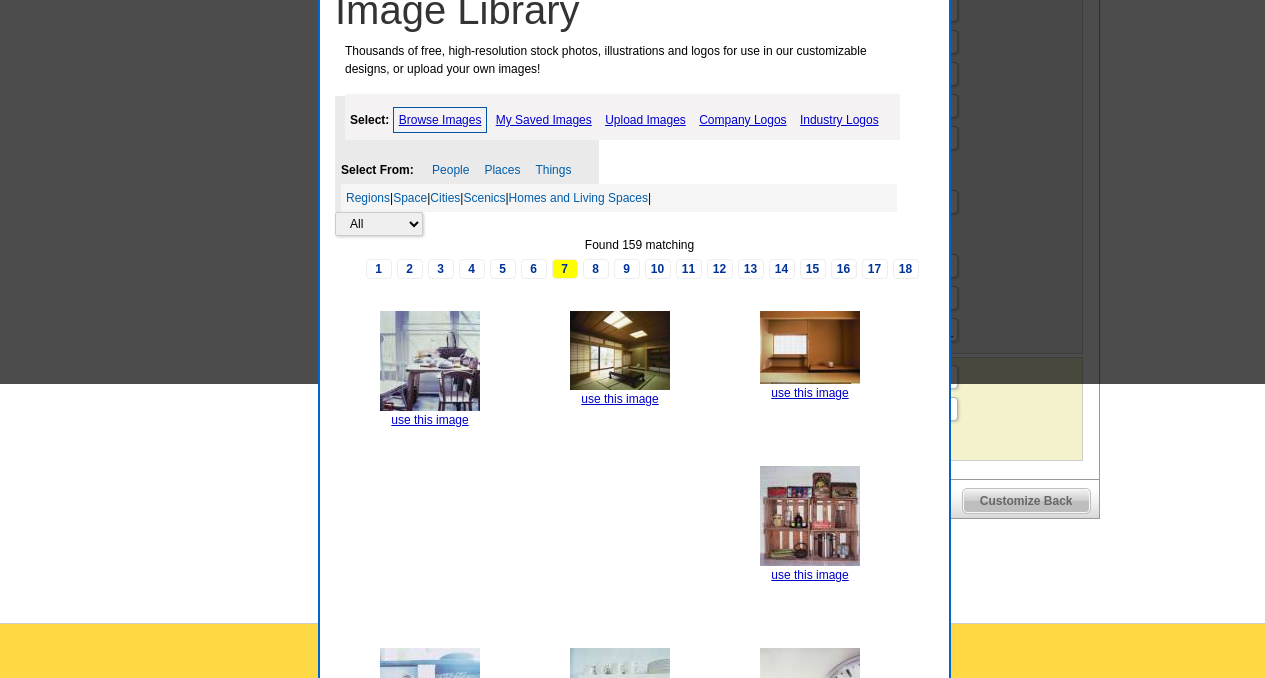 scroll, scrollTop: 549, scrollLeft: 0, axis: vertical 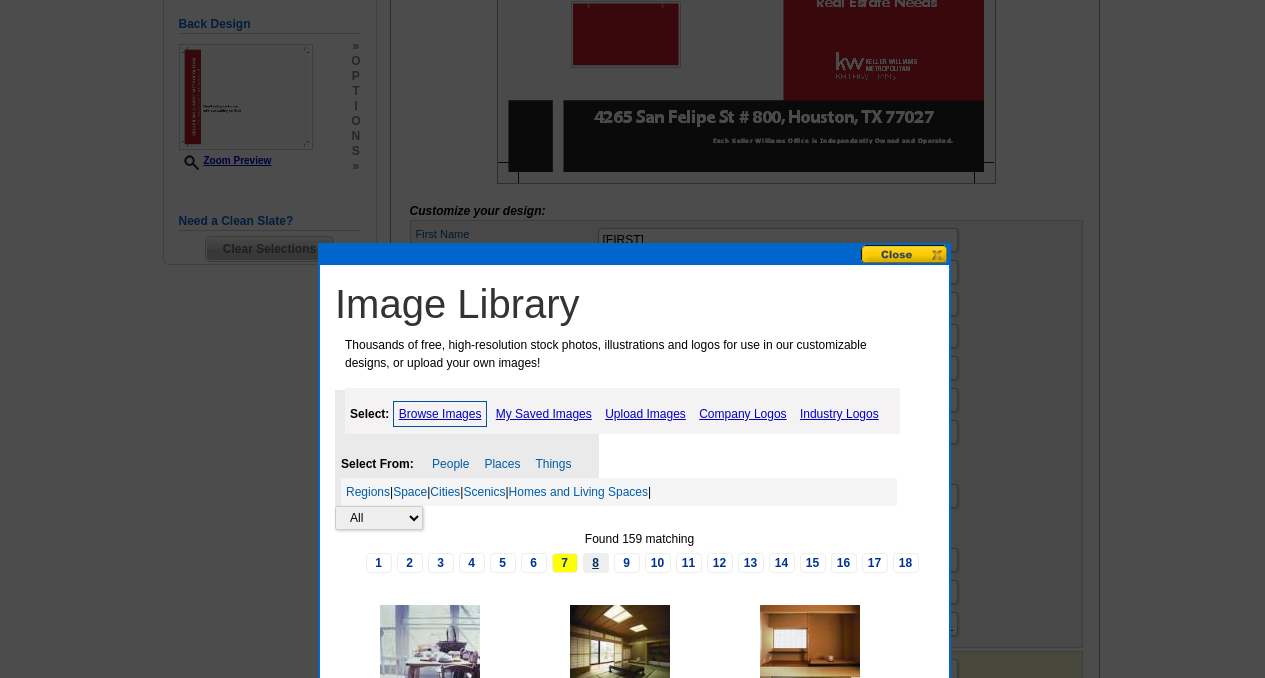 click on "8" at bounding box center [596, 563] 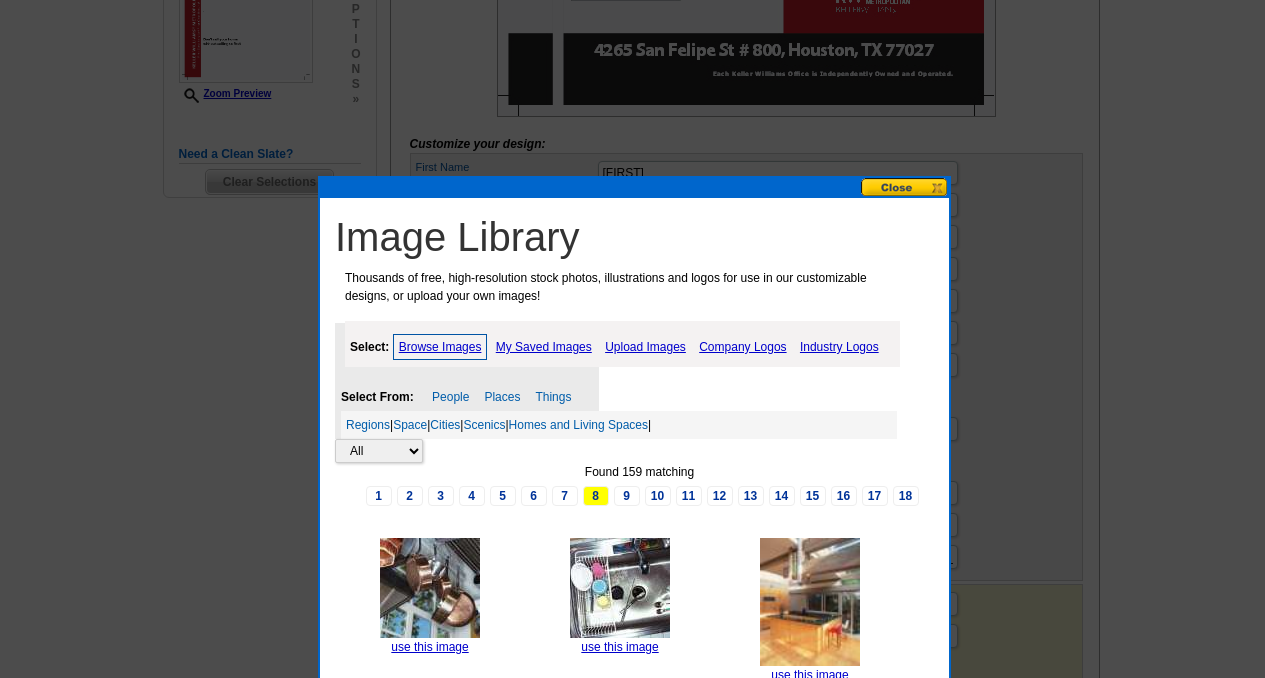 scroll, scrollTop: 609, scrollLeft: 0, axis: vertical 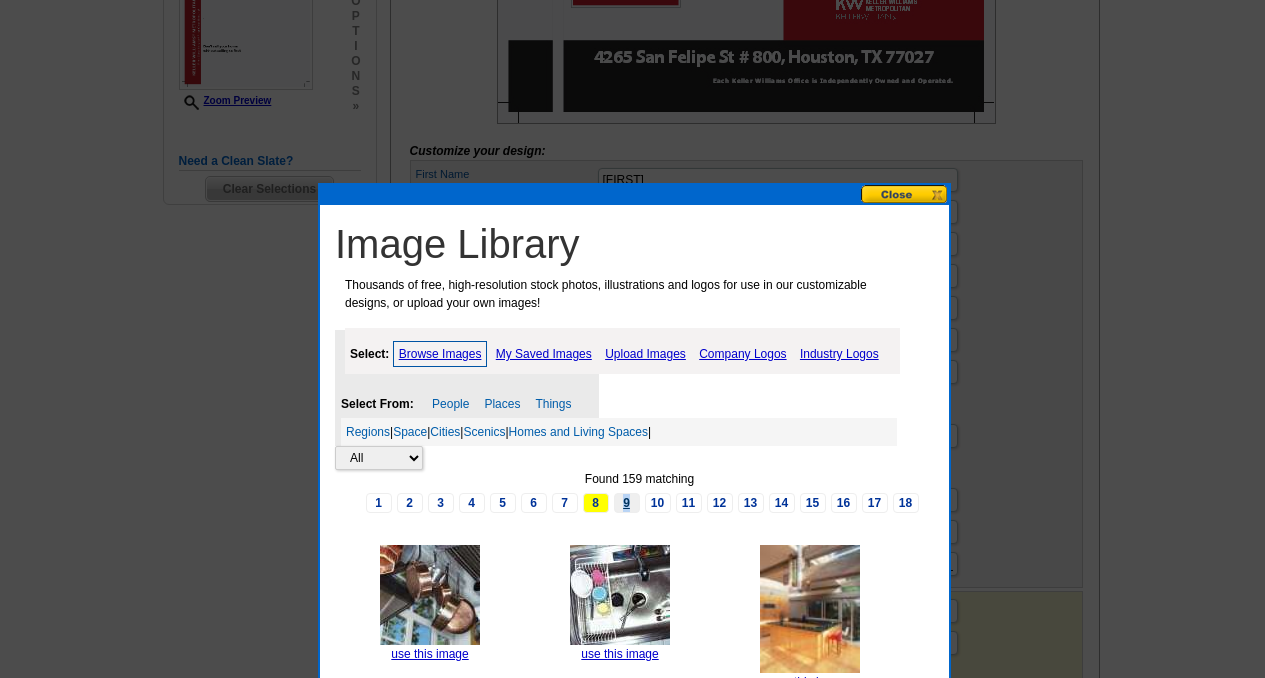 click on "9" at bounding box center (627, 503) 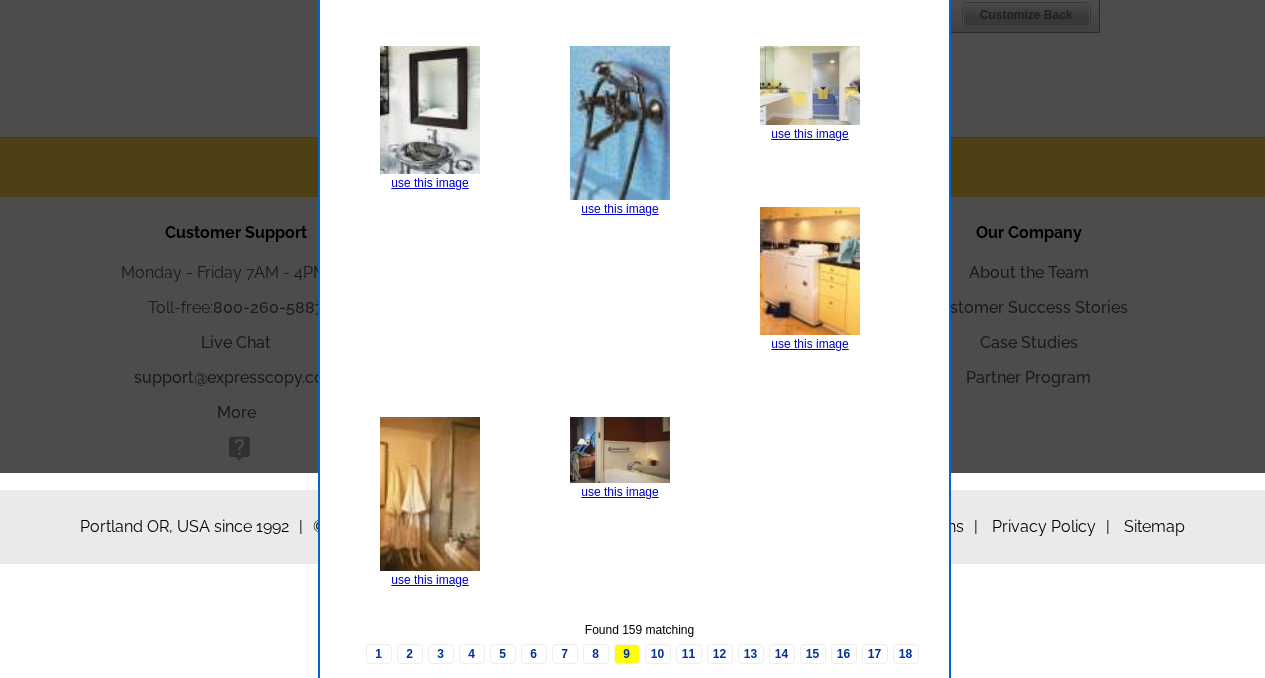 scroll, scrollTop: 1349, scrollLeft: 0, axis: vertical 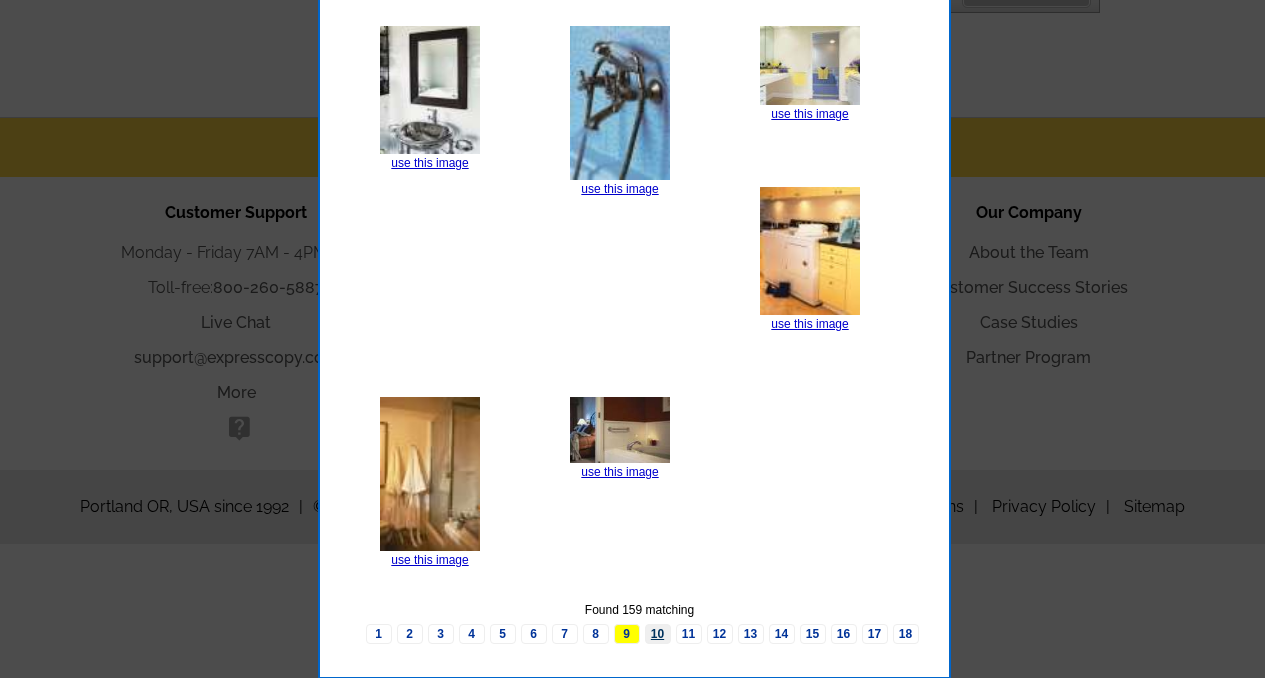 click on "10" at bounding box center (658, 634) 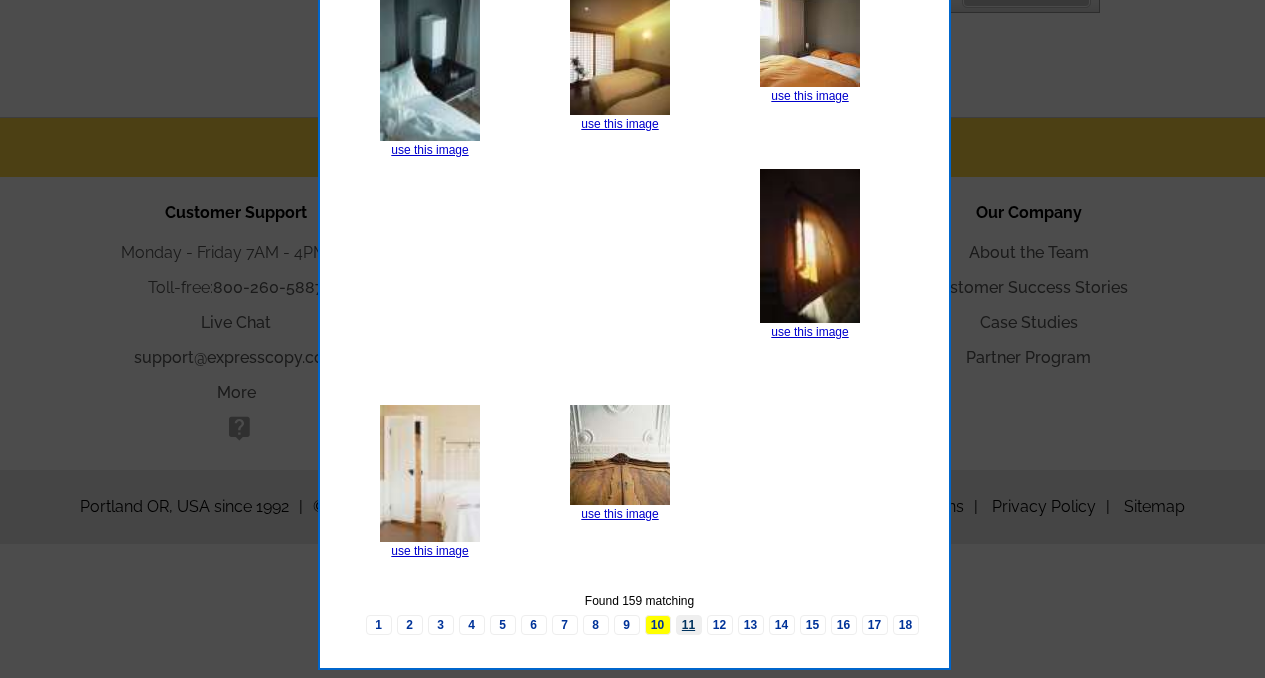 click on "11" at bounding box center [689, 625] 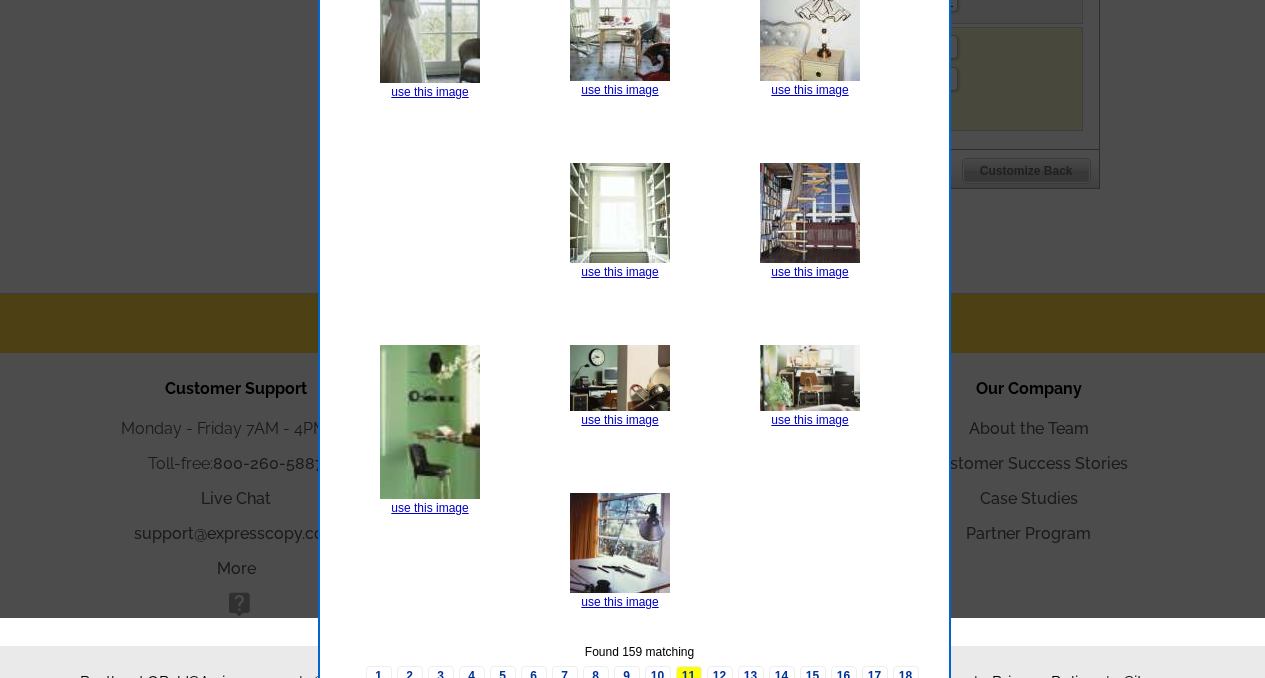 scroll, scrollTop: 1246, scrollLeft: 0, axis: vertical 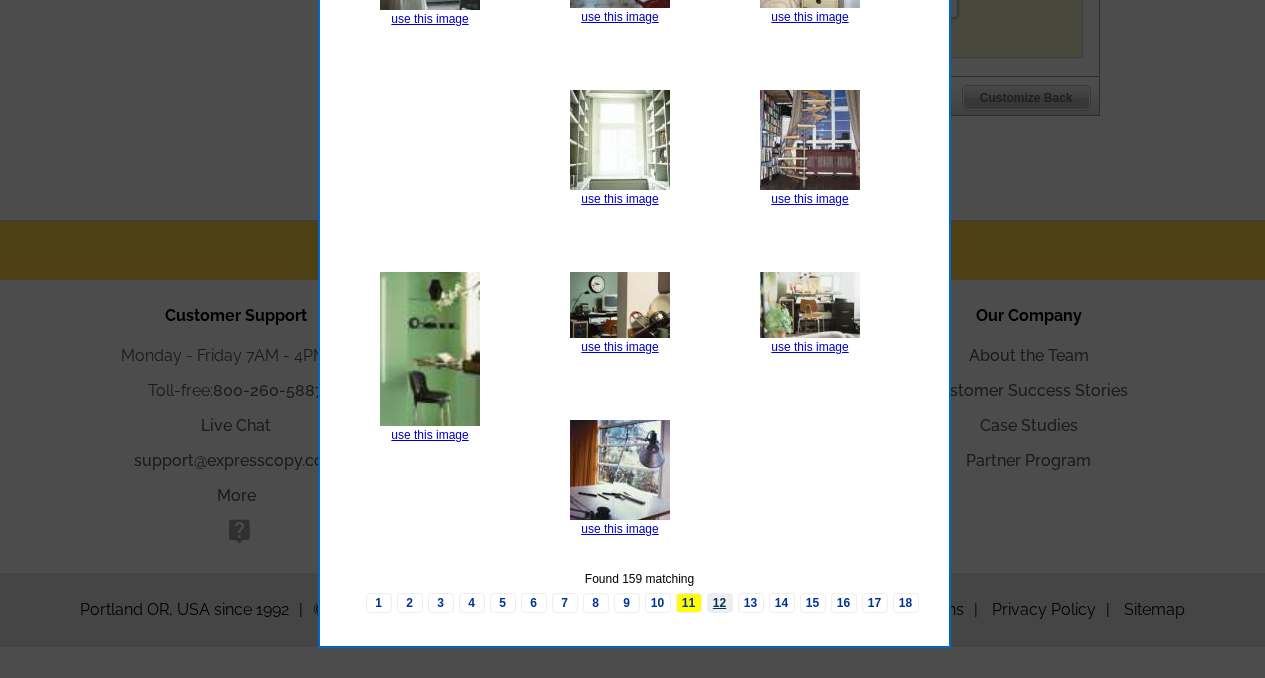 click on "12" at bounding box center [720, 603] 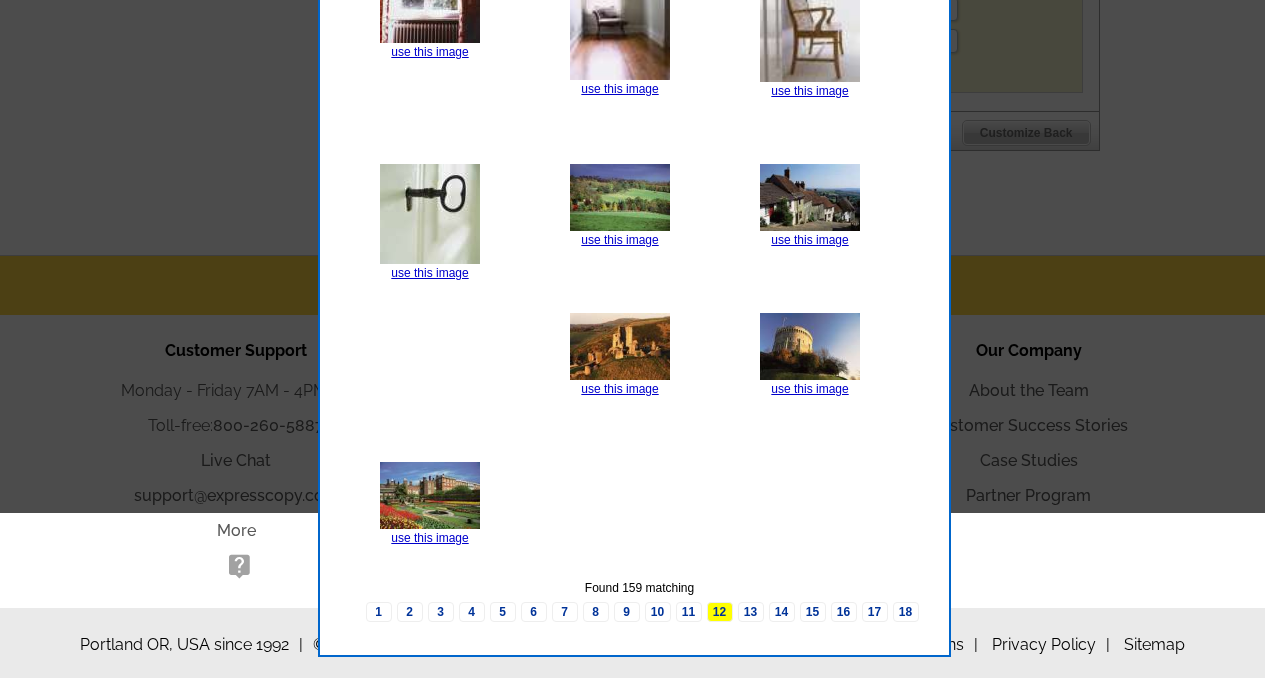 scroll, scrollTop: 1246, scrollLeft: 0, axis: vertical 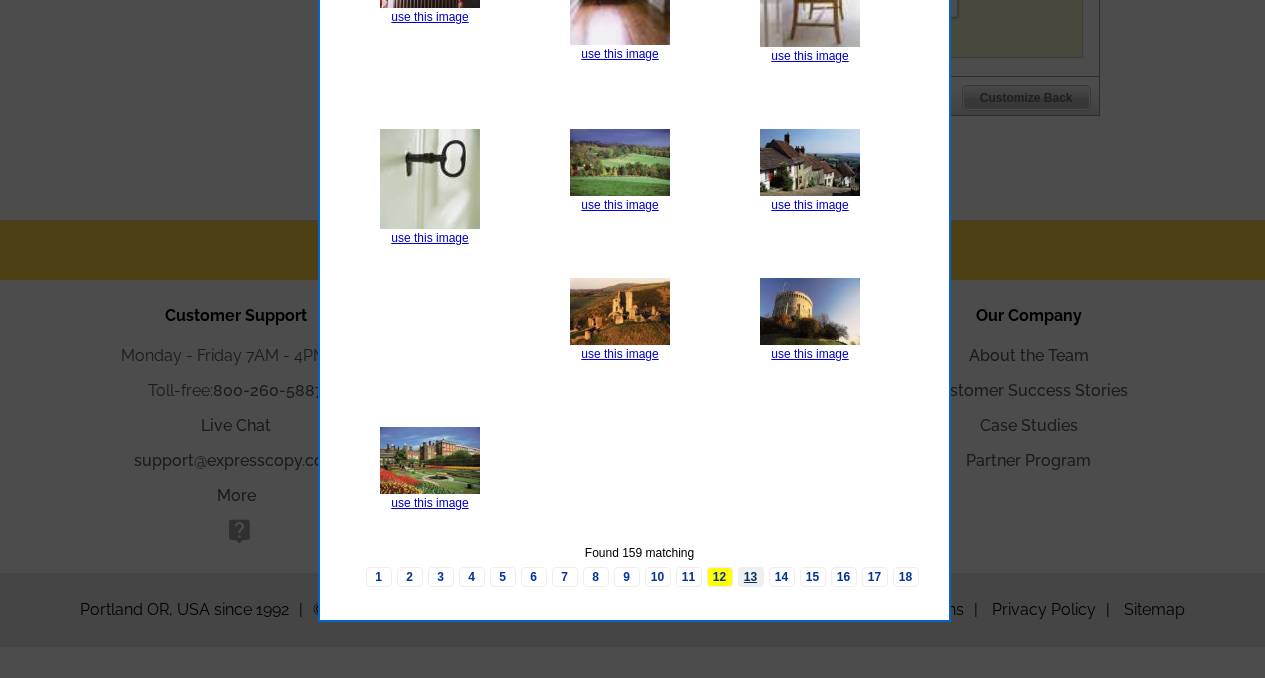 click on "13" at bounding box center (751, 577) 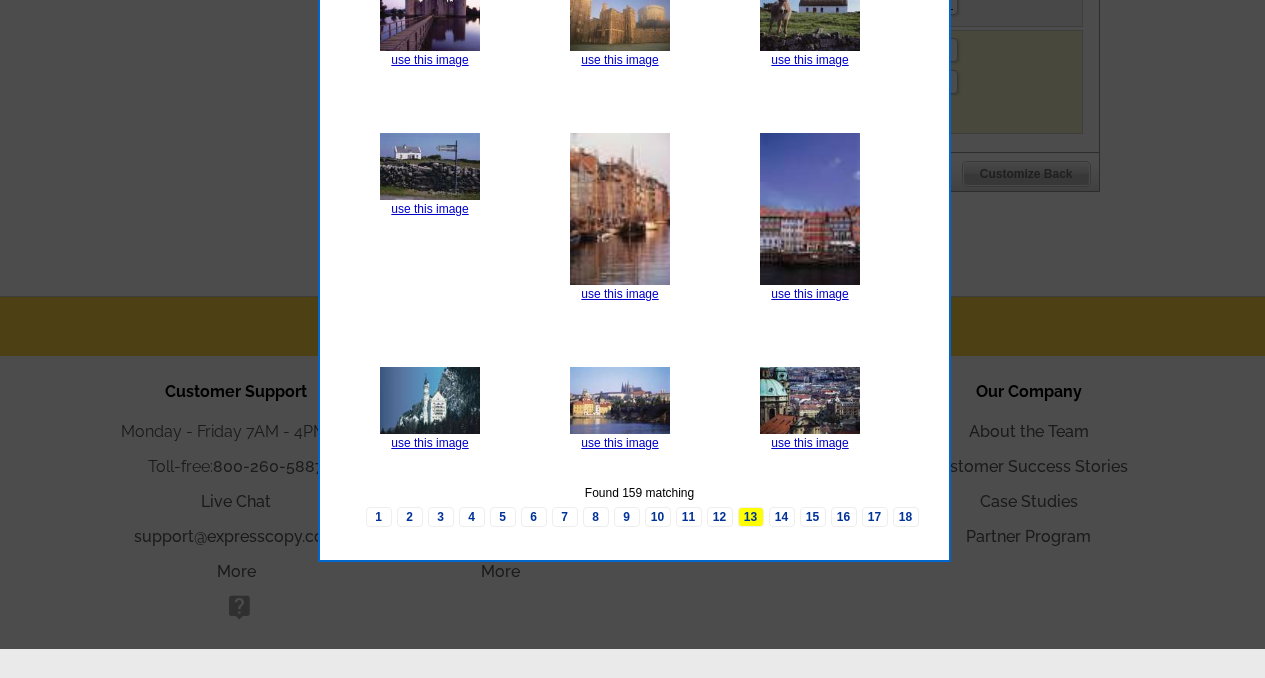 scroll, scrollTop: 1172, scrollLeft: 0, axis: vertical 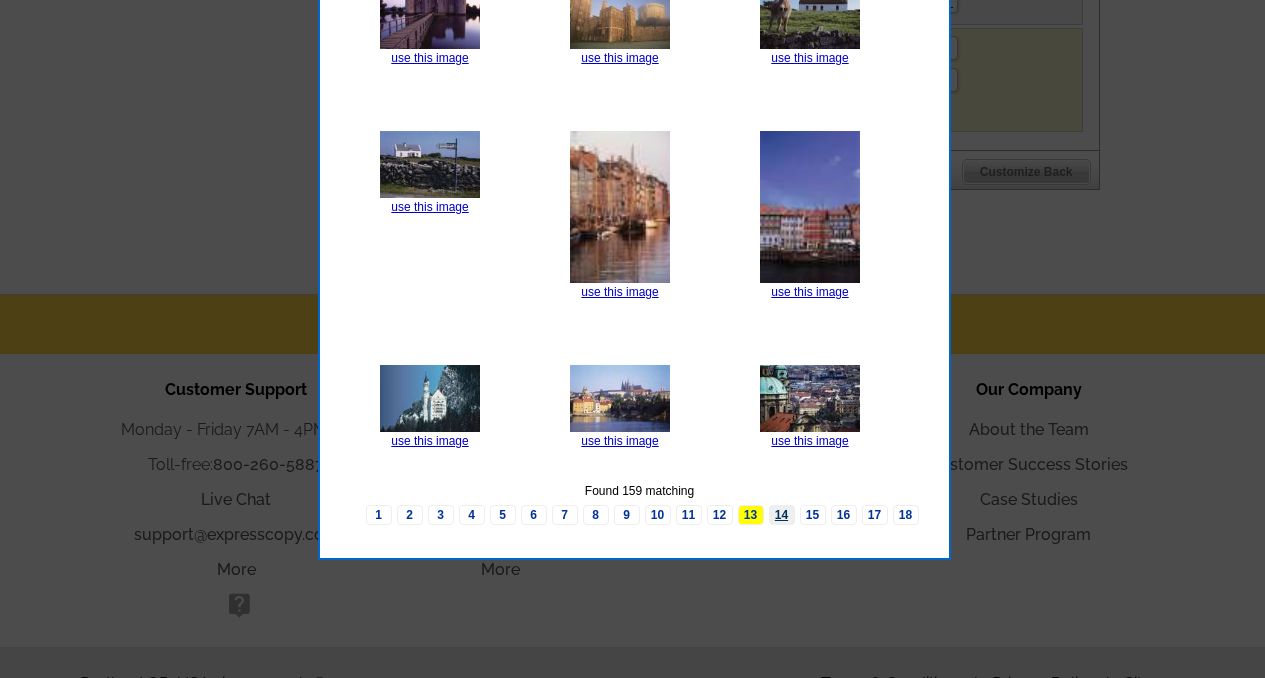 click on "14" at bounding box center (782, 515) 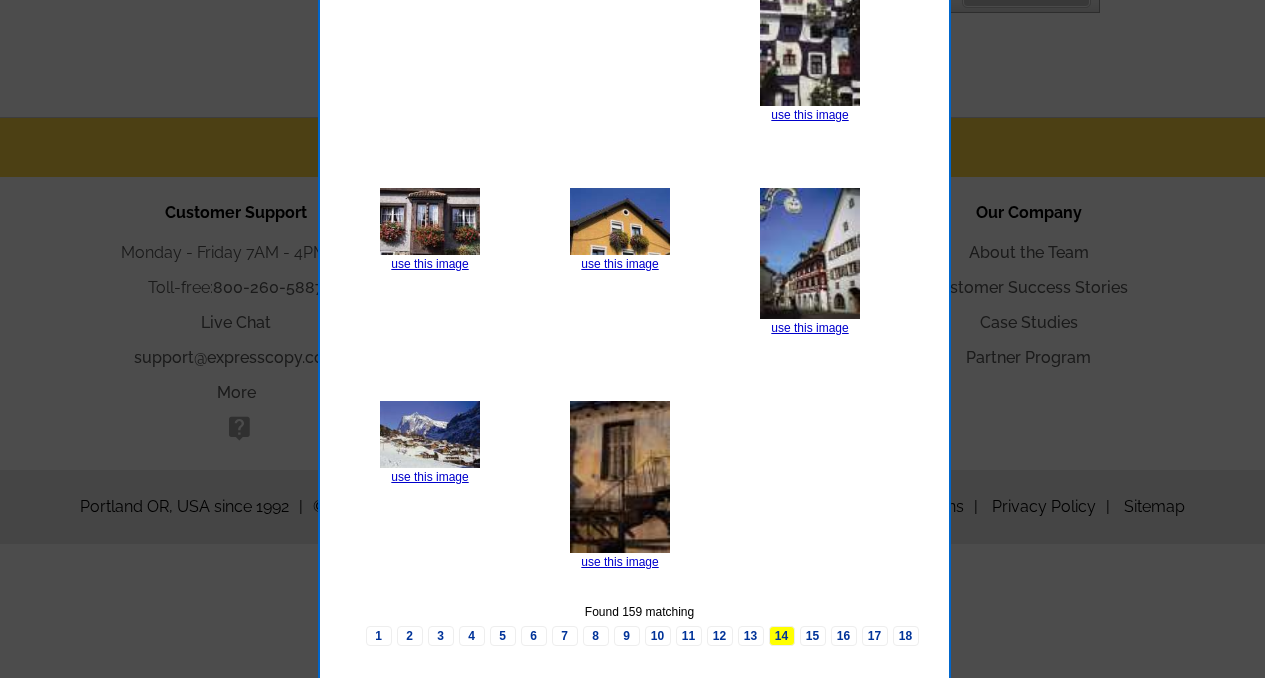 scroll, scrollTop: 1351, scrollLeft: 0, axis: vertical 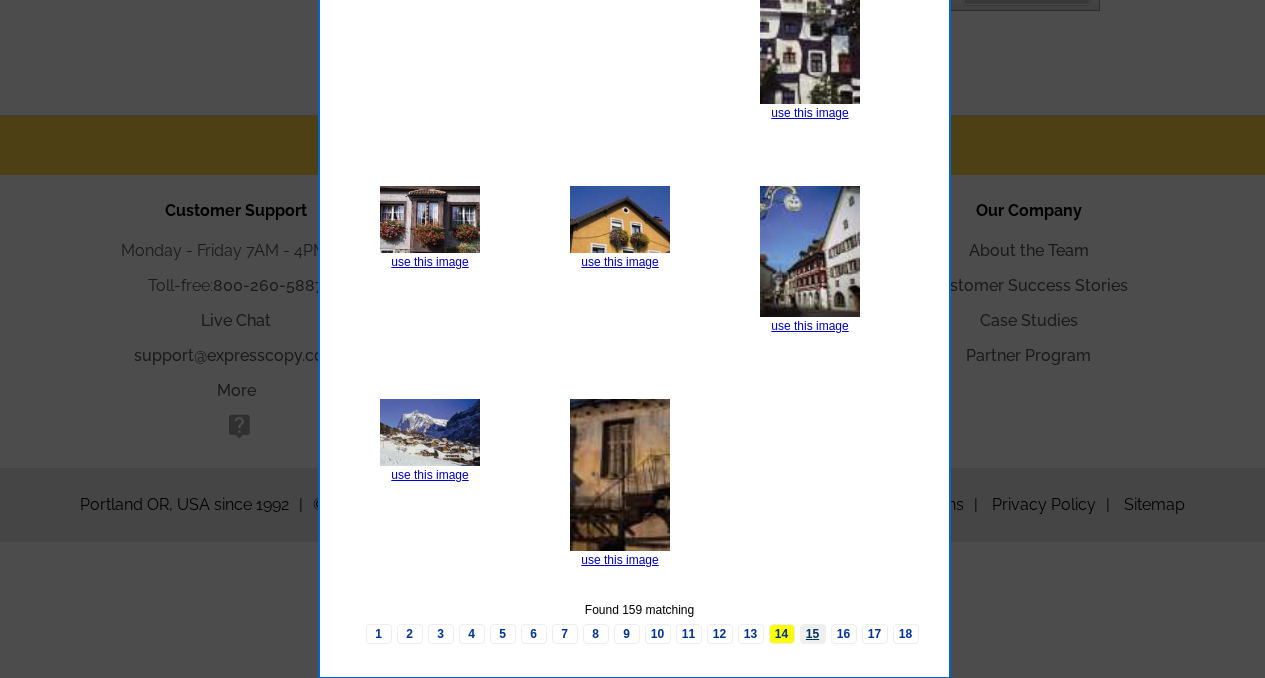 click on "15" at bounding box center (813, 634) 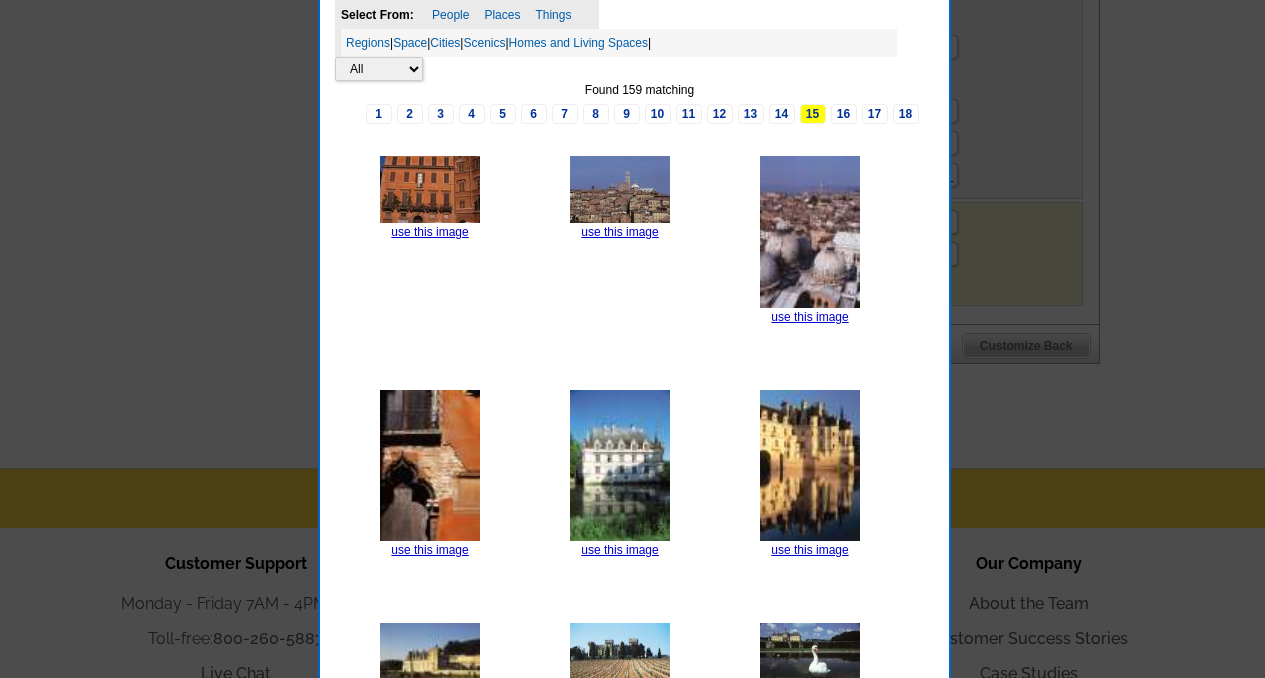 scroll, scrollTop: 1246, scrollLeft: 0, axis: vertical 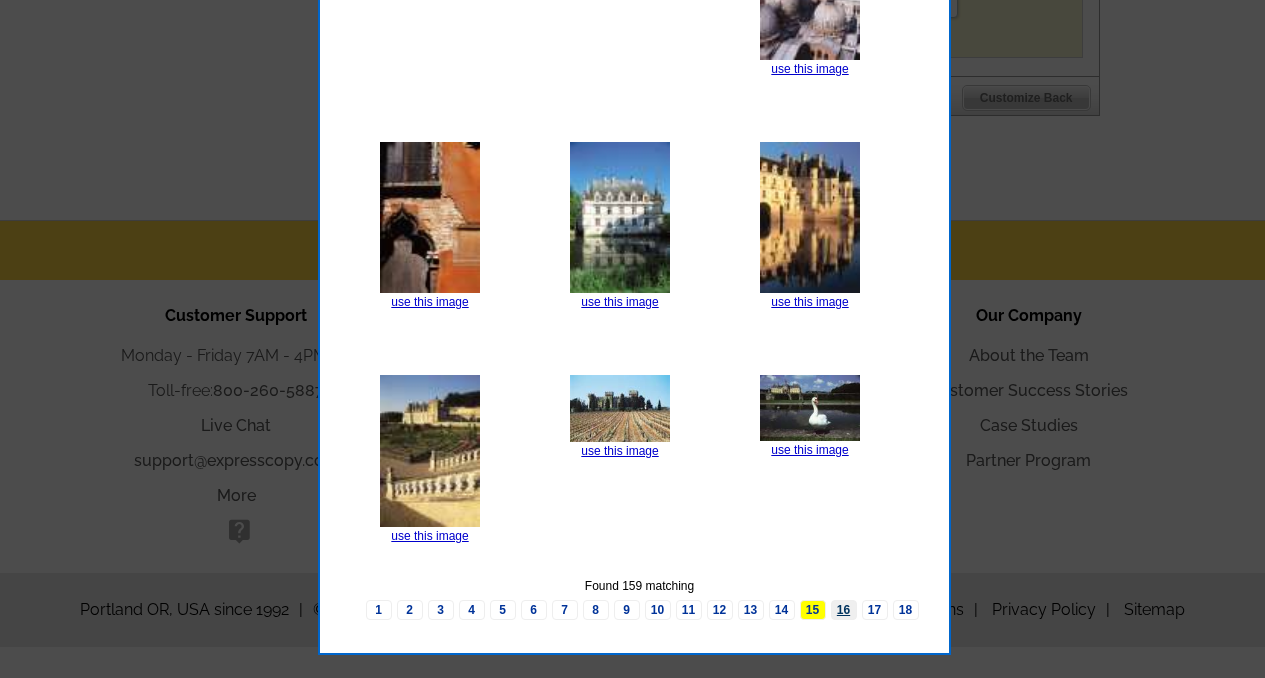 click on "16" at bounding box center (844, 610) 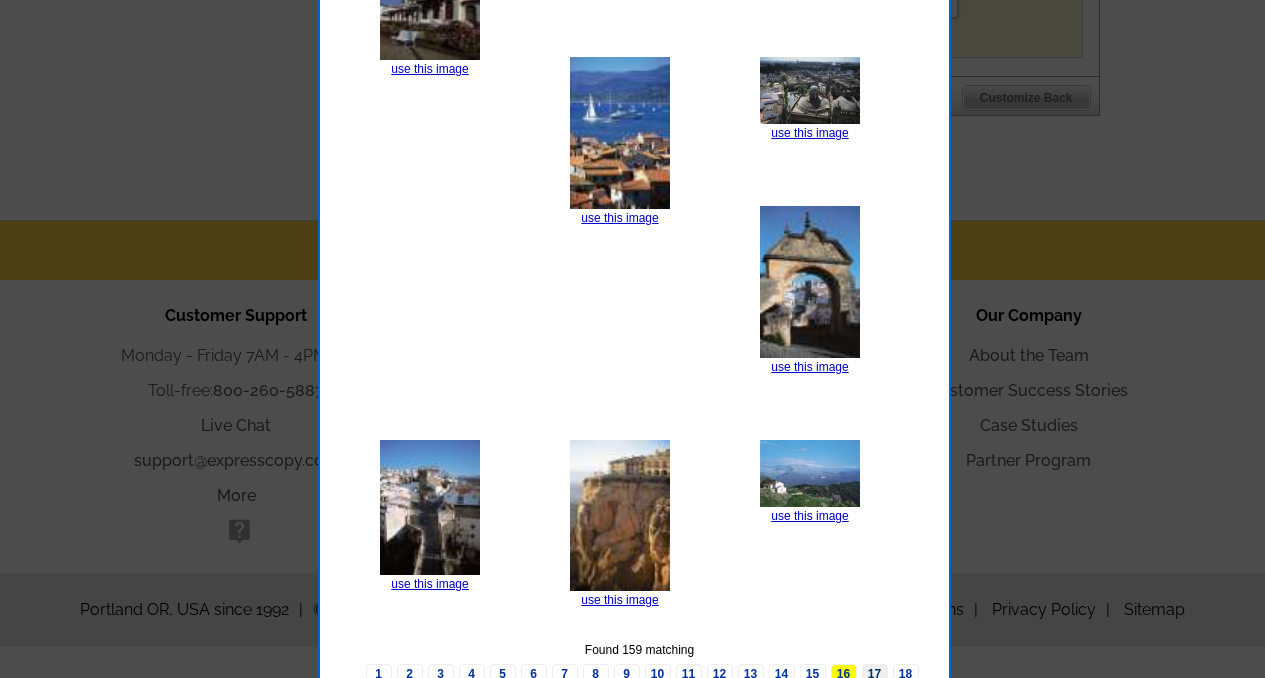 click on "17" at bounding box center [875, 674] 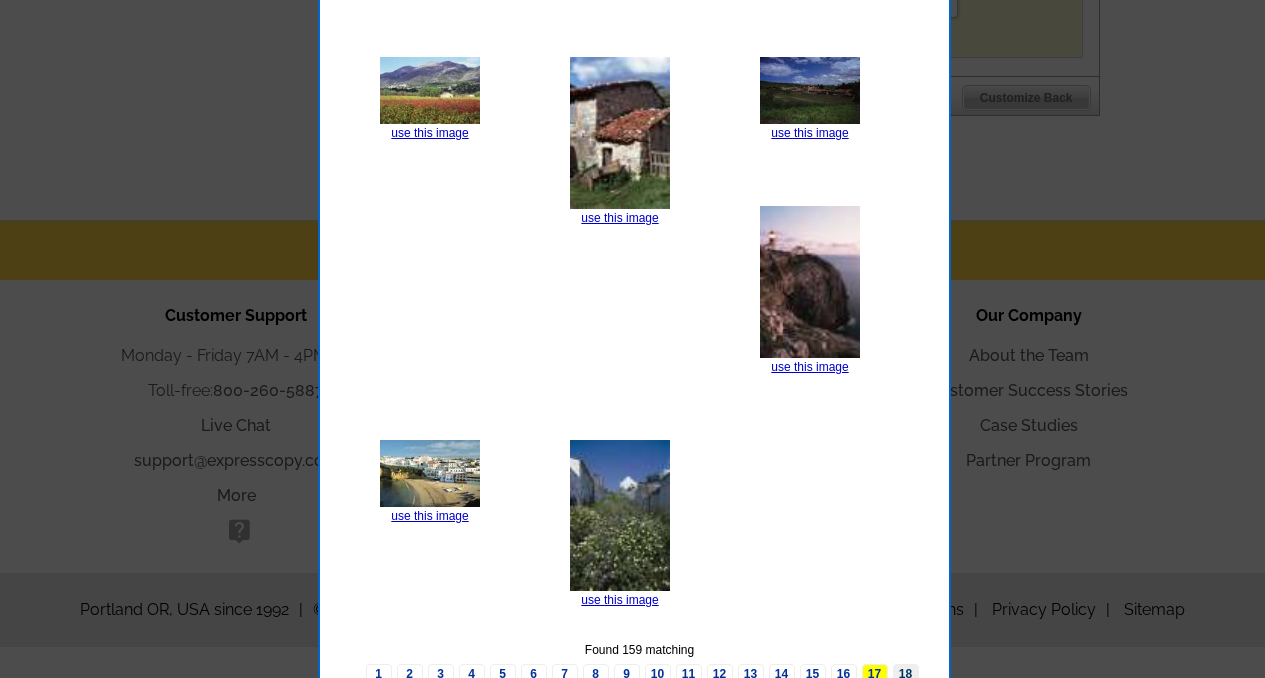 click on "18" at bounding box center [906, 674] 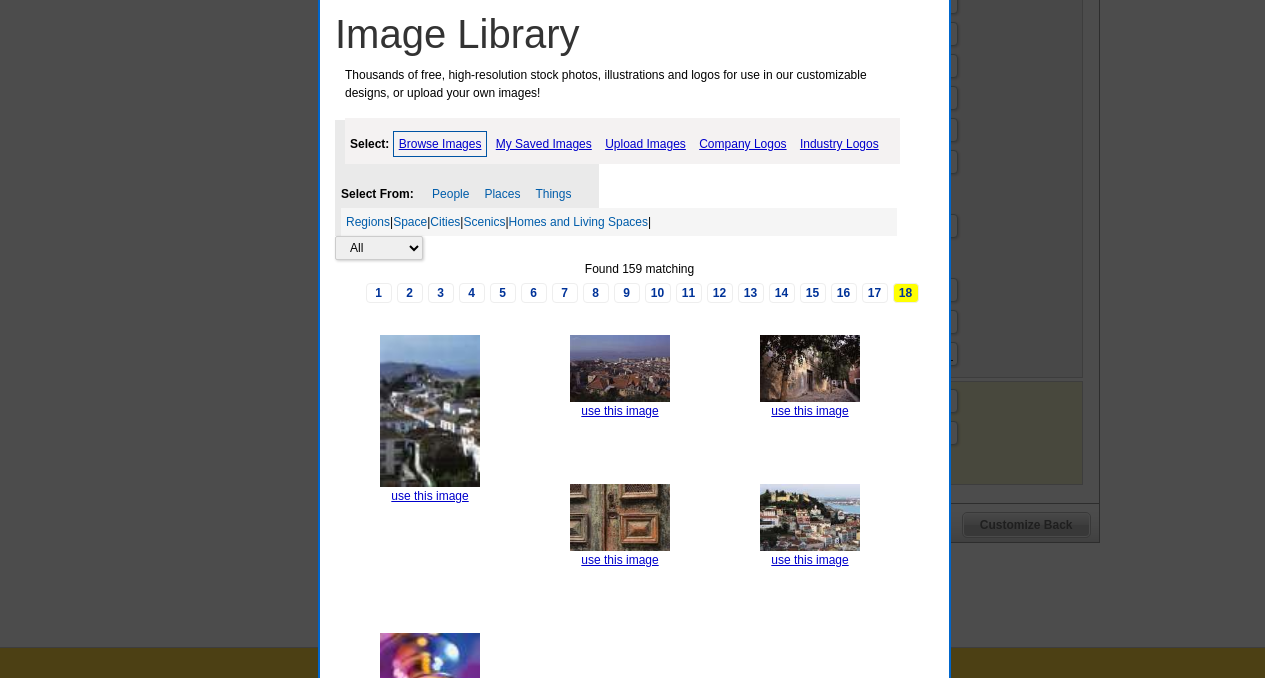 scroll, scrollTop: 881, scrollLeft: 0, axis: vertical 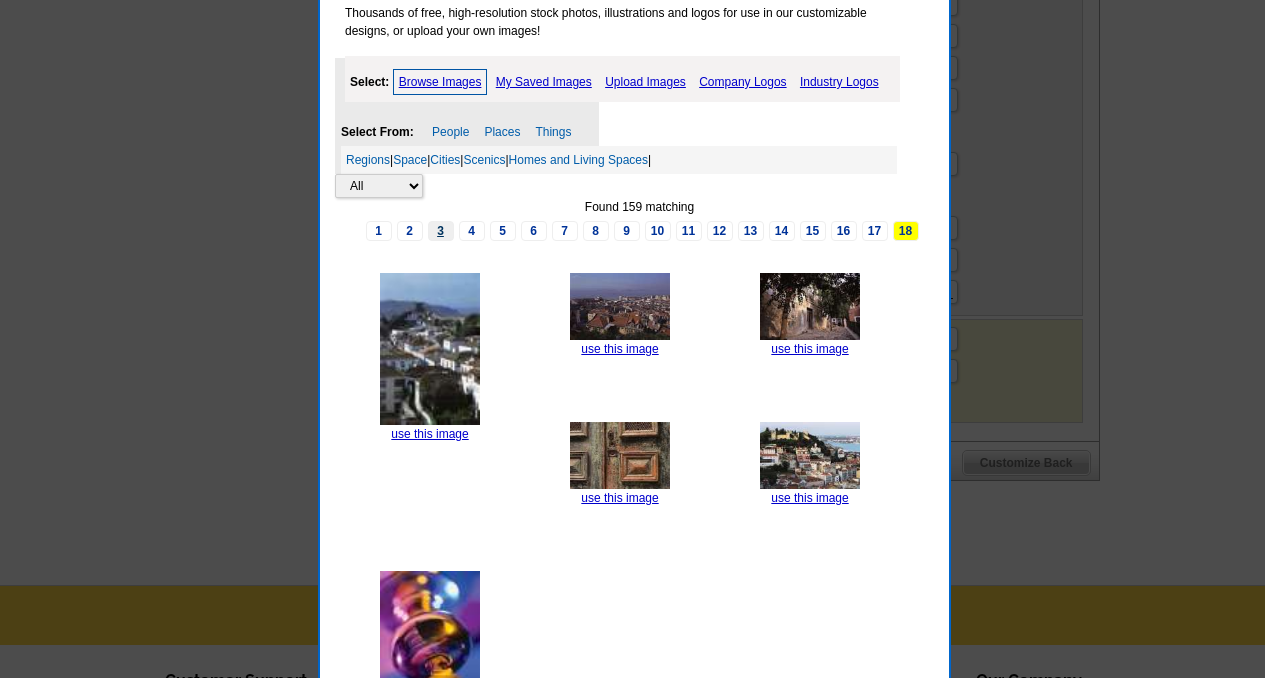 click on "3" at bounding box center [441, 231] 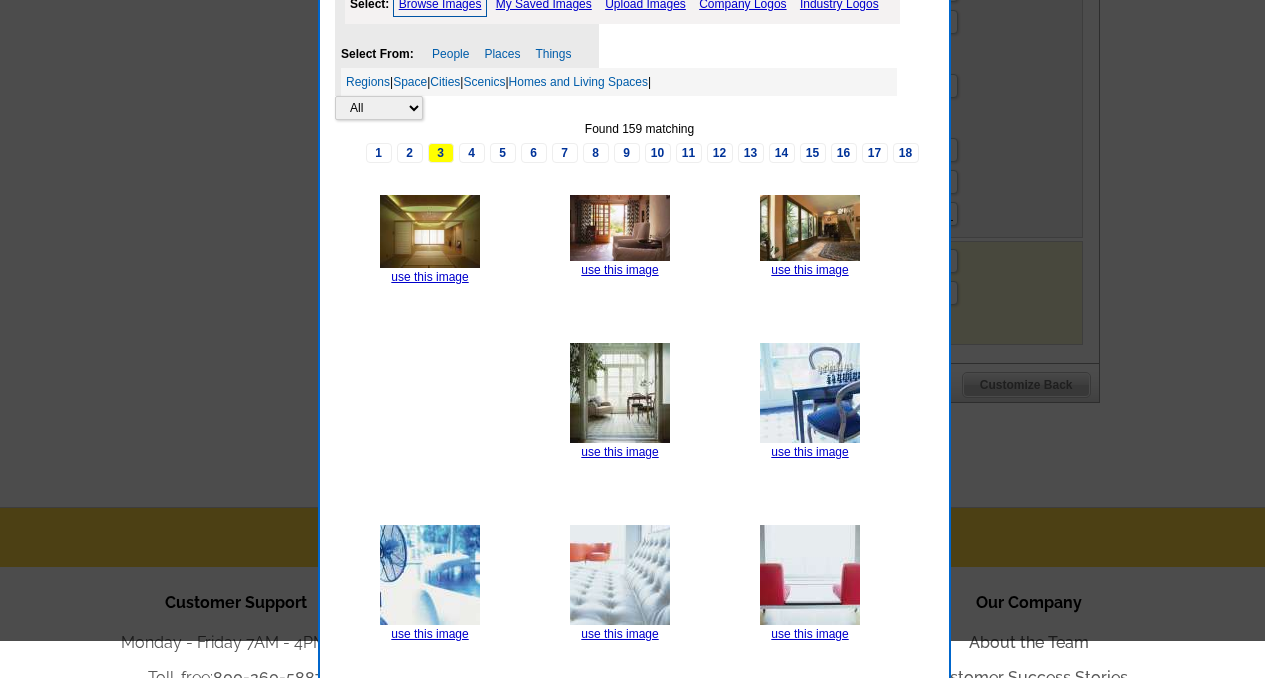 scroll, scrollTop: 1000, scrollLeft: 0, axis: vertical 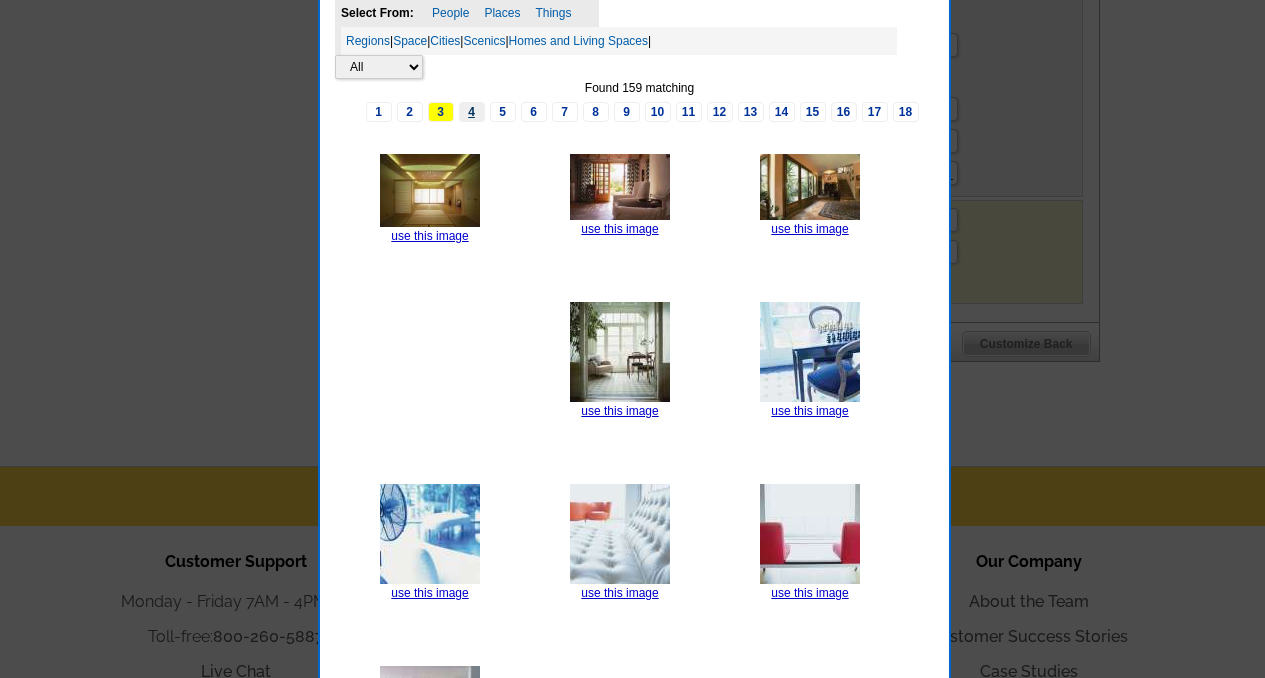 click on "4" at bounding box center [472, 112] 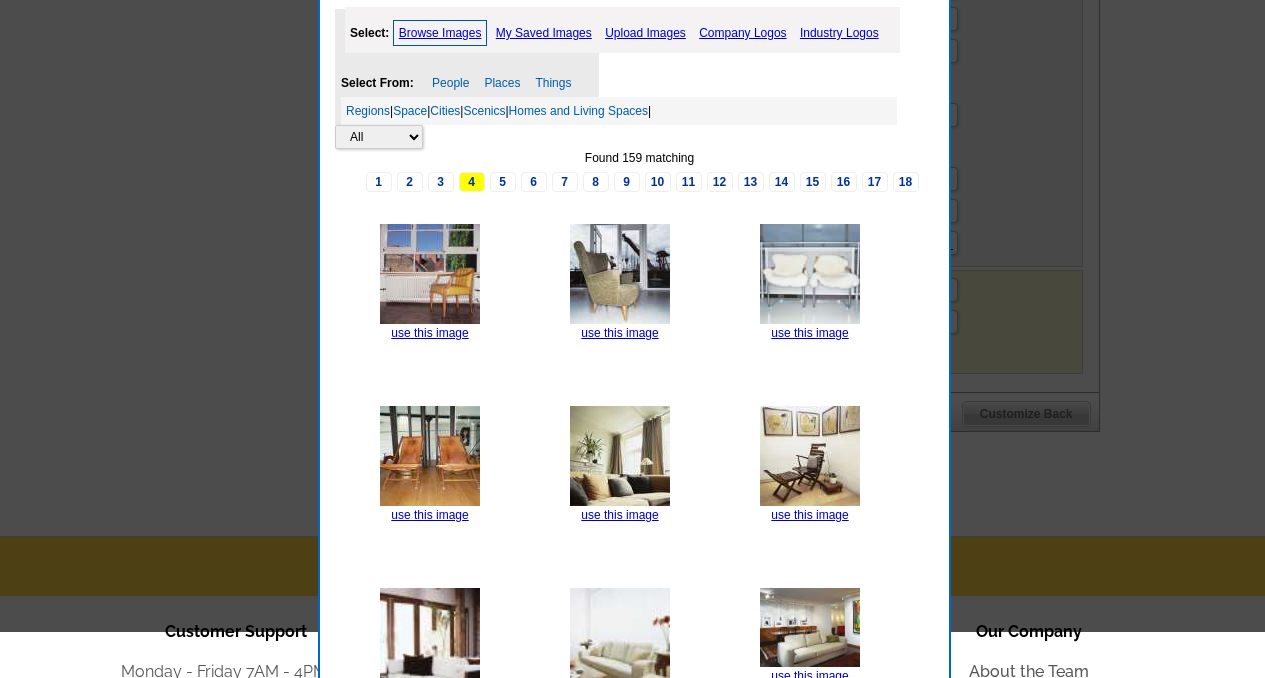 scroll, scrollTop: 884, scrollLeft: 0, axis: vertical 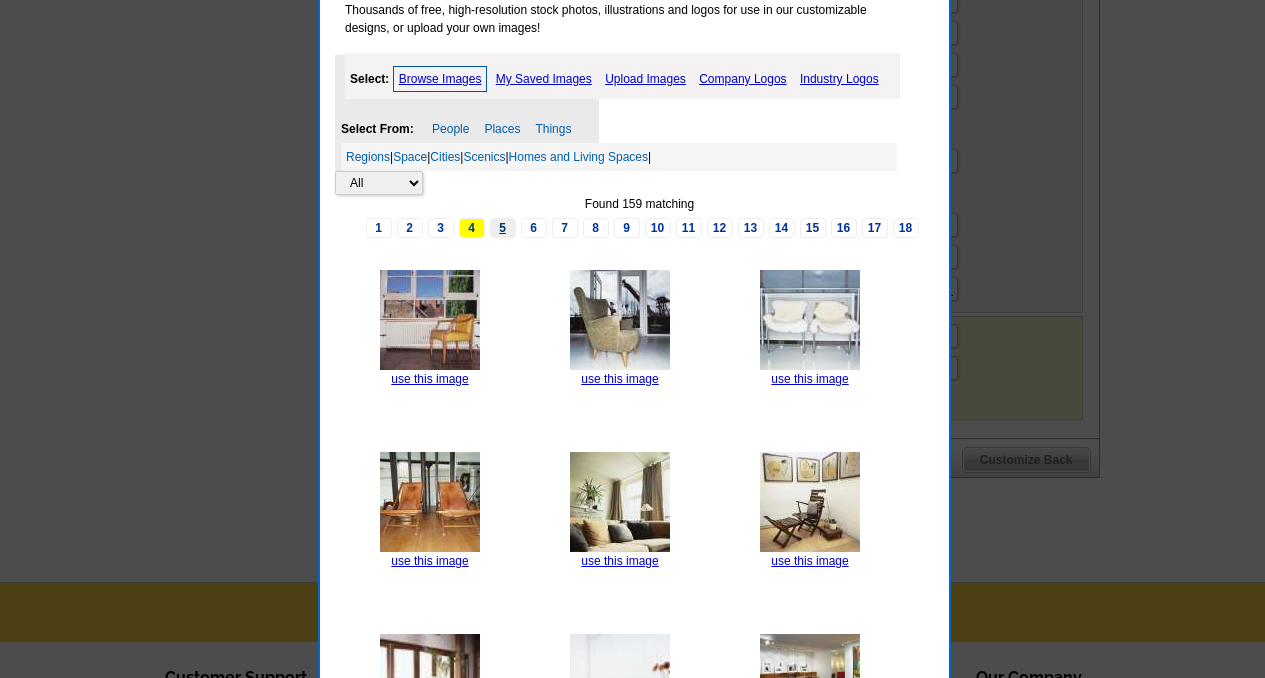 click on "5" at bounding box center (503, 228) 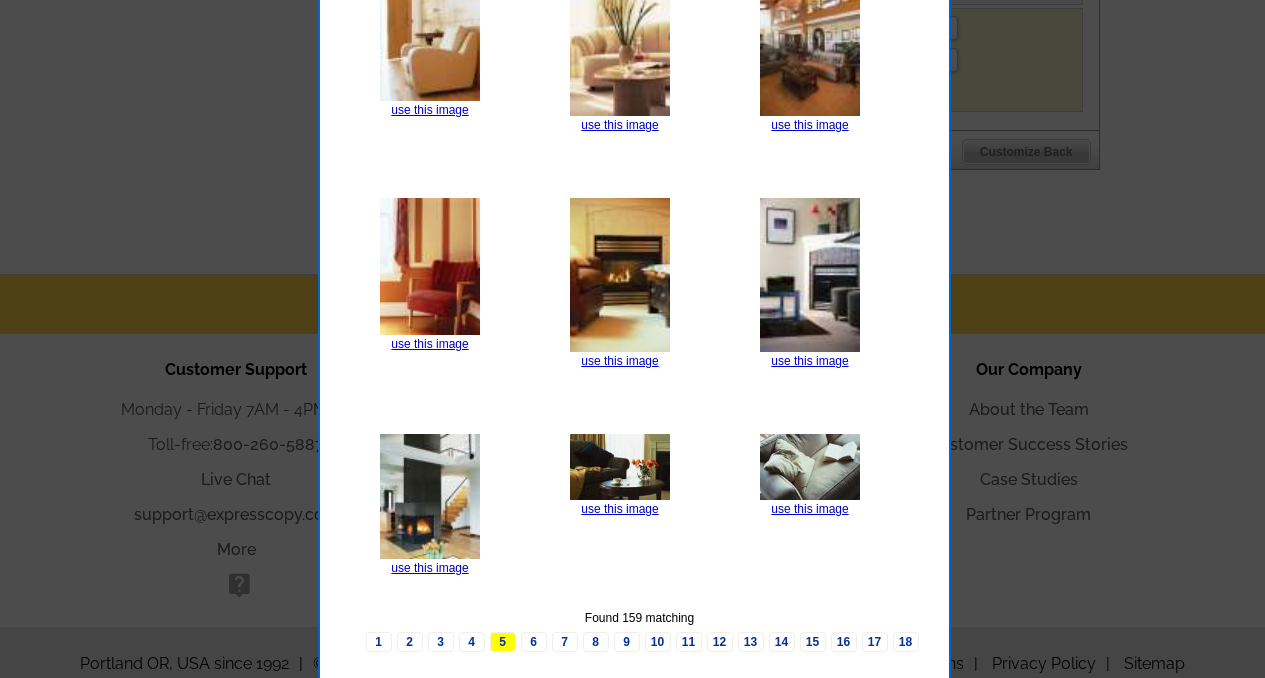 scroll, scrollTop: 1194, scrollLeft: 0, axis: vertical 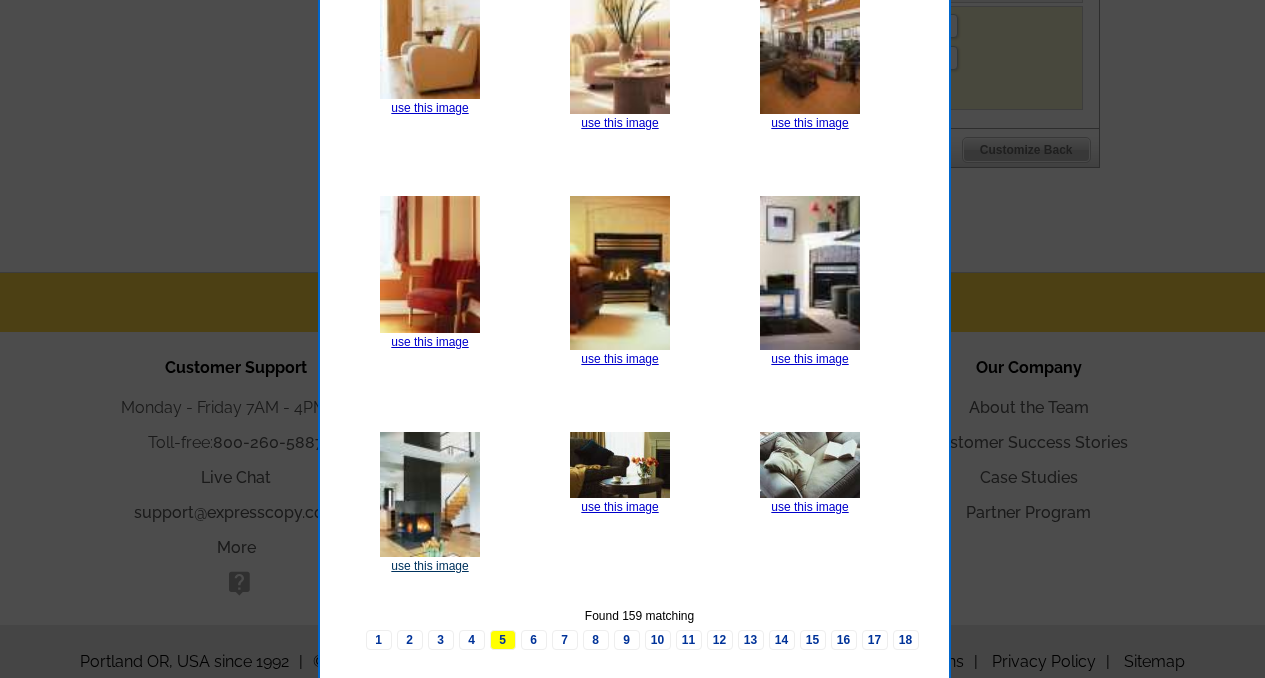click on "use this image" at bounding box center (429, 566) 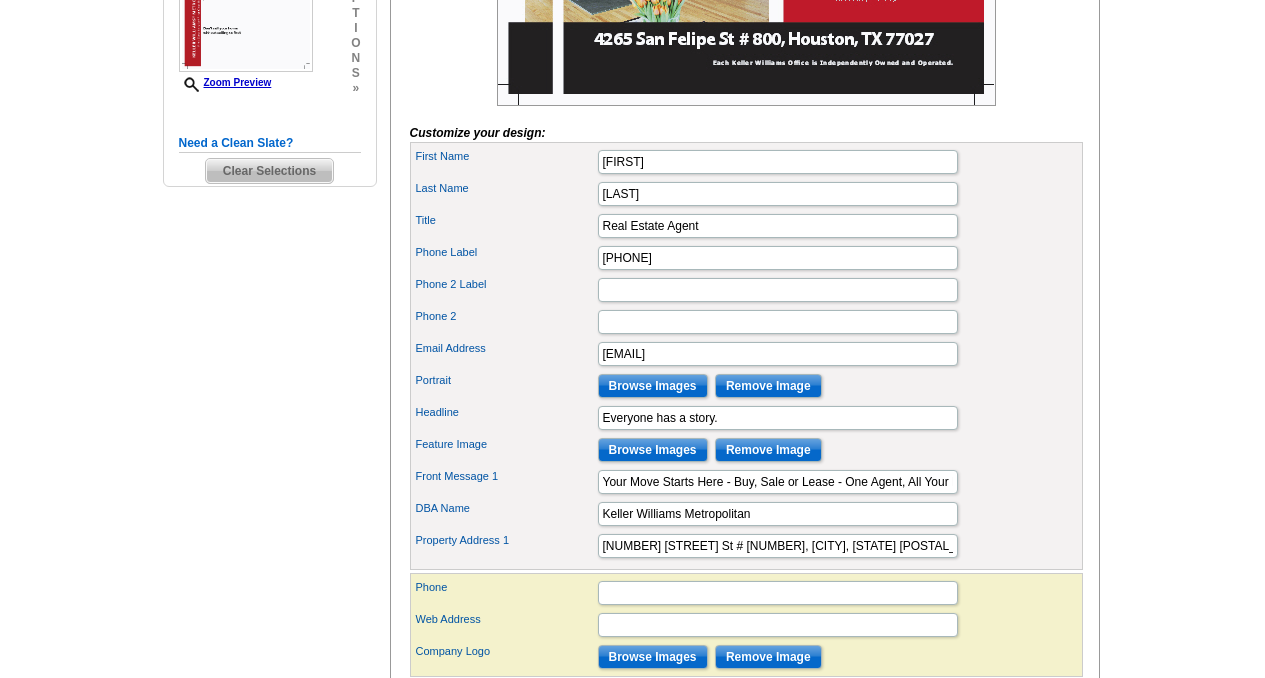 scroll, scrollTop: 660, scrollLeft: 0, axis: vertical 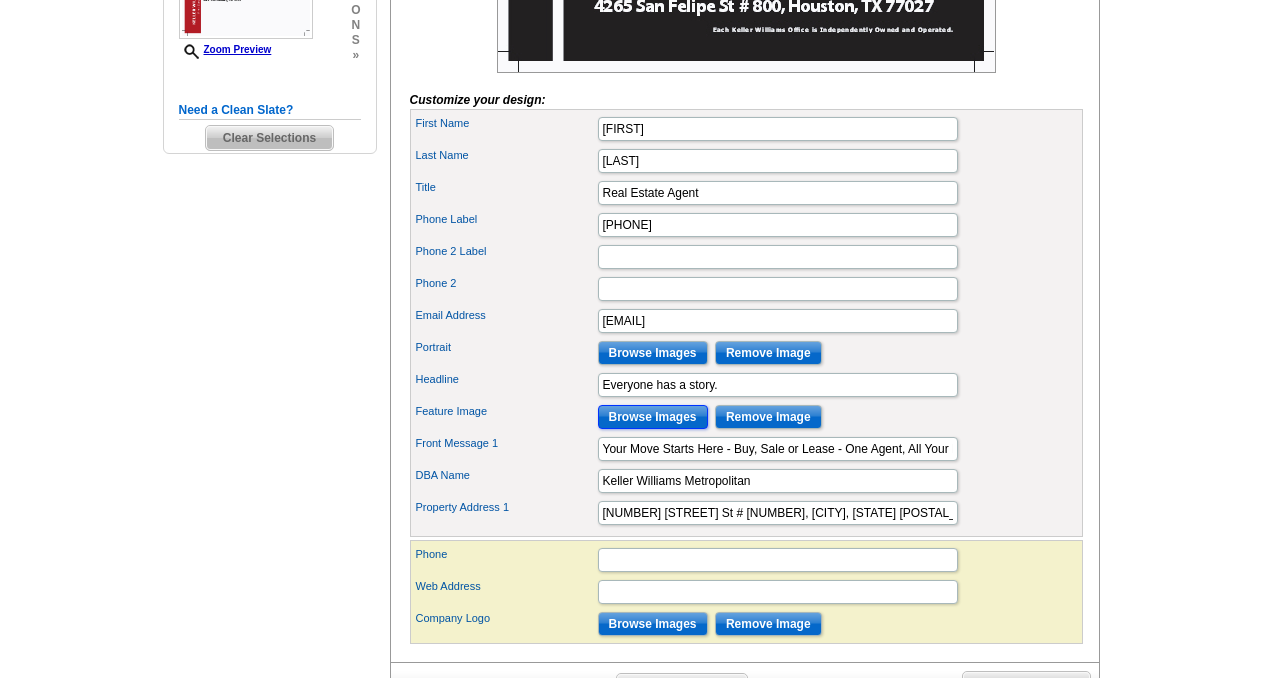 click on "Browse Images" at bounding box center (653, 417) 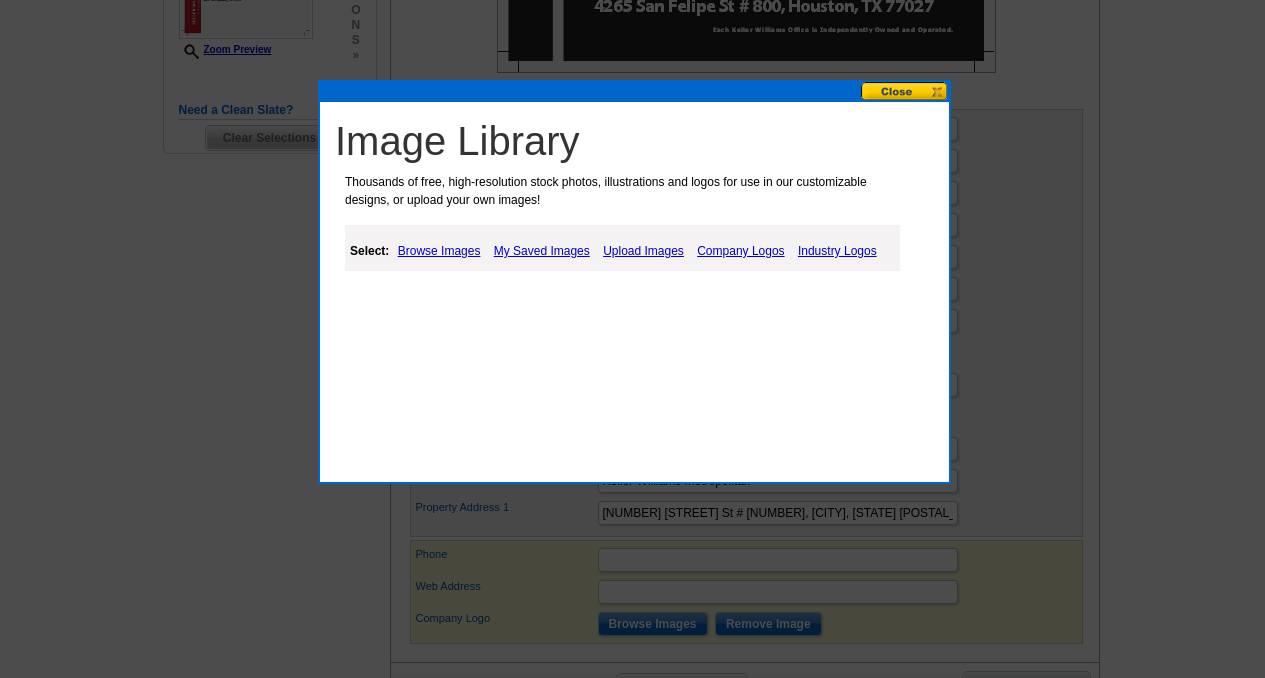 click on "My Saved Images" at bounding box center (542, 251) 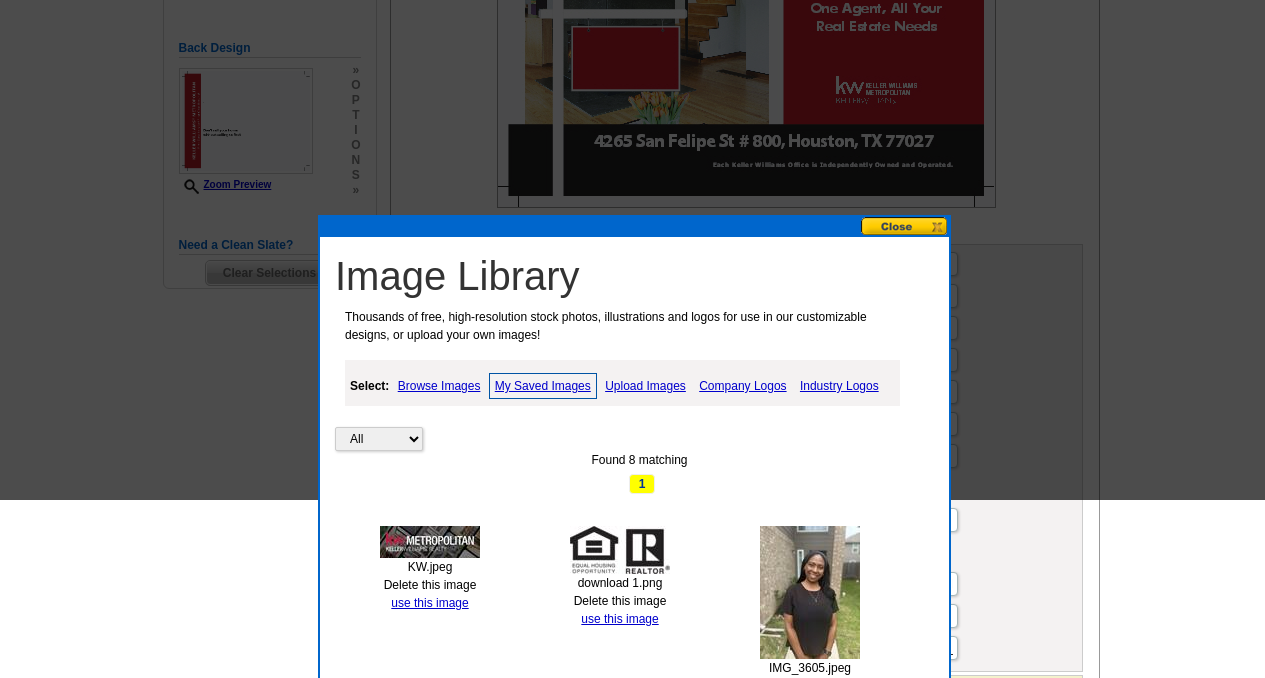 scroll, scrollTop: 560, scrollLeft: 0, axis: vertical 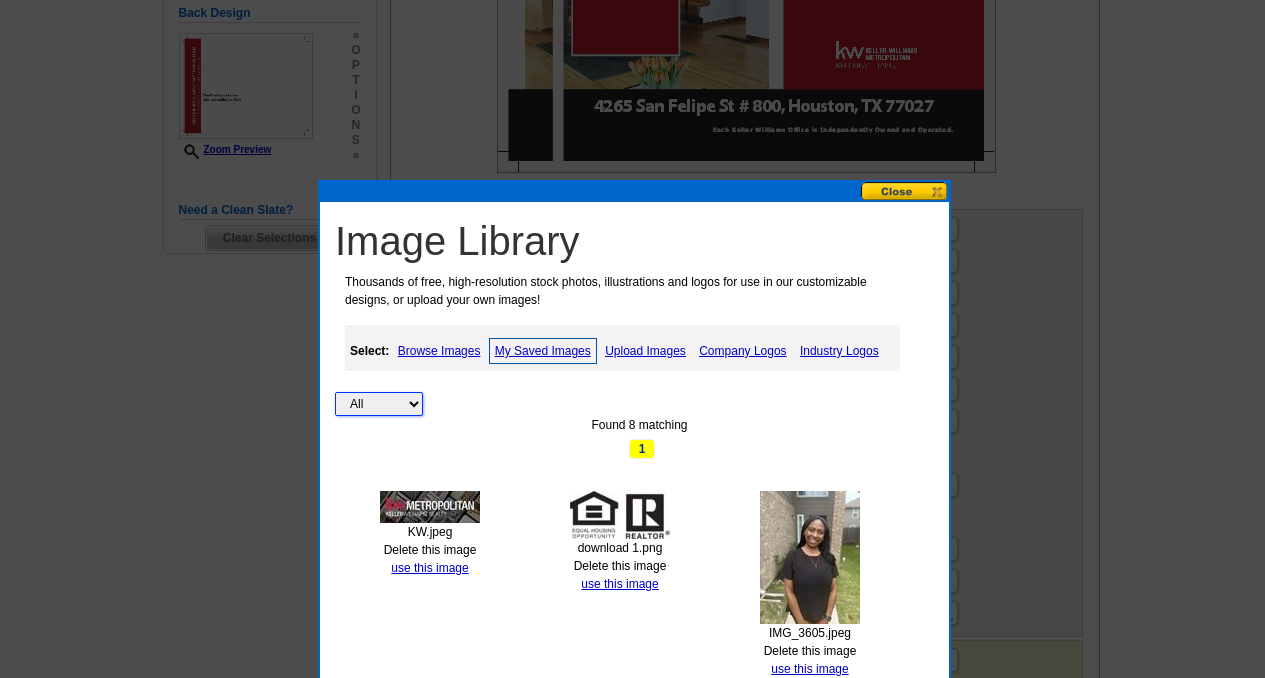 click on "All Property" at bounding box center [379, 404] 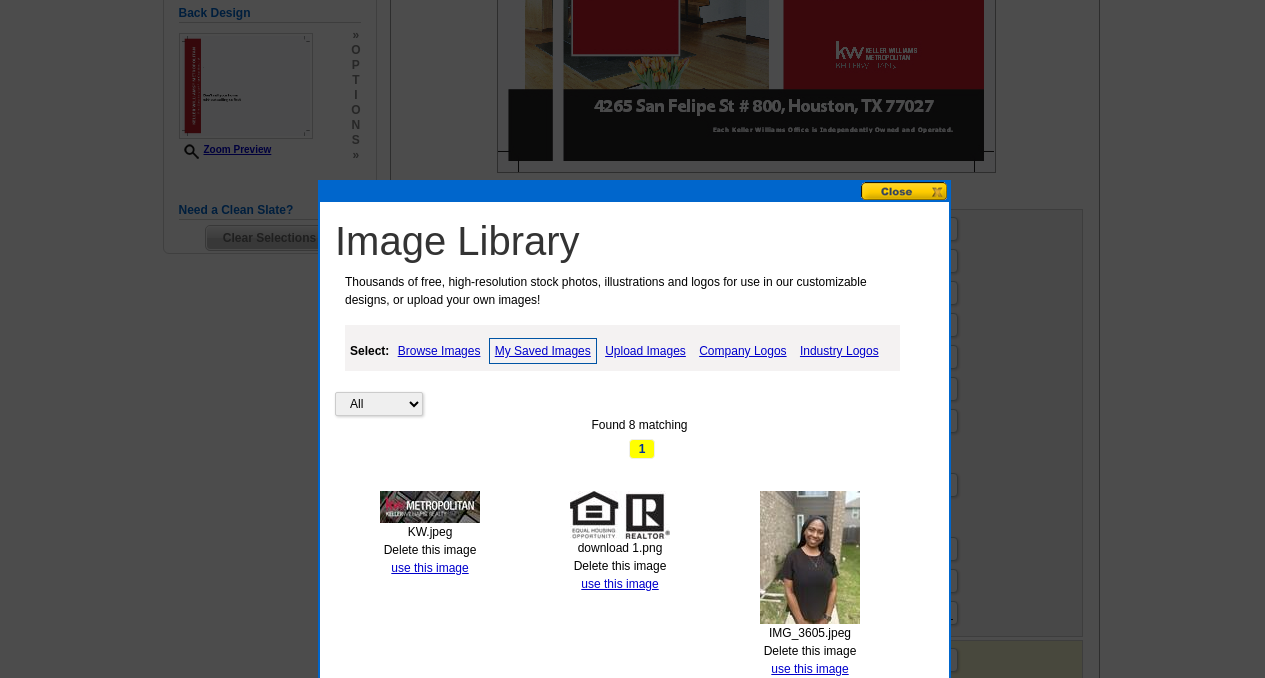 click on "Upload Images" at bounding box center [645, 351] 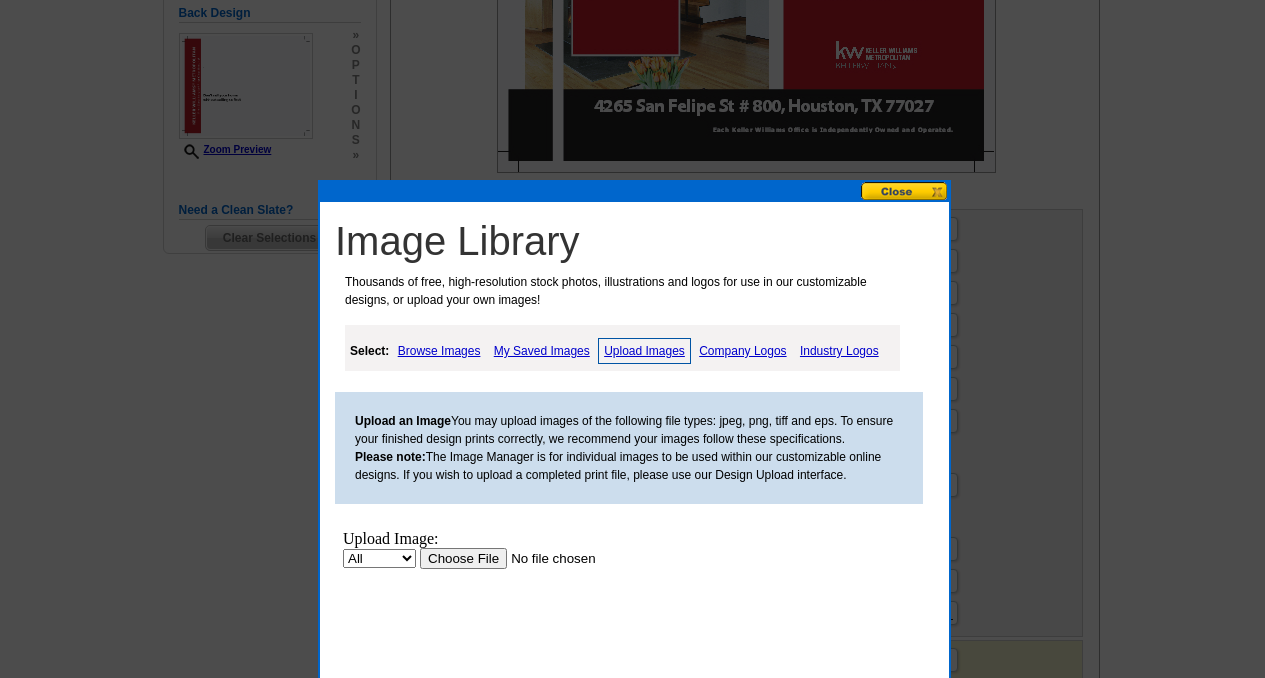 scroll, scrollTop: 0, scrollLeft: 0, axis: both 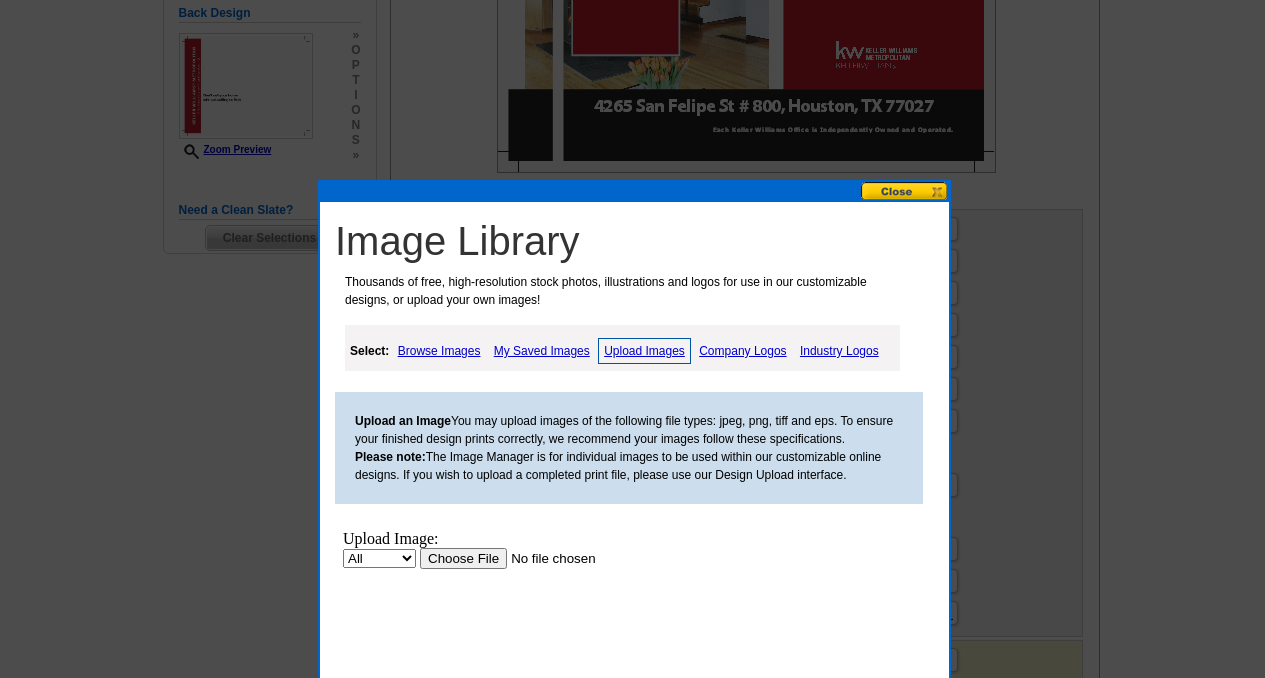 click at bounding box center [546, 558] 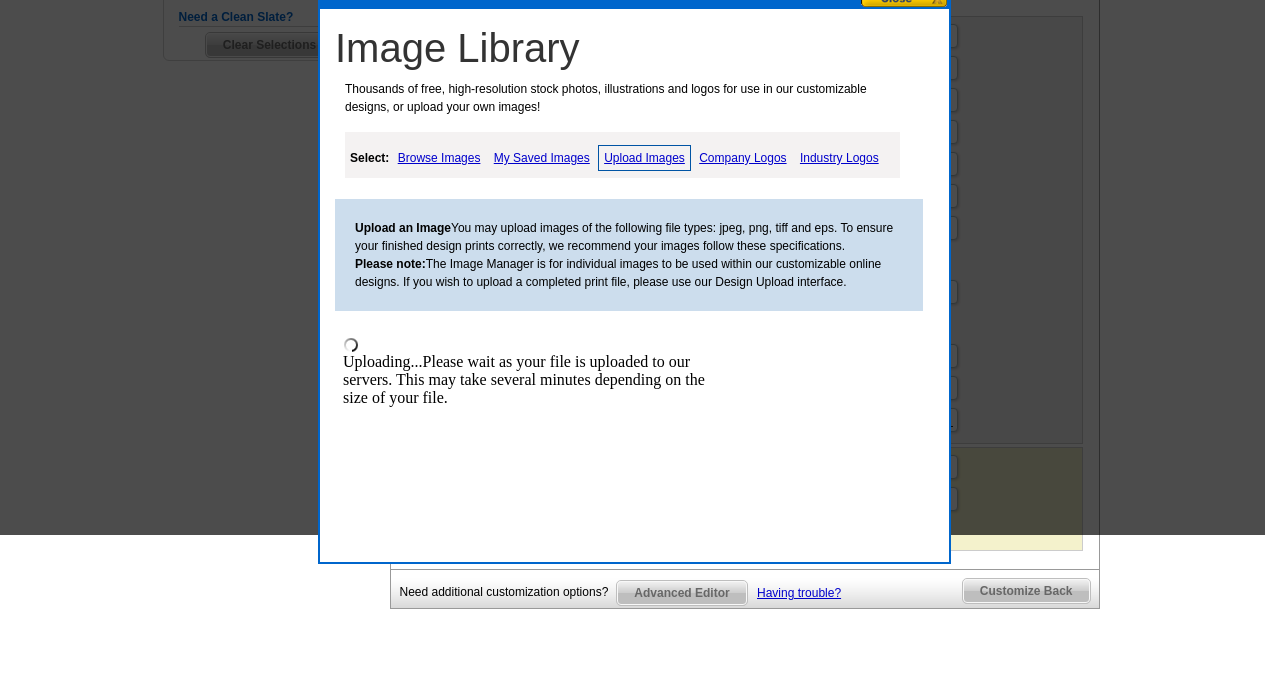 scroll, scrollTop: 840, scrollLeft: 0, axis: vertical 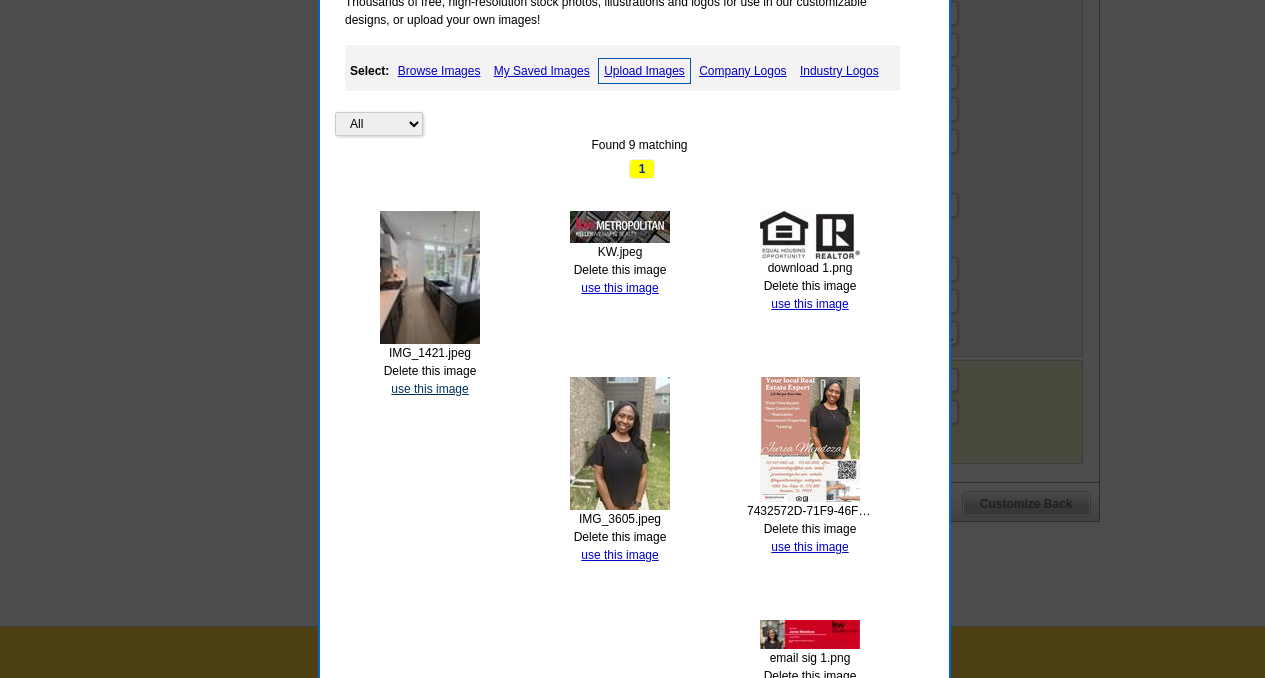 click on "use this image" at bounding box center (429, 389) 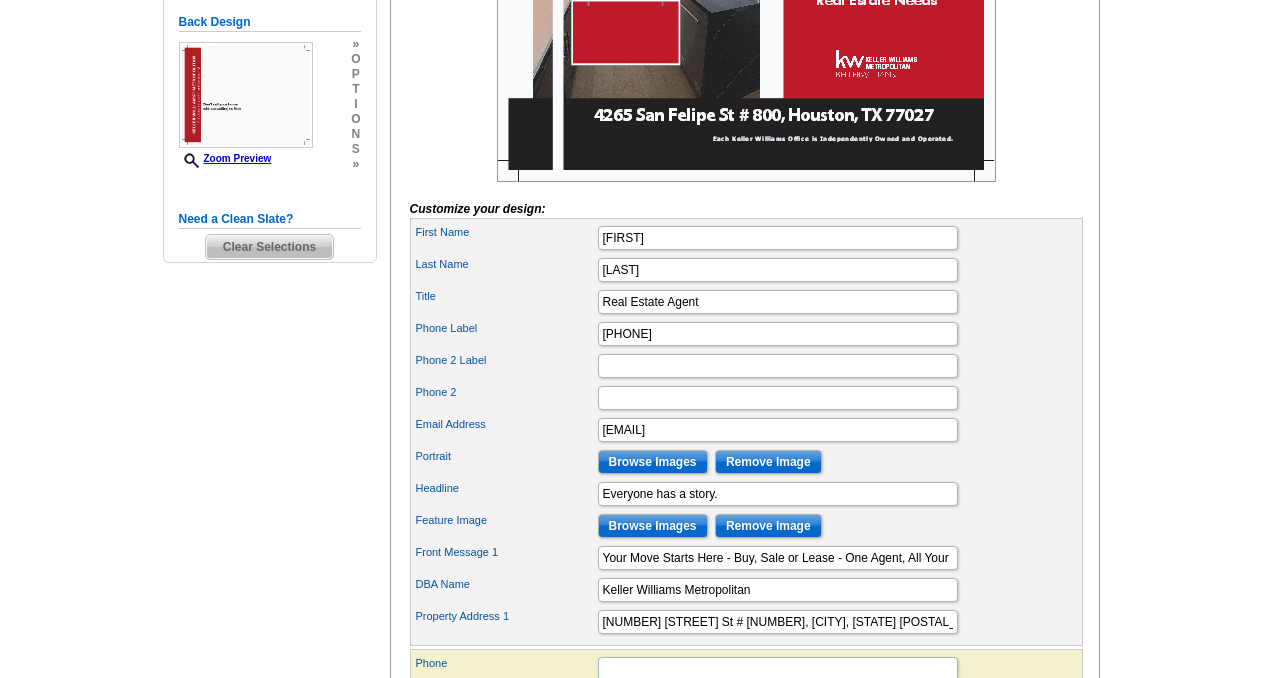 scroll, scrollTop: 553, scrollLeft: 0, axis: vertical 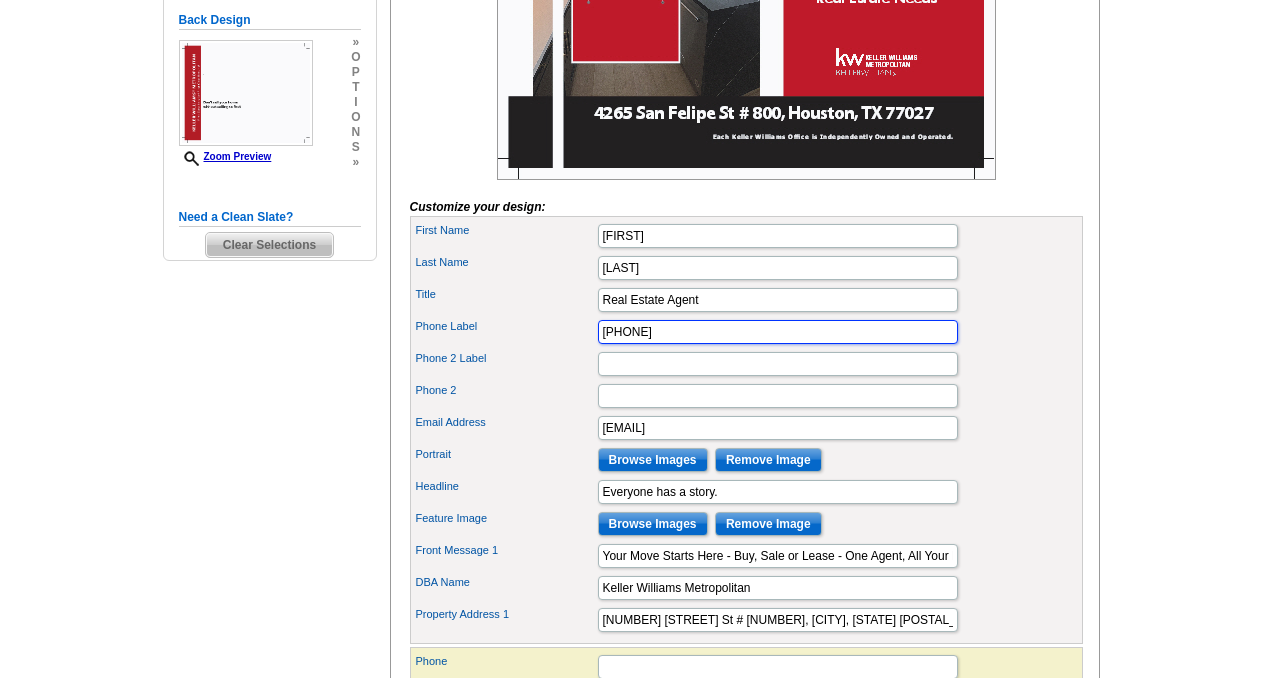 click on "713-437-0602. Cell" at bounding box center (778, 332) 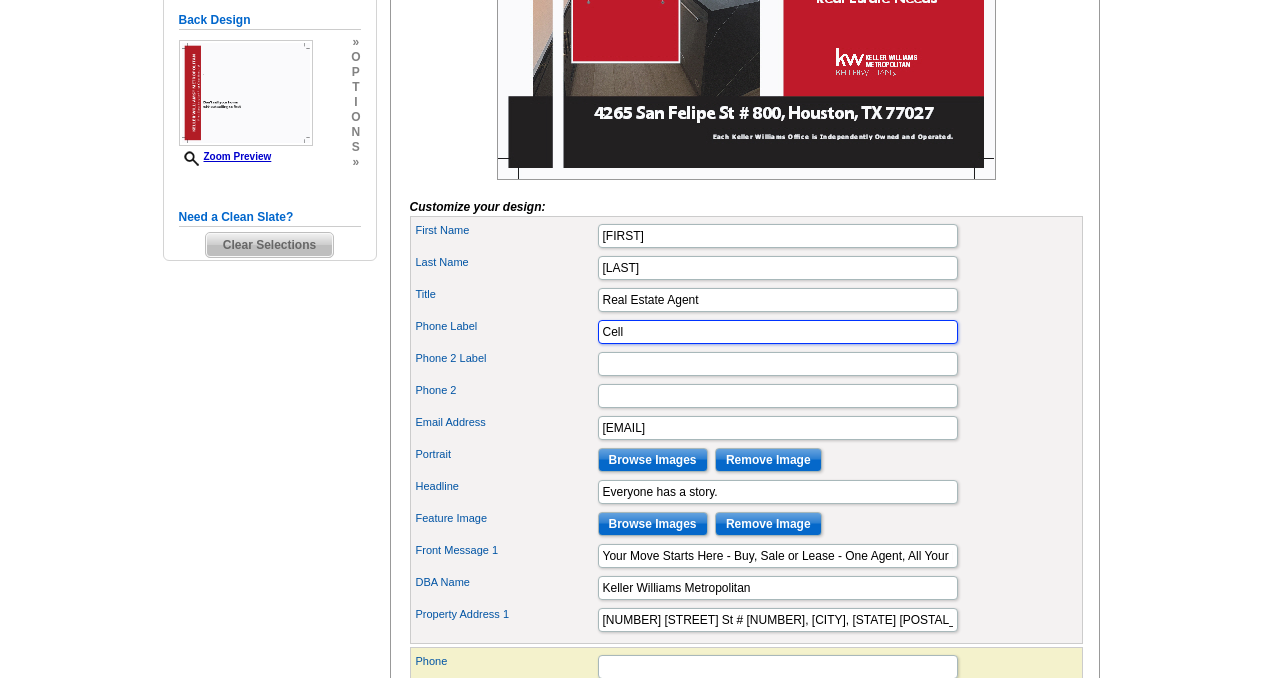 type on "Cell" 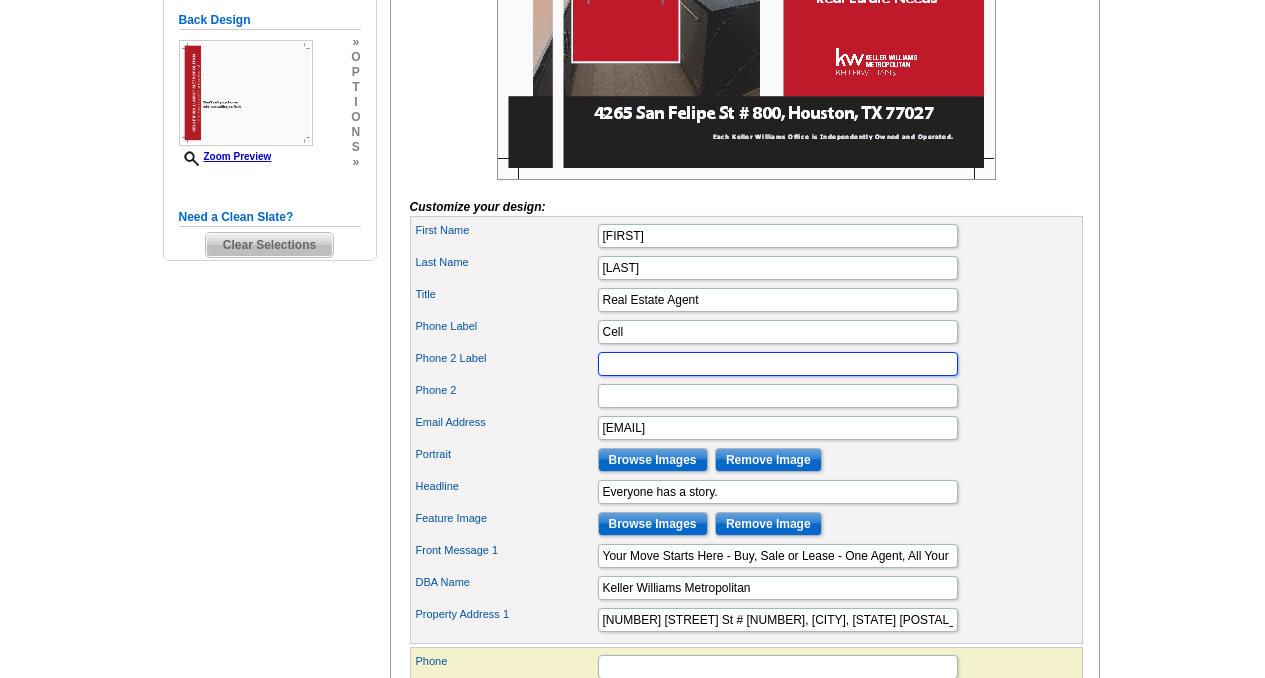 click on "Phone 2 Label" at bounding box center (778, 364) 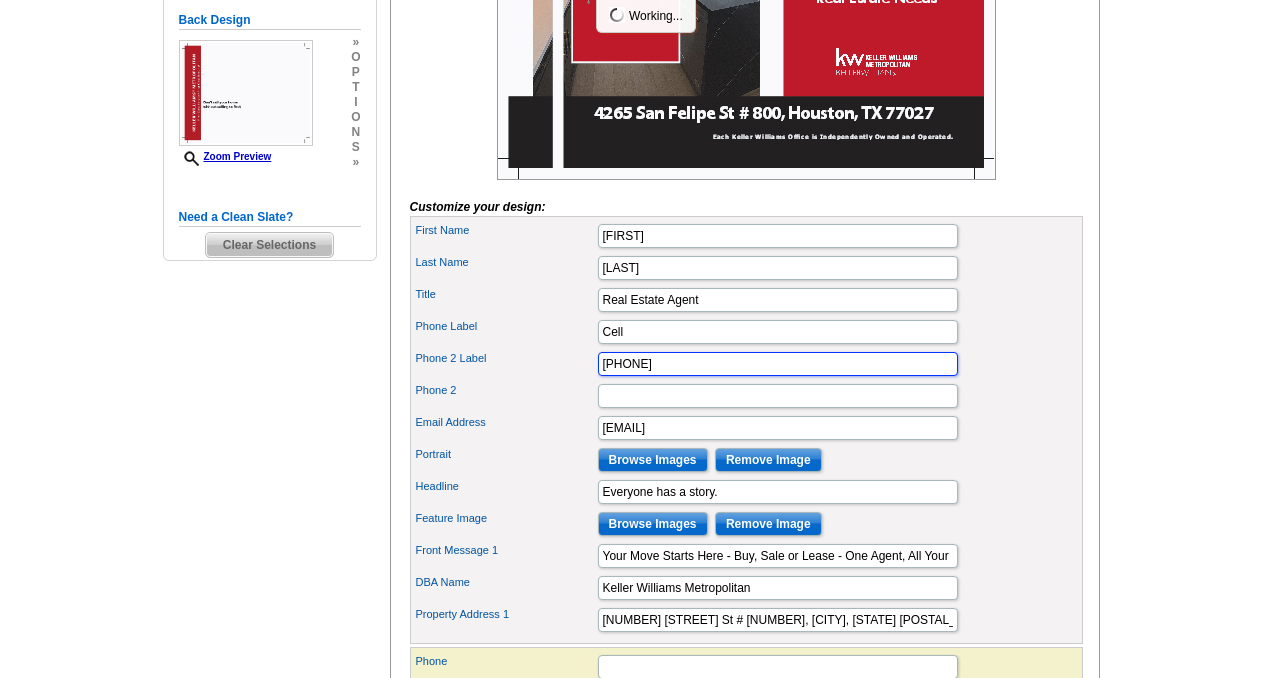click on "7134370602" at bounding box center (778, 364) 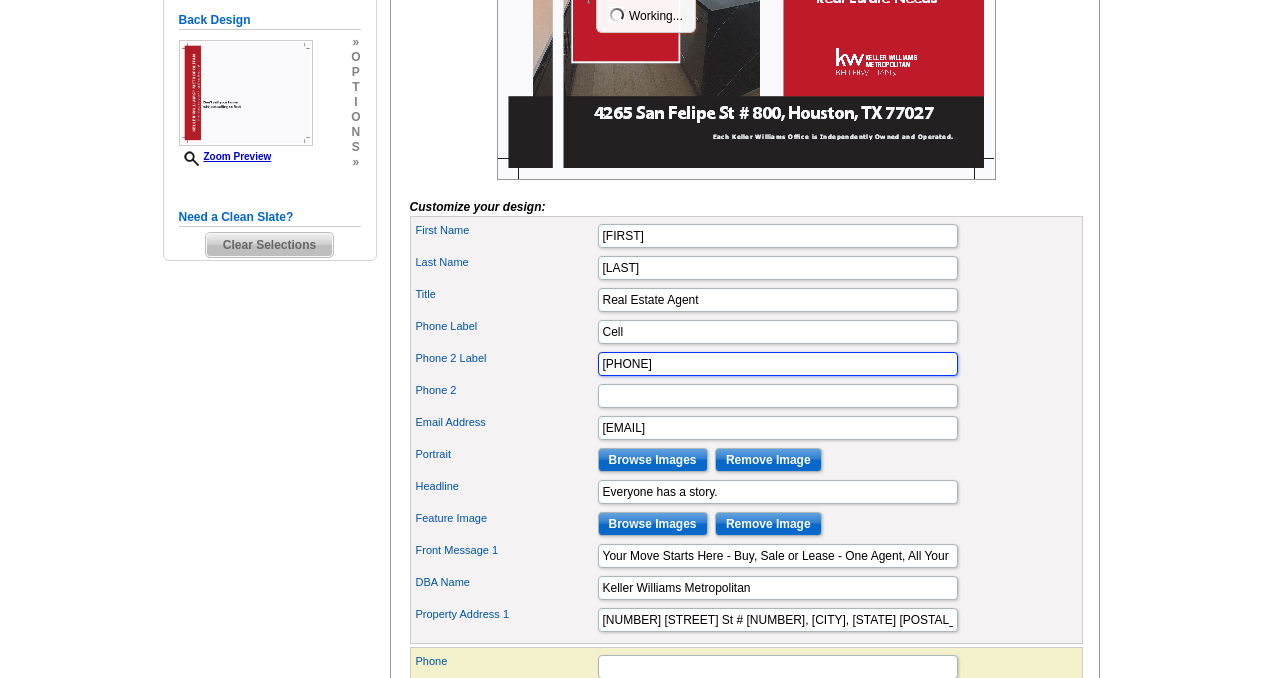 click on "713-4370602" at bounding box center [778, 364] 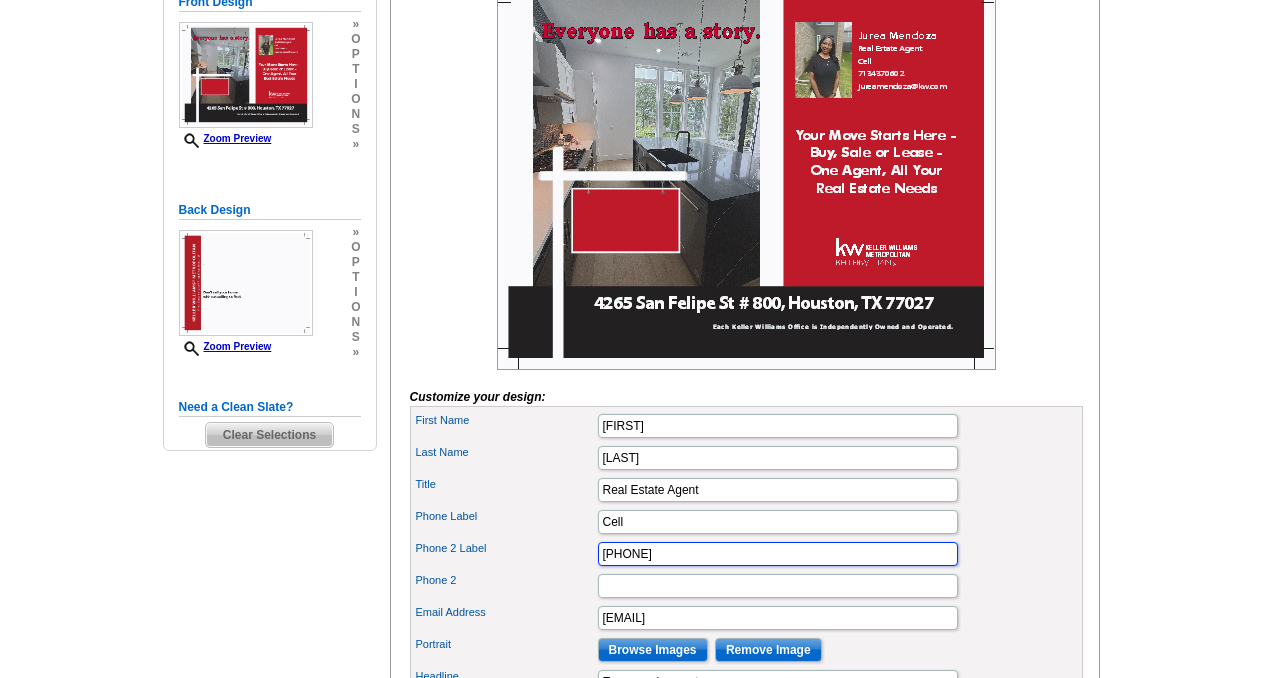 scroll, scrollTop: 425, scrollLeft: 0, axis: vertical 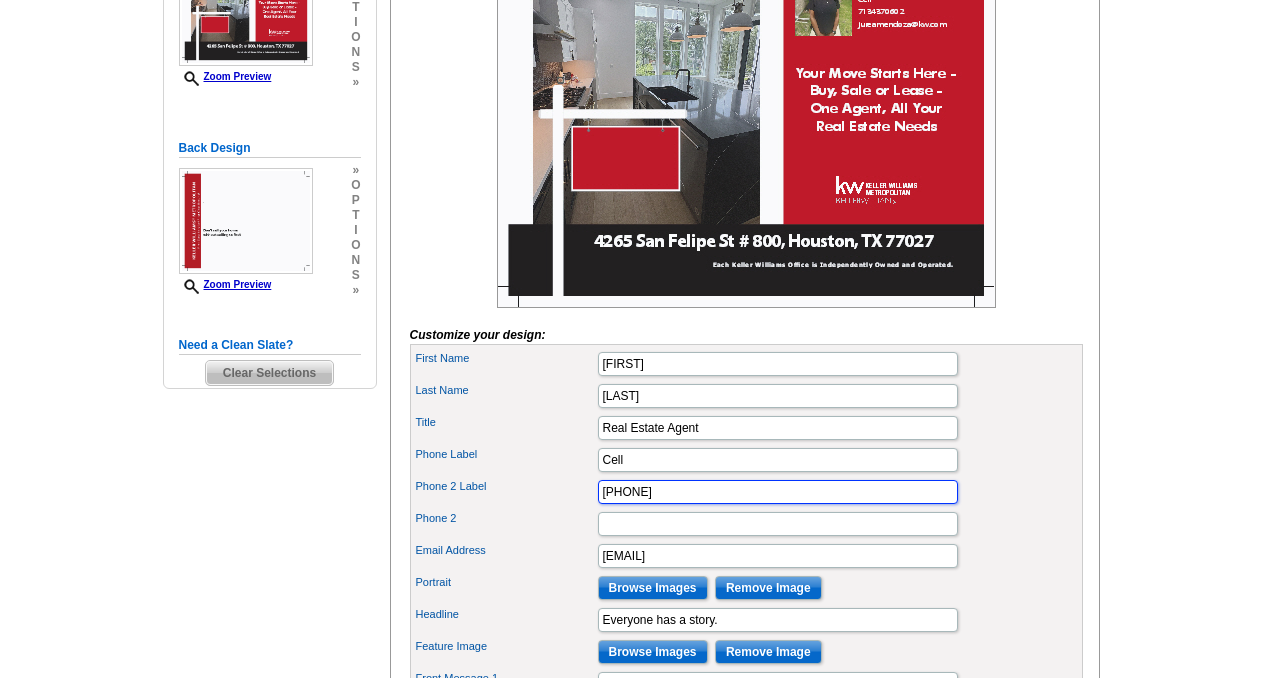 type on "713-437-0602" 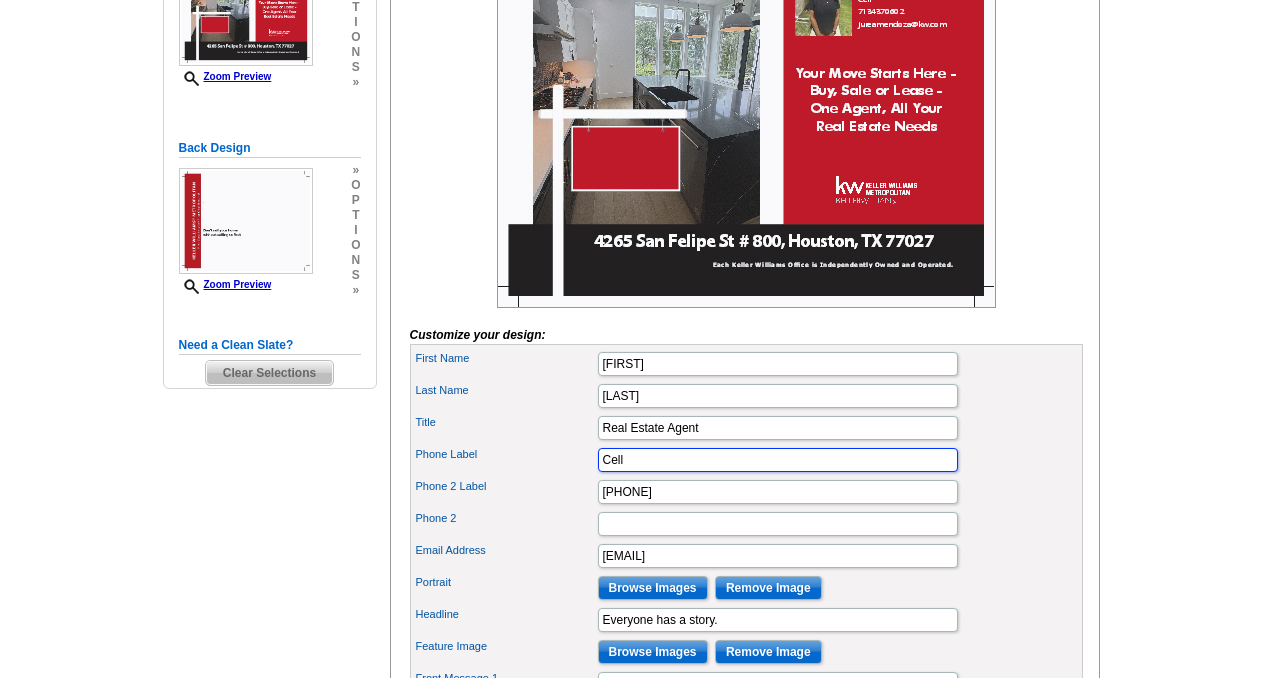 click on "Cell" at bounding box center [778, 460] 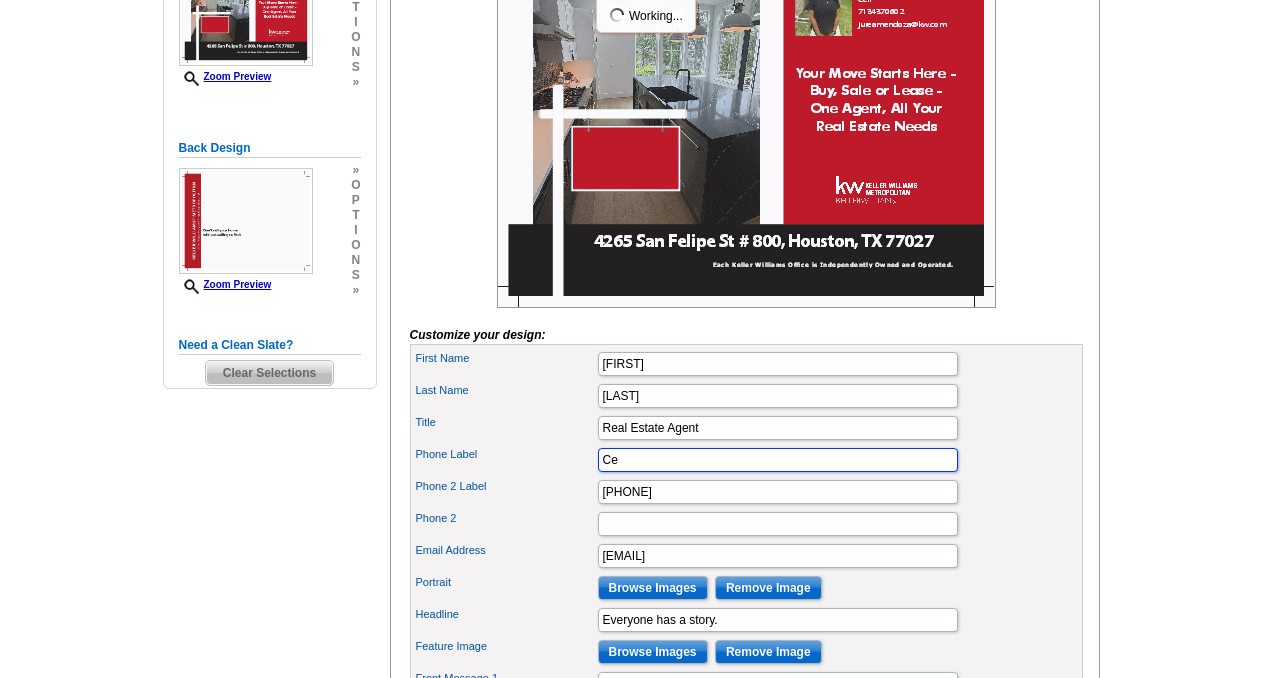 type on "C" 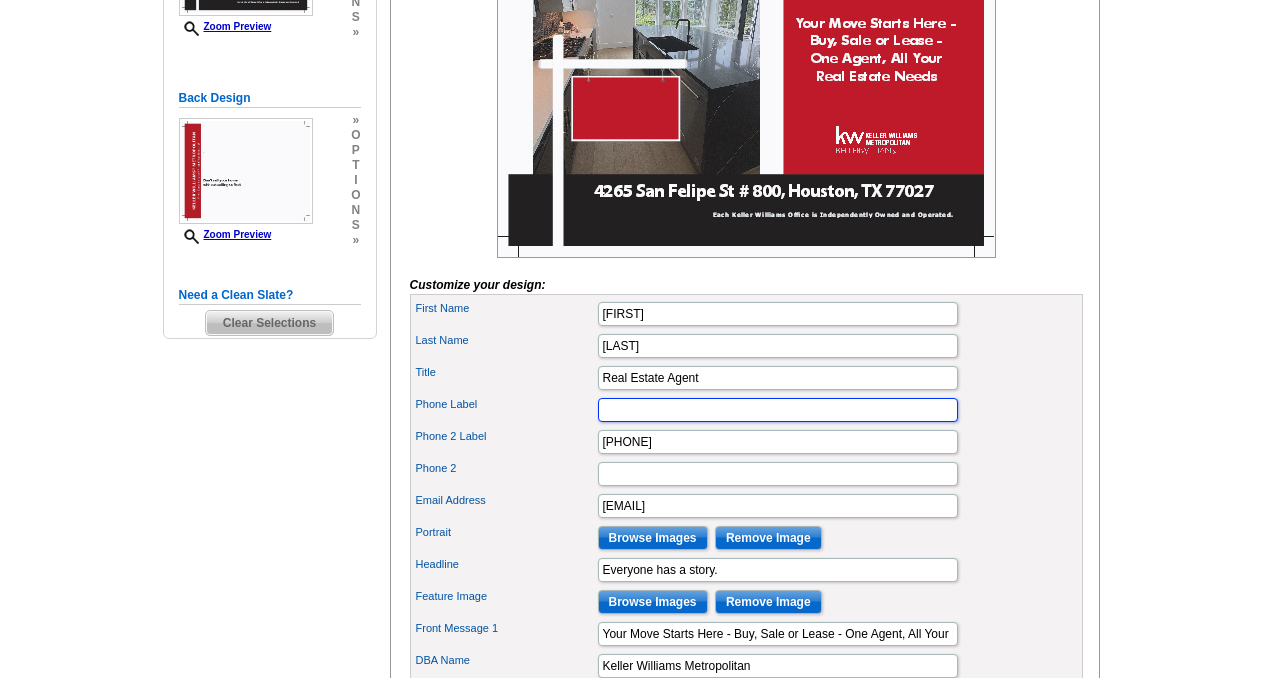 scroll, scrollTop: 574, scrollLeft: 0, axis: vertical 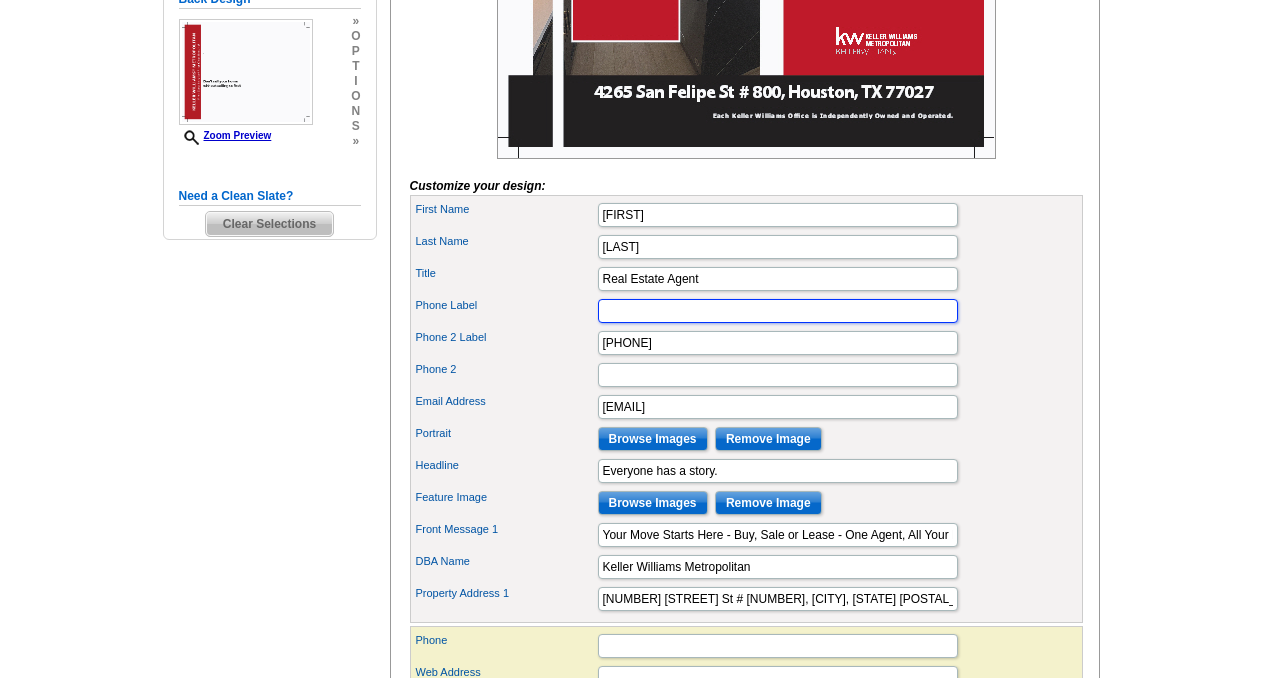 type 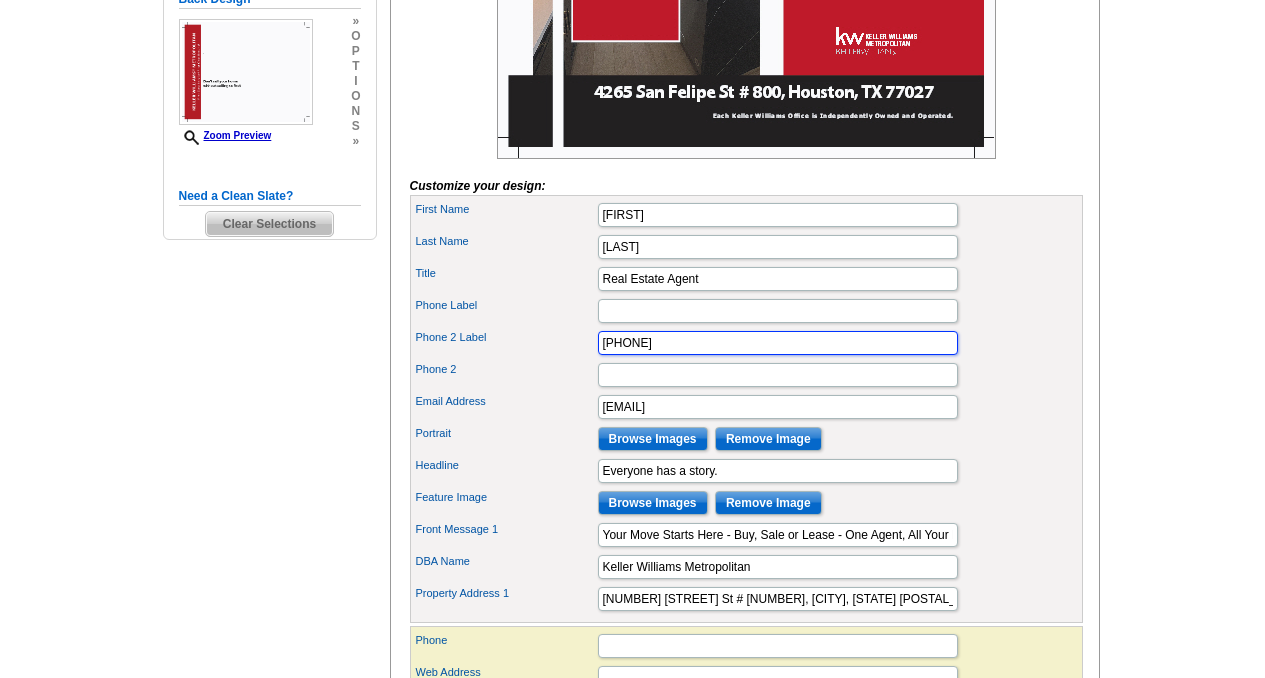 click on "713-437-0602" at bounding box center [778, 343] 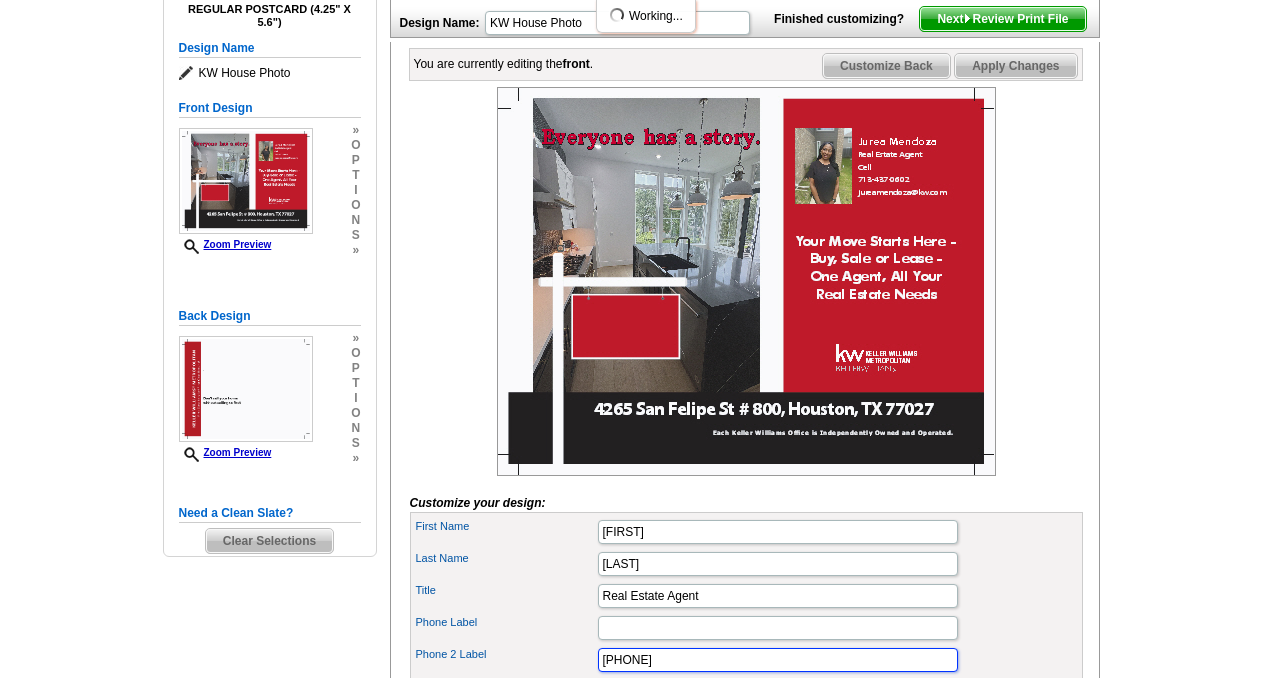 scroll, scrollTop: 512, scrollLeft: 0, axis: vertical 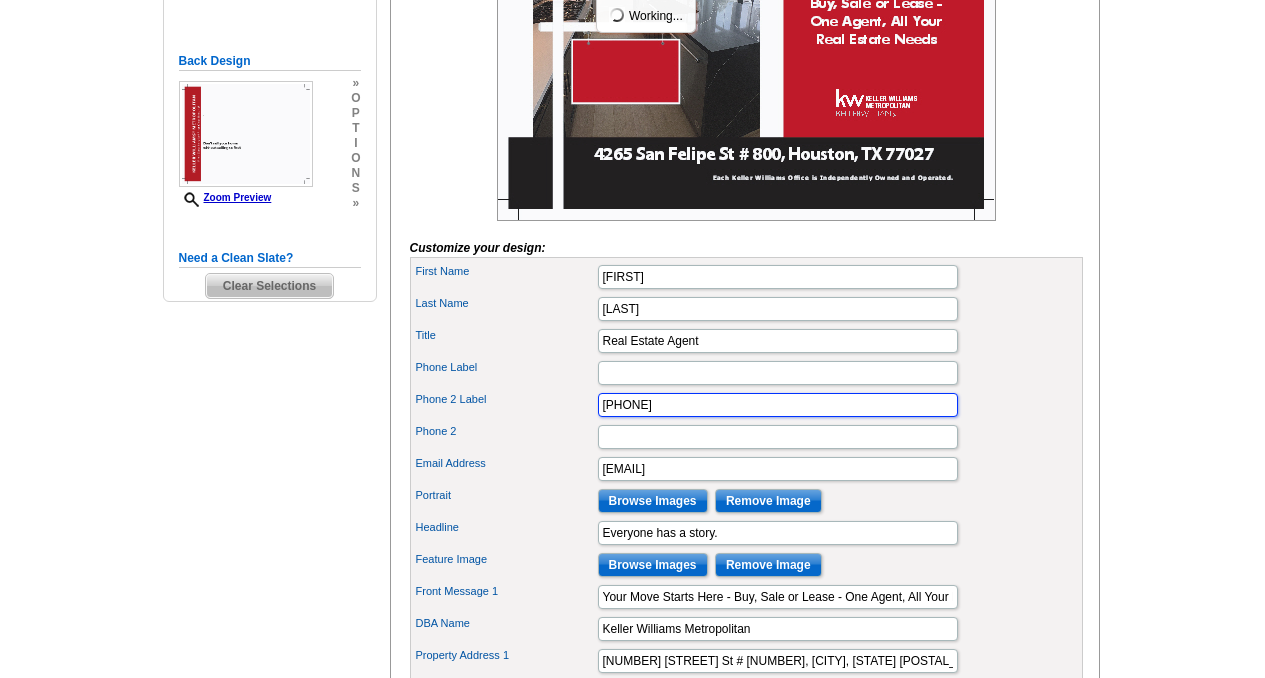 drag, startPoint x: 682, startPoint y: 433, endPoint x: 577, endPoint y: 433, distance: 105 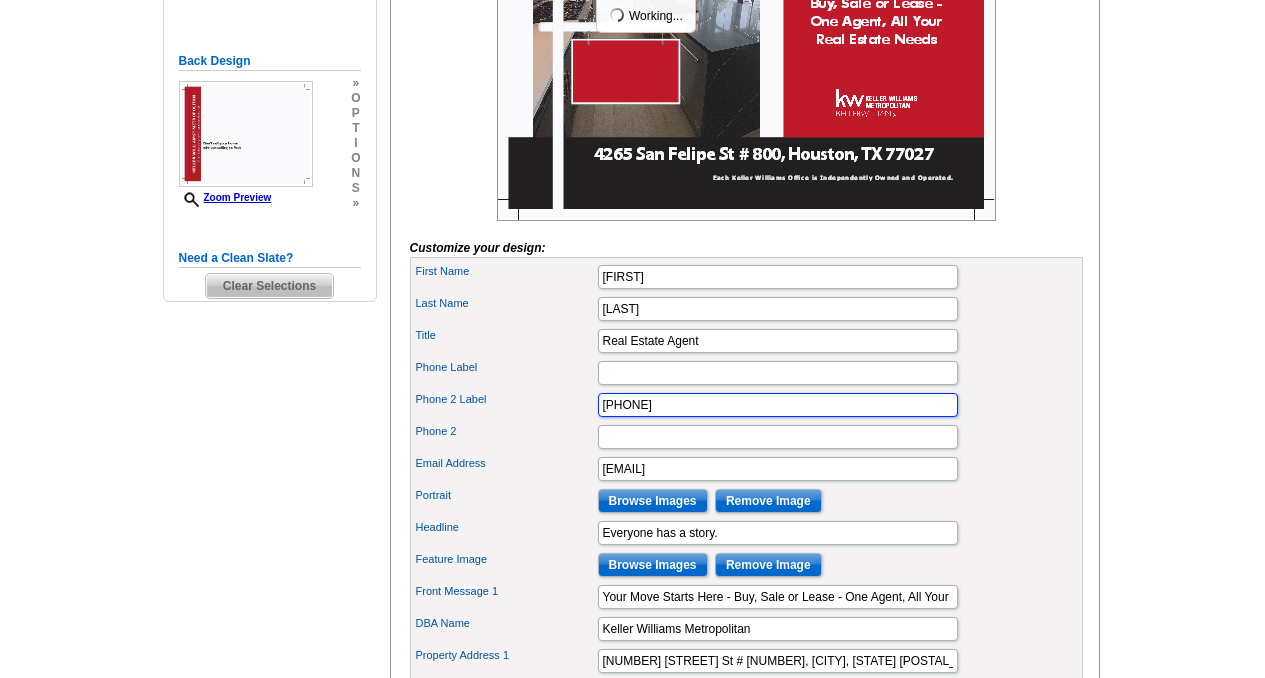 click on "Phone 2 Label
713-437-0602" at bounding box center [746, 405] 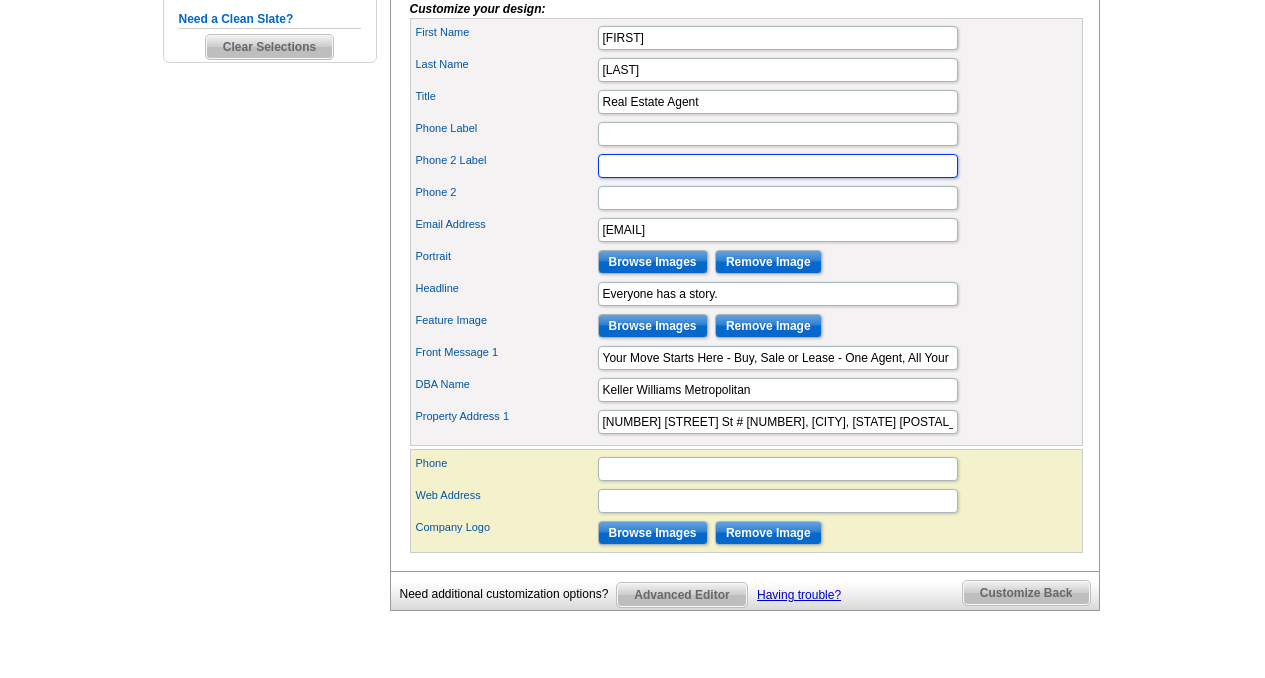 scroll, scrollTop: 858, scrollLeft: 0, axis: vertical 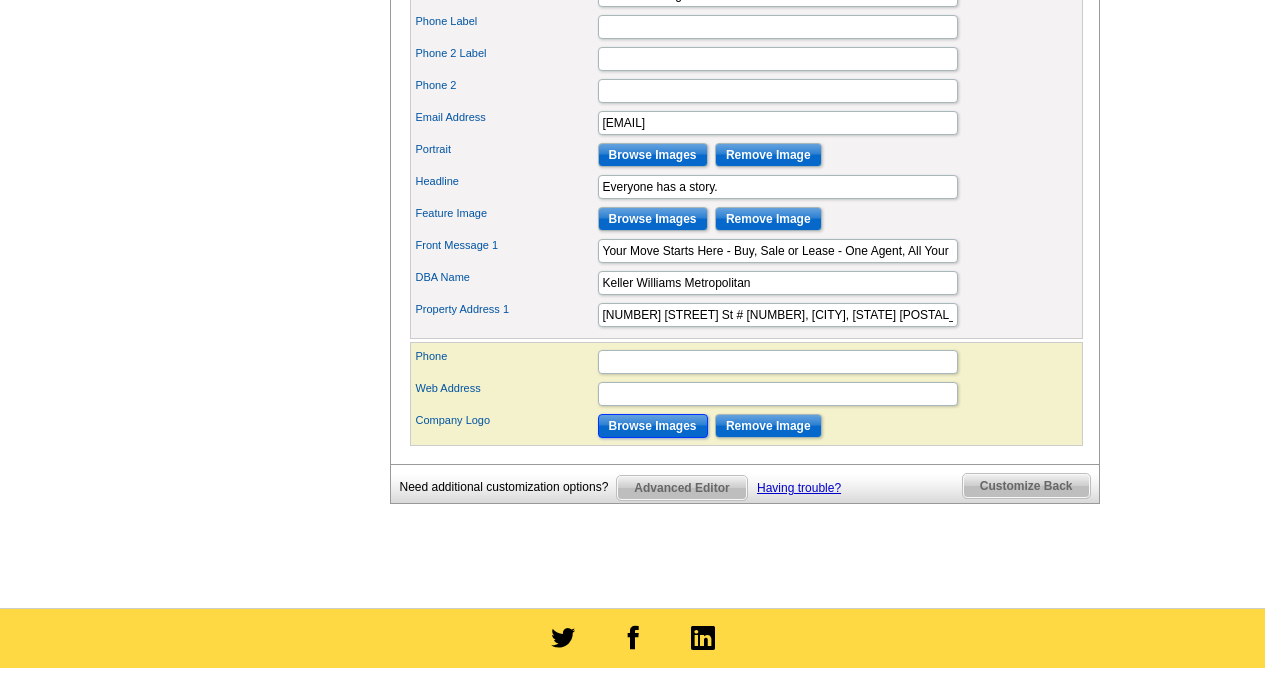 click on "Browse Images" at bounding box center [653, 426] 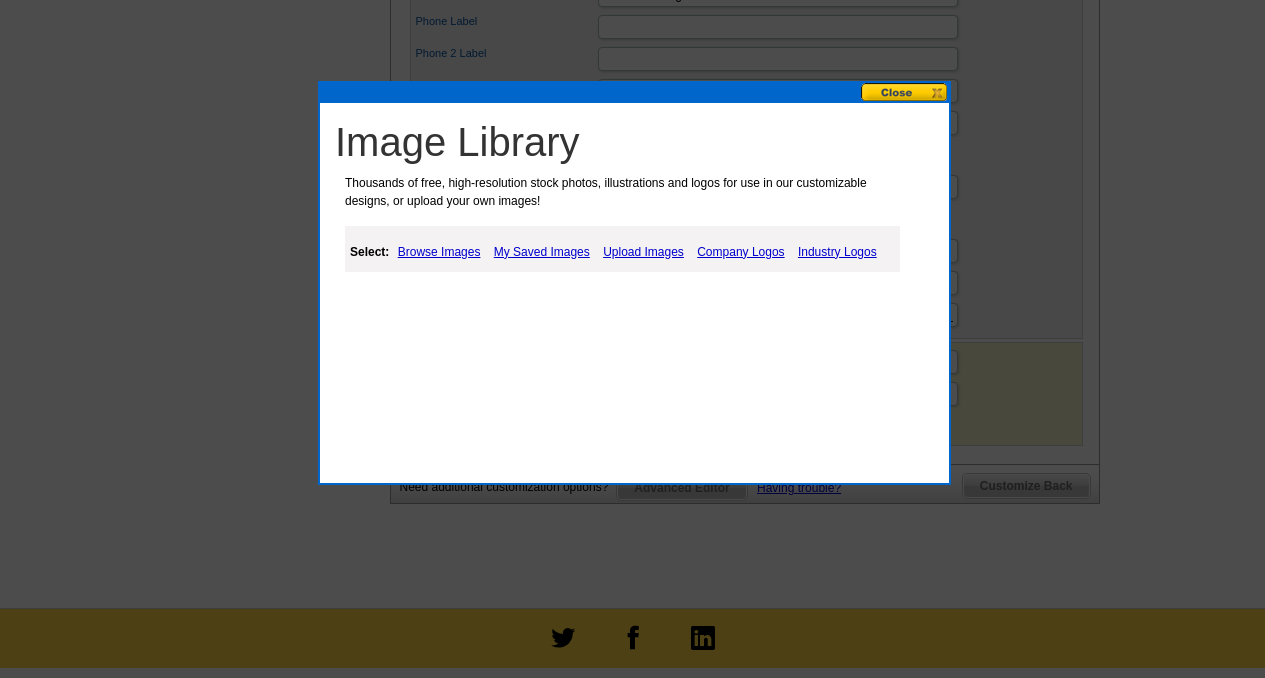 click on "My Saved Images" at bounding box center (542, 252) 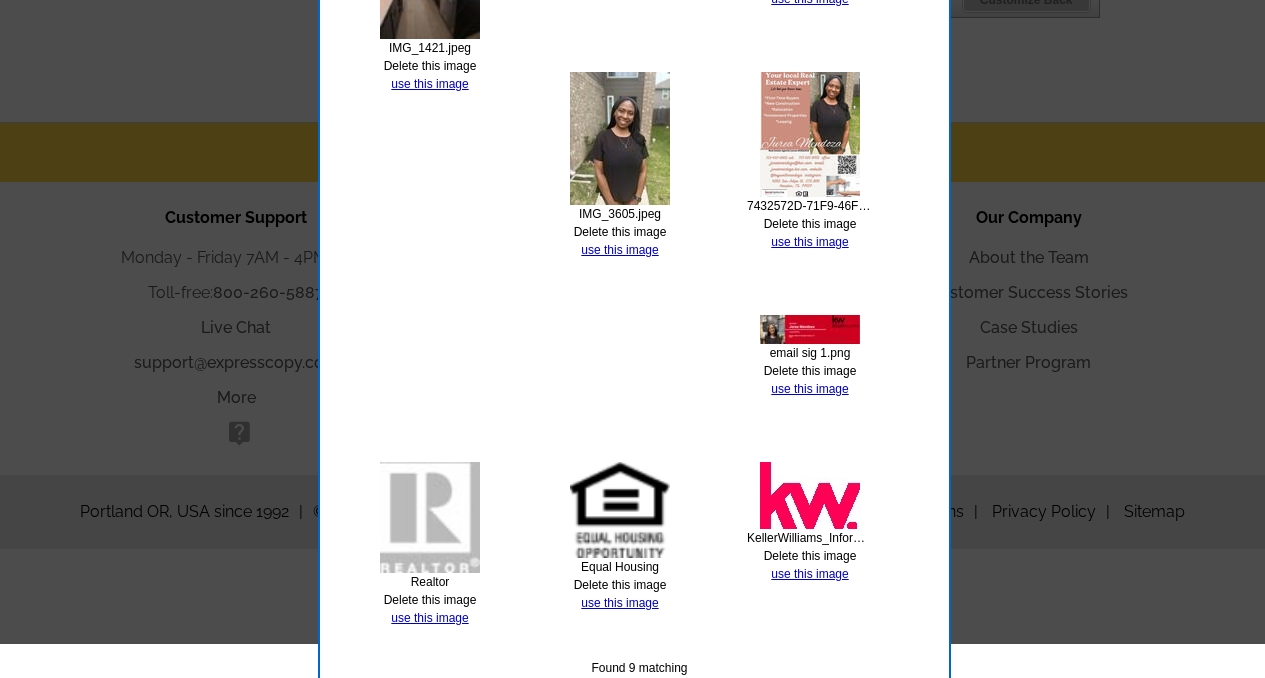 scroll, scrollTop: 1382, scrollLeft: 0, axis: vertical 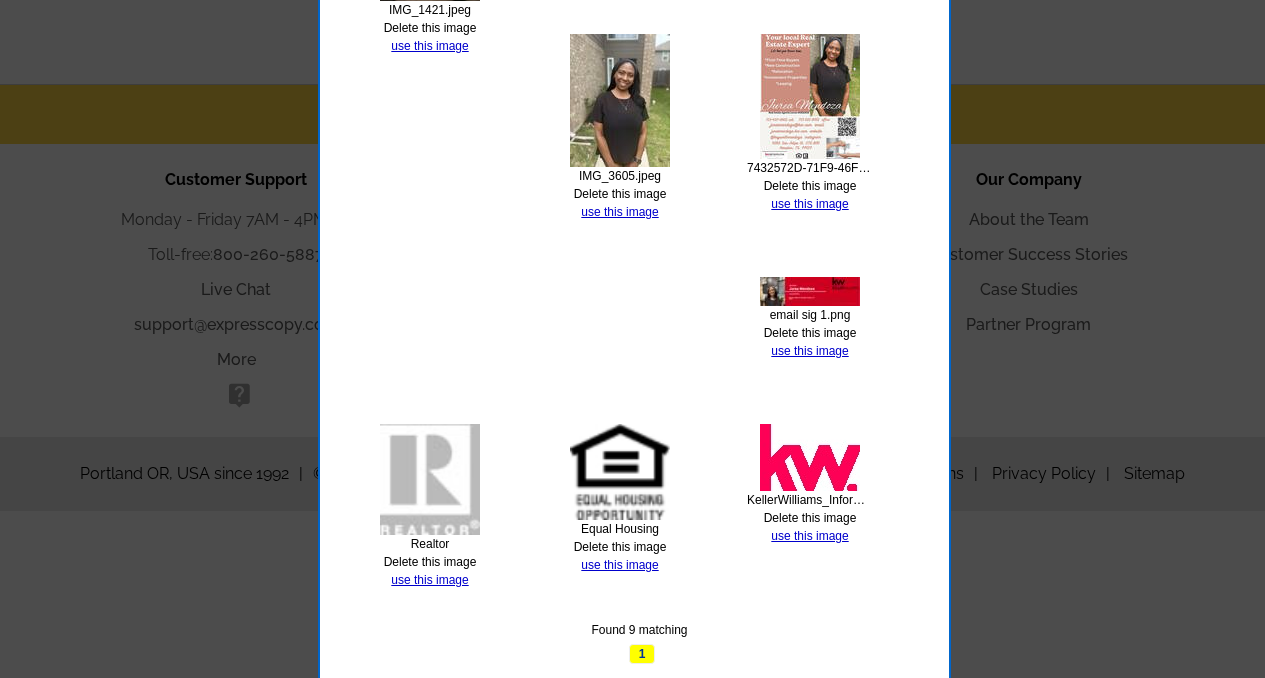 click at bounding box center [810, 457] 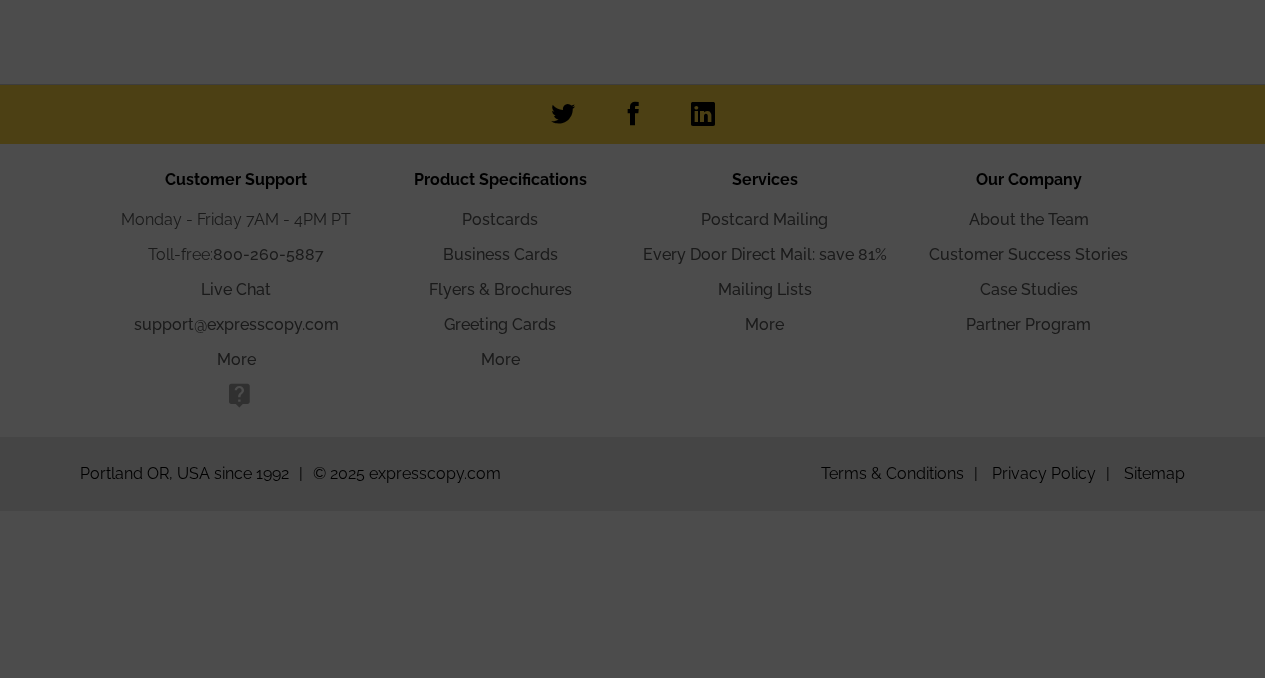 click at bounding box center [632, -352] 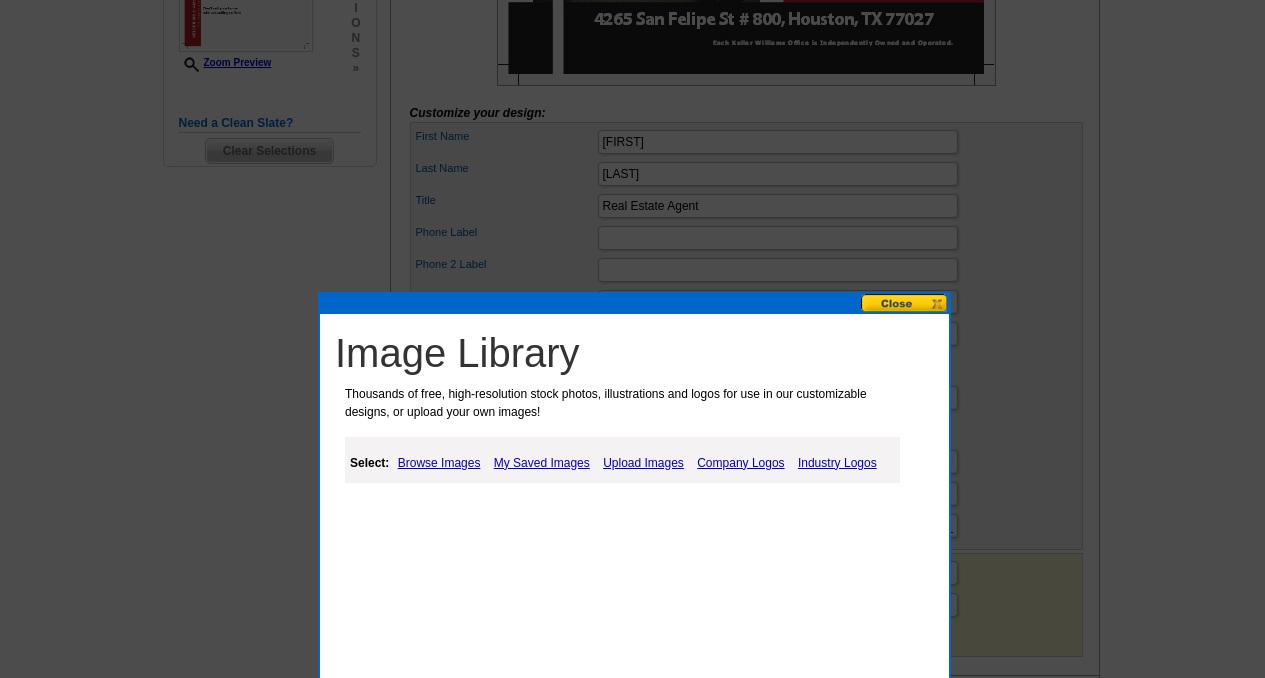 scroll, scrollTop: 747, scrollLeft: 0, axis: vertical 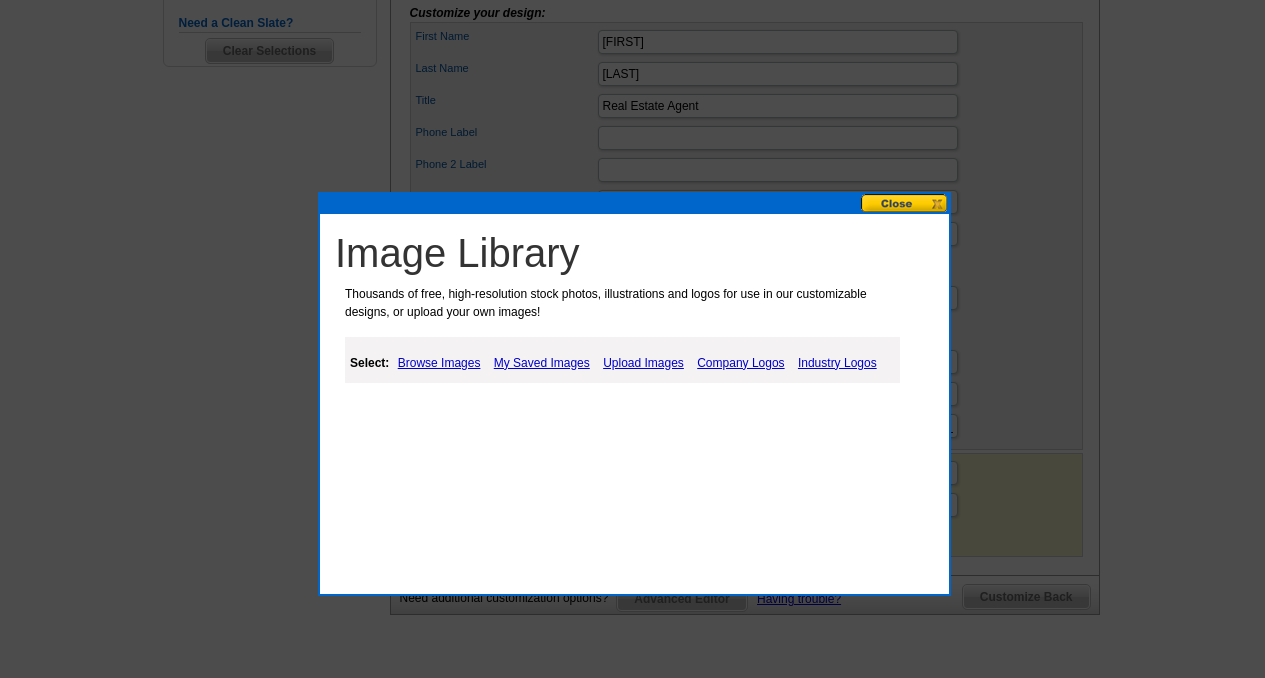 click on "Company Logos" at bounding box center [740, 363] 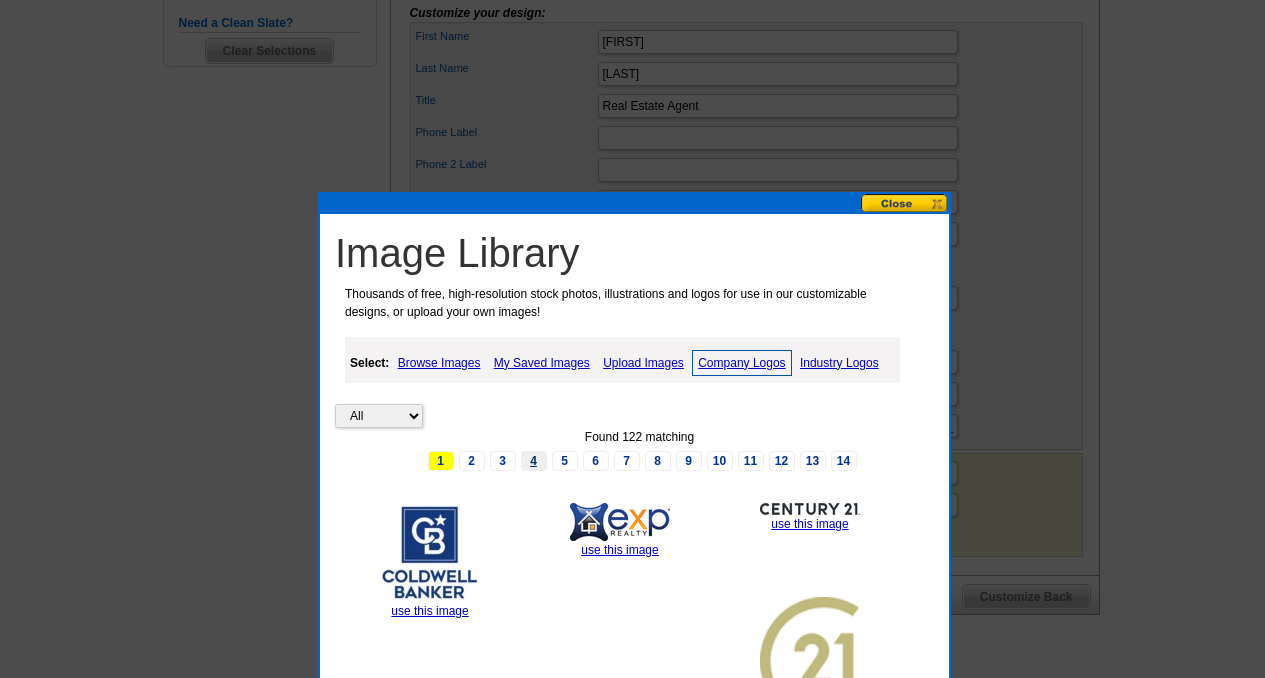 click on "4" at bounding box center (534, 461) 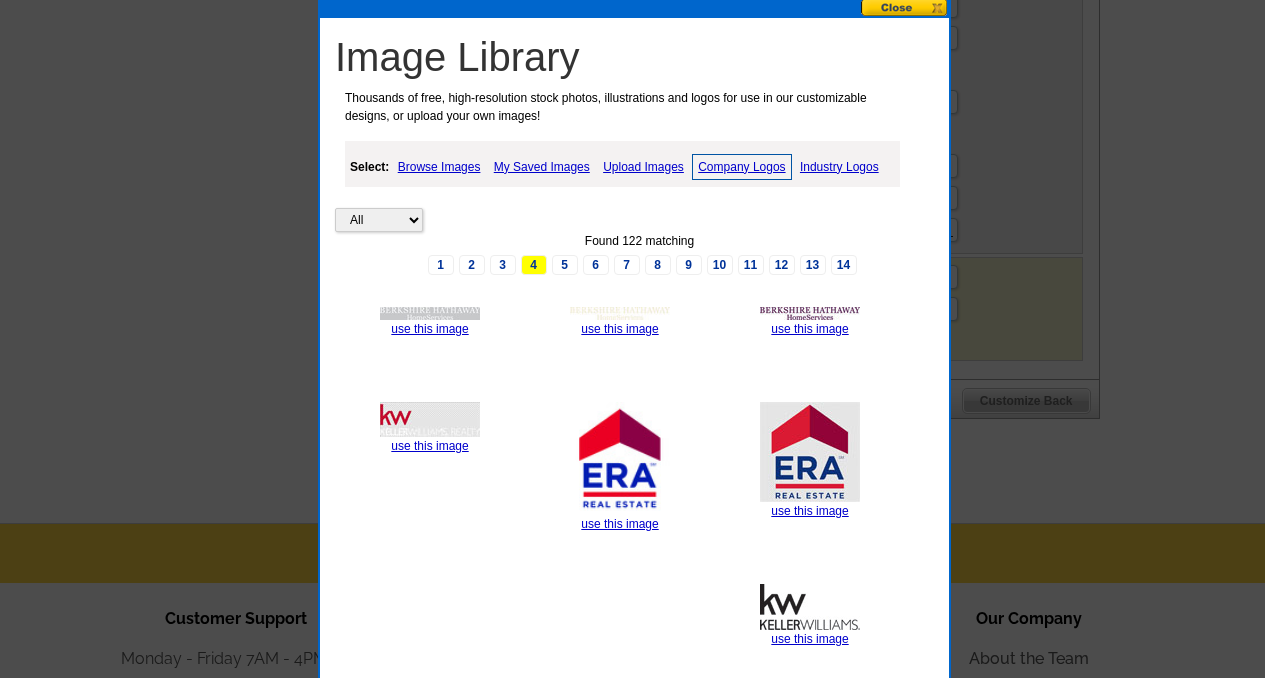 scroll, scrollTop: 1246, scrollLeft: 0, axis: vertical 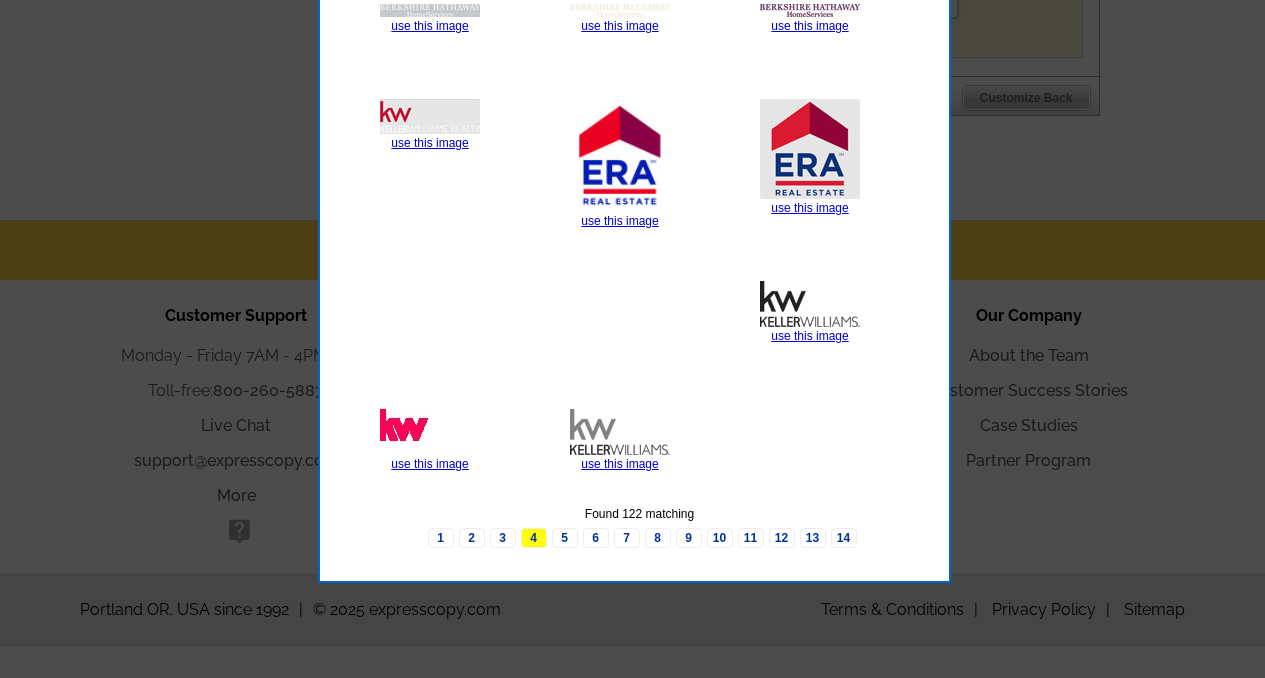 click at bounding box center (620, 432) 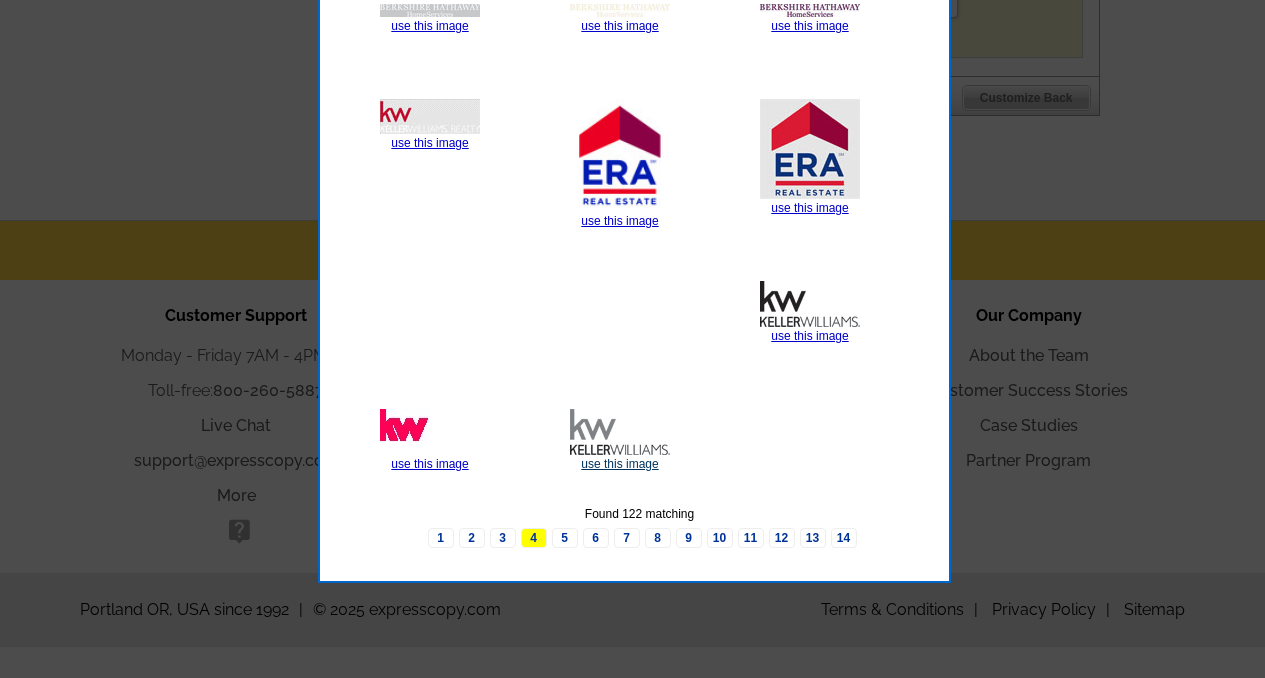 click on "use this image" at bounding box center [619, 464] 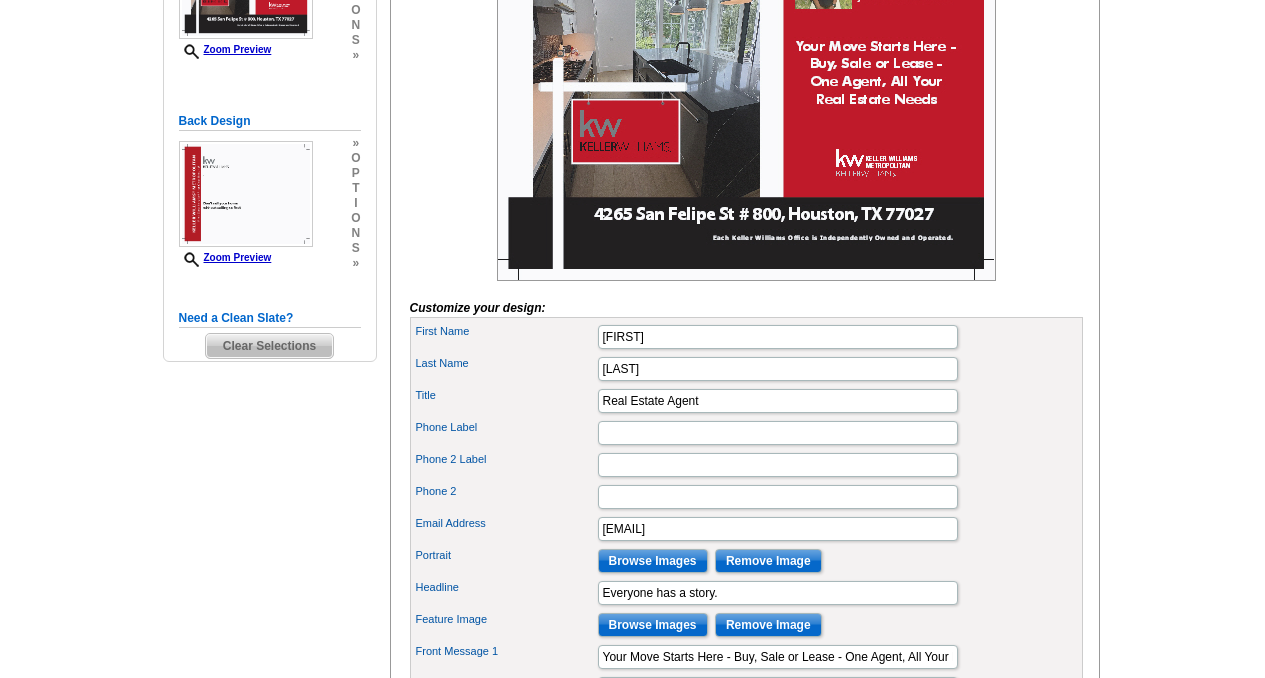 scroll, scrollTop: 519, scrollLeft: 0, axis: vertical 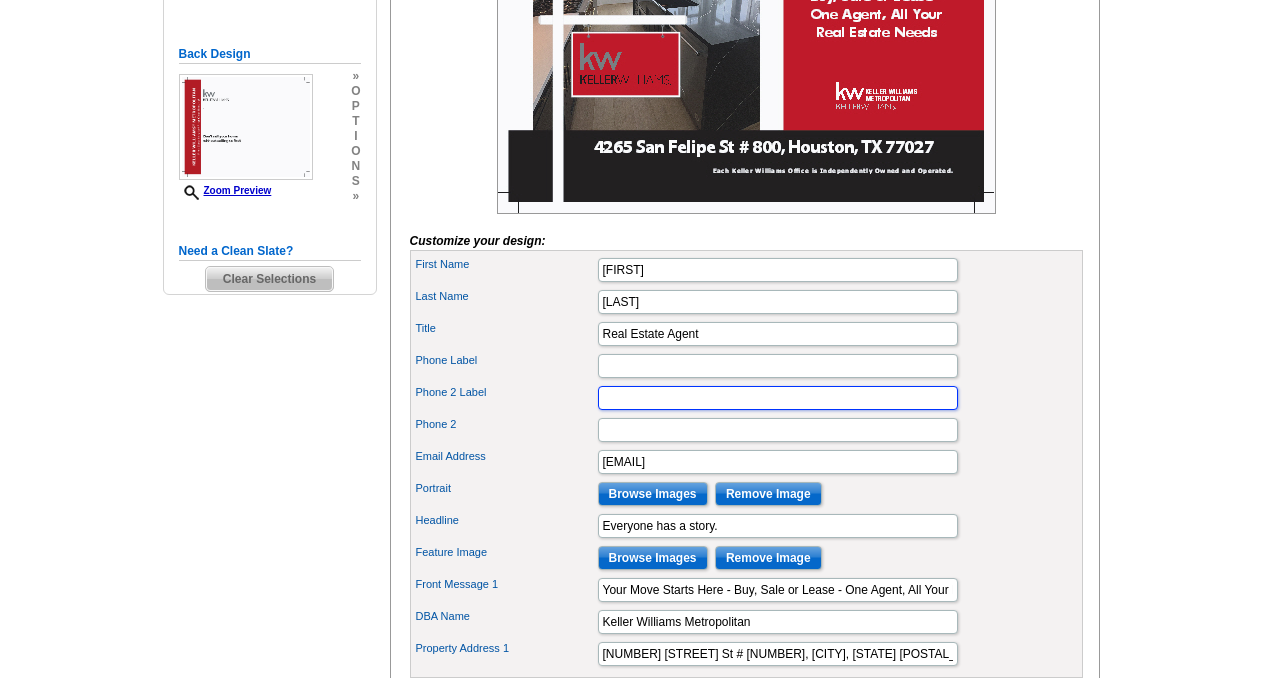 click on "Phone 2 Label" at bounding box center [778, 398] 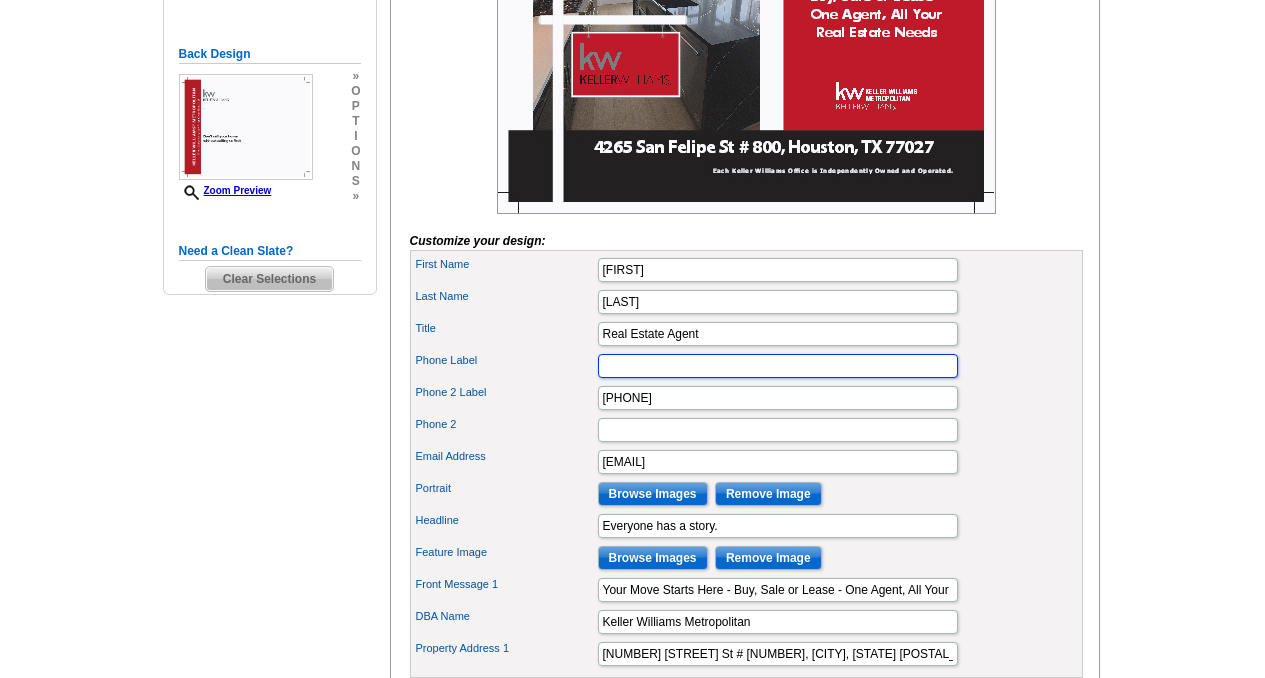 type on "7134370602" 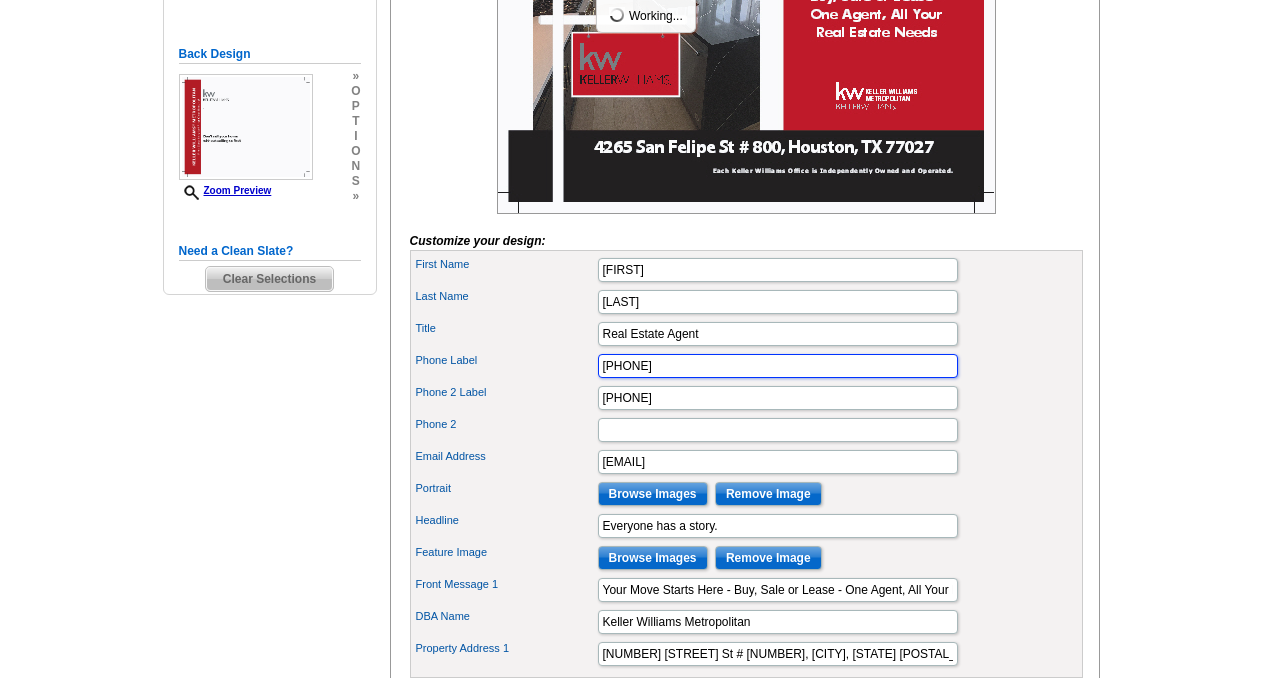 drag, startPoint x: 678, startPoint y: 398, endPoint x: 597, endPoint y: 397, distance: 81.00617 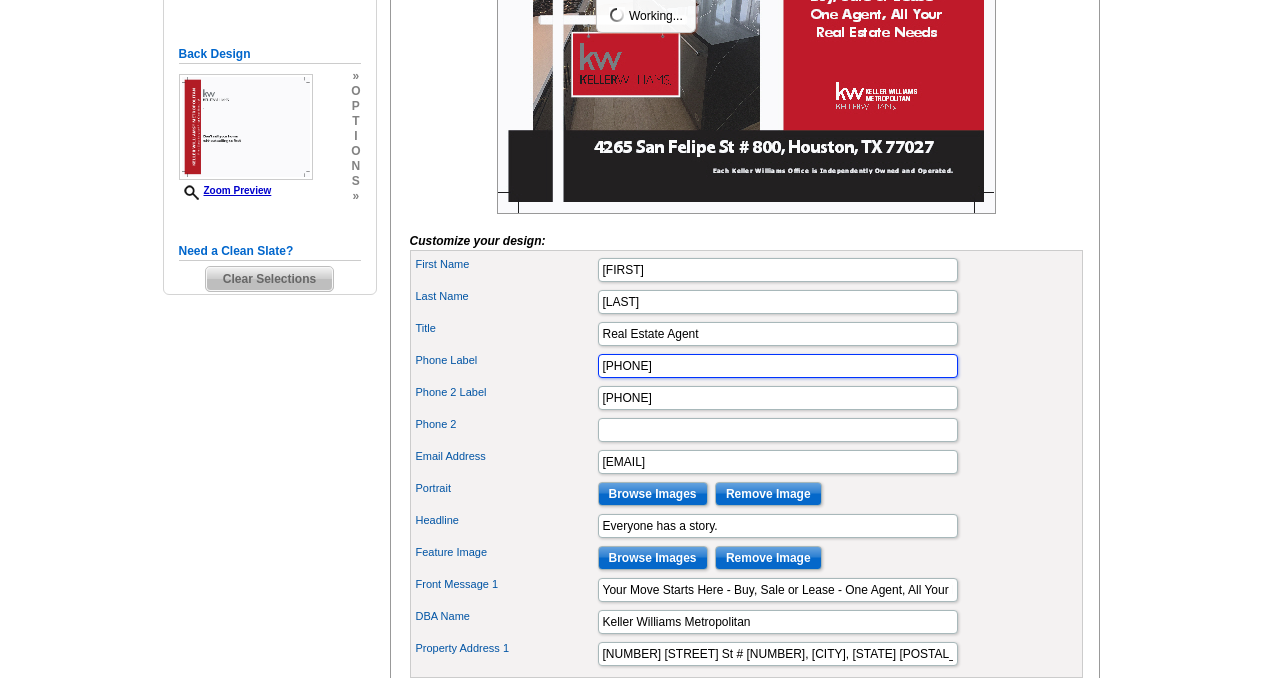 click on "7134370602" at bounding box center (778, 366) 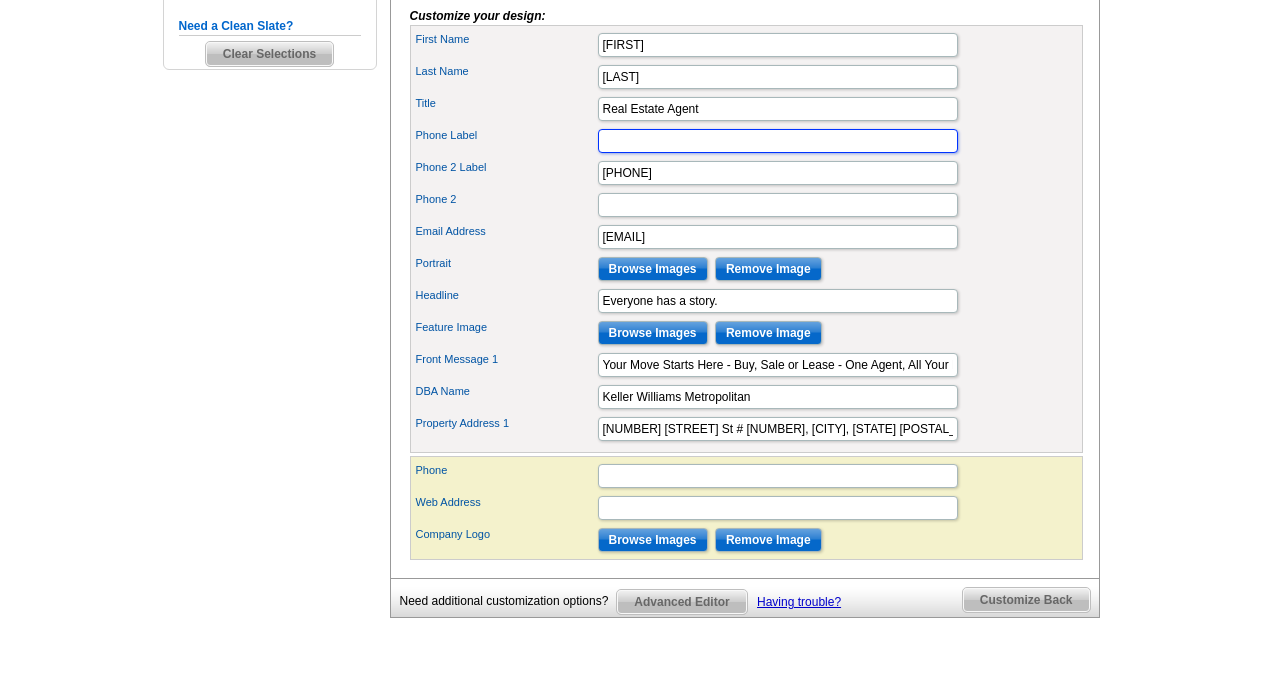 scroll, scrollTop: 848, scrollLeft: 0, axis: vertical 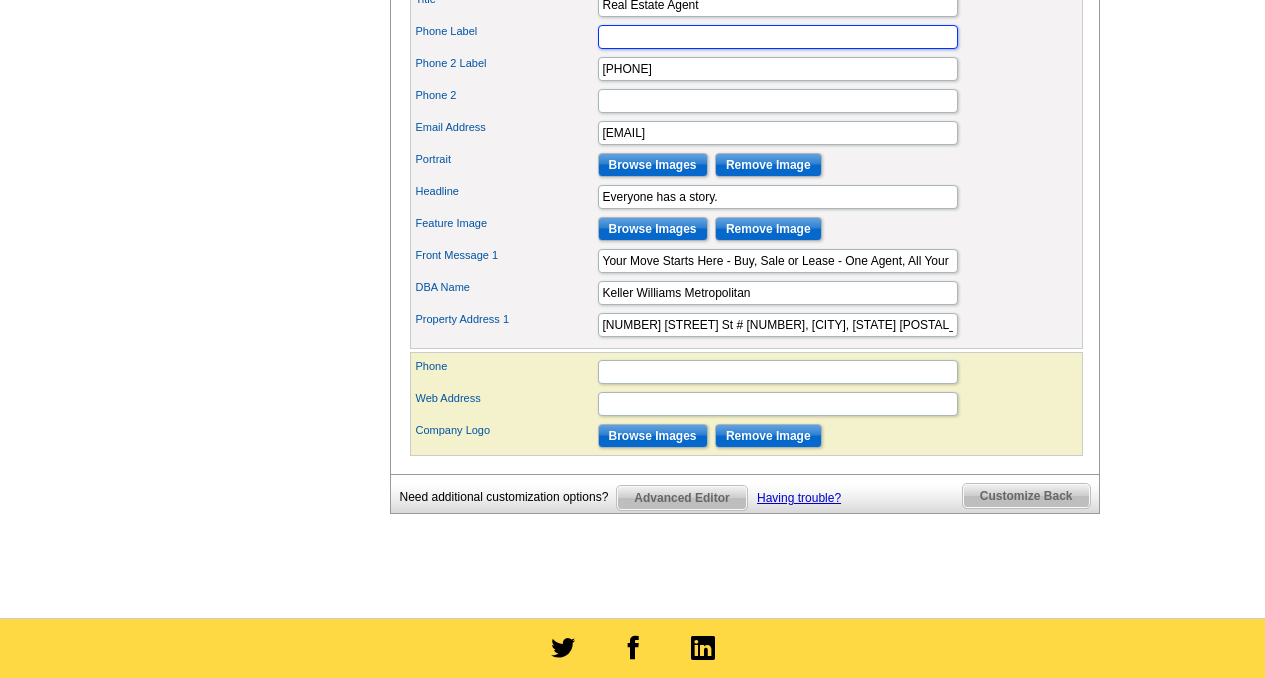 type 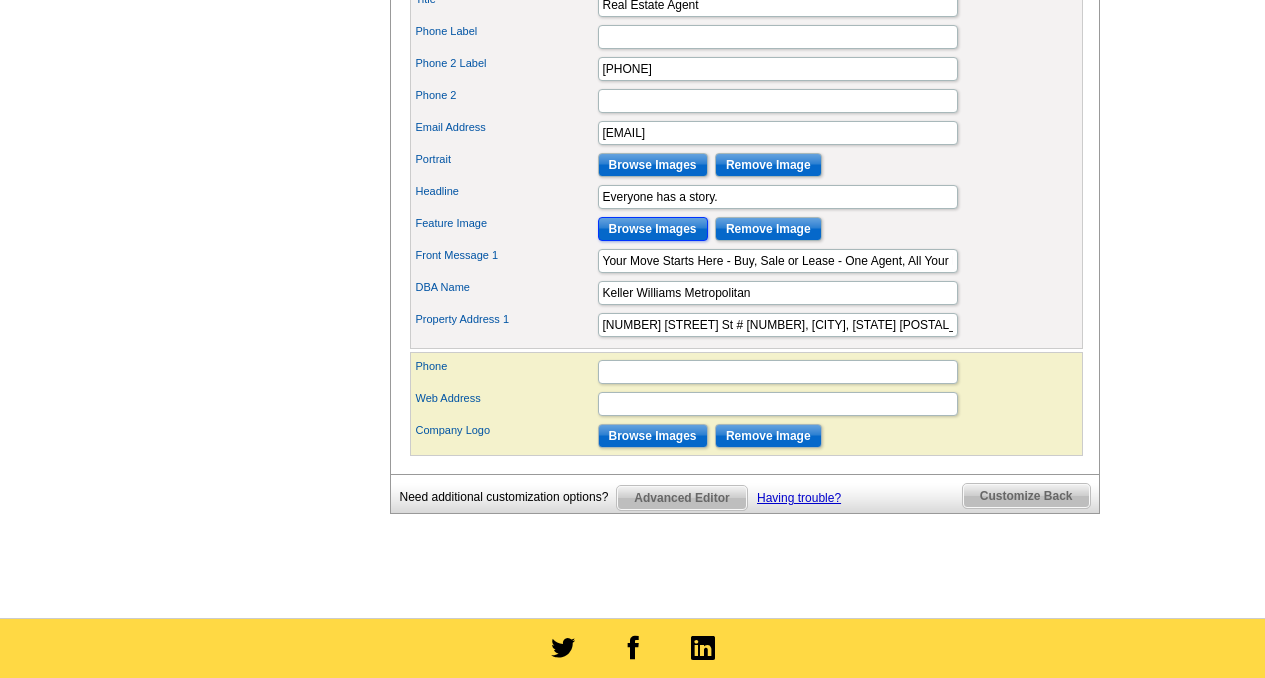 click on "Browse Images" at bounding box center [653, 229] 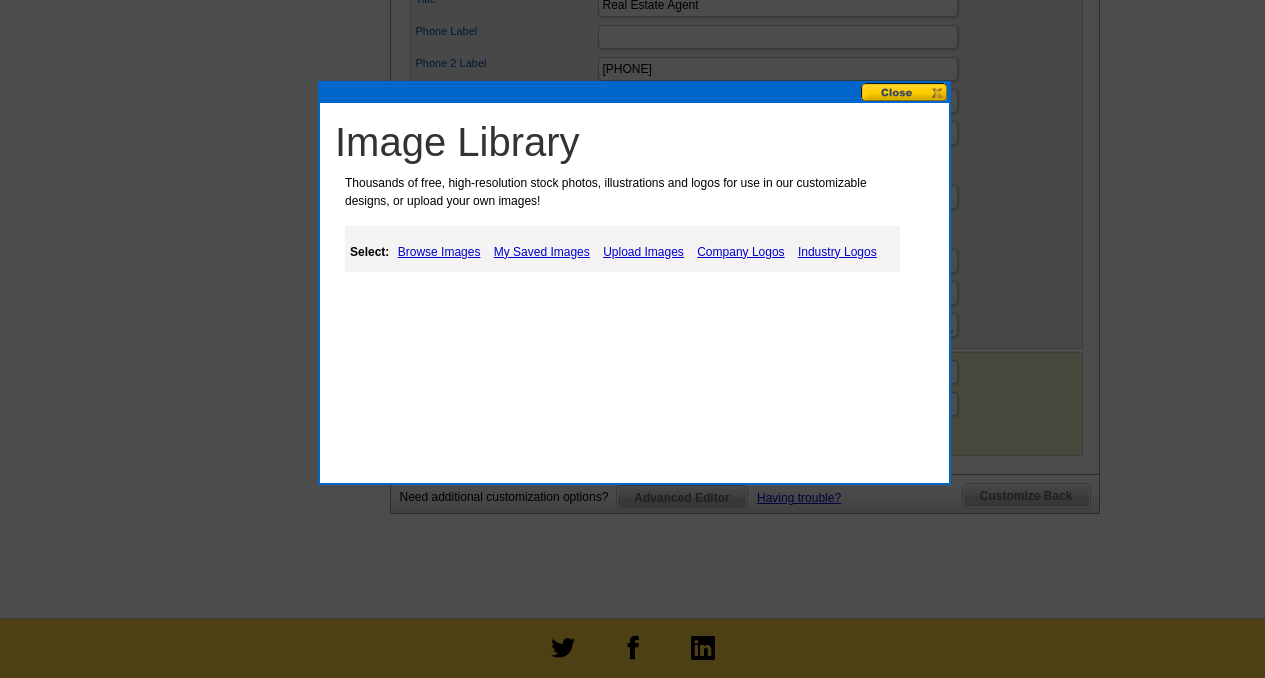 click on "My Saved Images" at bounding box center [542, 252] 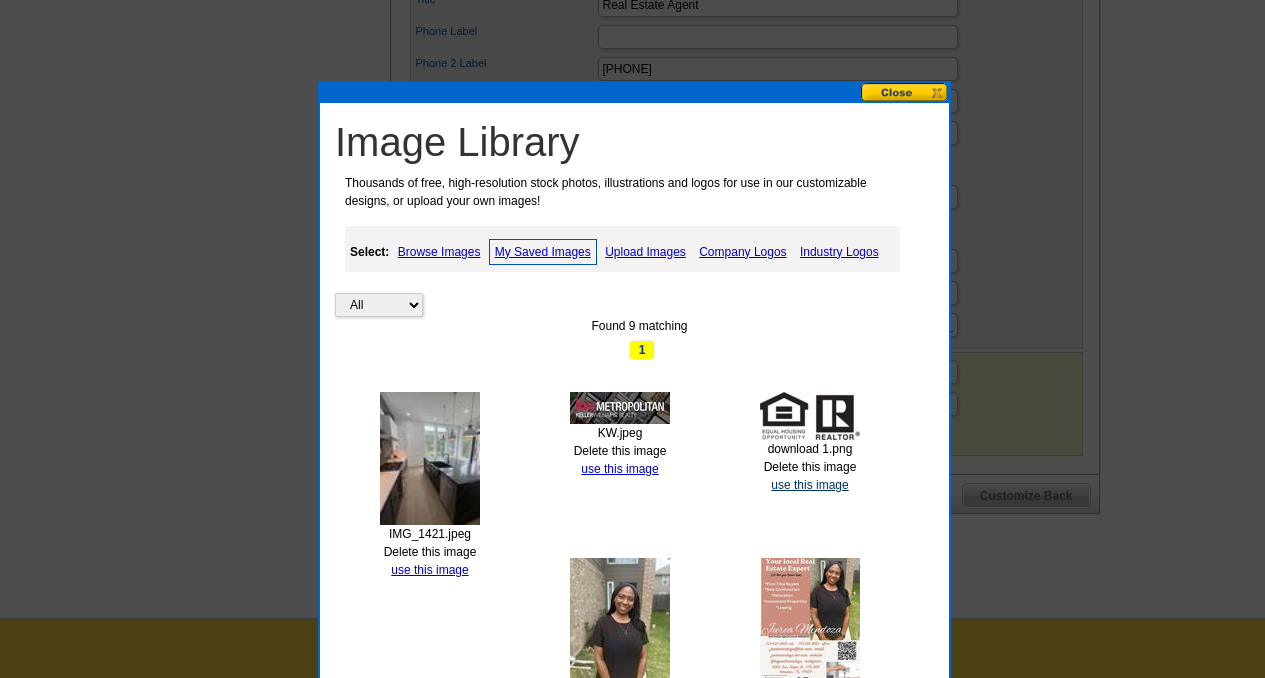 click on "use this image" at bounding box center [809, 485] 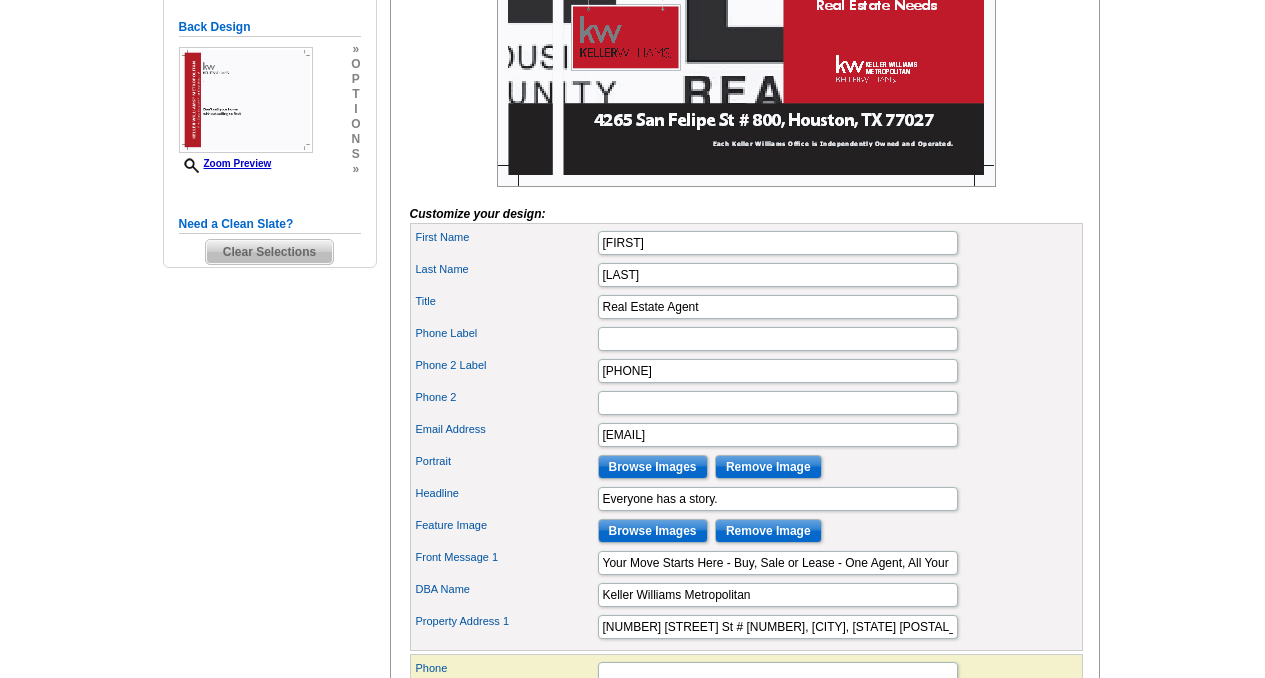 scroll, scrollTop: 775, scrollLeft: 0, axis: vertical 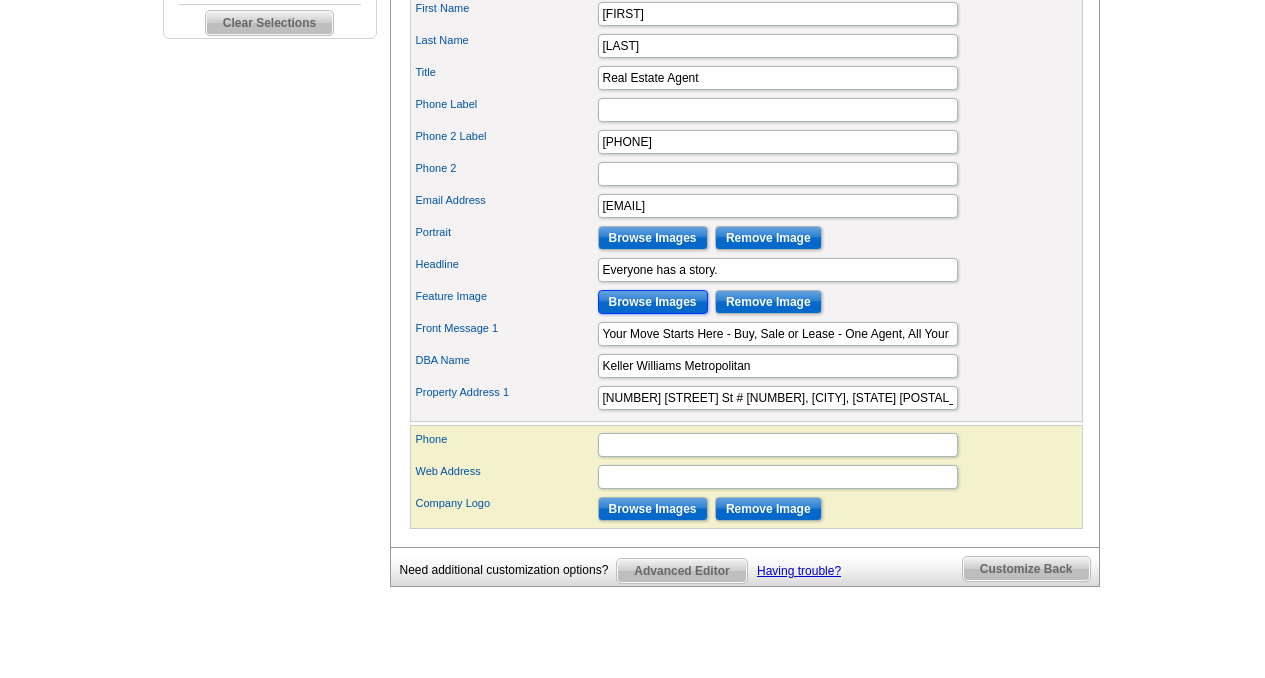 click on "Browse Images" at bounding box center [653, 302] 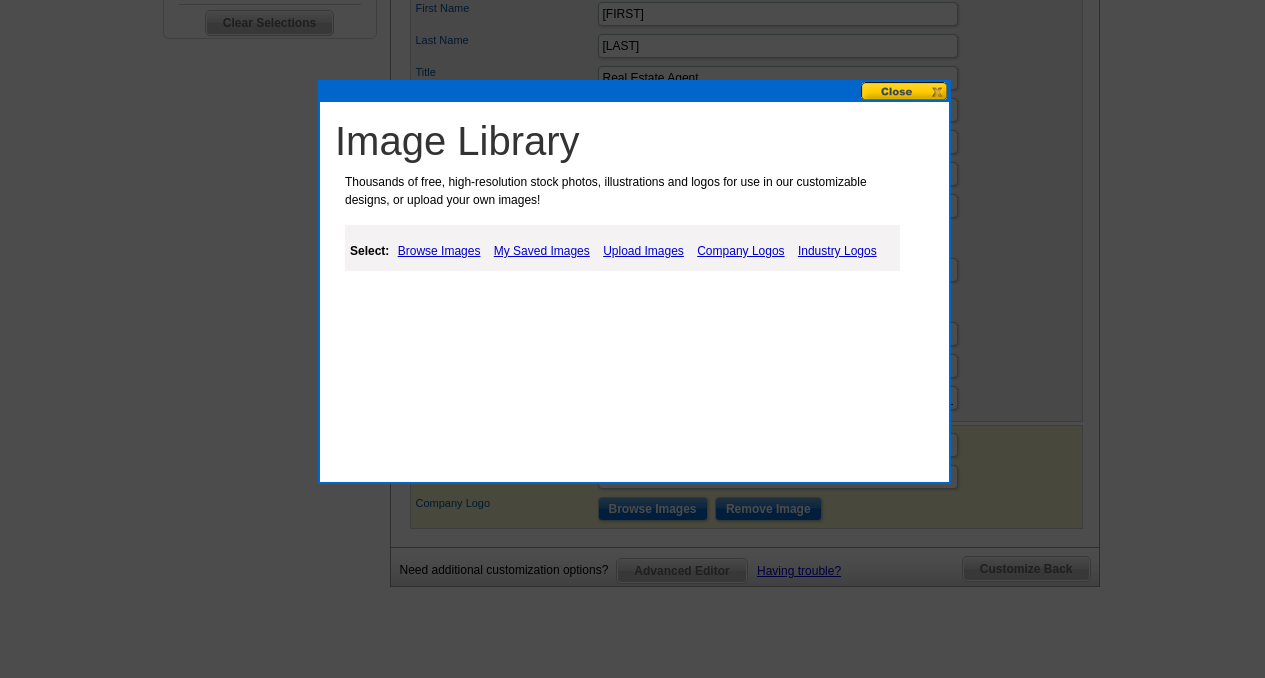click on "My Saved Images" at bounding box center (542, 251) 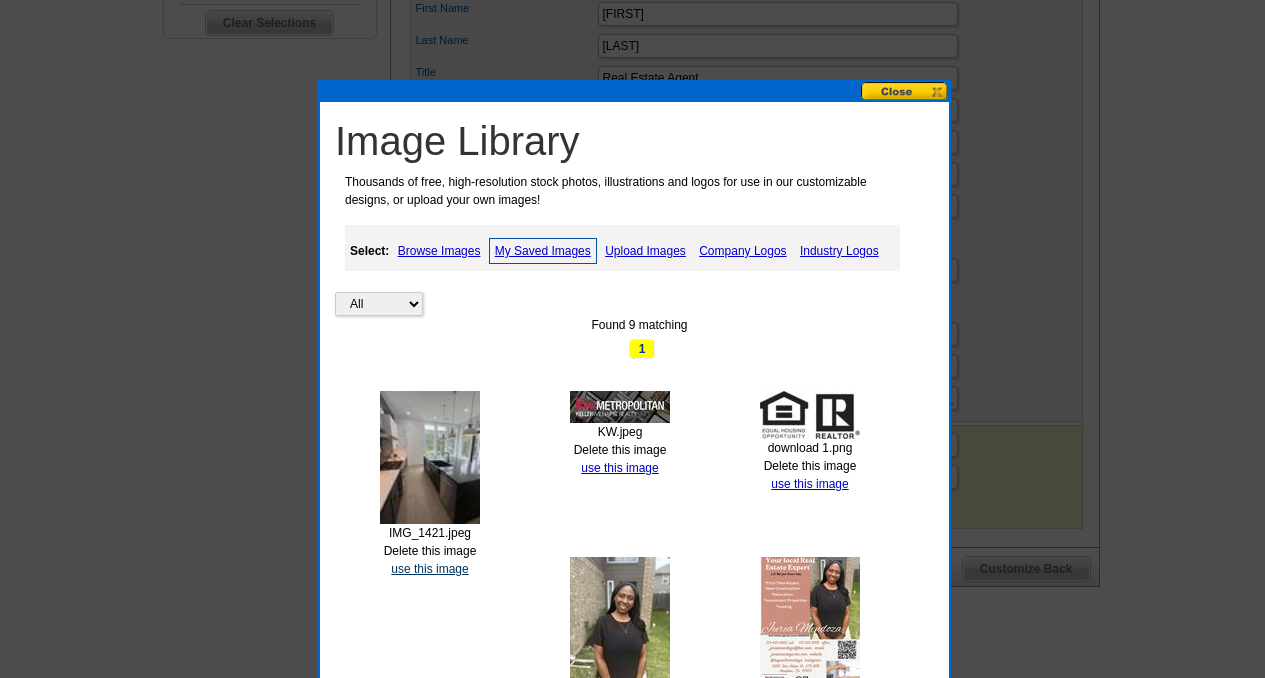 click on "use this image" at bounding box center (429, 569) 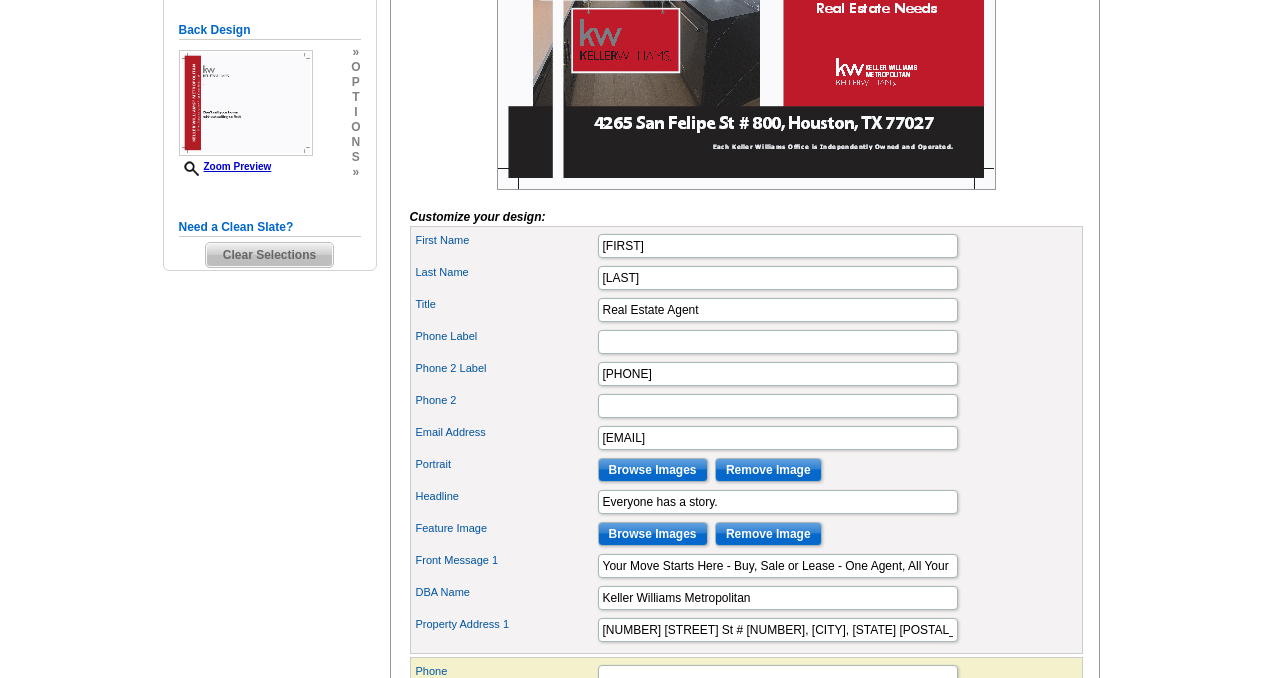 scroll, scrollTop: 556, scrollLeft: 0, axis: vertical 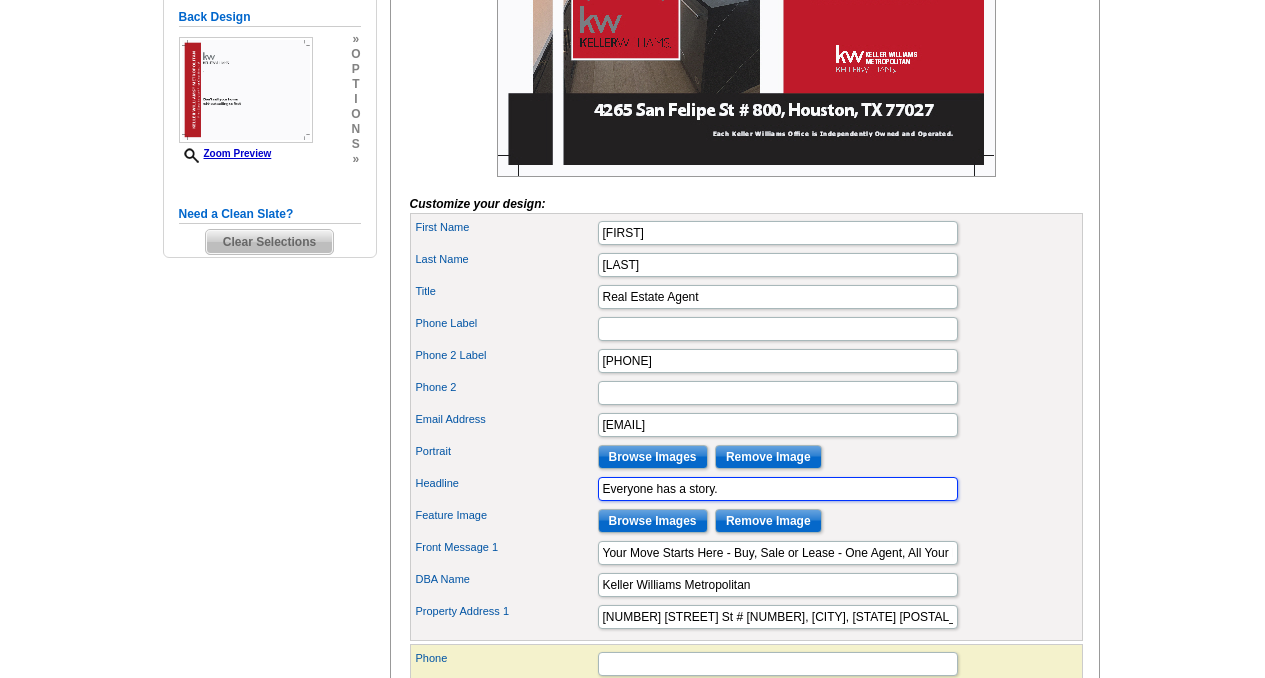 click on "Everyone has a story." at bounding box center (778, 489) 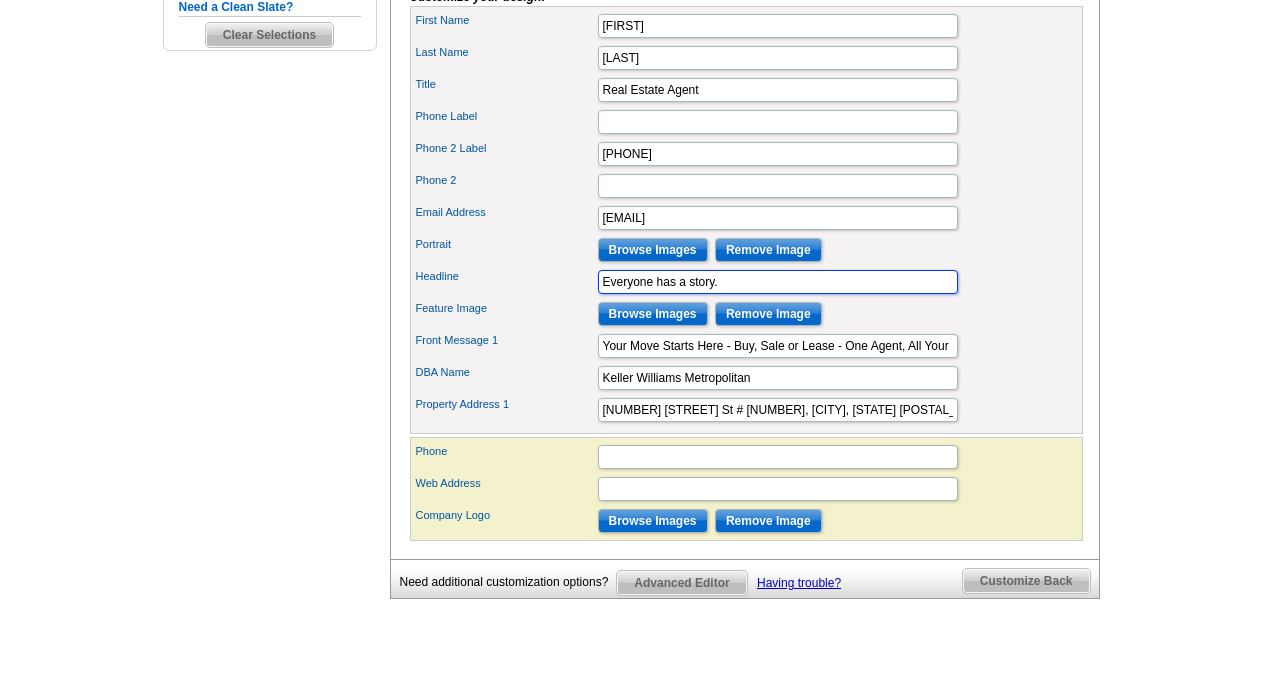 scroll, scrollTop: 805, scrollLeft: 0, axis: vertical 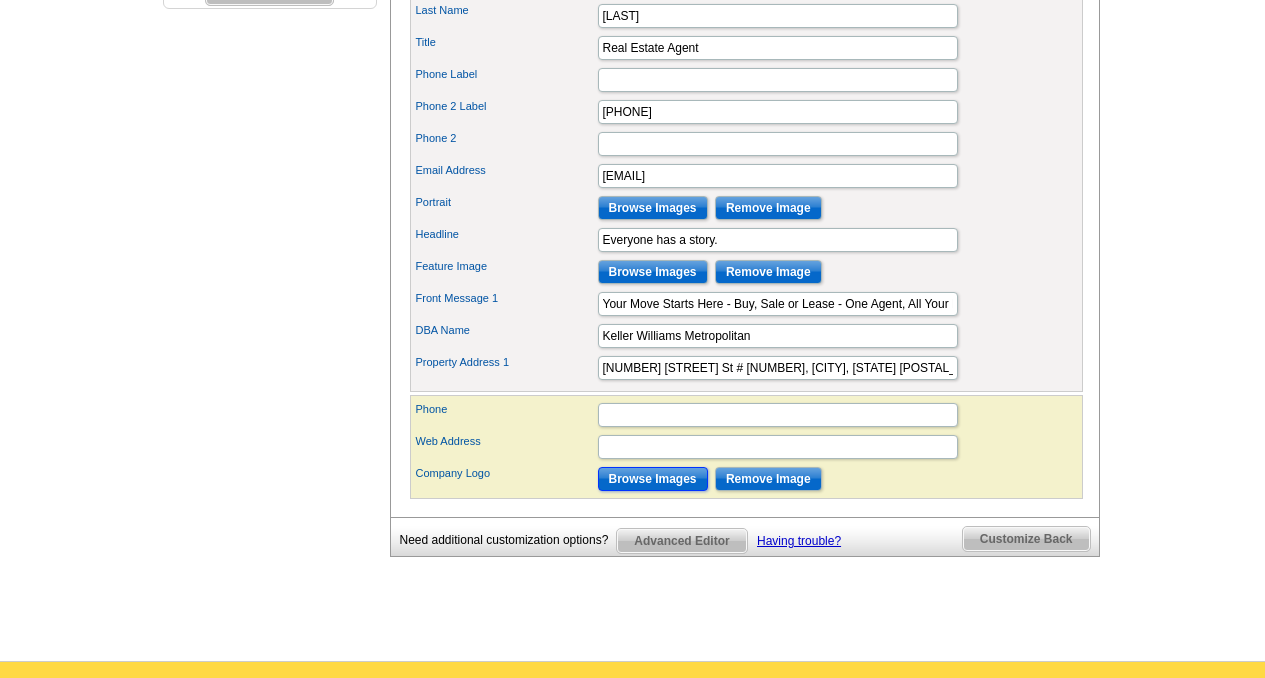 click on "Browse Images" at bounding box center (653, 479) 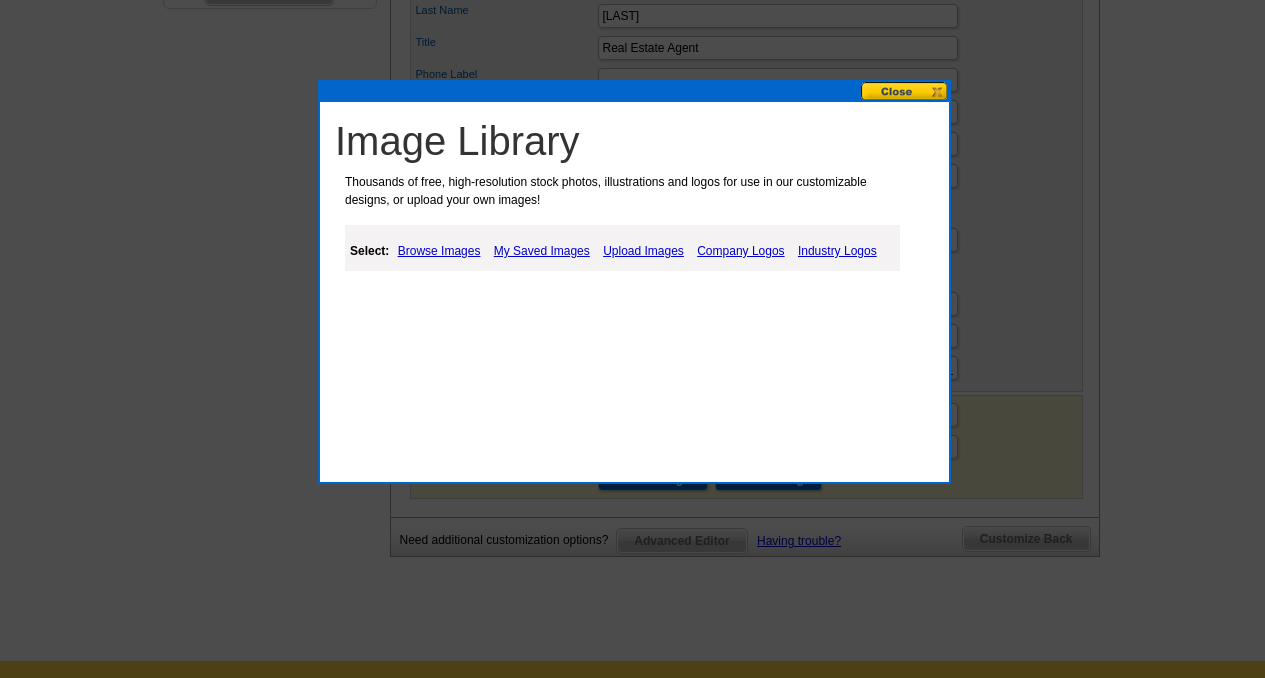 click on "Browse Images" at bounding box center [439, 251] 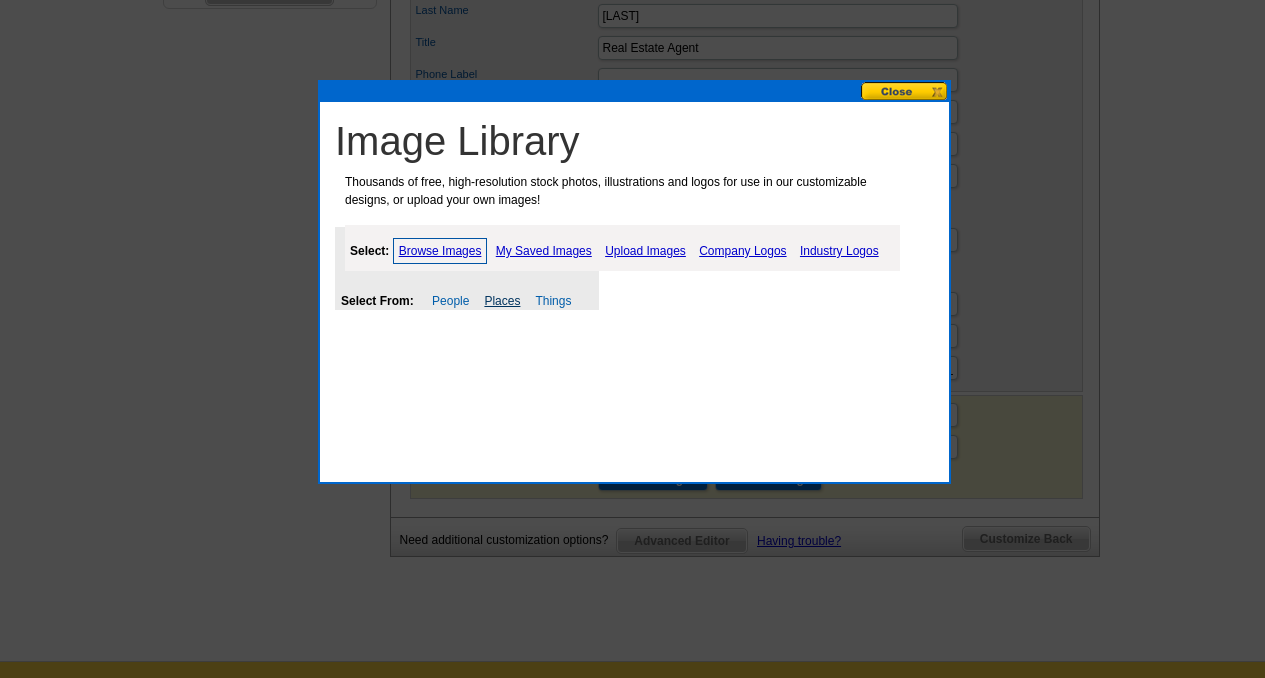 click on "Places" at bounding box center (502, 301) 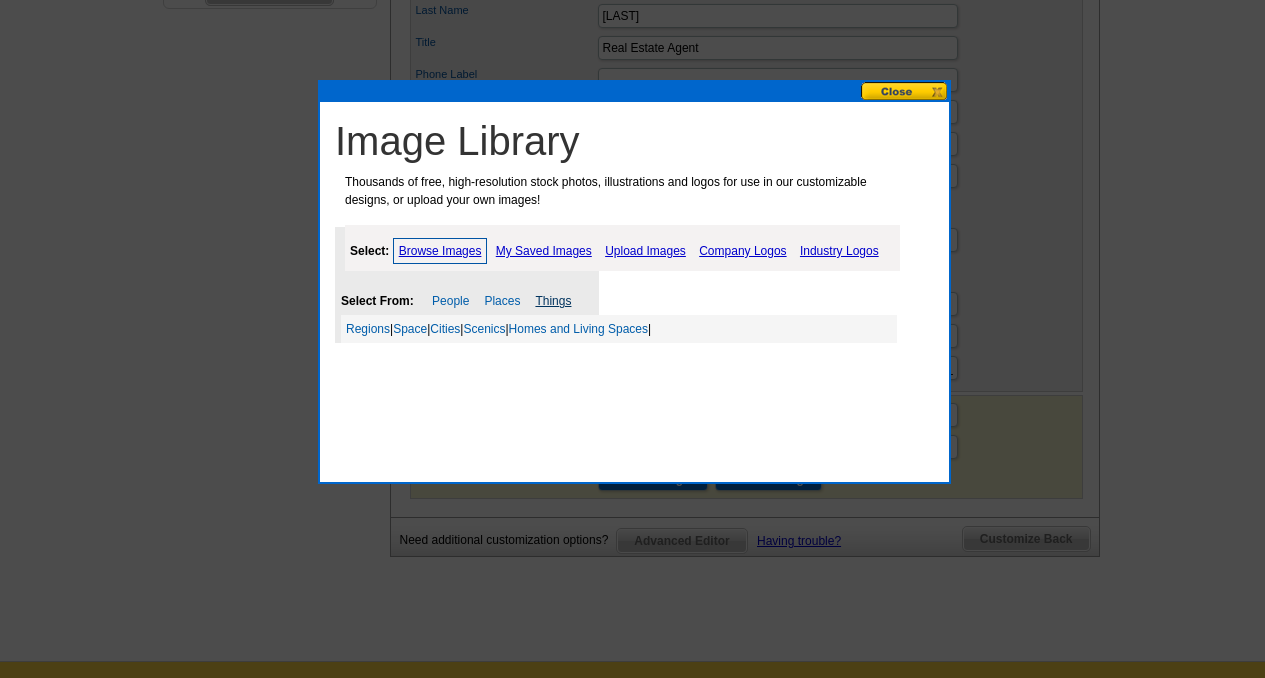 click on "Things" at bounding box center [553, 301] 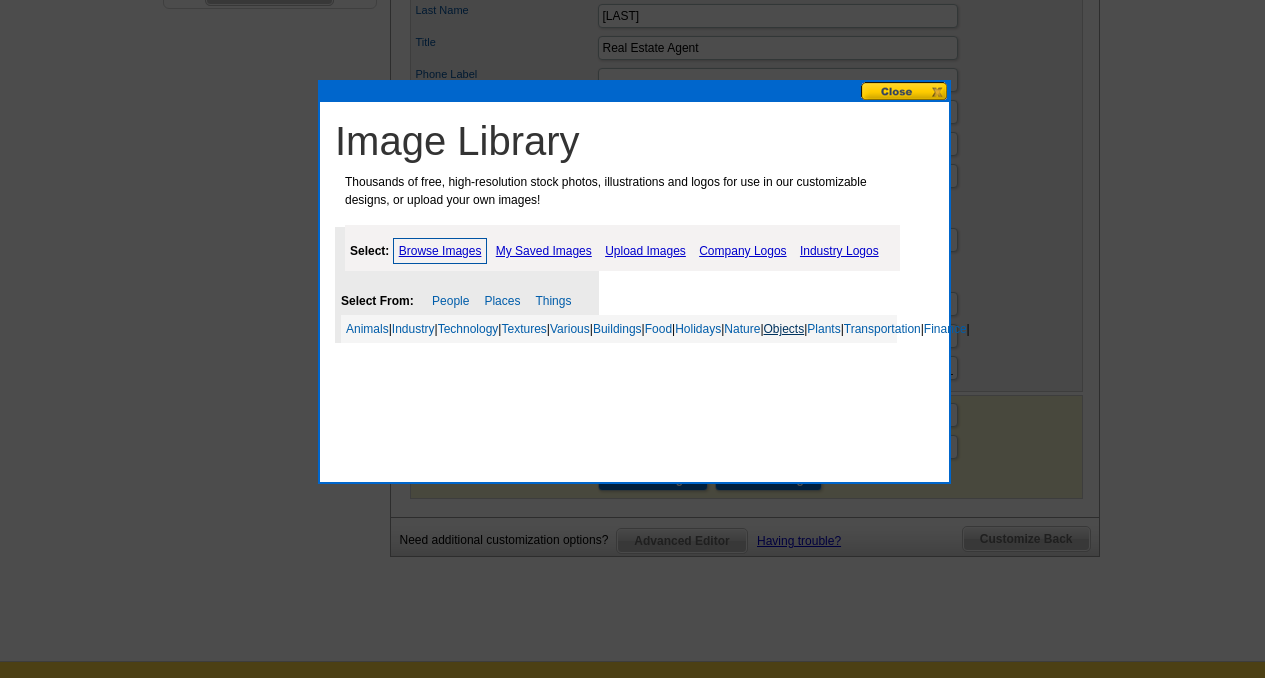 click on "Objects" at bounding box center [784, 329] 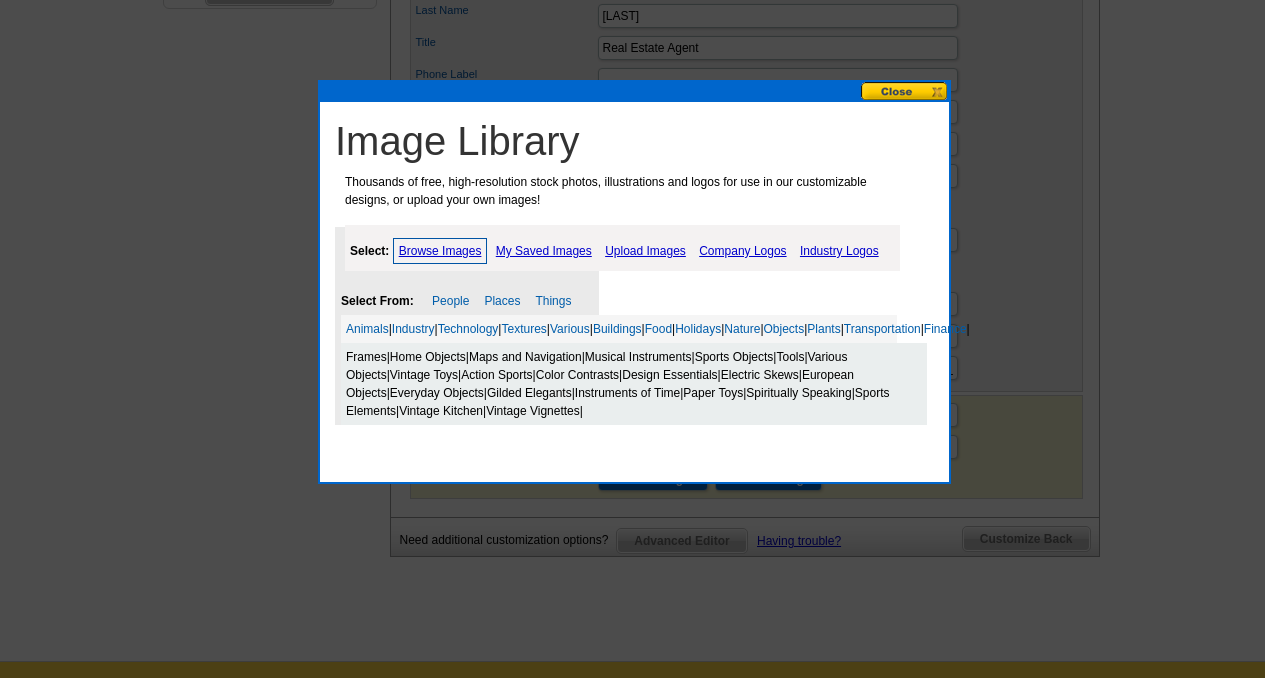 click on "Home Objects" at bounding box center [428, 357] 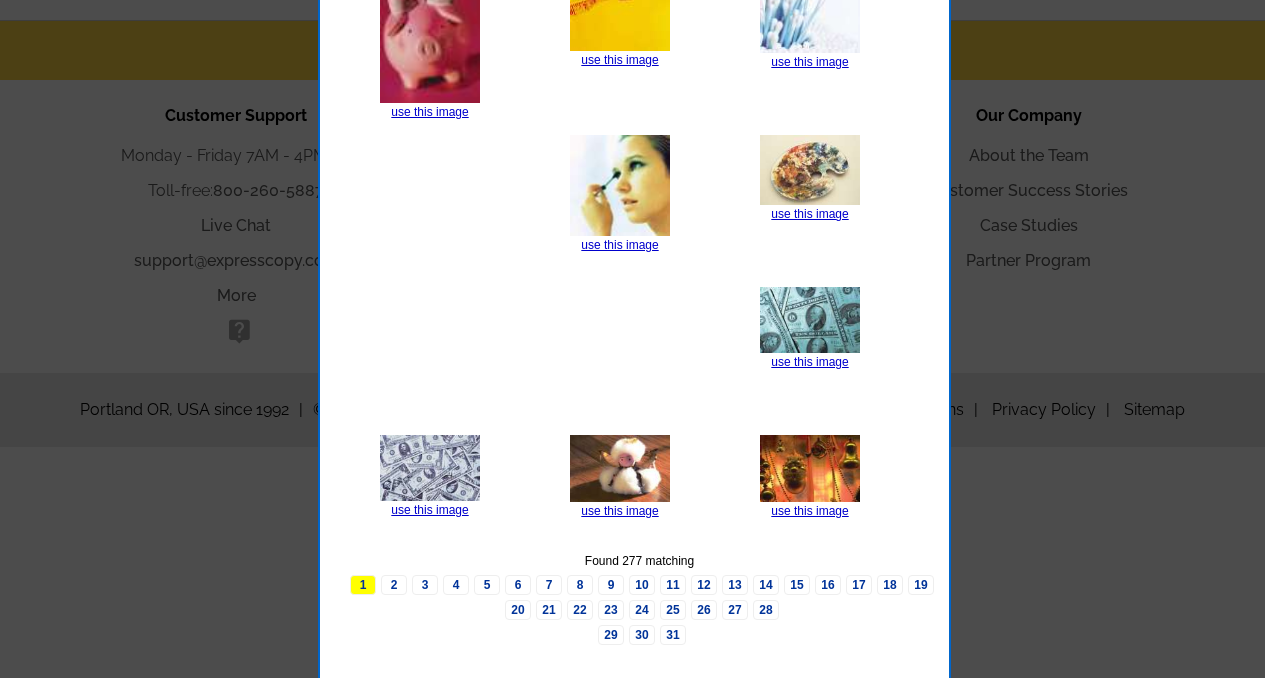 scroll, scrollTop: 1465, scrollLeft: 0, axis: vertical 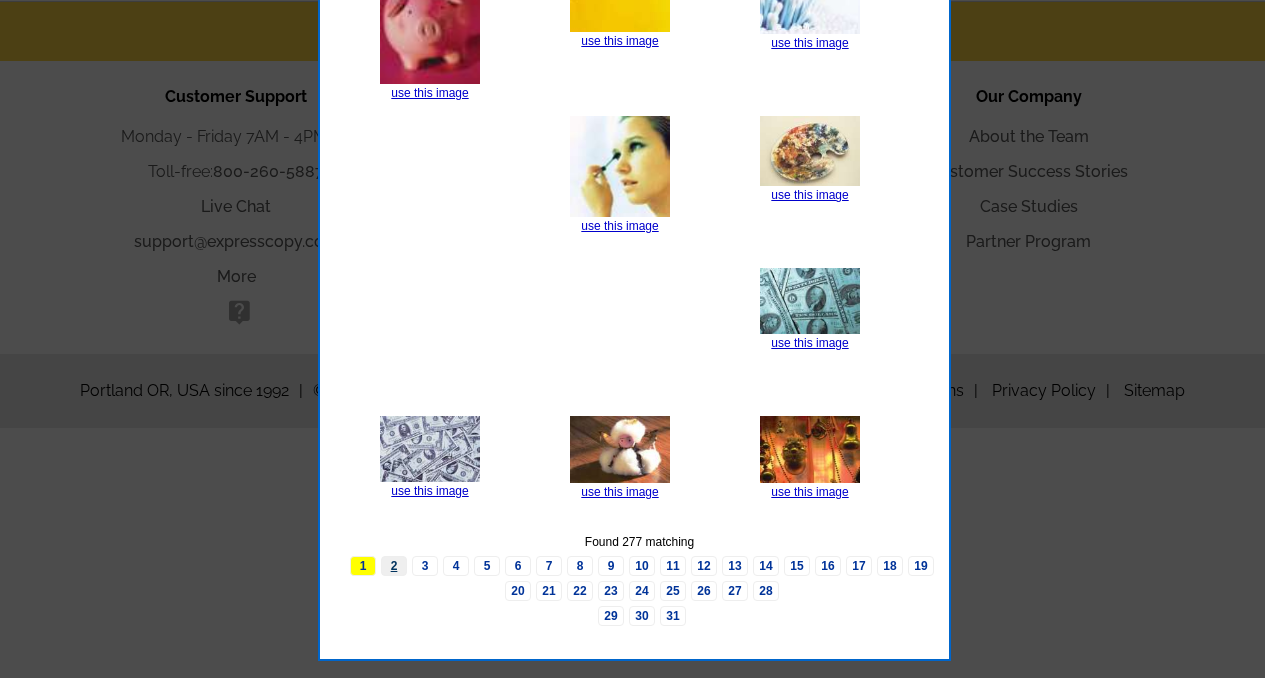 click on "2" at bounding box center (394, 566) 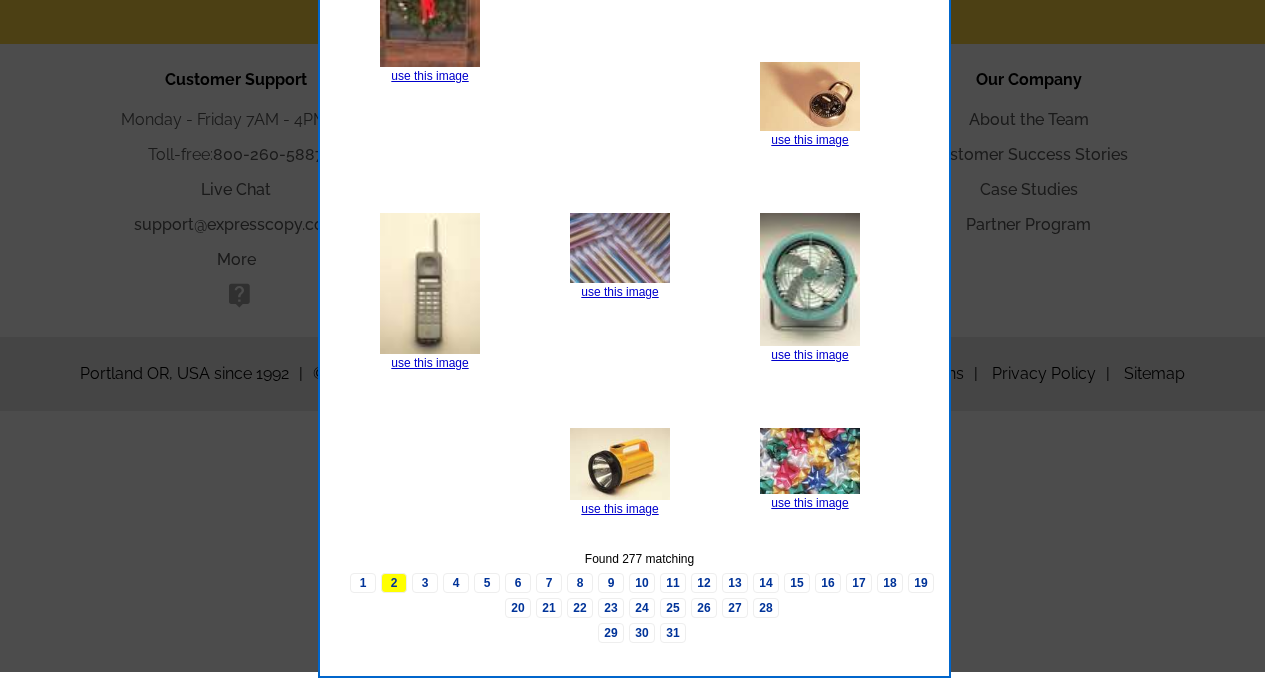 scroll, scrollTop: 1499, scrollLeft: 0, axis: vertical 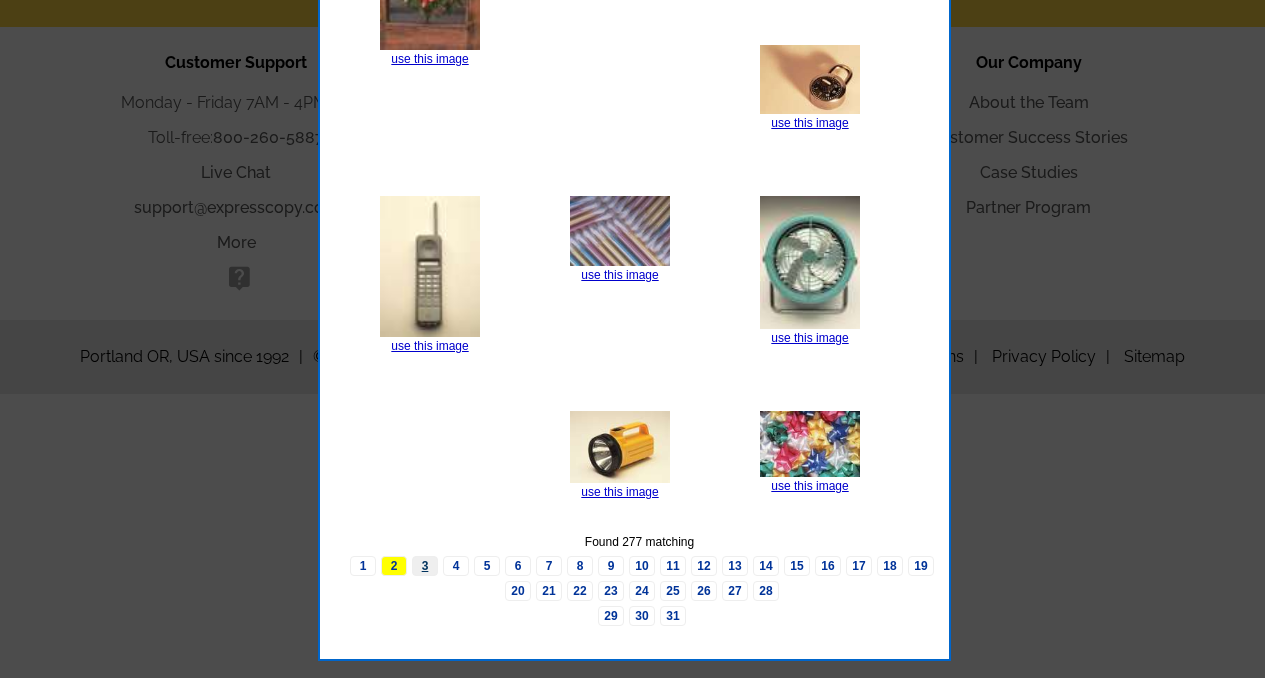 click on "3" at bounding box center [425, 566] 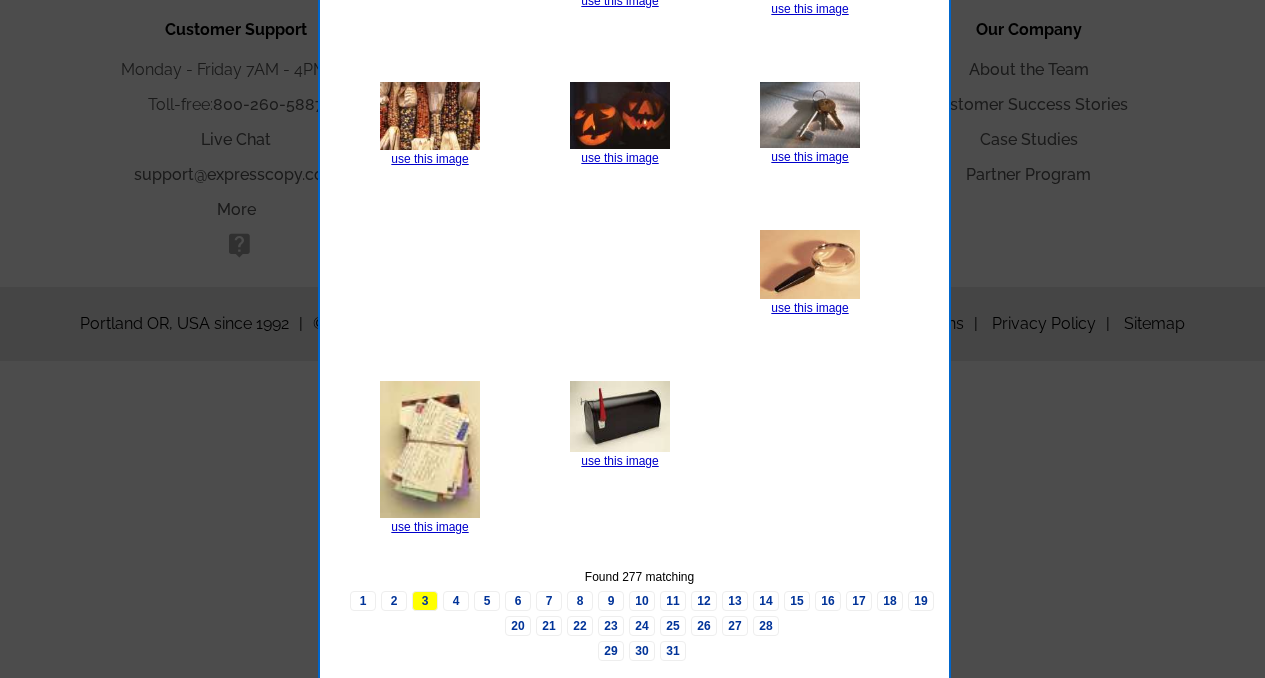 scroll, scrollTop: 1567, scrollLeft: 0, axis: vertical 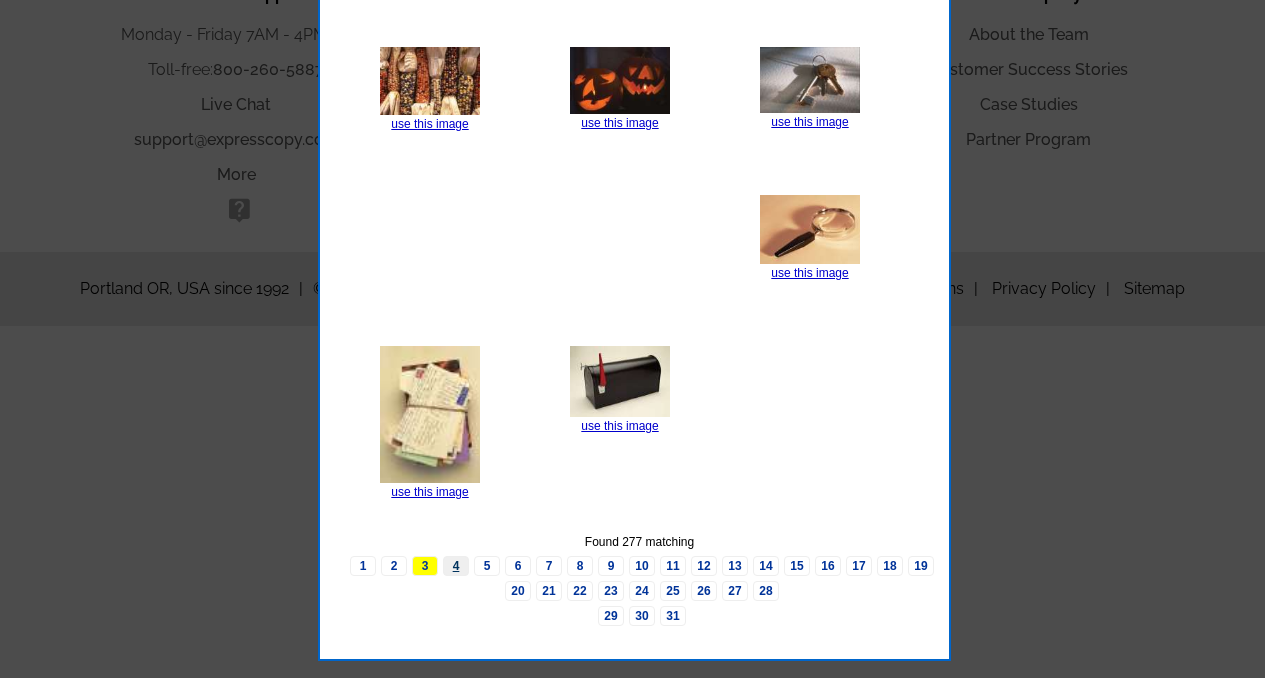 click on "4" at bounding box center (456, 566) 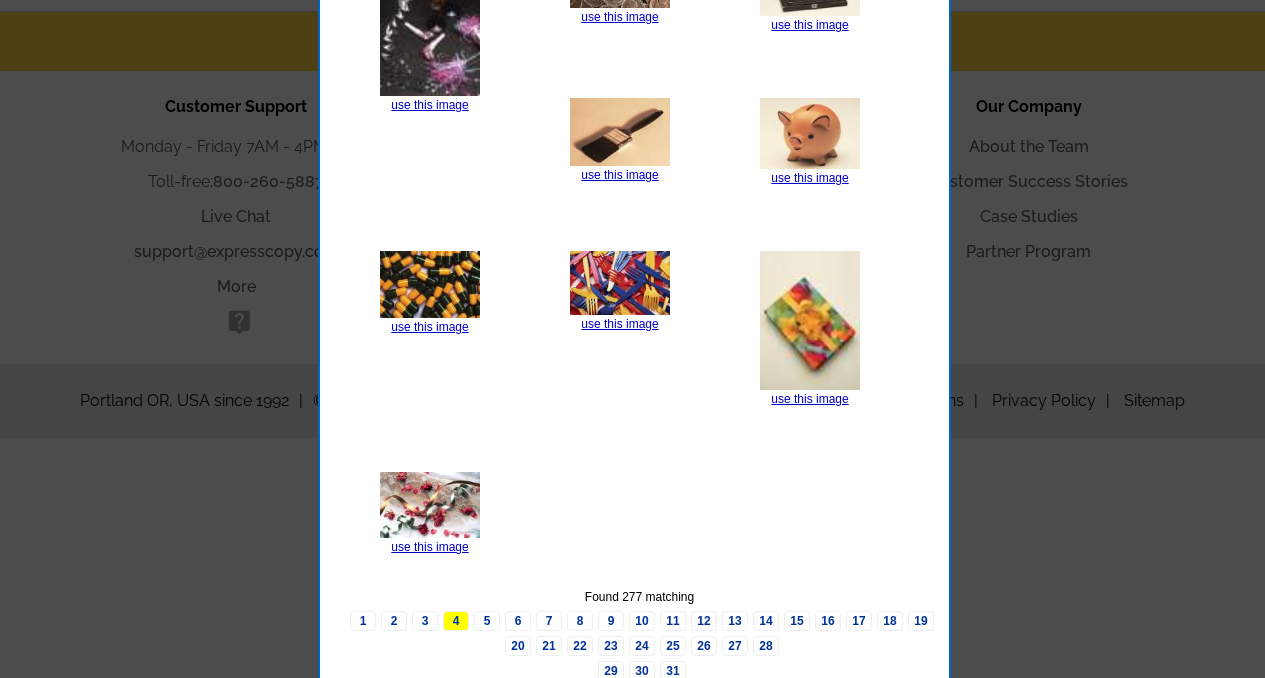 scroll, scrollTop: 1511, scrollLeft: 0, axis: vertical 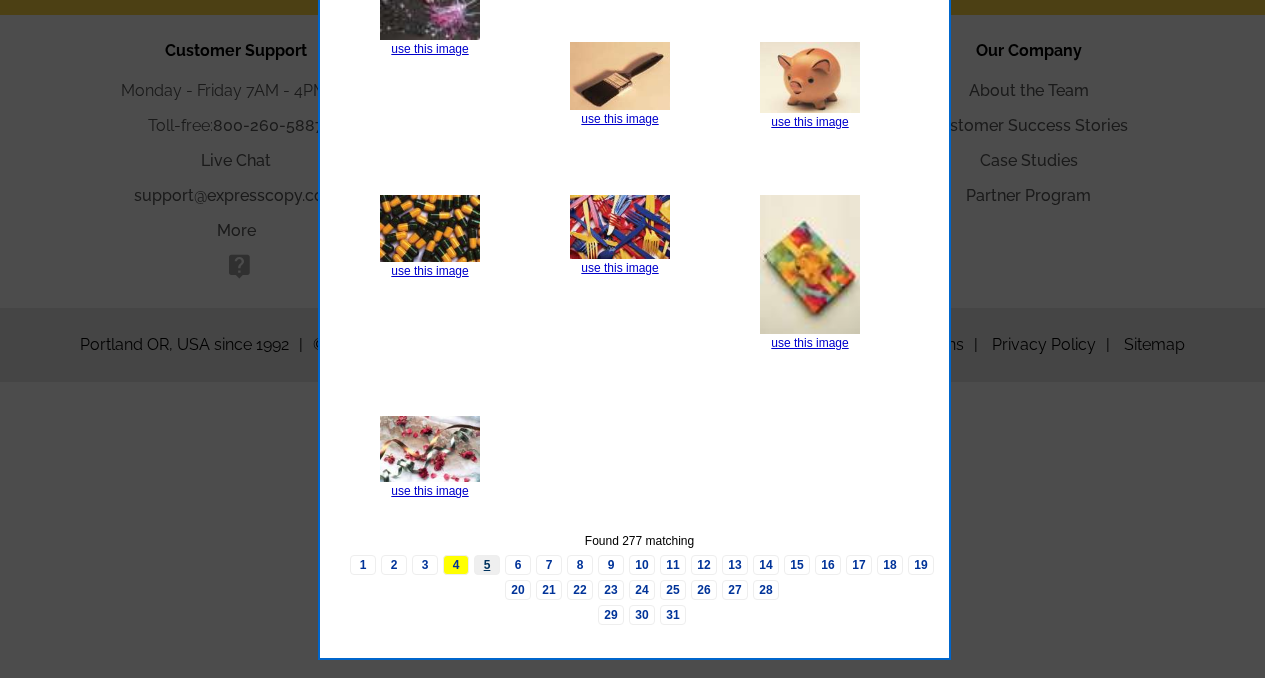 click on "5" at bounding box center [487, 565] 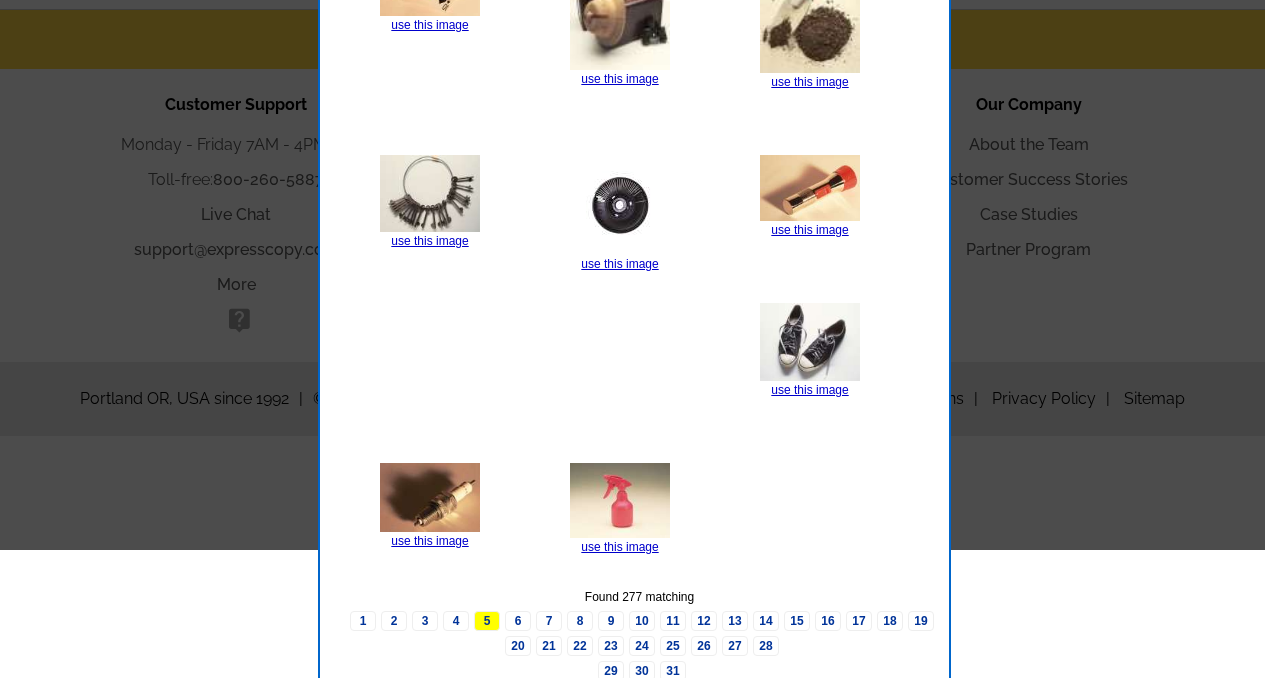 scroll, scrollTop: 1513, scrollLeft: 0, axis: vertical 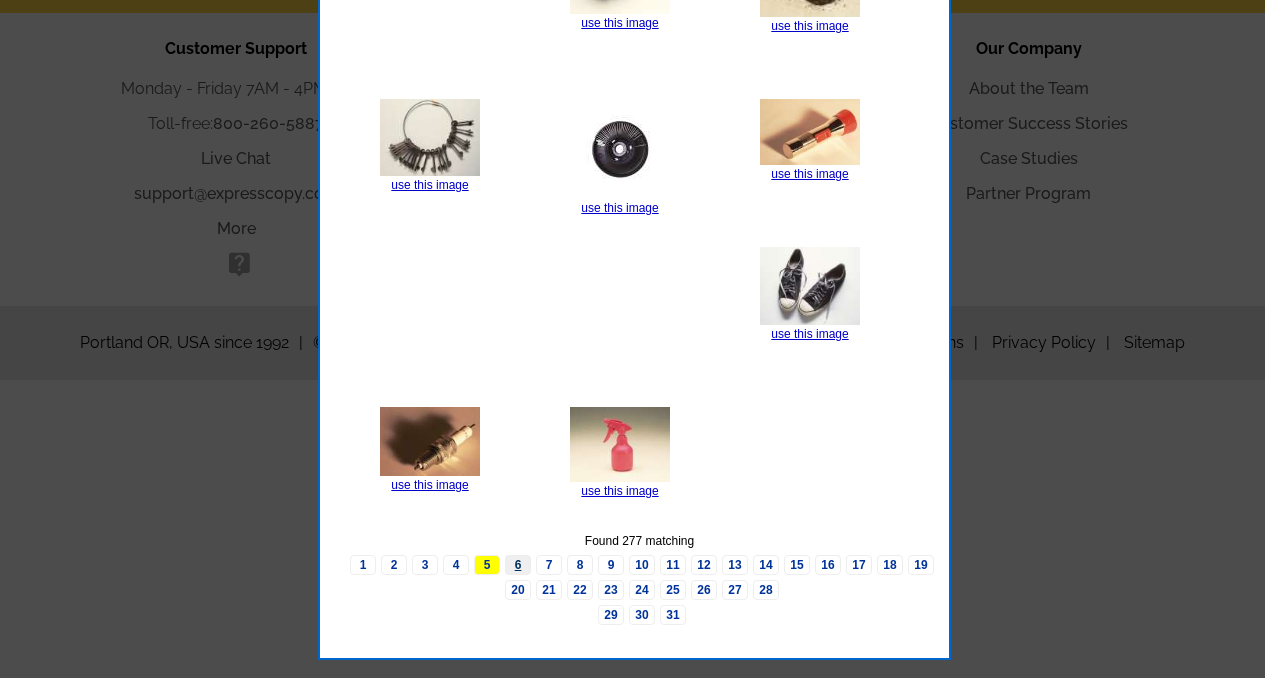 click on "6" at bounding box center (518, 565) 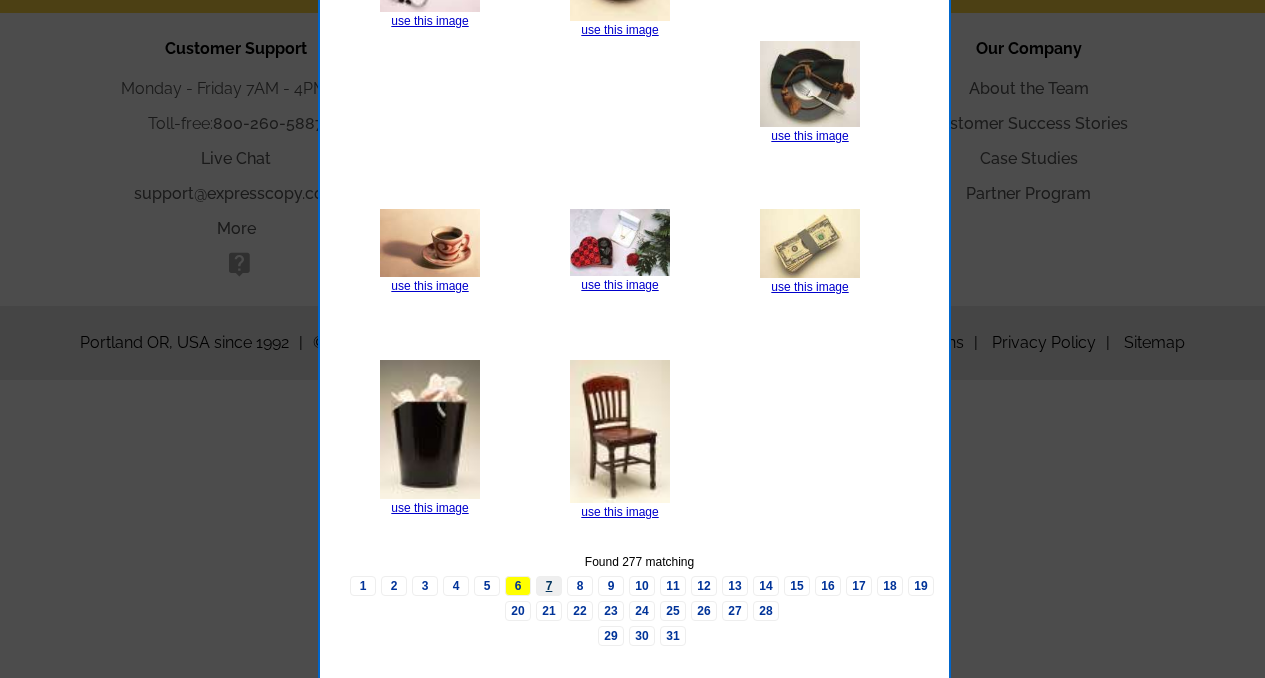 click on "7" at bounding box center (549, 586) 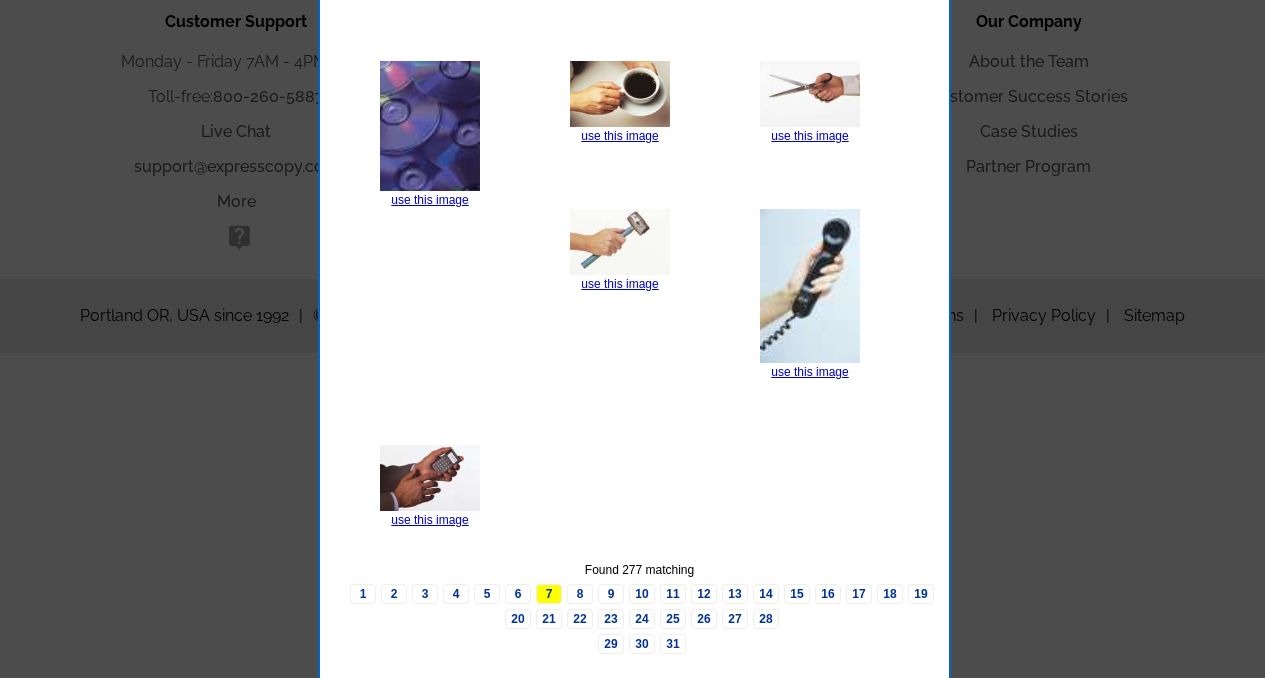 scroll, scrollTop: 1568, scrollLeft: 0, axis: vertical 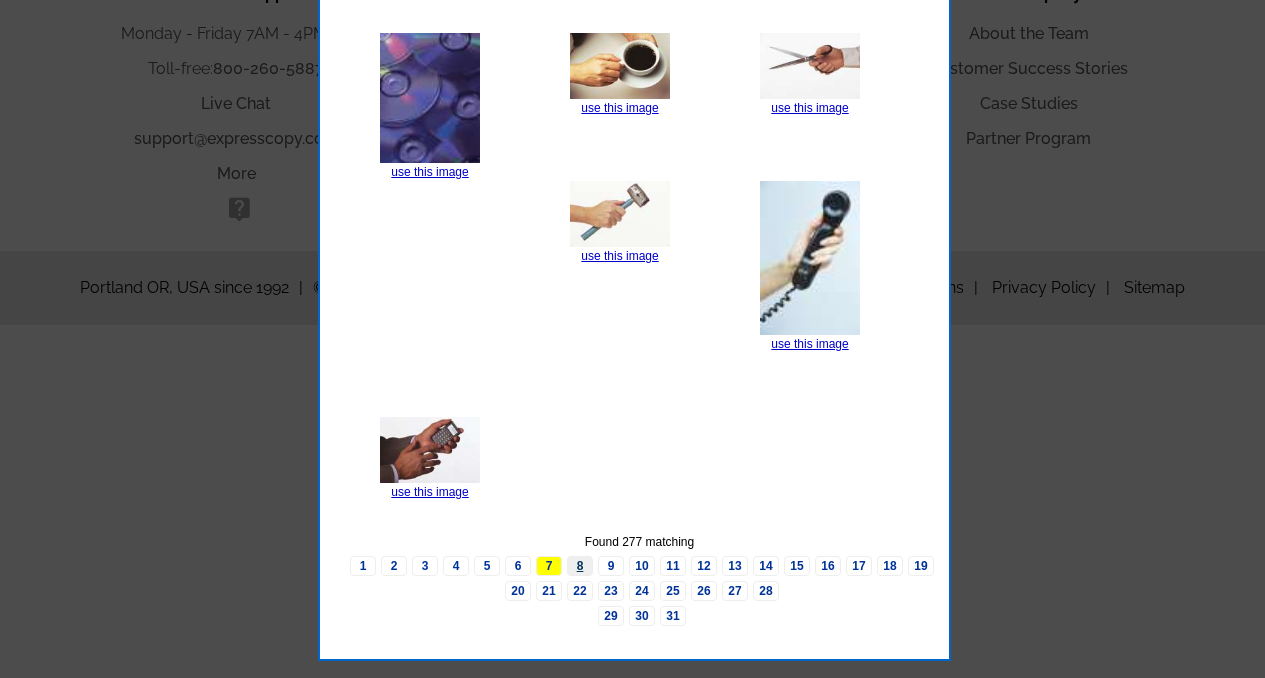 click on "8" at bounding box center (580, 566) 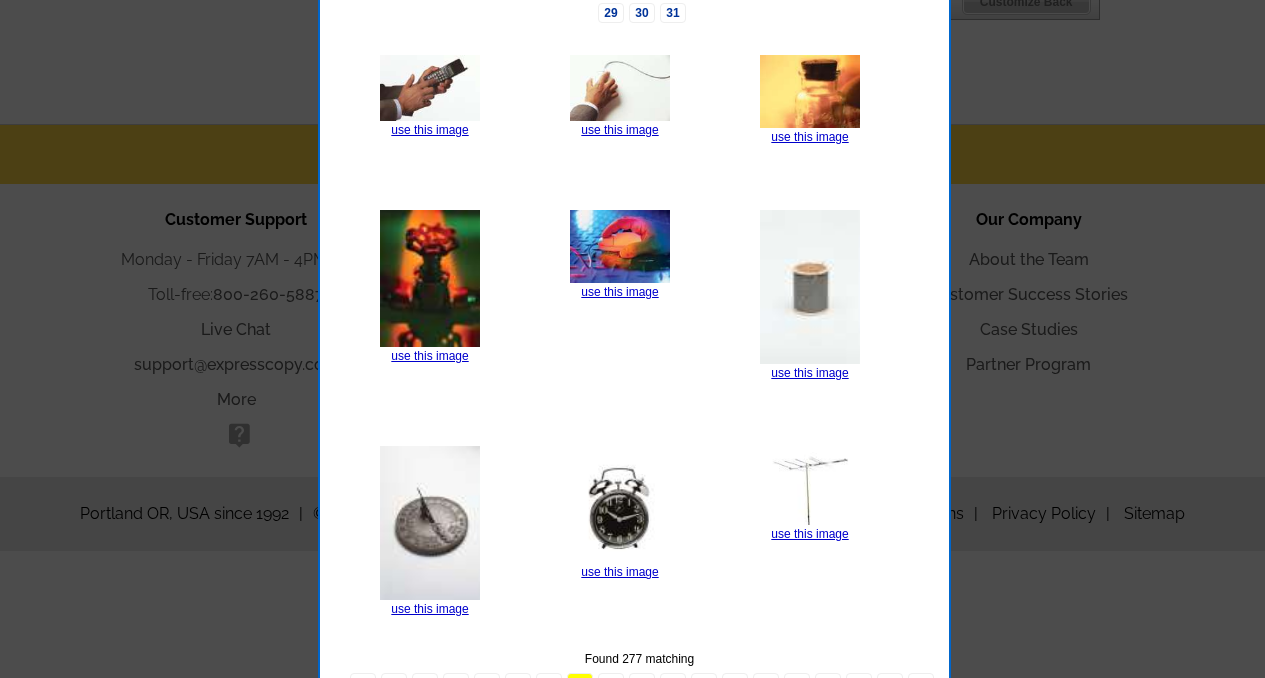 scroll, scrollTop: 942, scrollLeft: 0, axis: vertical 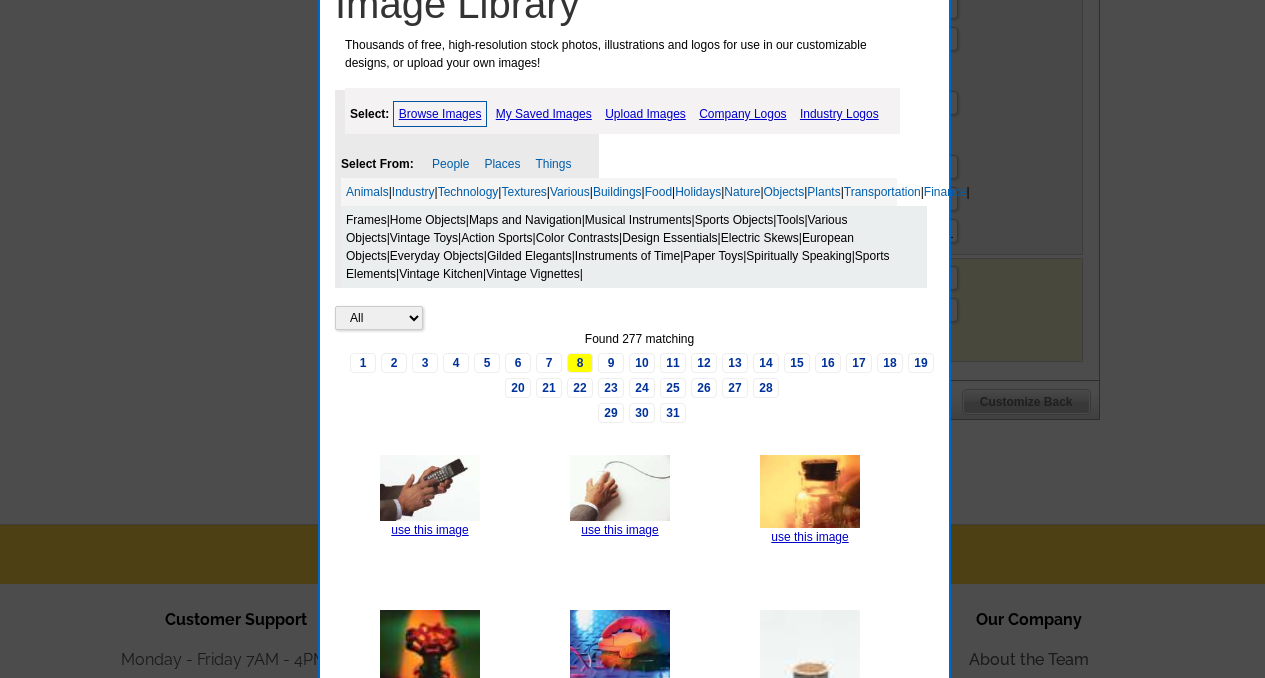 click on "Design Essentials" at bounding box center [669, 238] 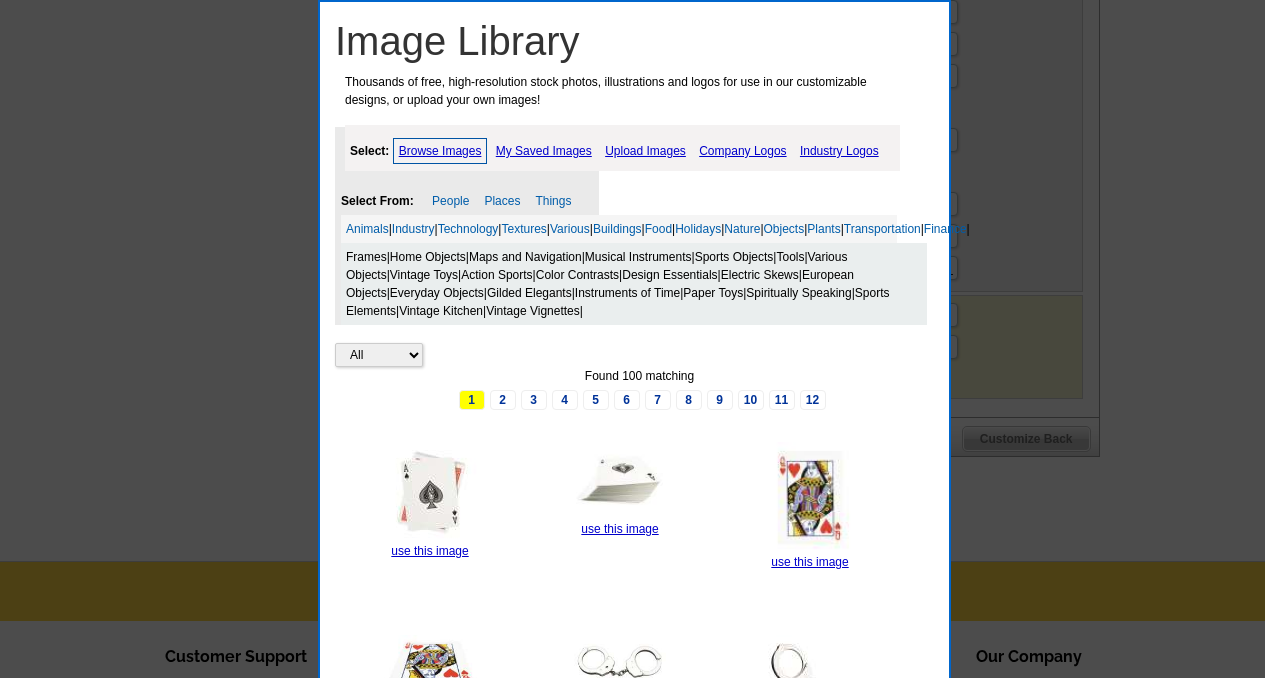 scroll, scrollTop: 899, scrollLeft: 0, axis: vertical 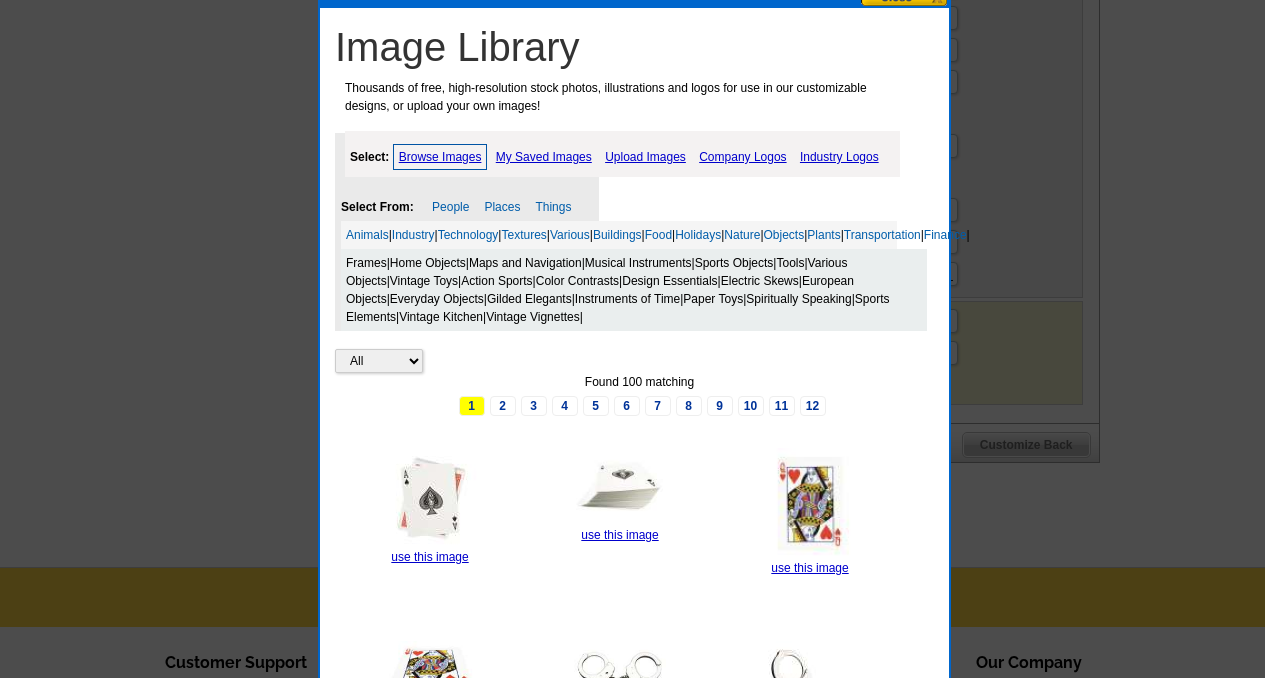 click on "Vintage Kitchen" at bounding box center (441, 317) 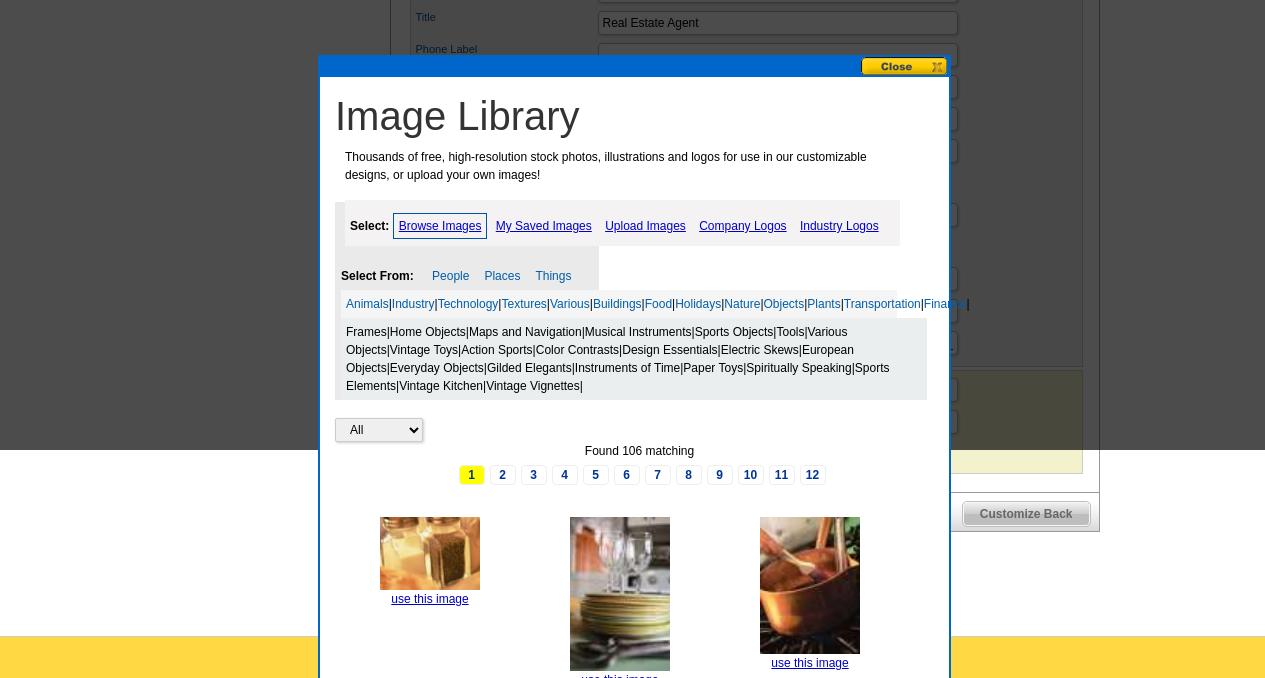 scroll, scrollTop: 843, scrollLeft: 0, axis: vertical 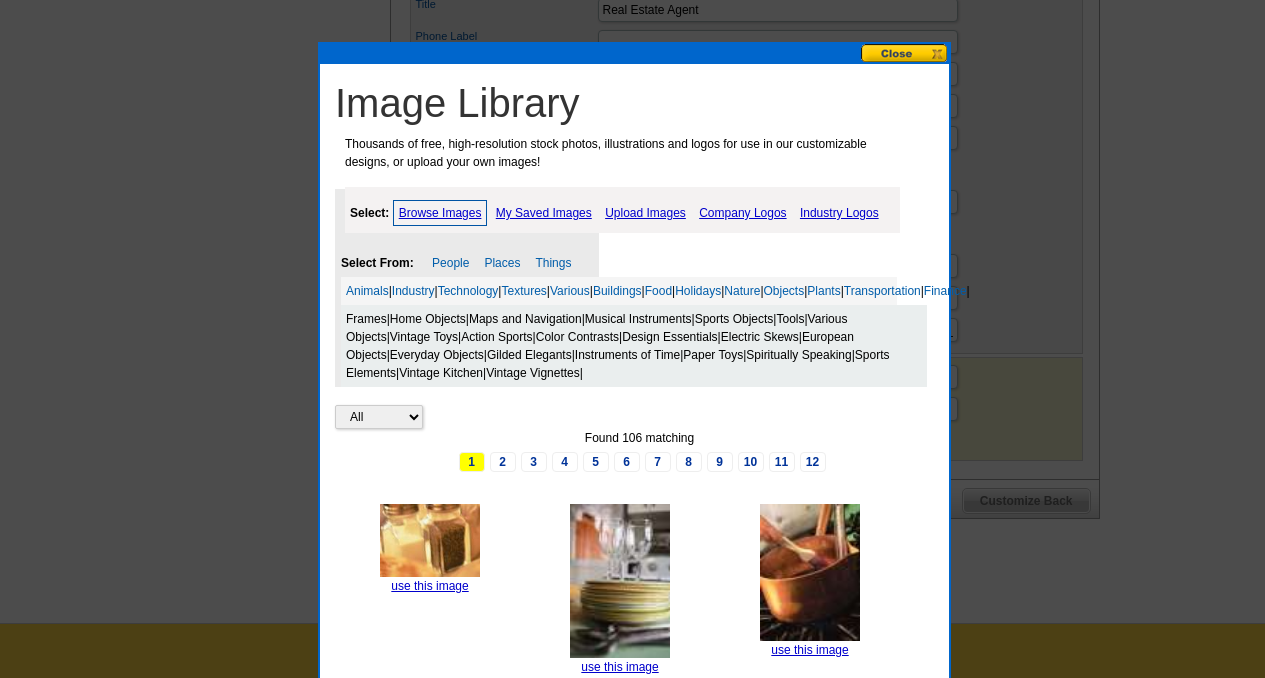 click on "Industry Logos" at bounding box center [839, 213] 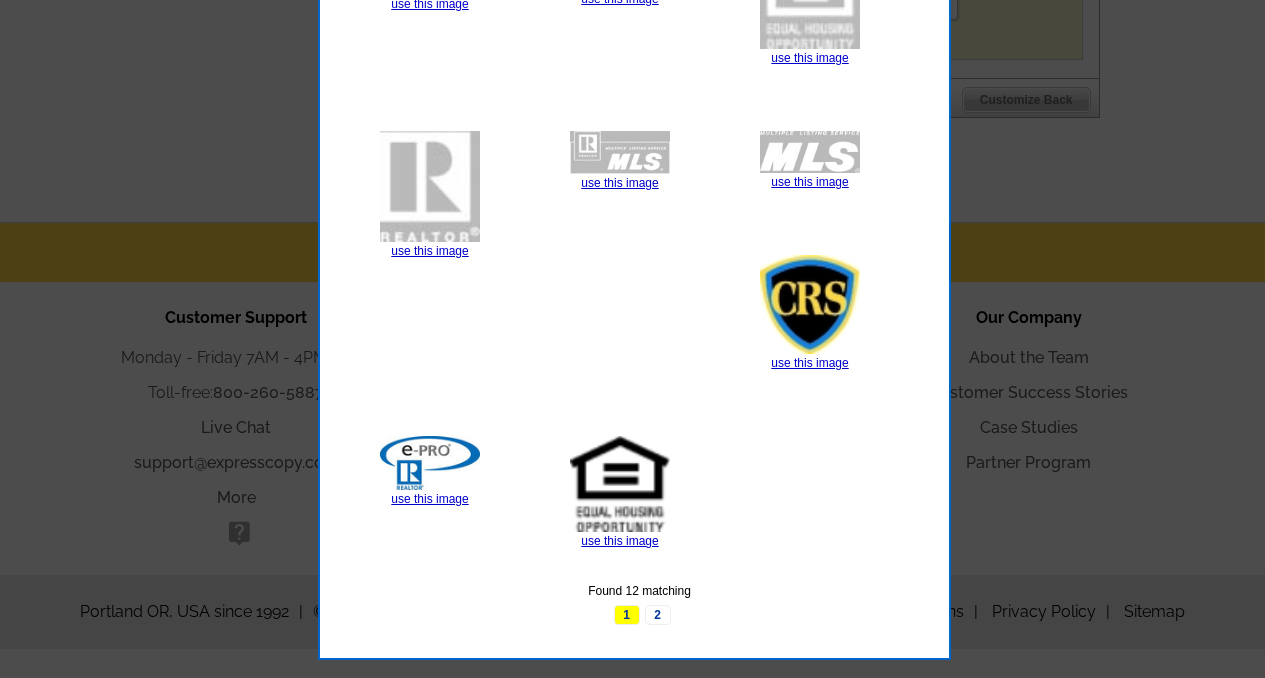 scroll, scrollTop: 1246, scrollLeft: 0, axis: vertical 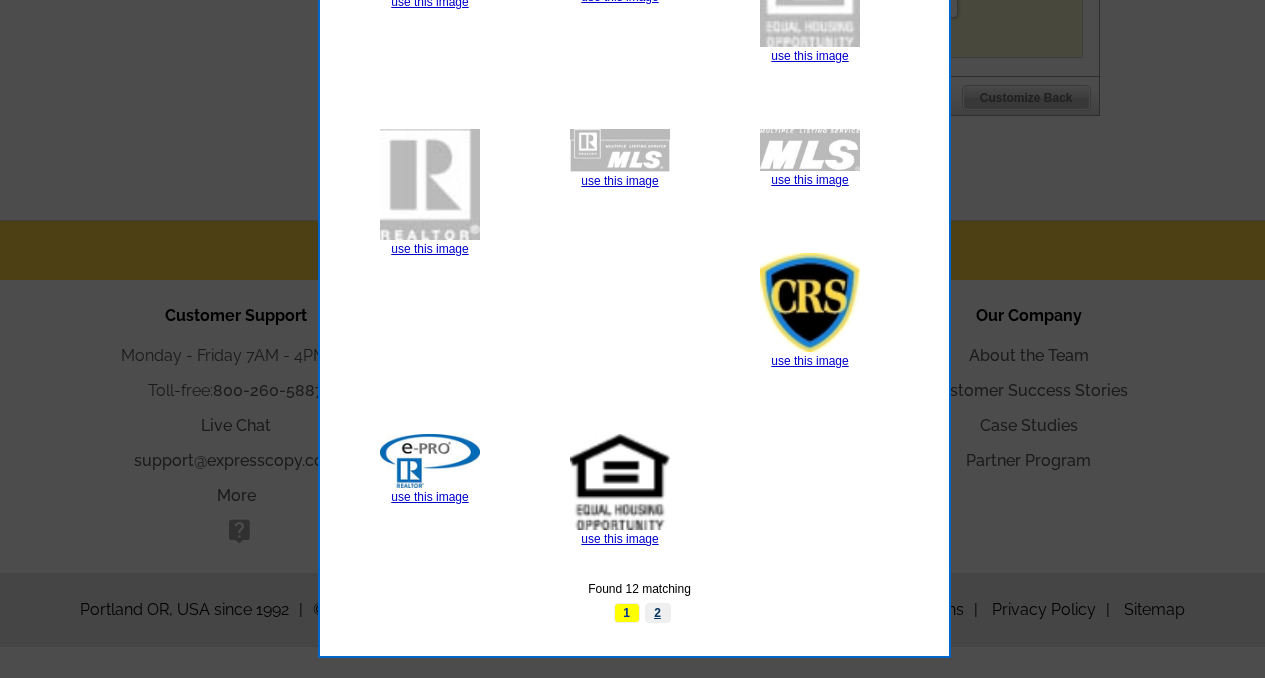 click on "2" at bounding box center (658, 613) 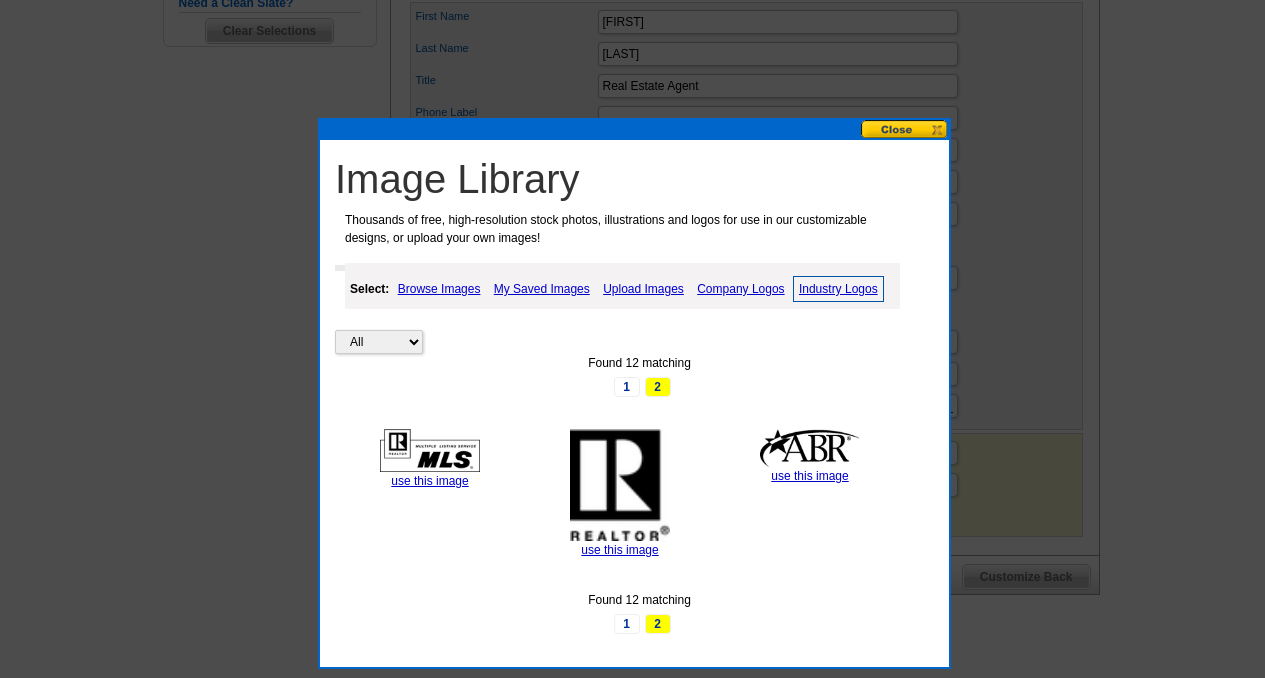 scroll, scrollTop: 764, scrollLeft: 0, axis: vertical 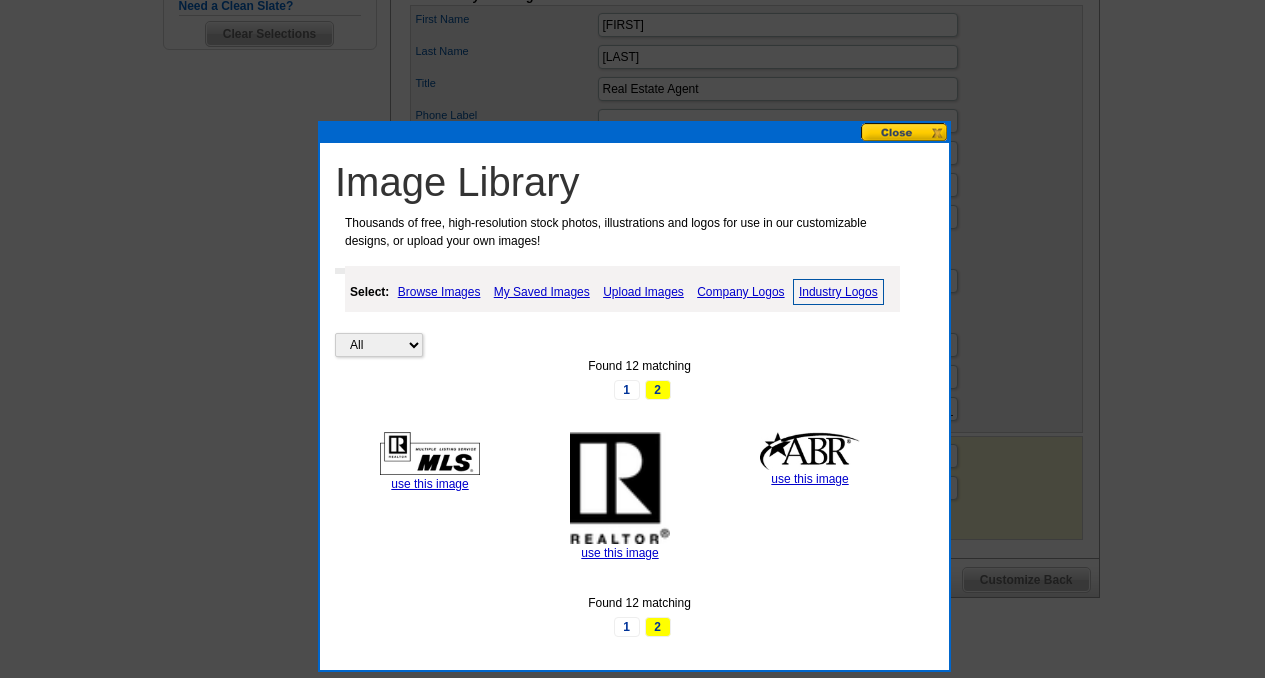click on "Company Logos" at bounding box center (740, 292) 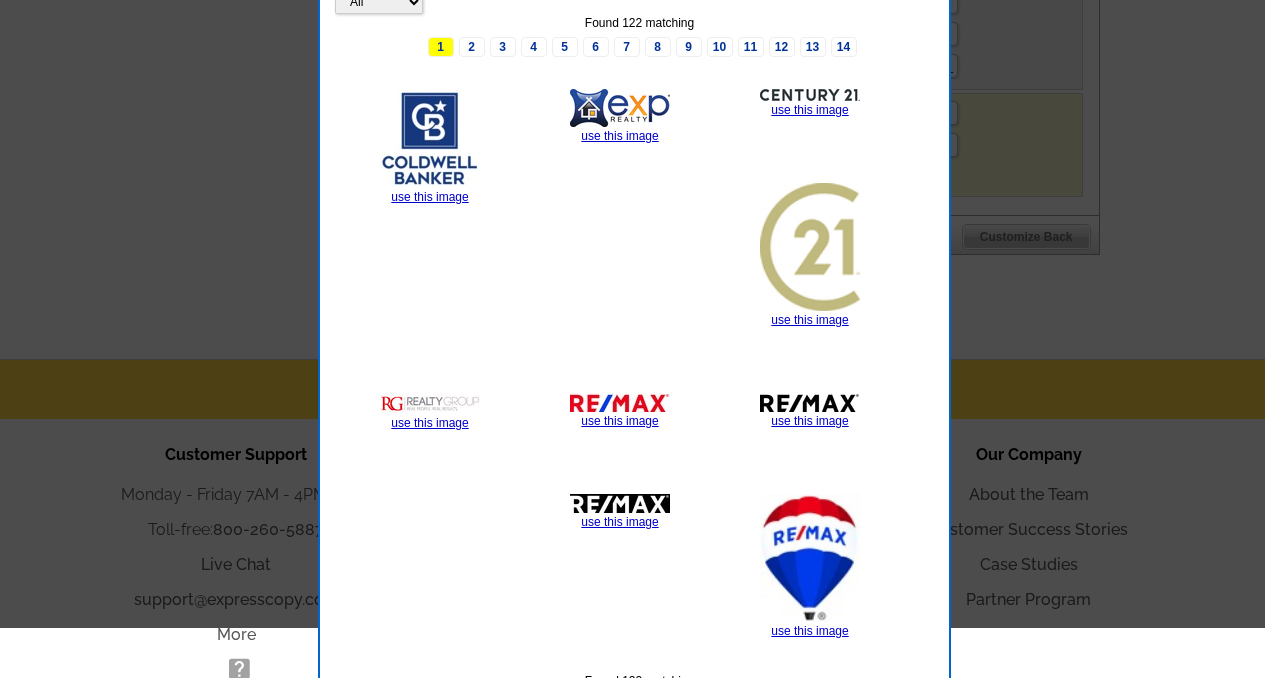 scroll, scrollTop: 1233, scrollLeft: 0, axis: vertical 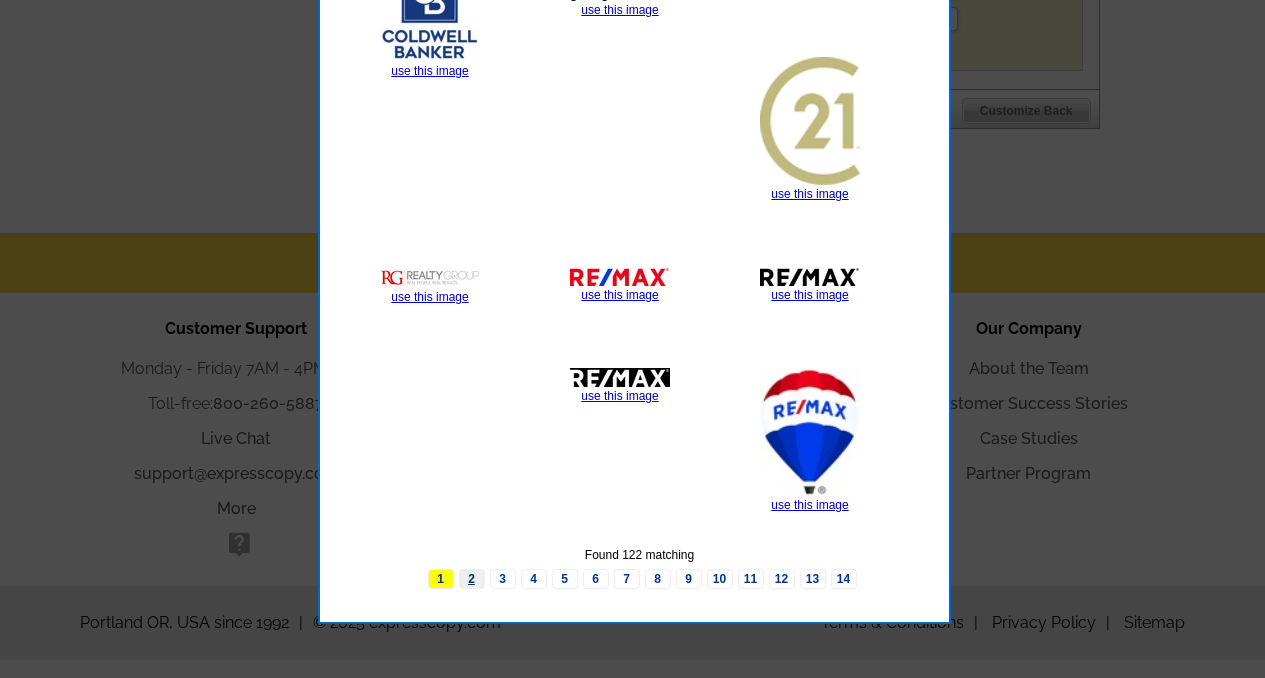 click on "2" at bounding box center (472, 579) 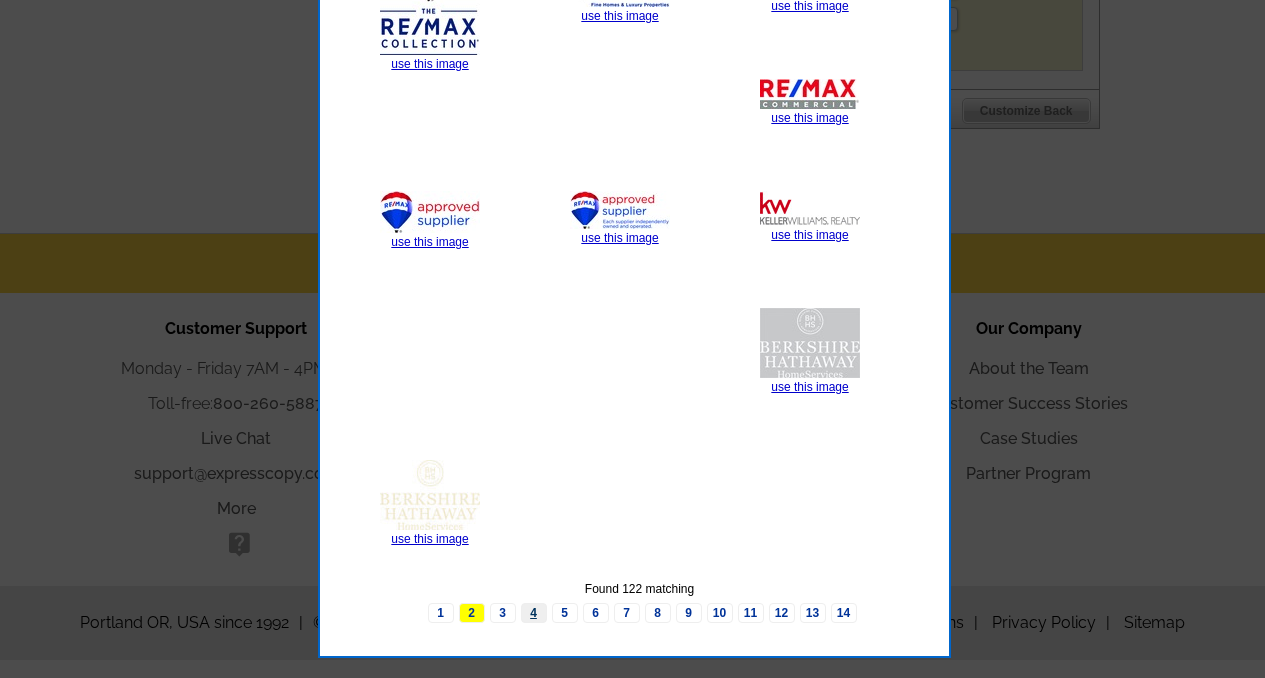 click on "4" at bounding box center (534, 613) 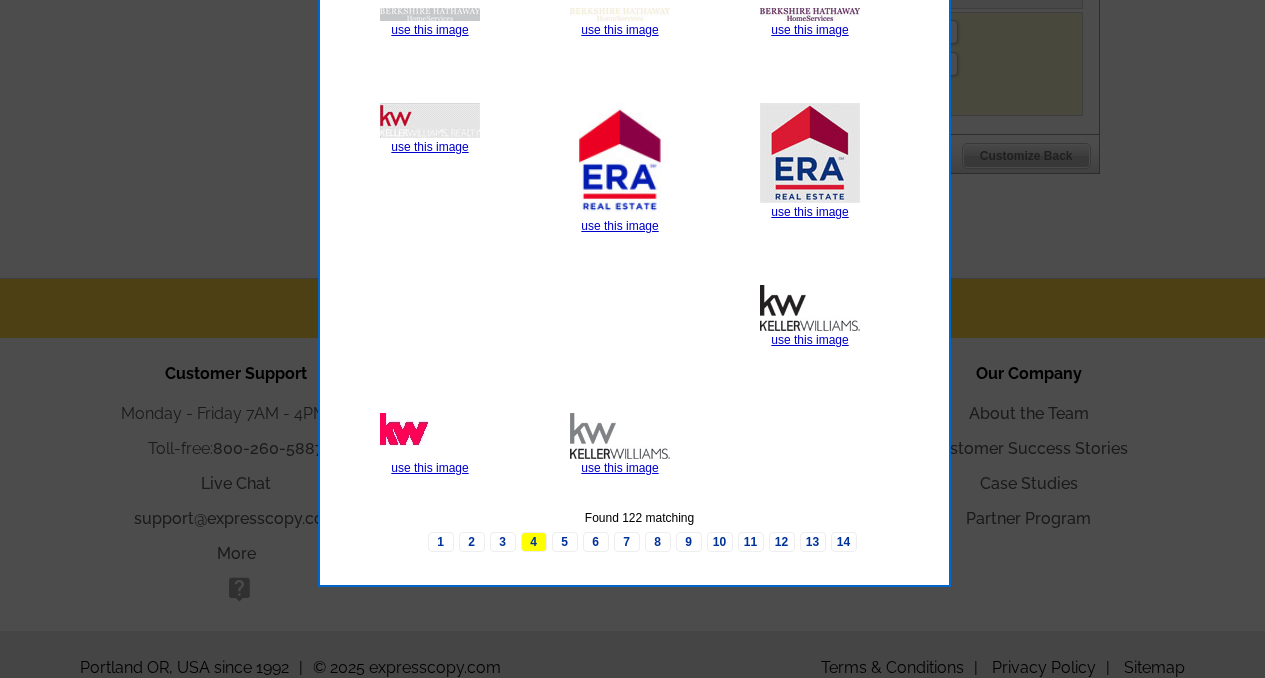 scroll, scrollTop: 1195, scrollLeft: 0, axis: vertical 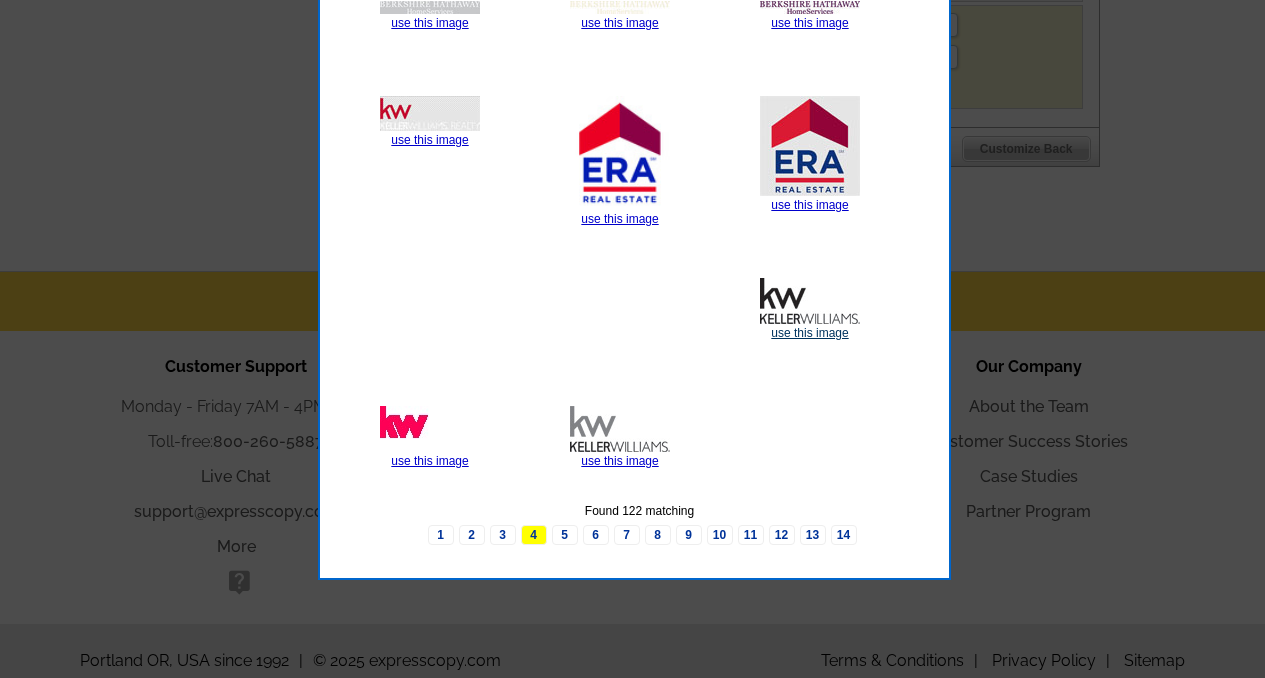 click on "use this image" at bounding box center (809, 333) 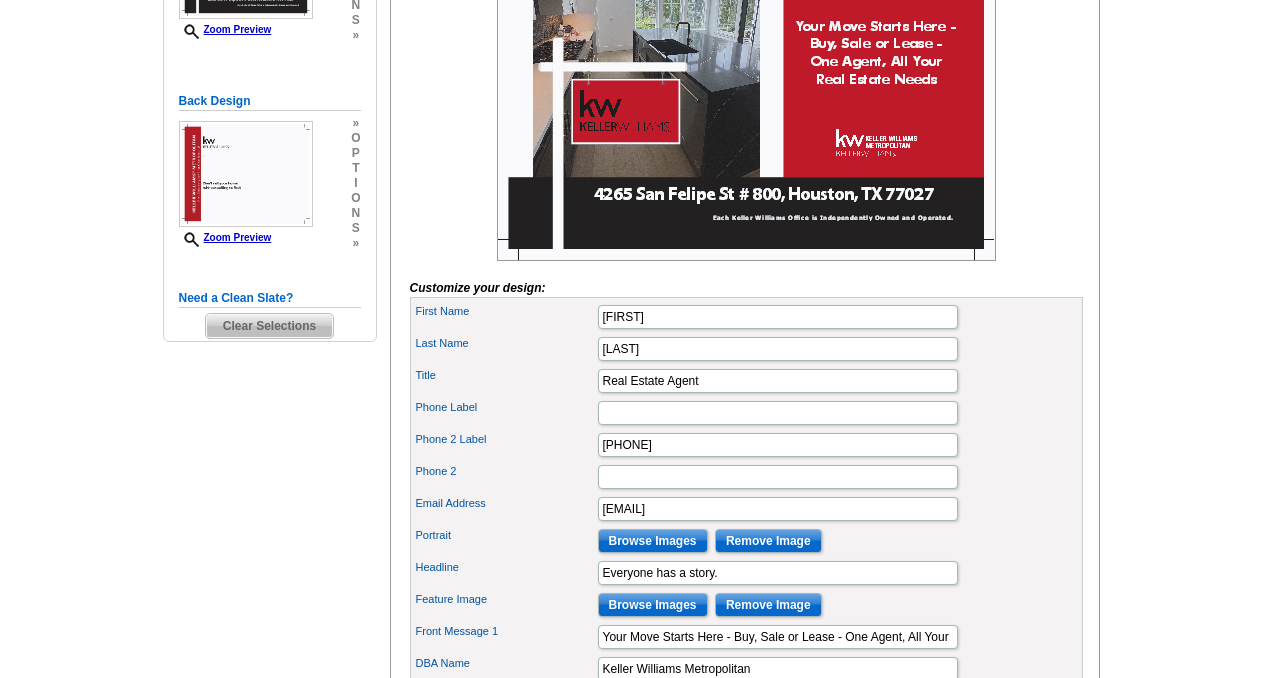scroll, scrollTop: 490, scrollLeft: 0, axis: vertical 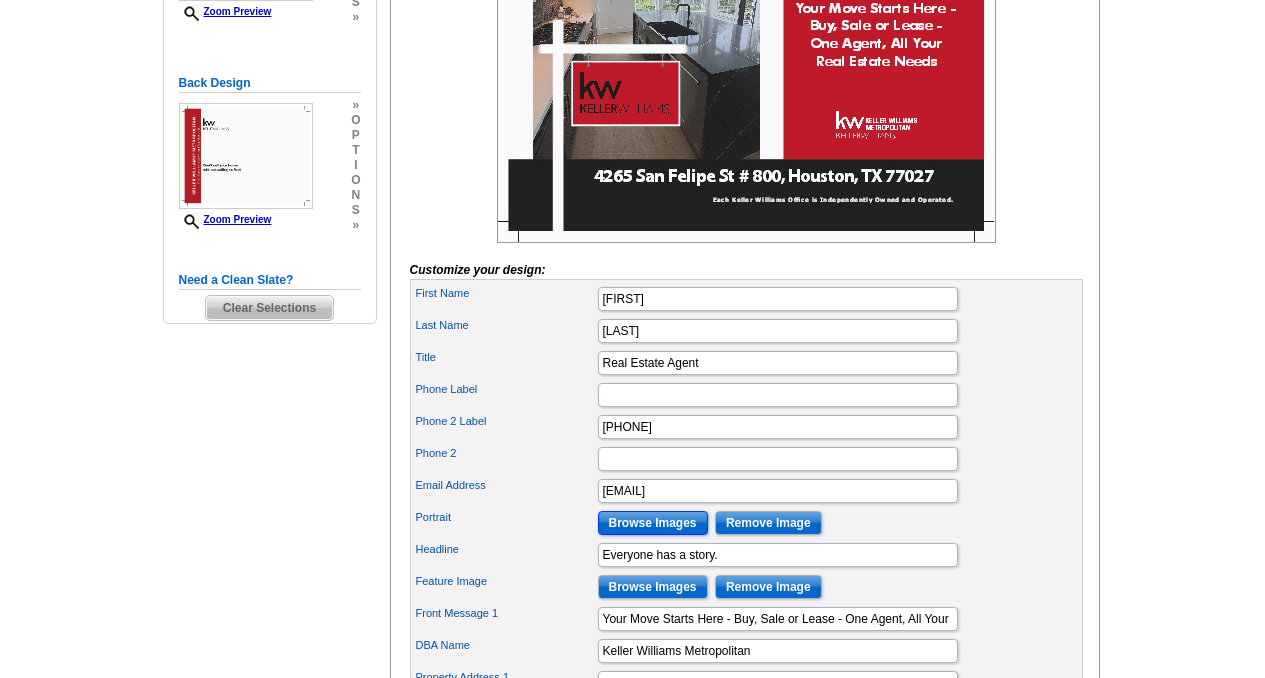 click on "Browse Images" at bounding box center [653, 523] 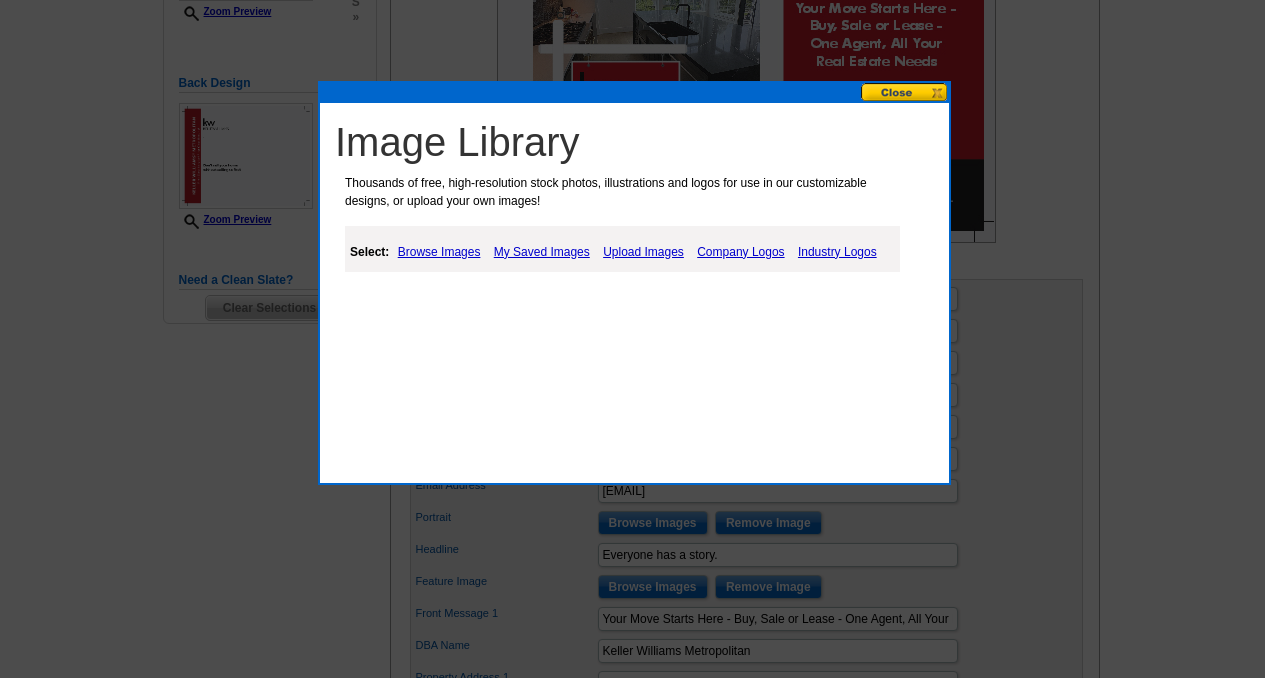 click on "Browse Images" at bounding box center (439, 252) 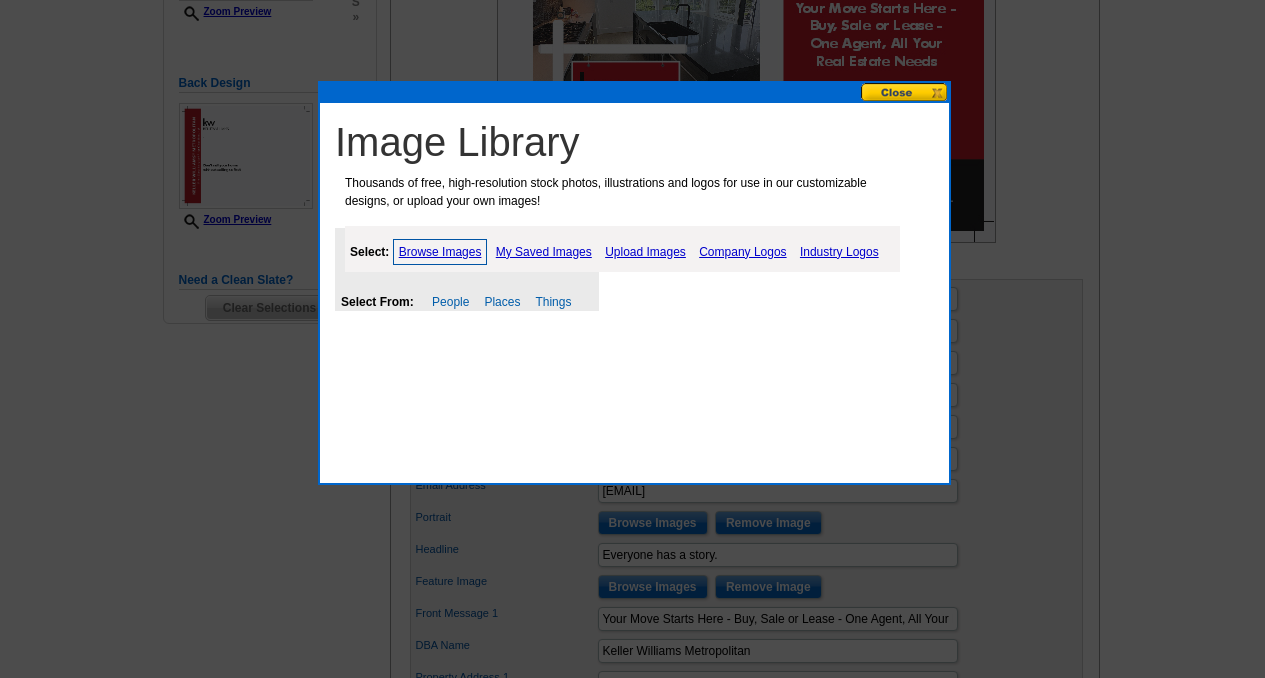 click on "Upload Images" at bounding box center [645, 252] 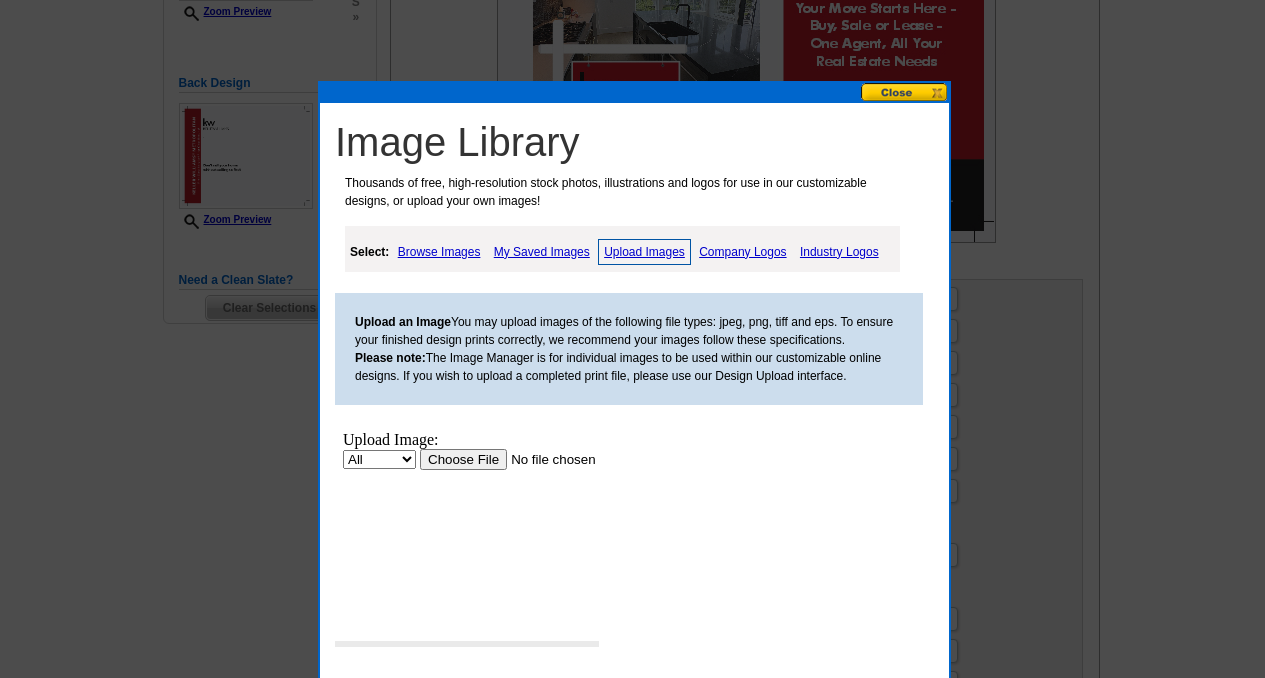scroll, scrollTop: 0, scrollLeft: 0, axis: both 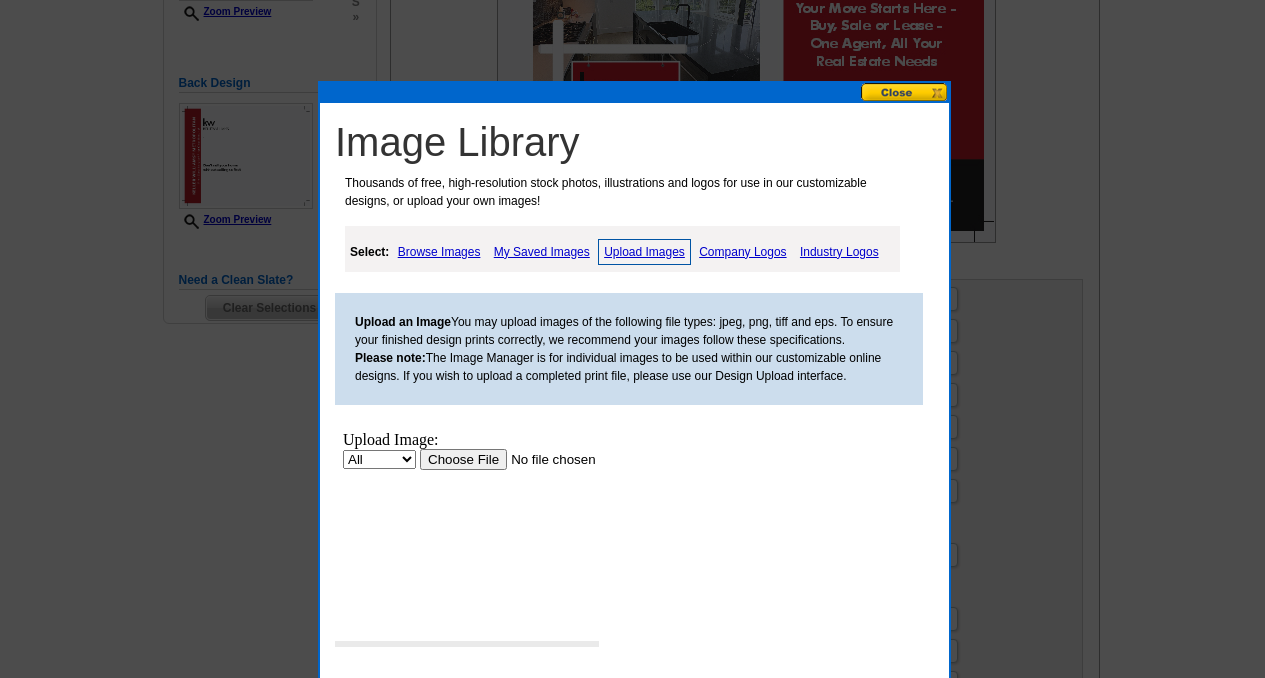 click at bounding box center [546, 458] 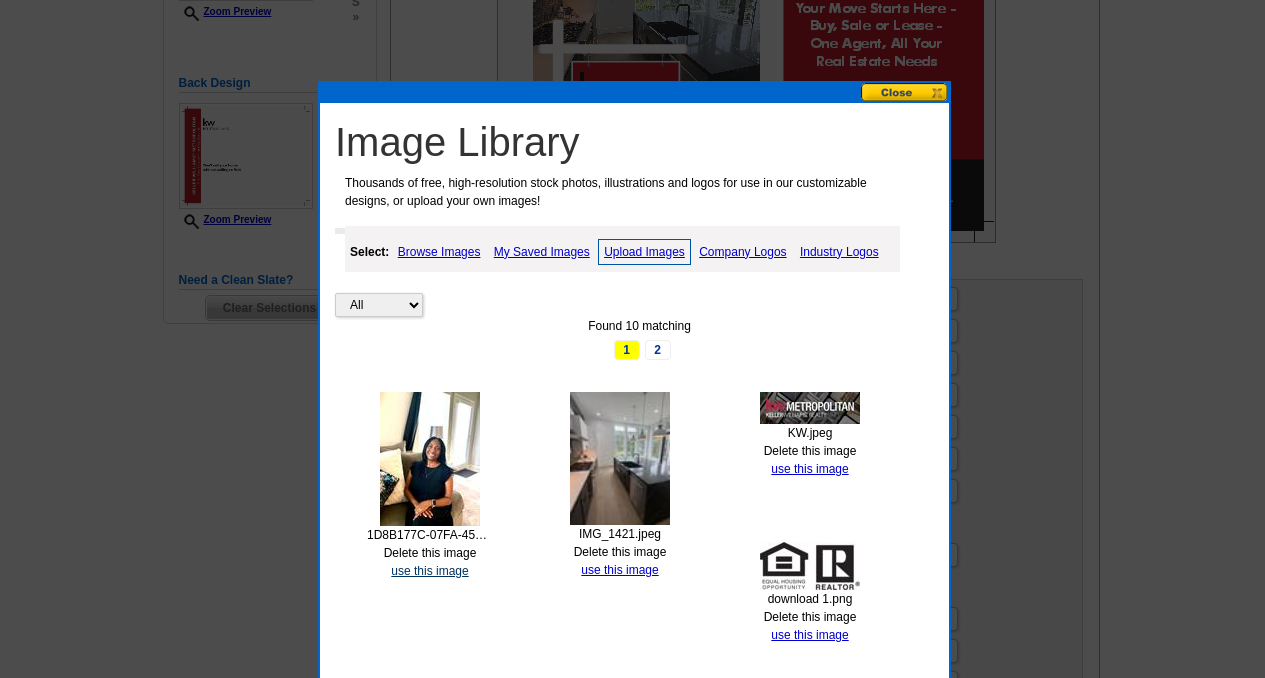 click on "use this image" at bounding box center (429, 571) 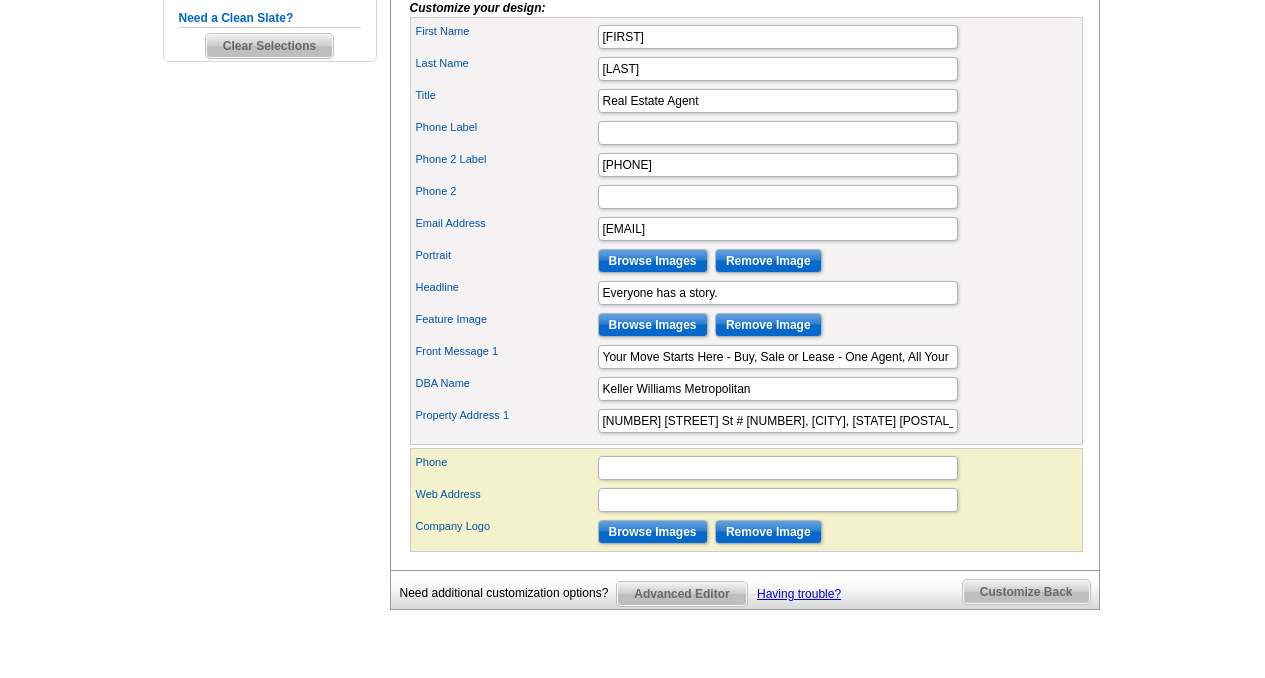 scroll, scrollTop: 717, scrollLeft: 0, axis: vertical 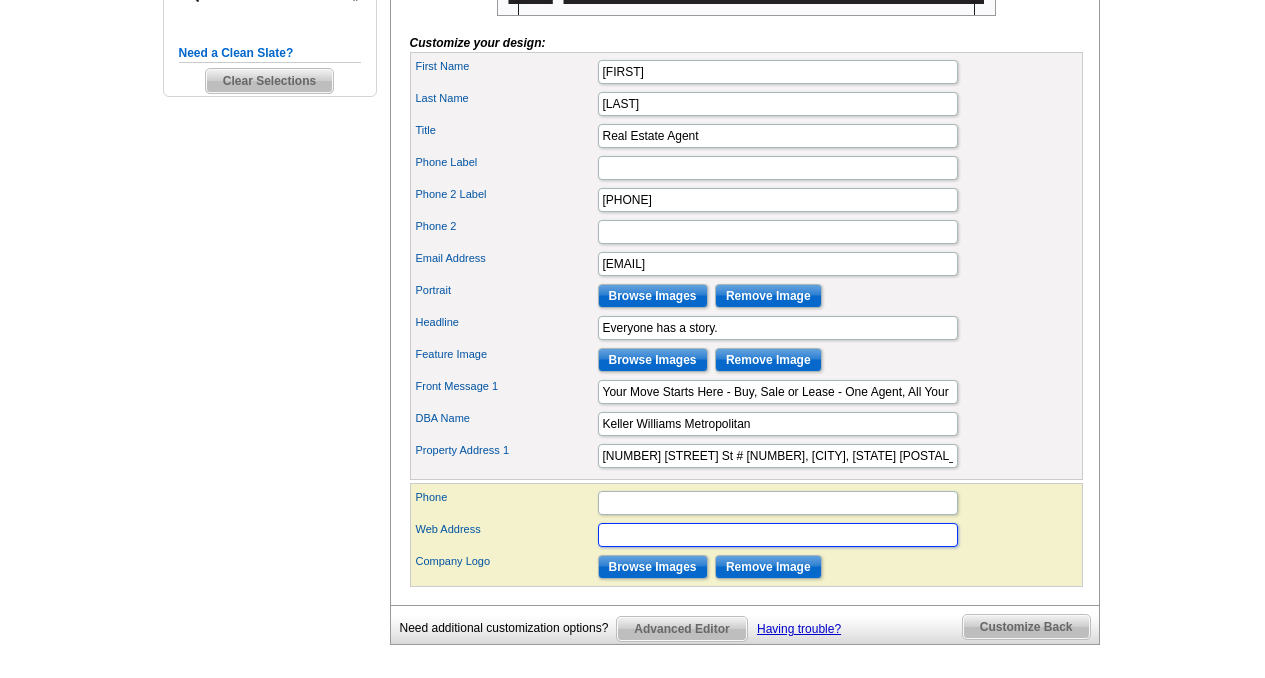 click on "Web Address" at bounding box center (778, 535) 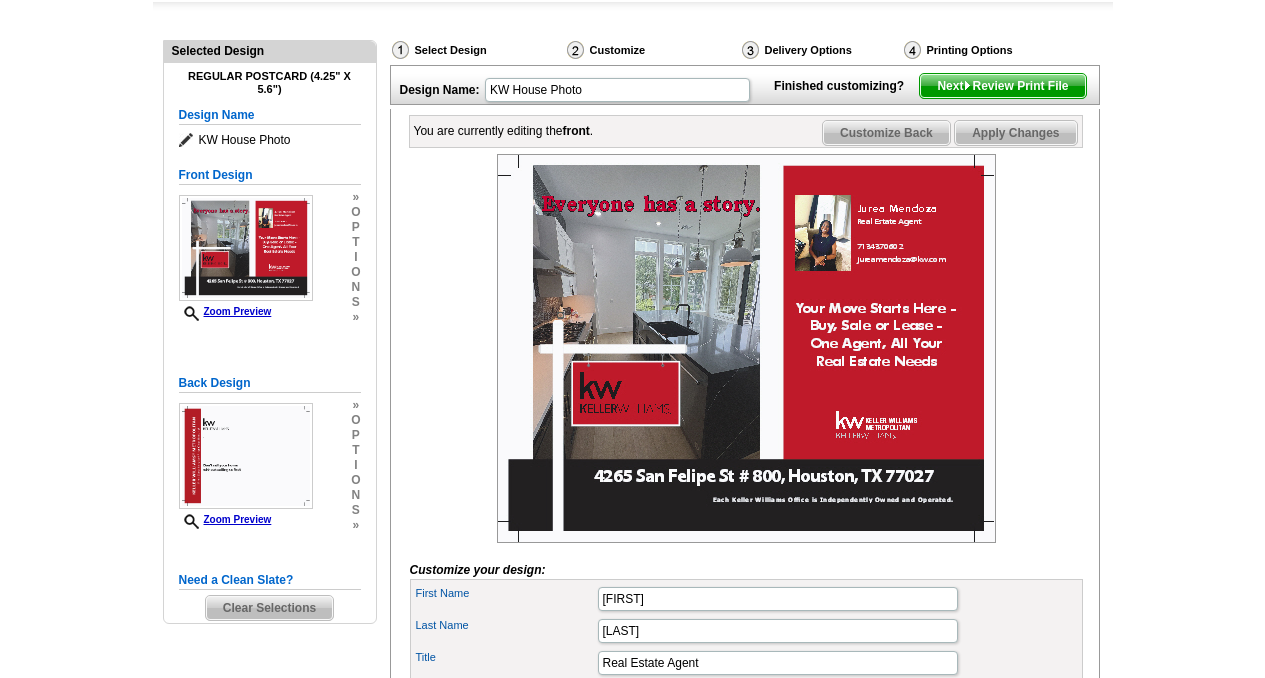 scroll, scrollTop: 254, scrollLeft: 0, axis: vertical 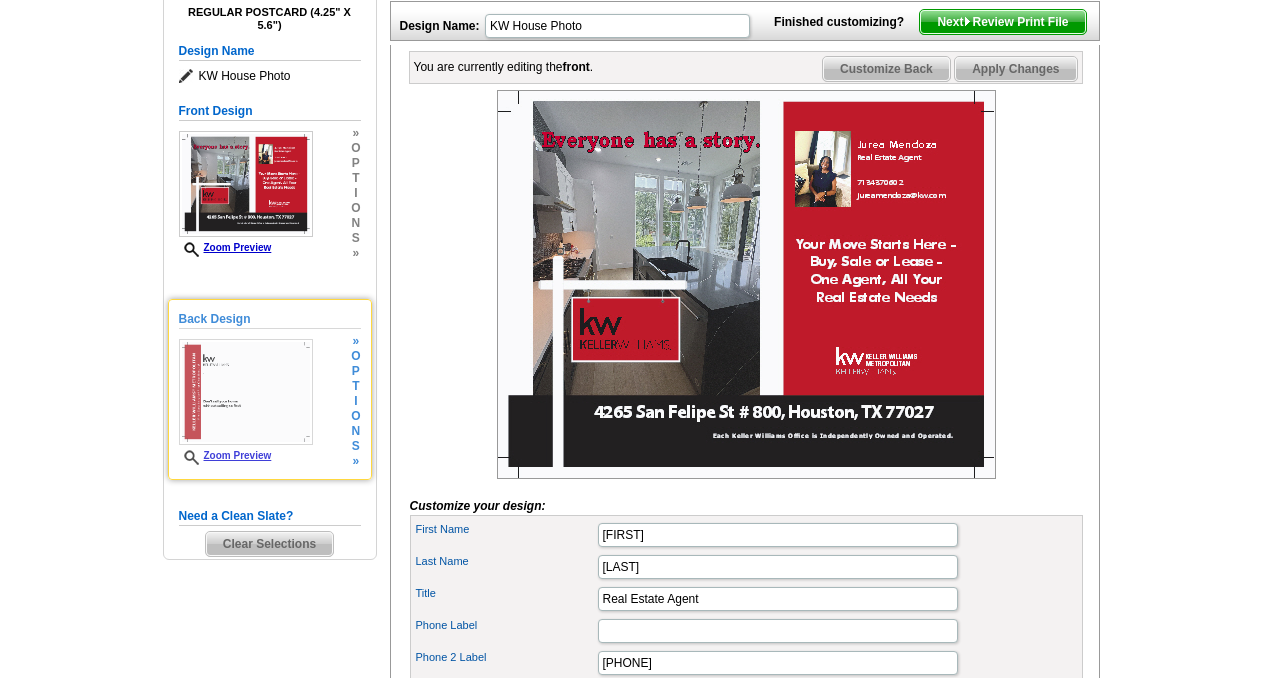 type on "https://kwmet.com › agent › jurea-mendoza" 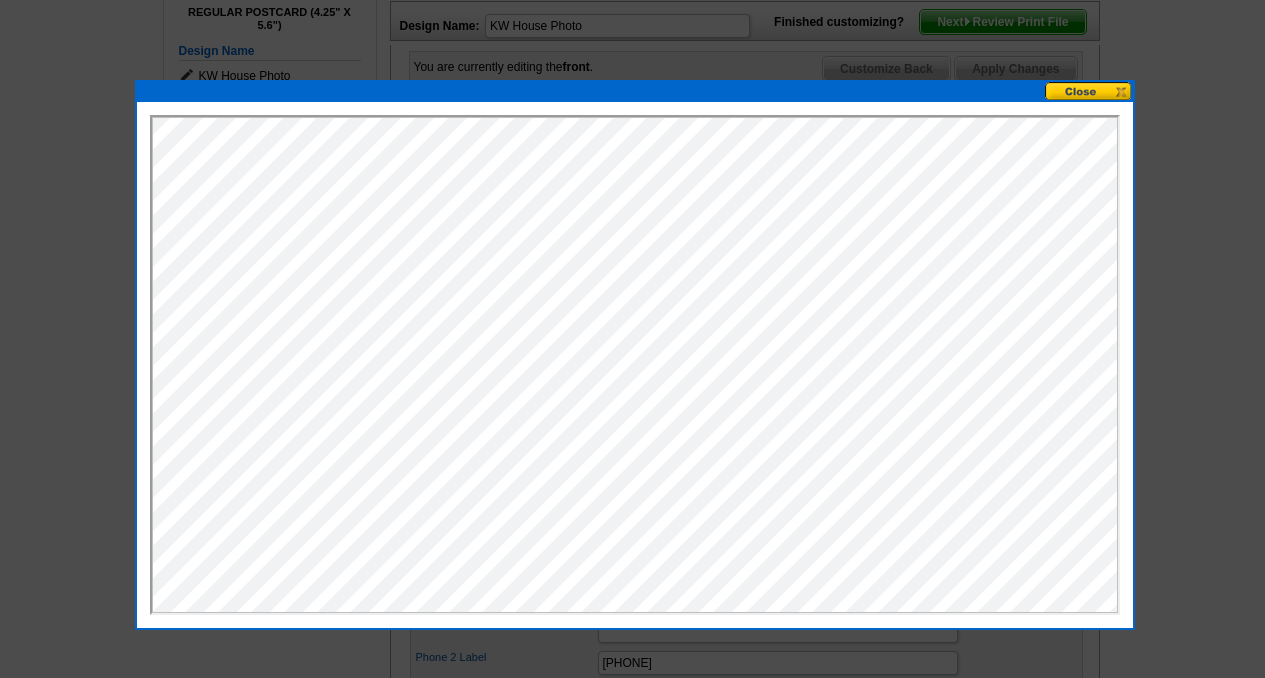 scroll, scrollTop: 0, scrollLeft: 0, axis: both 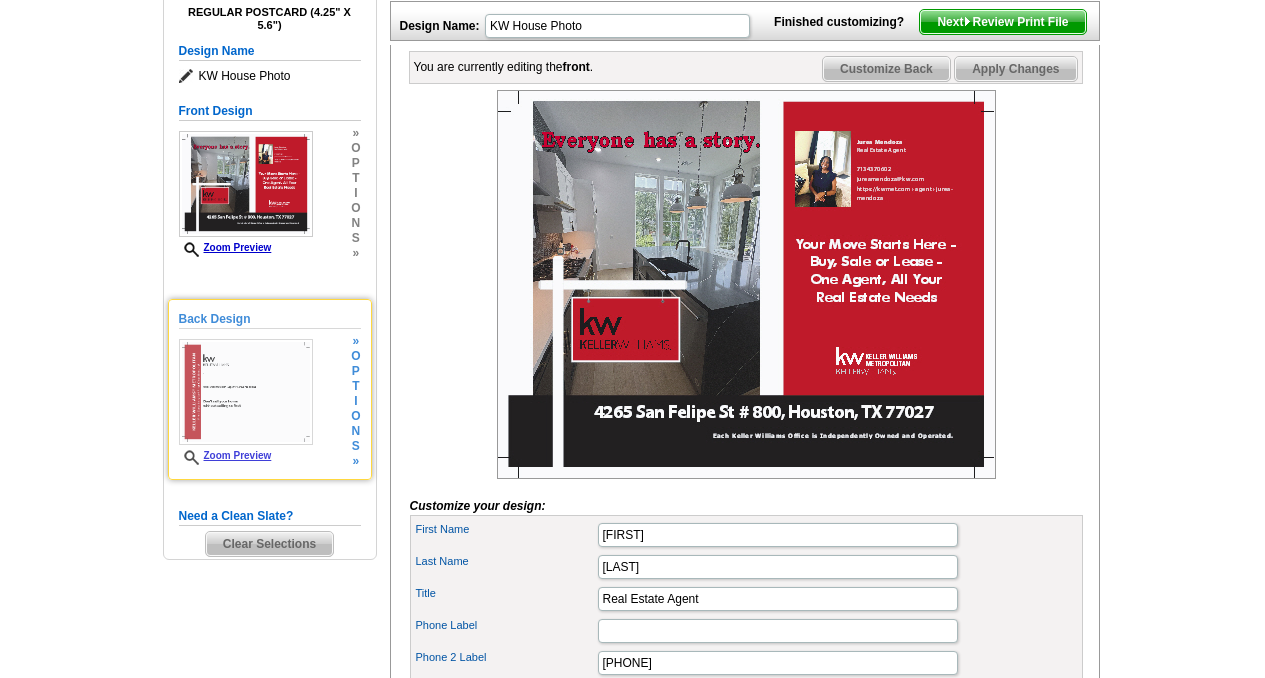 click at bounding box center (246, 392) 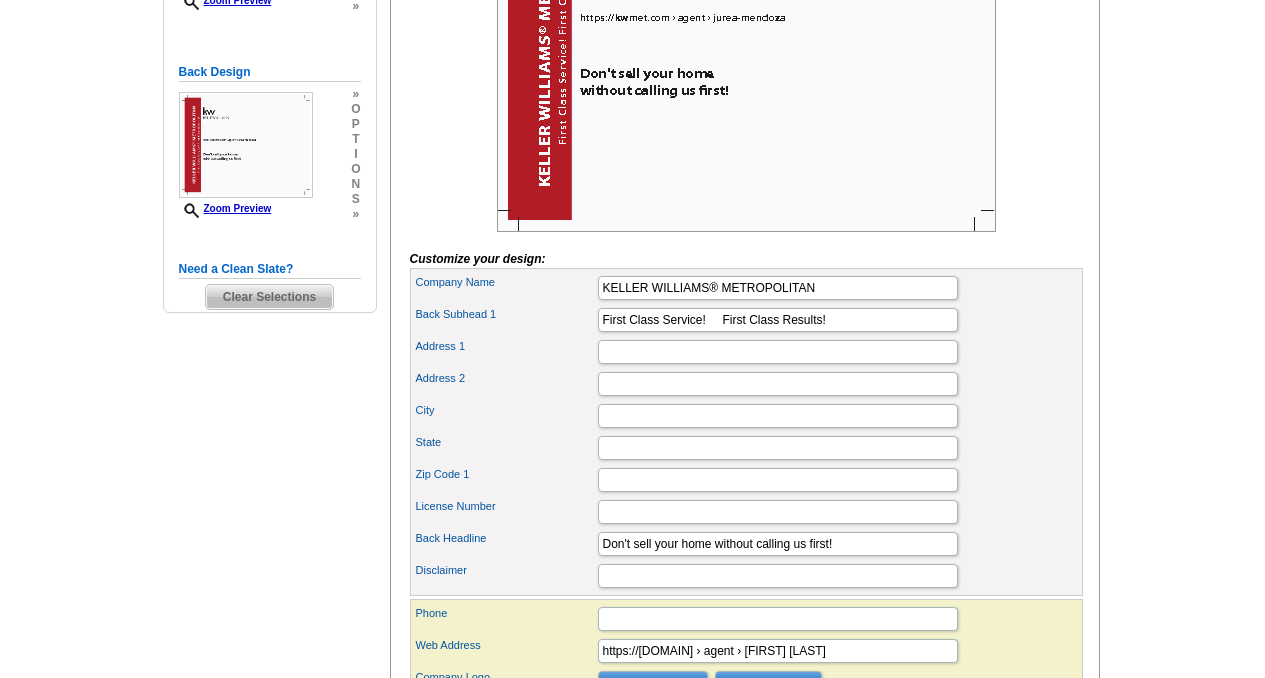 scroll, scrollTop: 540, scrollLeft: 0, axis: vertical 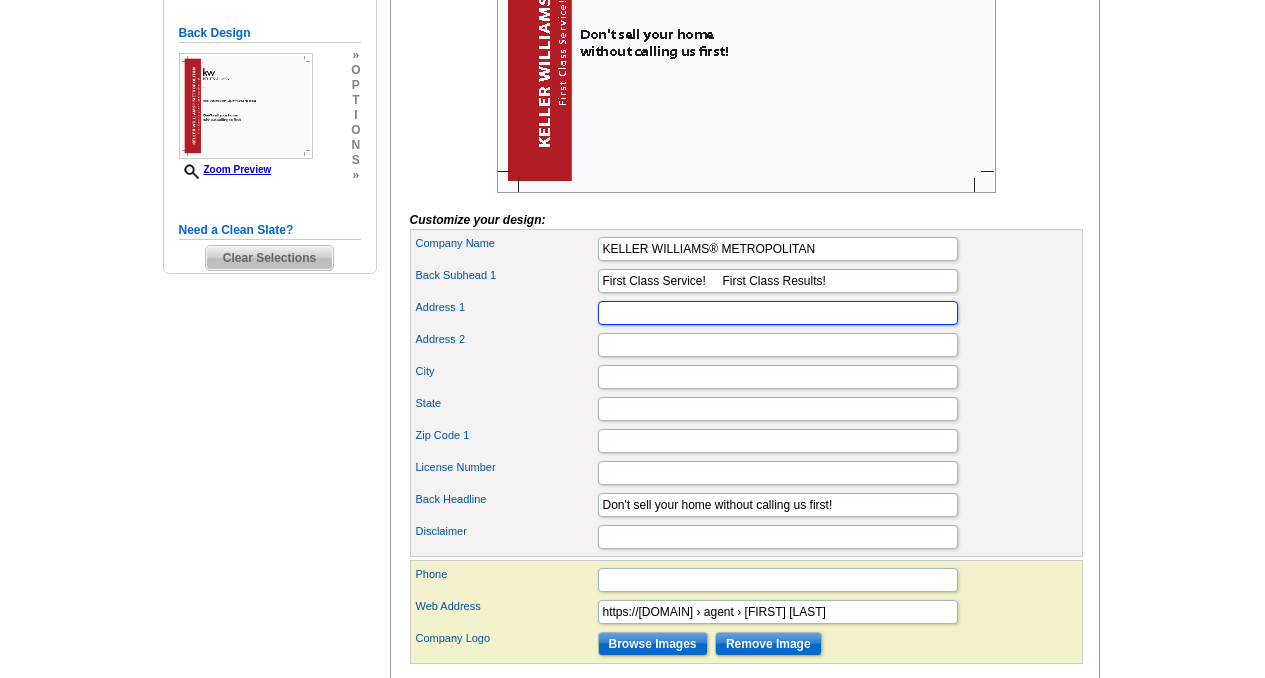 click on "Address 1" at bounding box center (778, 313) 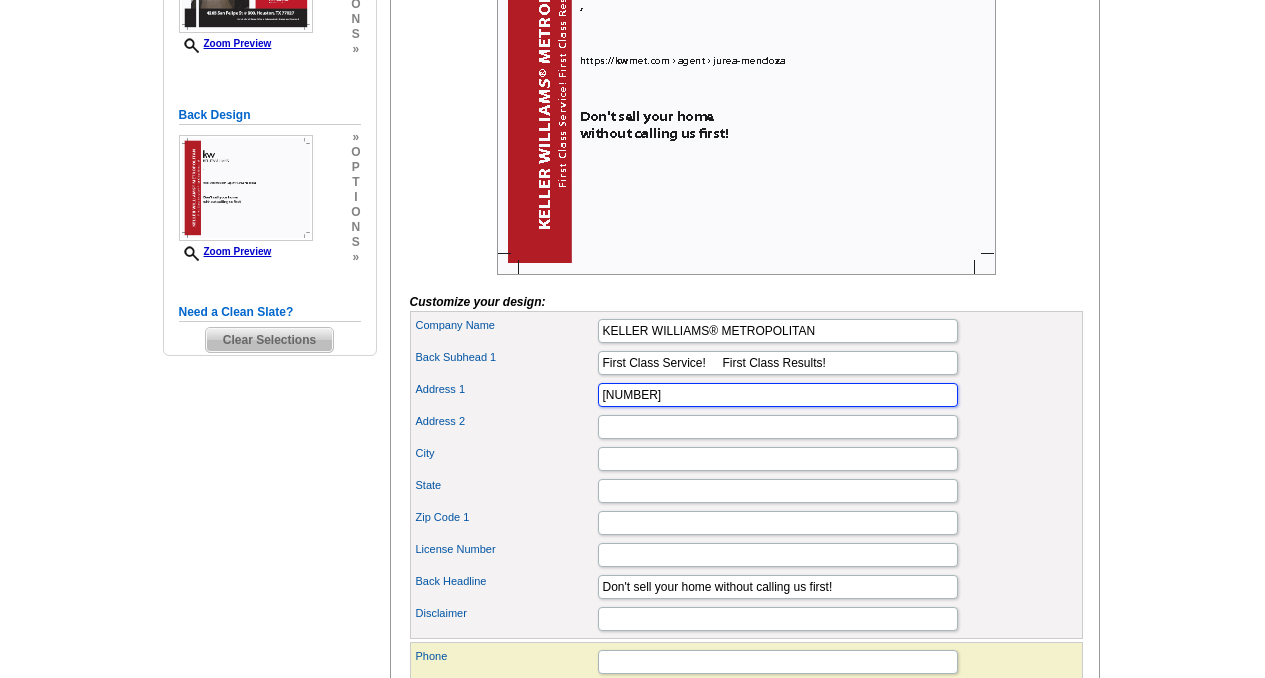 scroll, scrollTop: 461, scrollLeft: 0, axis: vertical 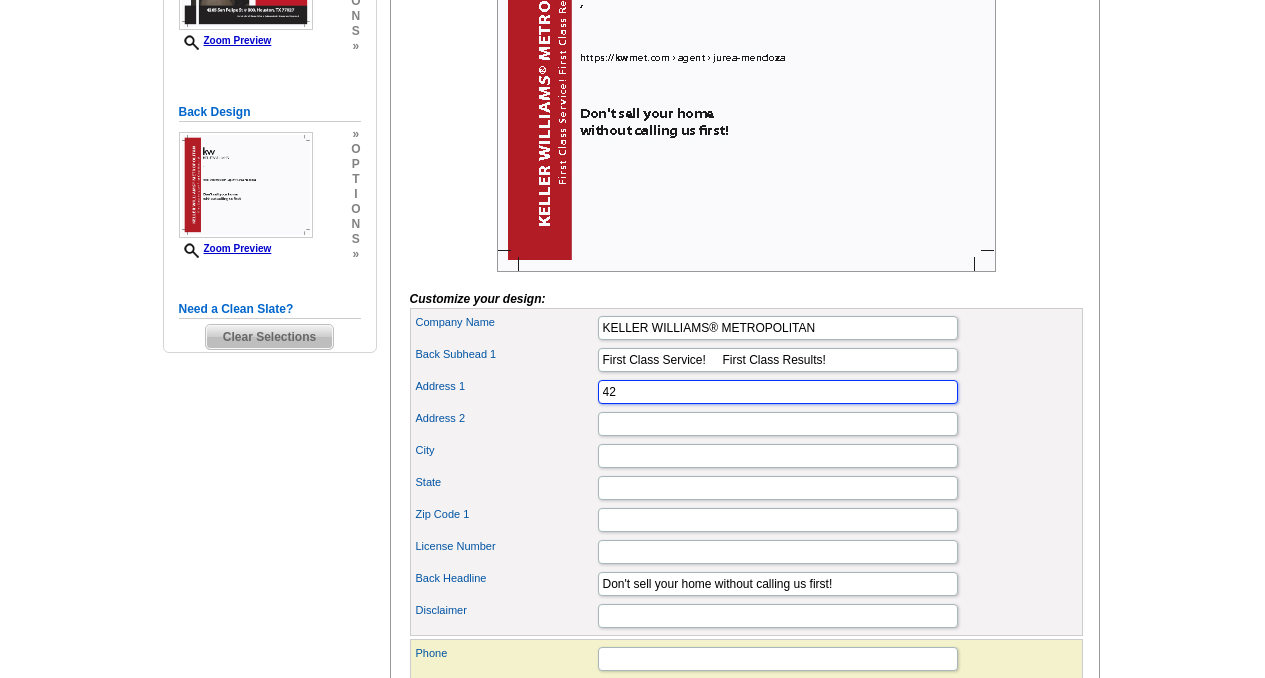 type on "4" 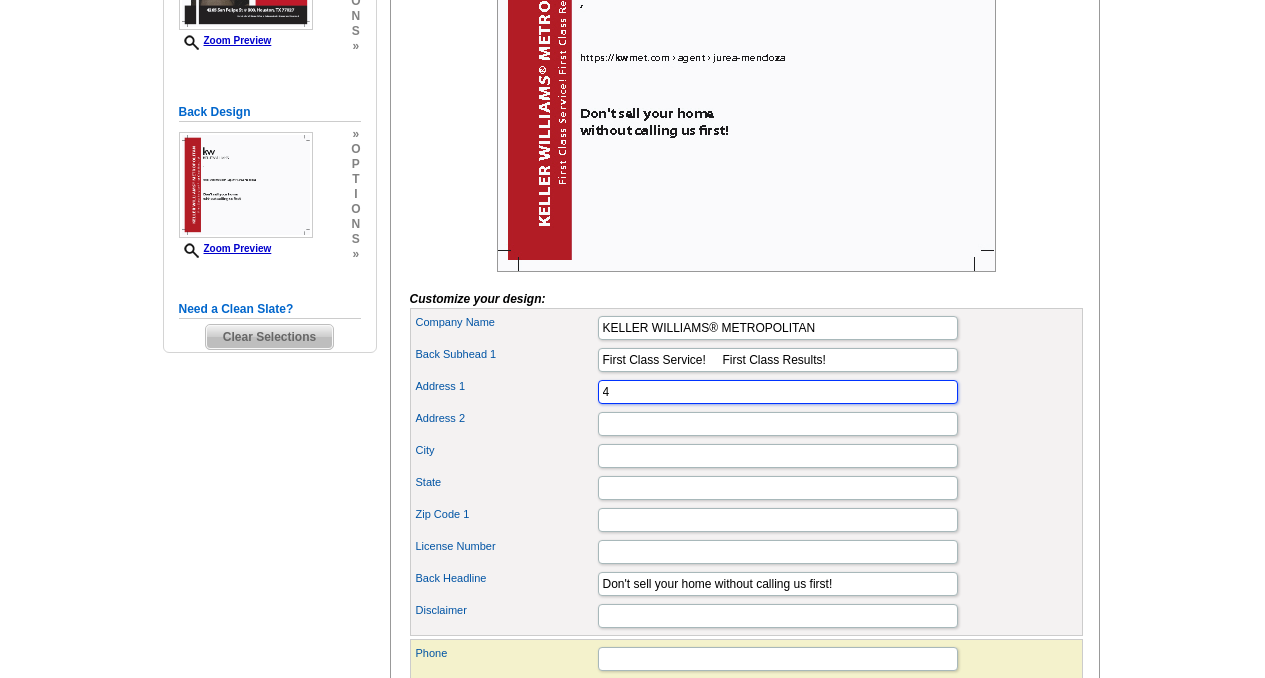 type 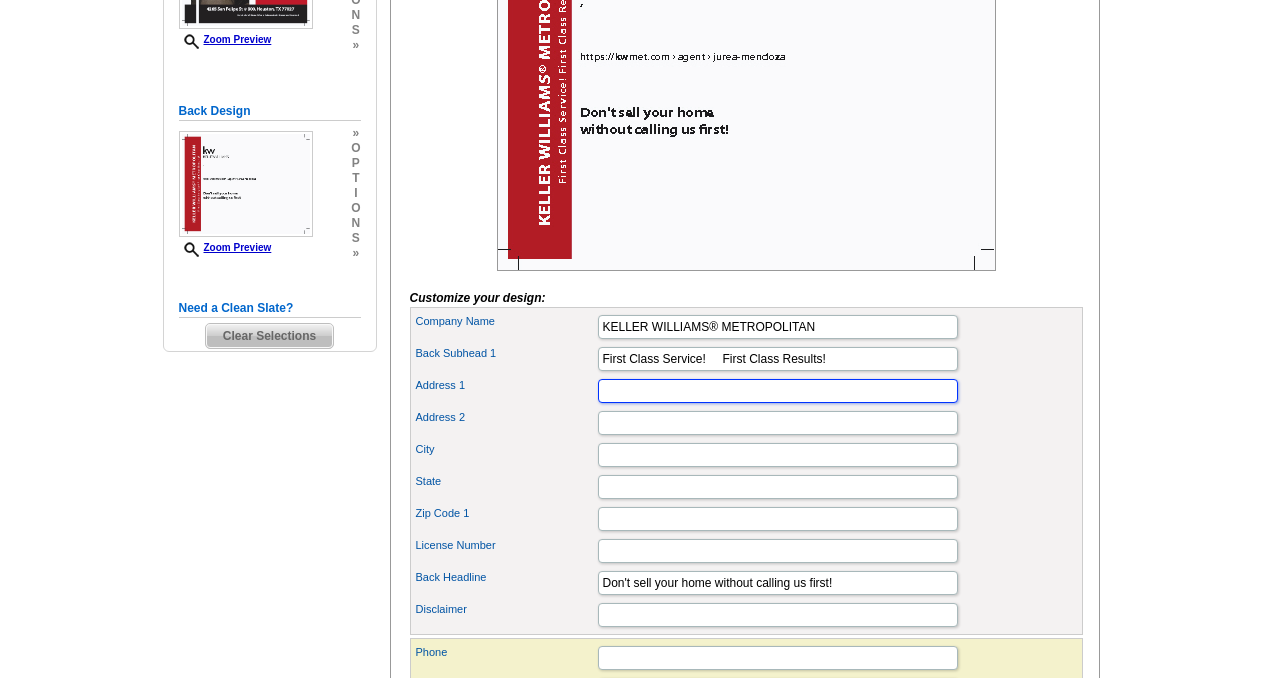 scroll, scrollTop: 461, scrollLeft: 0, axis: vertical 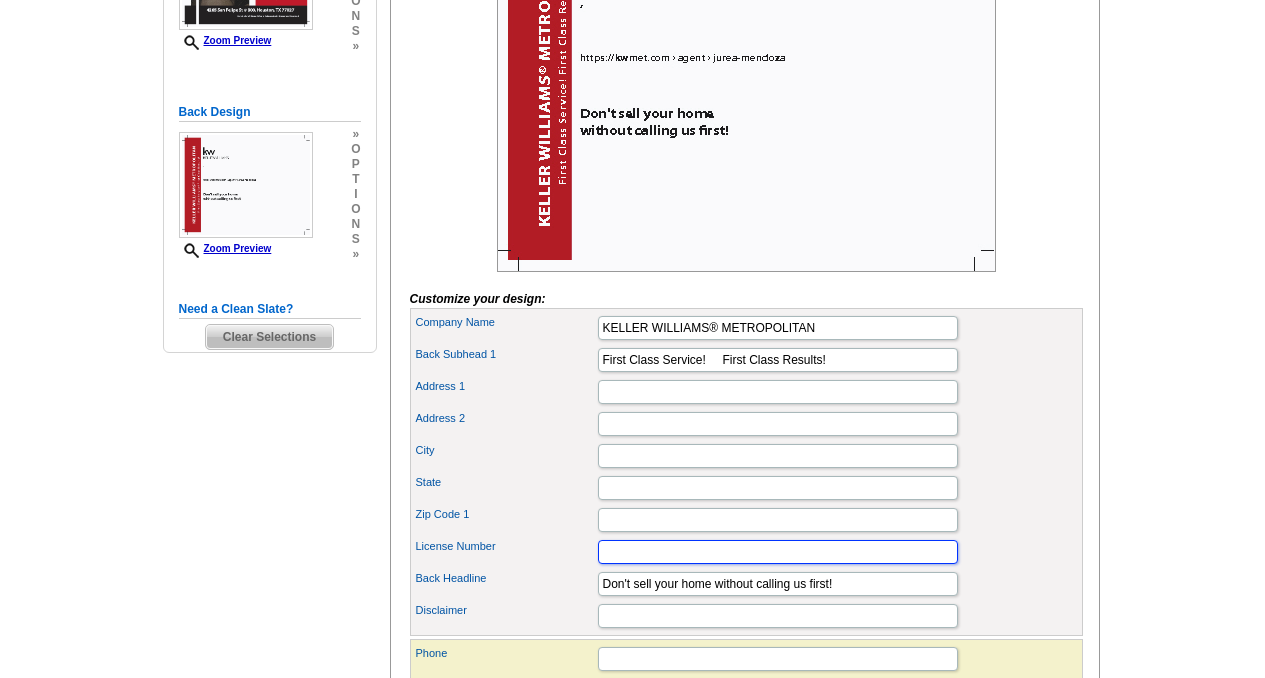 click on "License Number" at bounding box center (778, 552) 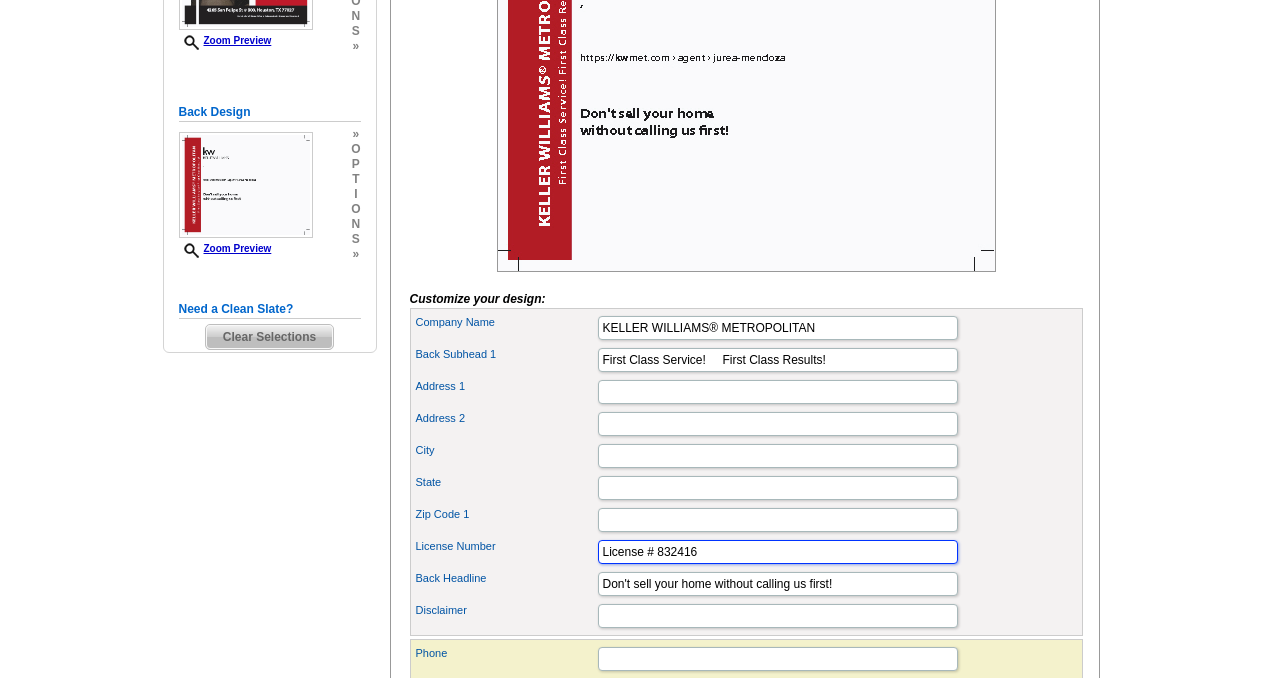 type on "License # 832416" 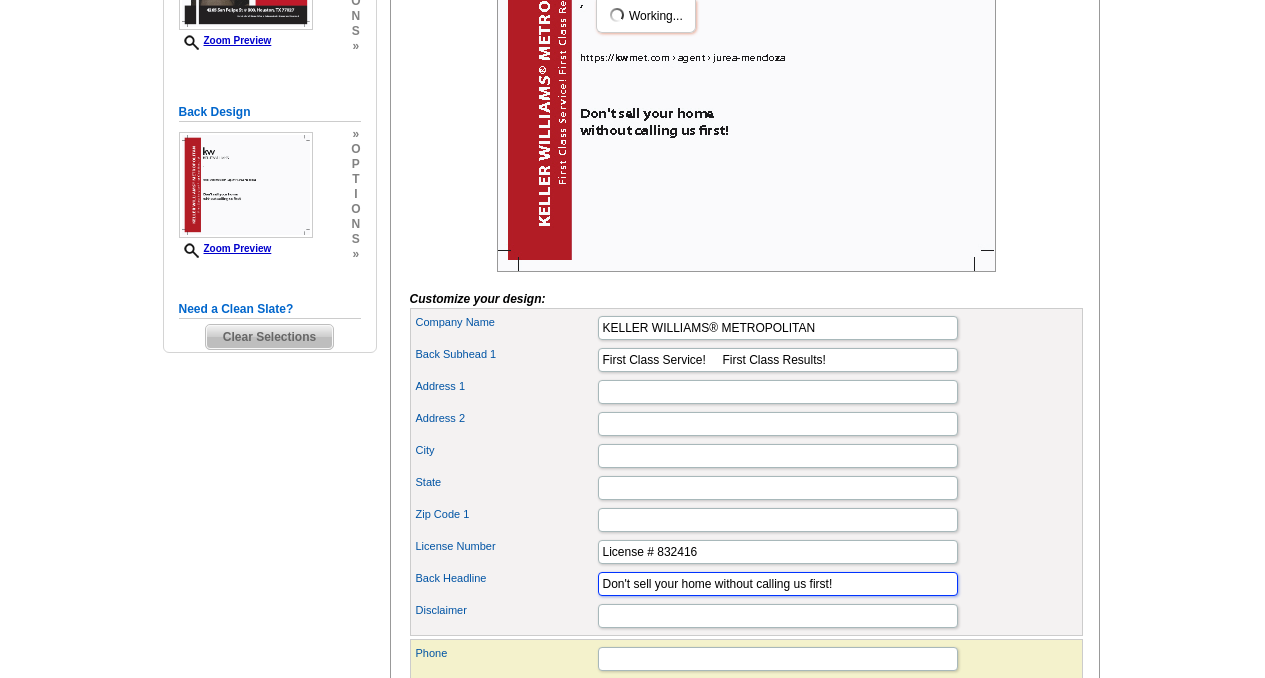 drag, startPoint x: 859, startPoint y: 617, endPoint x: 602, endPoint y: 615, distance: 257.00778 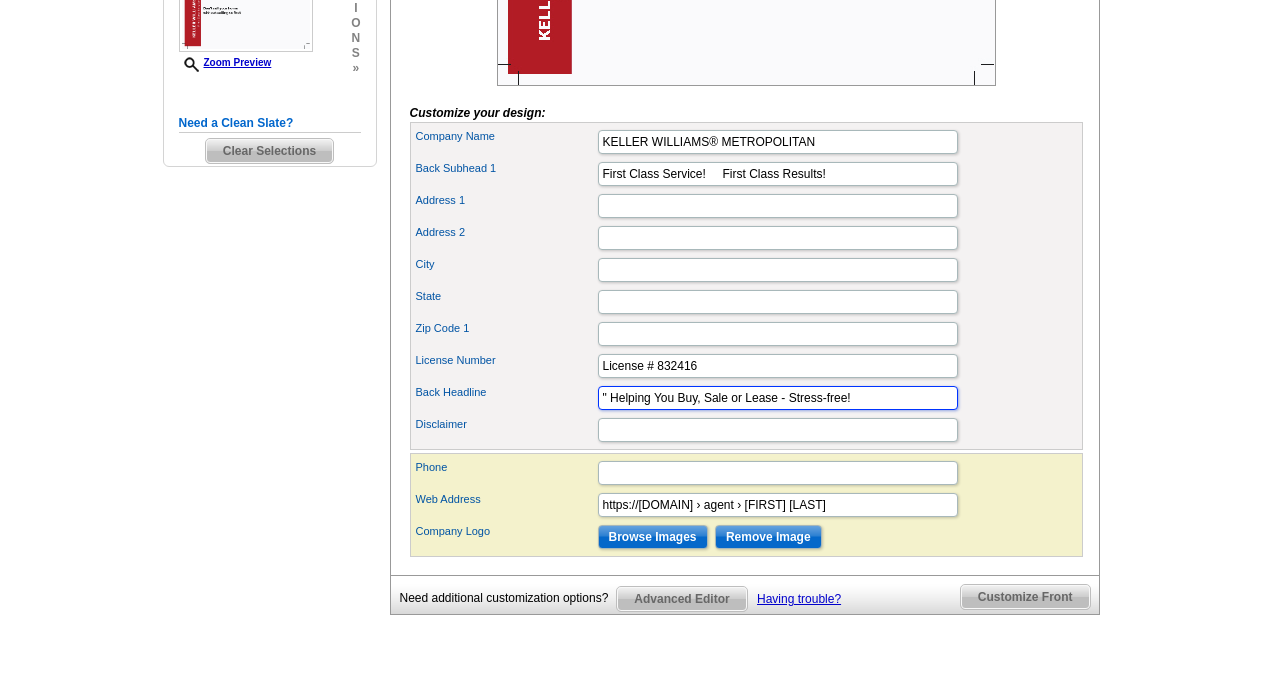 scroll, scrollTop: 648, scrollLeft: 0, axis: vertical 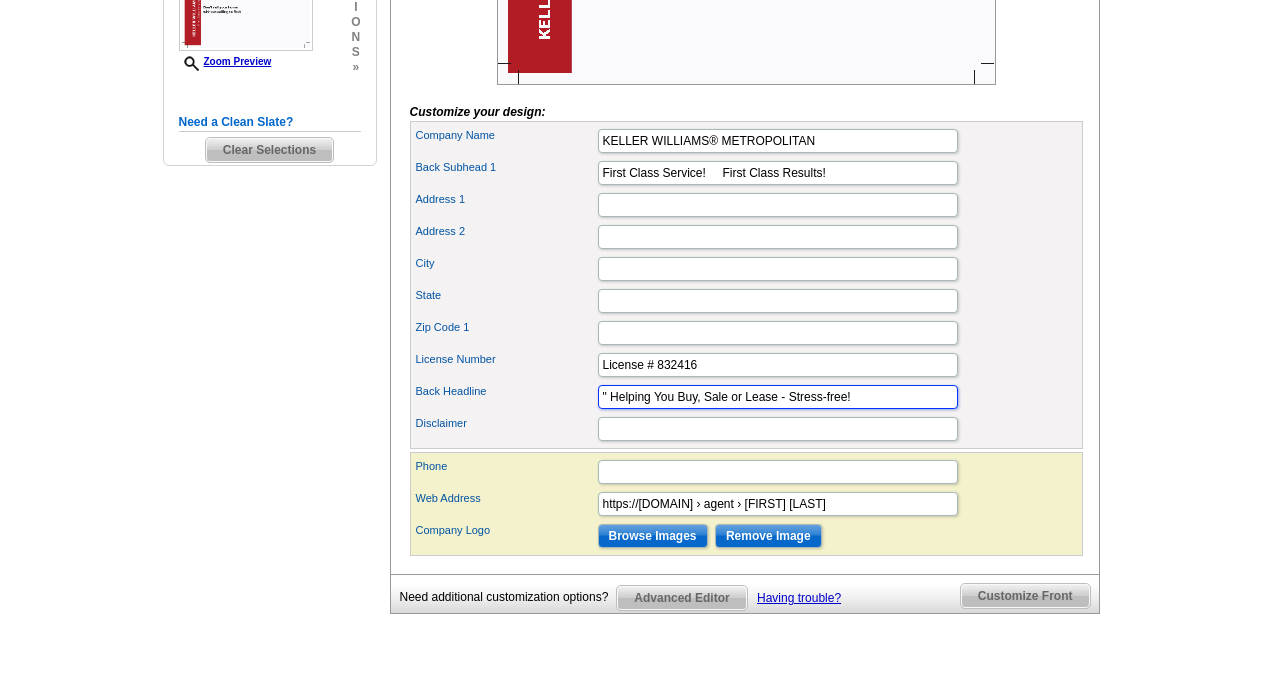 type on "" Helping You Buy, Sale or Lease - Stress-free!" 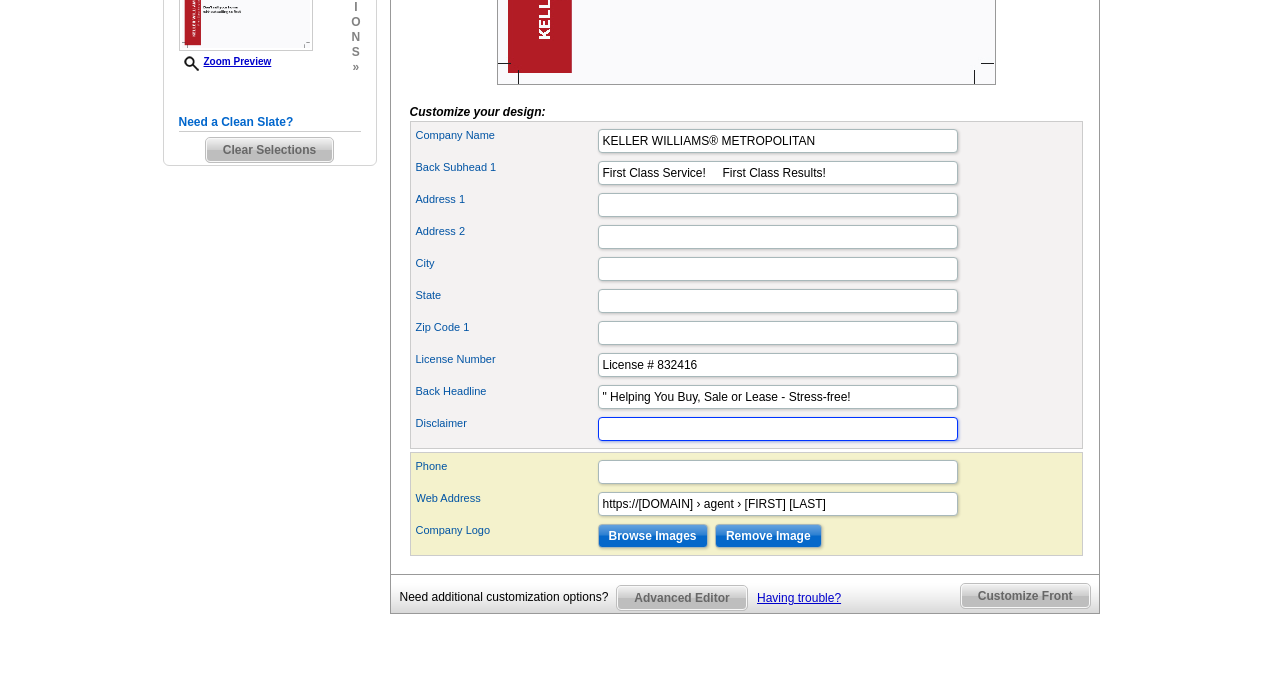 click on "Disclaimer" at bounding box center (778, 429) 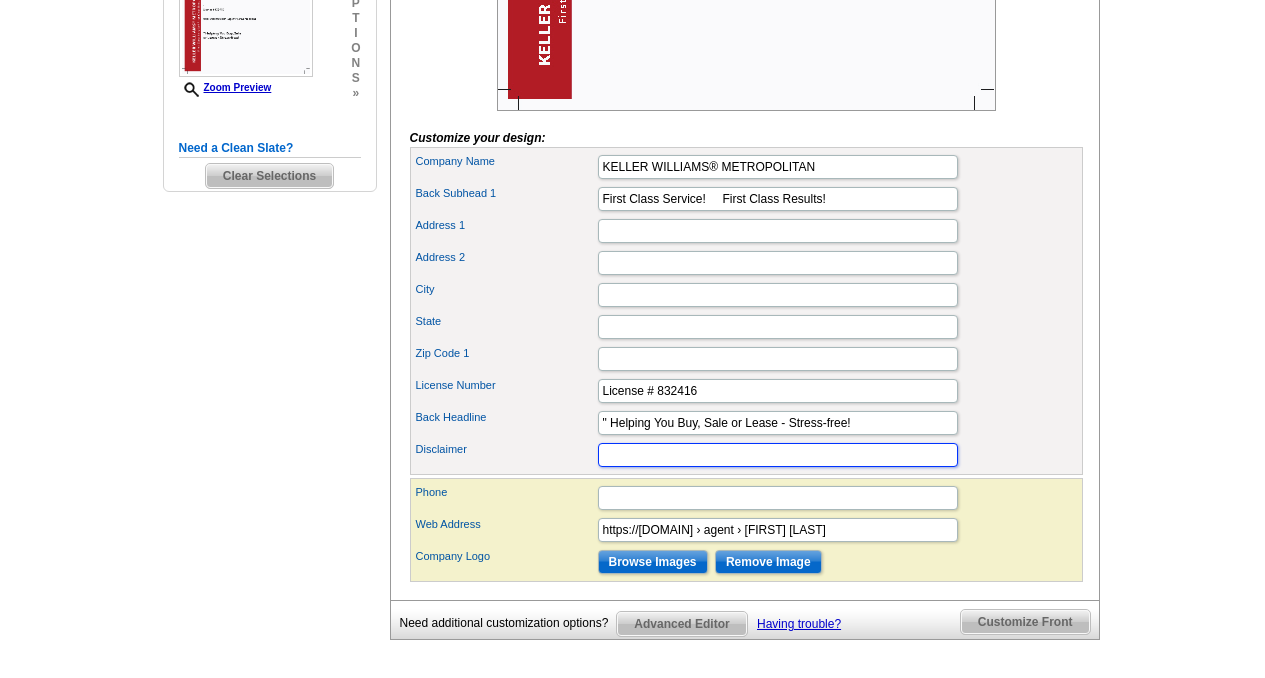 scroll, scrollTop: 622, scrollLeft: 0, axis: vertical 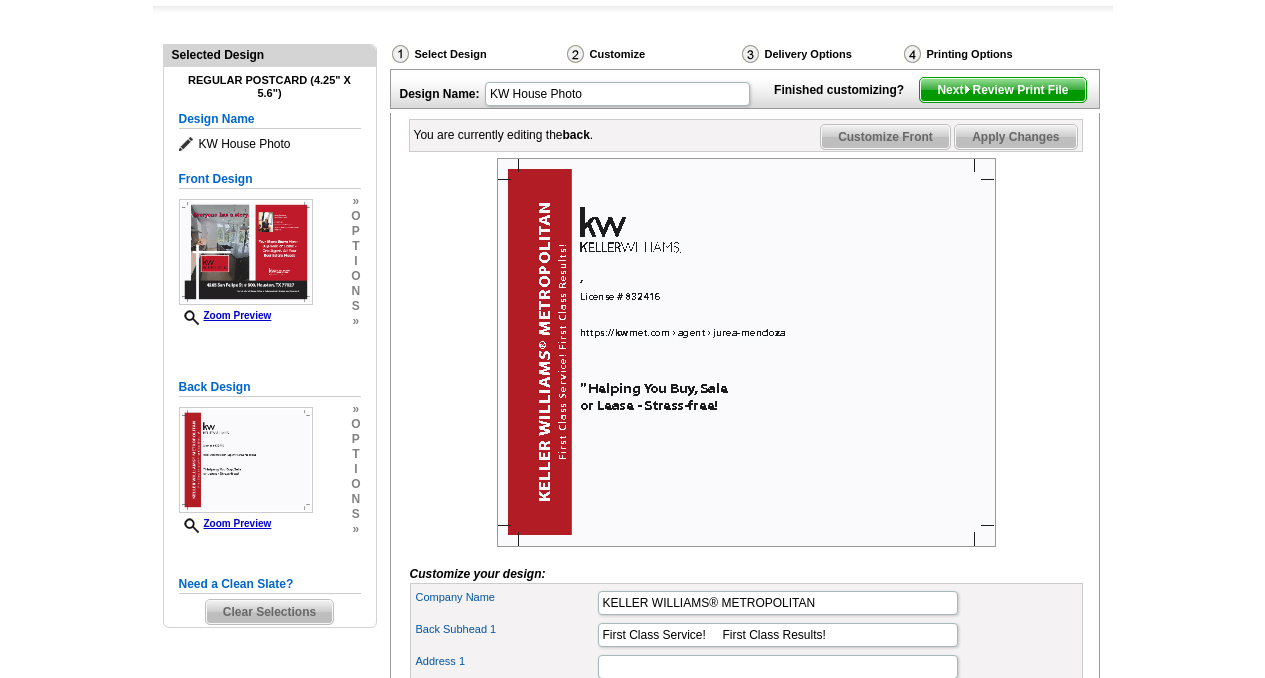 type on "Each office is independently owned and operated" 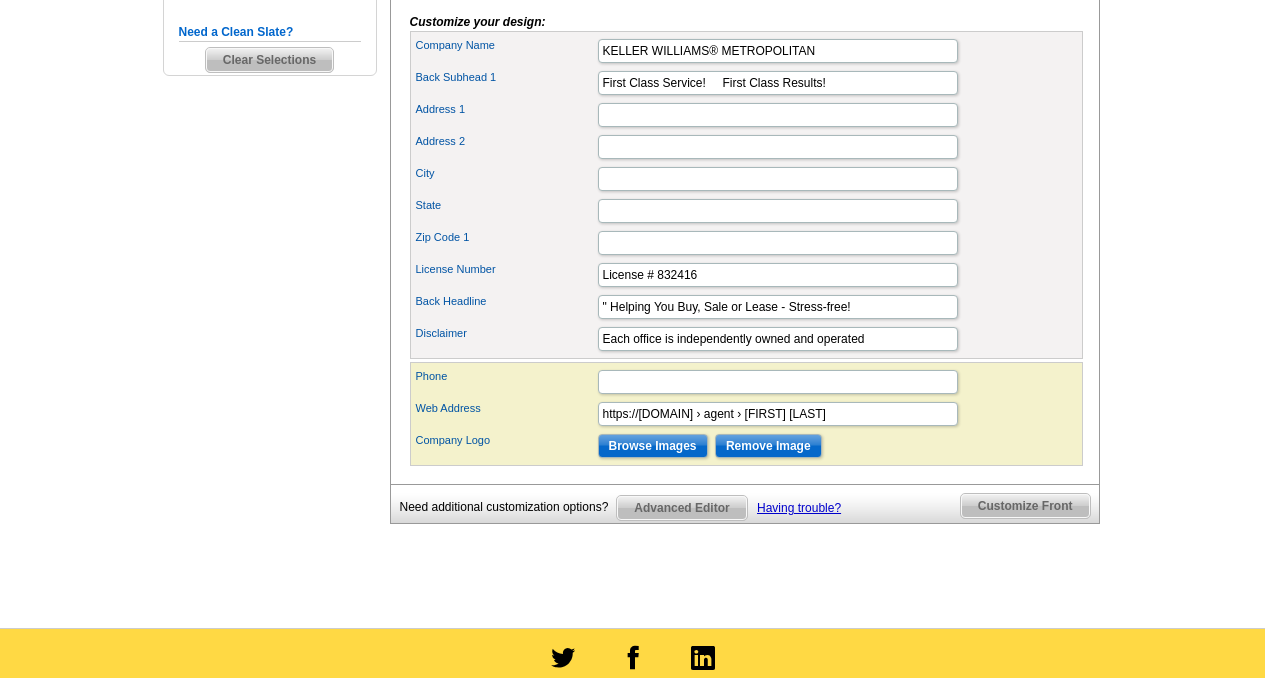 scroll, scrollTop: 796, scrollLeft: 0, axis: vertical 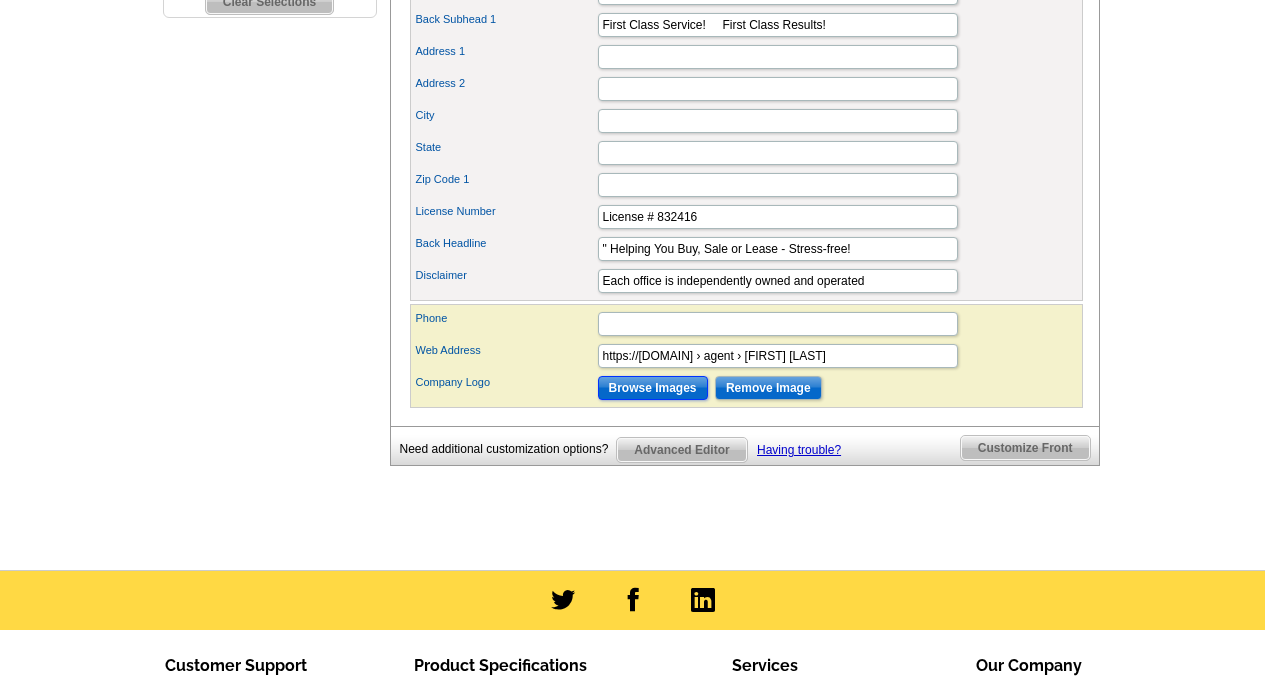 click on "Browse Images" at bounding box center [653, 388] 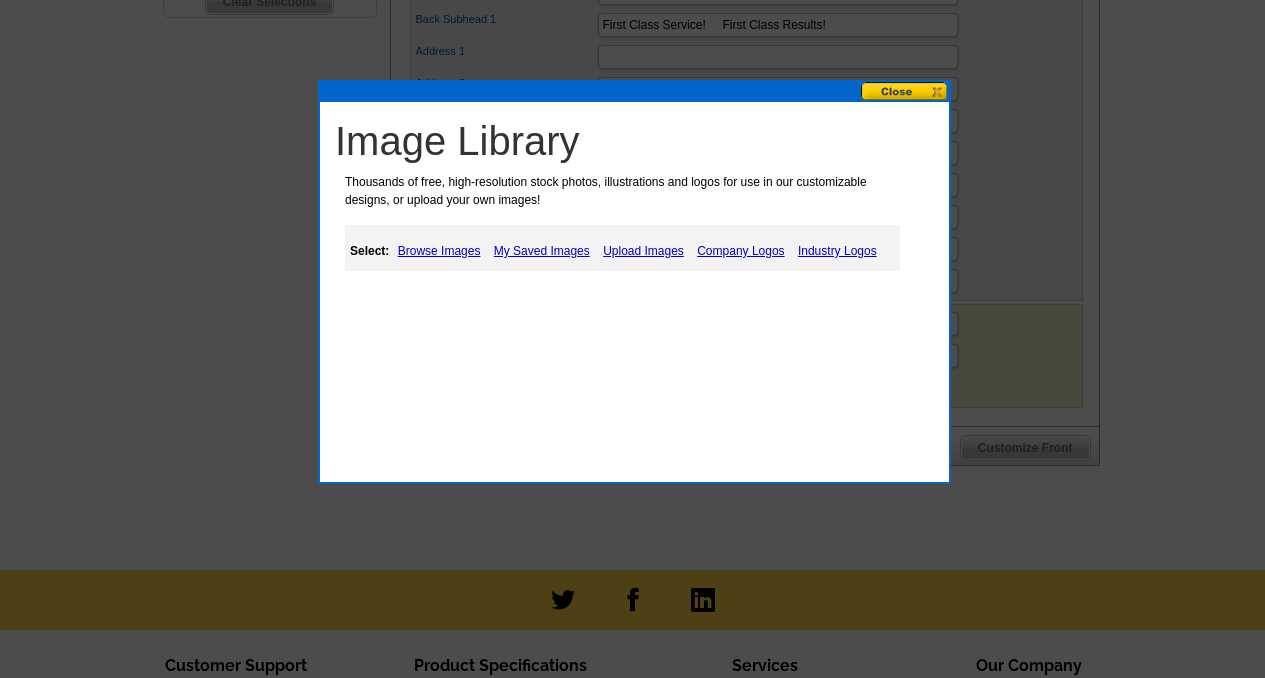 click on "My Saved Images" at bounding box center [542, 251] 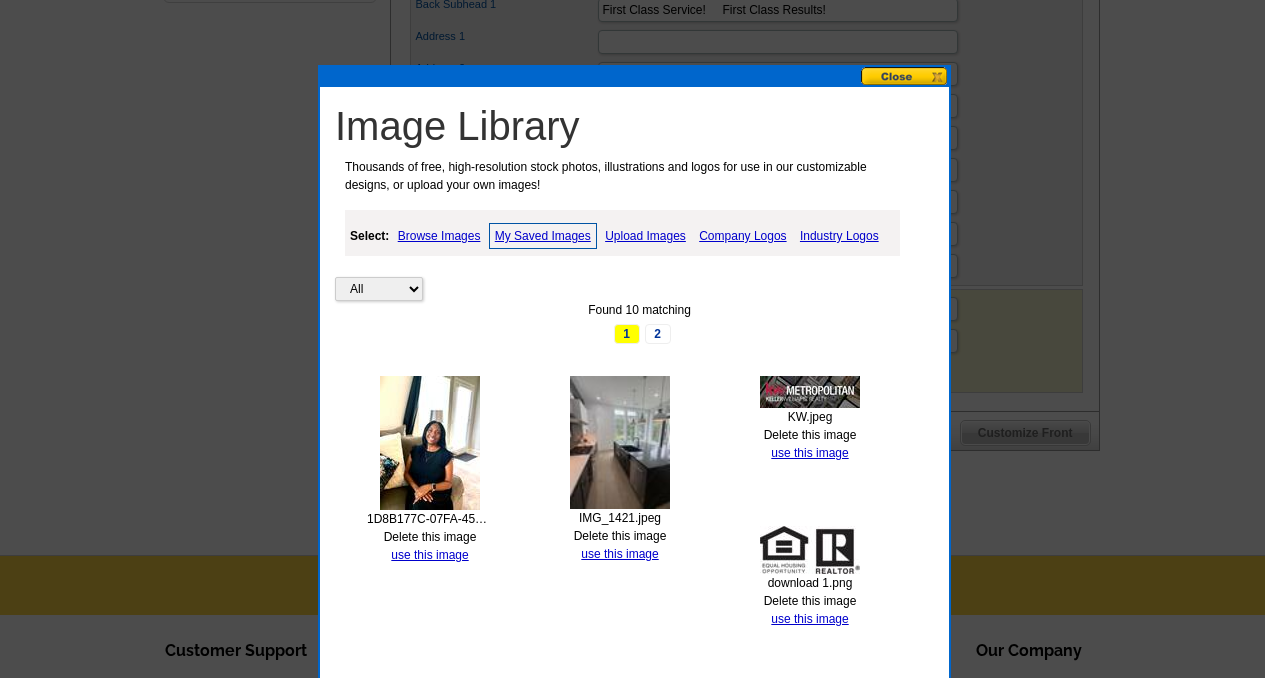 scroll, scrollTop: 831, scrollLeft: 0, axis: vertical 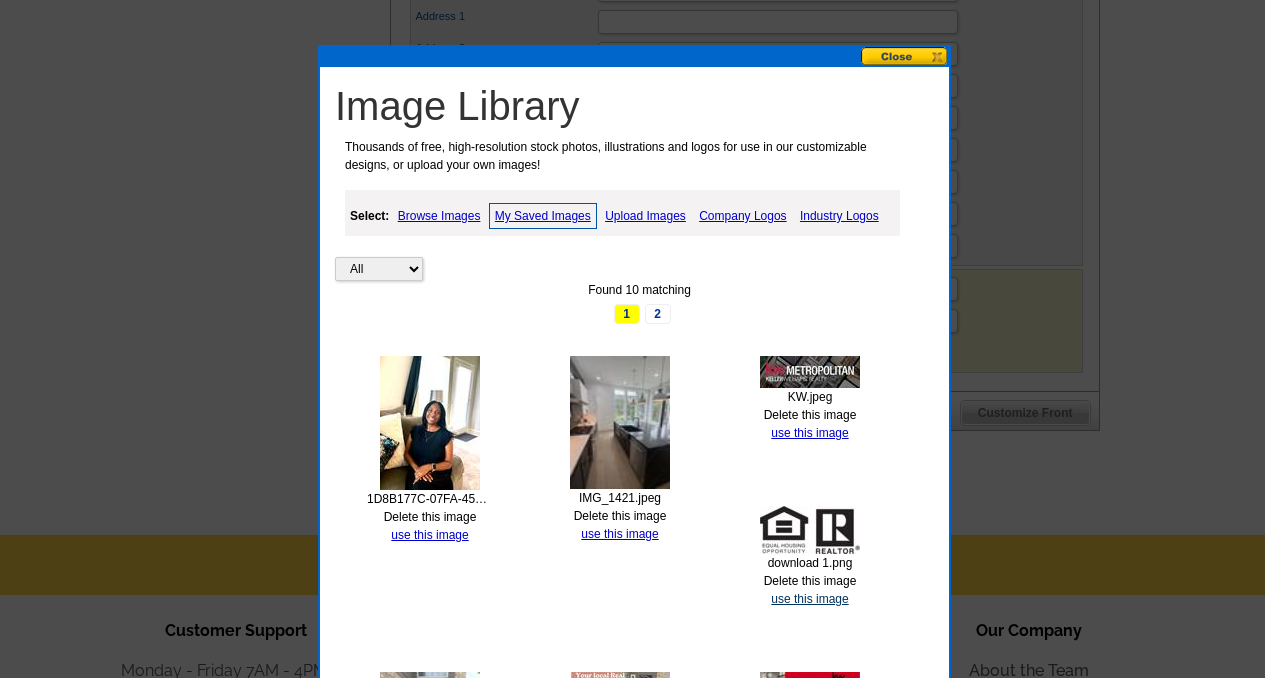 click on "use this image" at bounding box center [809, 599] 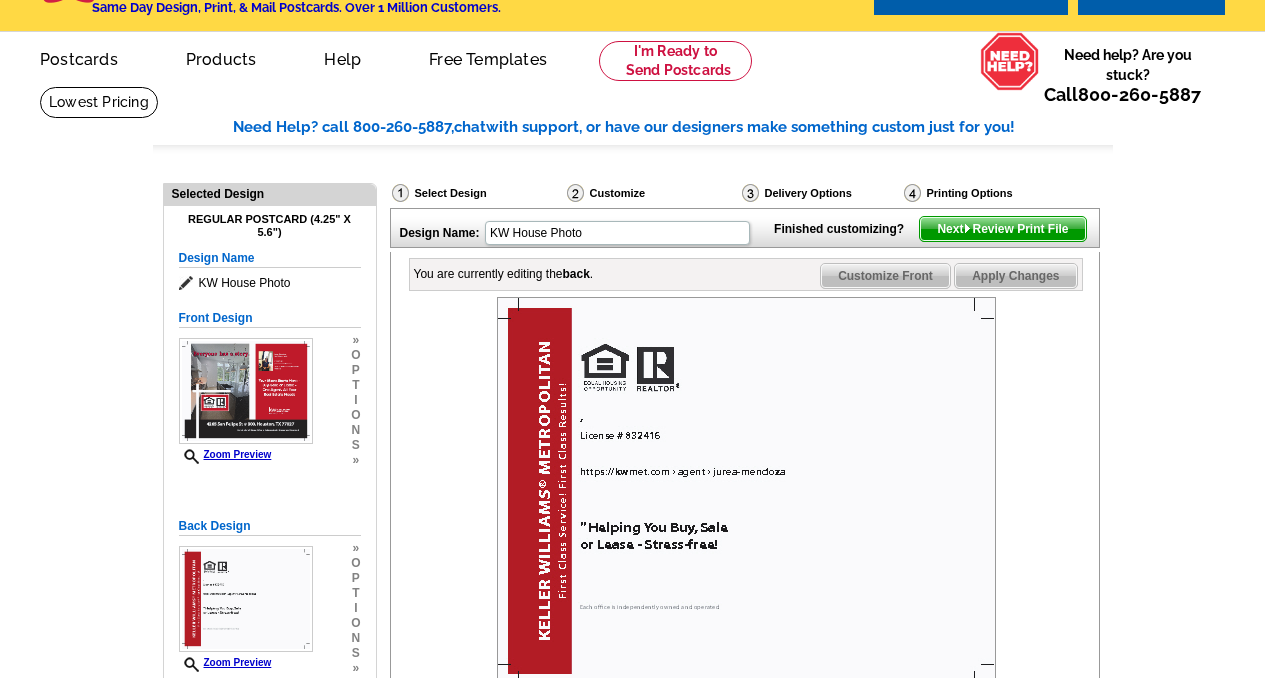 scroll, scrollTop: 144, scrollLeft: 0, axis: vertical 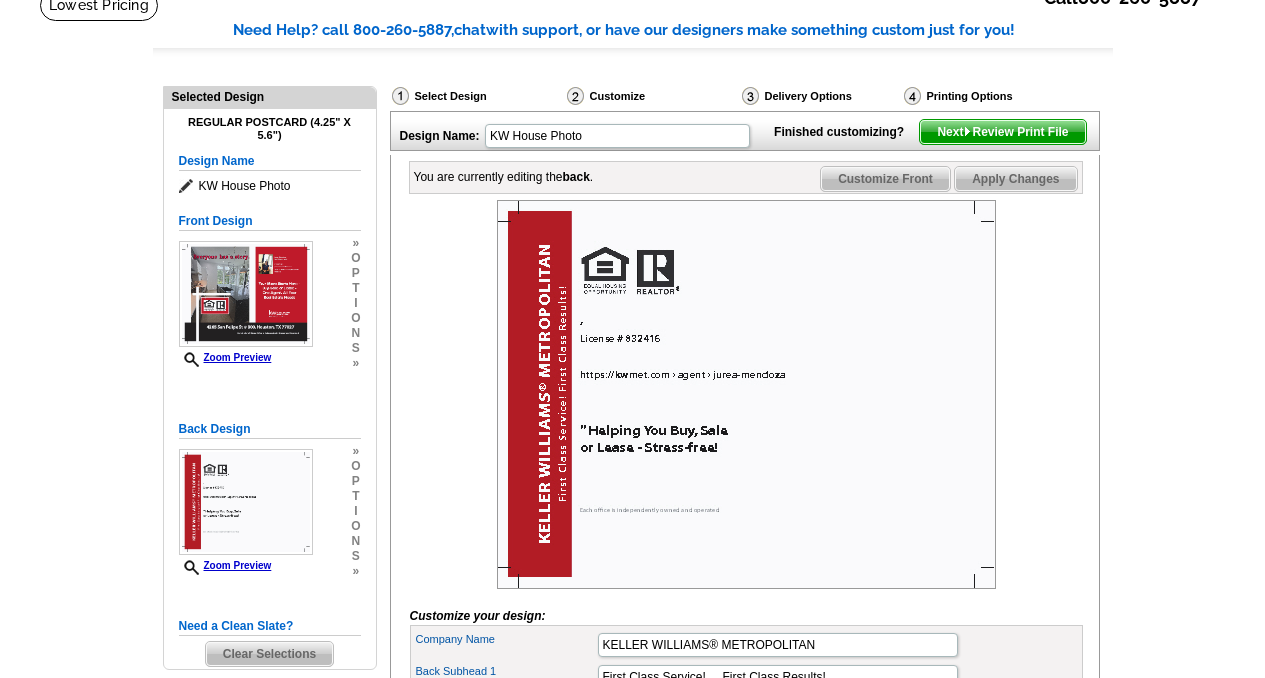 click on "Apply Changes" at bounding box center (1015, 179) 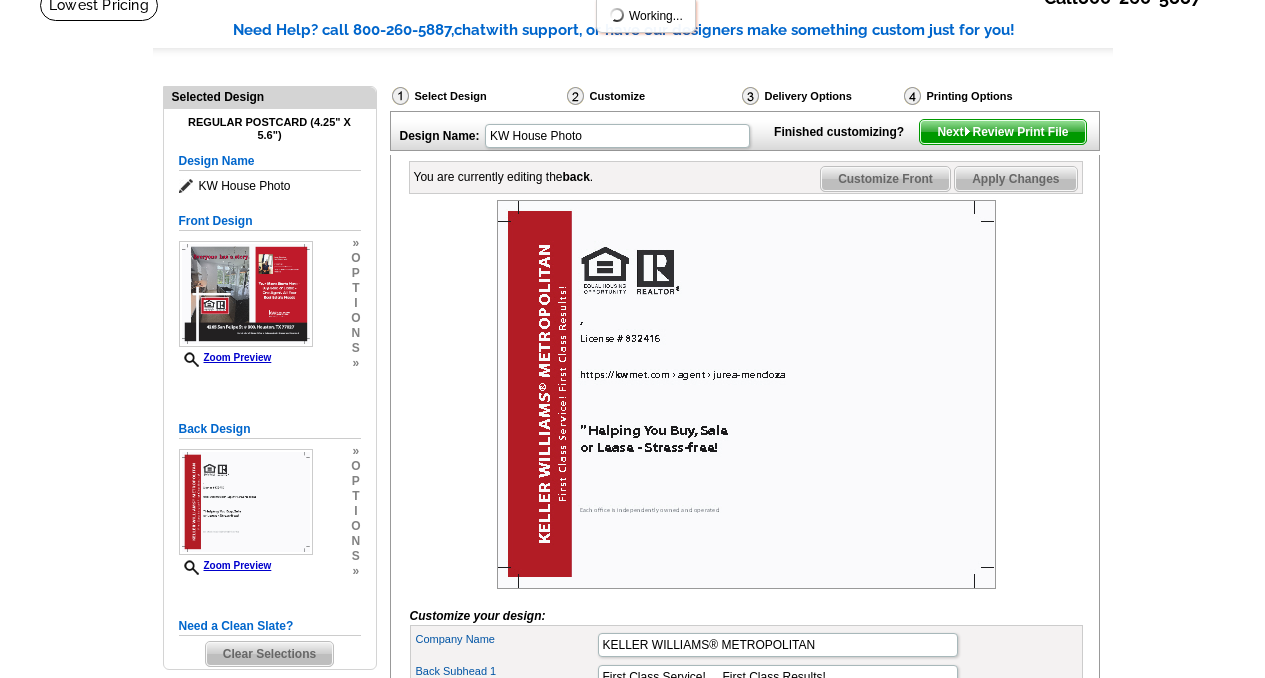 click on "Next   Review Print File" at bounding box center [1002, 132] 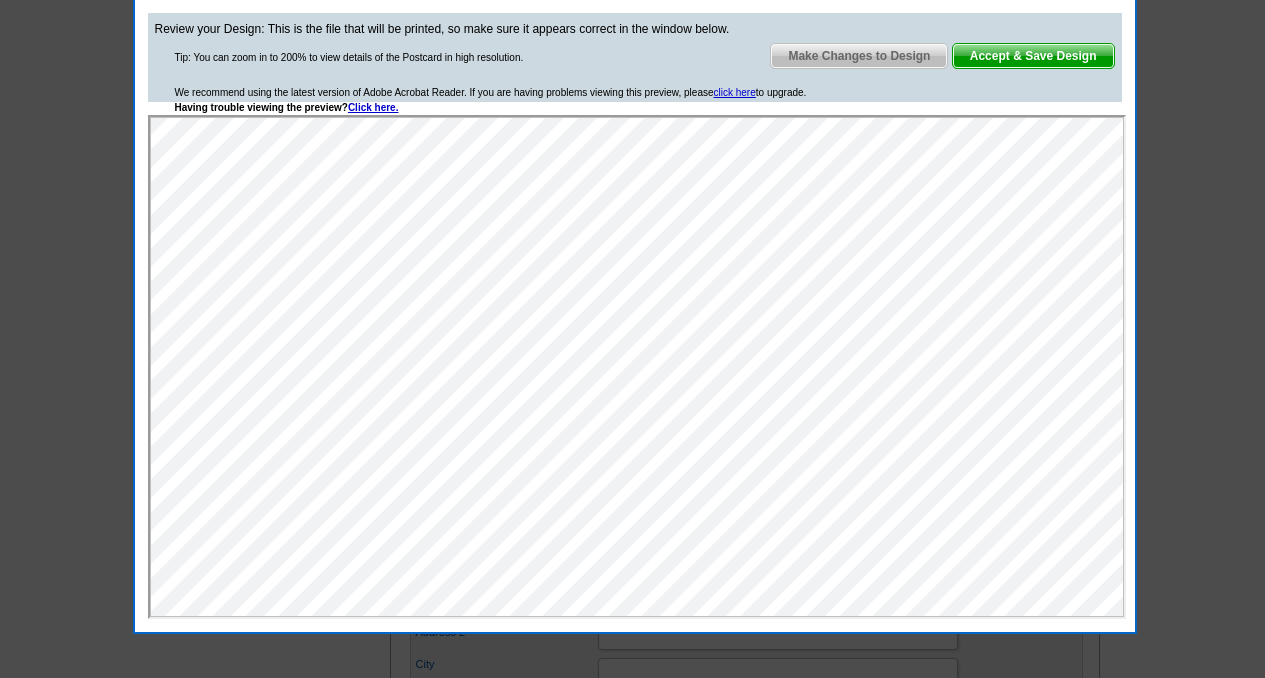 scroll, scrollTop: 277, scrollLeft: 0, axis: vertical 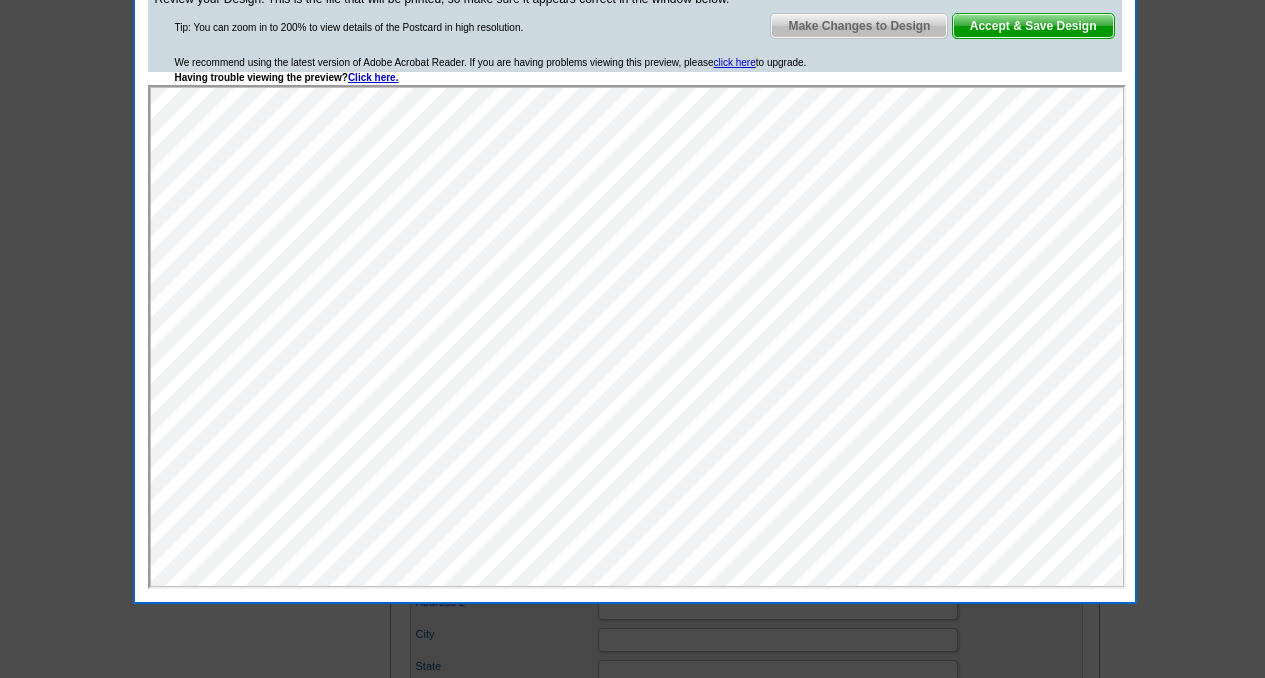 click on "Make Changes to Design" at bounding box center (859, 26) 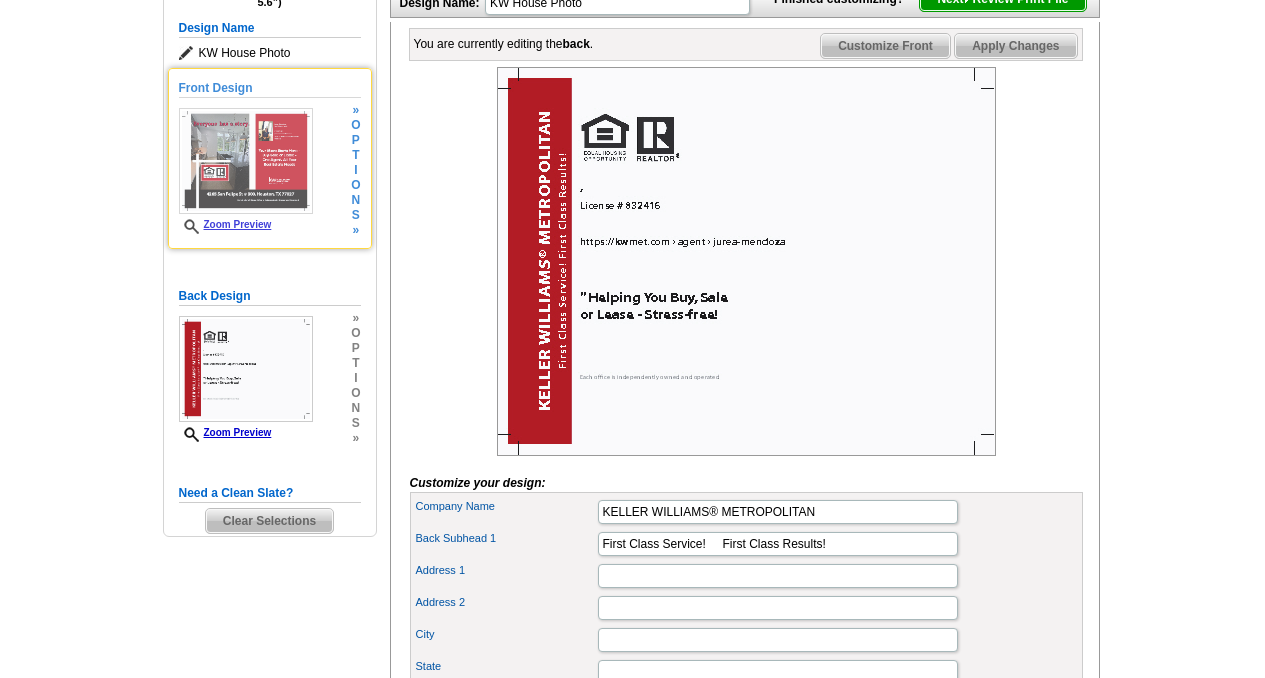 click at bounding box center [246, 161] 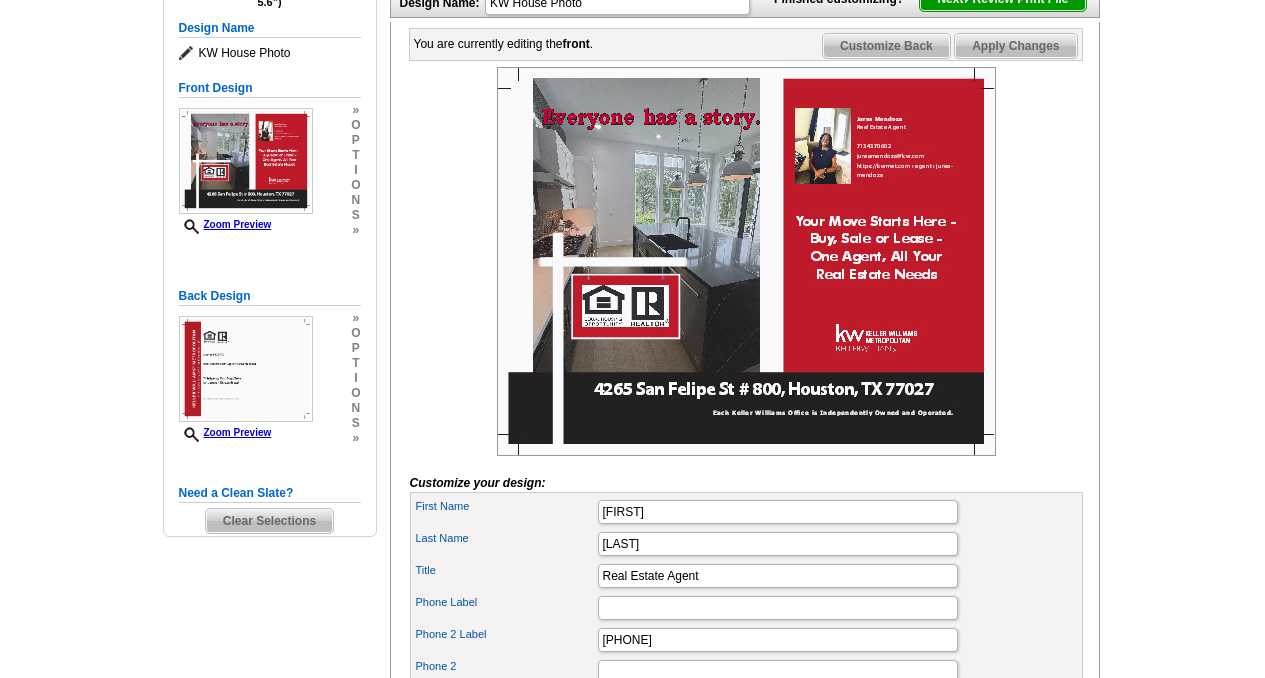 click at bounding box center [746, 261] 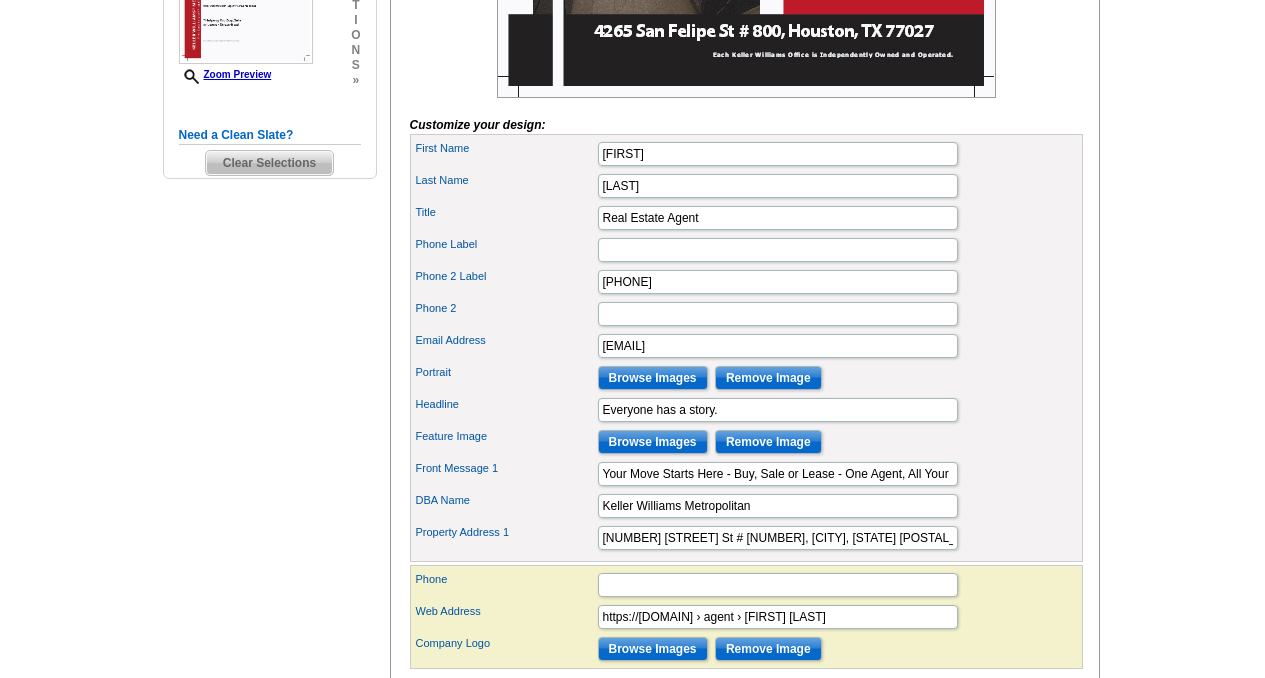 scroll, scrollTop: 797, scrollLeft: 0, axis: vertical 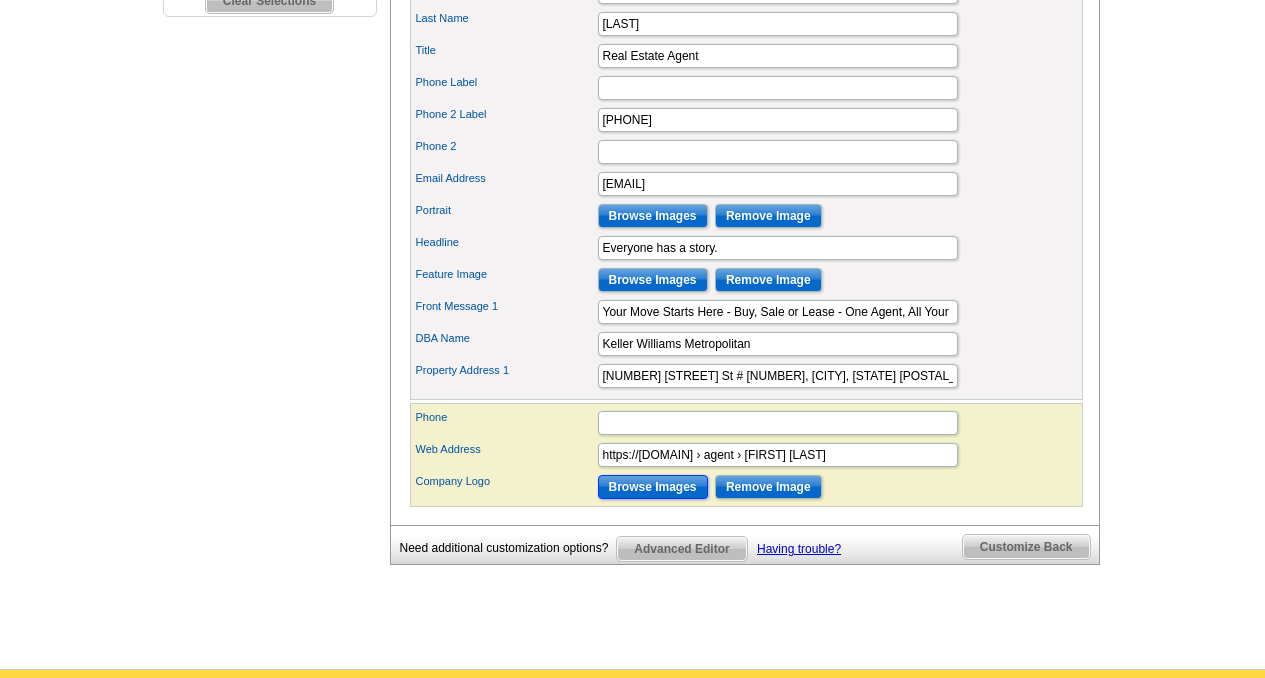 click on "Browse Images" at bounding box center (653, 487) 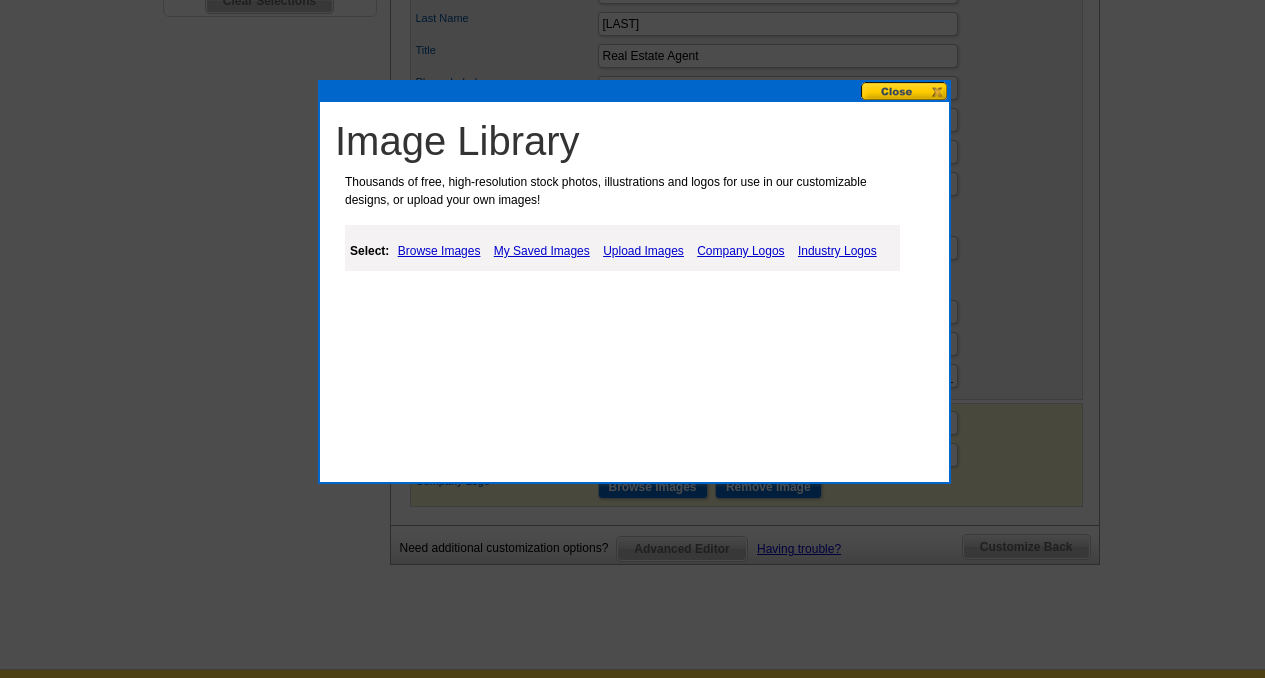 click on "Company Logos" at bounding box center (740, 251) 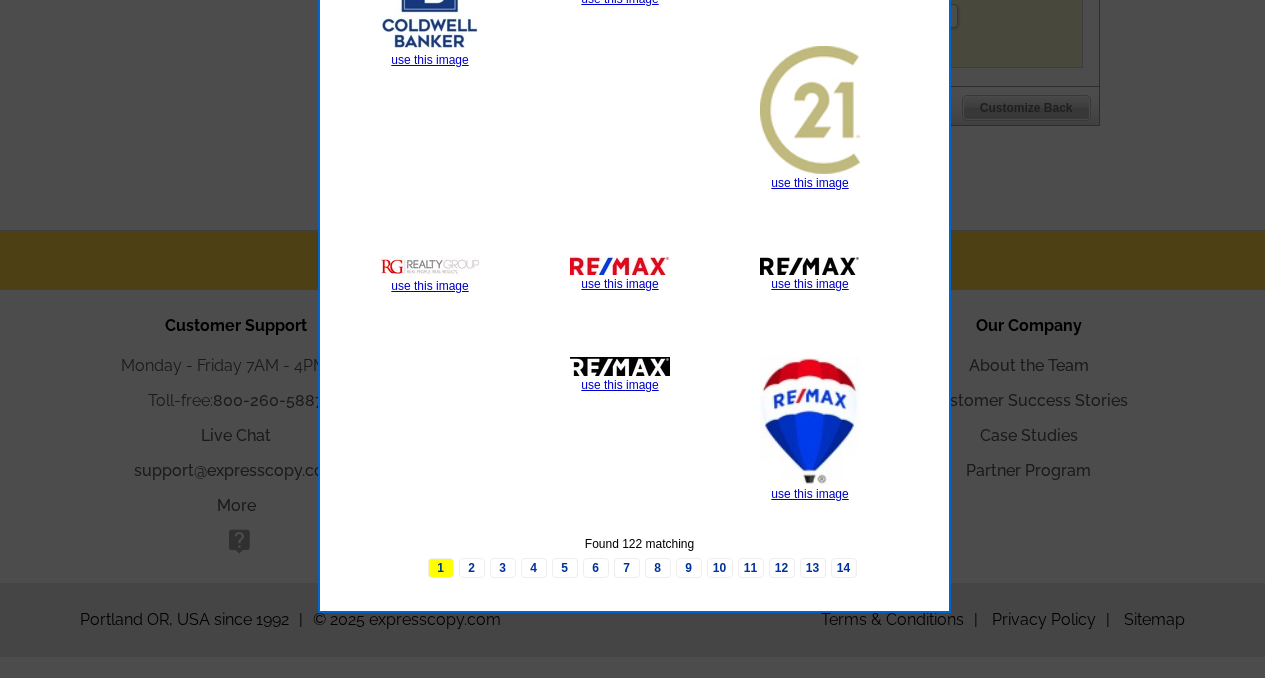 scroll, scrollTop: 1246, scrollLeft: 0, axis: vertical 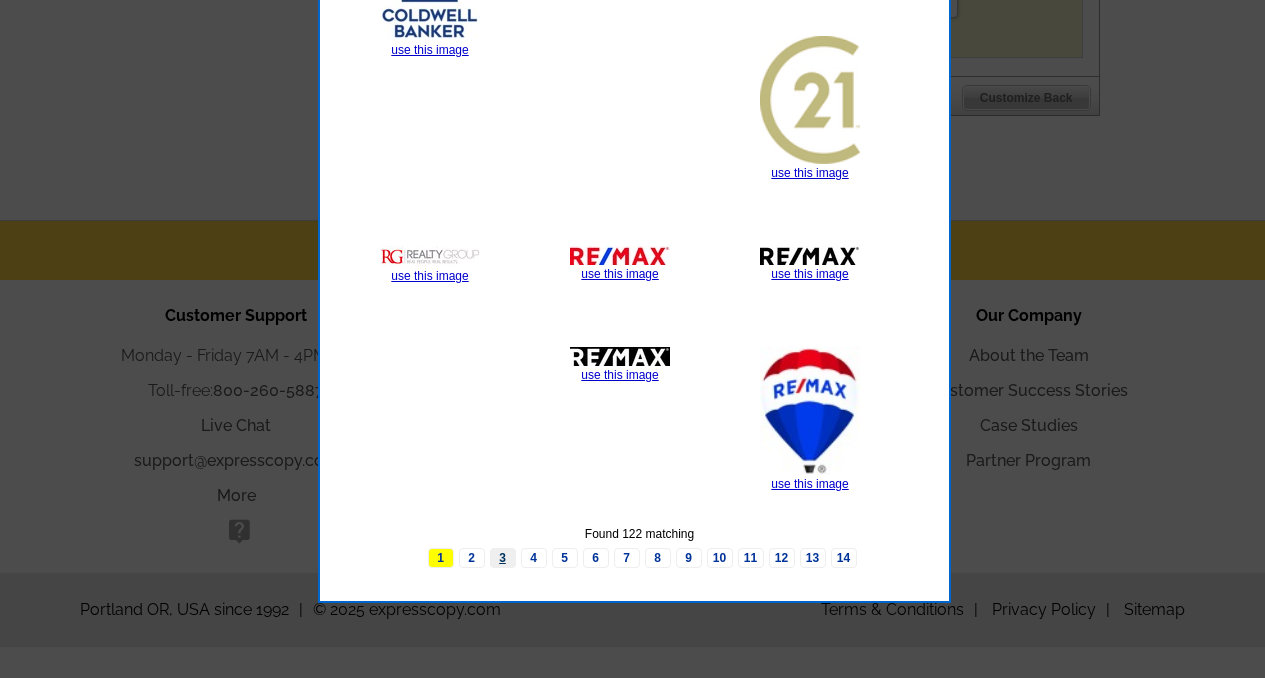 click on "3" at bounding box center [503, 558] 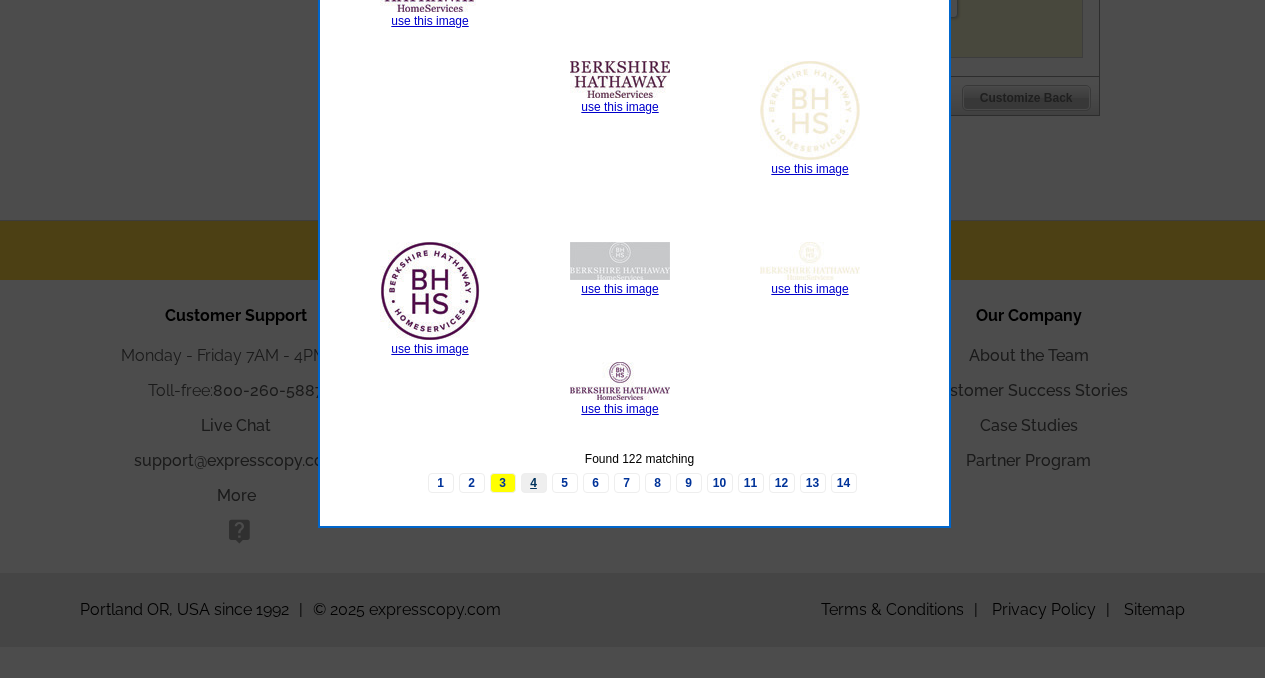 click on "4" at bounding box center (534, 483) 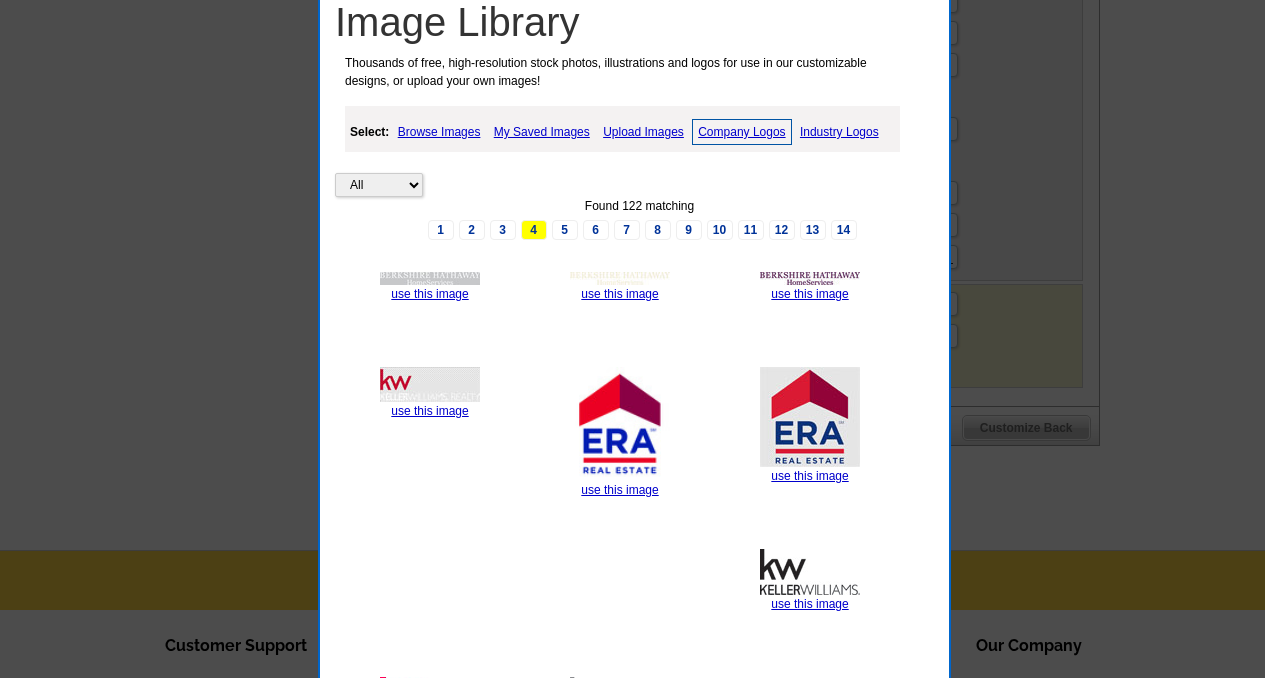 scroll, scrollTop: 890, scrollLeft: 0, axis: vertical 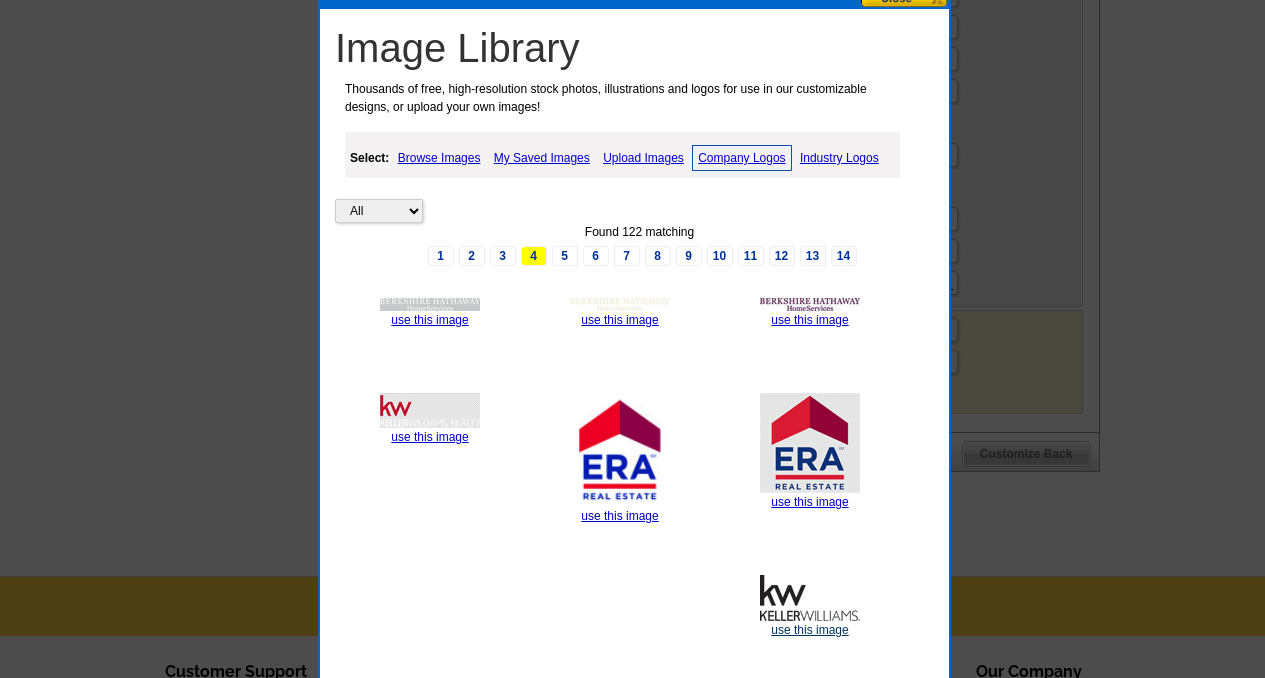 click on "use this image" at bounding box center [809, 630] 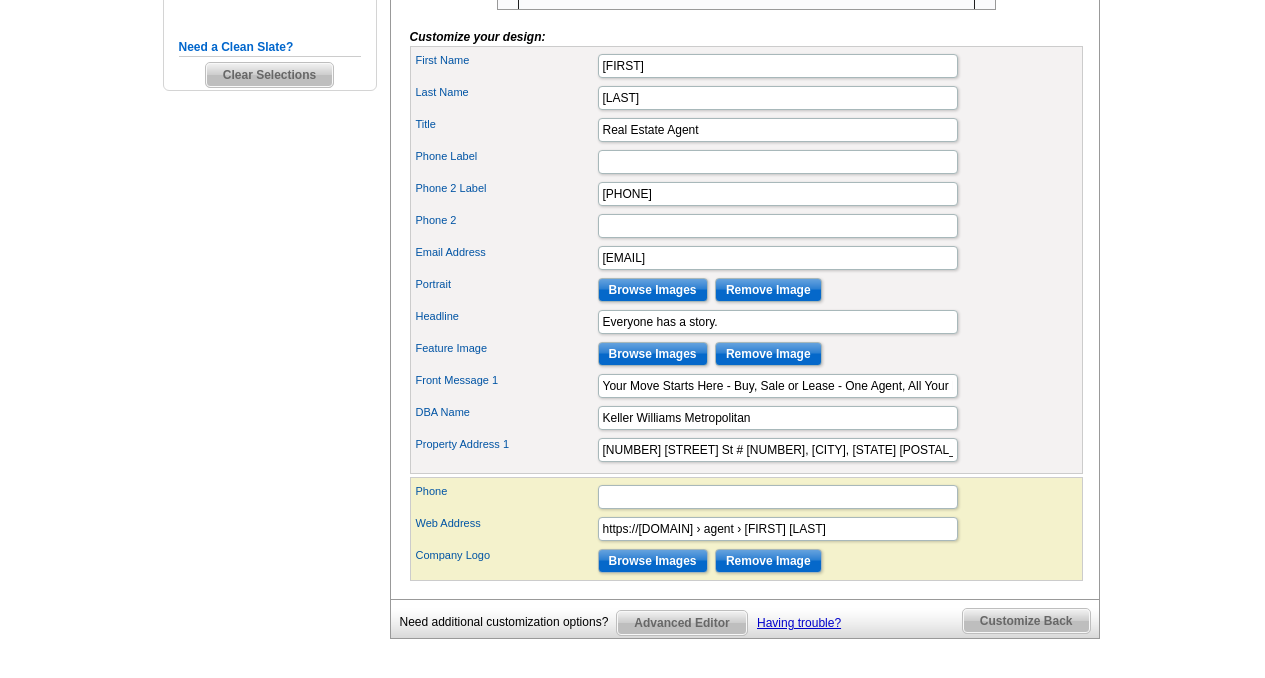 scroll, scrollTop: 1007, scrollLeft: 0, axis: vertical 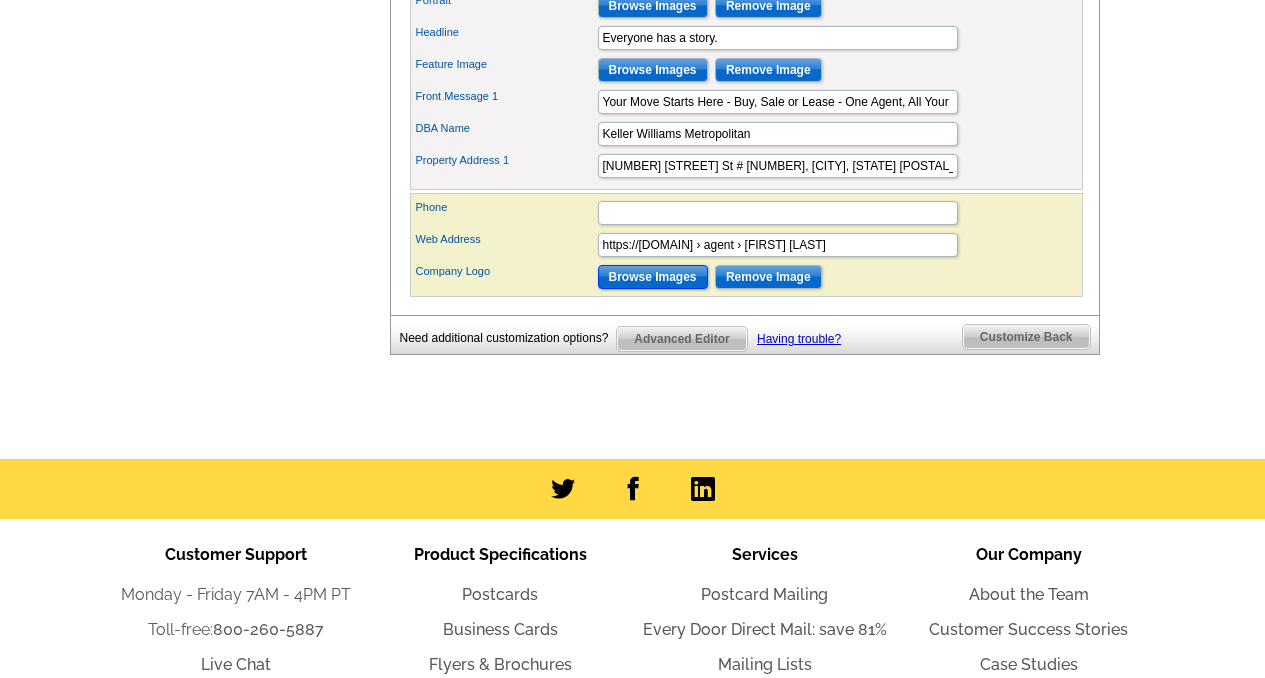 click on "Browse Images" at bounding box center [653, 277] 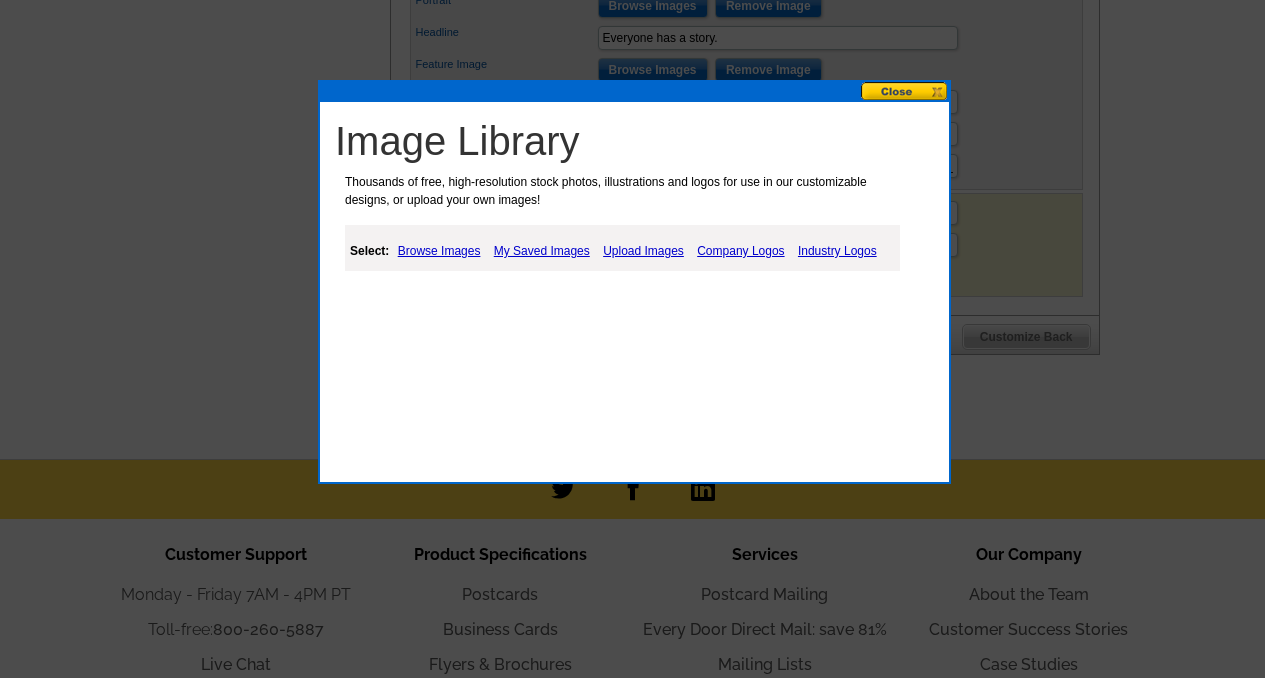 click on "Company Logos" at bounding box center (740, 251) 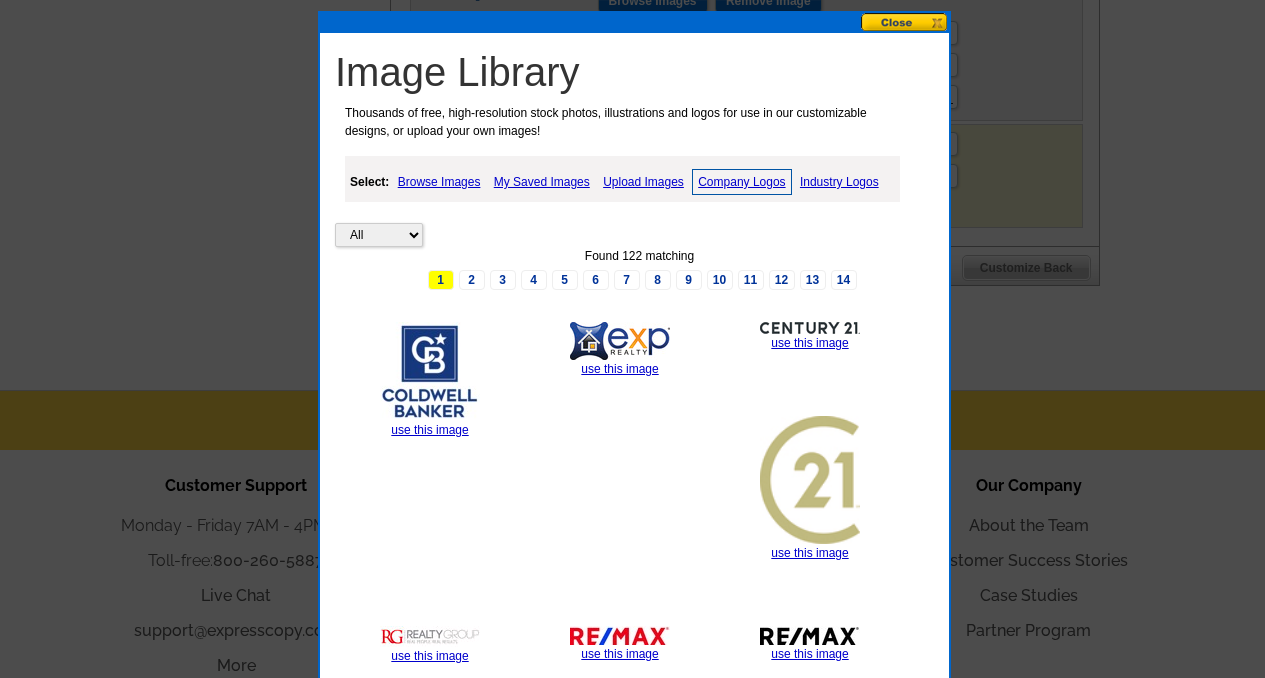 scroll, scrollTop: 1381, scrollLeft: 0, axis: vertical 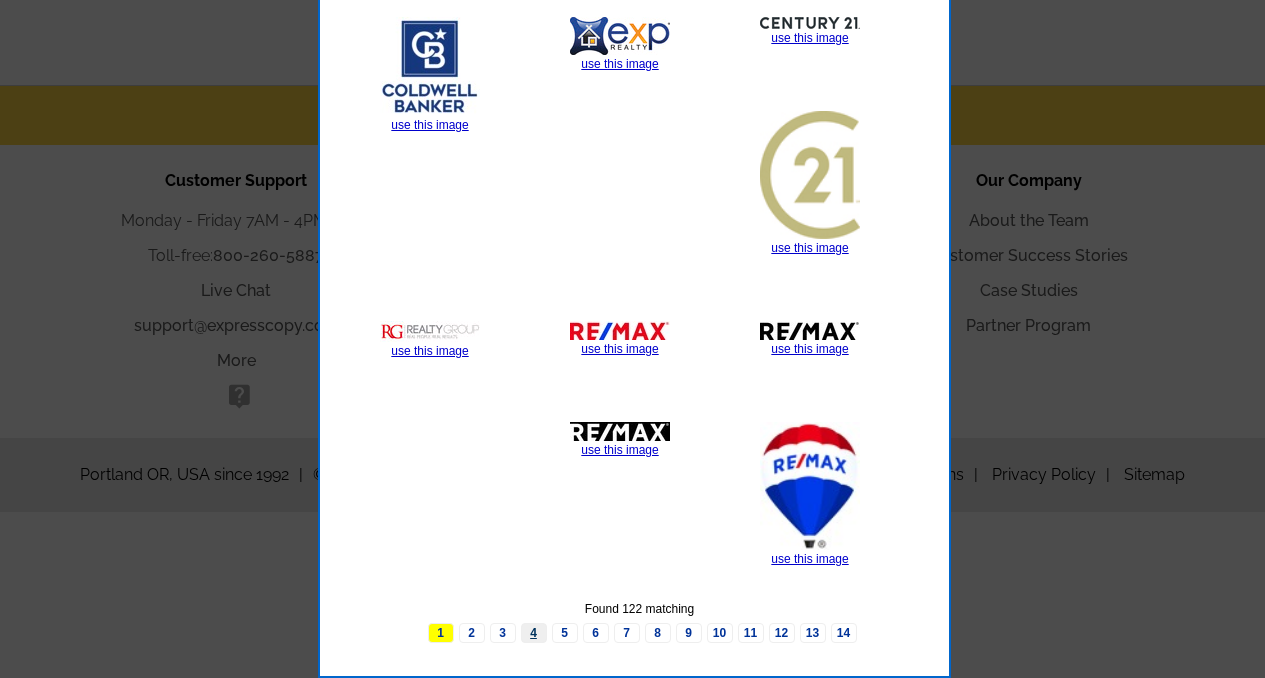 click on "4" at bounding box center (534, 633) 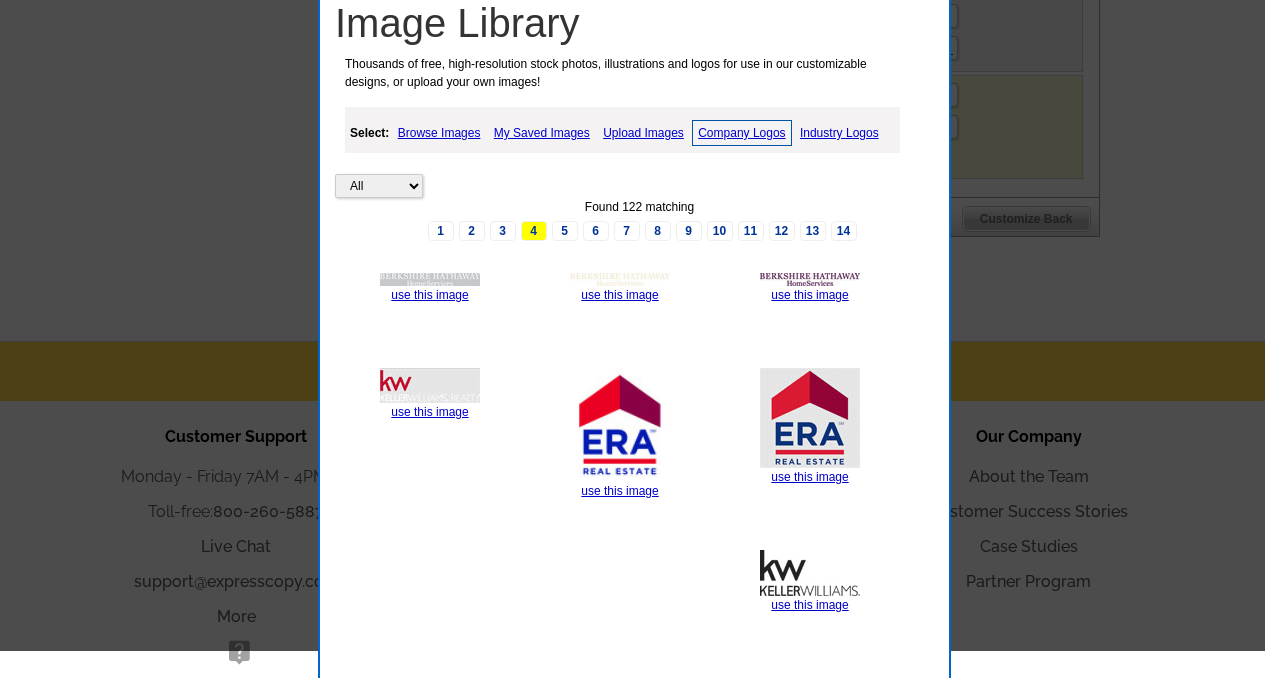 scroll, scrollTop: 1095, scrollLeft: 0, axis: vertical 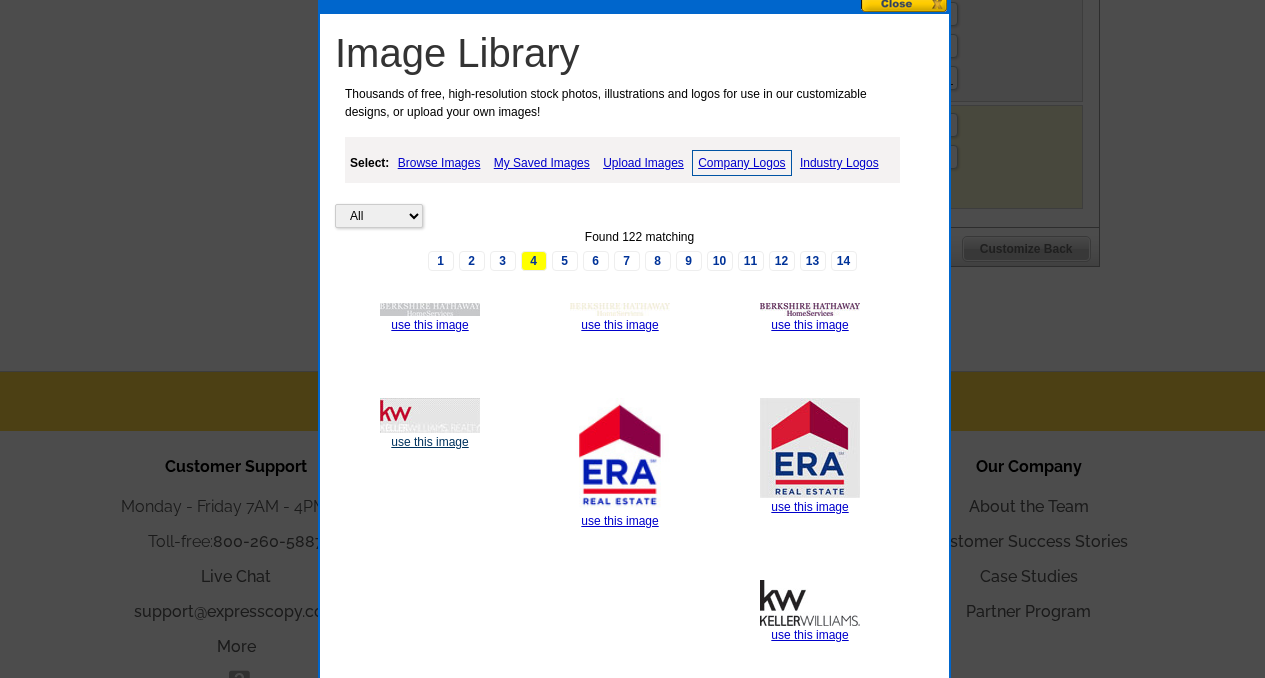 click on "use this image" at bounding box center (429, 442) 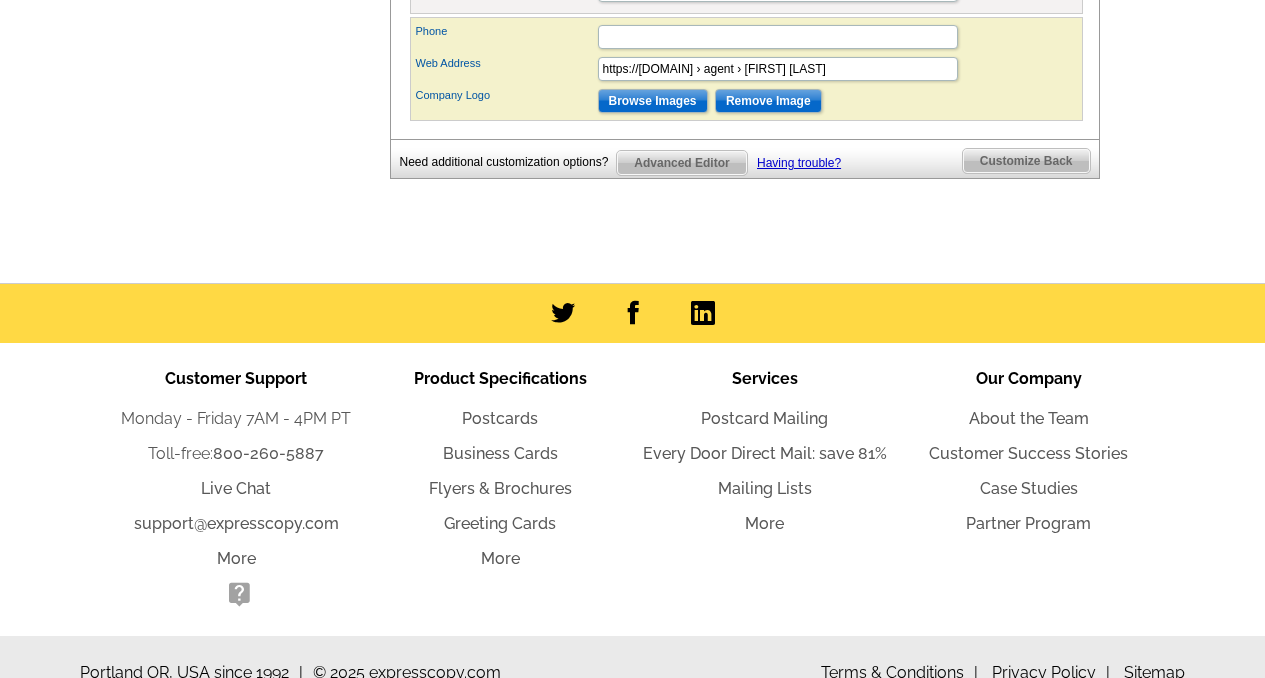 scroll, scrollTop: 1101, scrollLeft: 0, axis: vertical 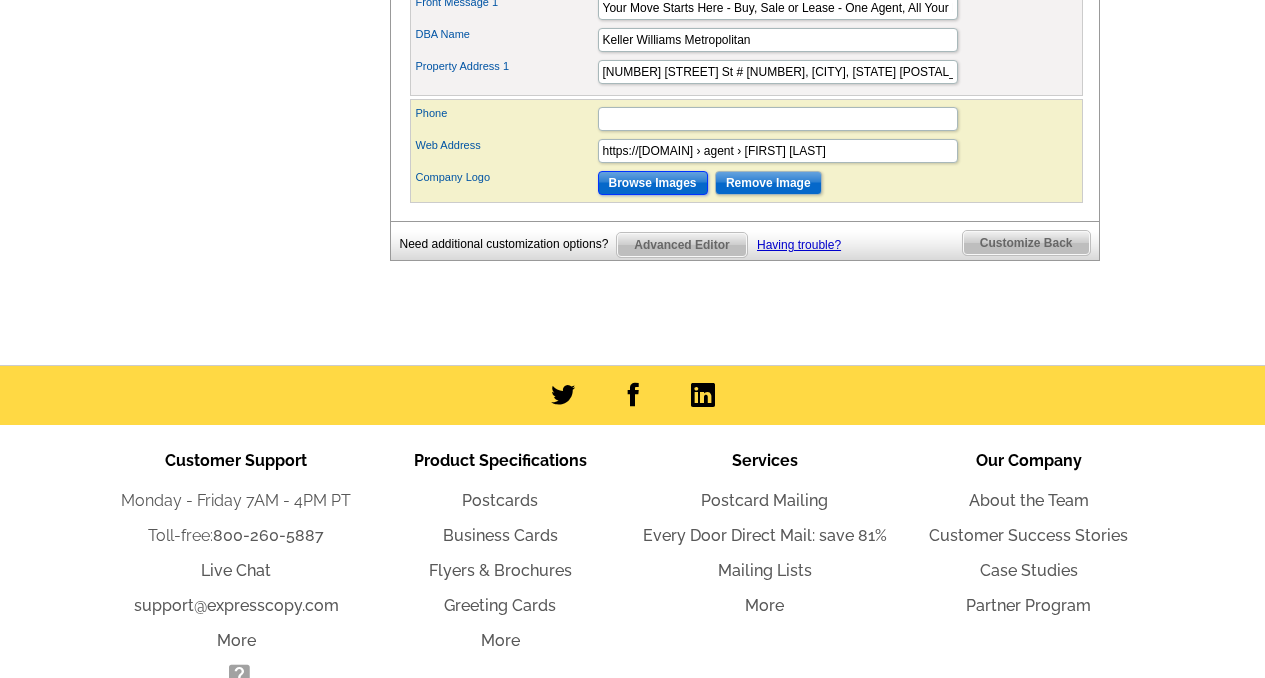 click on "Browse Images" at bounding box center (653, 183) 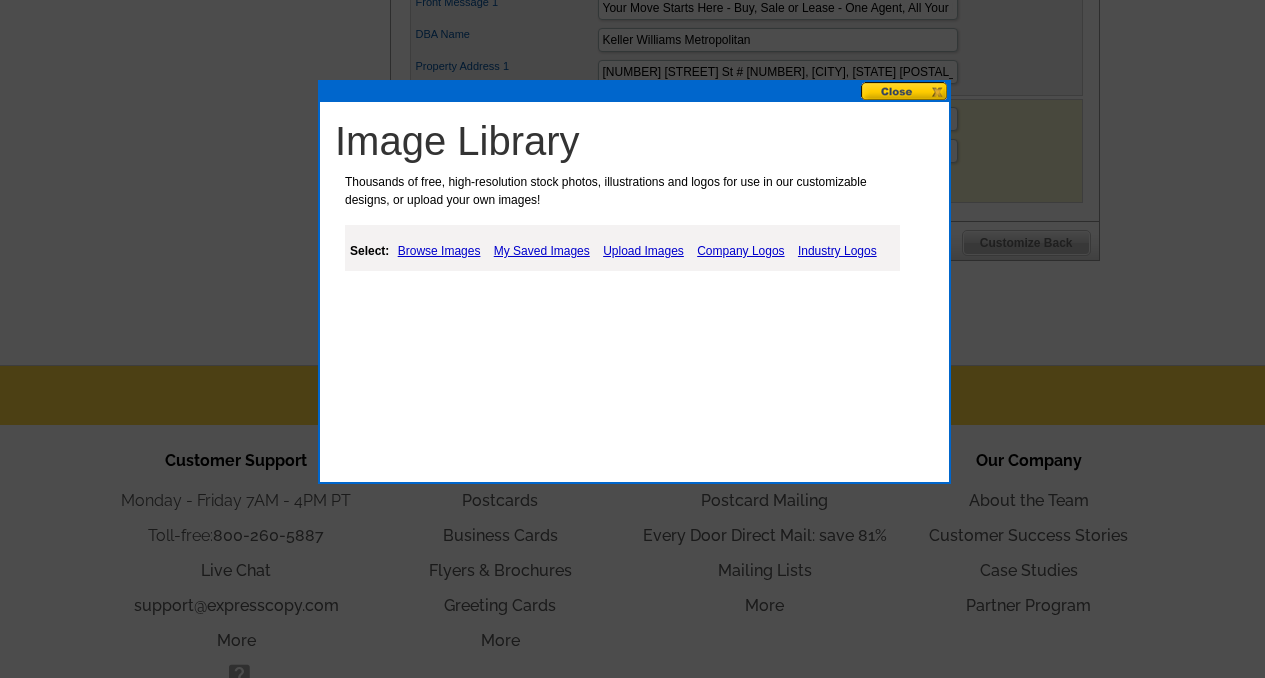 click on "Company Logos" at bounding box center (740, 251) 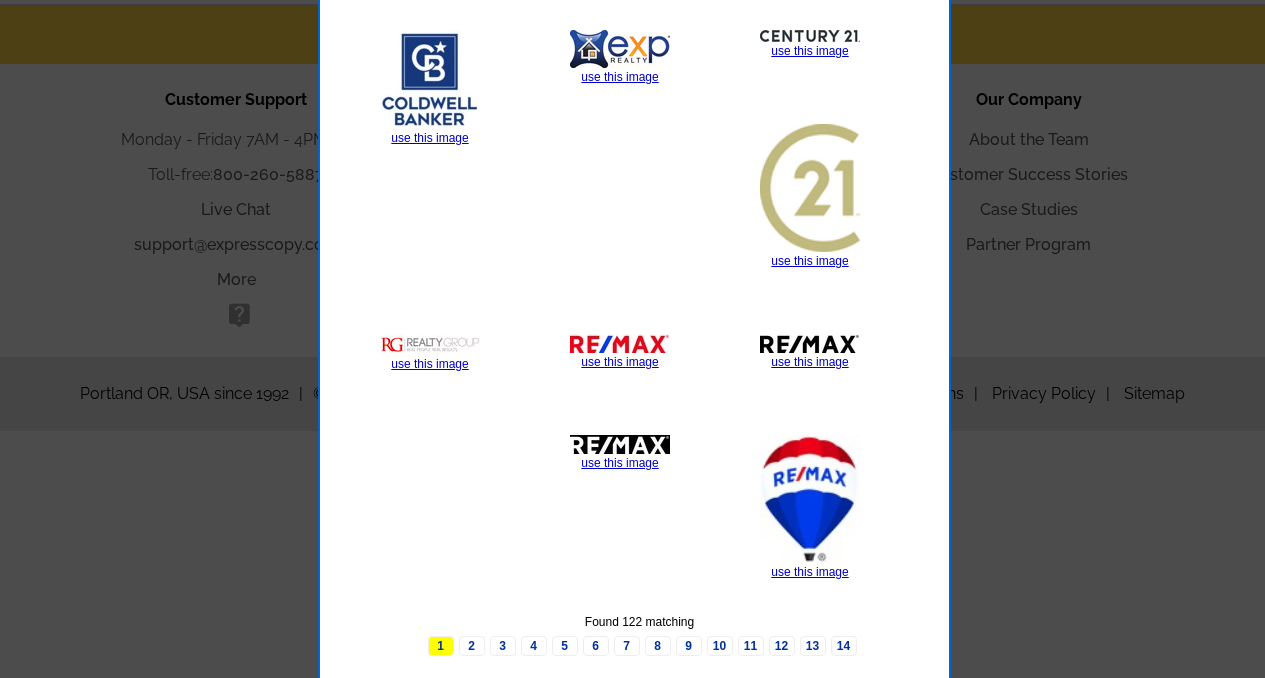 scroll, scrollTop: 1475, scrollLeft: 0, axis: vertical 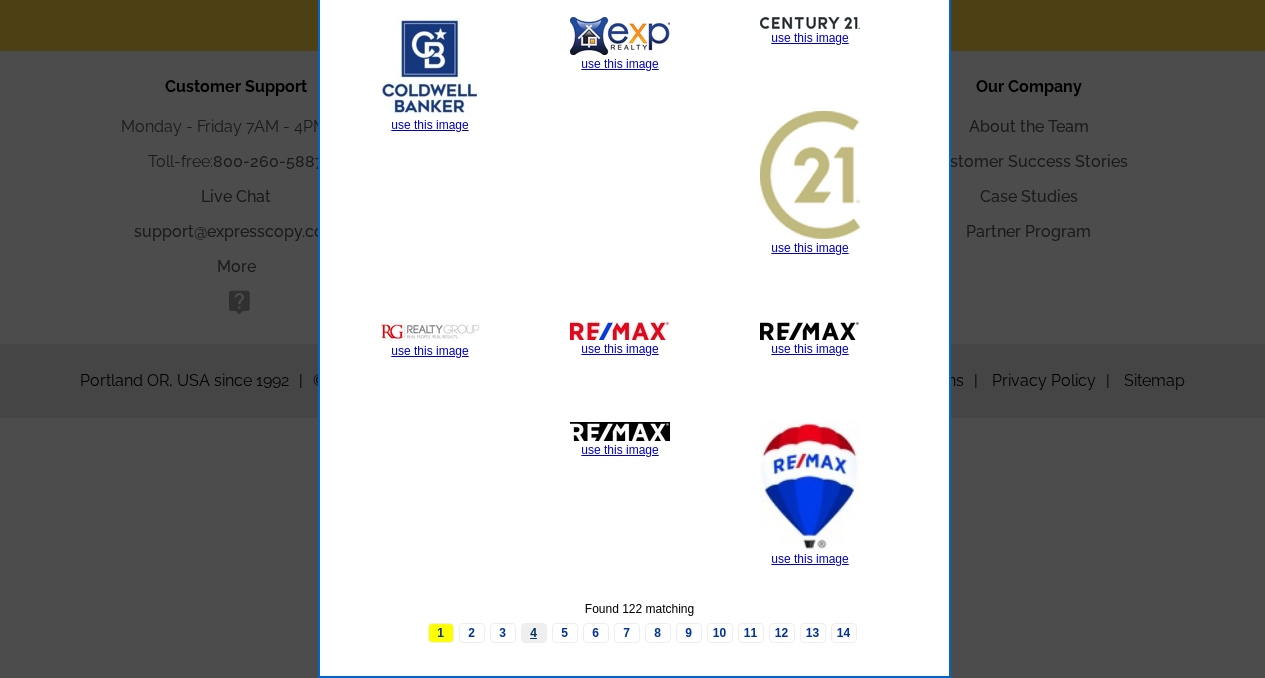 click on "4" at bounding box center (534, 633) 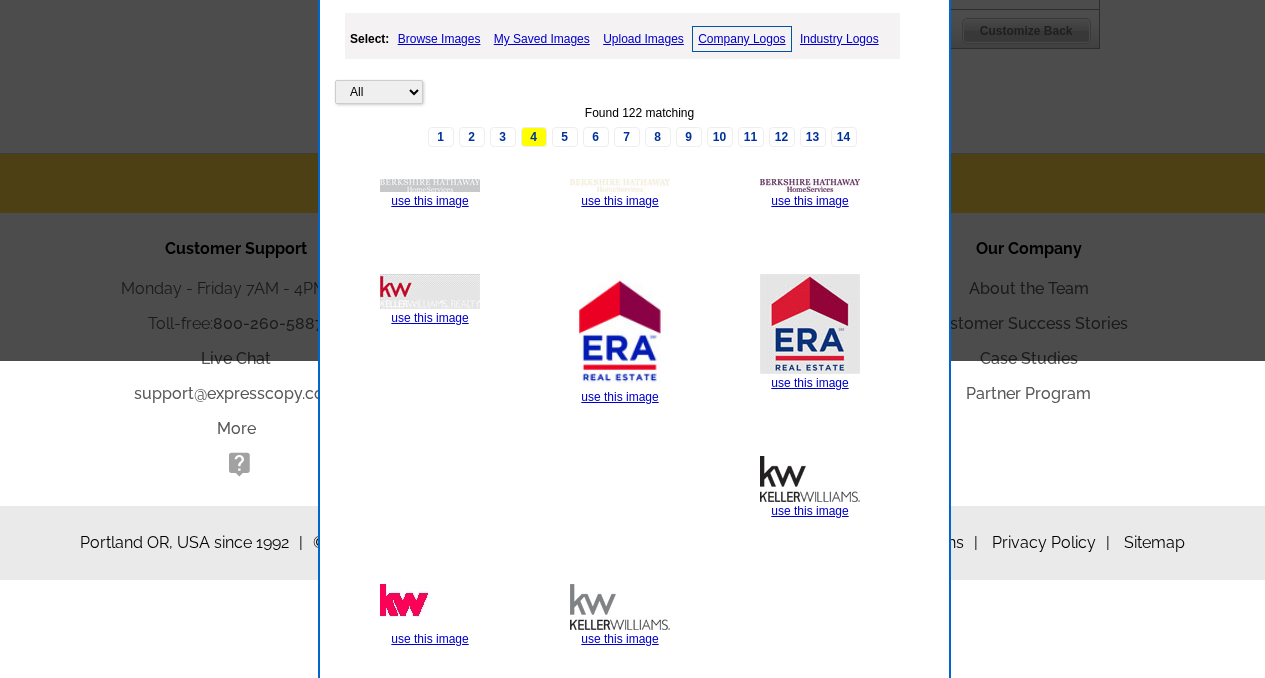 scroll, scrollTop: 1392, scrollLeft: 0, axis: vertical 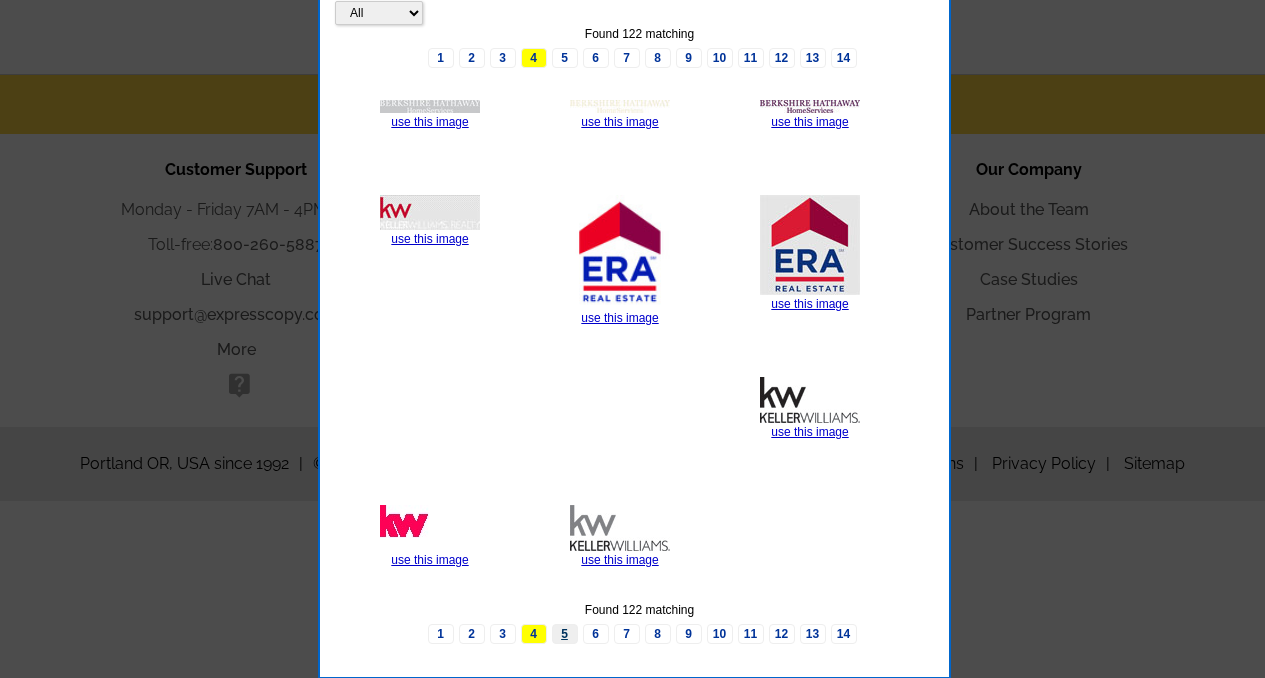 click on "5" at bounding box center [565, 634] 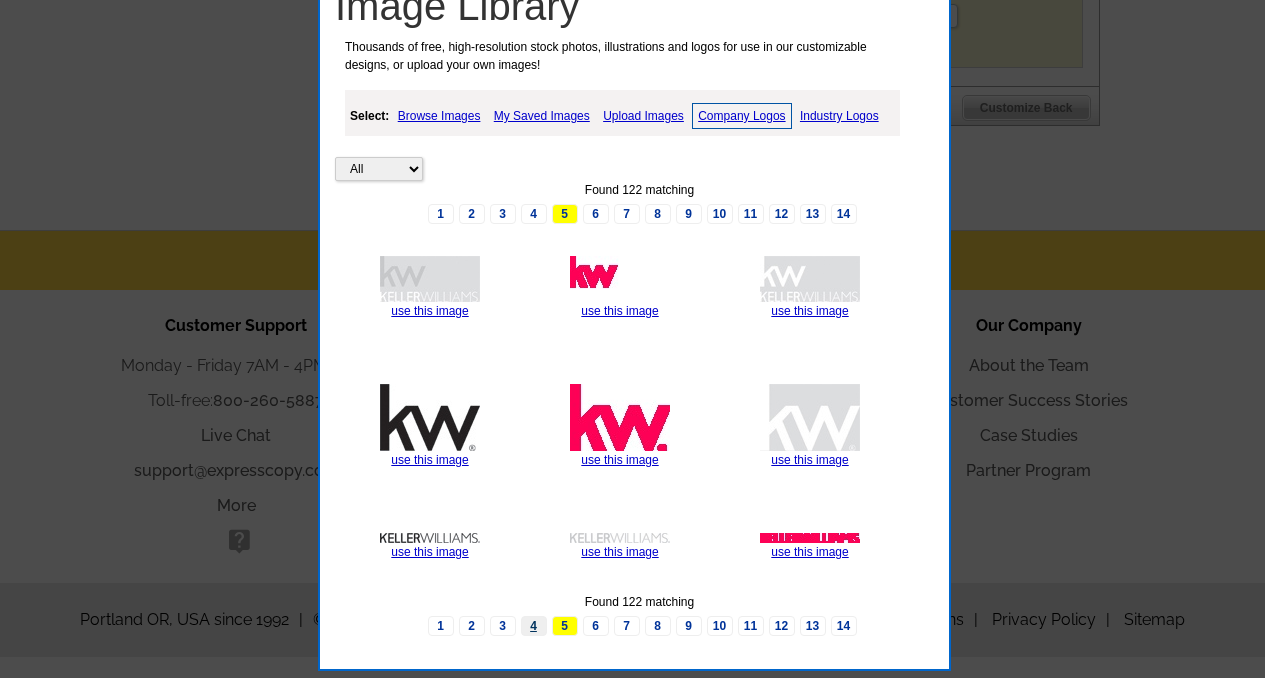scroll, scrollTop: 1236, scrollLeft: 0, axis: vertical 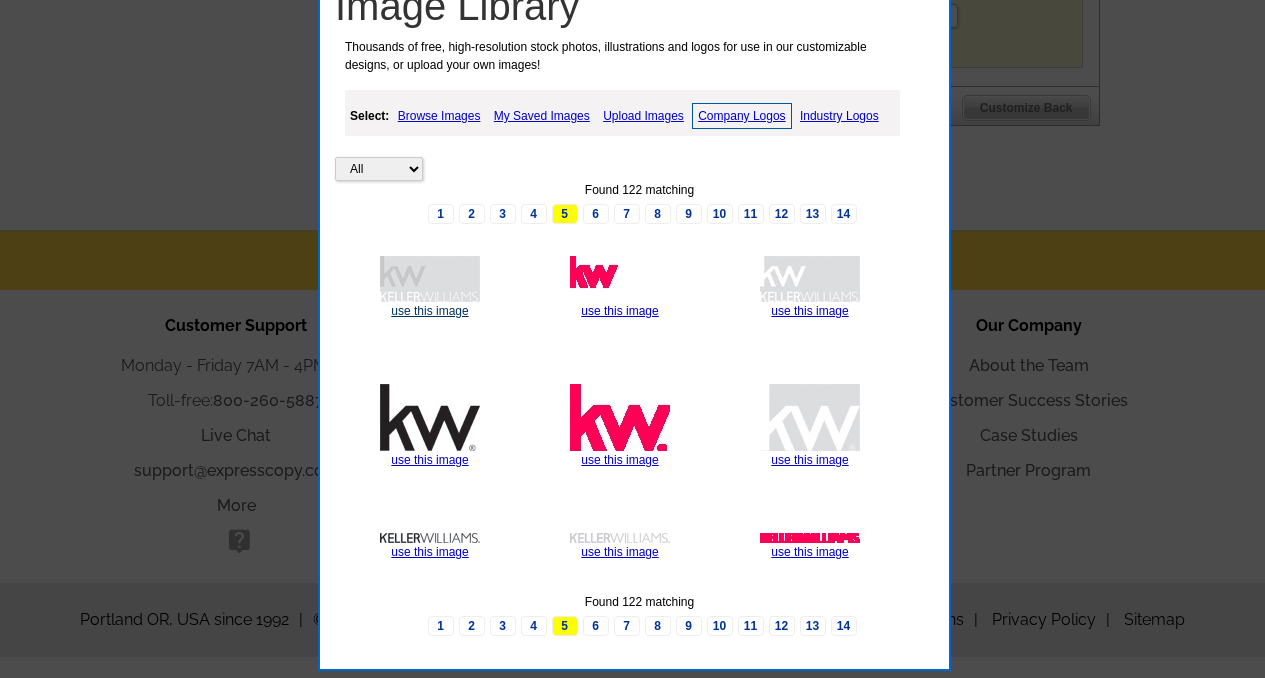 click on "use this image" at bounding box center [429, 311] 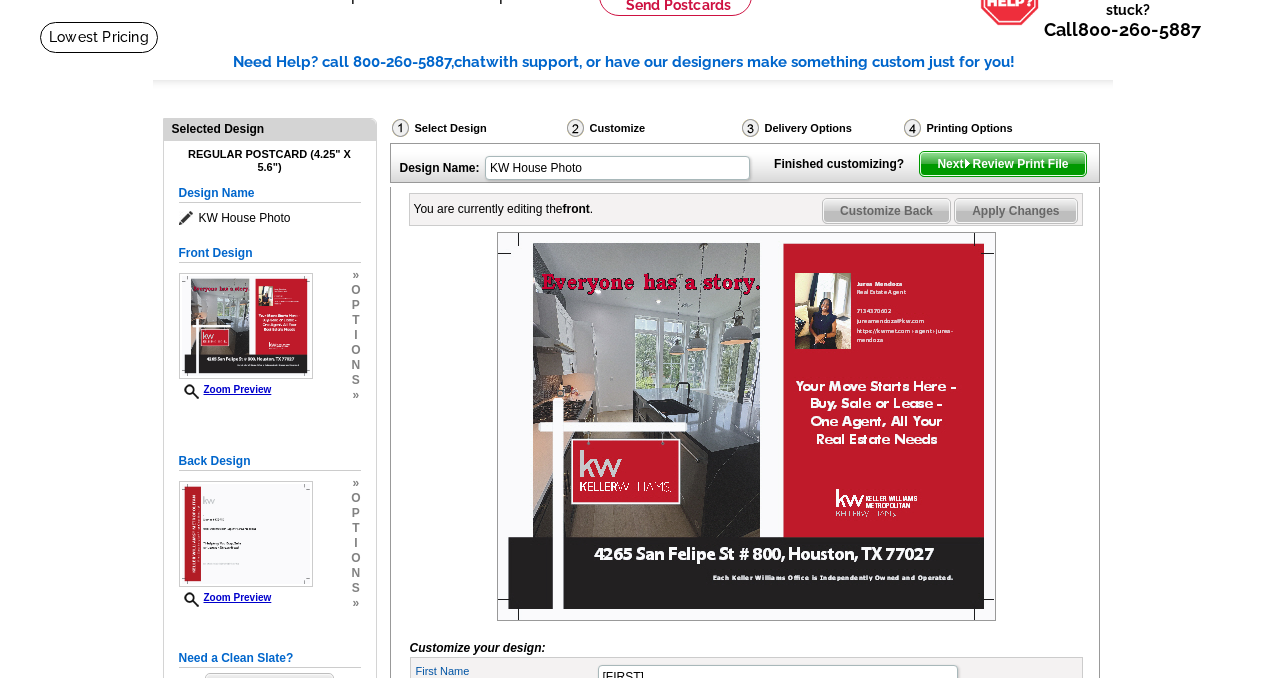 scroll, scrollTop: 115, scrollLeft: 0, axis: vertical 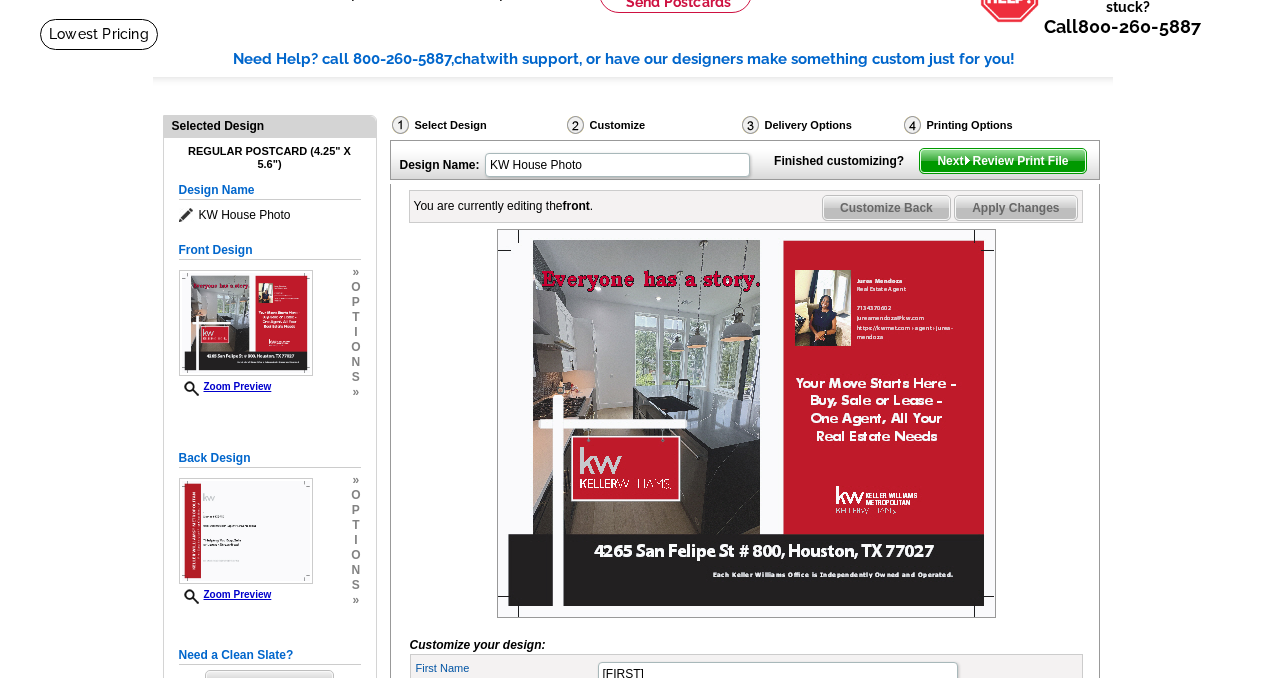 click on "Next   Review Print File" at bounding box center [1002, 161] 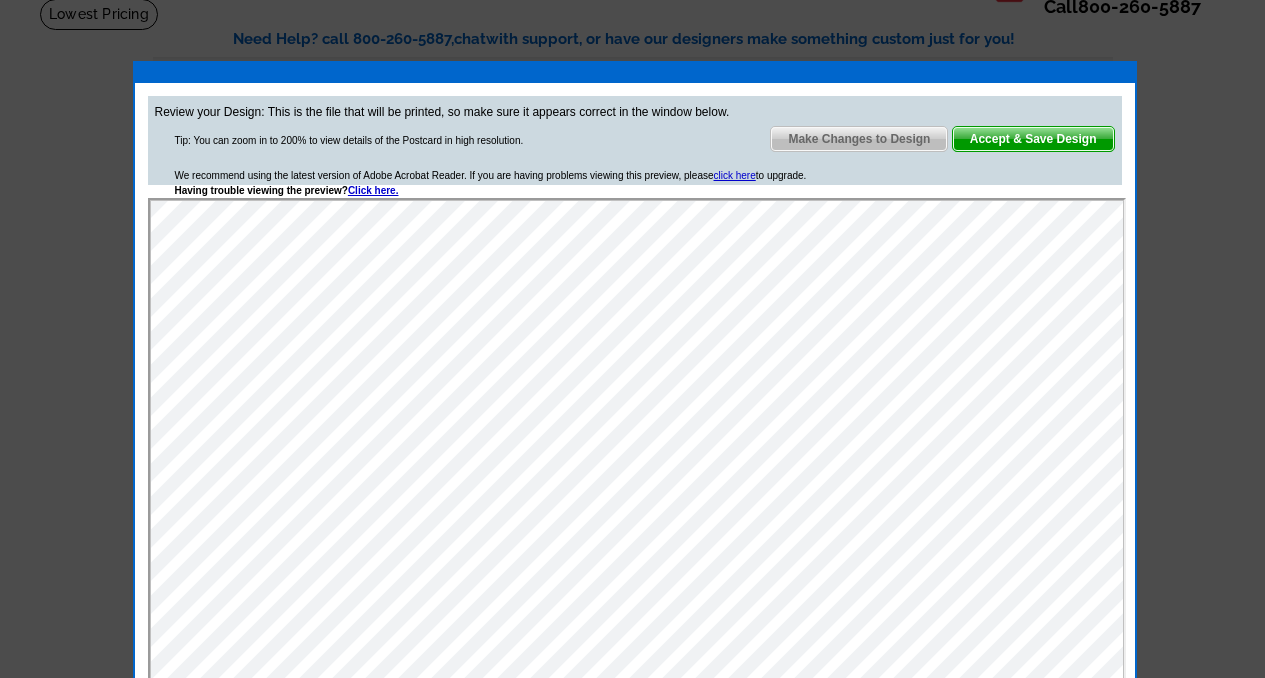 scroll, scrollTop: 178, scrollLeft: 0, axis: vertical 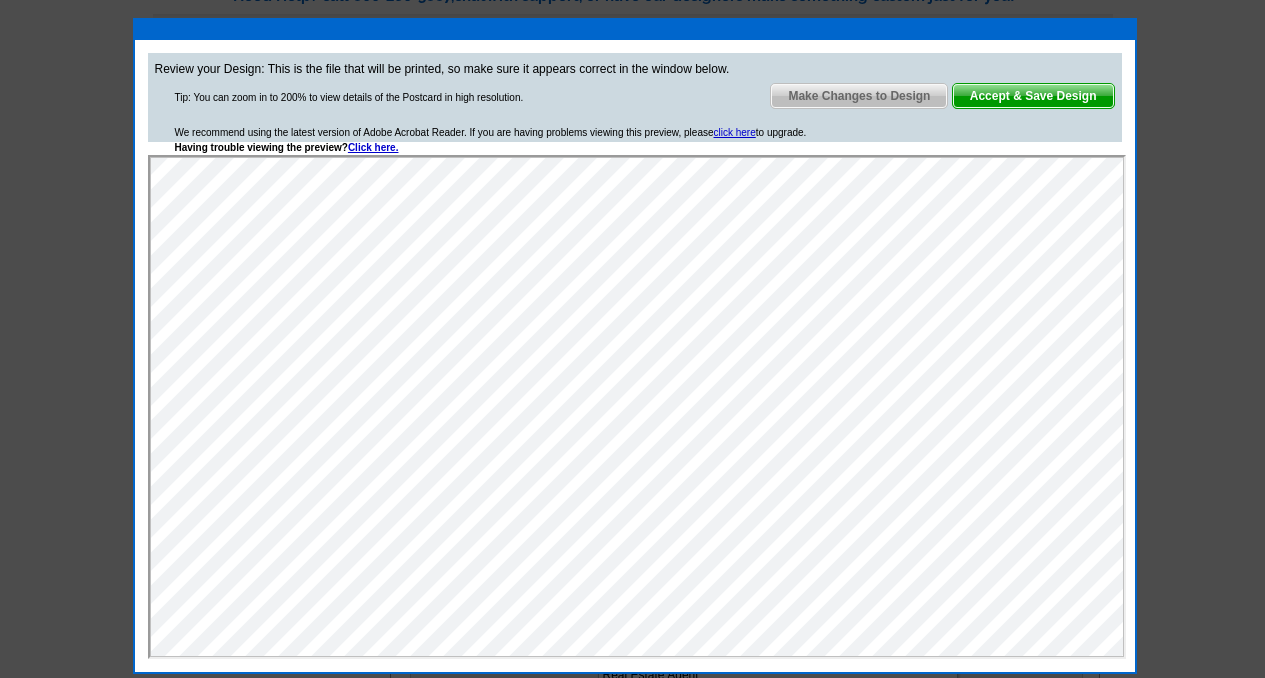 click on "Make Changes to Design" at bounding box center [859, 96] 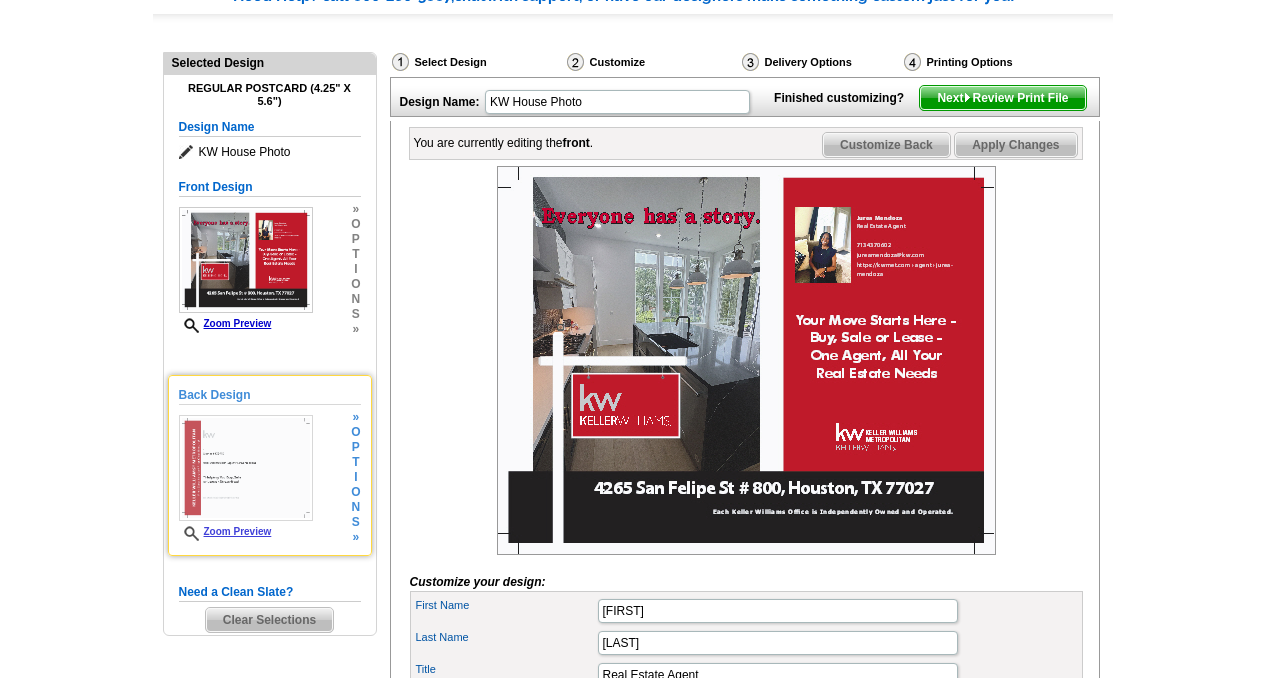 click at bounding box center (246, 468) 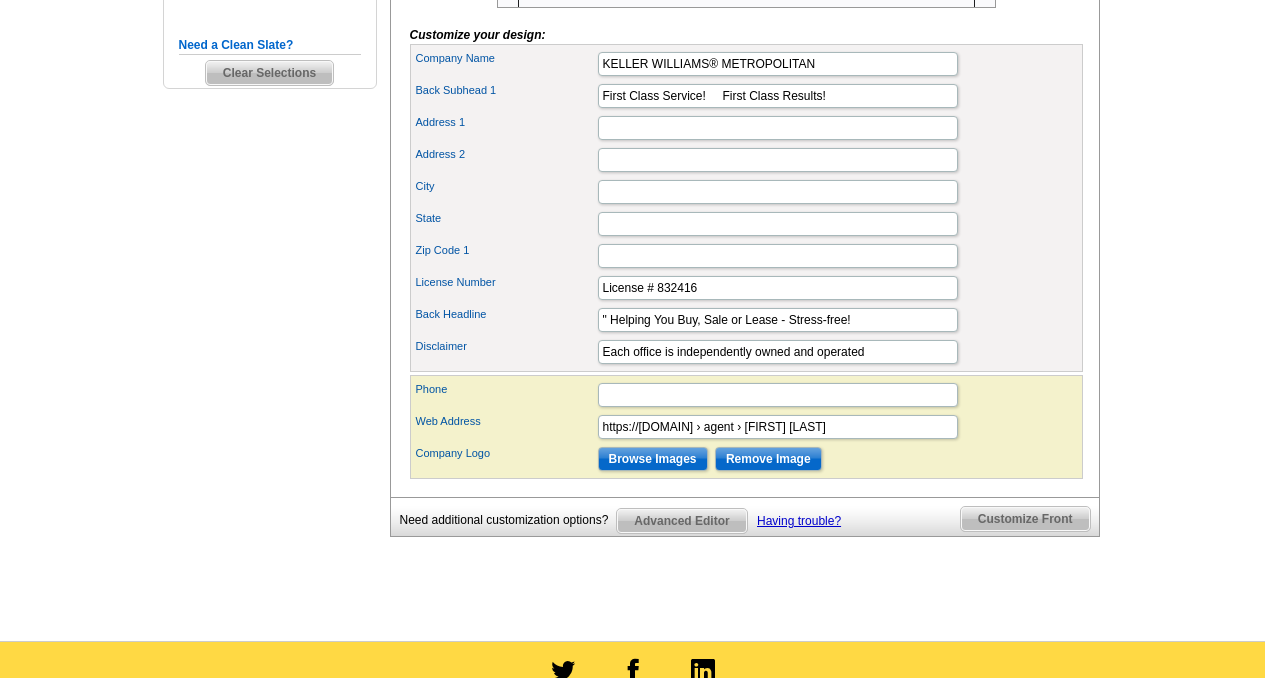 scroll, scrollTop: 739, scrollLeft: 0, axis: vertical 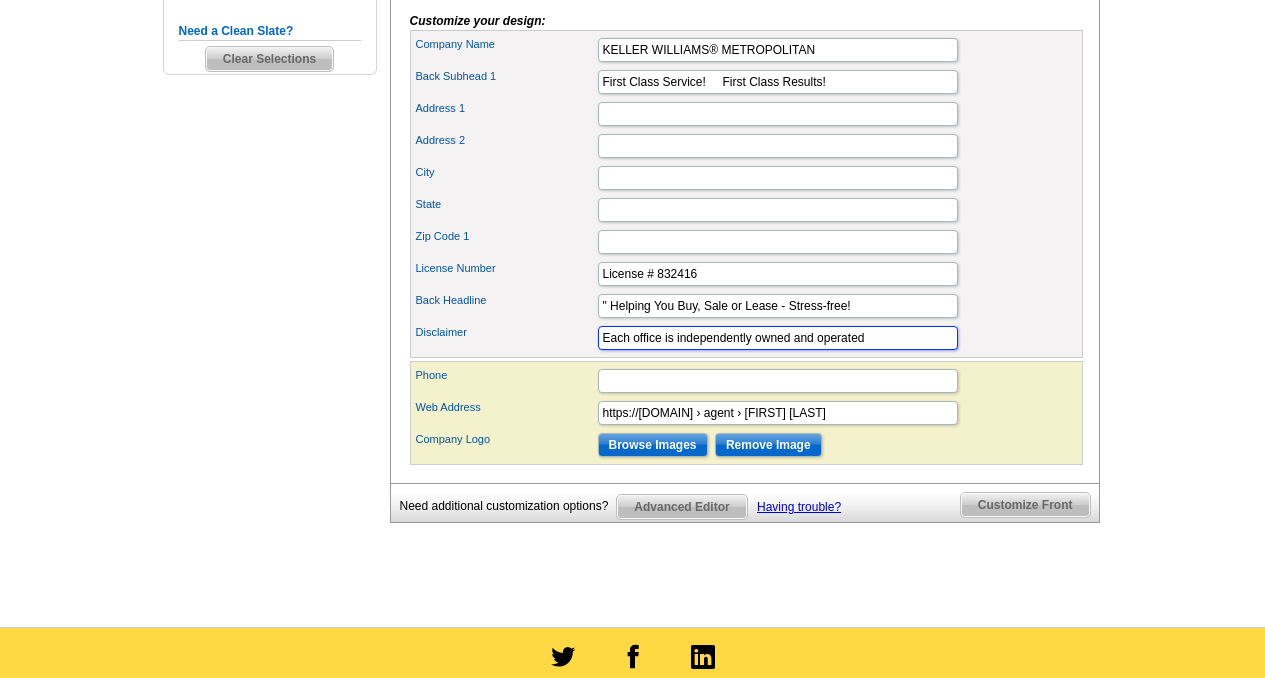 drag, startPoint x: 868, startPoint y: 371, endPoint x: 598, endPoint y: 370, distance: 270.00186 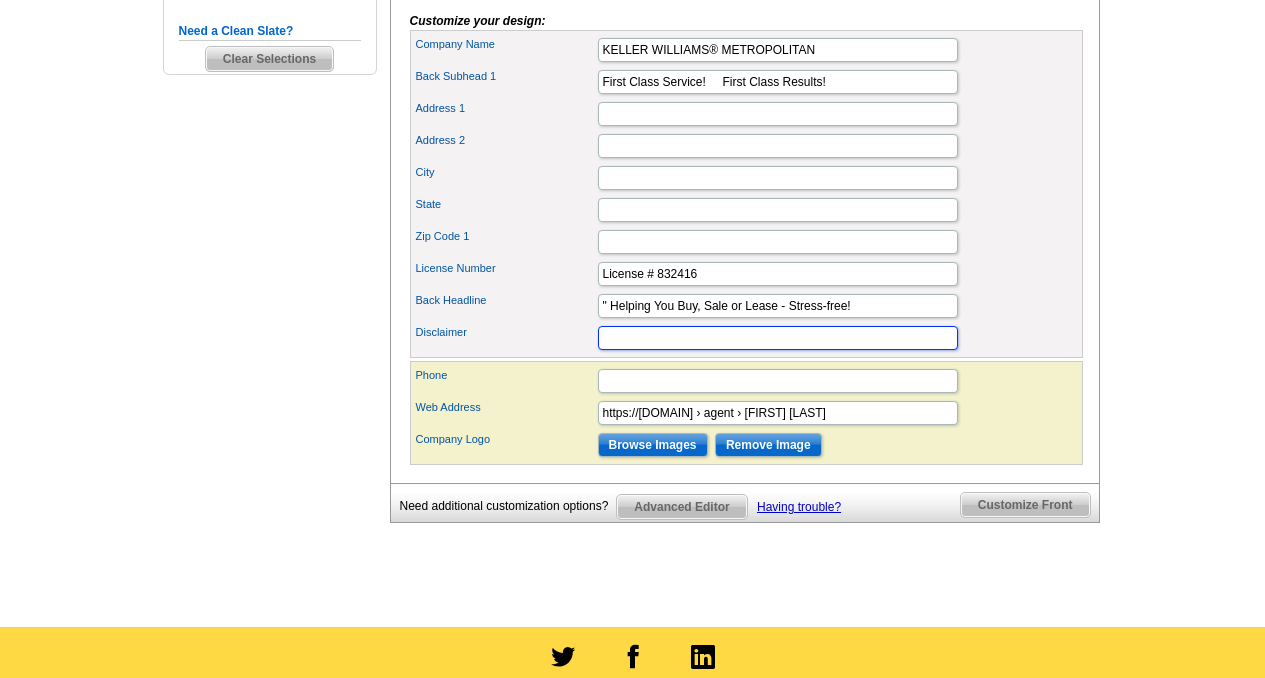 type 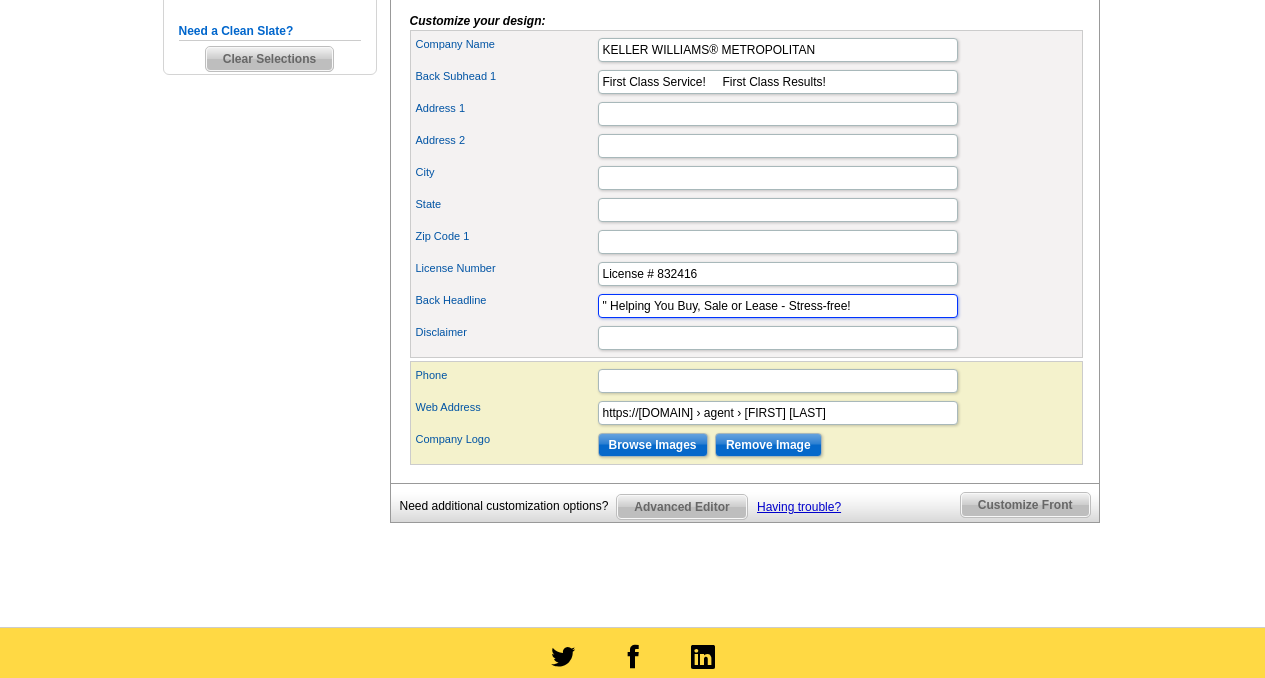 click on "" Helping You Buy, Sale or Lease - Stress-free!" at bounding box center (778, 306) 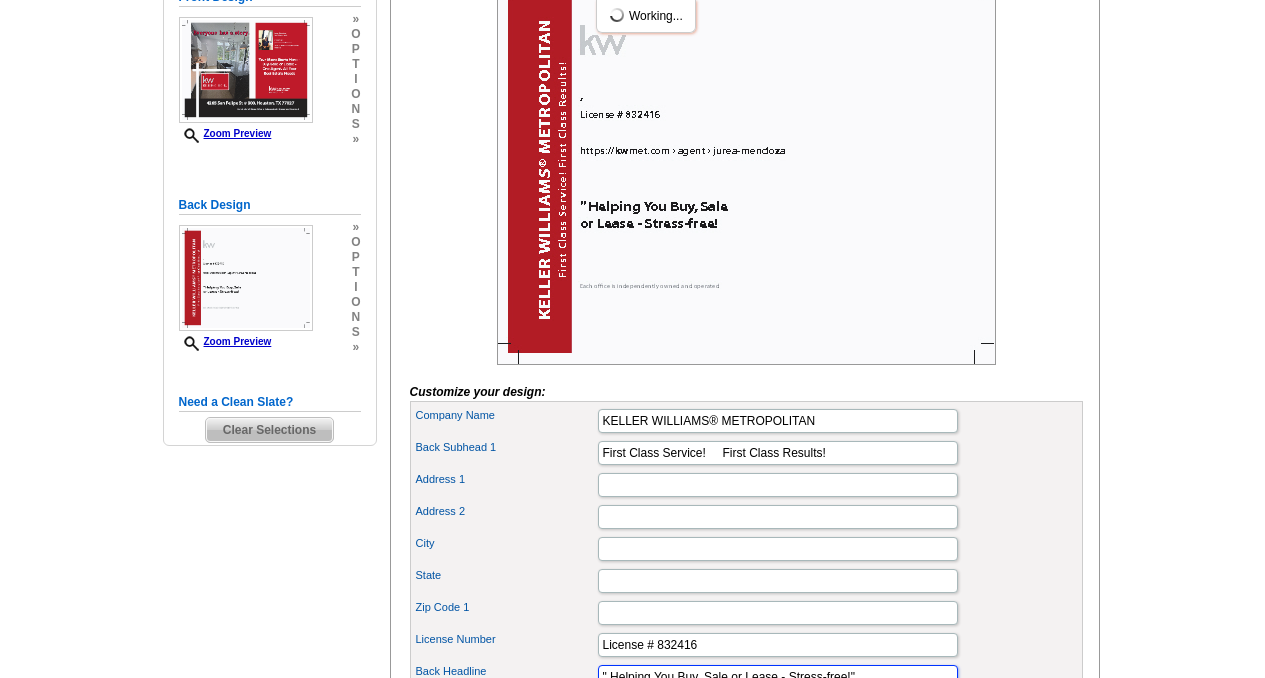 scroll, scrollTop: 0, scrollLeft: 0, axis: both 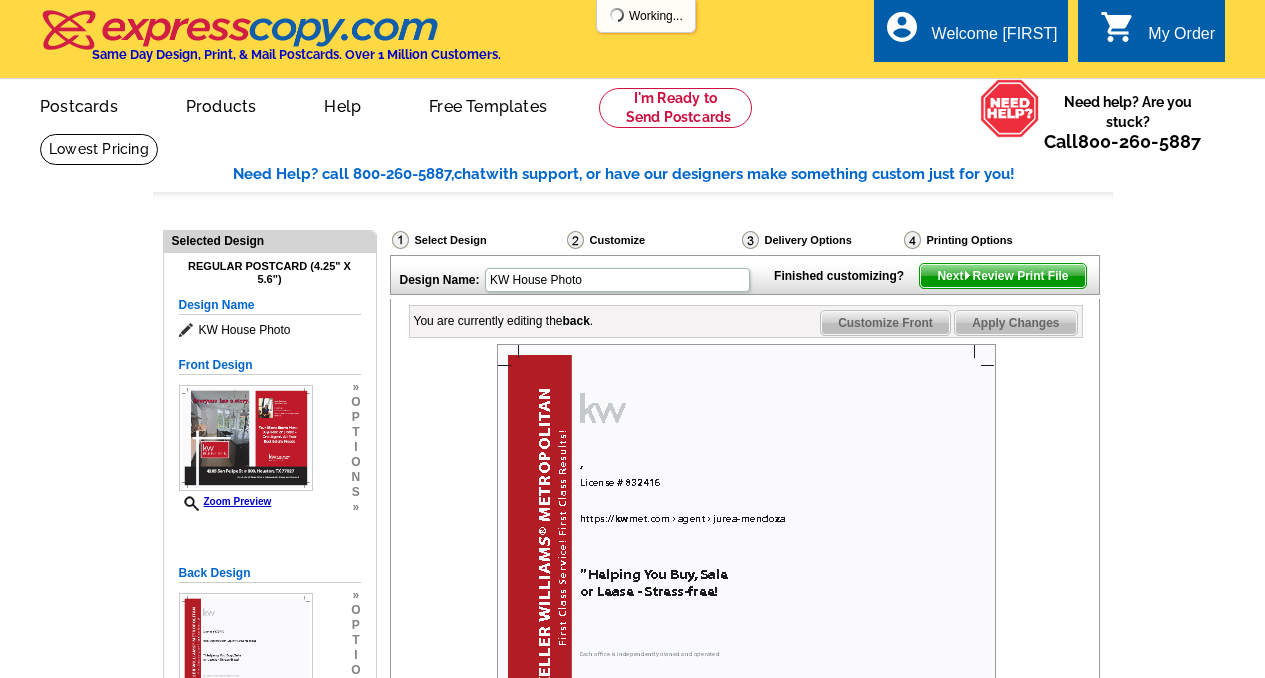 type on "" Helping You Buy, Sale or Lease - Stress-free!"" 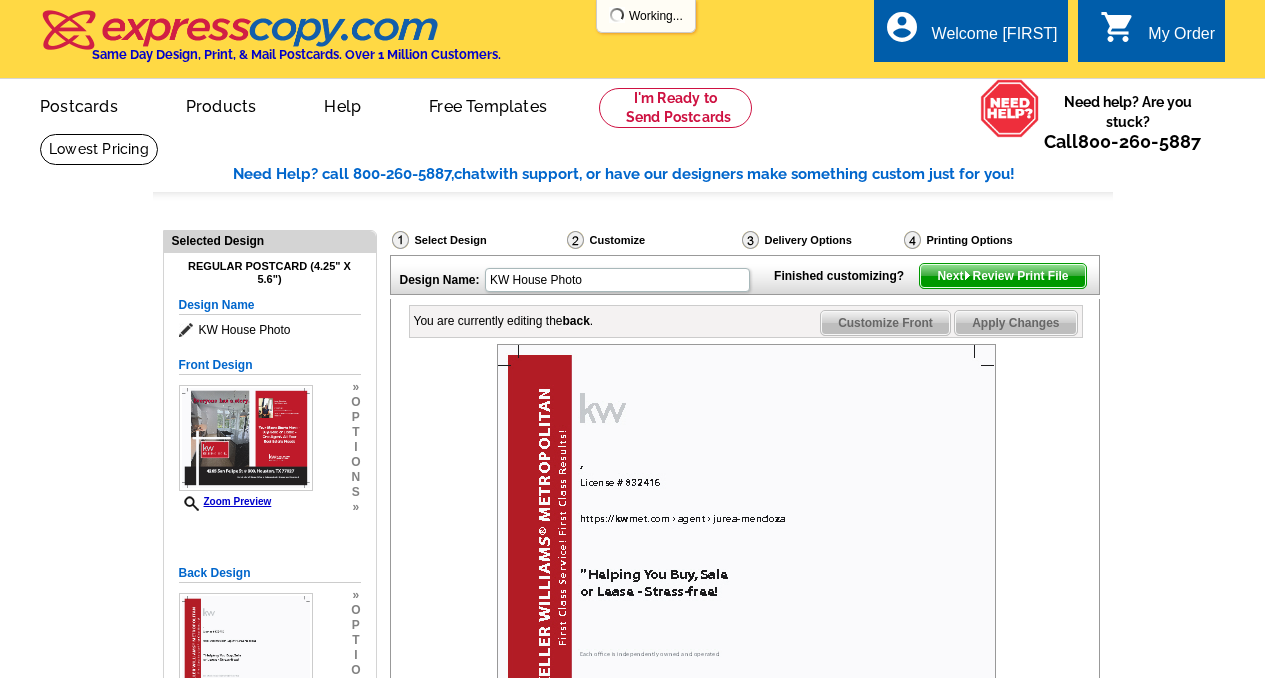 click on "Next   Review Print File" at bounding box center (1002, 276) 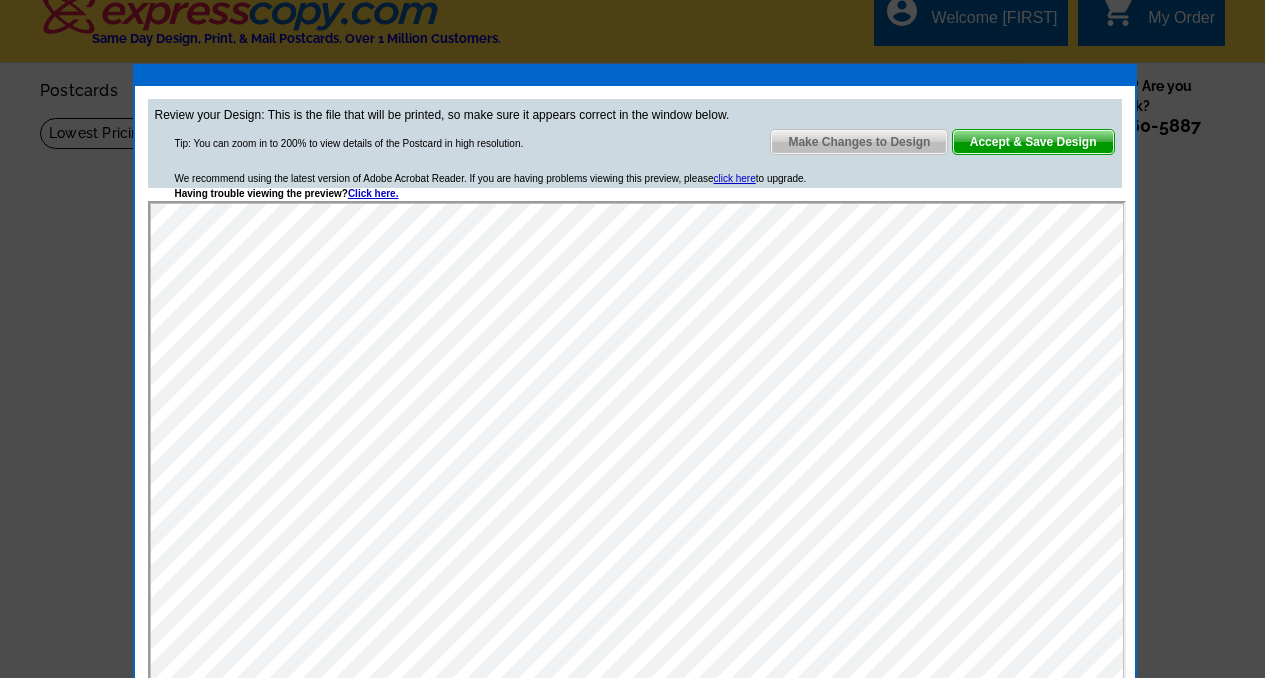 scroll, scrollTop: 29, scrollLeft: 0, axis: vertical 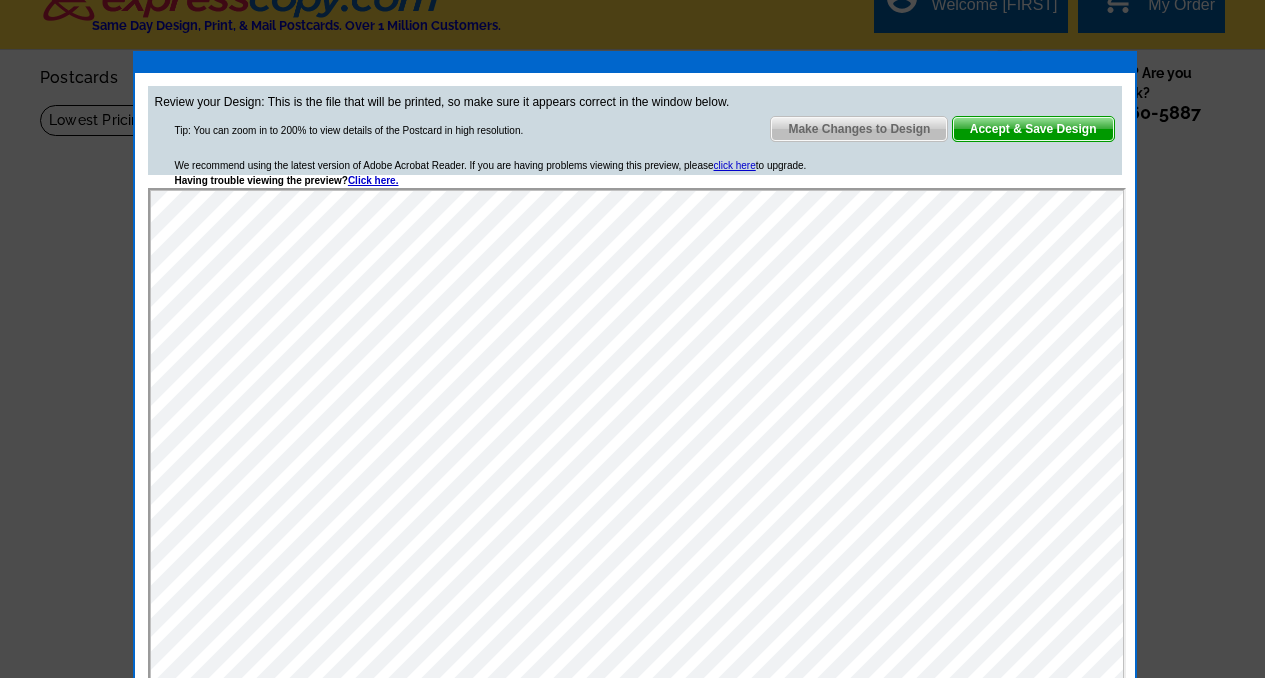 click on "Accept & Save Design" at bounding box center (1033, 129) 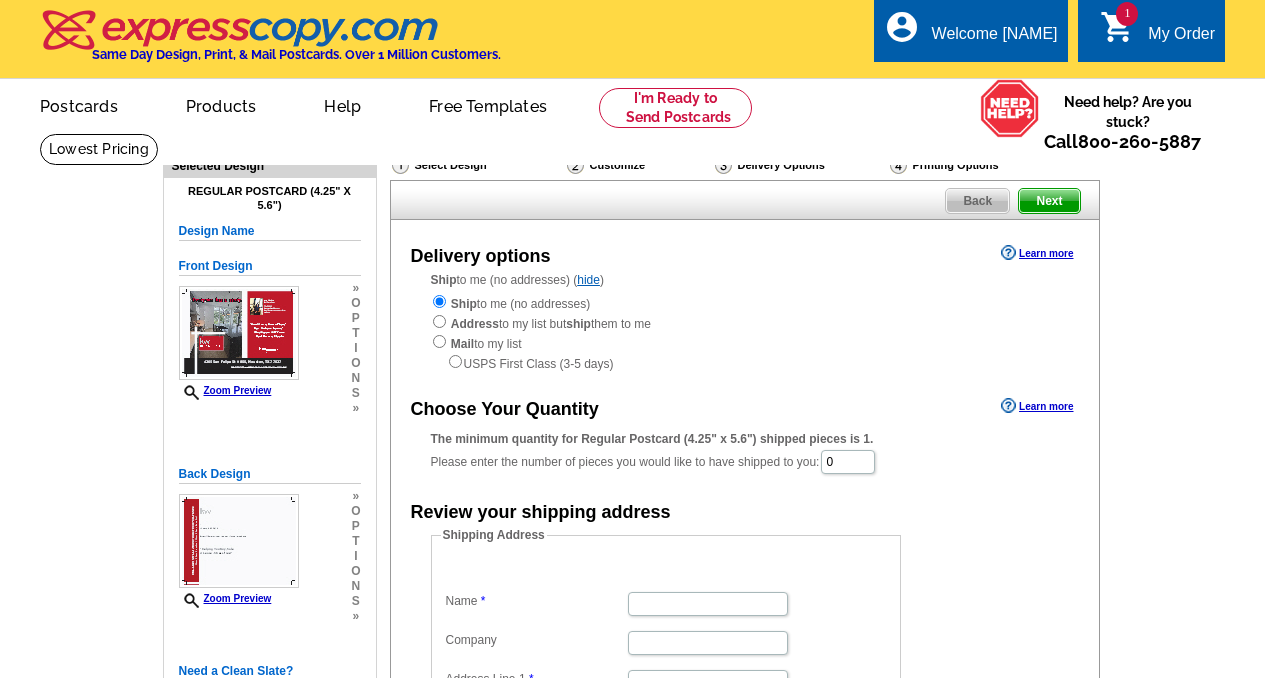 scroll, scrollTop: 0, scrollLeft: 0, axis: both 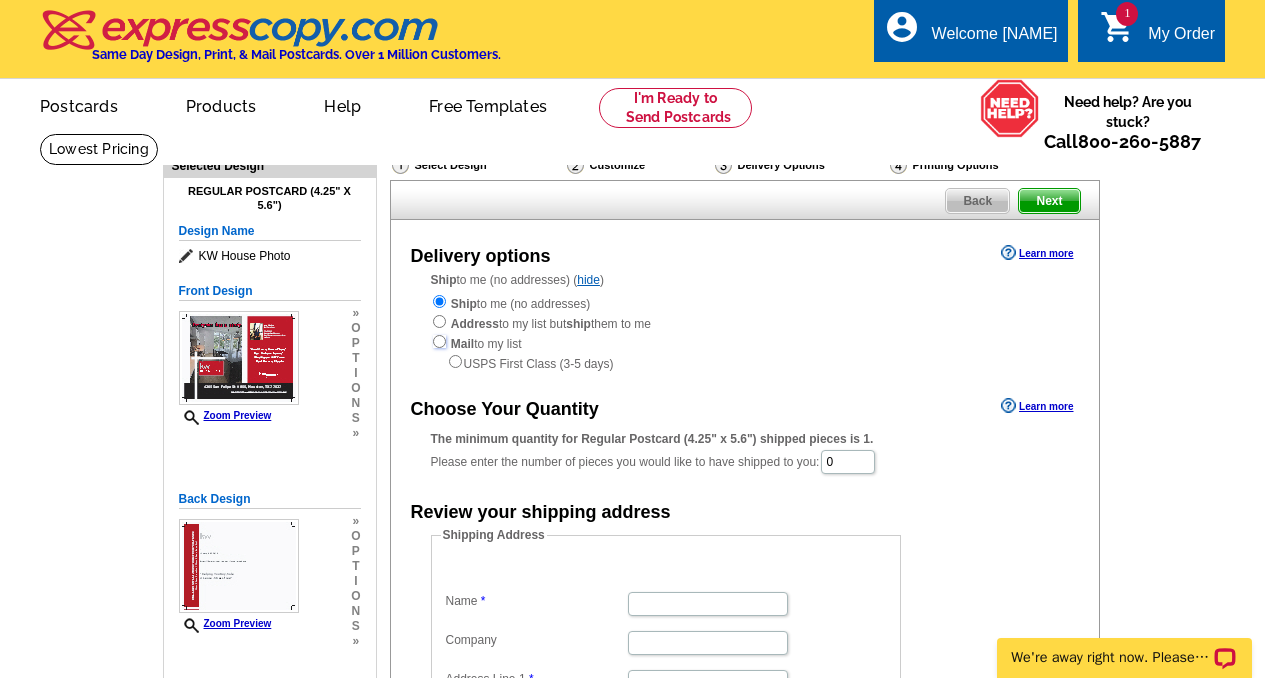 click at bounding box center (439, 341) 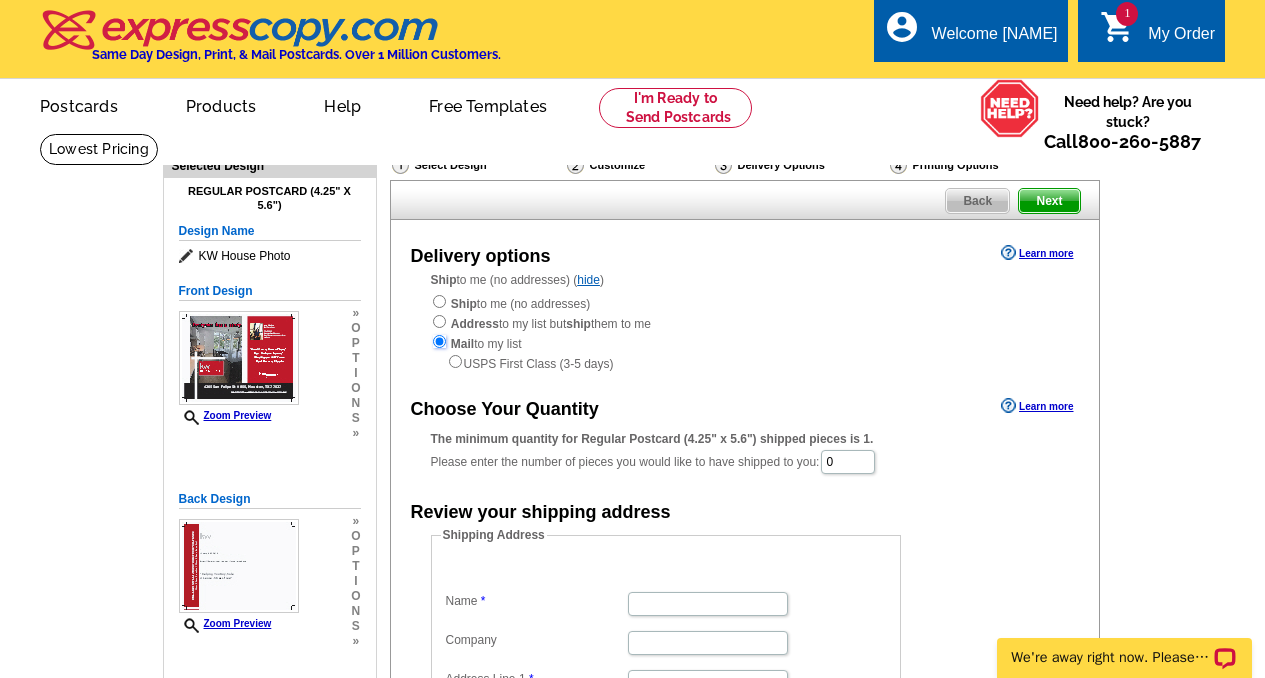 radio on "true" 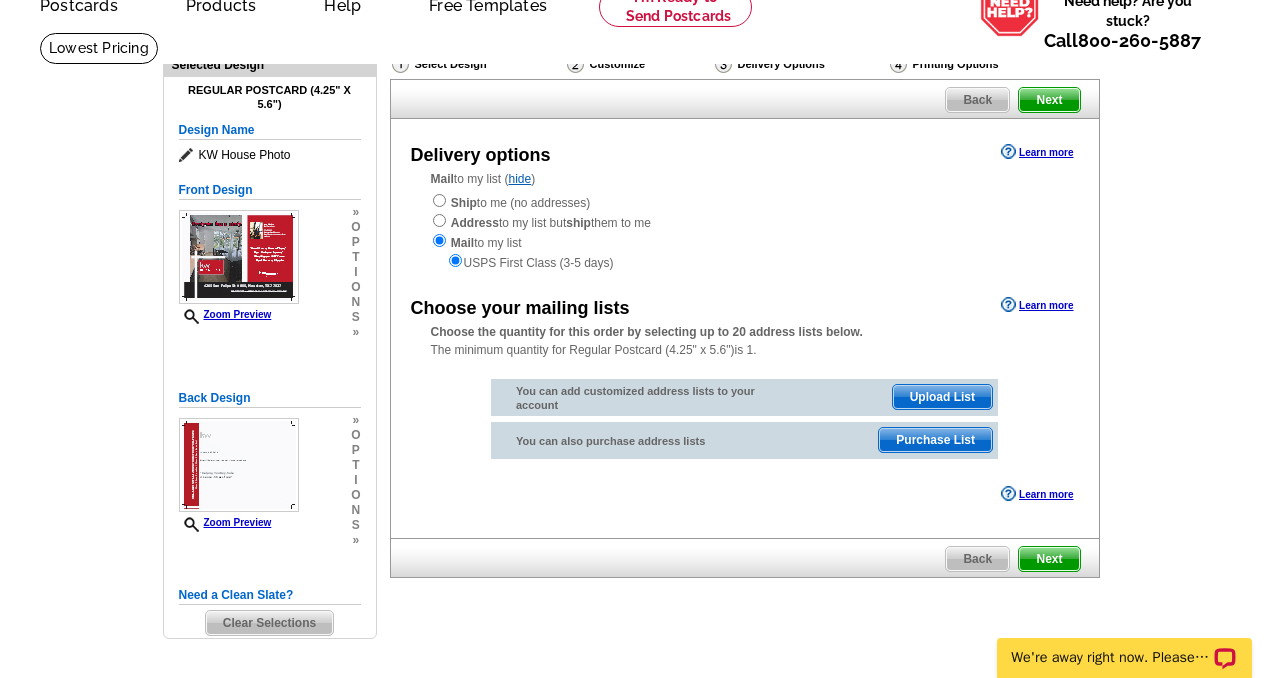 scroll, scrollTop: 91, scrollLeft: 0, axis: vertical 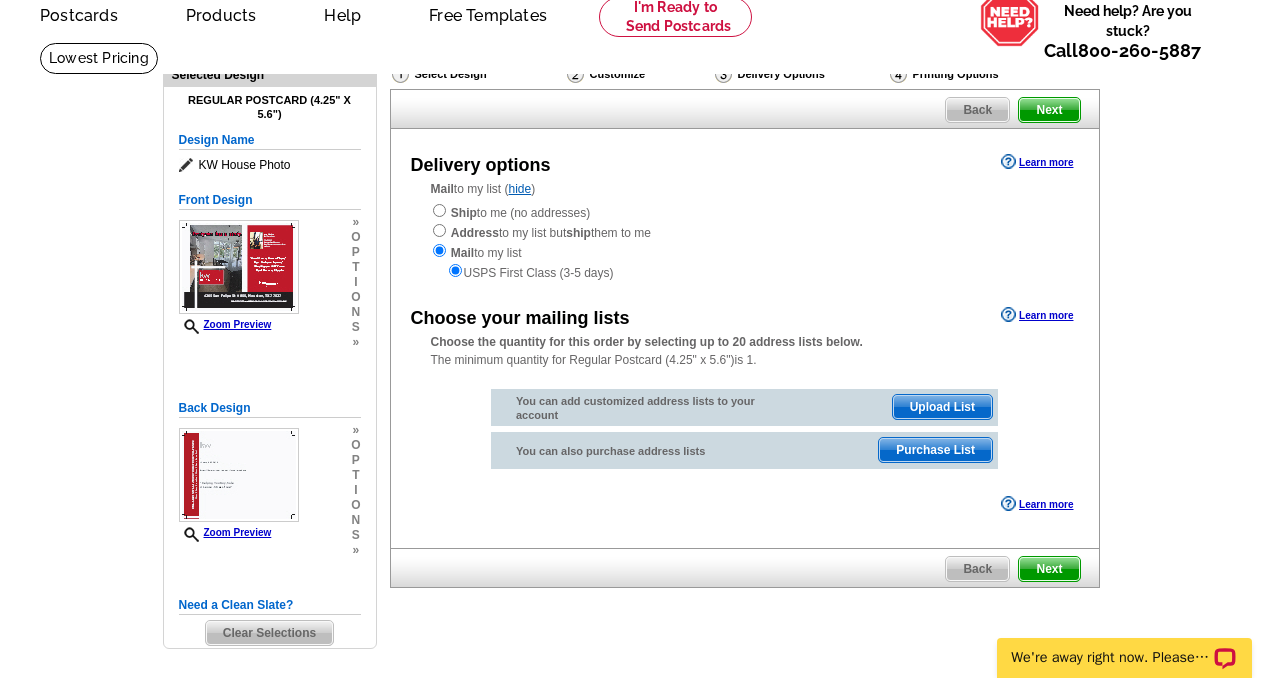 click on "Upload List" at bounding box center (942, 407) 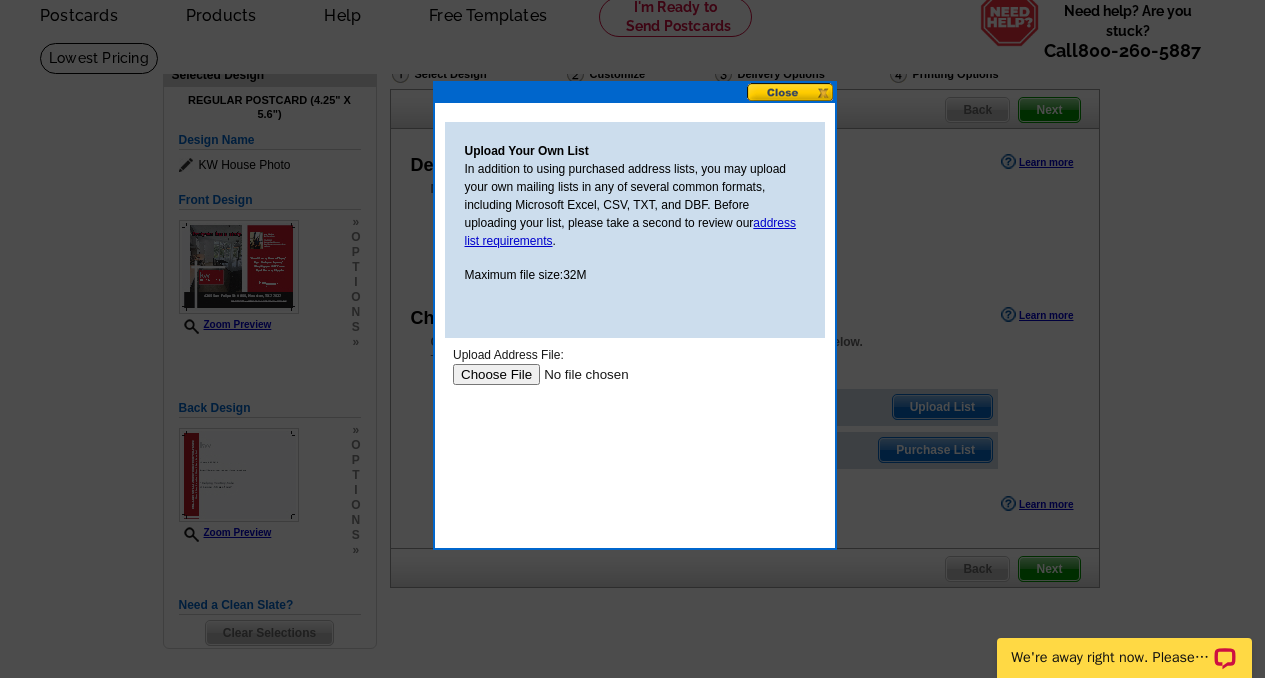 scroll, scrollTop: 0, scrollLeft: 0, axis: both 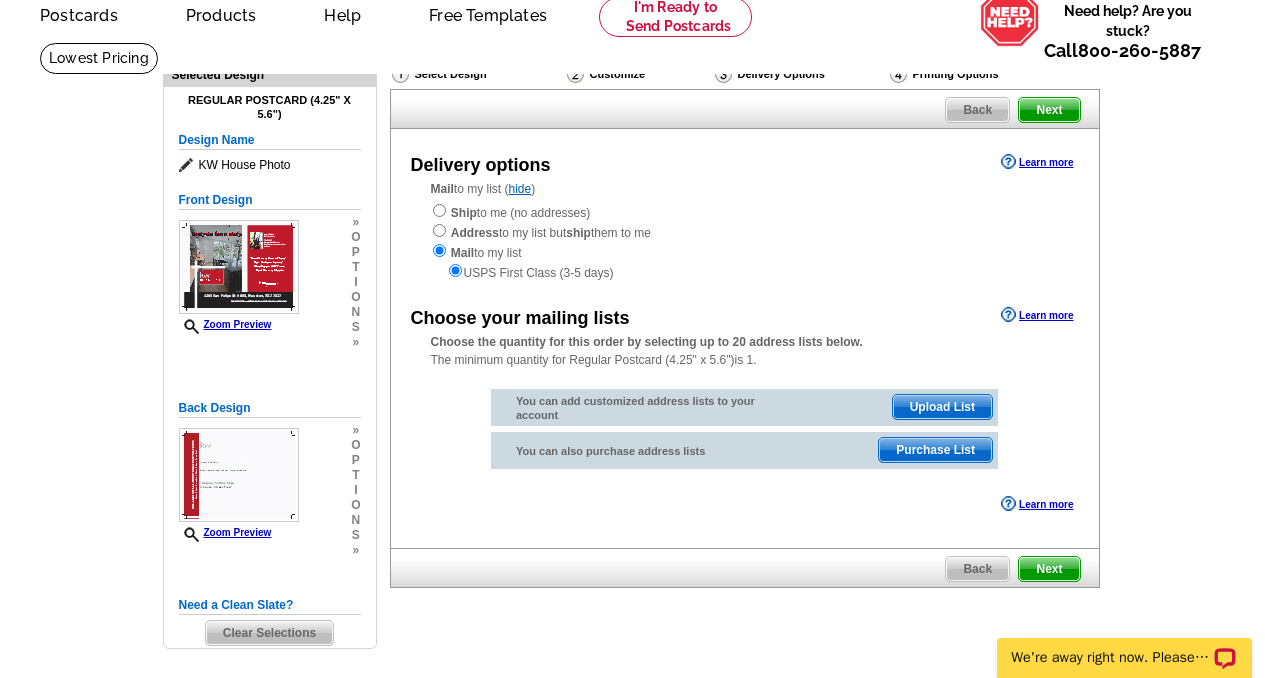 click on "Purchase List" at bounding box center (935, 450) 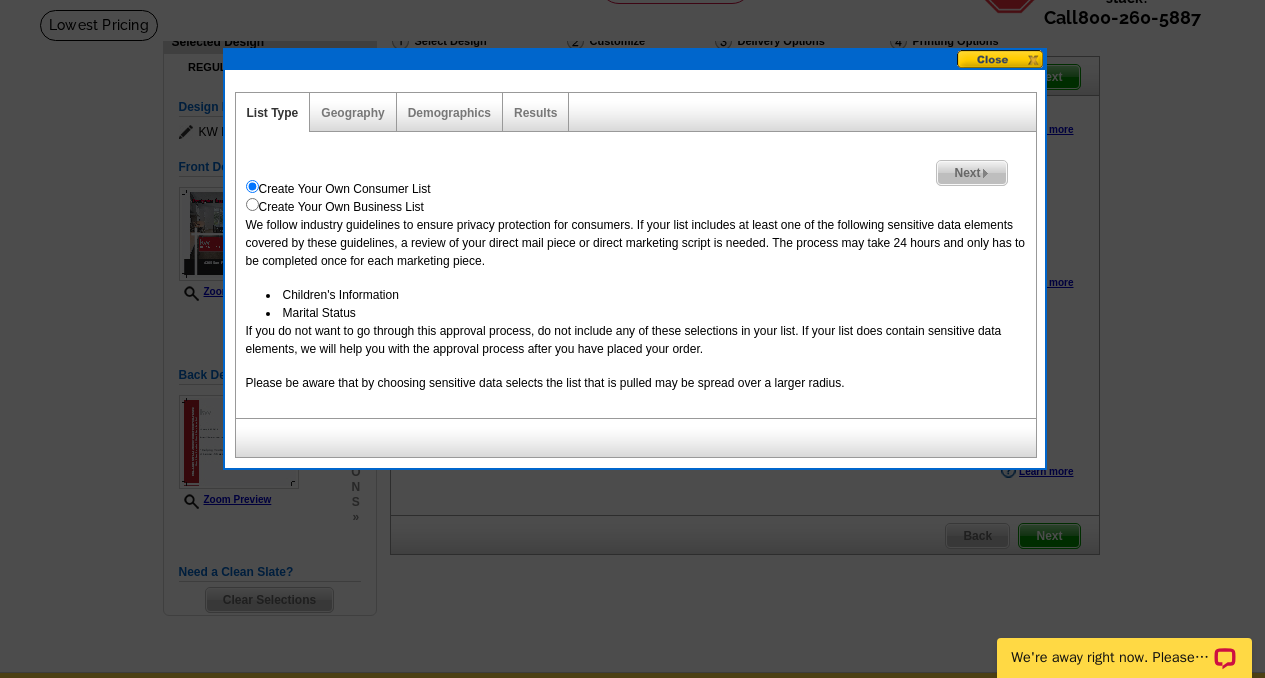scroll, scrollTop: 123, scrollLeft: 0, axis: vertical 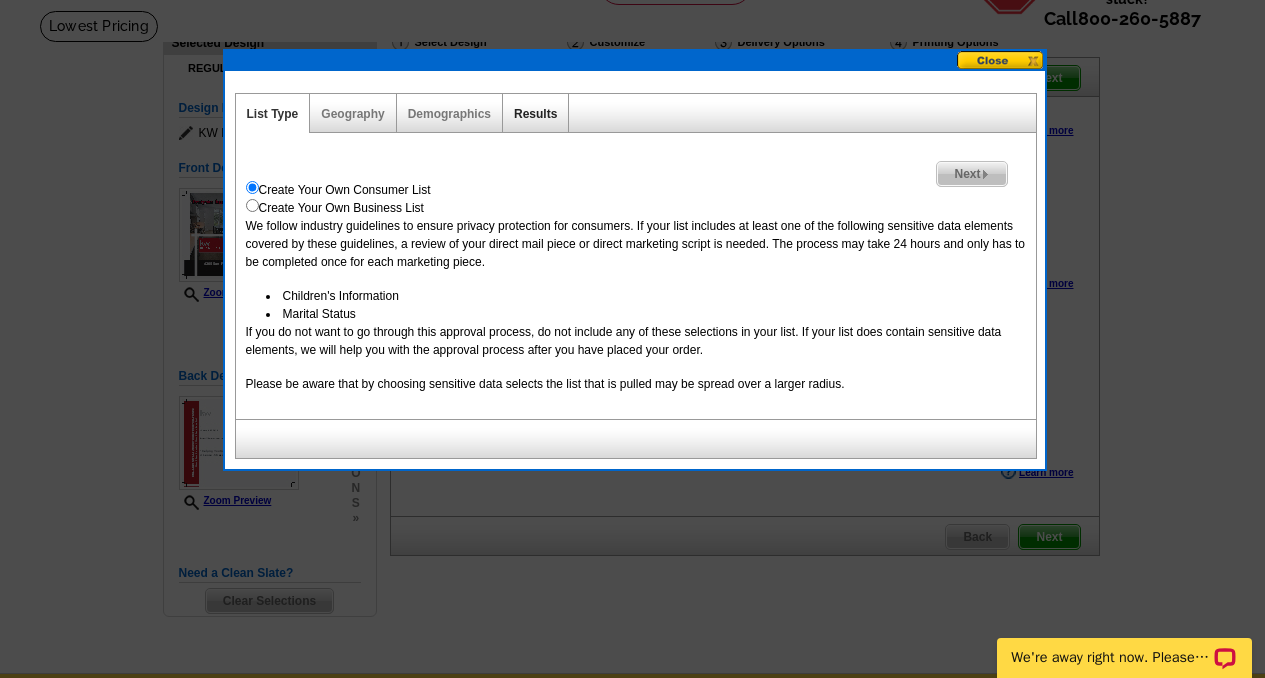 click on "Results" at bounding box center [535, 114] 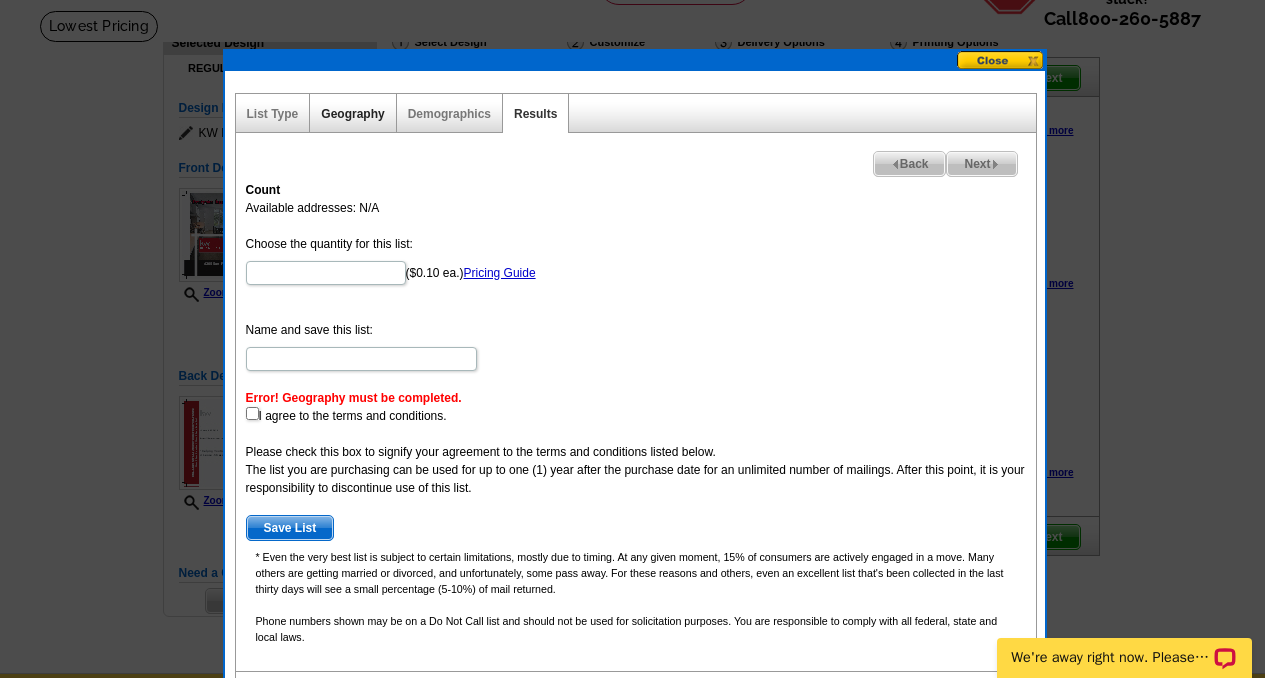 click on "Geography" at bounding box center [352, 114] 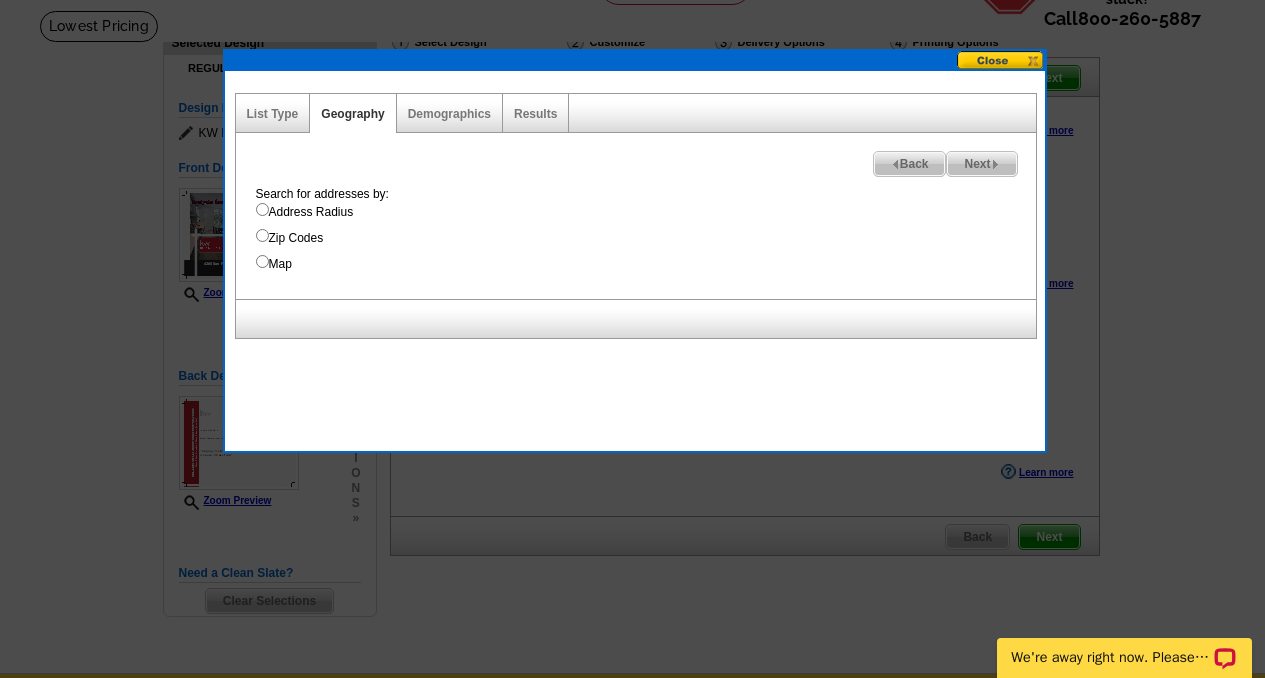 click on "Zip Codes" at bounding box center [262, 235] 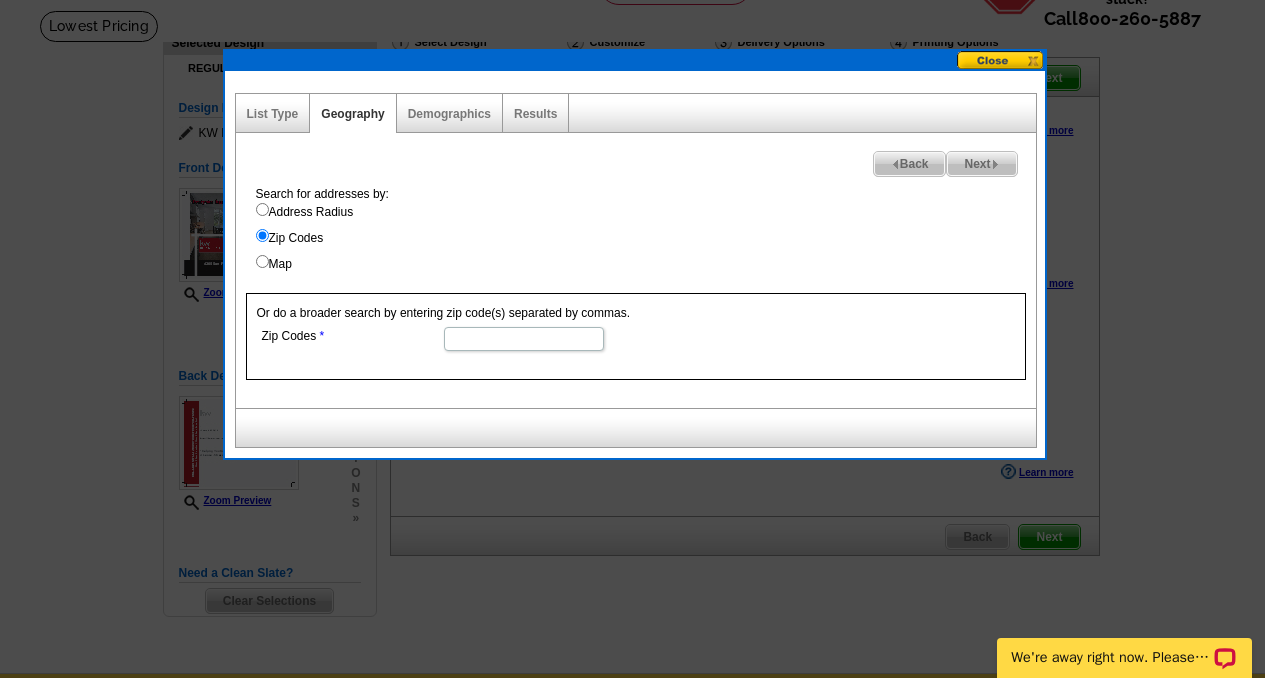 click on "Zip Codes" at bounding box center (524, 339) 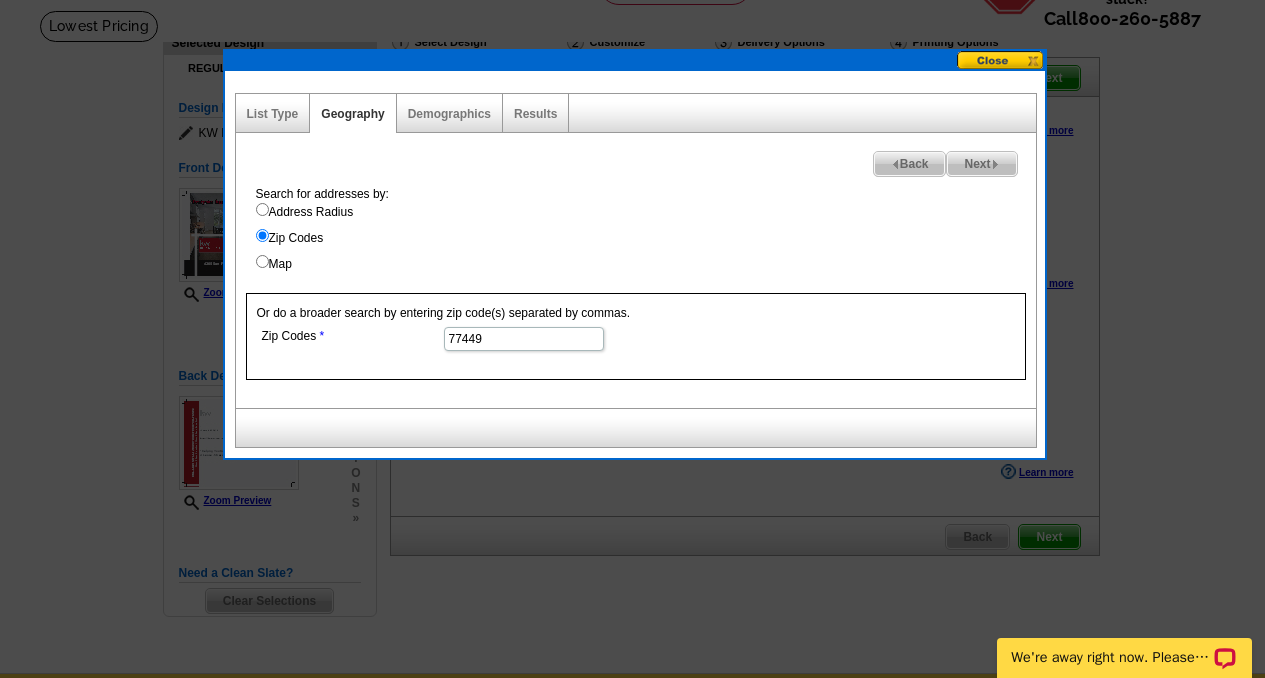 type on "77449" 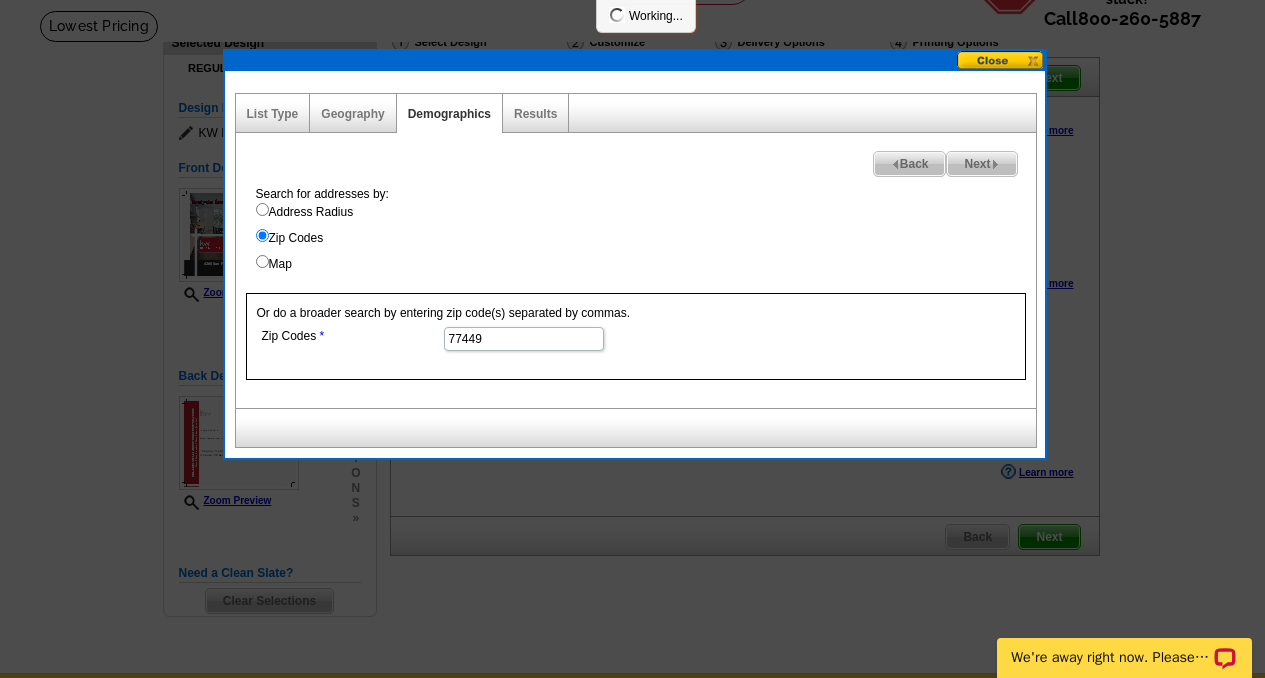 select 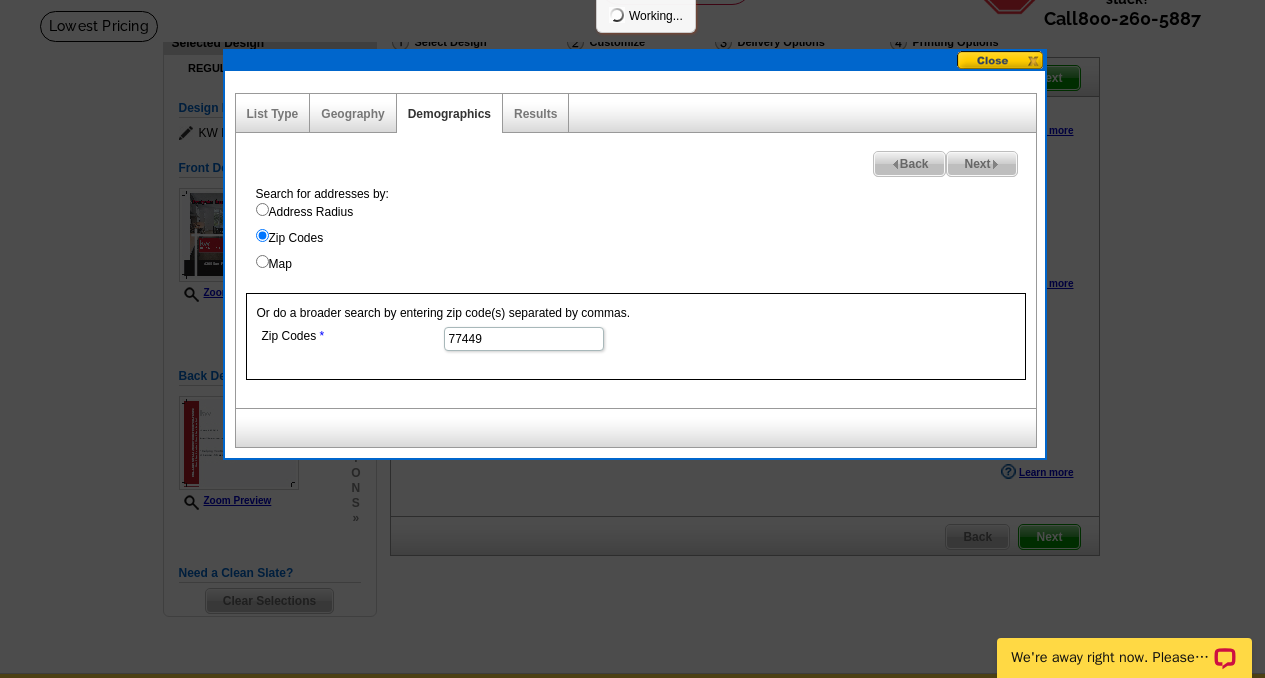select 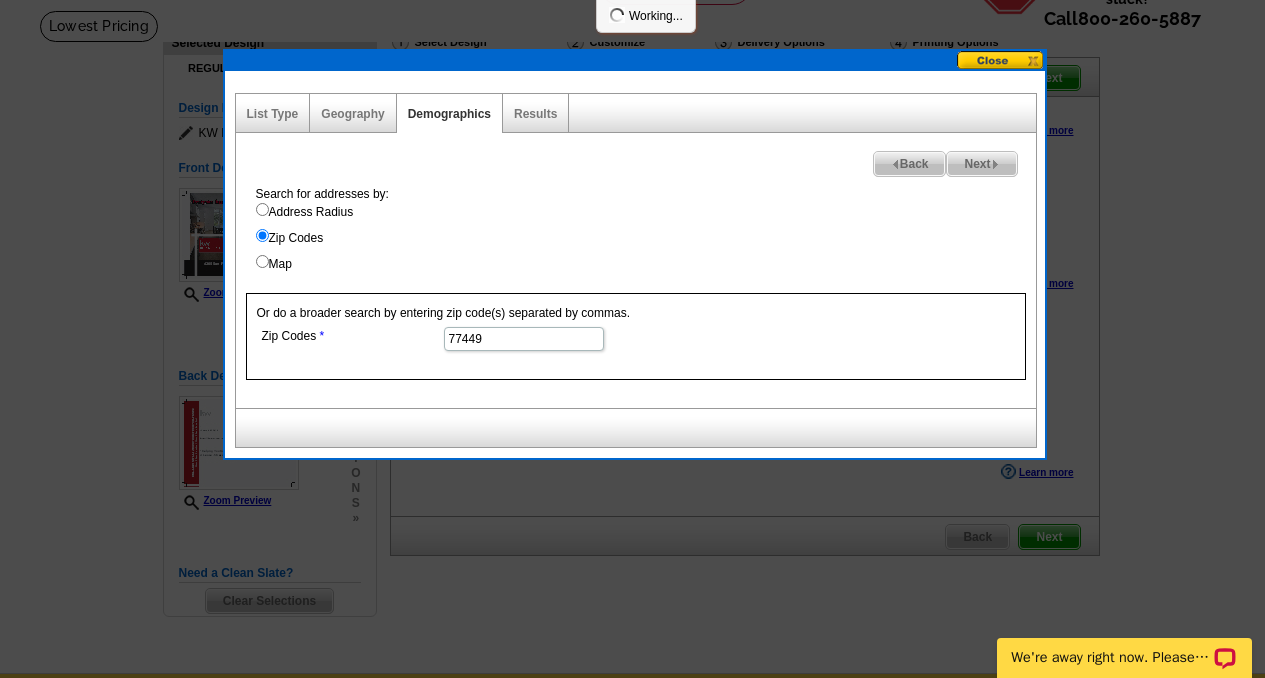 select 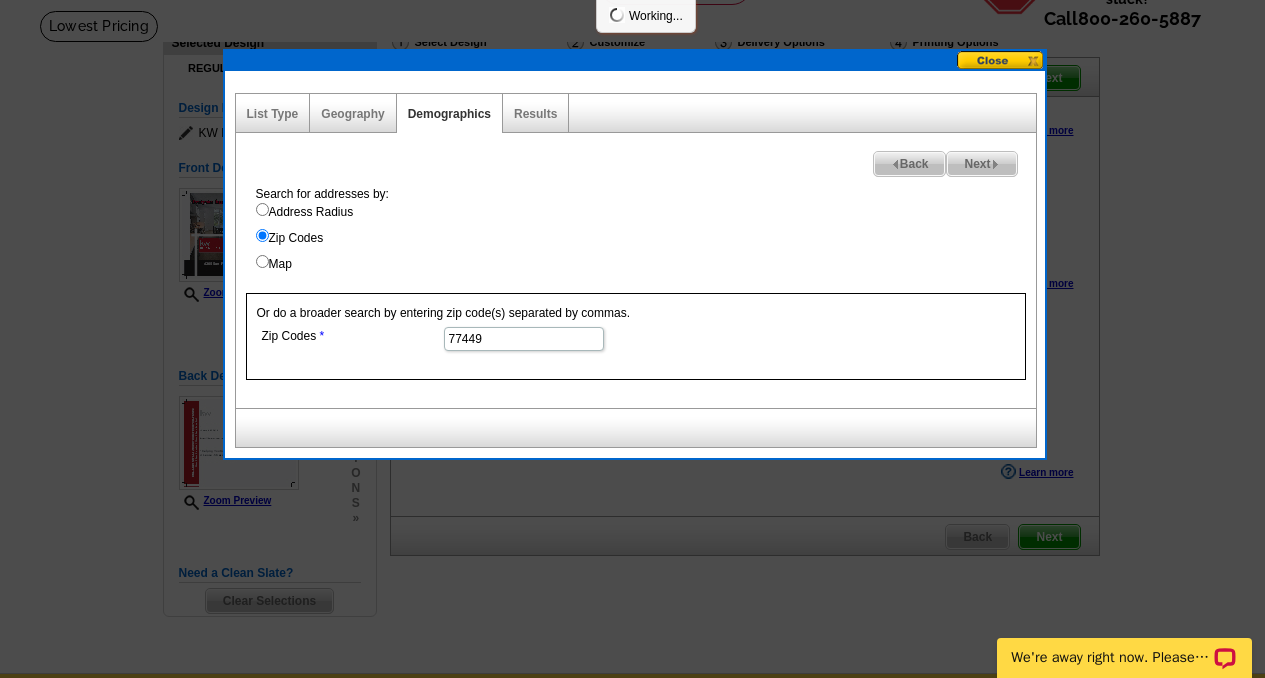 select 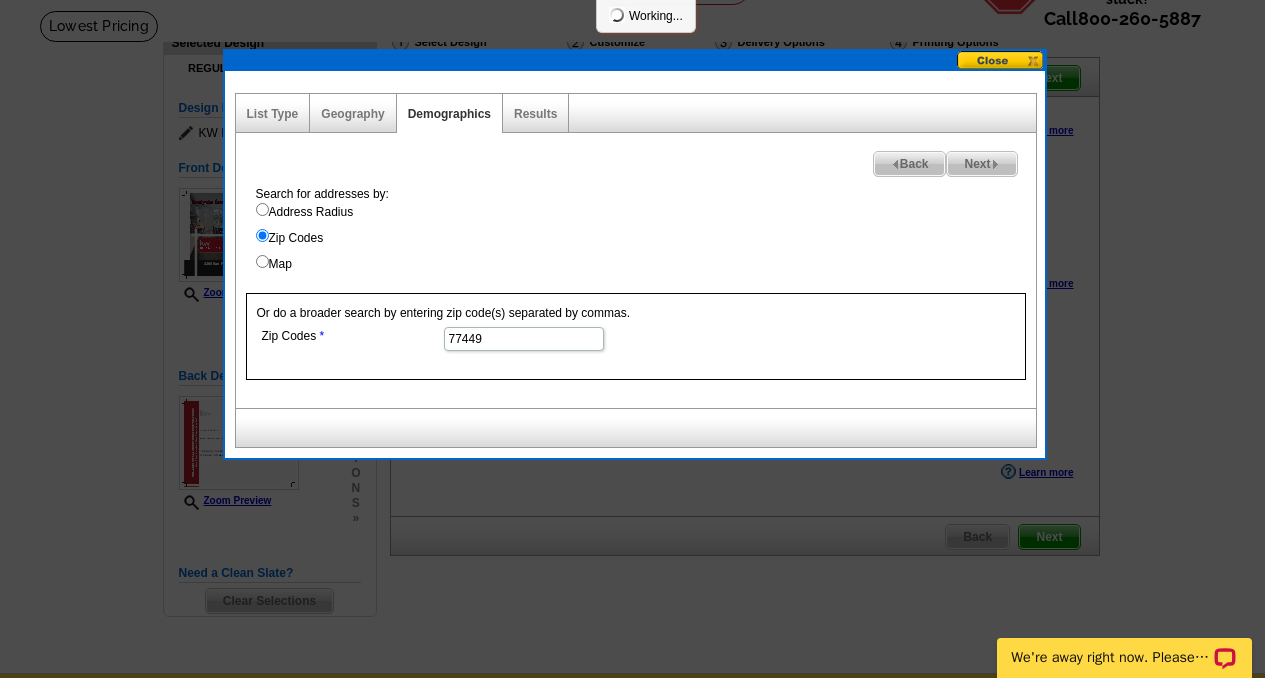 select 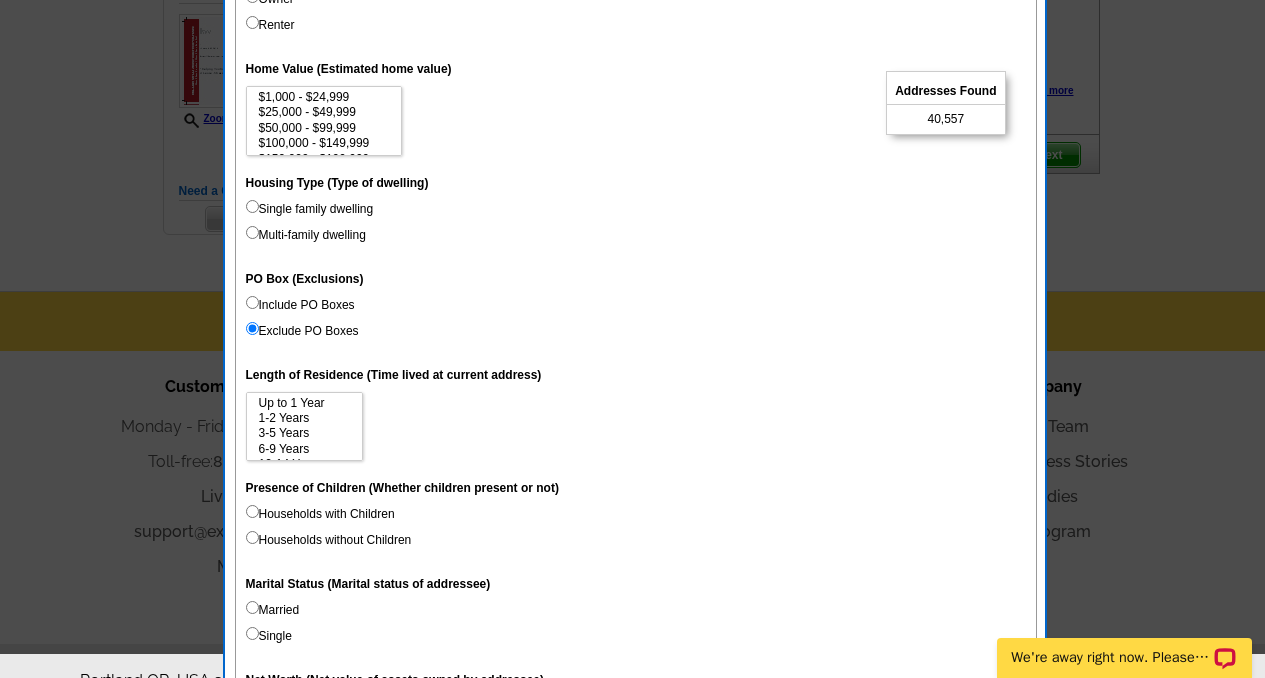 scroll, scrollTop: 528, scrollLeft: 0, axis: vertical 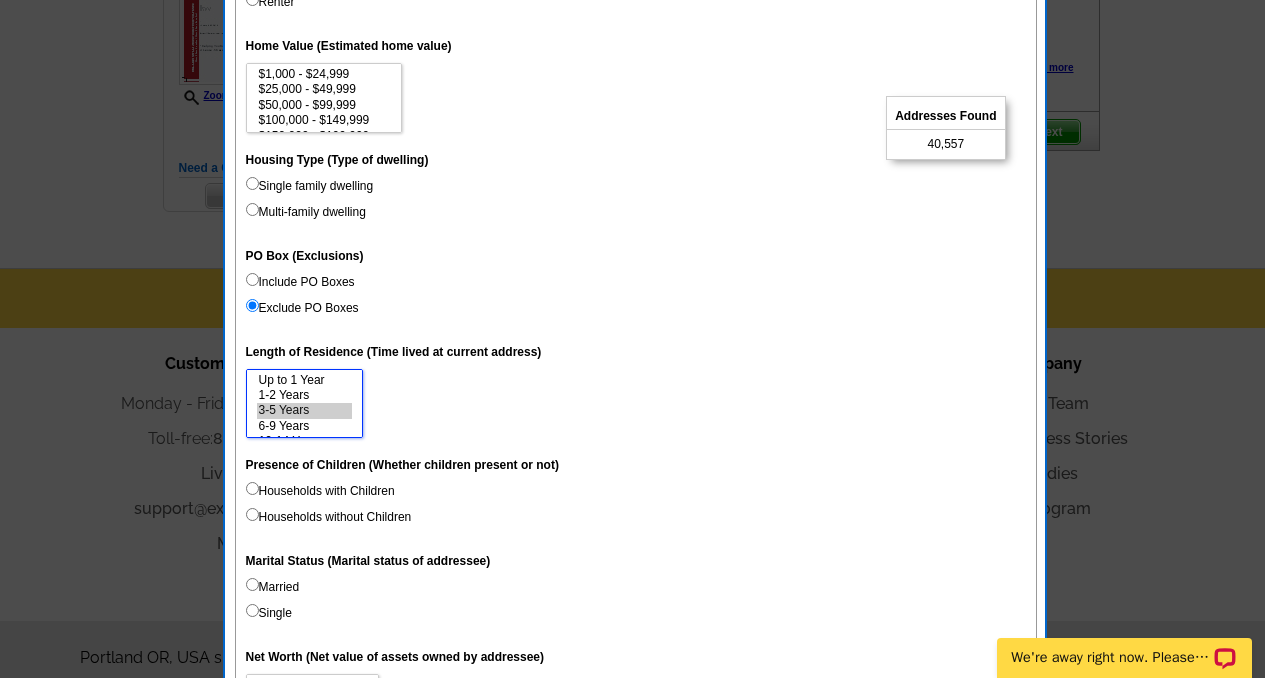 click on "3-5 Years" at bounding box center [304, 410] 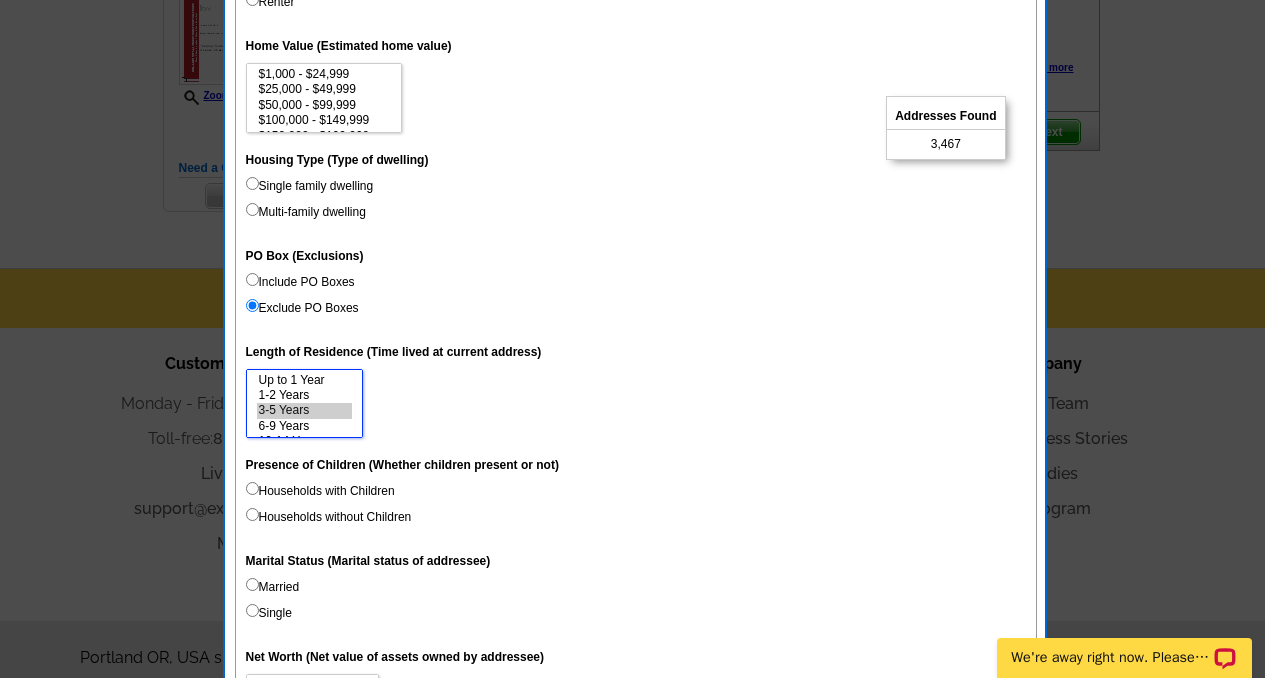 select on "1-2" 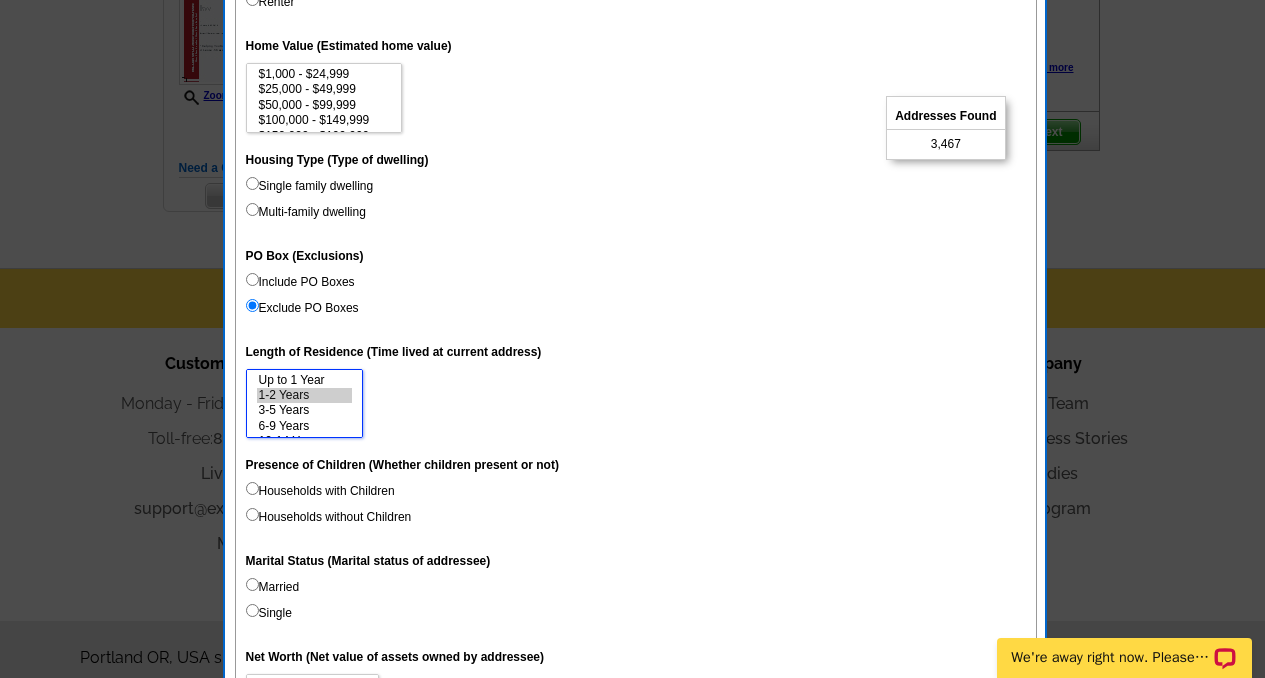 click on "1-2 Years" at bounding box center (304, 395) 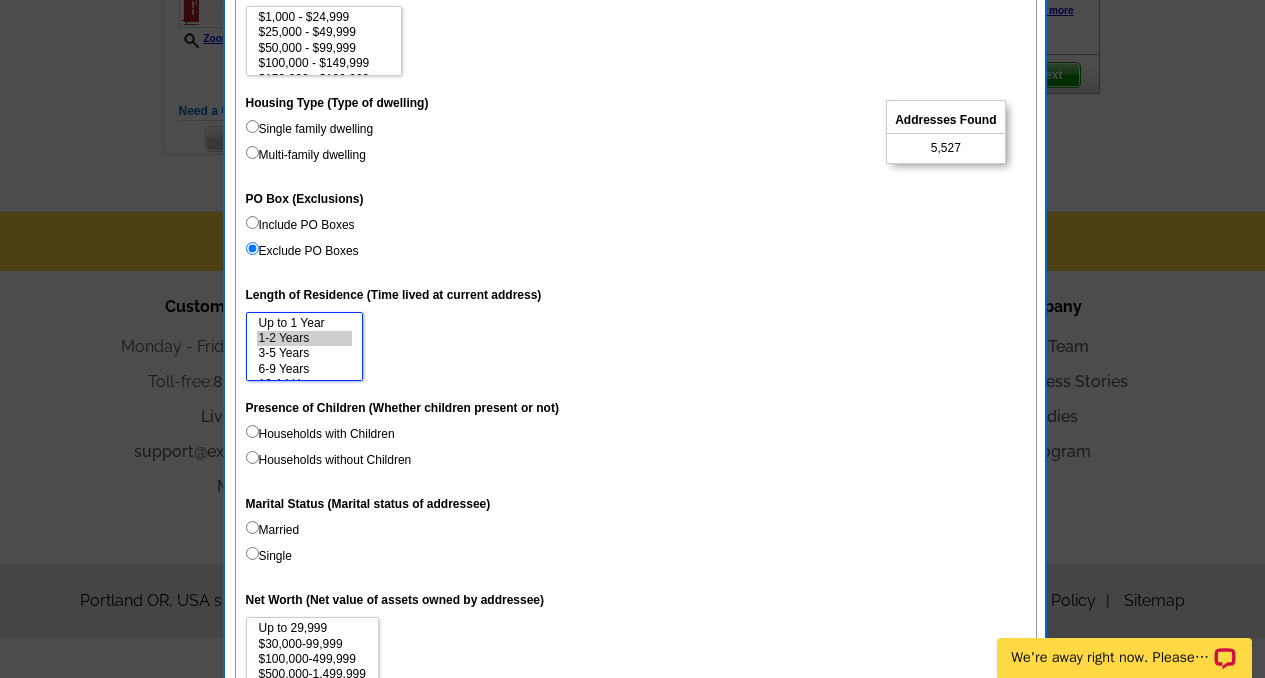 scroll, scrollTop: 590, scrollLeft: 0, axis: vertical 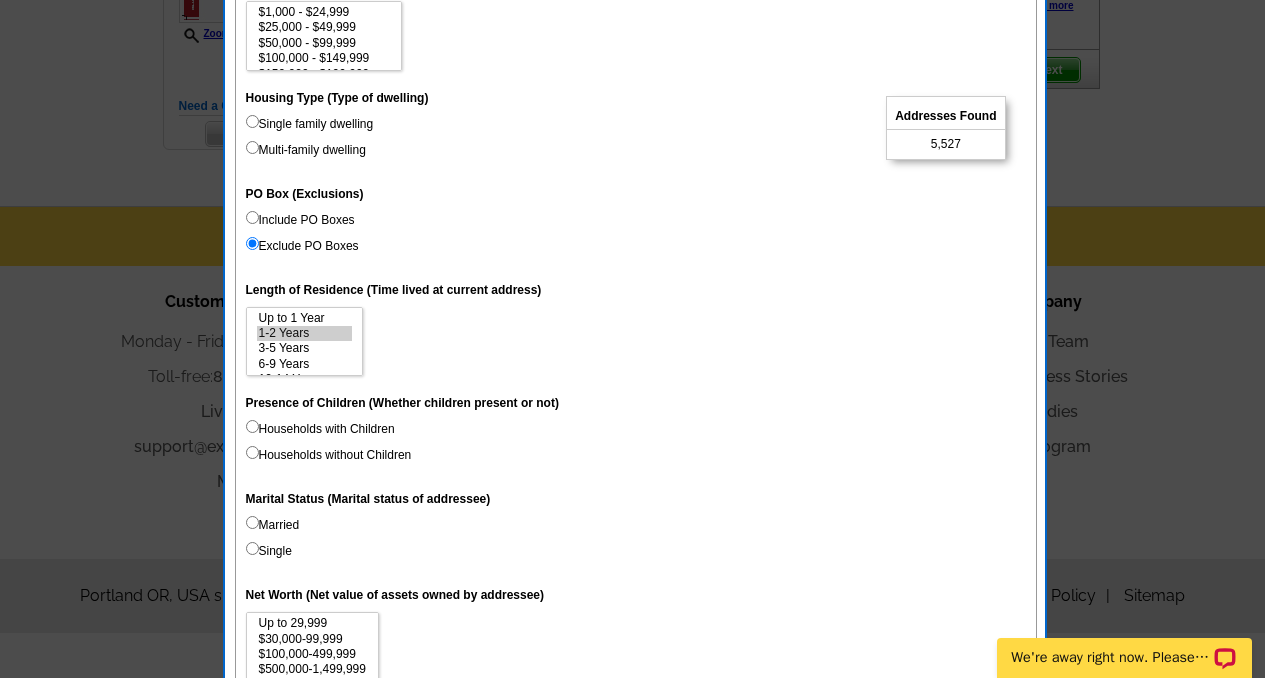 click on "Households with Children" at bounding box center (252, 426) 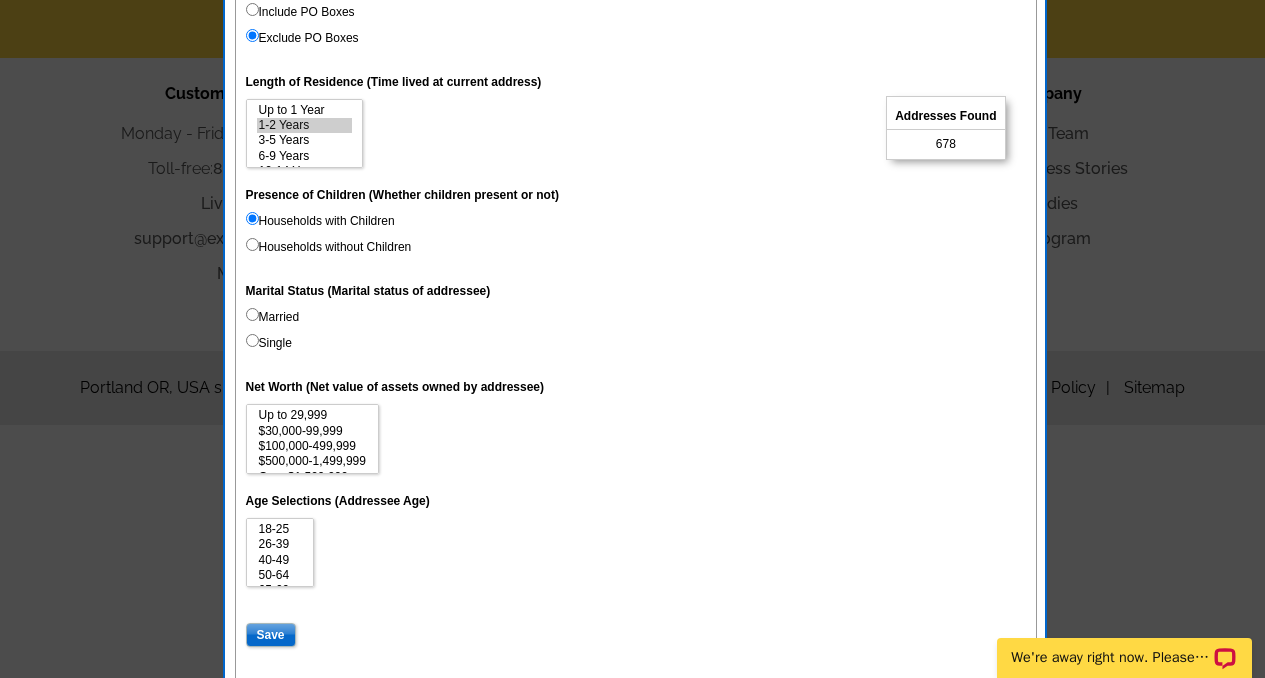 scroll, scrollTop: 840, scrollLeft: 0, axis: vertical 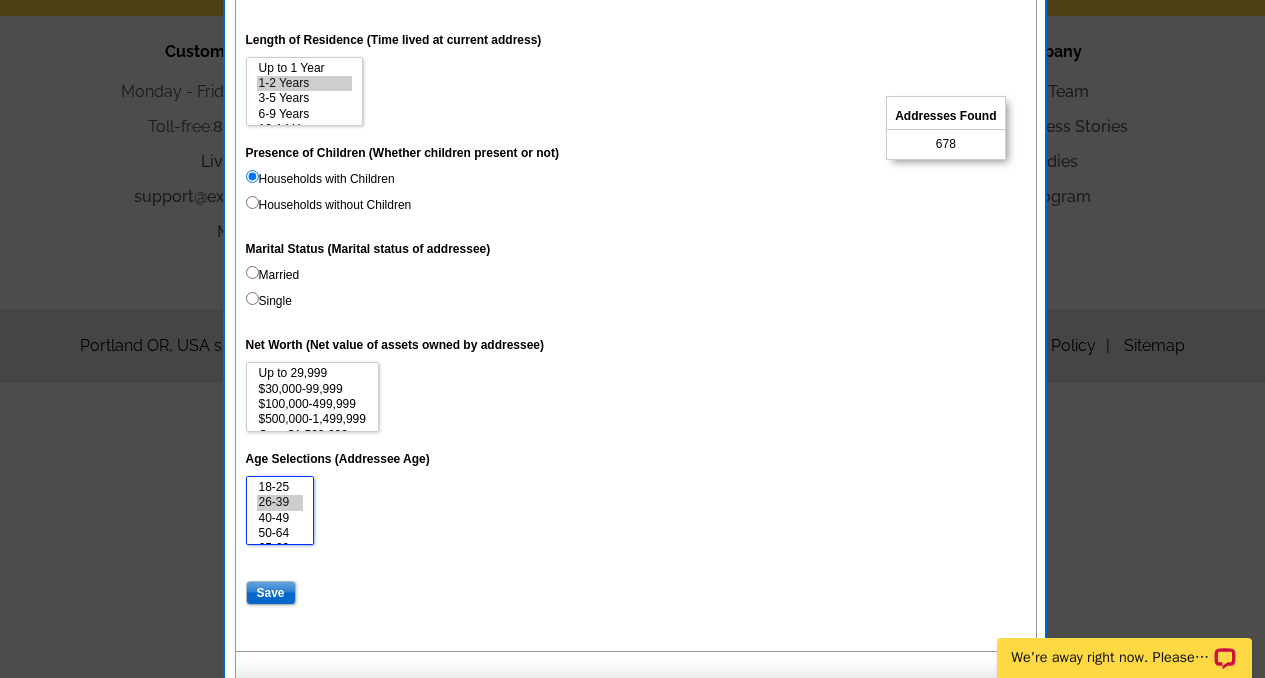 click on "26-39" at bounding box center (280, 502) 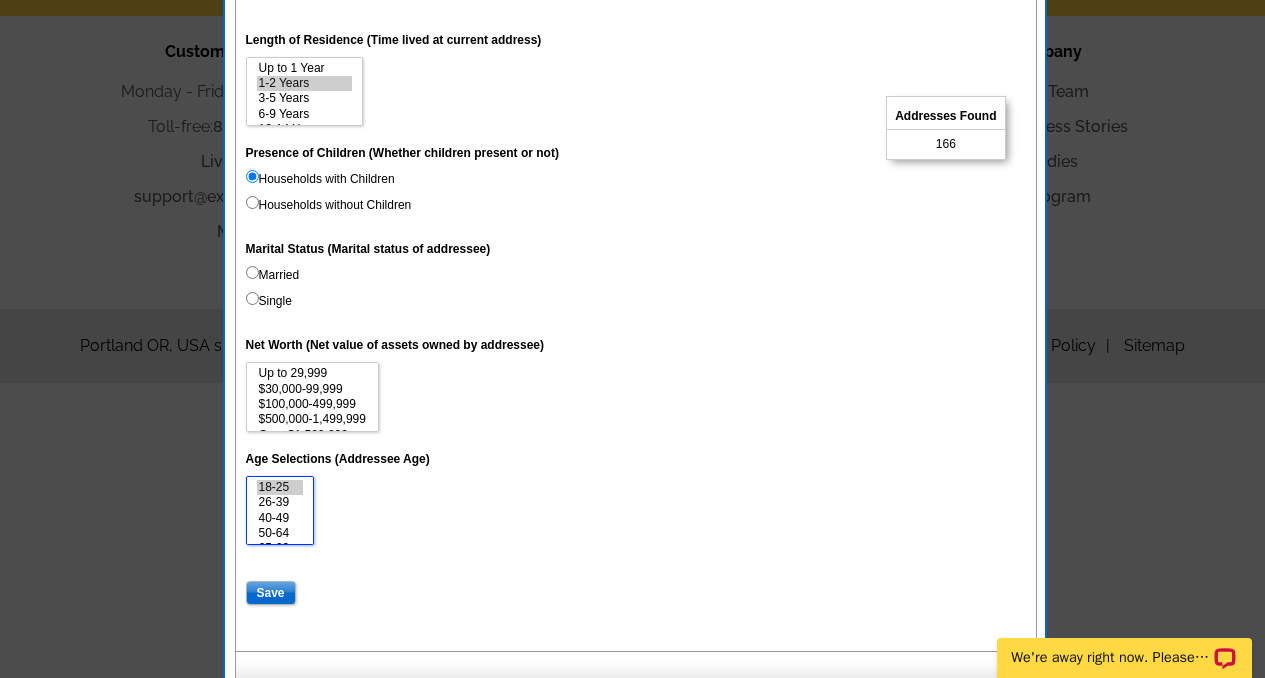 click on "18-25" at bounding box center (280, 487) 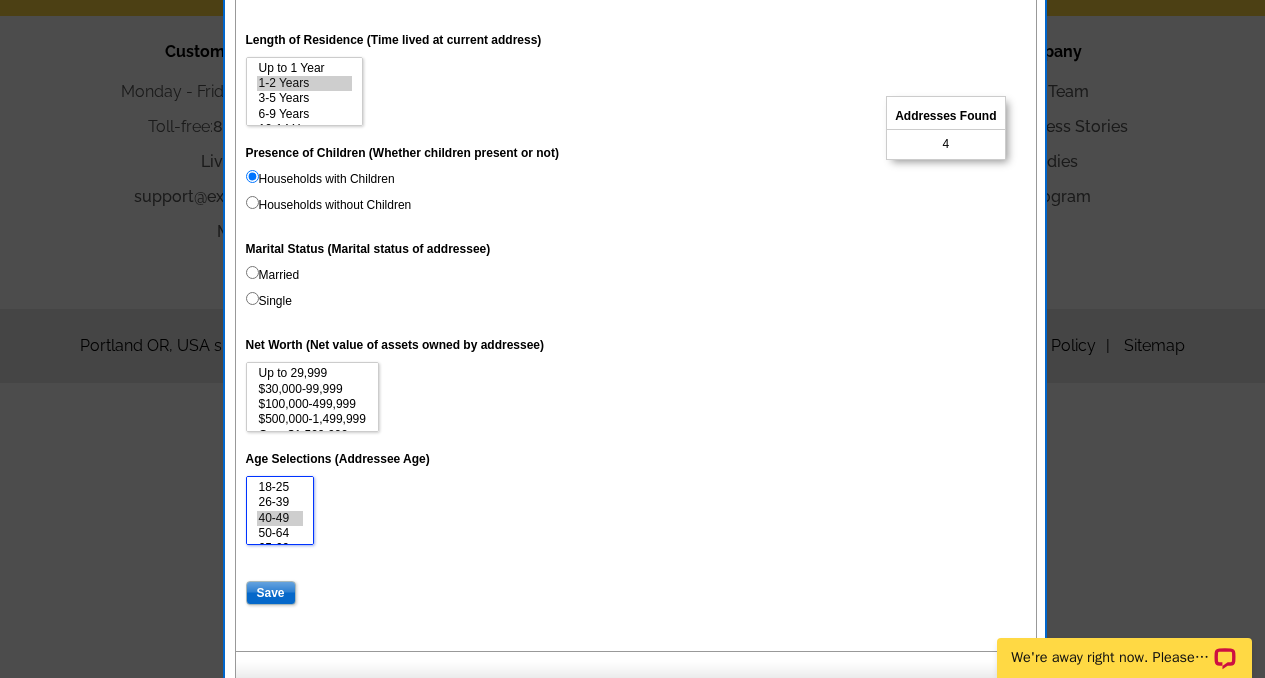 click on "40-49" at bounding box center (280, 518) 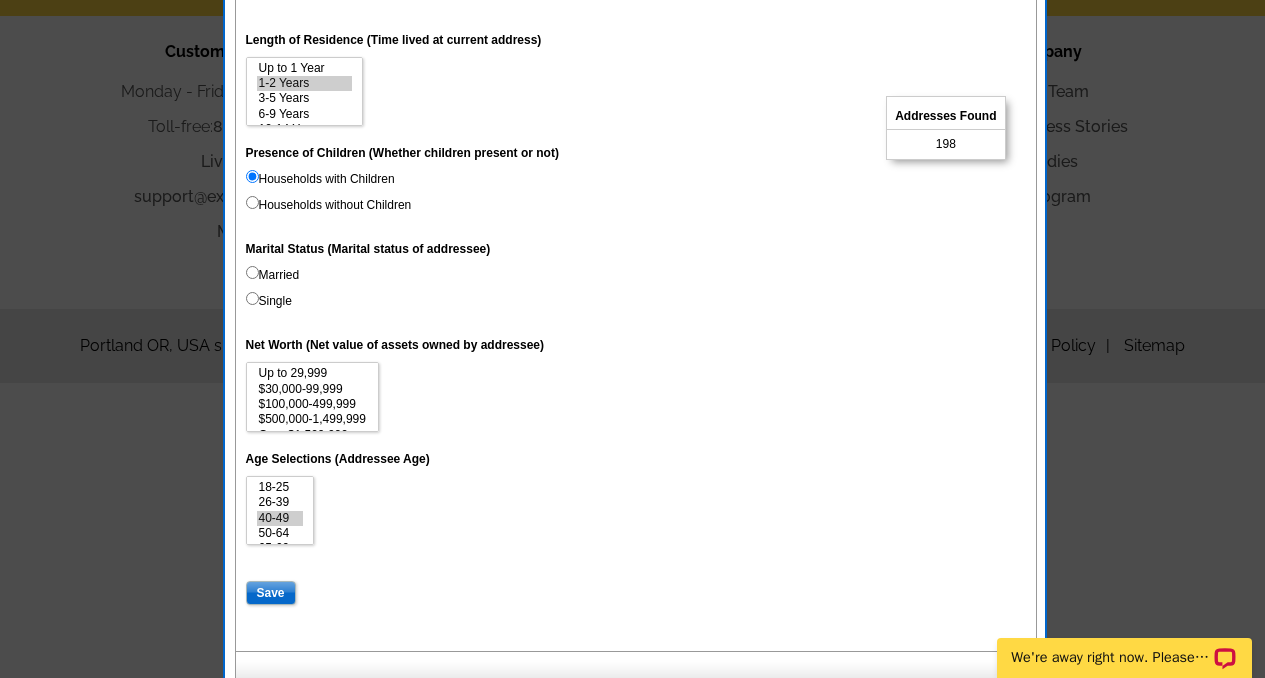 click on "18-25
26-39
40-49
50-64
65-69
70-74
Over 75" at bounding box center (636, 511) 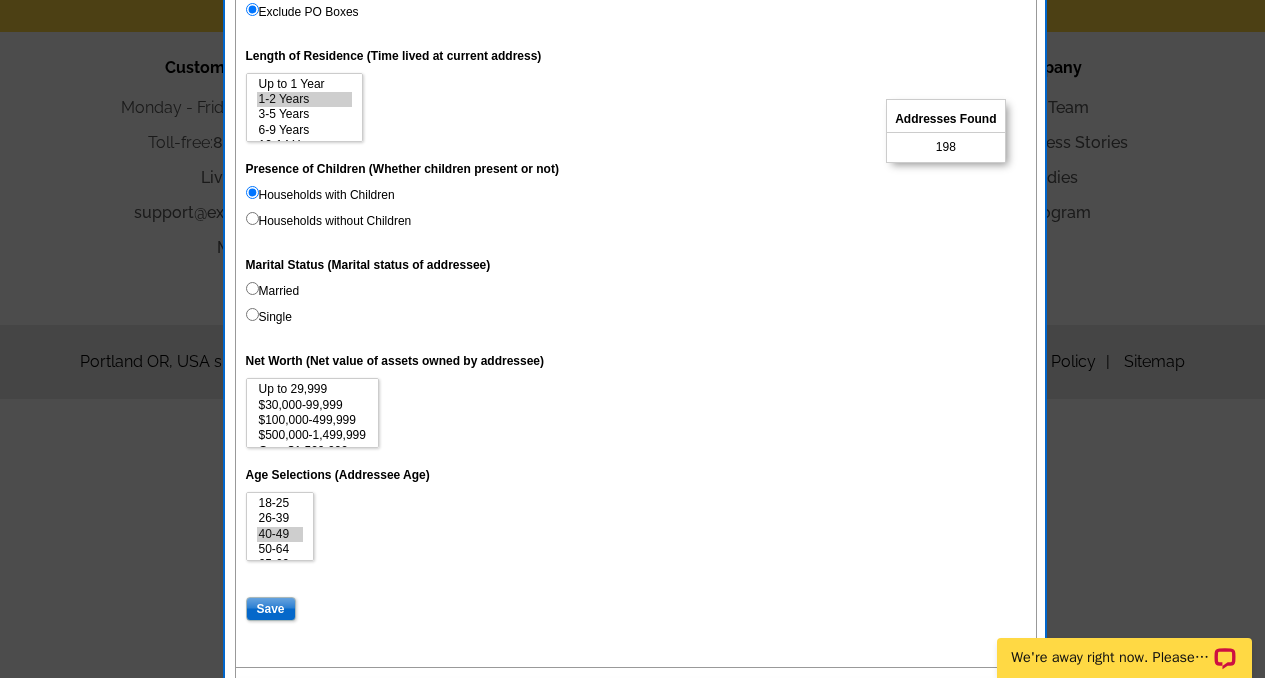 scroll, scrollTop: 824, scrollLeft: 0, axis: vertical 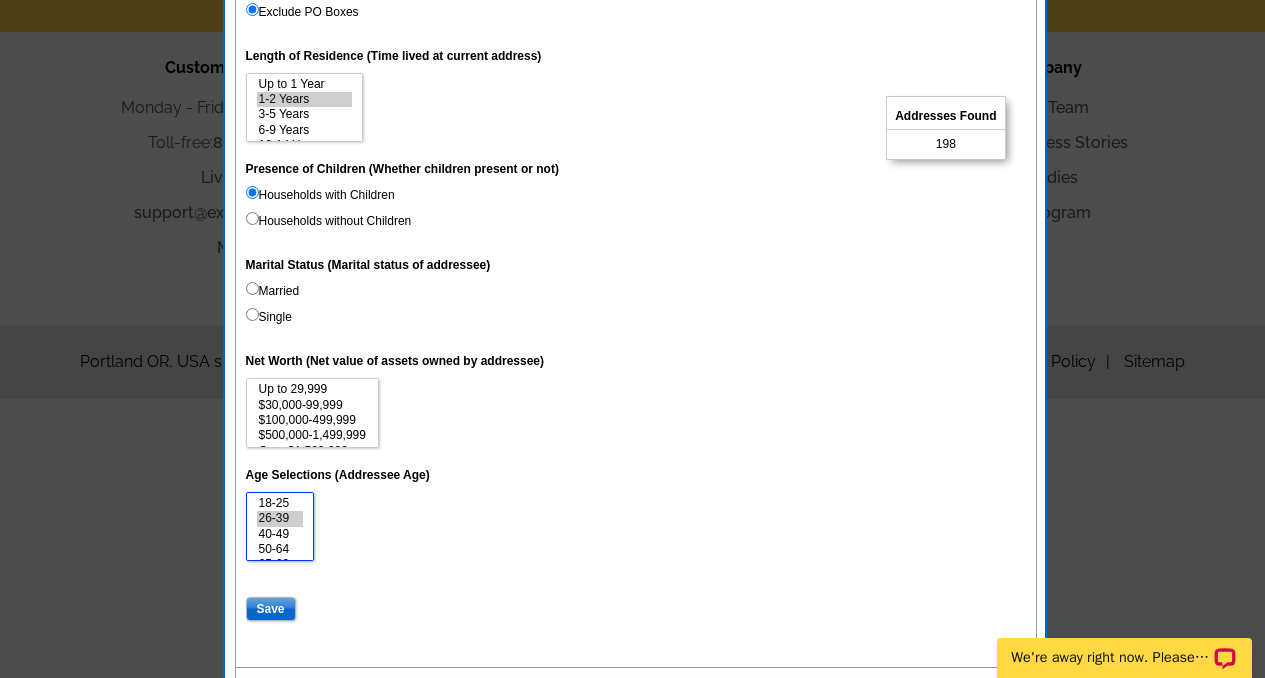 click on "26-39" at bounding box center [280, 518] 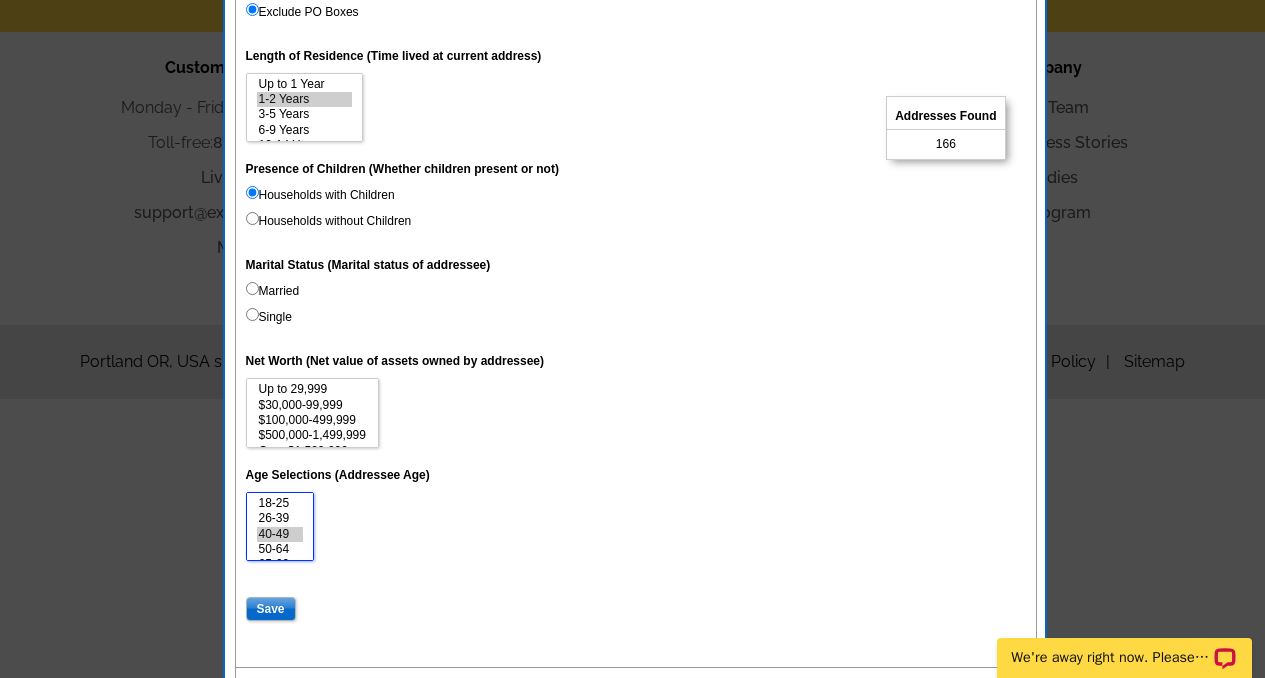 click on "40-49" at bounding box center (280, 534) 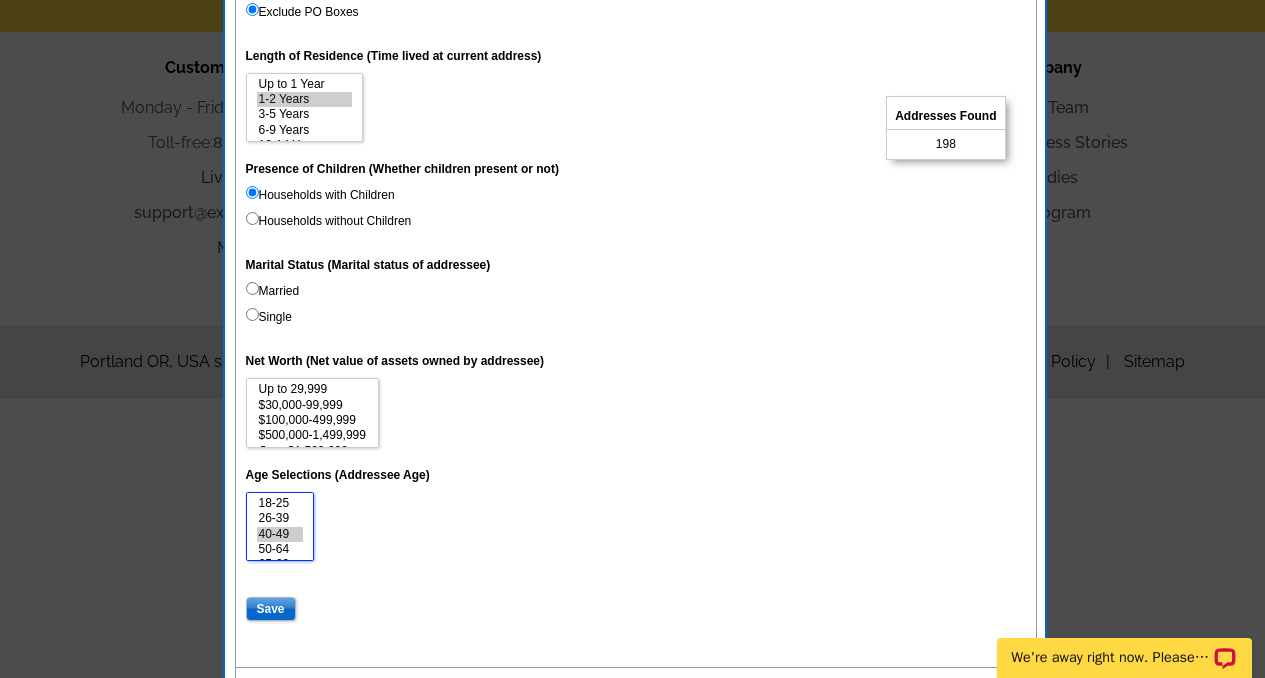 select on "26-39" 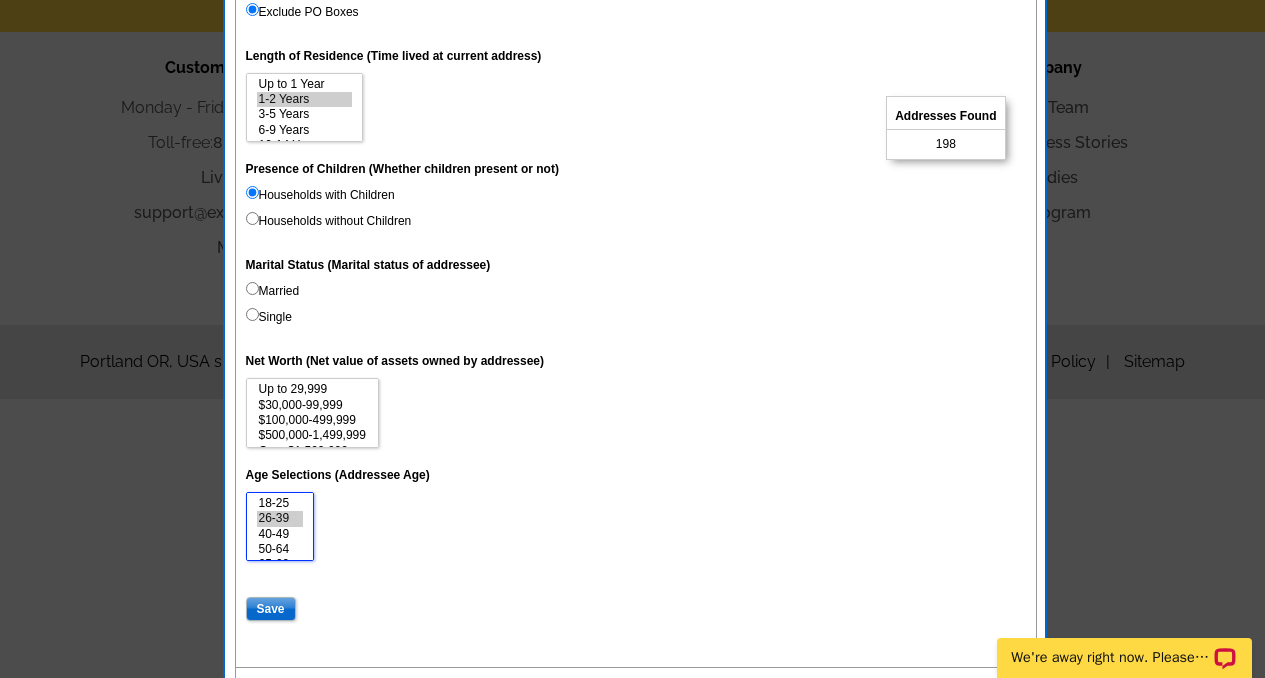 click on "26-39" at bounding box center (280, 518) 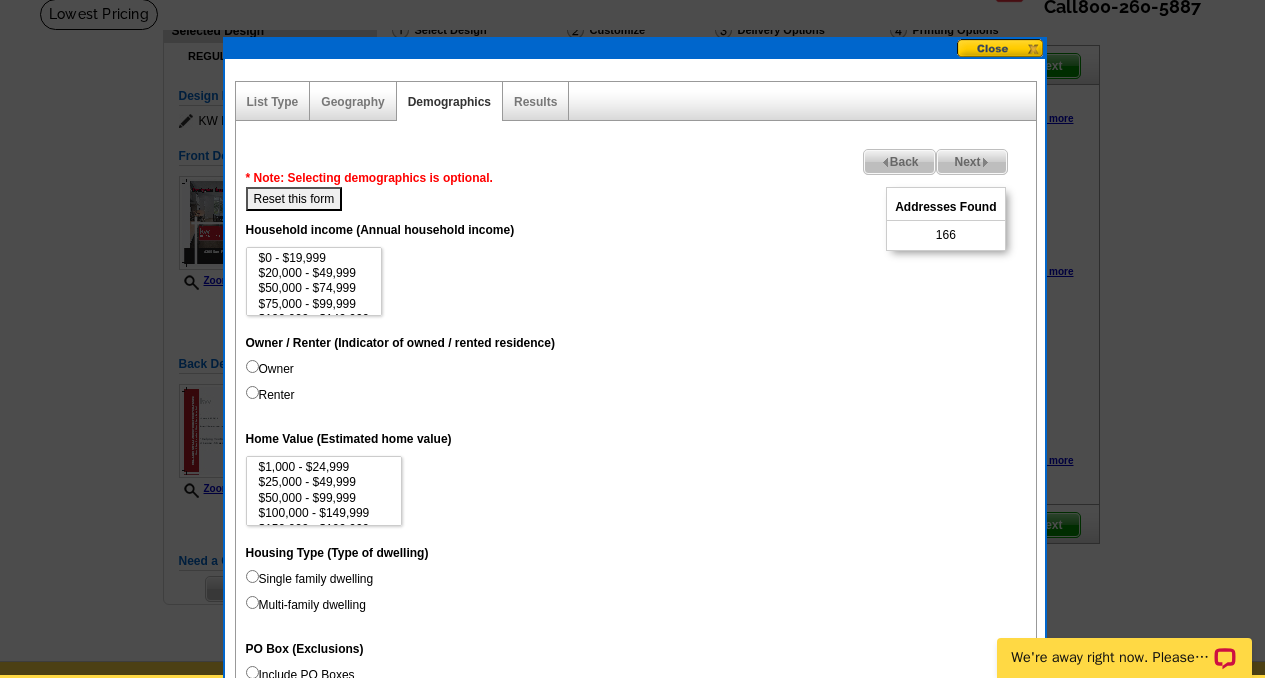 scroll, scrollTop: 130, scrollLeft: 0, axis: vertical 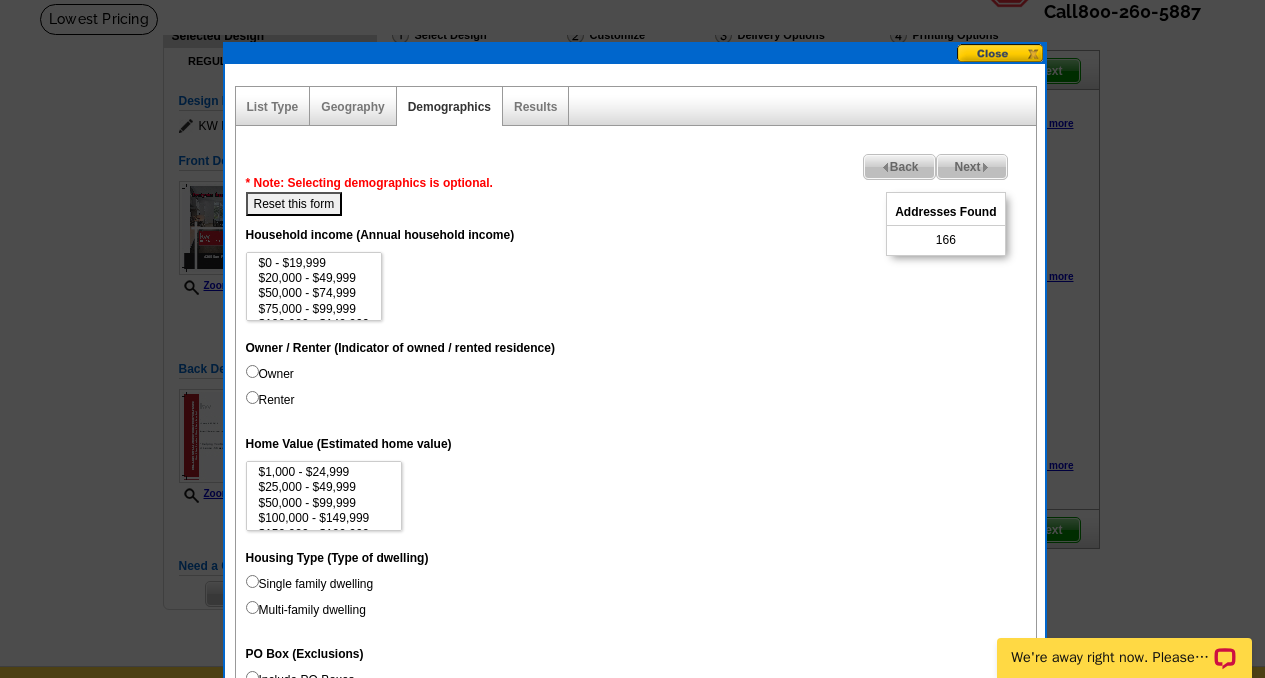 click on "Renter" at bounding box center (252, 397) 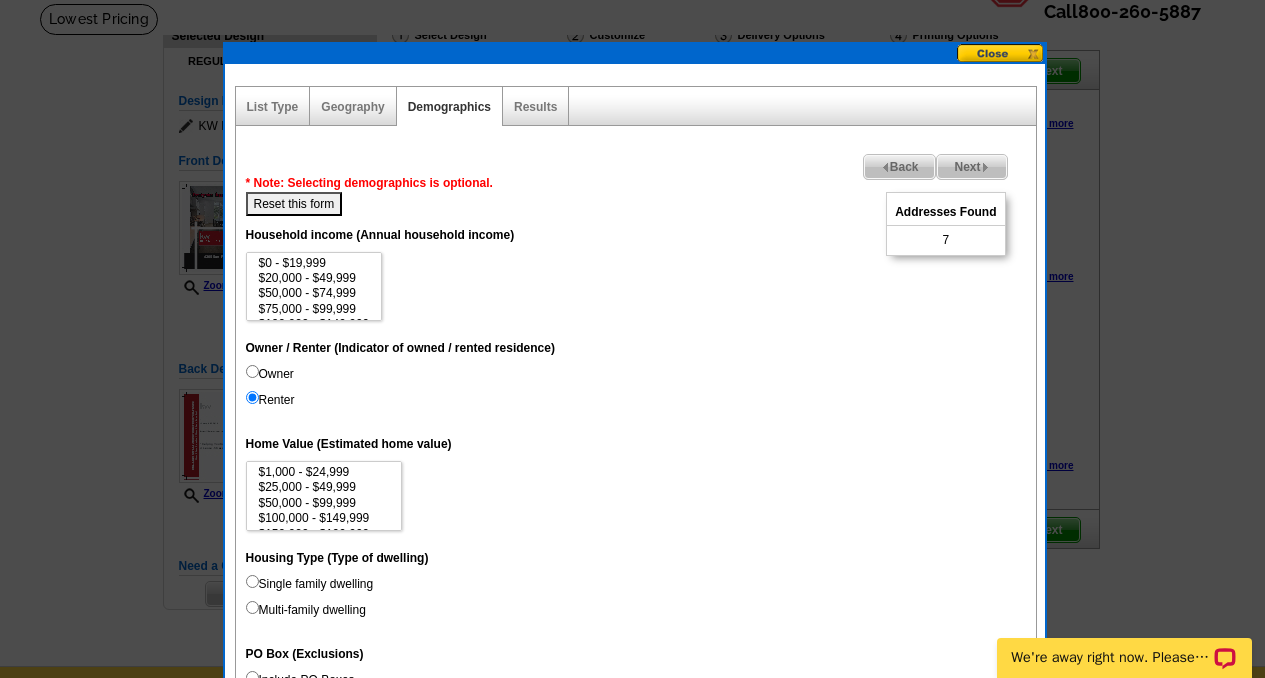 click on "Owner" at bounding box center [252, 371] 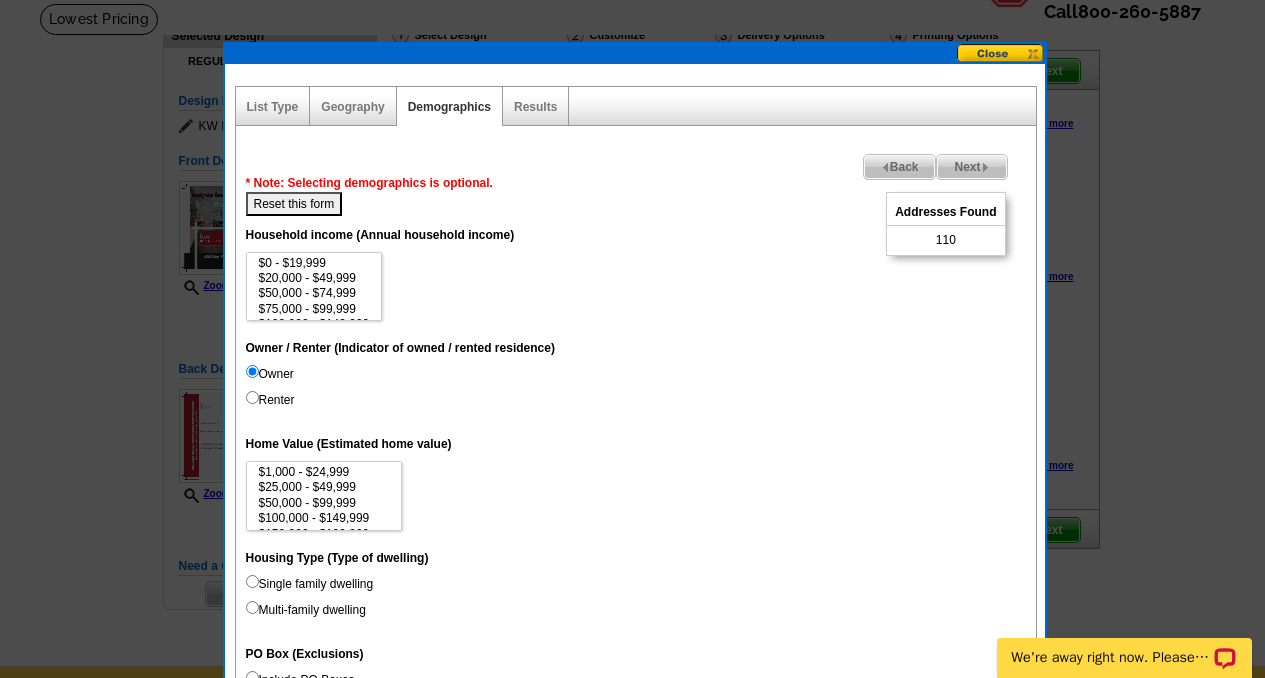 click on "Owner Renter" at bounding box center [636, 391] 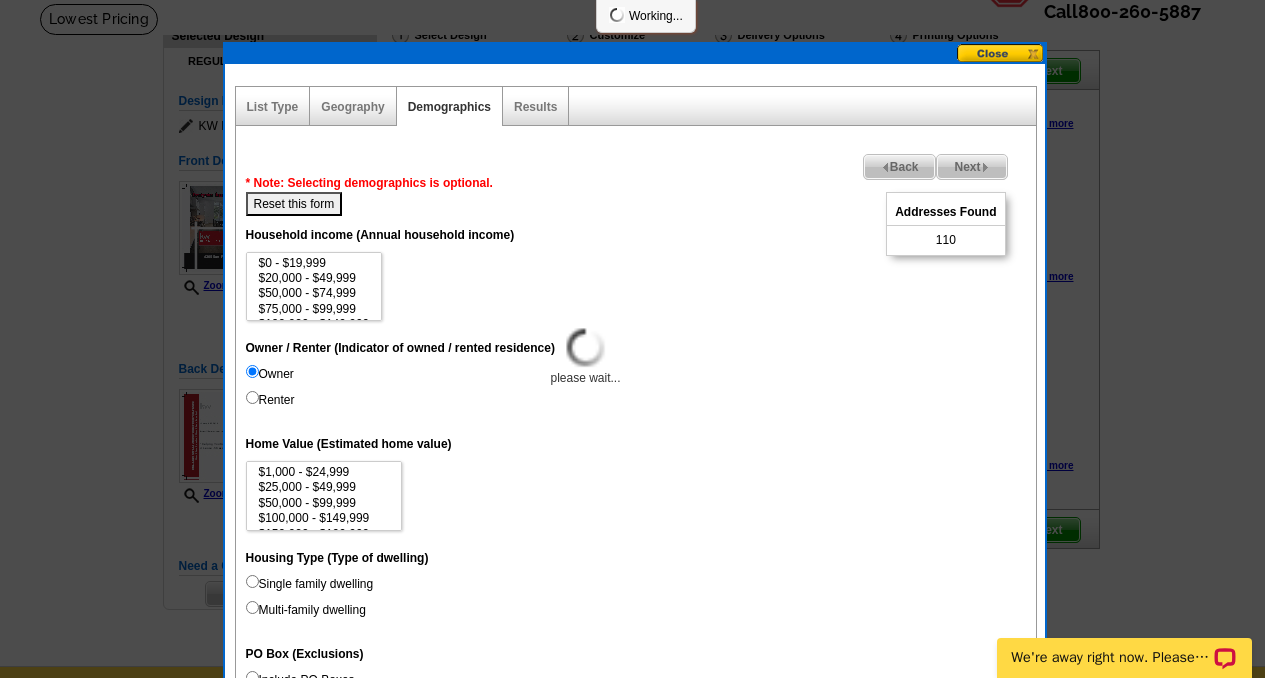 select 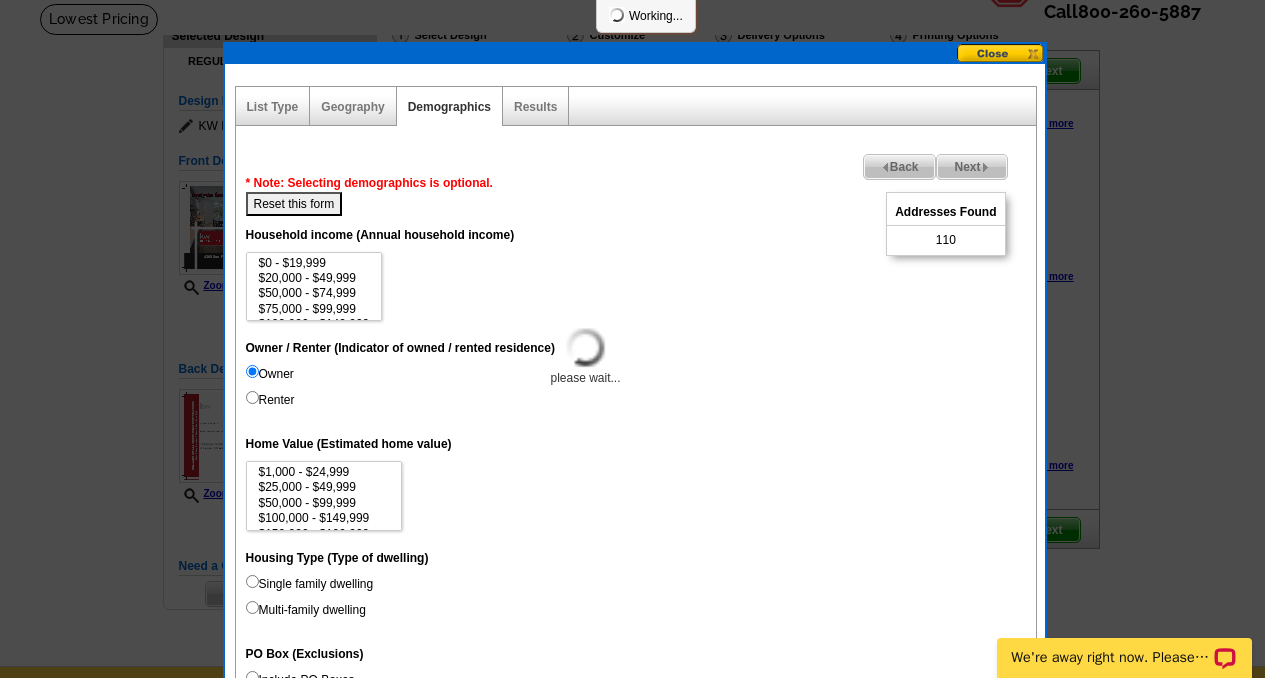 select 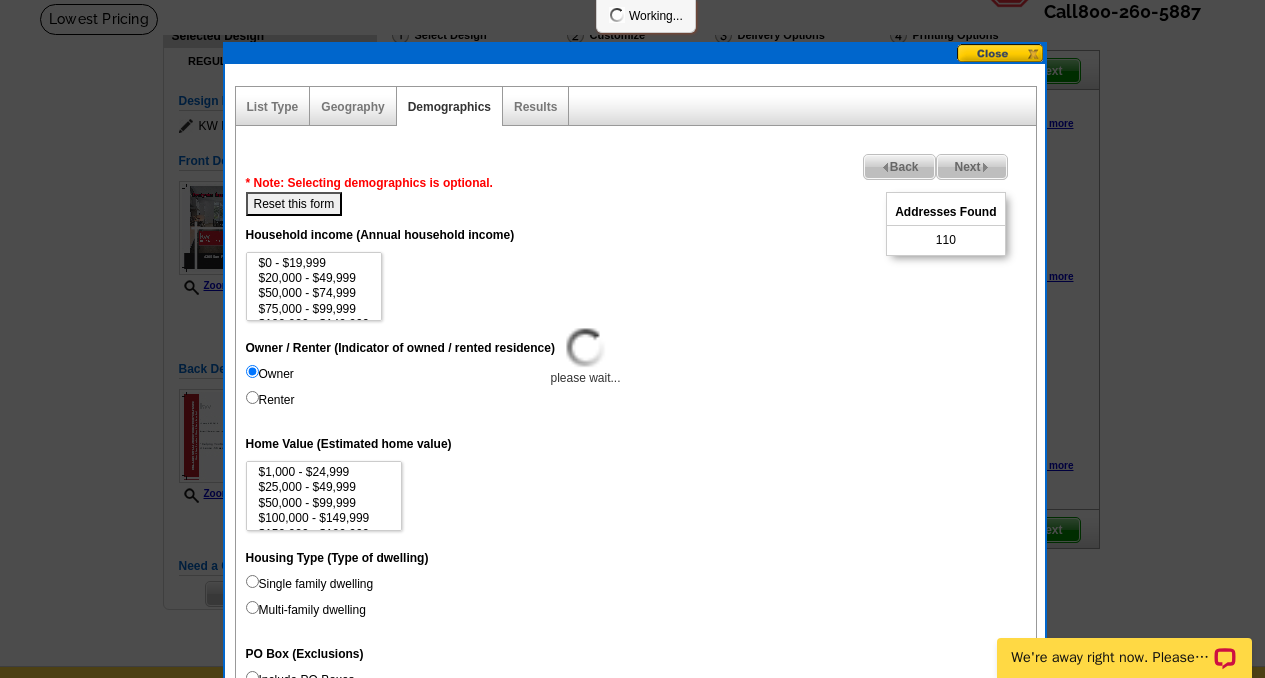 select 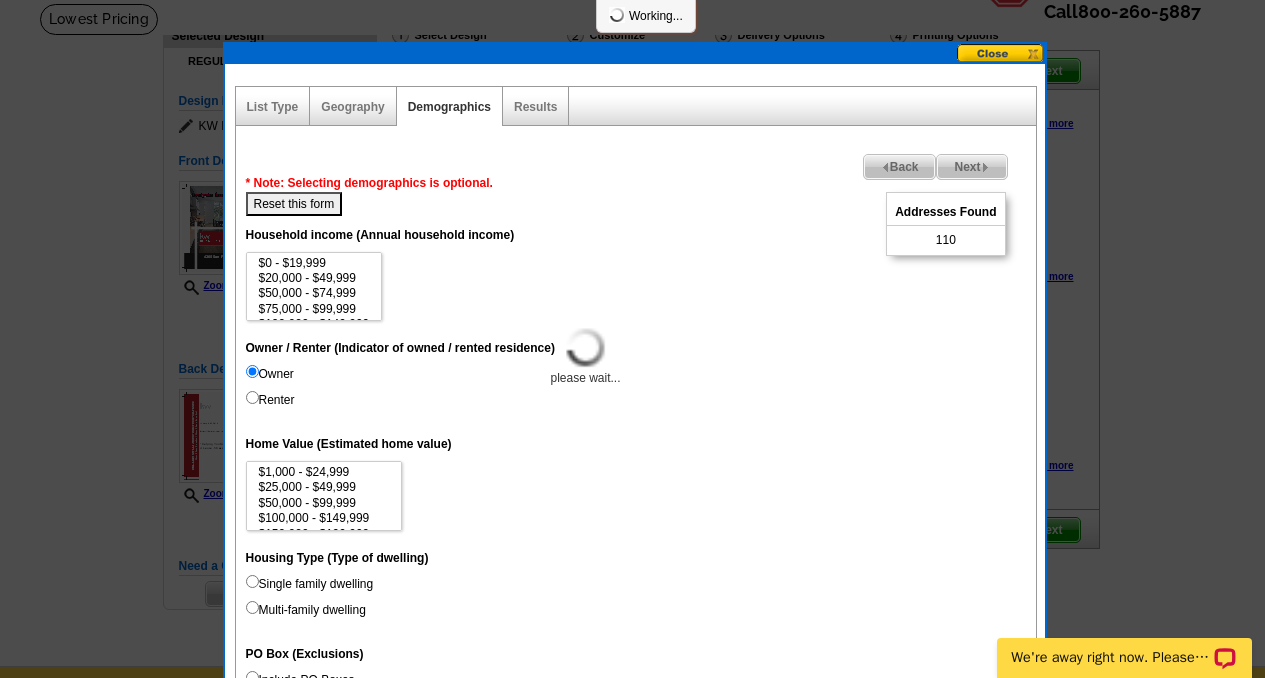 select 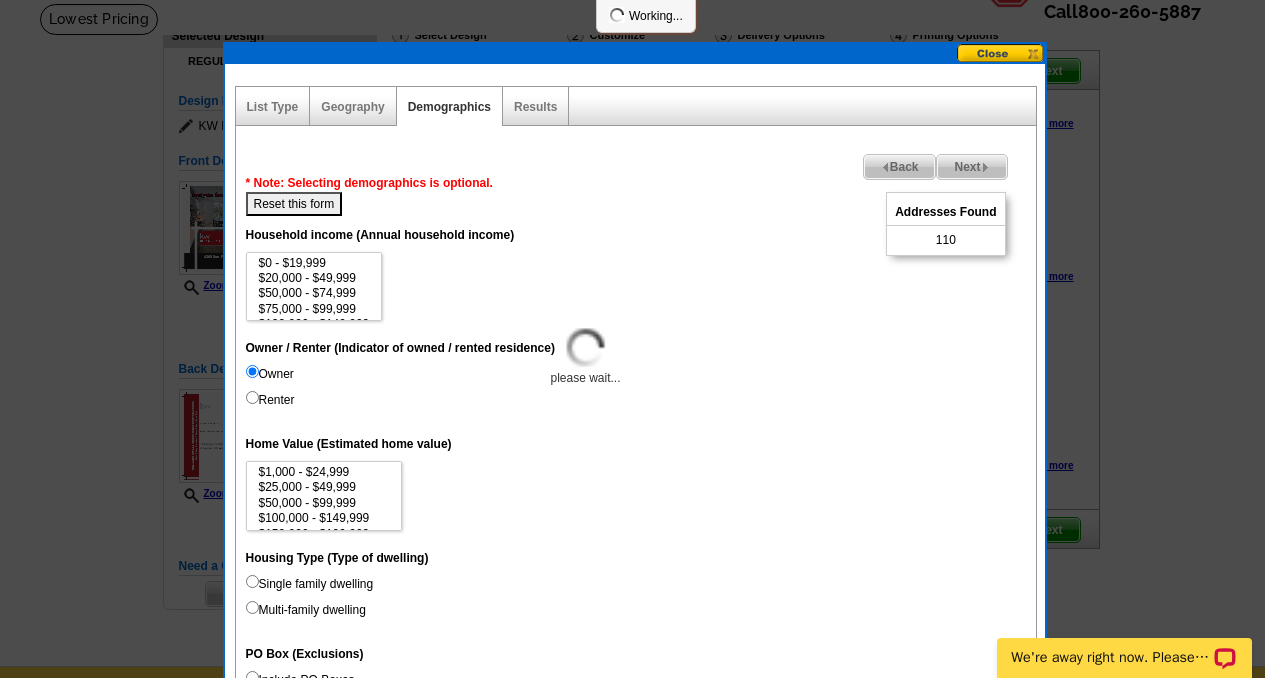 select 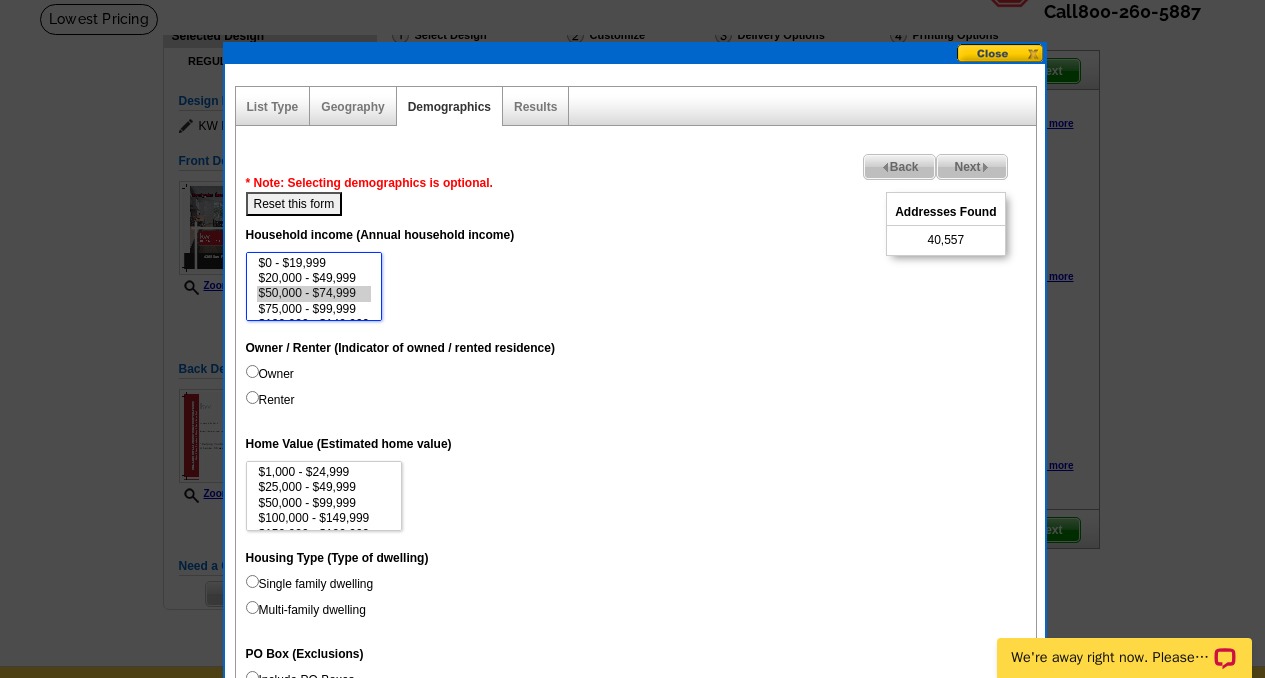 click on "$50,000 - $74,999" at bounding box center [314, 293] 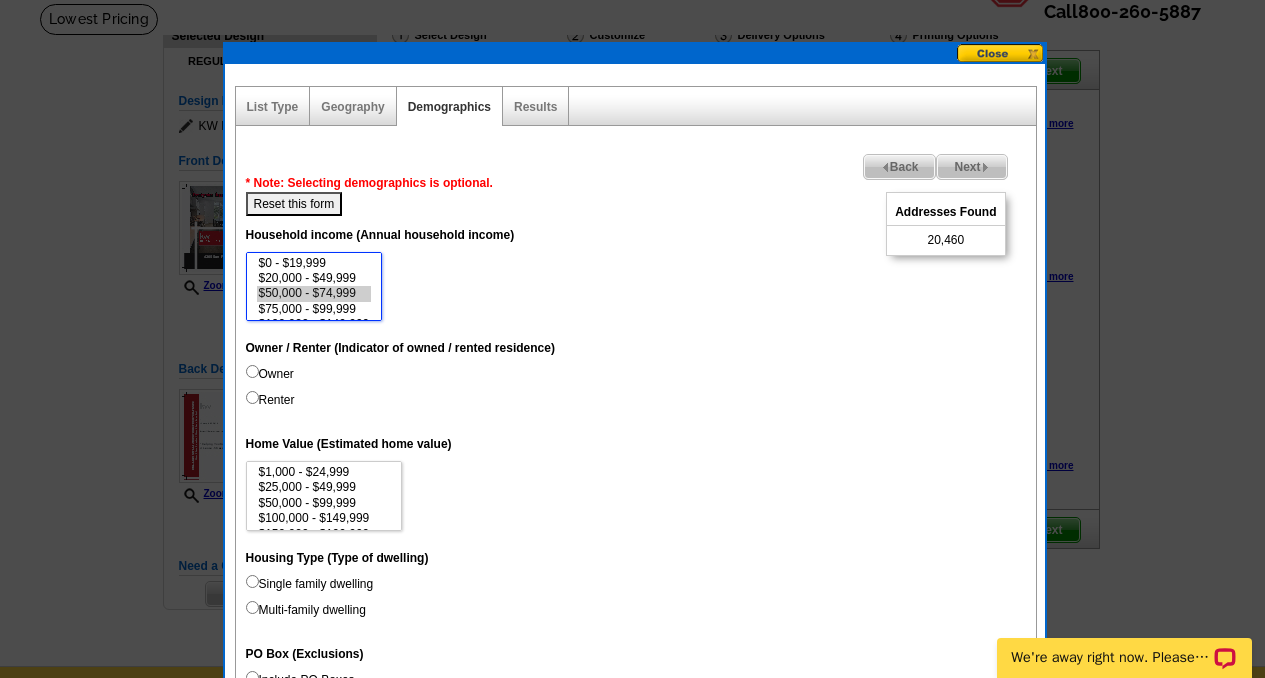 click on "$75,000 - $99,999" at bounding box center (314, 309) 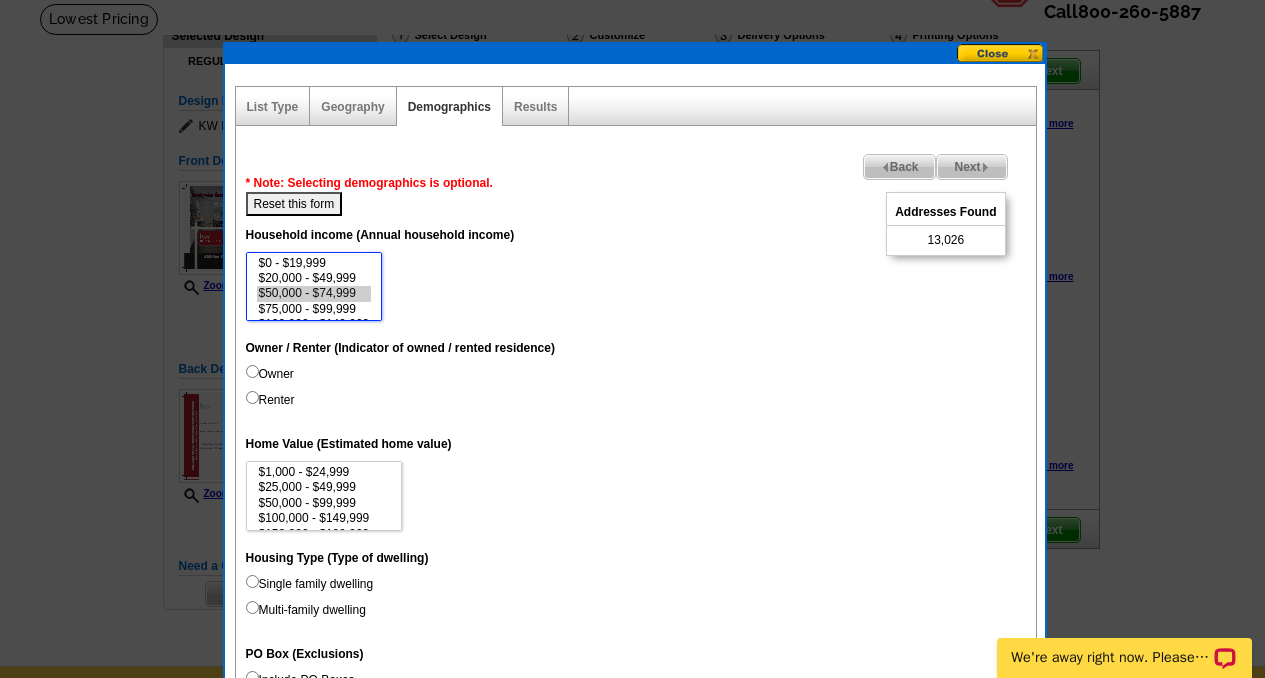 click on "$50,000 - $74,999" at bounding box center (314, 293) 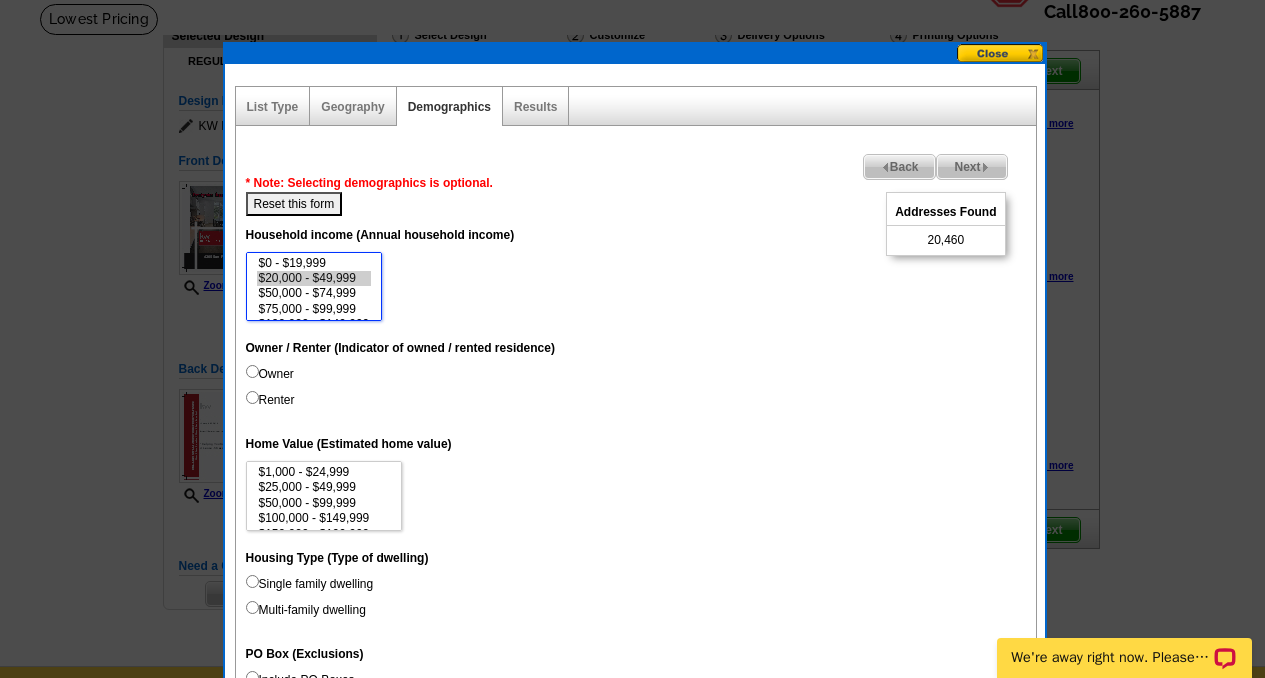 click on "$20,000 - $49,999" at bounding box center [314, 278] 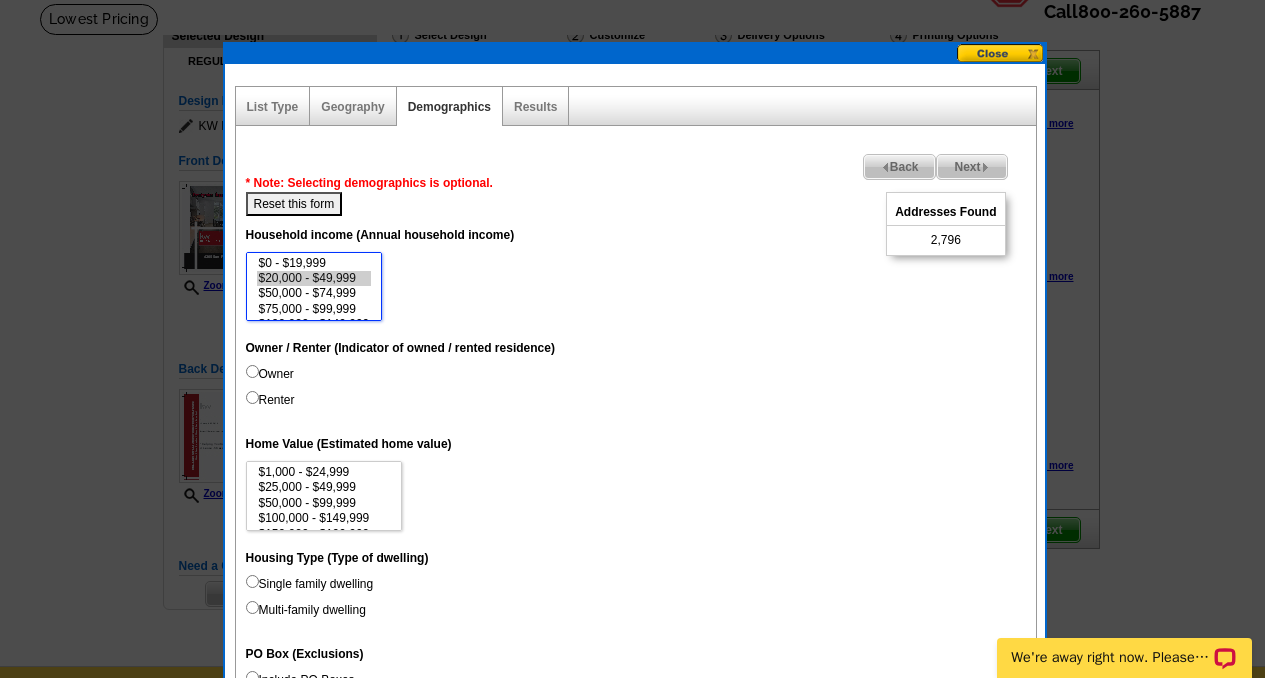 select on "50000-74999" 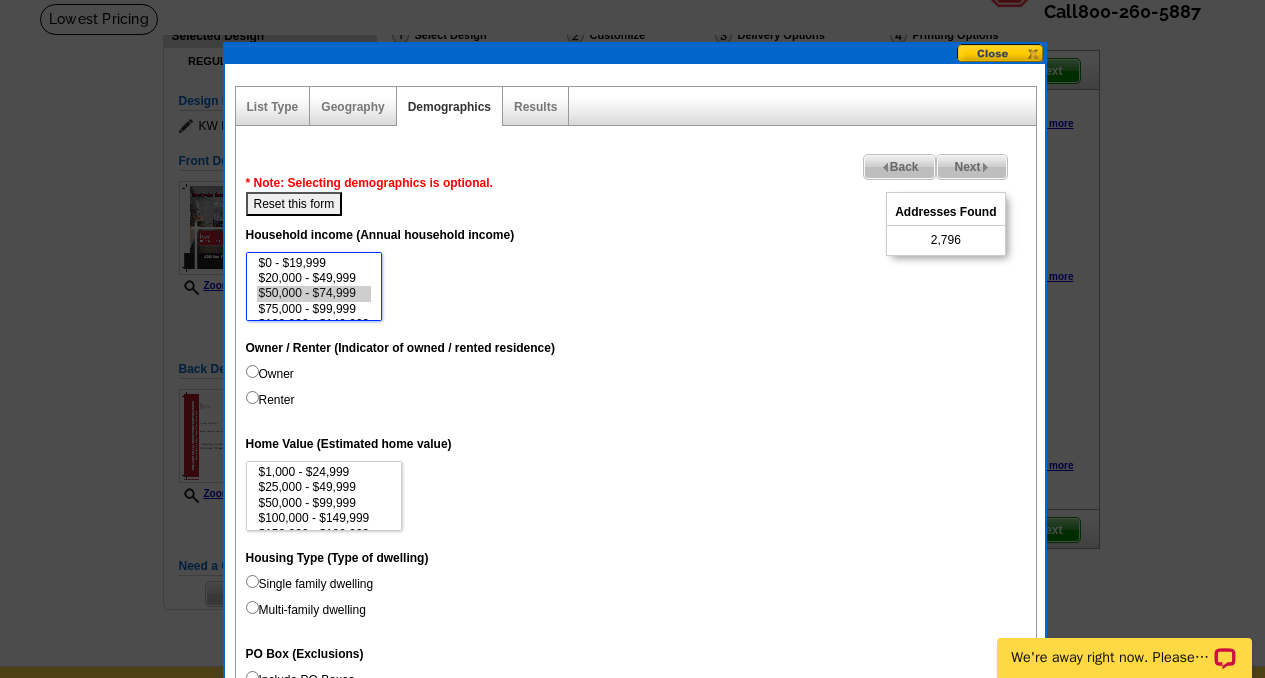 click on "$50,000 - $74,999" at bounding box center [314, 293] 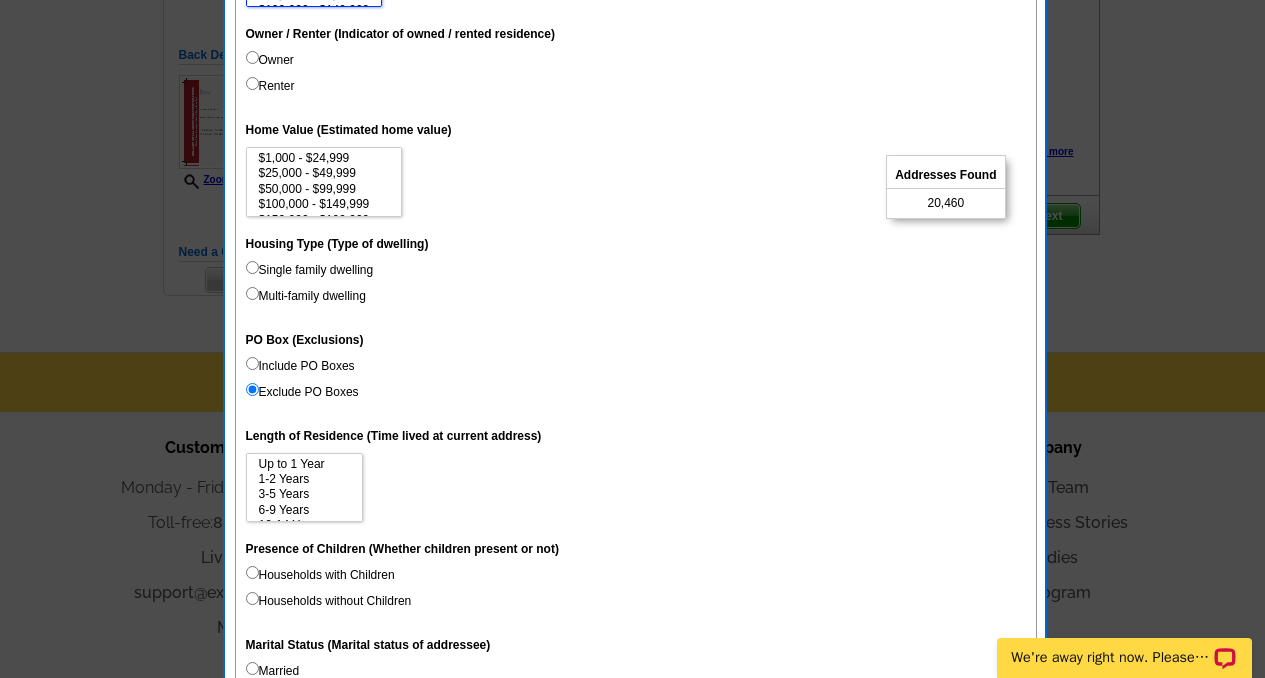 scroll, scrollTop: 554, scrollLeft: 0, axis: vertical 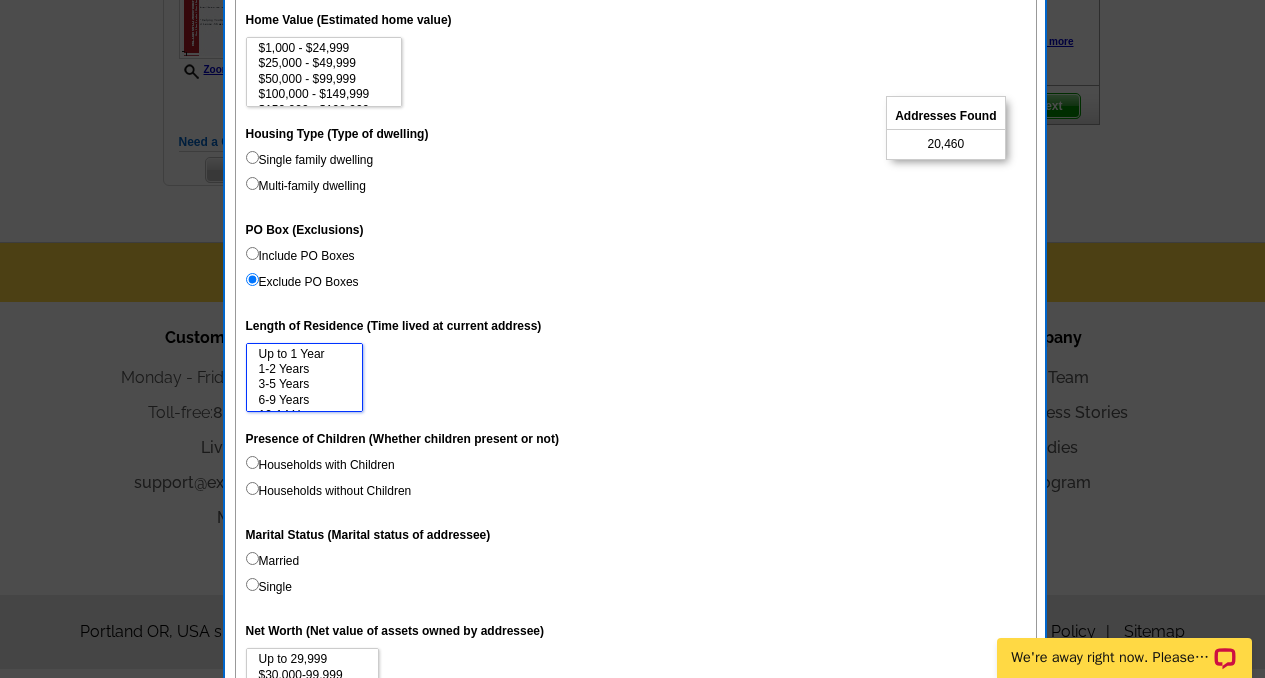 select on "1-2" 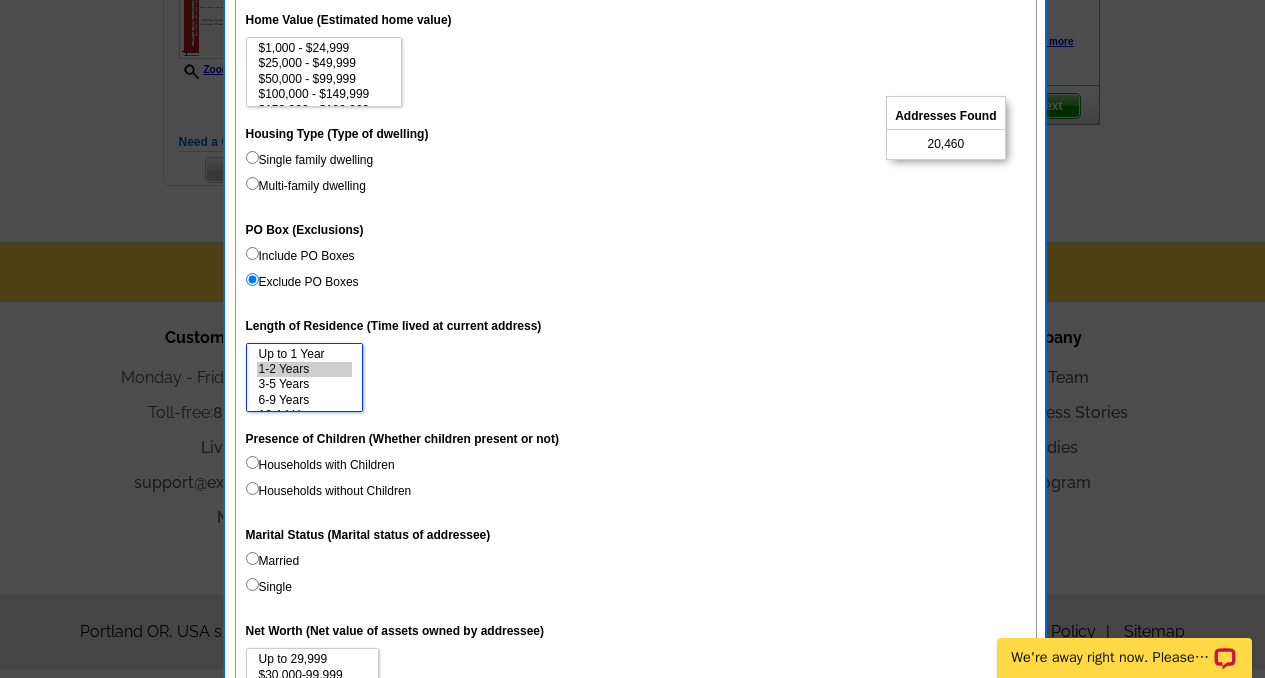 click on "1-2 Years" at bounding box center [304, 369] 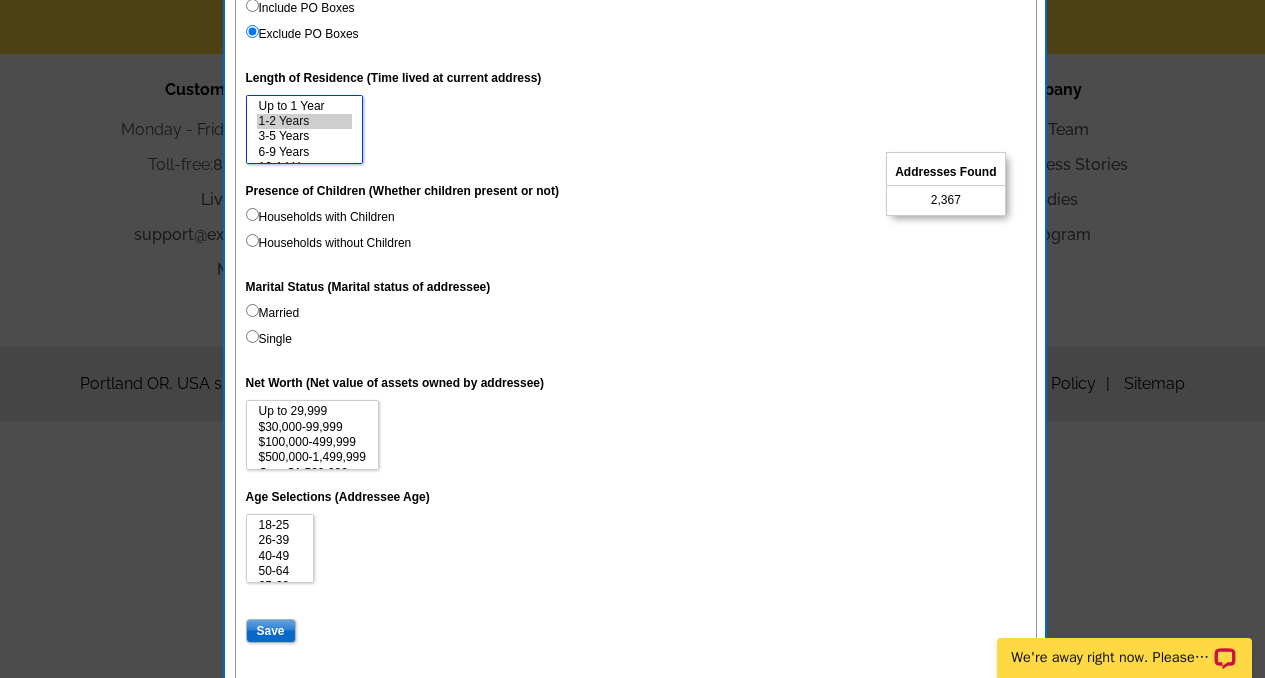 scroll, scrollTop: 865, scrollLeft: 0, axis: vertical 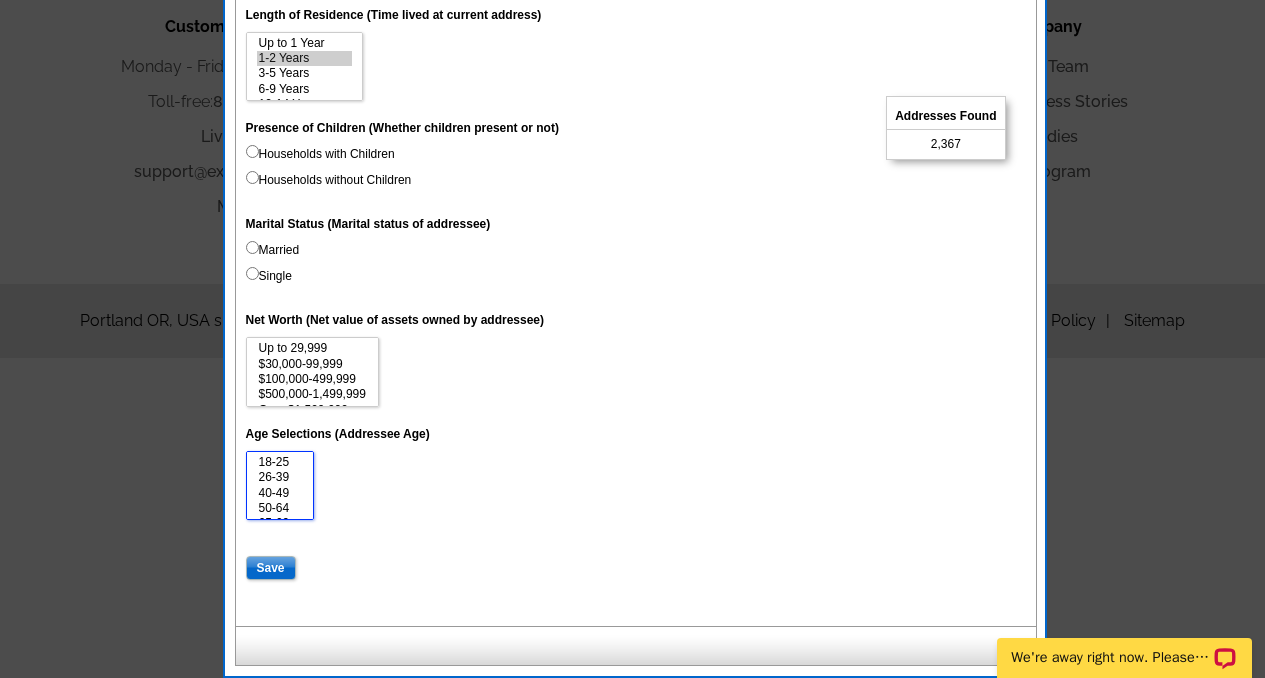 select on "26-39" 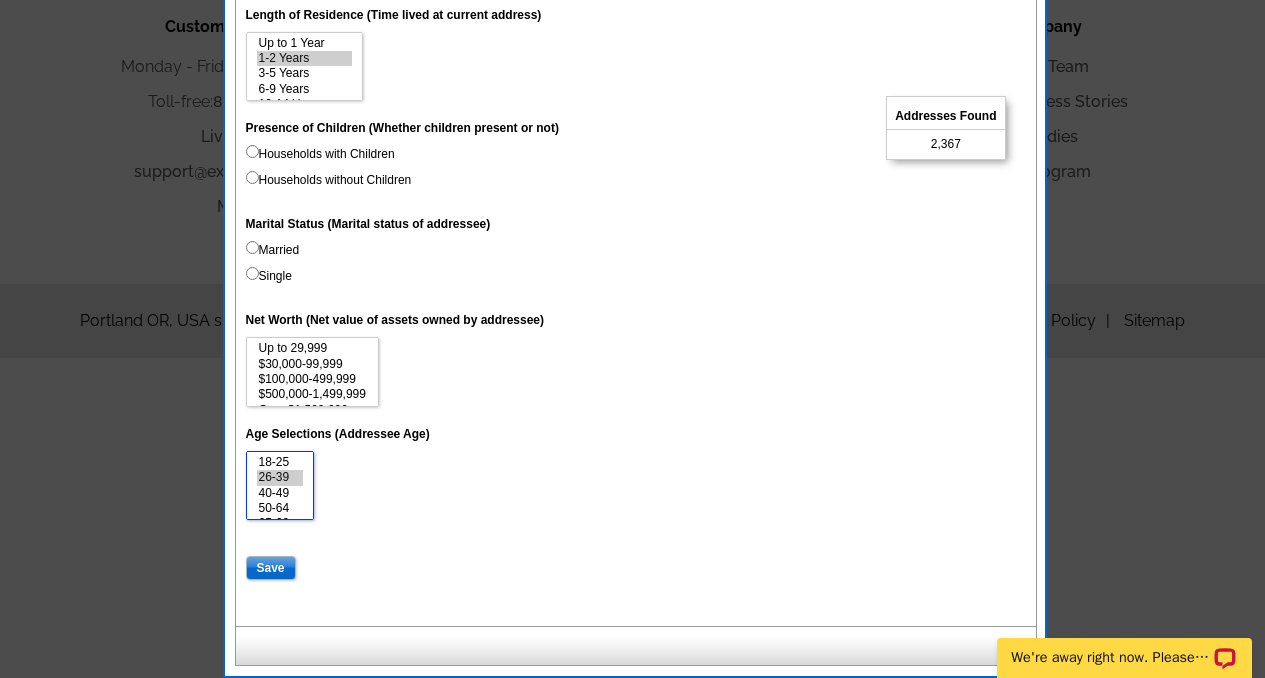 click on "26-39" at bounding box center [280, 477] 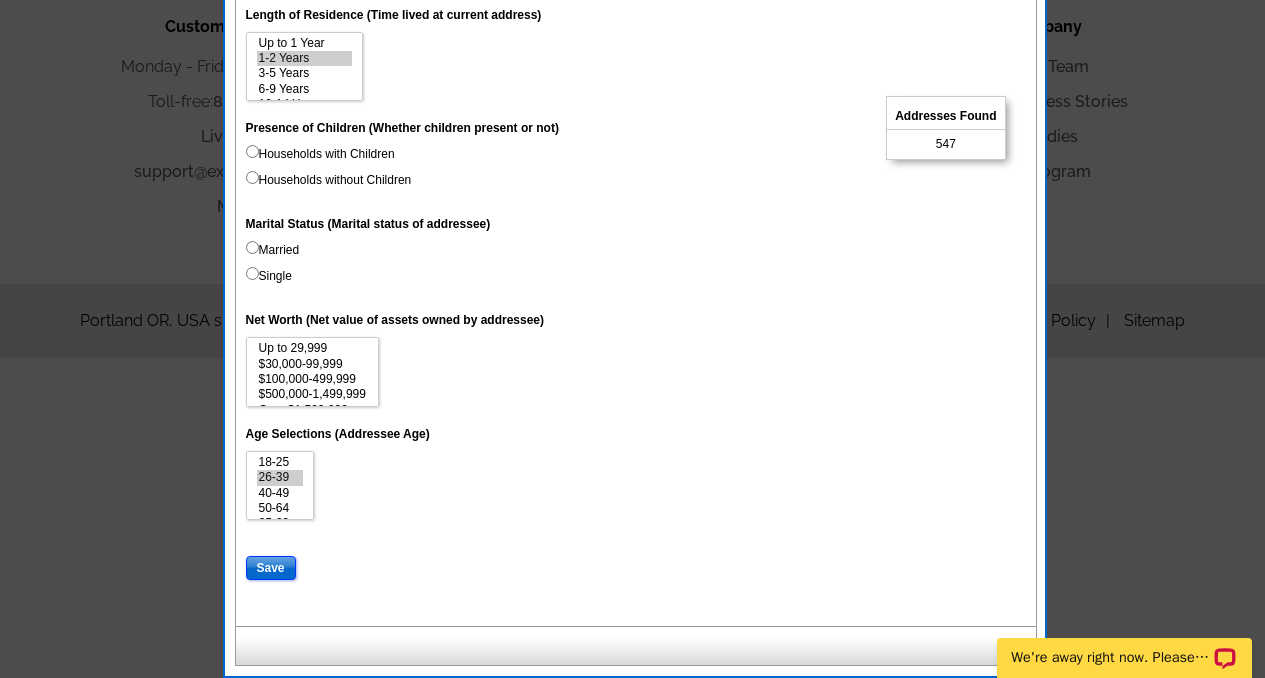 click on "Save" at bounding box center (271, 568) 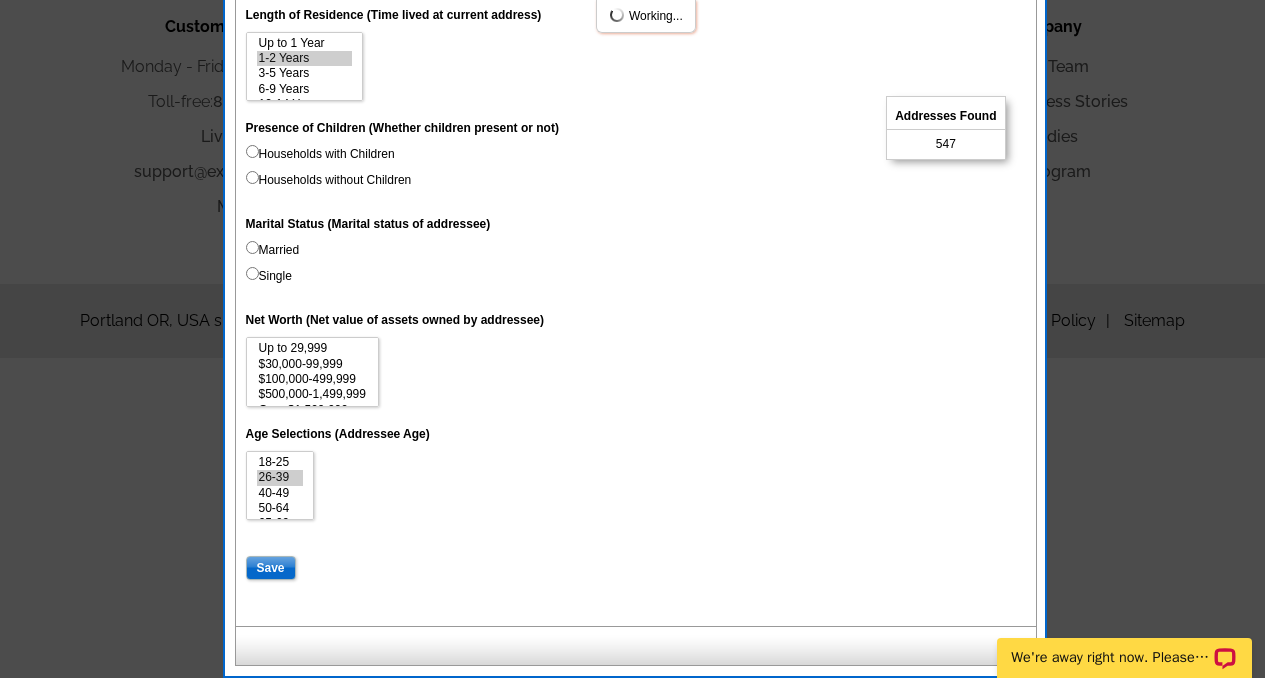 select 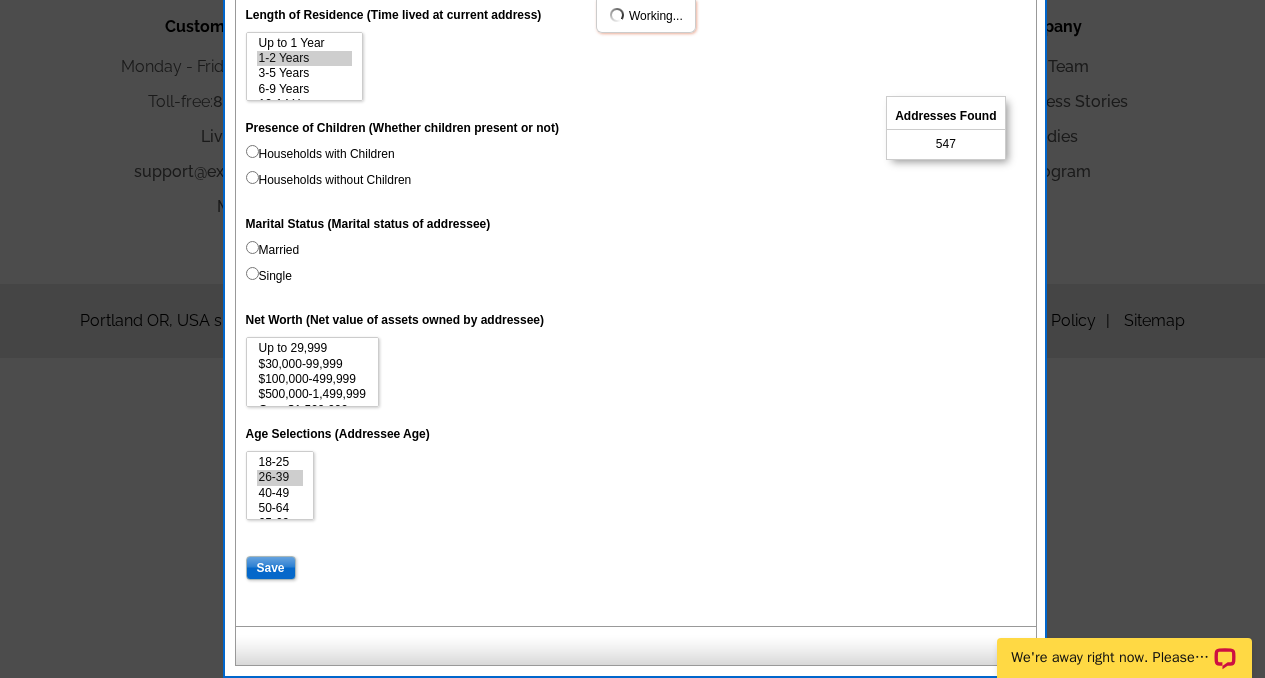 select 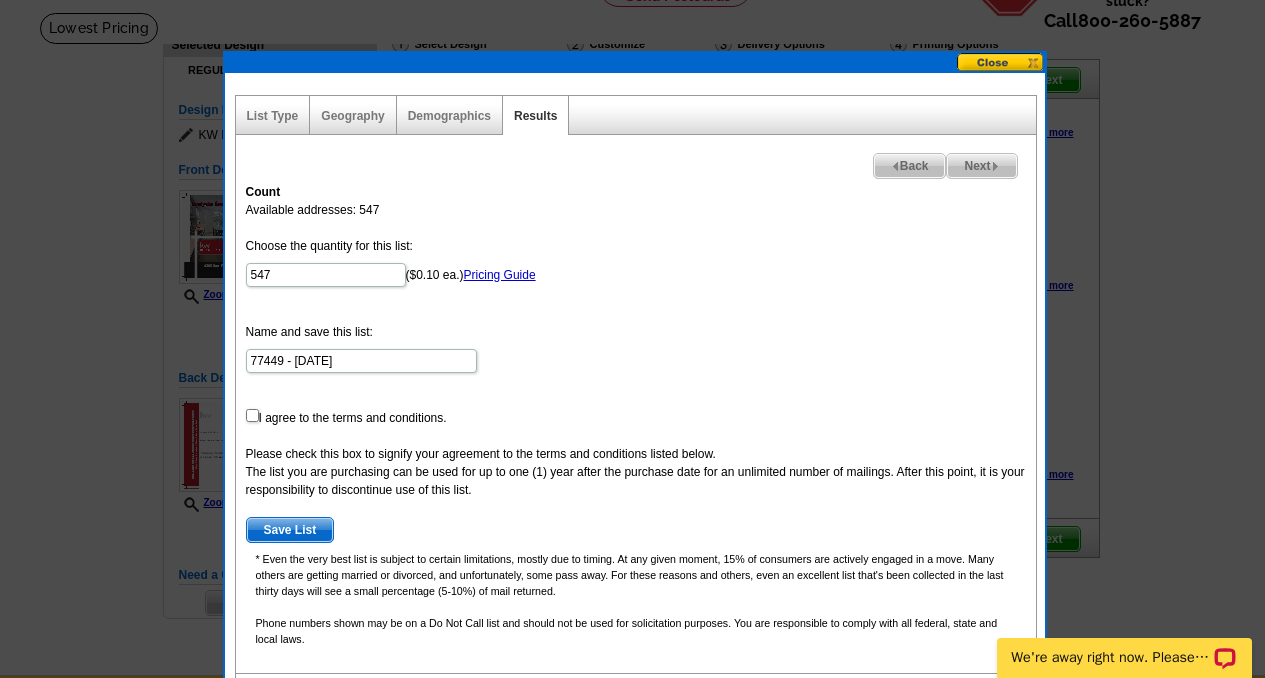 scroll, scrollTop: 121, scrollLeft: 0, axis: vertical 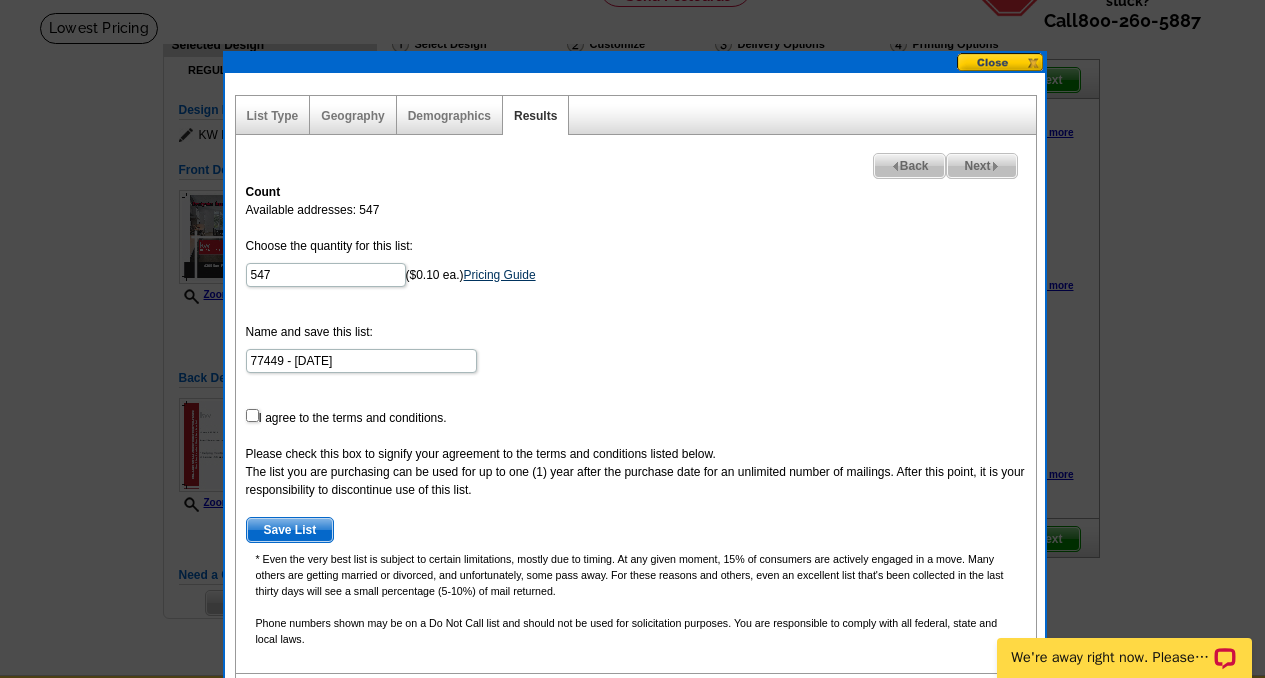 click on "Pricing Guide" at bounding box center (500, 275) 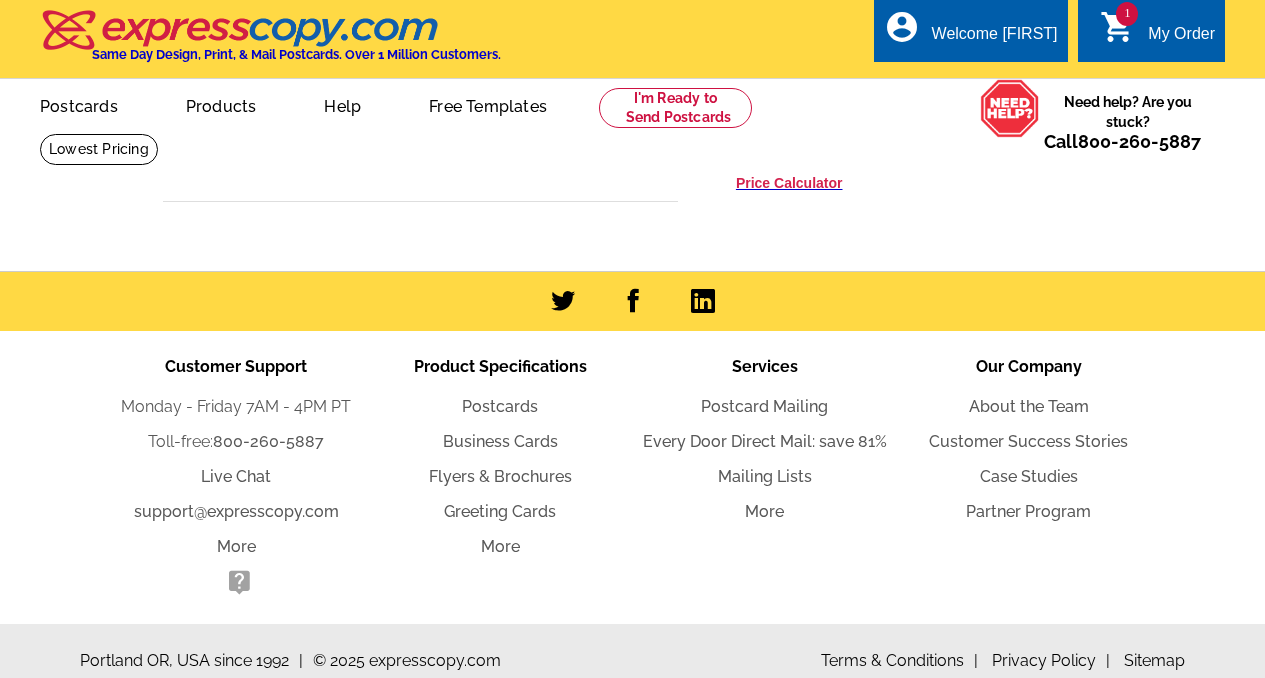 scroll, scrollTop: 0, scrollLeft: 0, axis: both 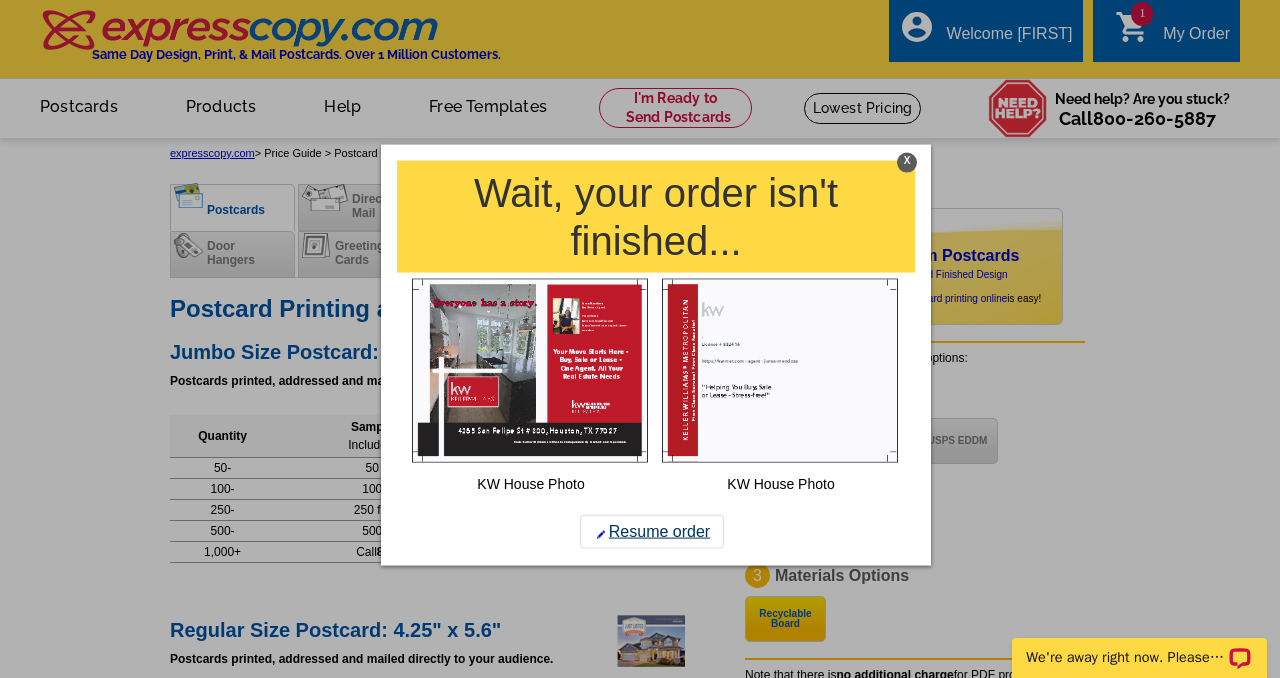 click on "Resume order" at bounding box center (652, 531) 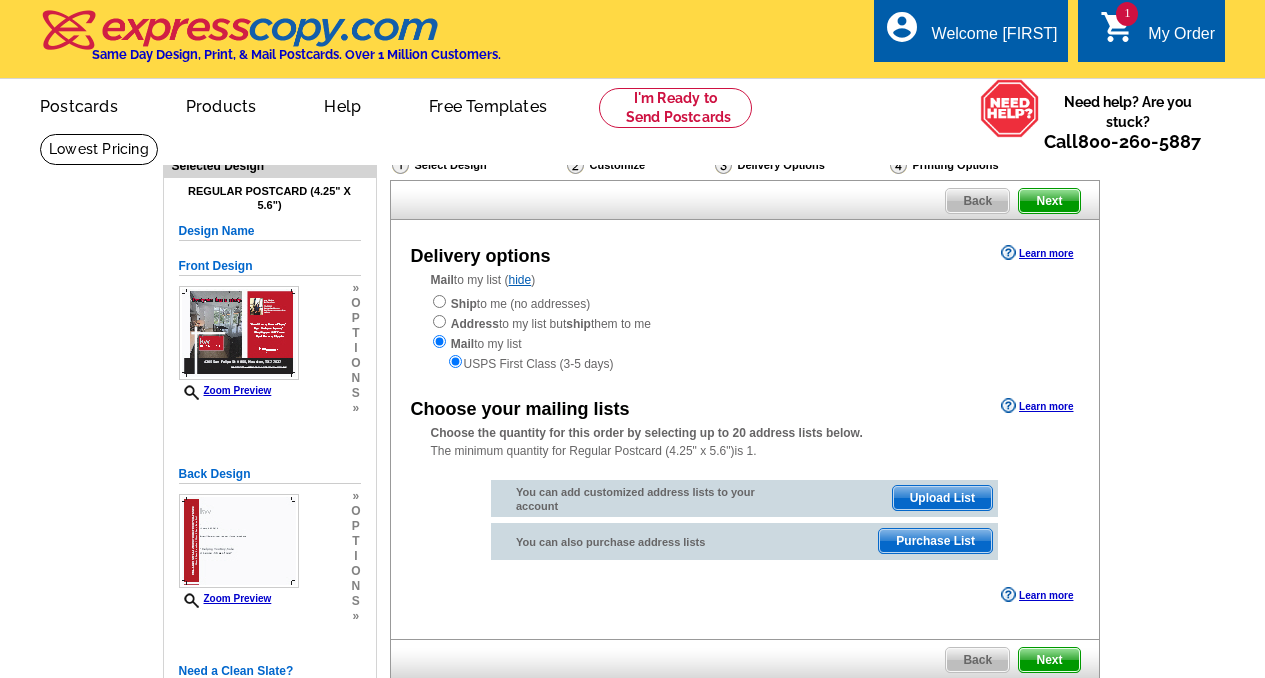 scroll, scrollTop: 0, scrollLeft: 0, axis: both 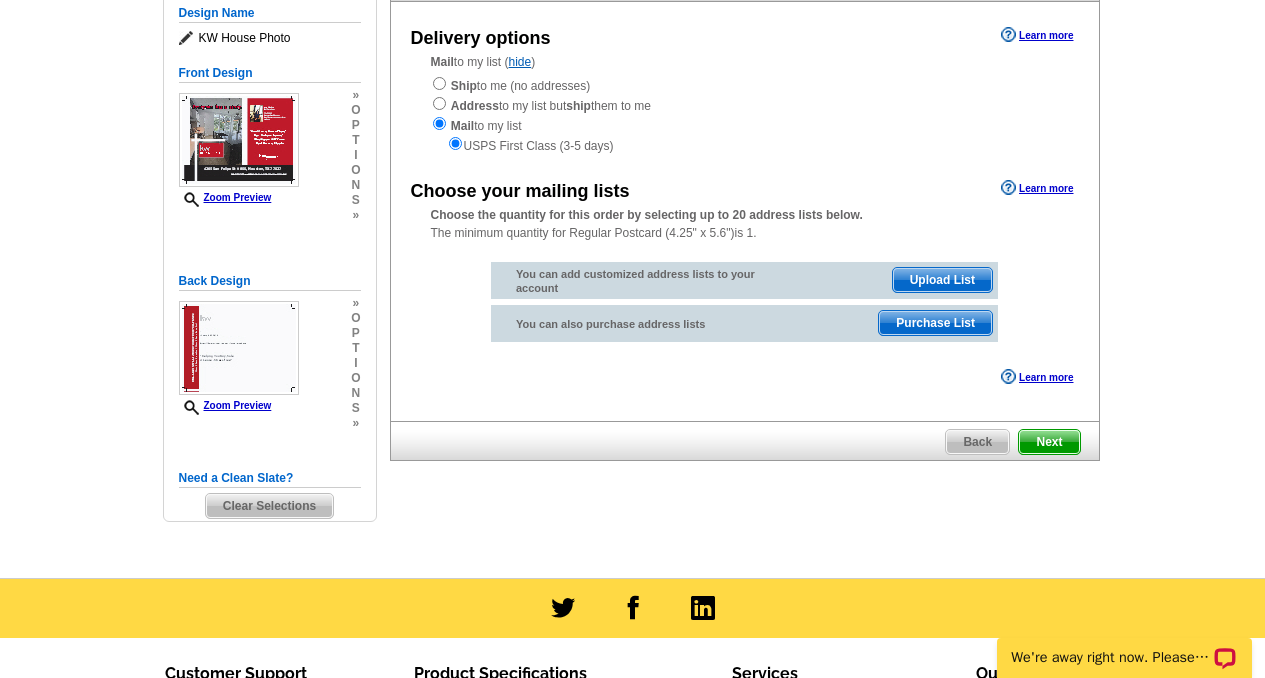 click on "Next" at bounding box center [1049, 442] 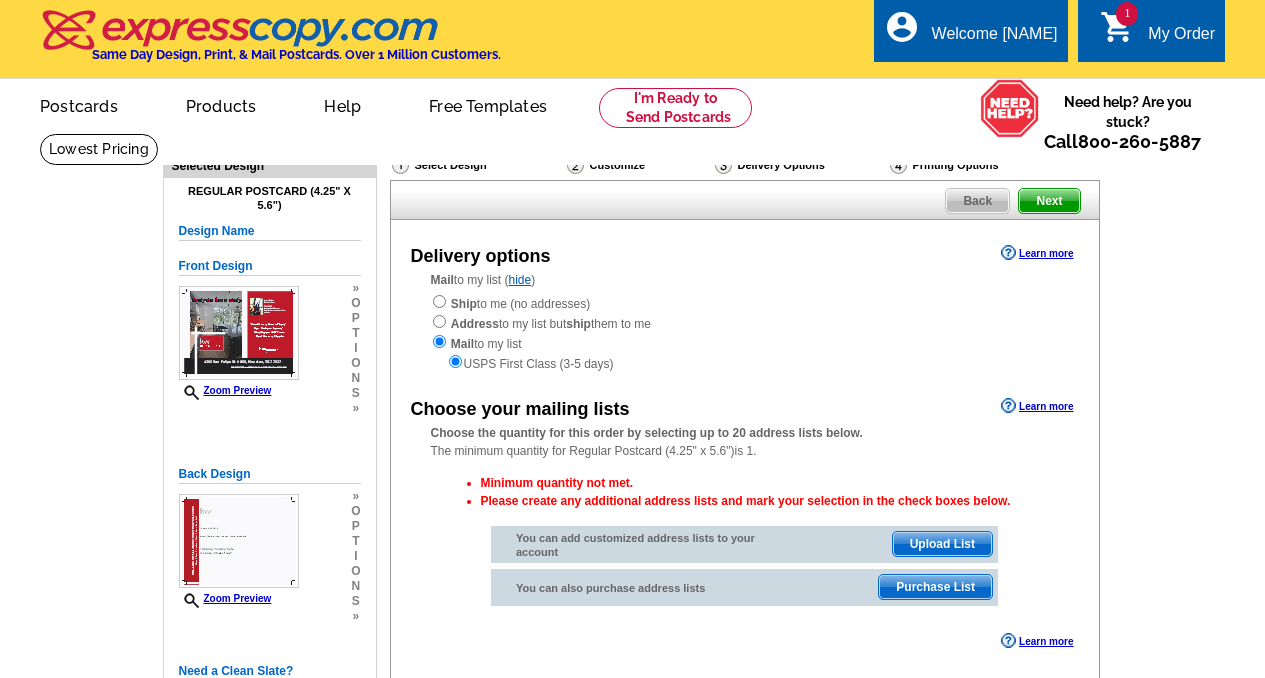 scroll, scrollTop: 0, scrollLeft: 0, axis: both 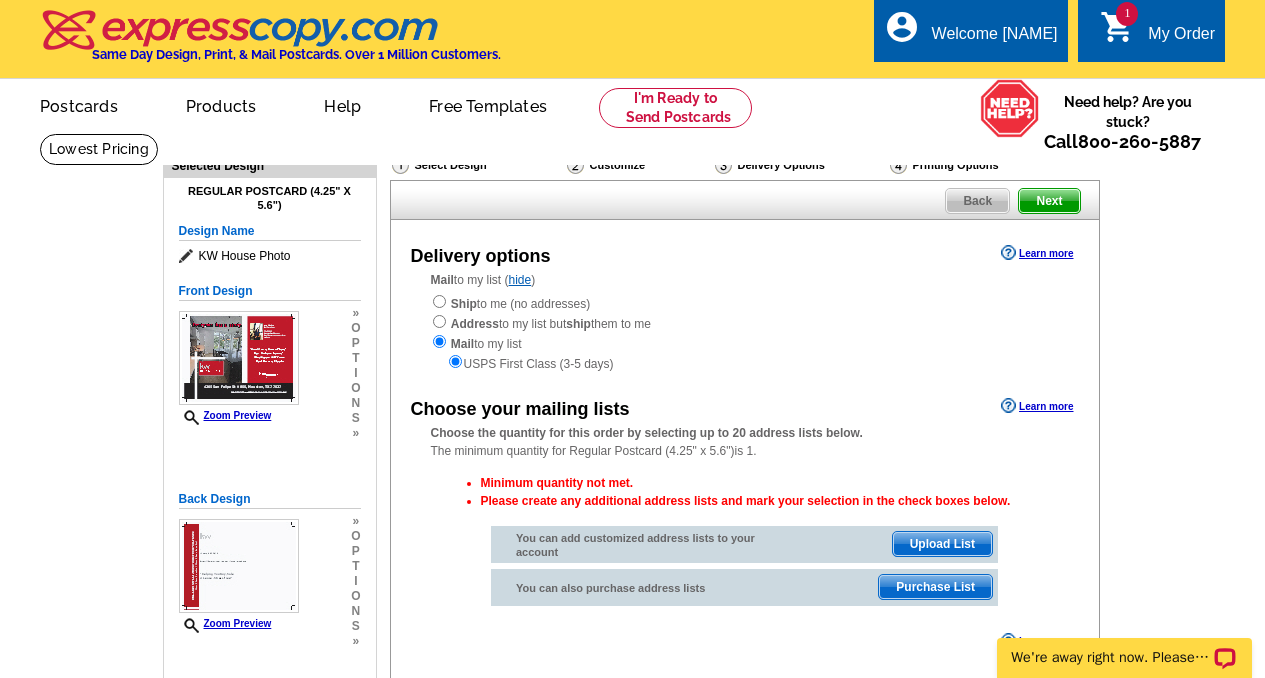 click on "Purchase List" at bounding box center (935, 587) 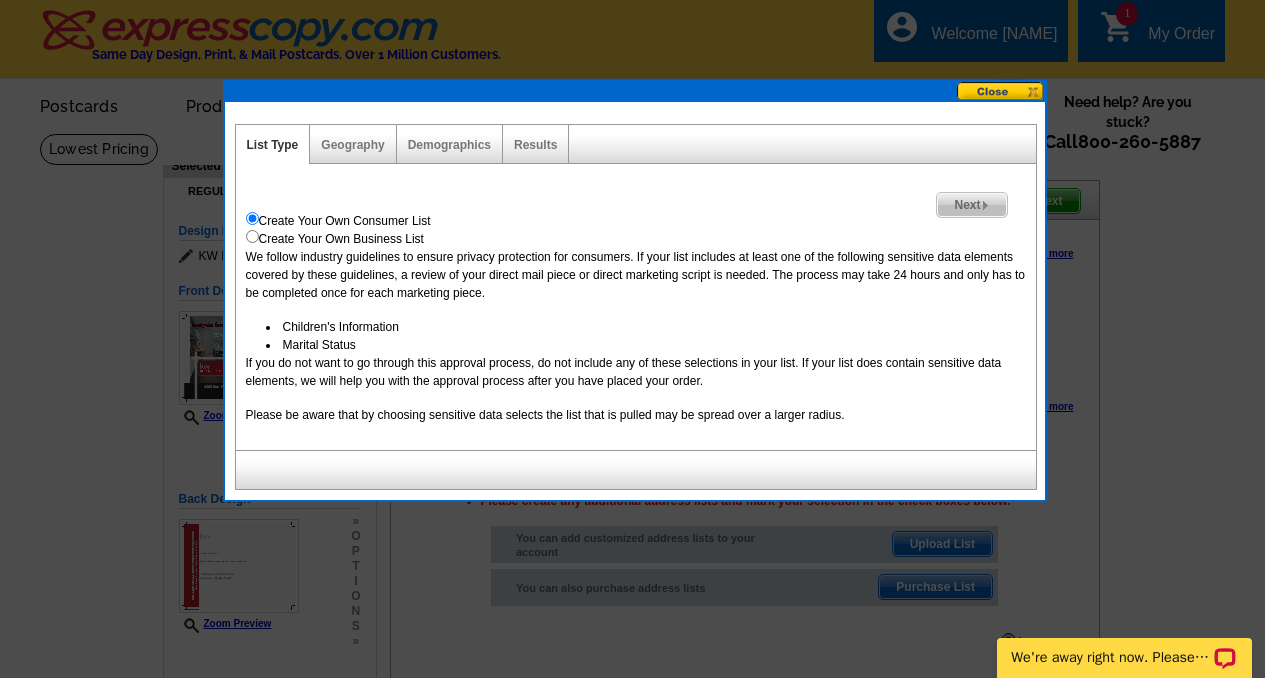 click on "Next" at bounding box center (971, 205) 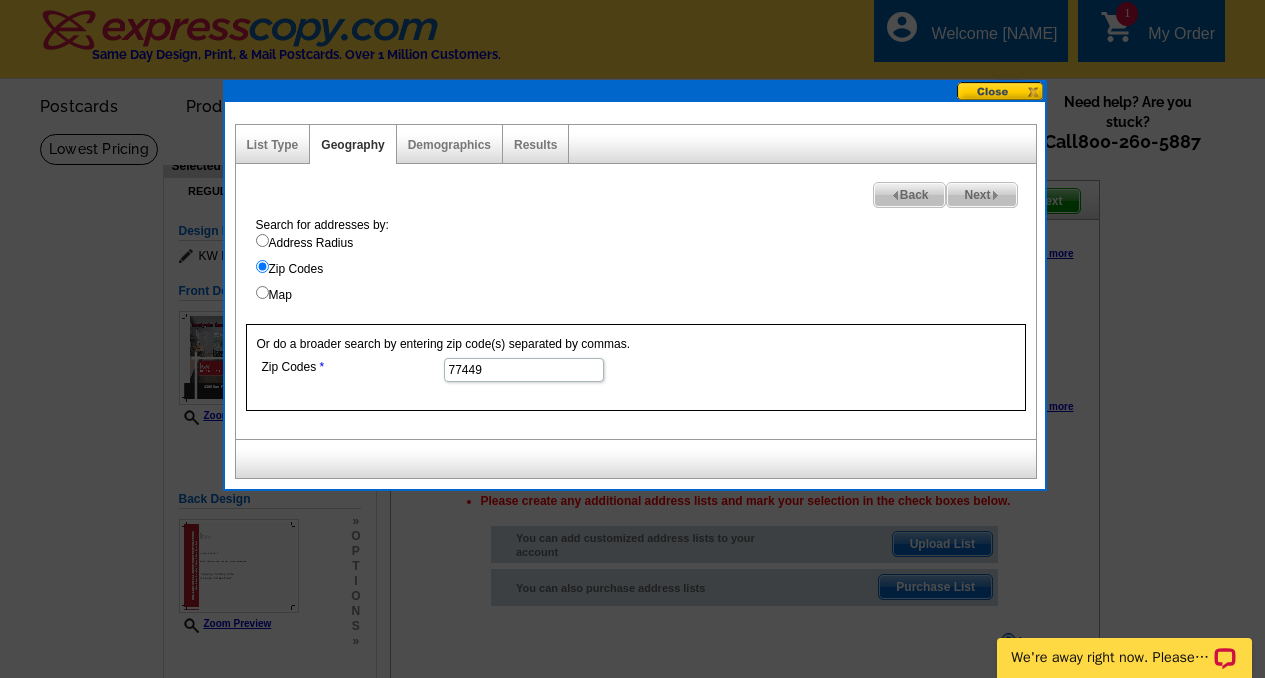 click on "Next" at bounding box center (981, 195) 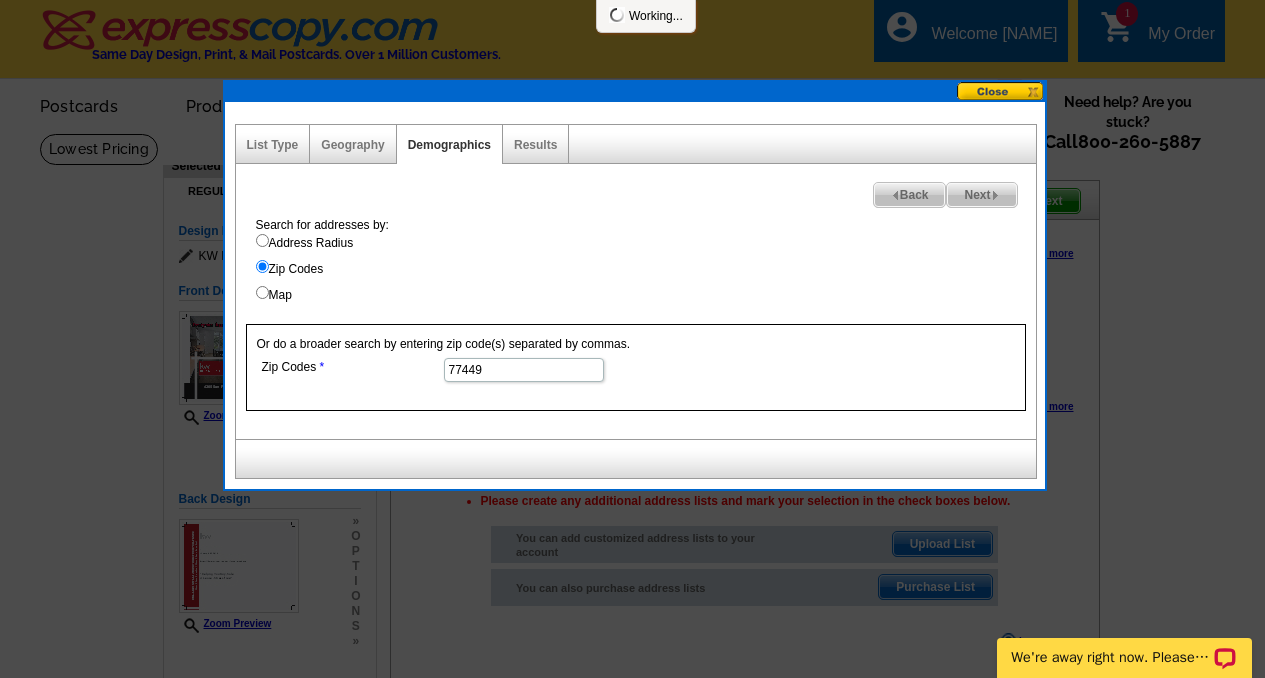 select 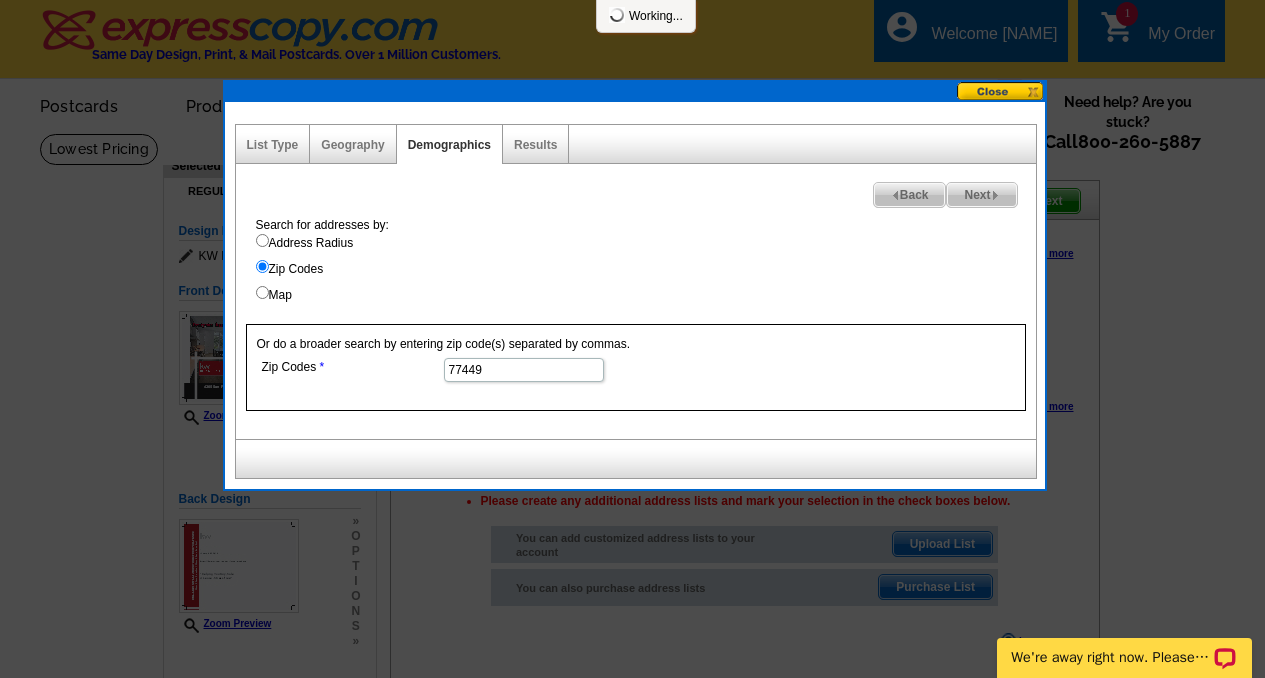 select 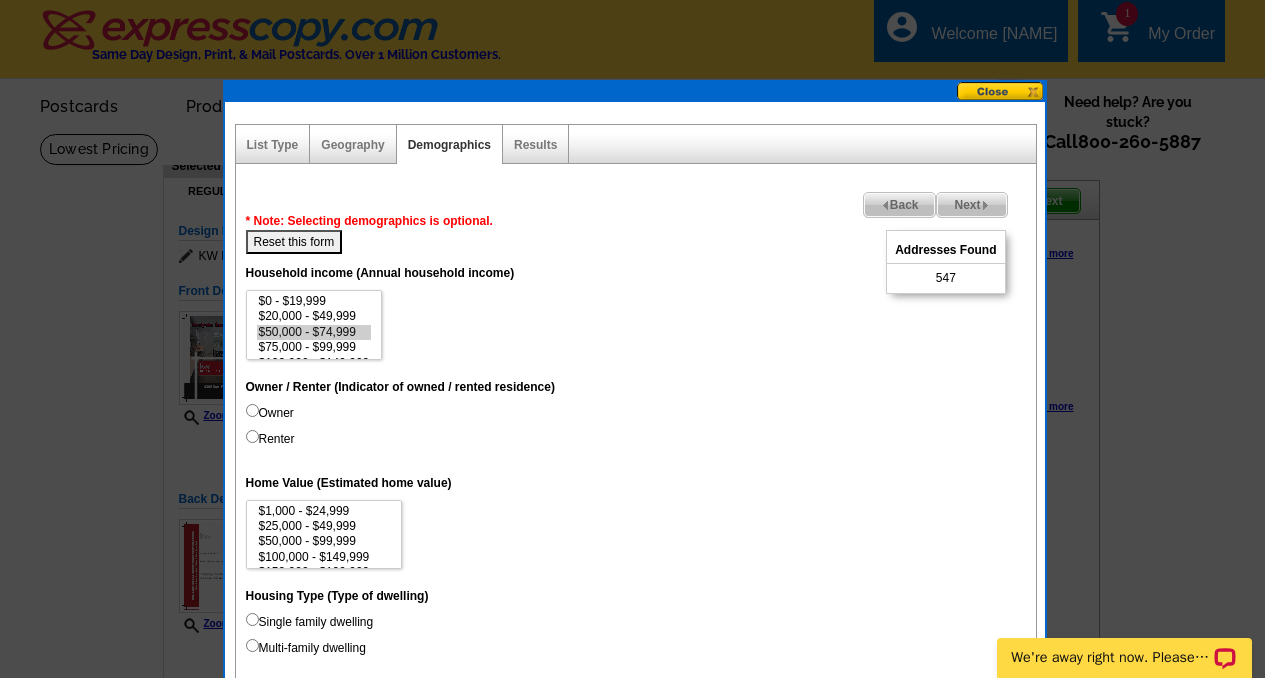 click on "Next" at bounding box center (971, 205) 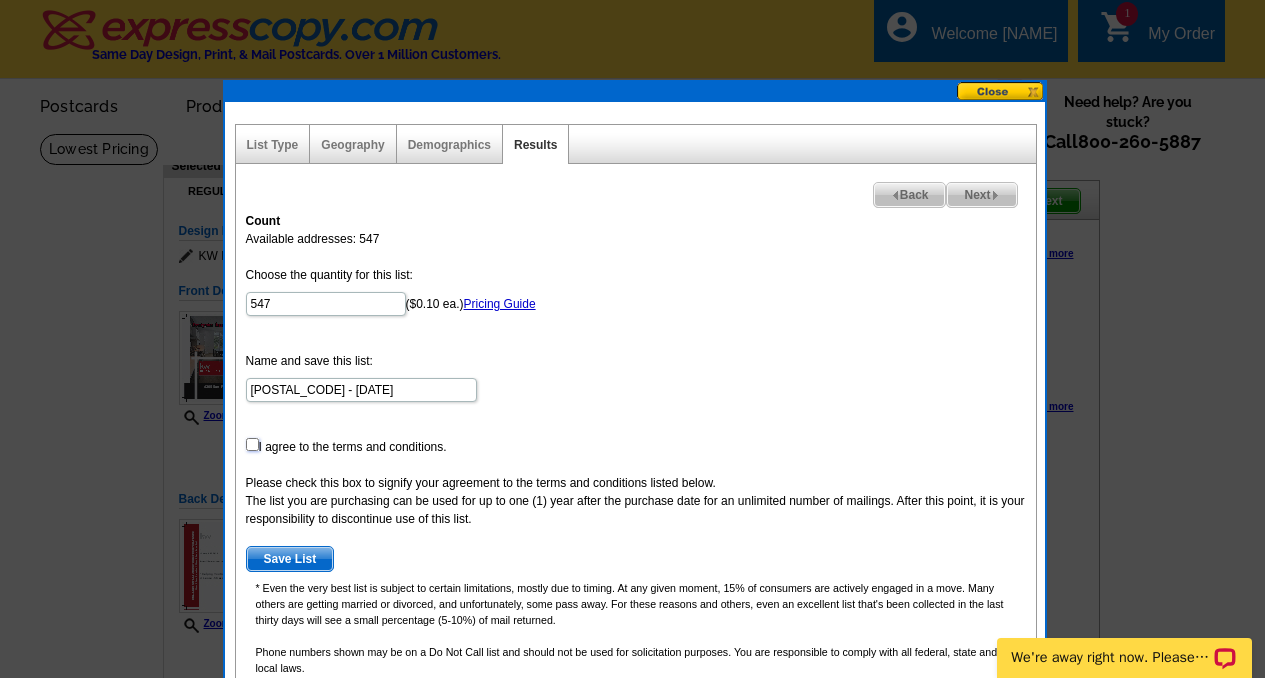 click at bounding box center (252, 444) 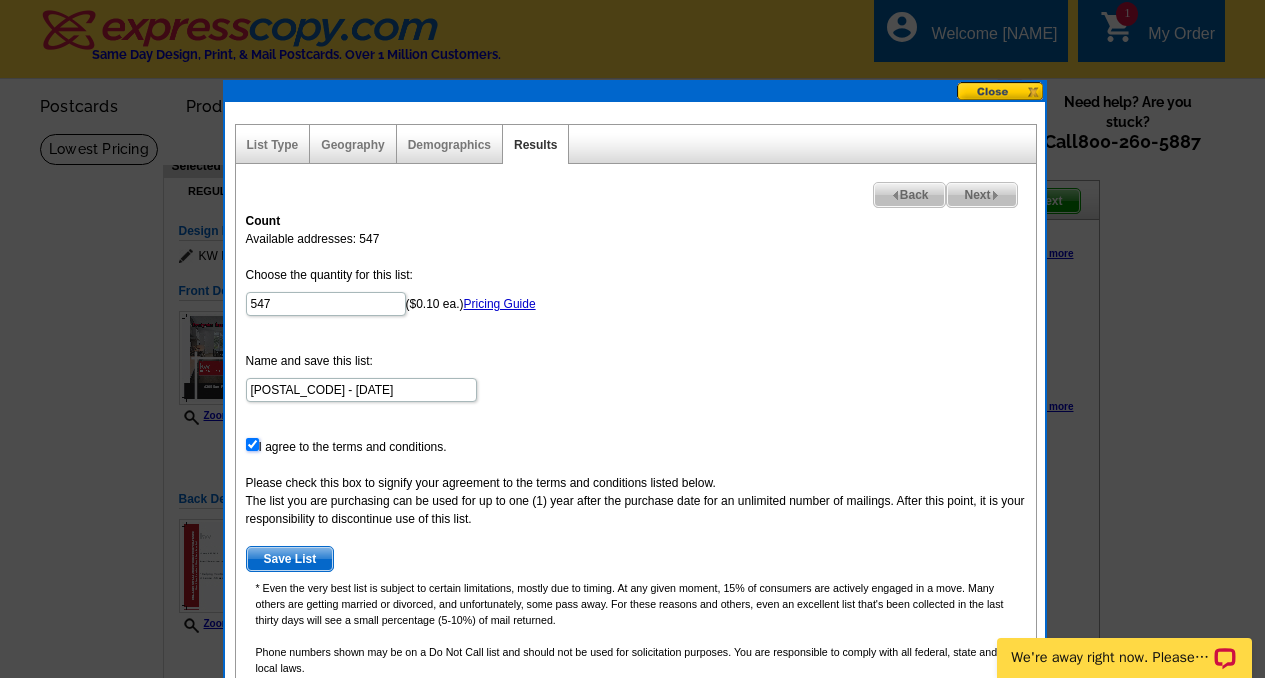 scroll, scrollTop: 0, scrollLeft: 0, axis: both 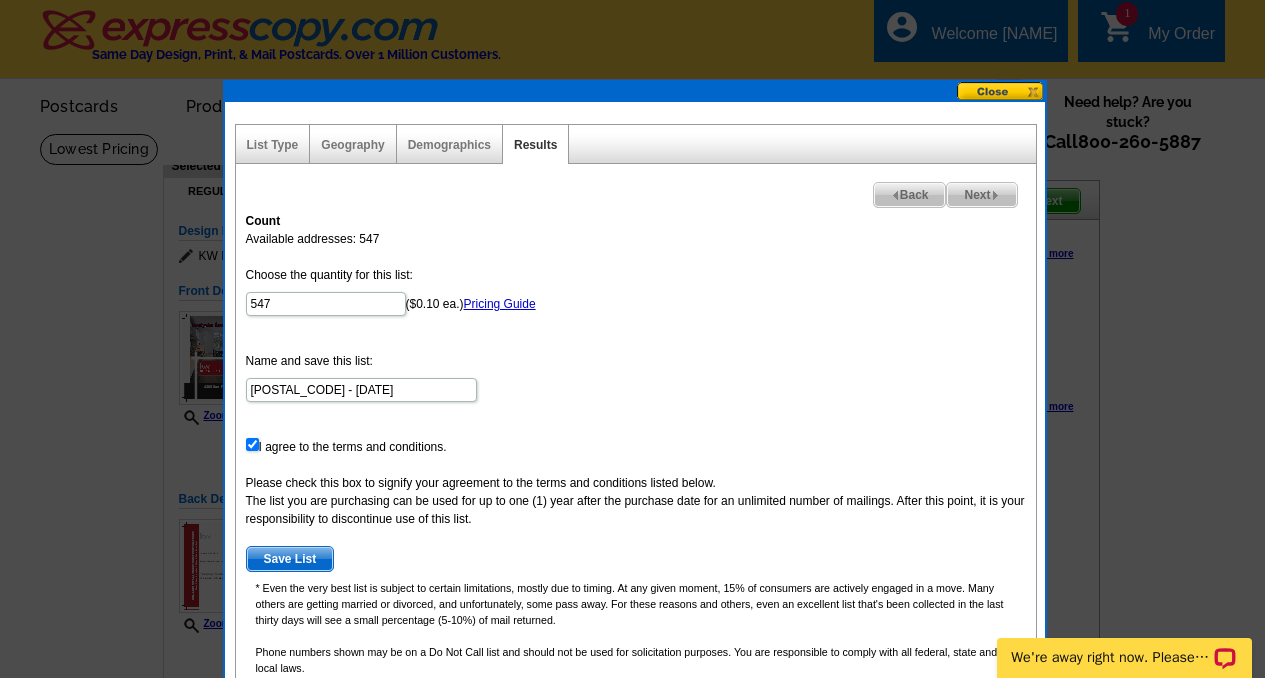 click on "Save List" at bounding box center [290, 559] 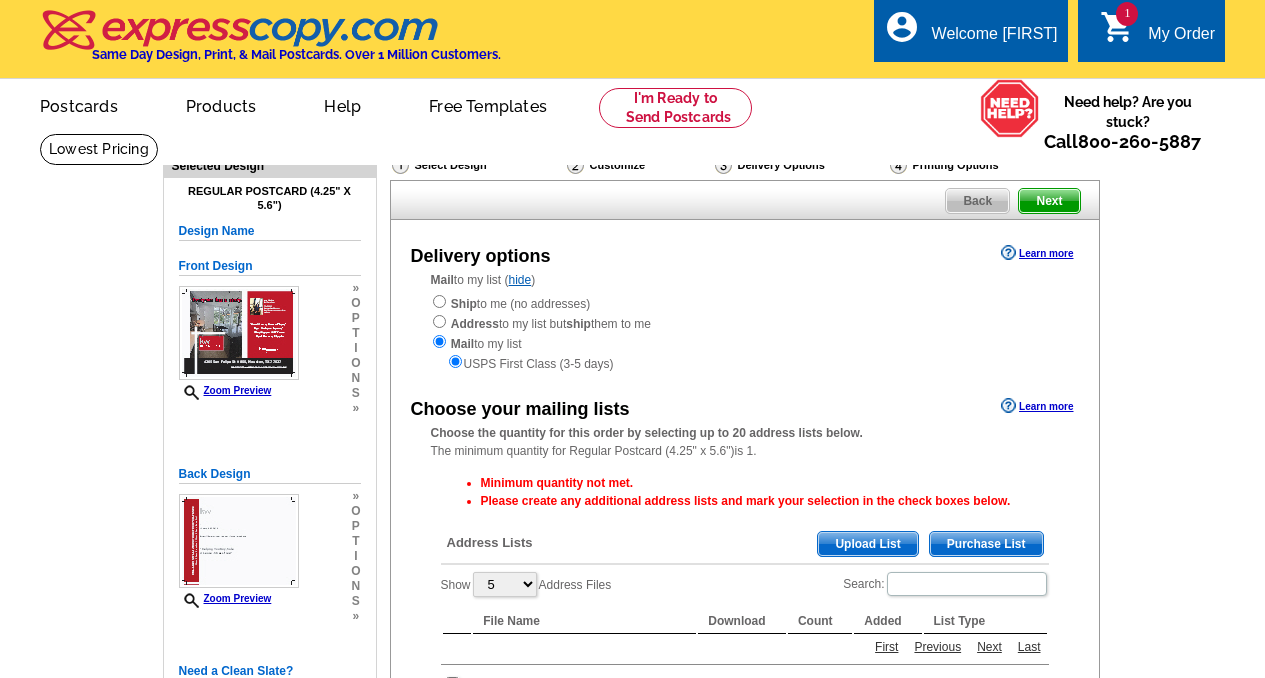 scroll, scrollTop: 0, scrollLeft: 0, axis: both 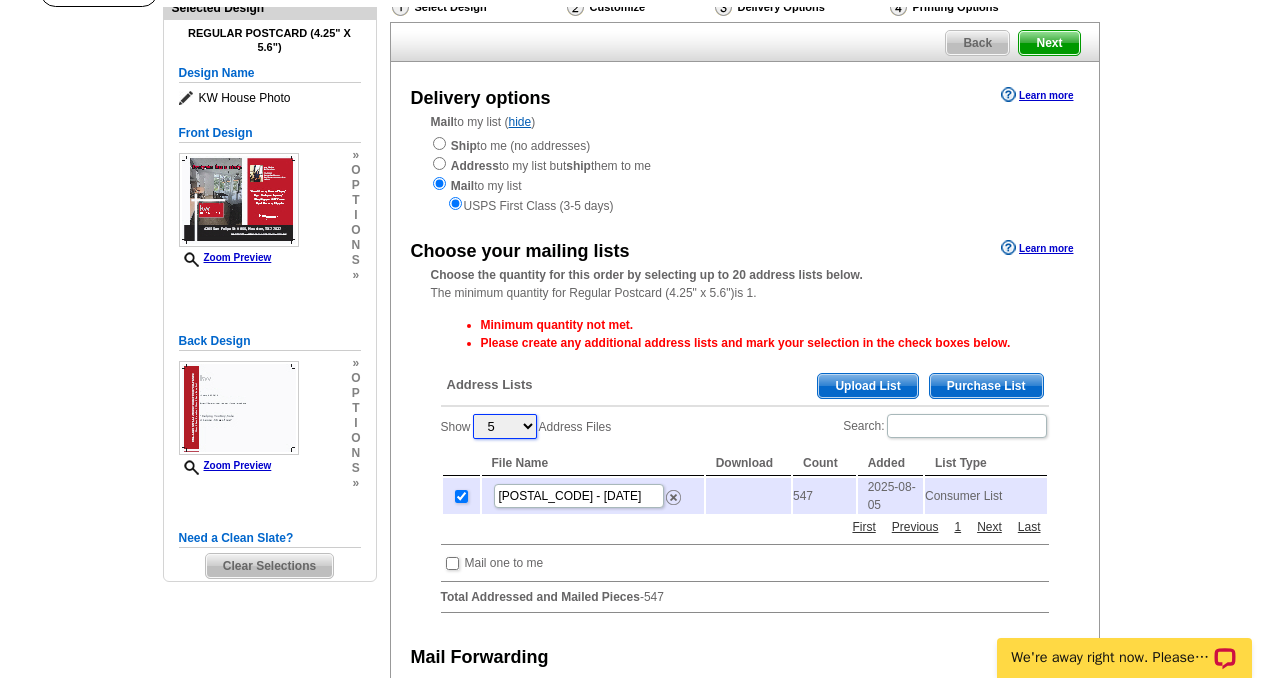click on "5 10 25 50 100" at bounding box center [505, 426] 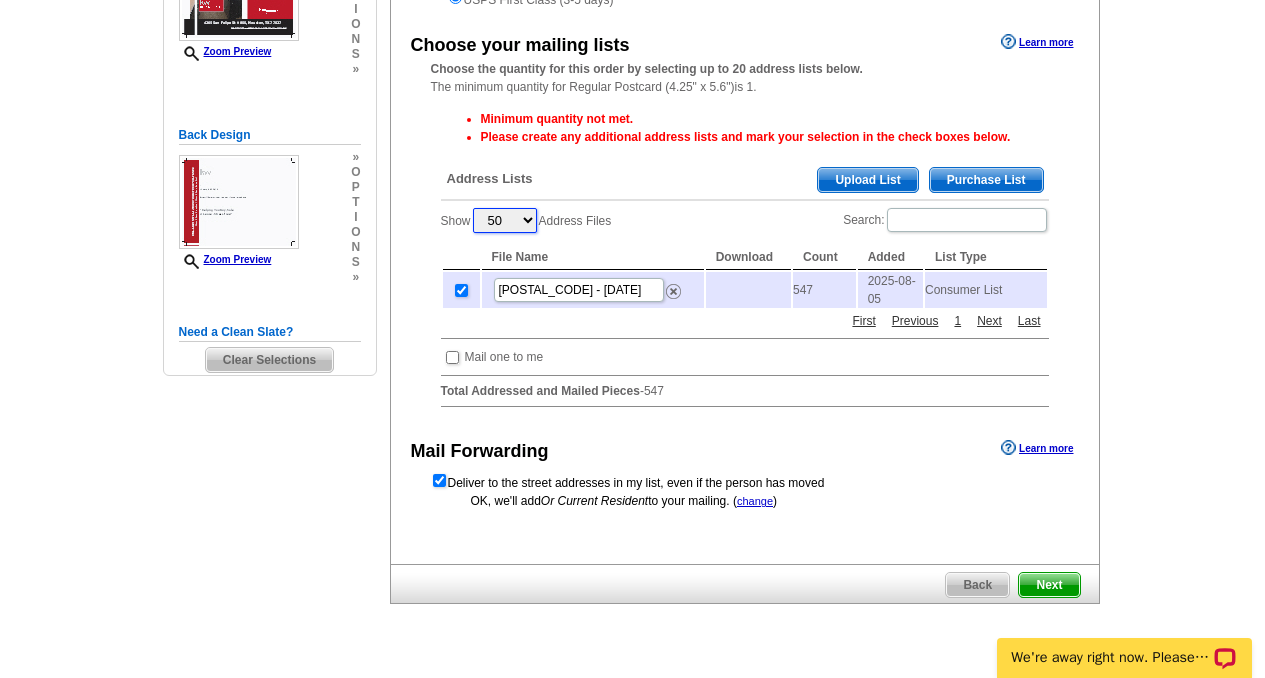 scroll, scrollTop: 359, scrollLeft: 0, axis: vertical 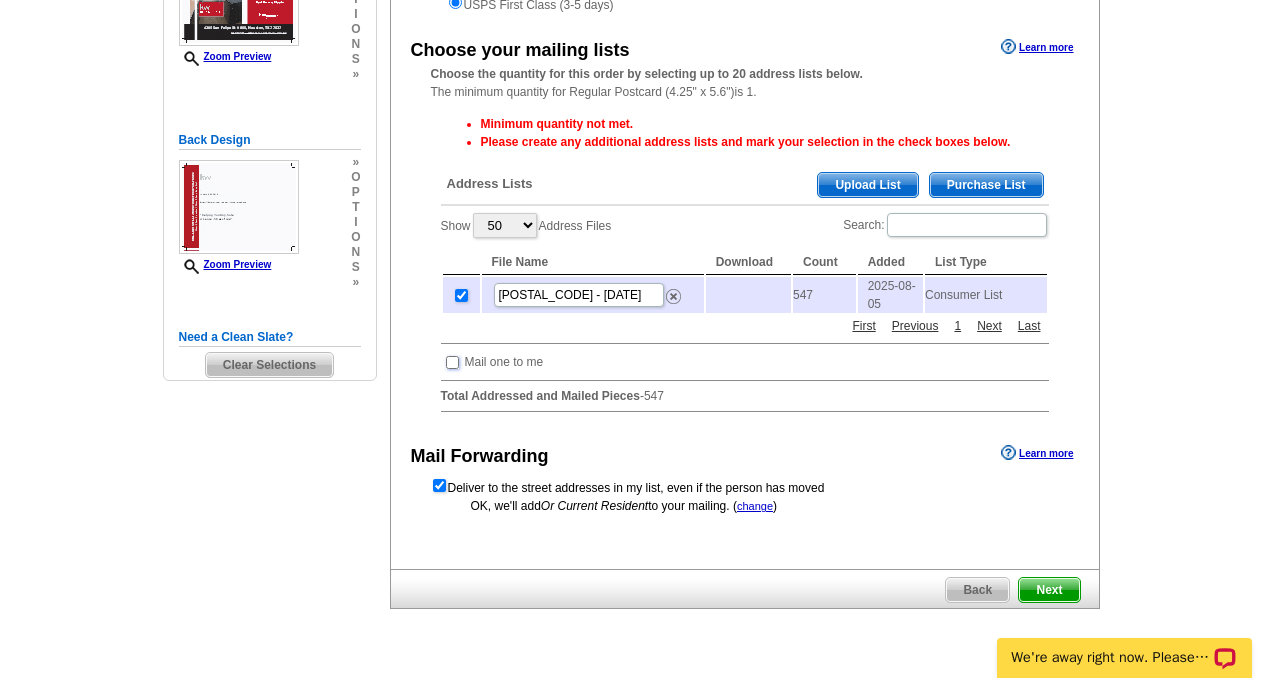 click at bounding box center [452, 362] 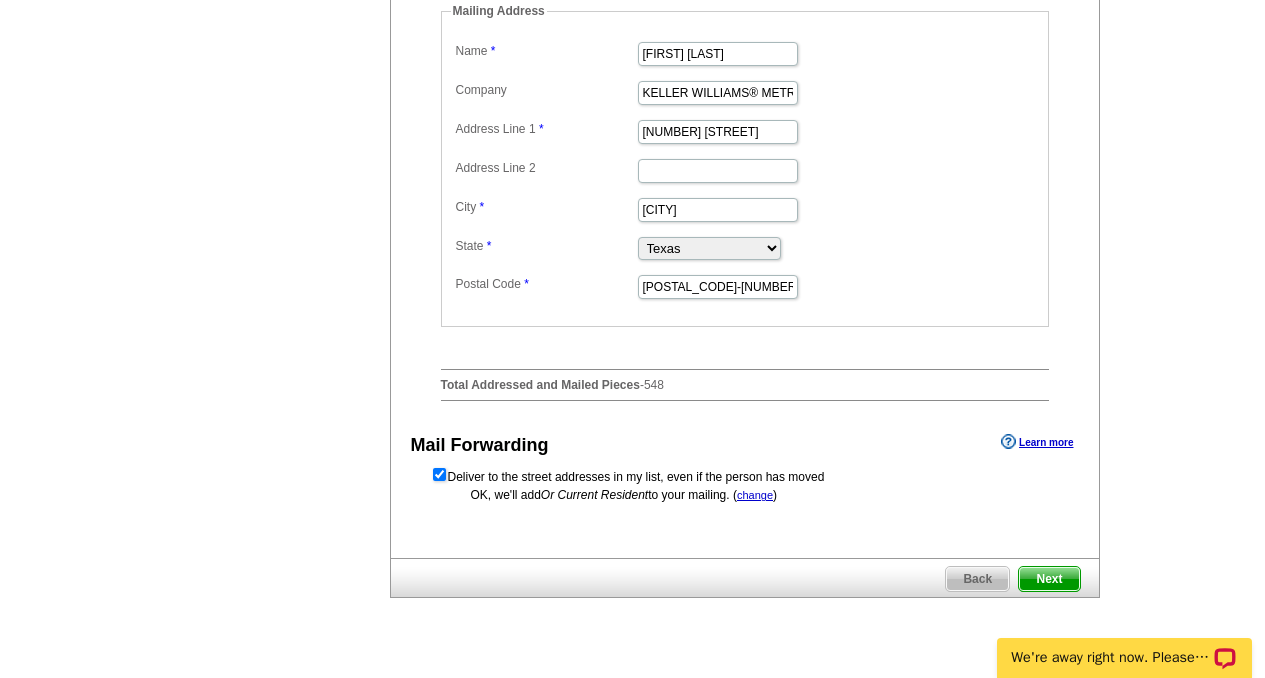 scroll, scrollTop: 778, scrollLeft: 0, axis: vertical 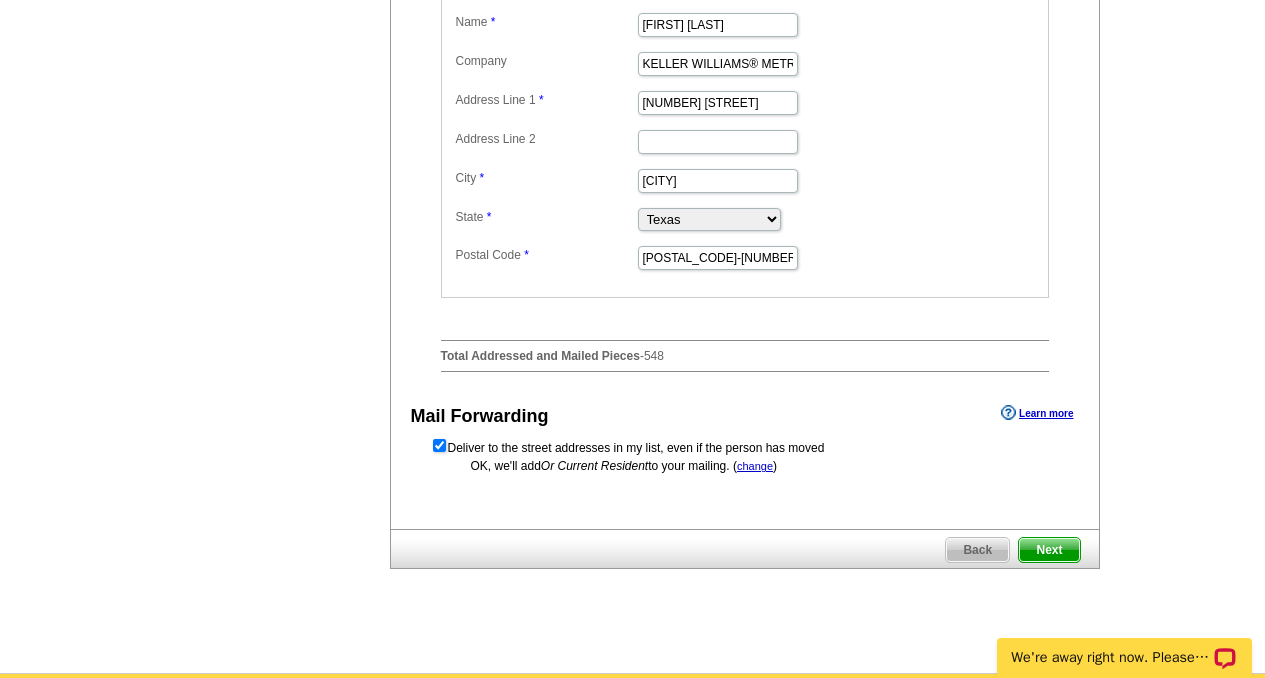 click on "Next" at bounding box center (1049, 550) 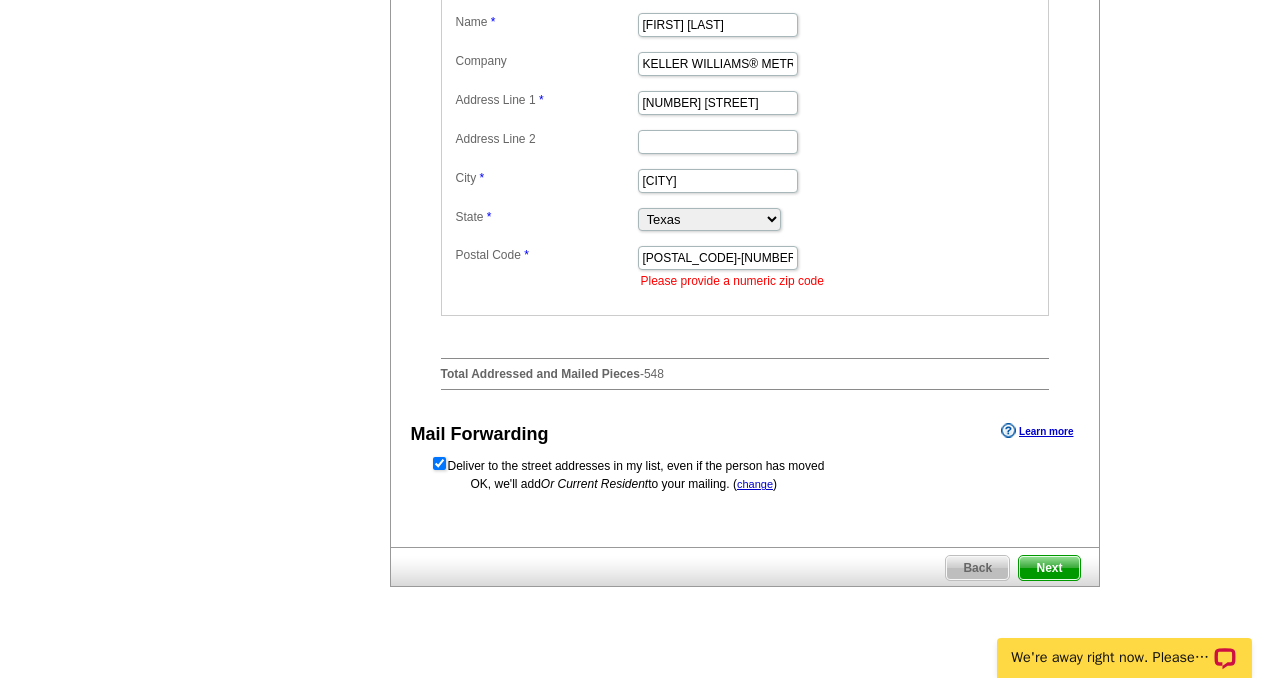 scroll, scrollTop: 733, scrollLeft: 0, axis: vertical 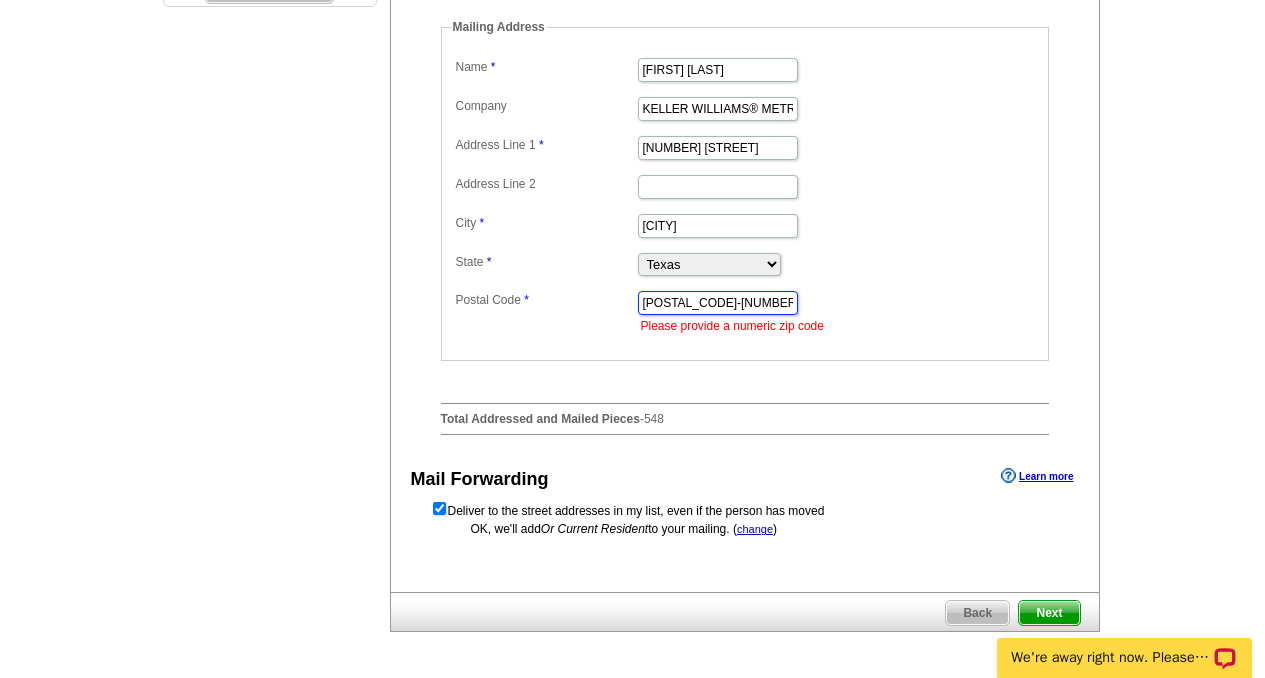 click on "77449-5892" at bounding box center (718, 303) 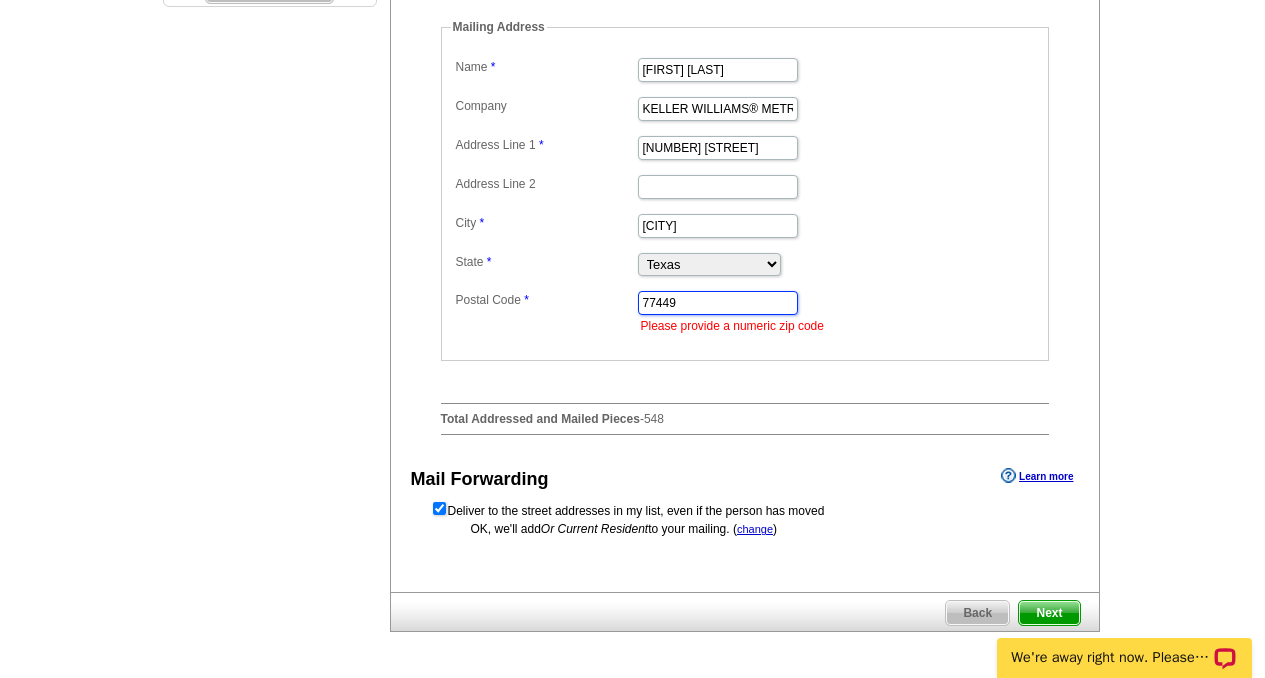 type on "77449" 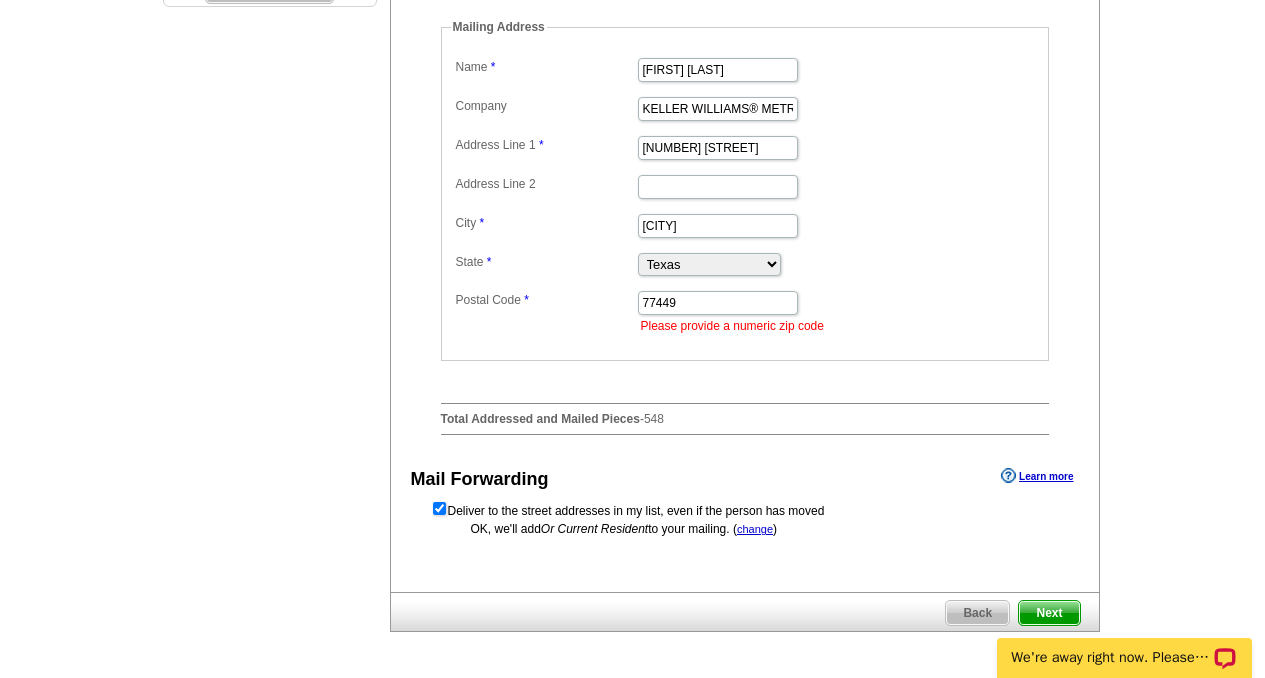 scroll, scrollTop: 0, scrollLeft: 0, axis: both 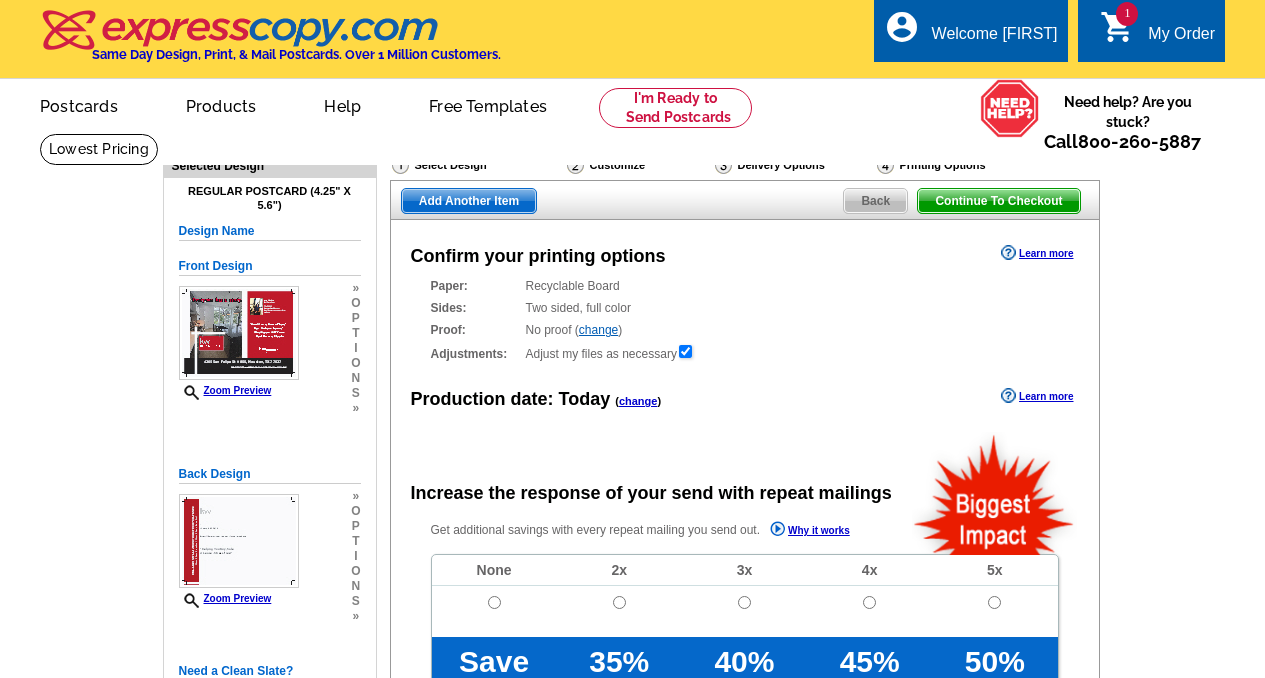 radio on "false" 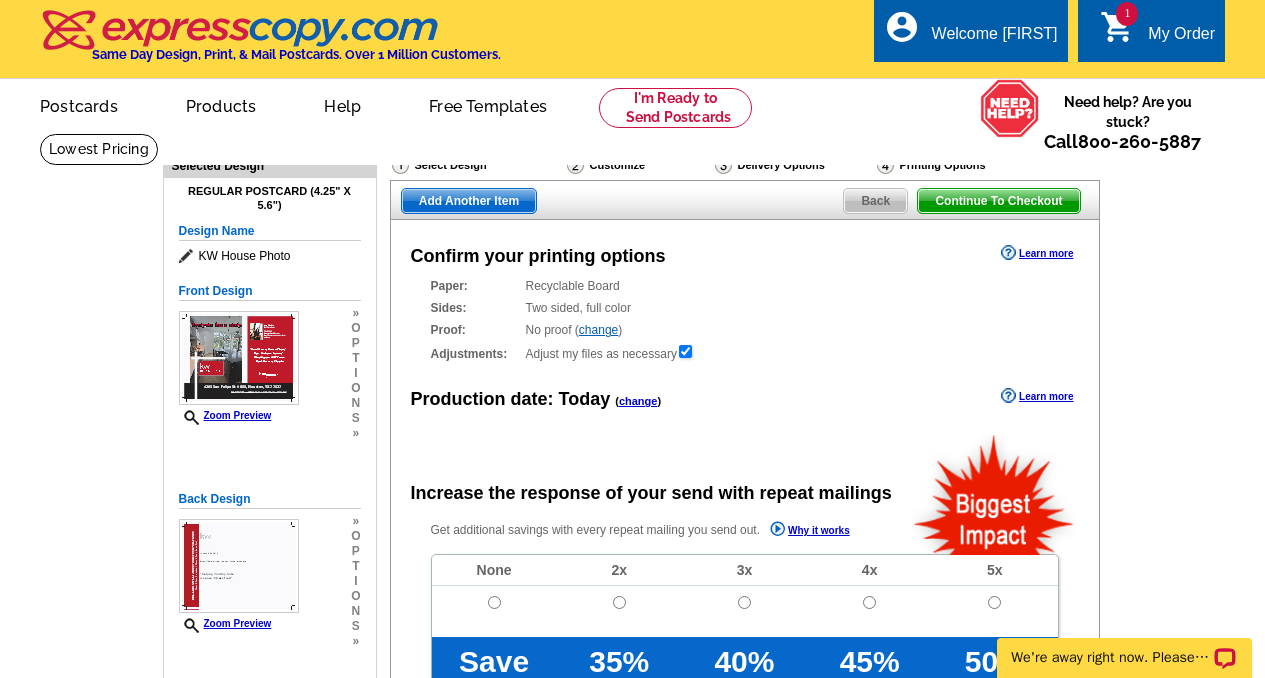 scroll, scrollTop: 0, scrollLeft: 0, axis: both 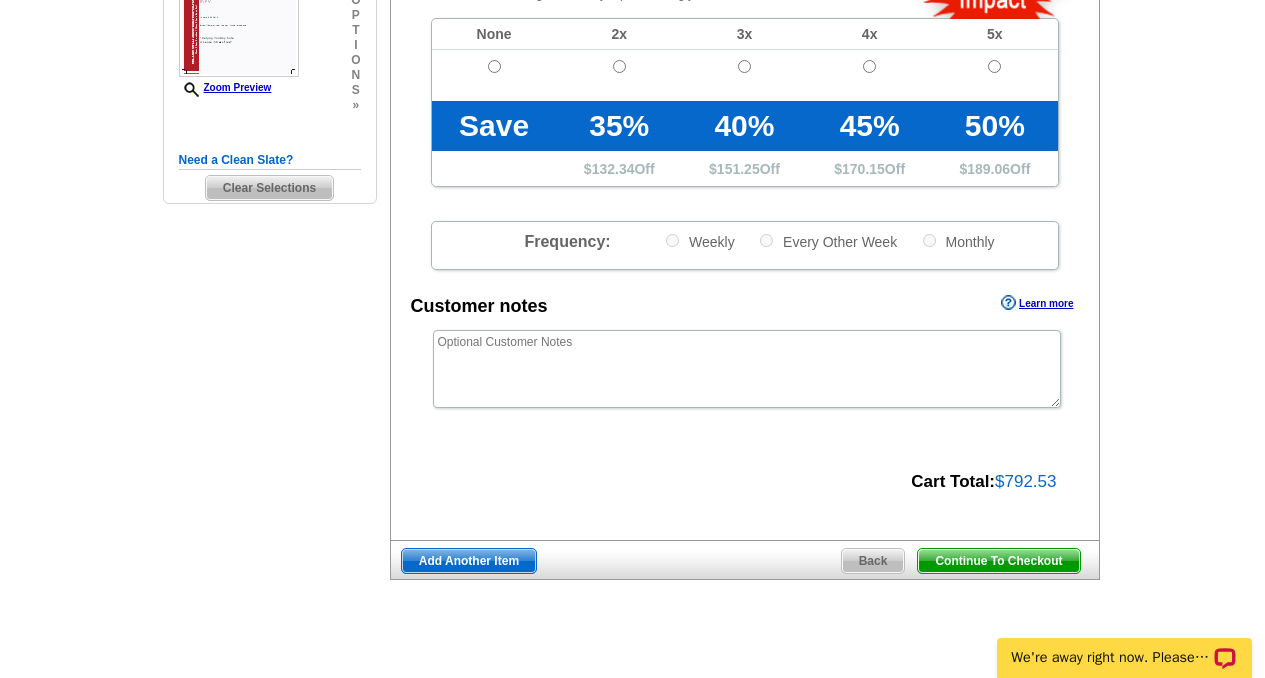click on "Continue To Checkout" at bounding box center [998, 561] 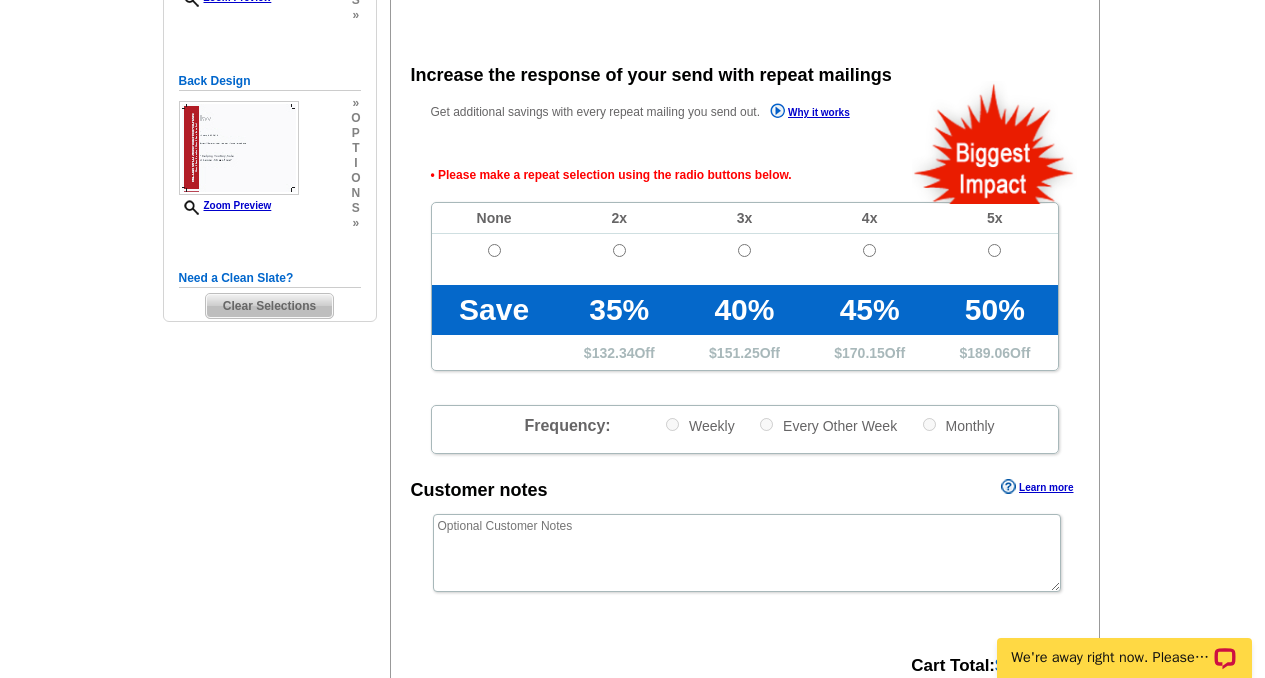 scroll, scrollTop: 304, scrollLeft: 0, axis: vertical 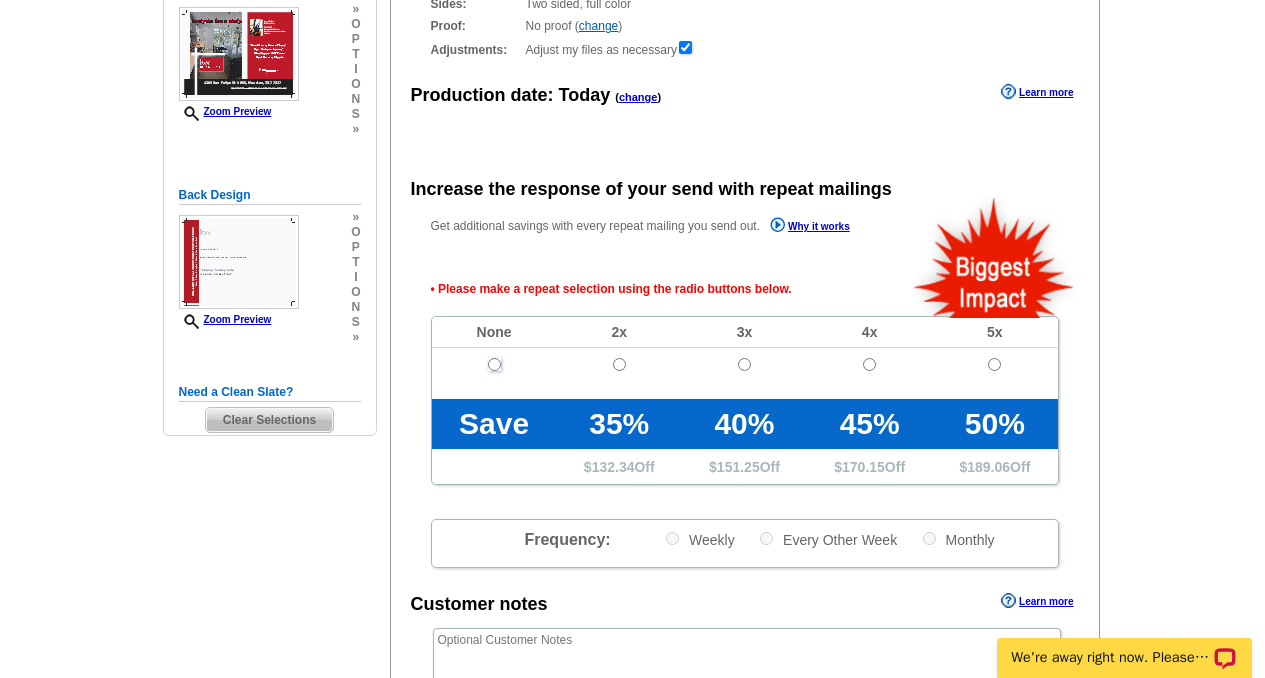 click at bounding box center [494, 364] 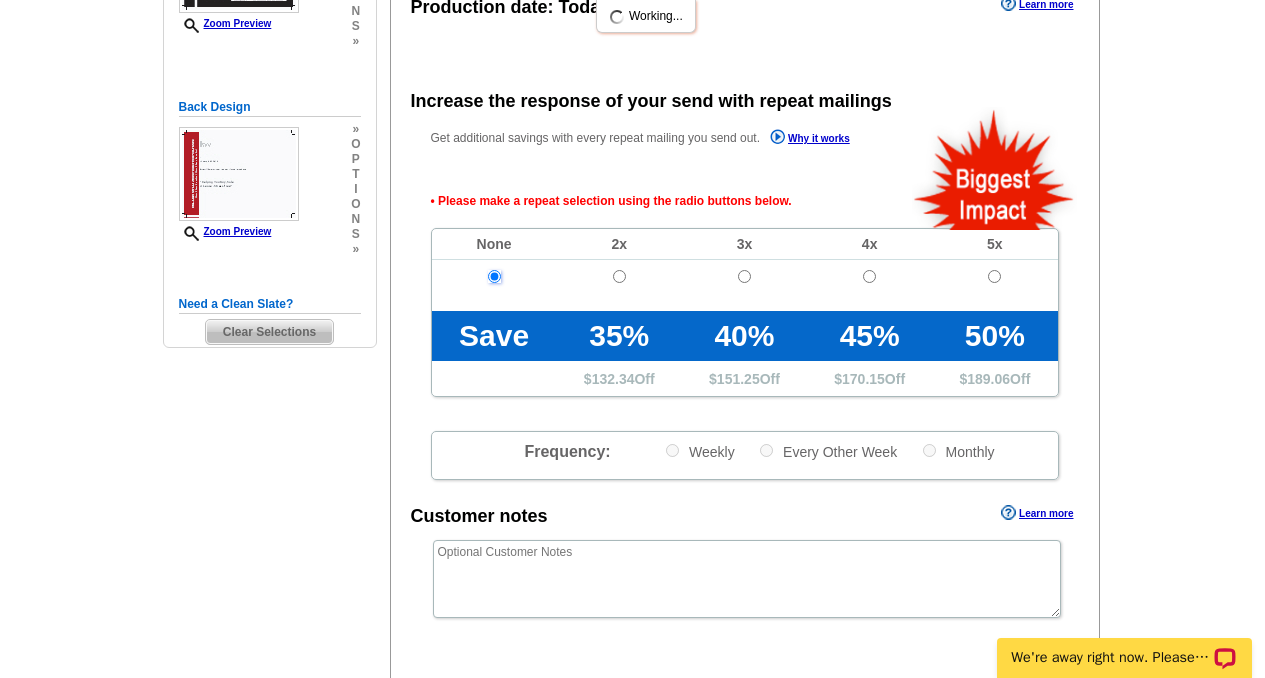 scroll, scrollTop: 844, scrollLeft: 0, axis: vertical 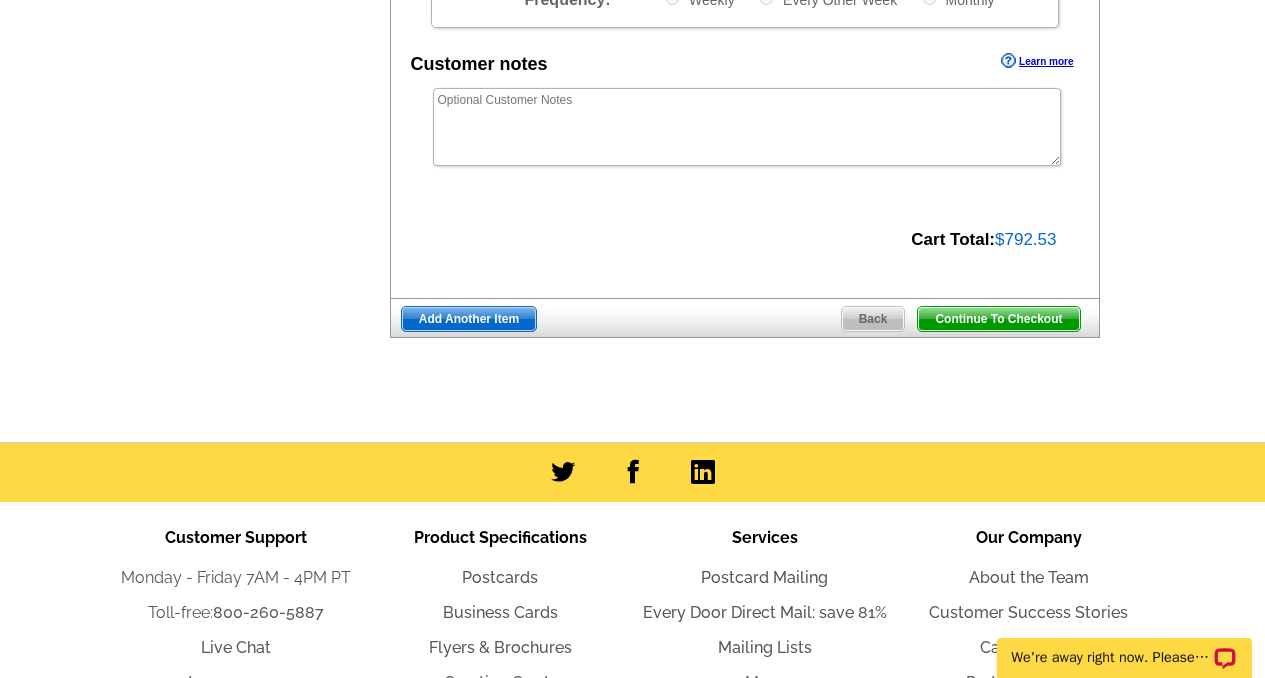 click on "Continue To Checkout" at bounding box center (998, 319) 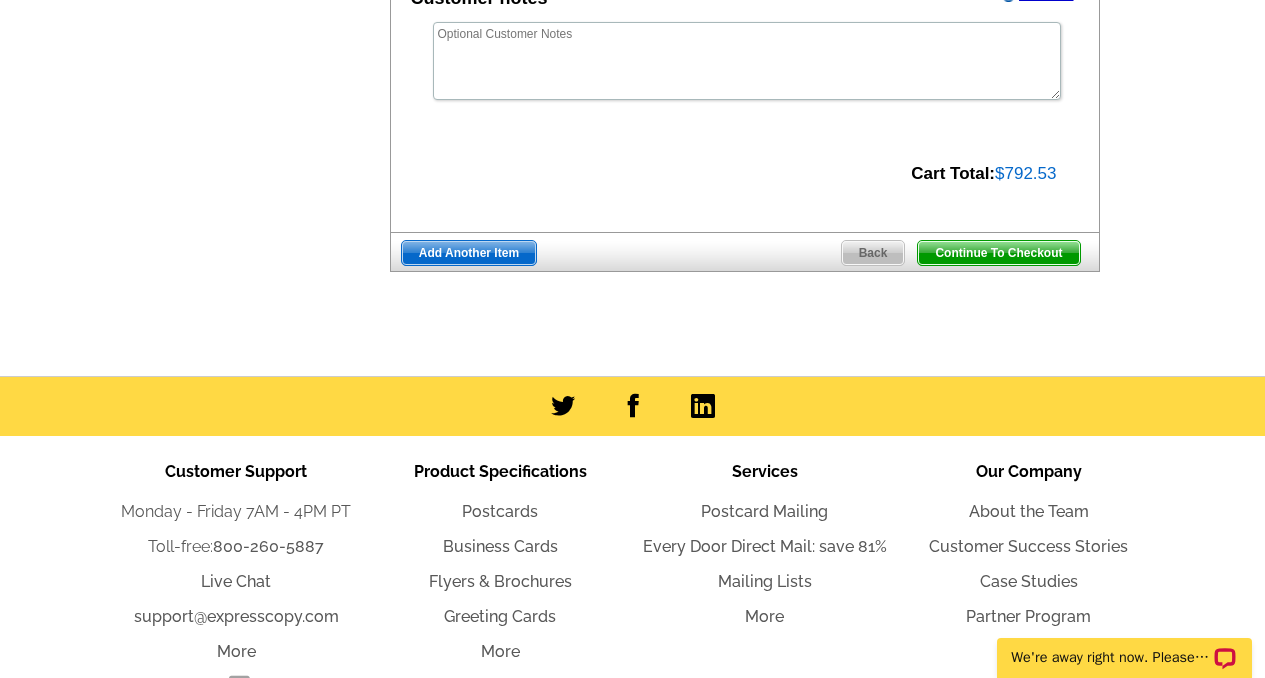 scroll, scrollTop: 778, scrollLeft: 0, axis: vertical 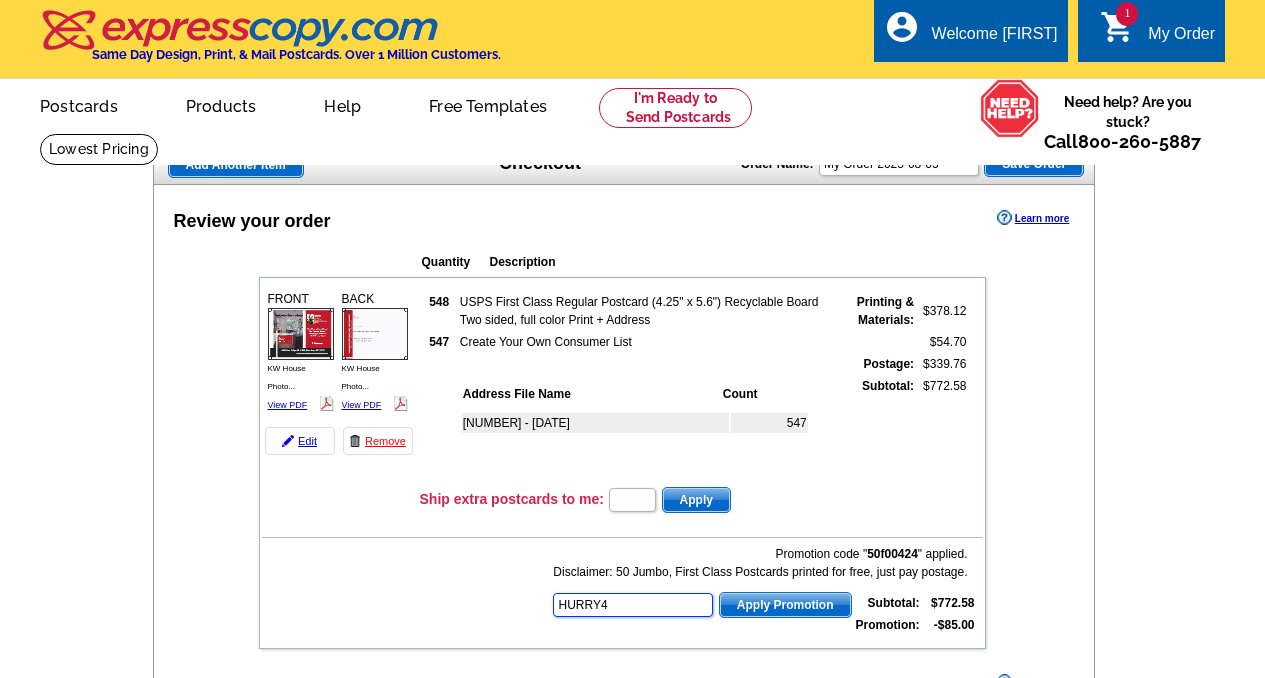 type on "HURRY40" 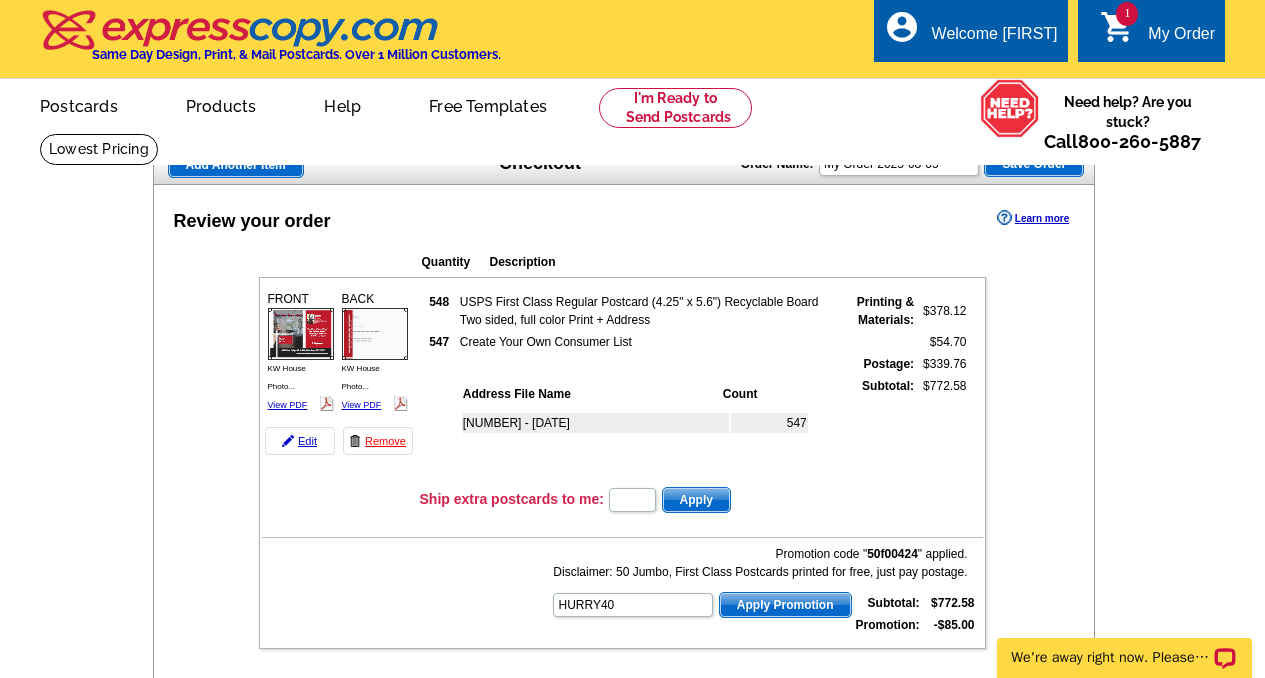 scroll, scrollTop: 0, scrollLeft: 0, axis: both 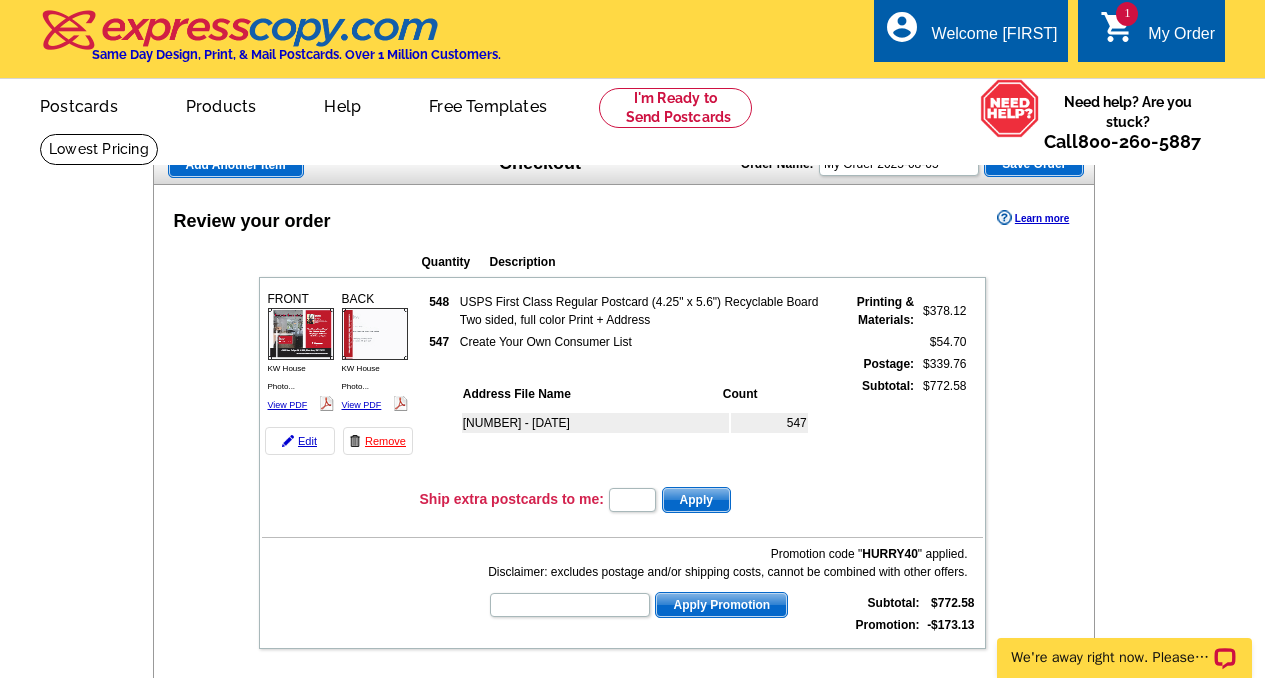 click at bounding box center [0, 2351] 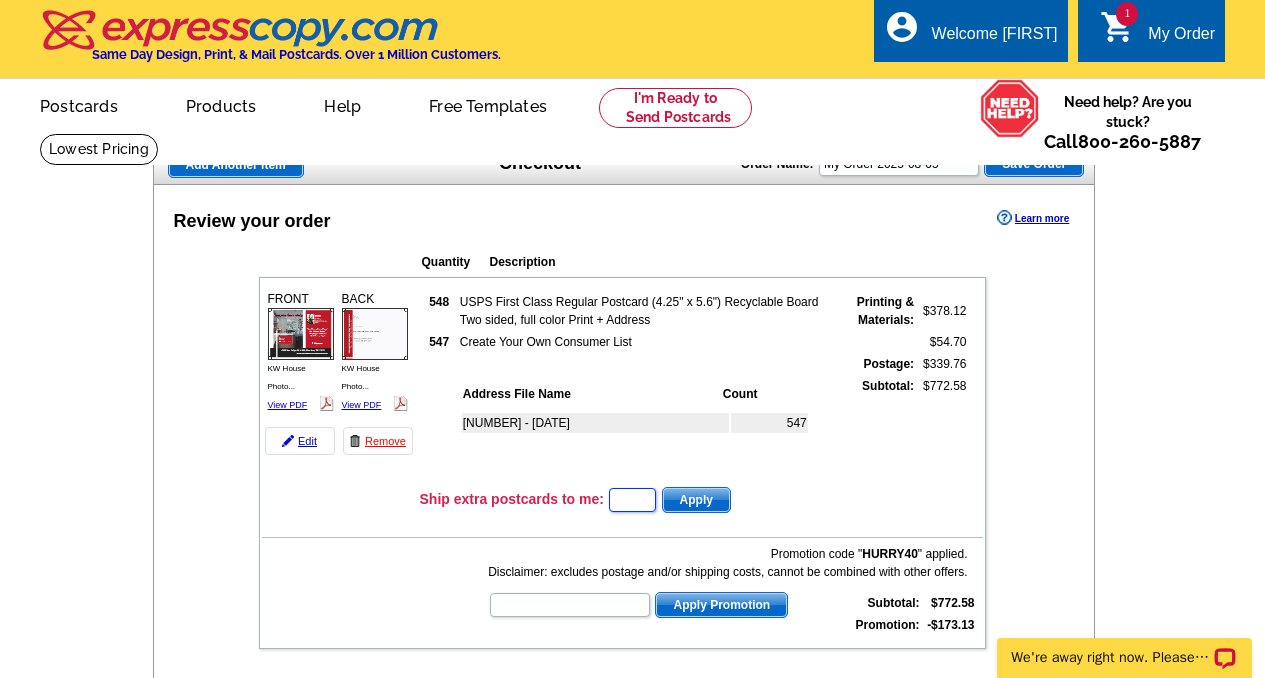 click at bounding box center [632, 500] 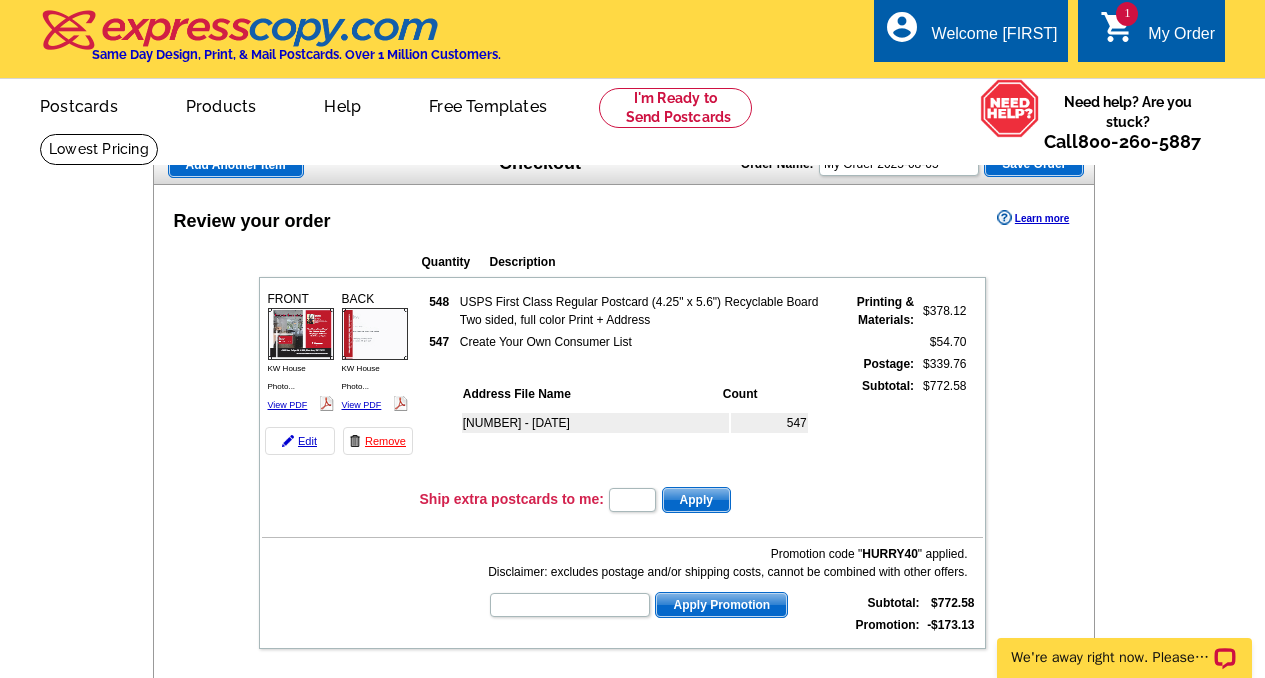 click on "Apply" at bounding box center (696, 500) 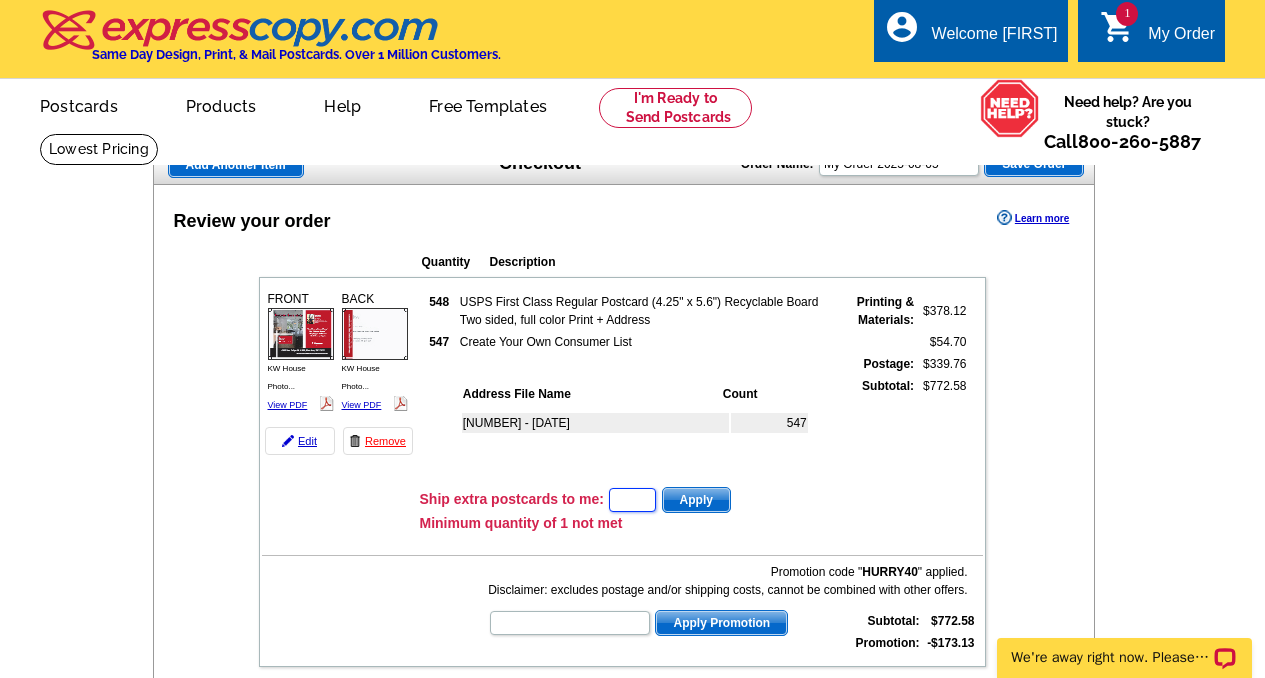 click at bounding box center (632, 500) 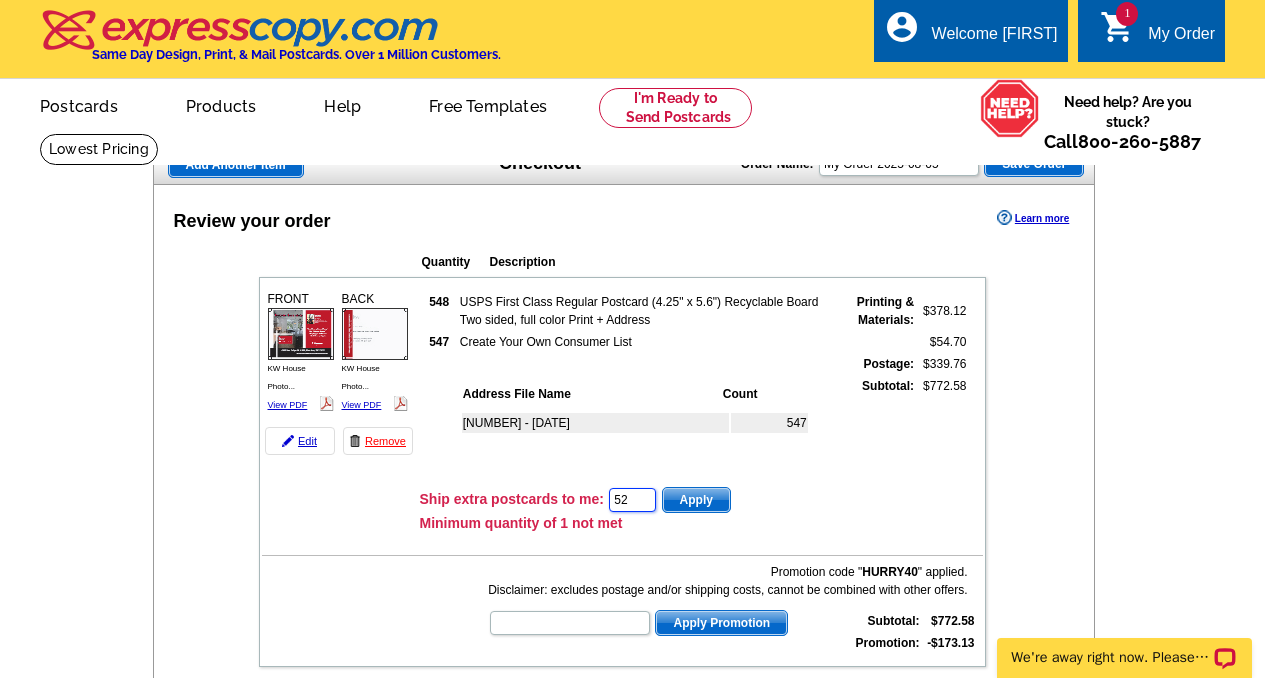 type on "52" 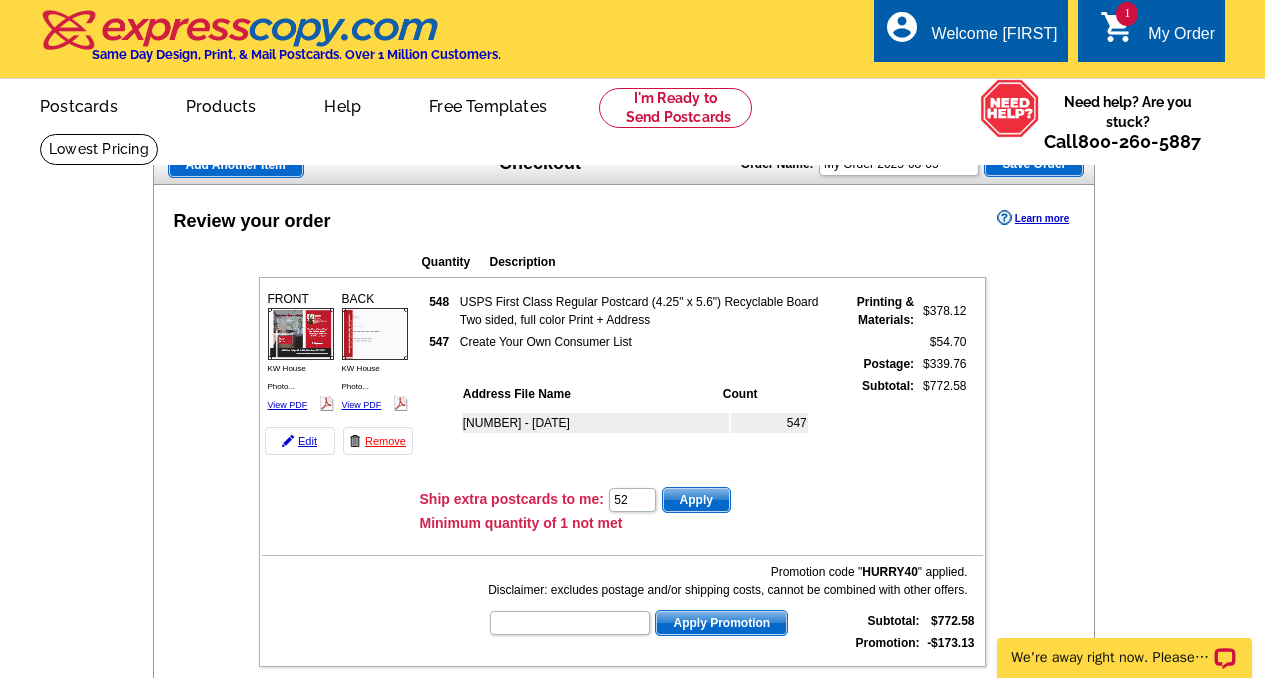 click on "Apply" at bounding box center (696, 500) 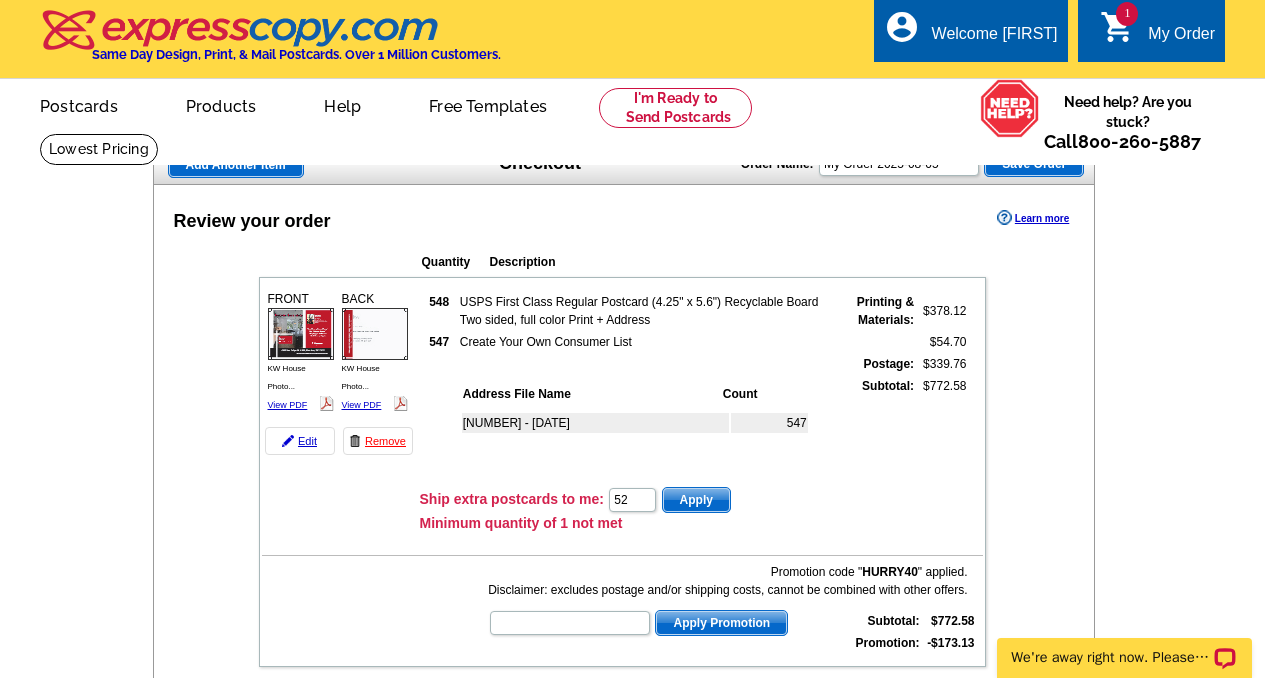 click on "Apply" at bounding box center (696, 500) 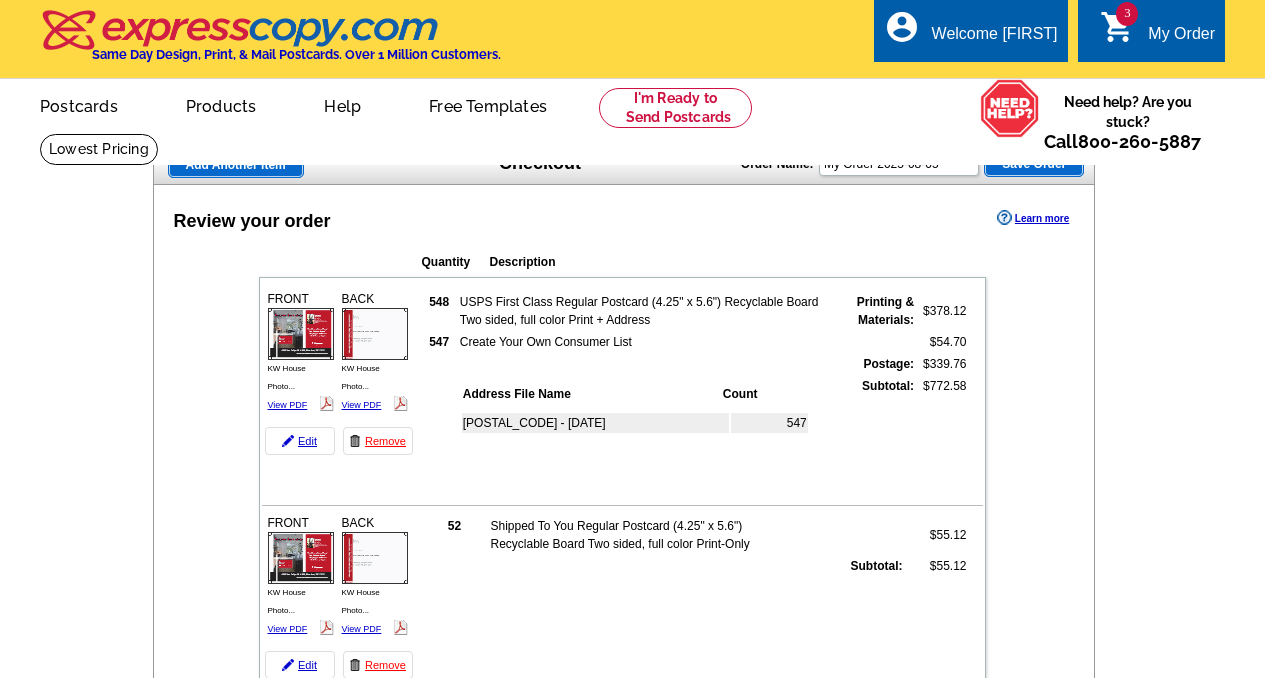 scroll, scrollTop: 0, scrollLeft: 0, axis: both 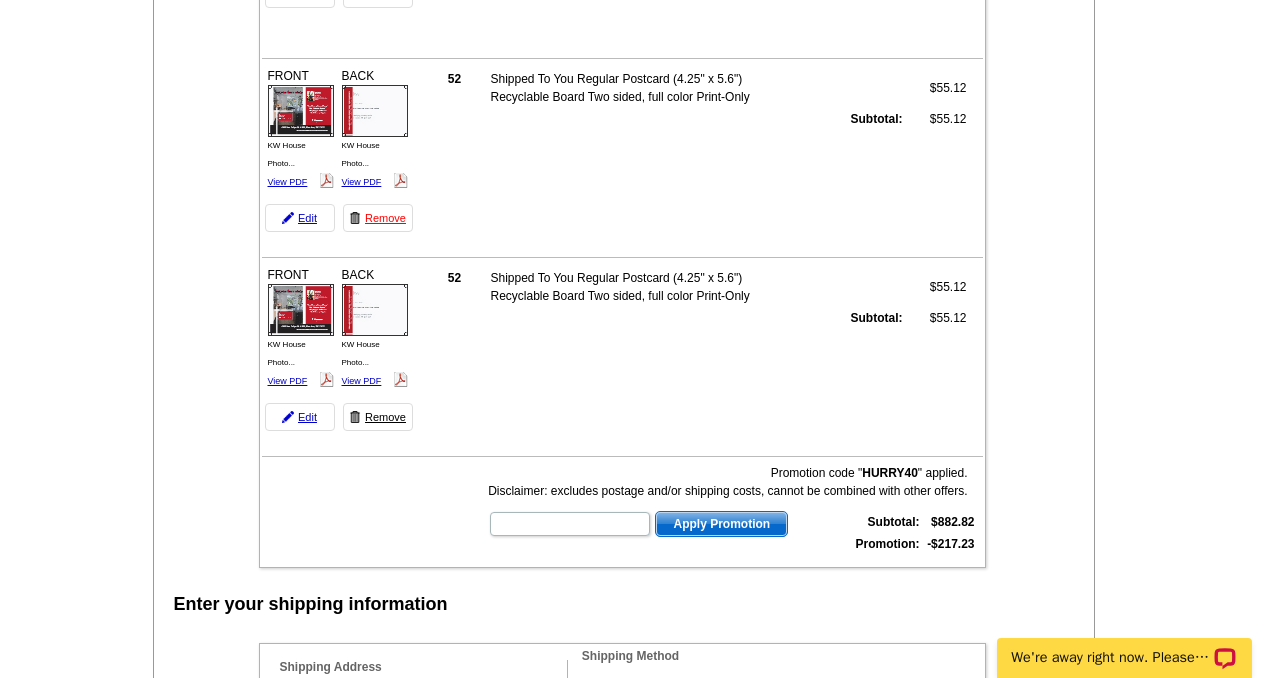 click on "Remove" at bounding box center [378, 417] 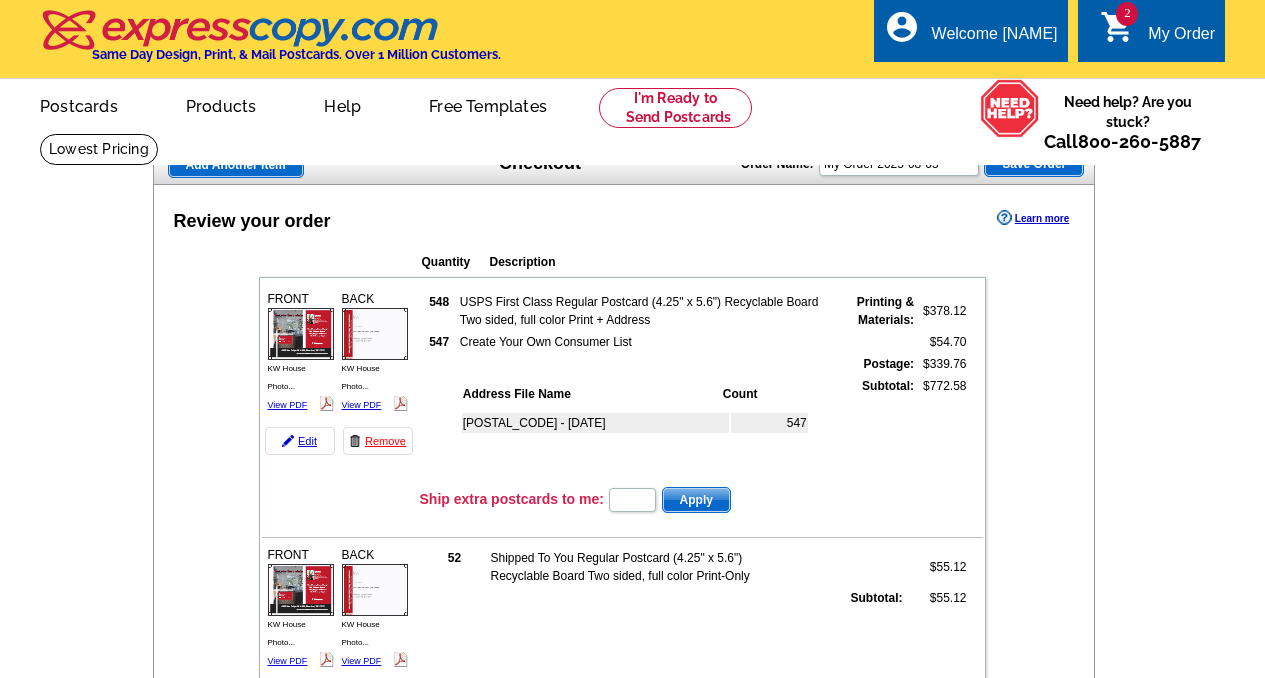 scroll, scrollTop: 0, scrollLeft: 0, axis: both 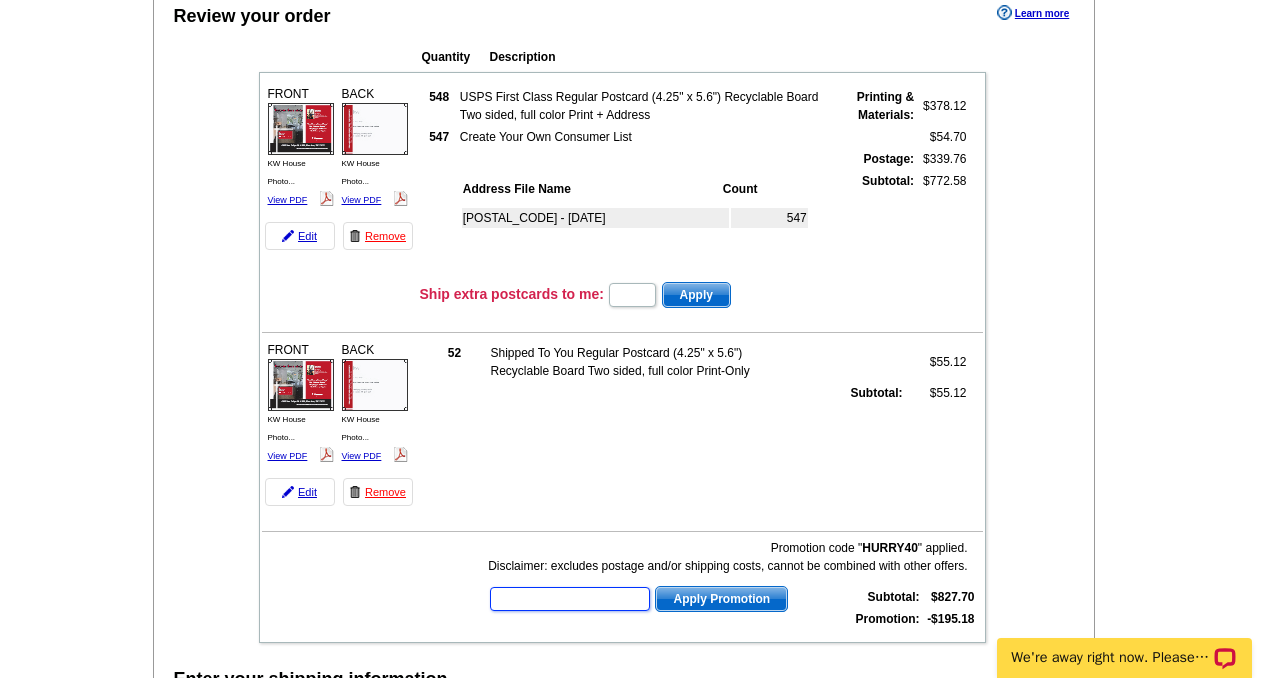 click at bounding box center [570, 599] 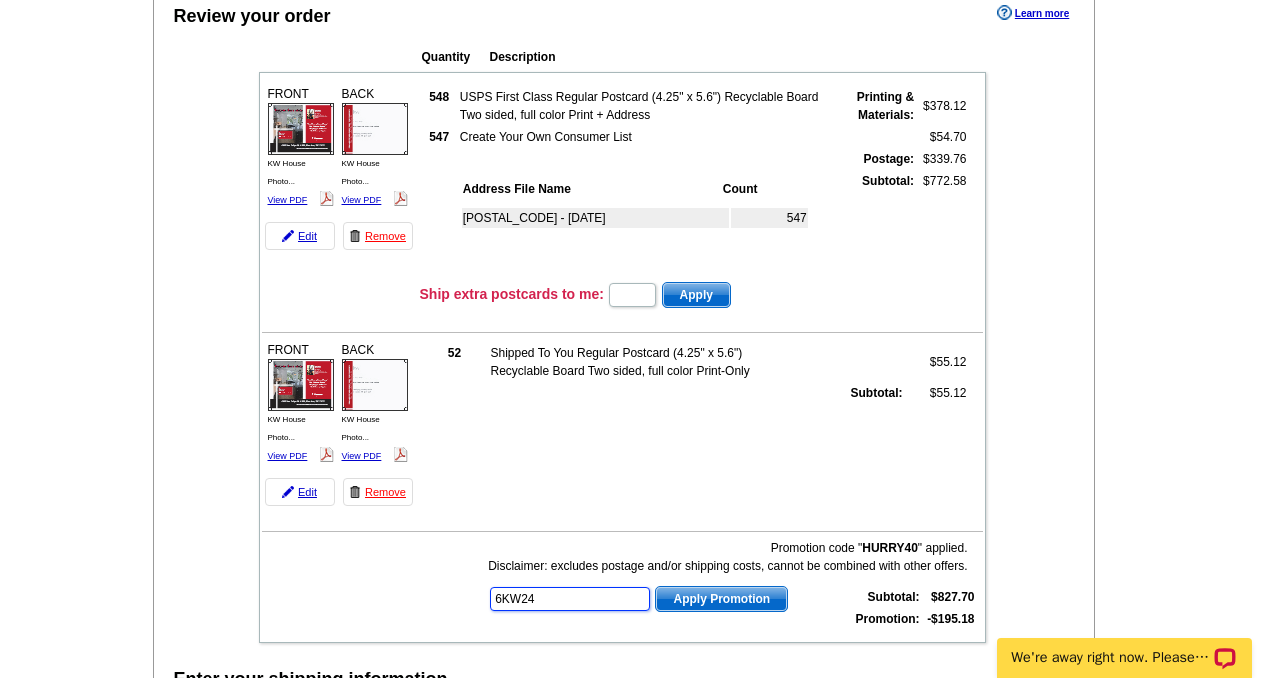 type on "6KW24" 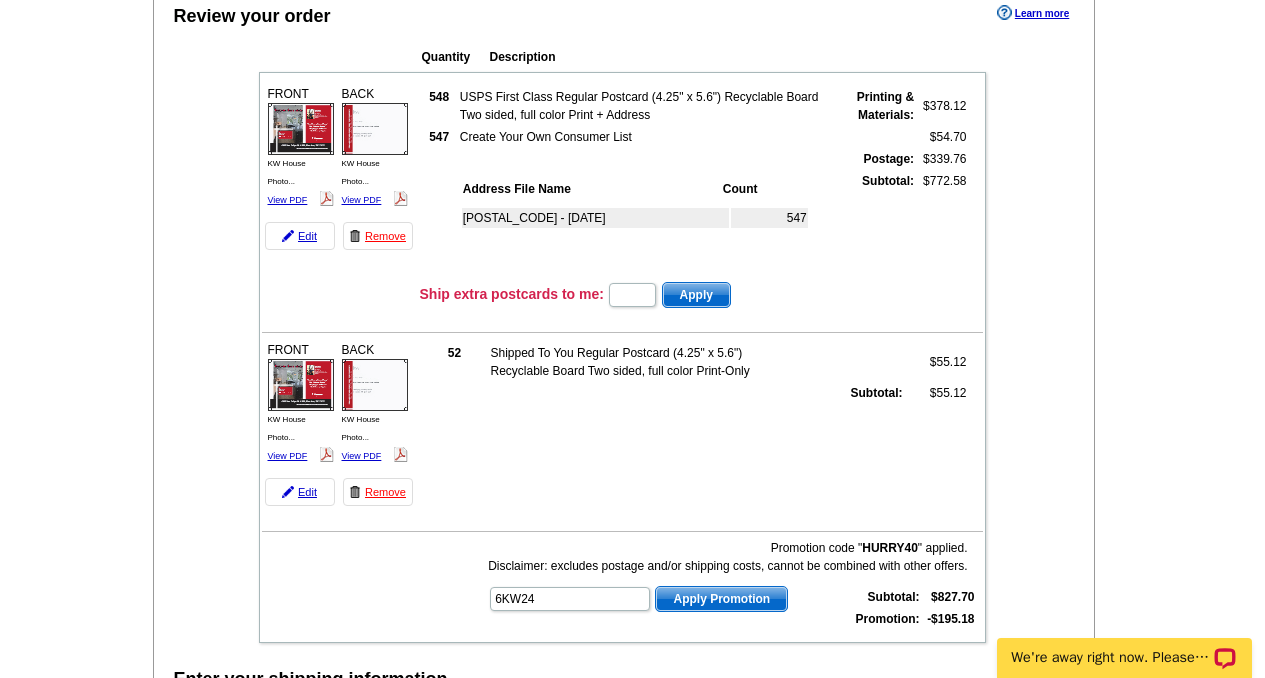 click on "Apply Promotion" at bounding box center [721, 599] 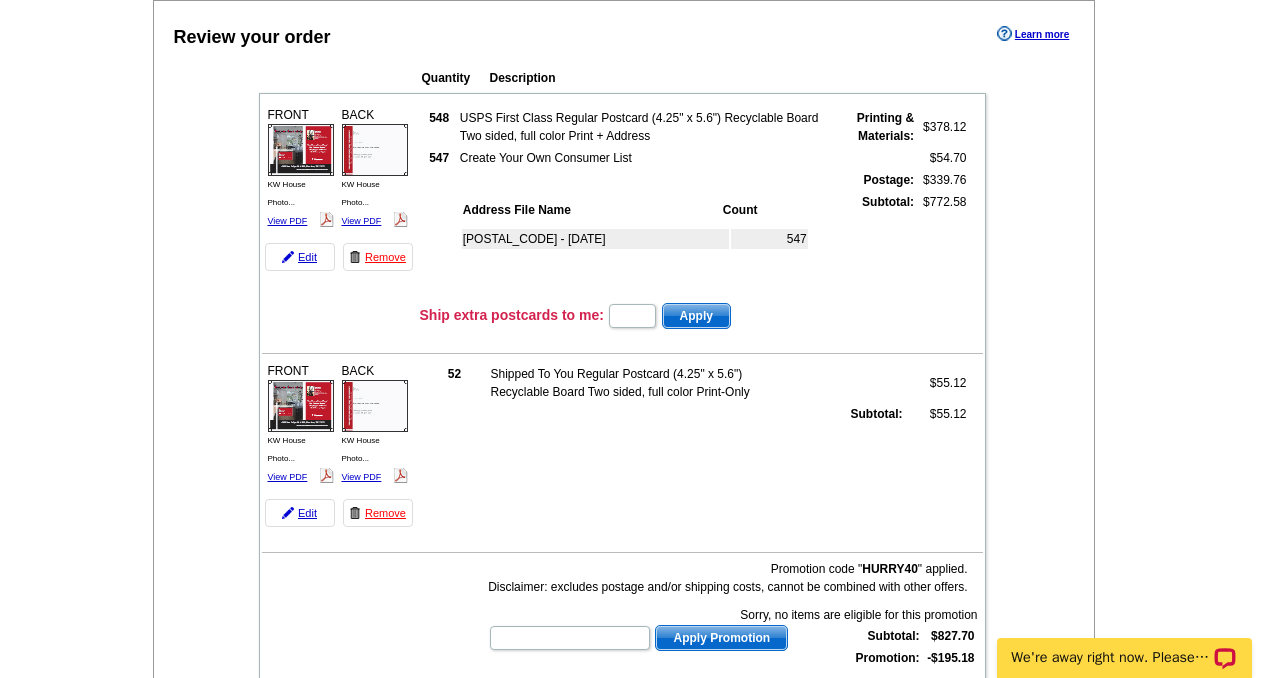 scroll, scrollTop: 0, scrollLeft: 0, axis: both 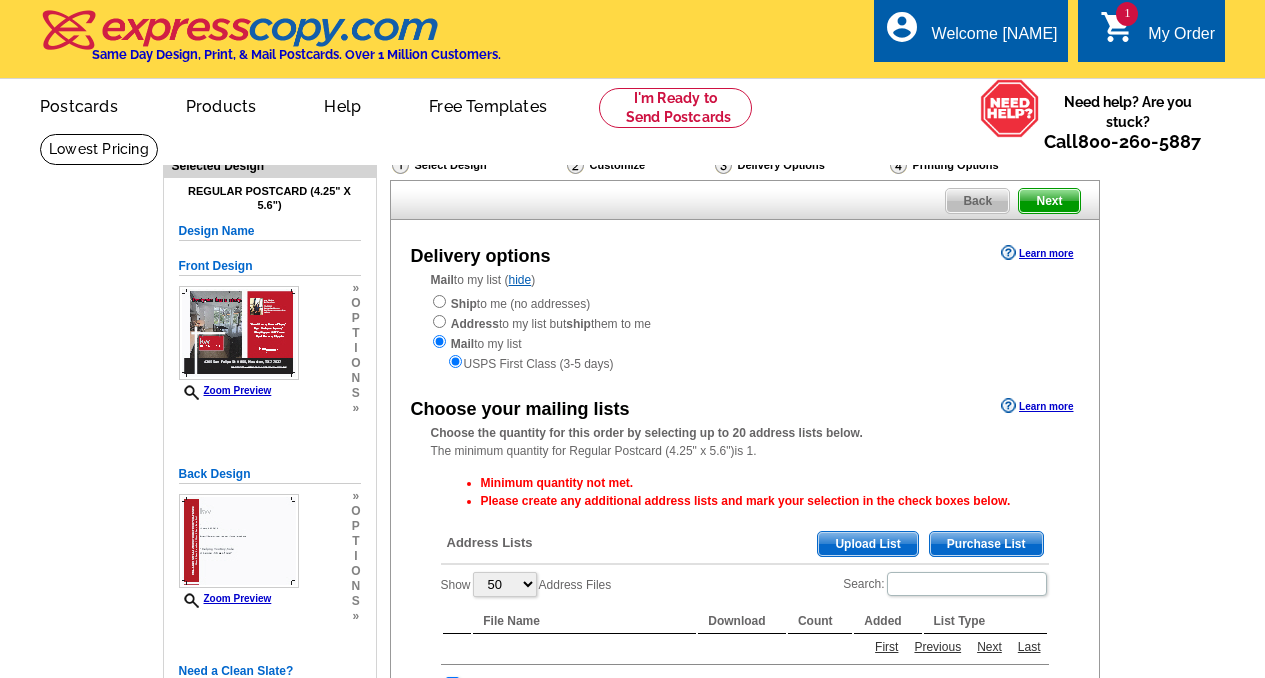 select on "50" 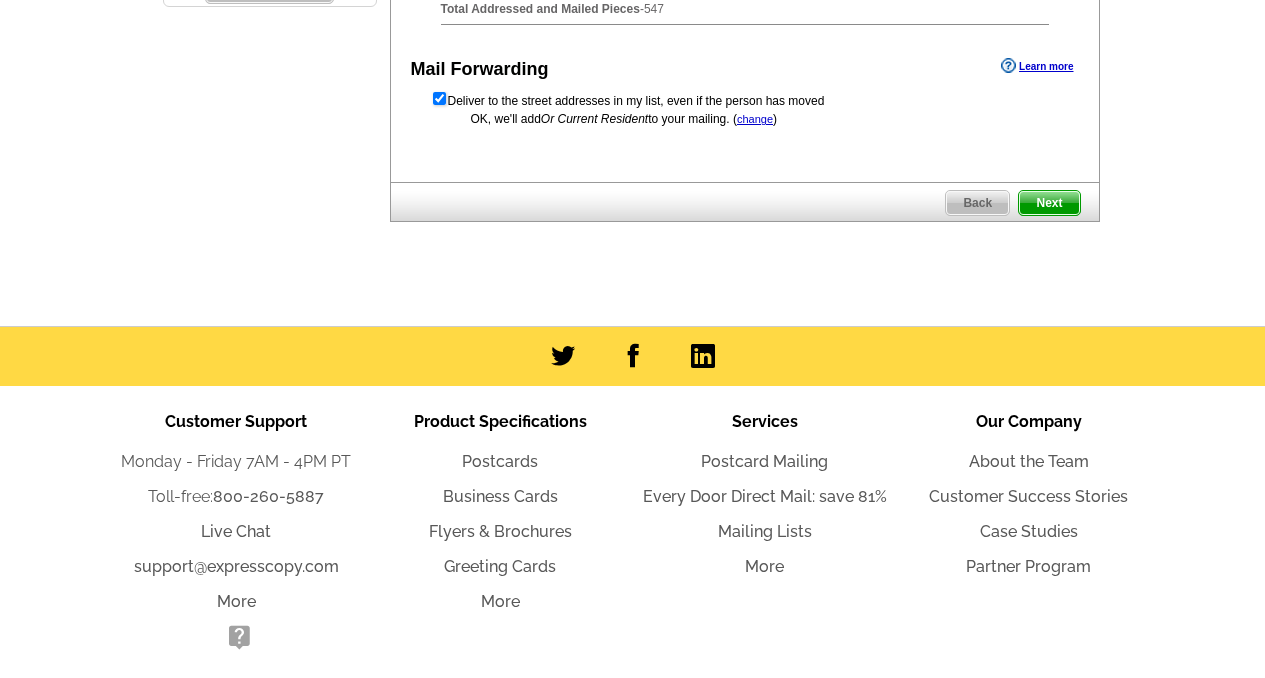 scroll, scrollTop: 708, scrollLeft: 0, axis: vertical 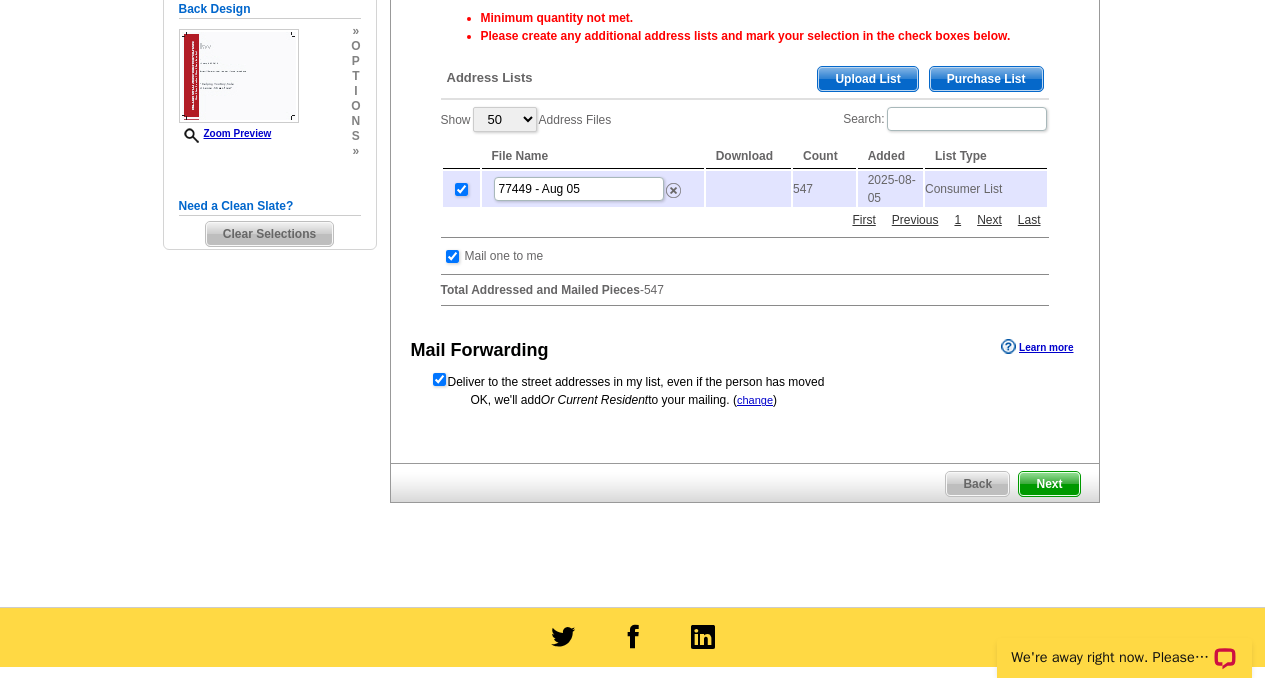 click on "Next" at bounding box center [1049, 484] 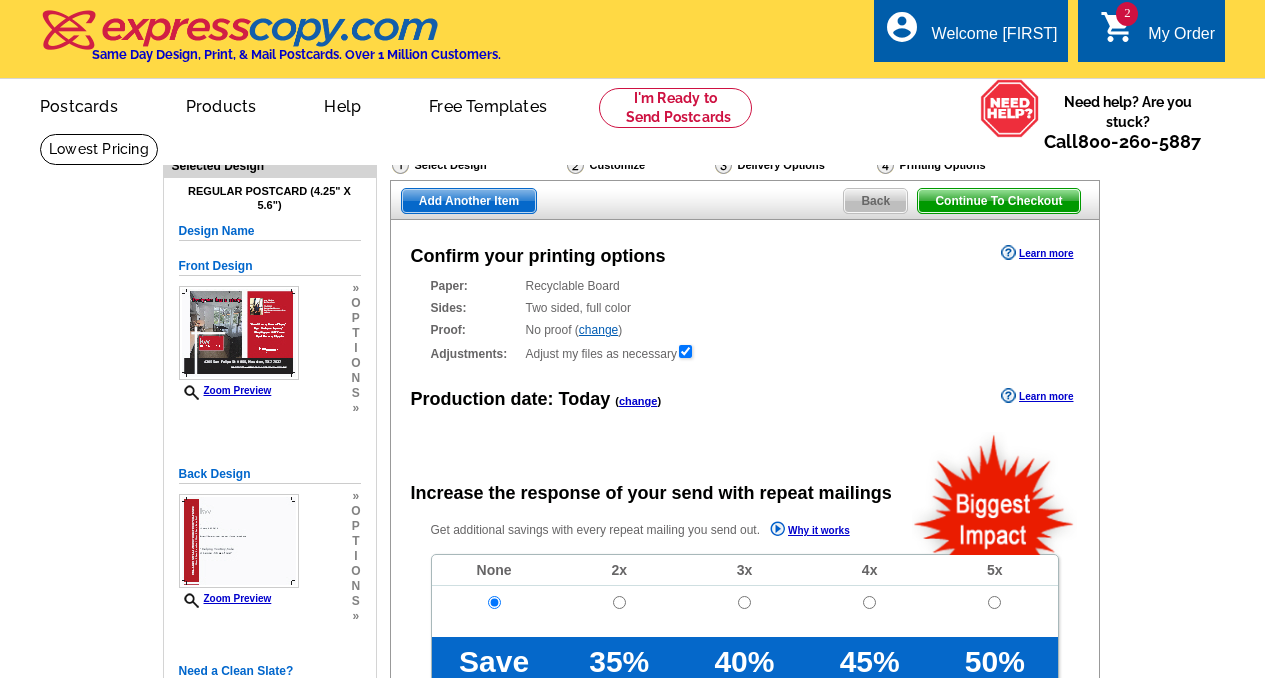 scroll, scrollTop: 0, scrollLeft: 0, axis: both 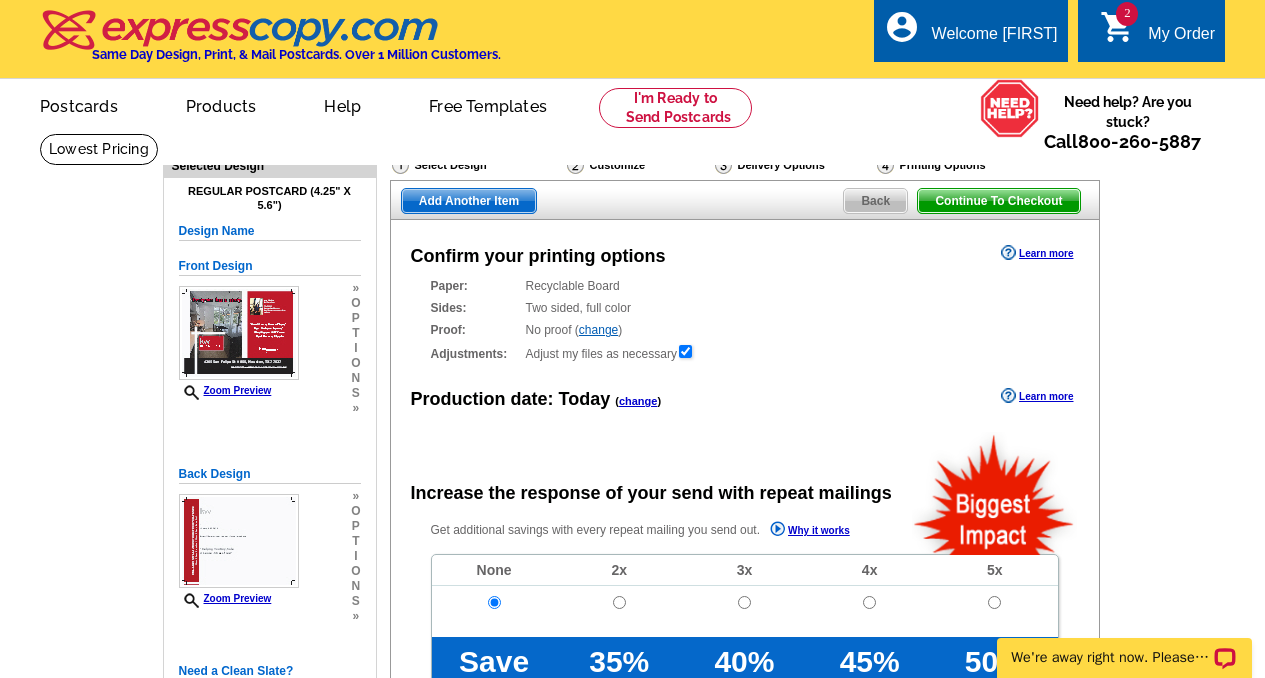 radio on "false" 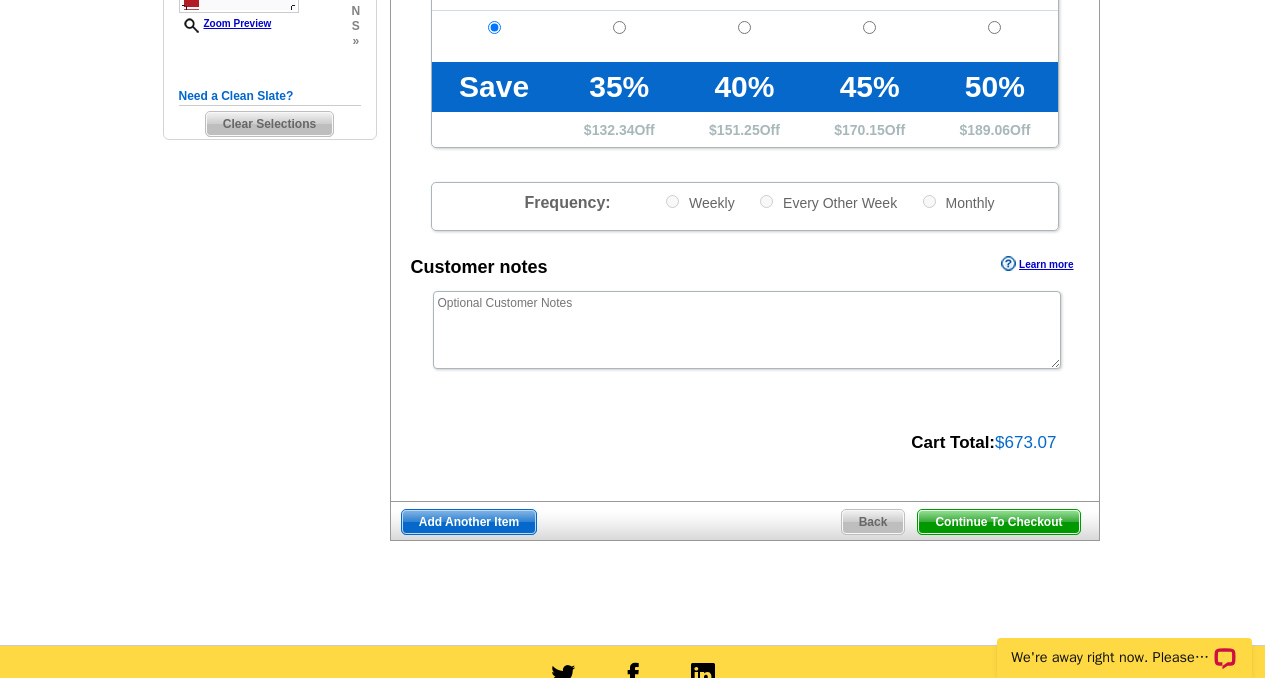 scroll, scrollTop: 580, scrollLeft: 0, axis: vertical 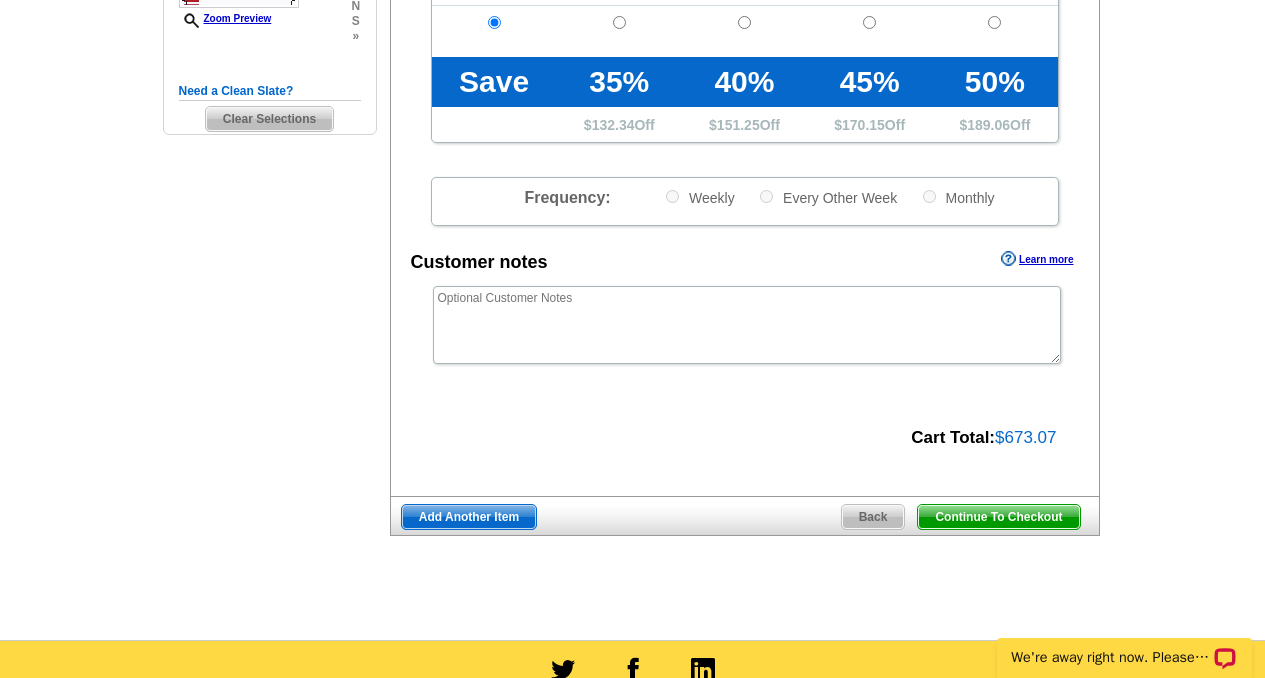 click on "Continue To Checkout" at bounding box center (998, 517) 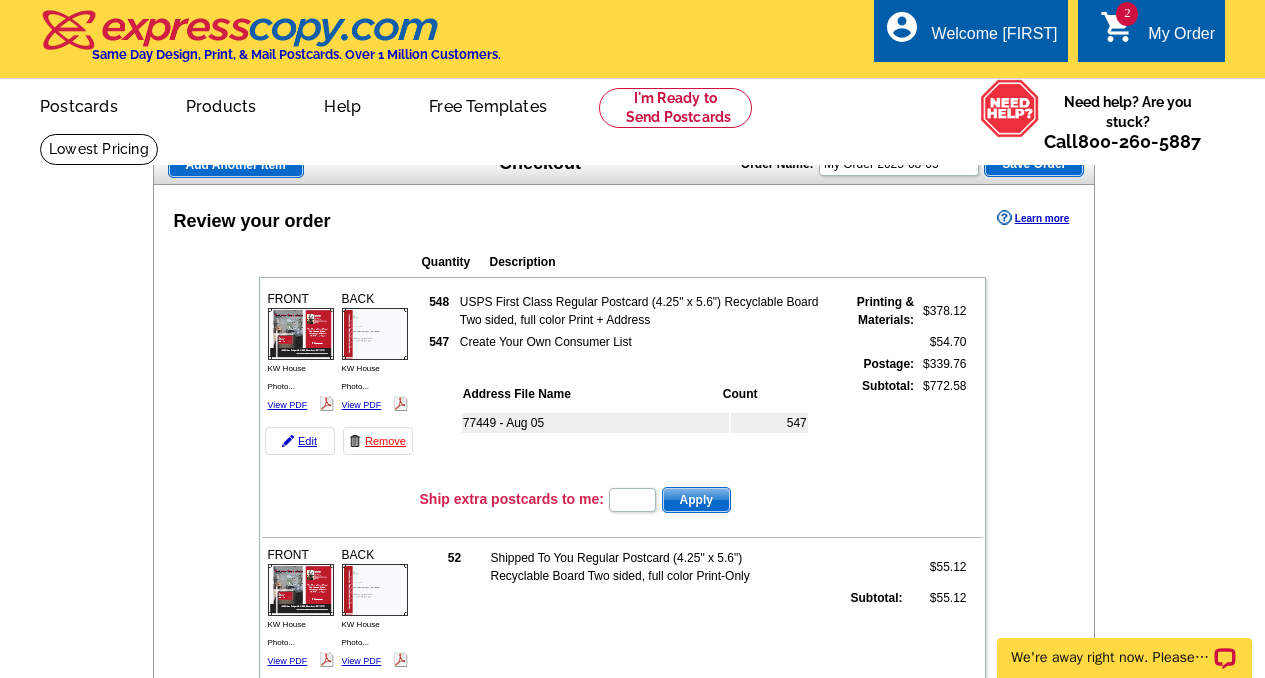 scroll, scrollTop: 396, scrollLeft: 0, axis: vertical 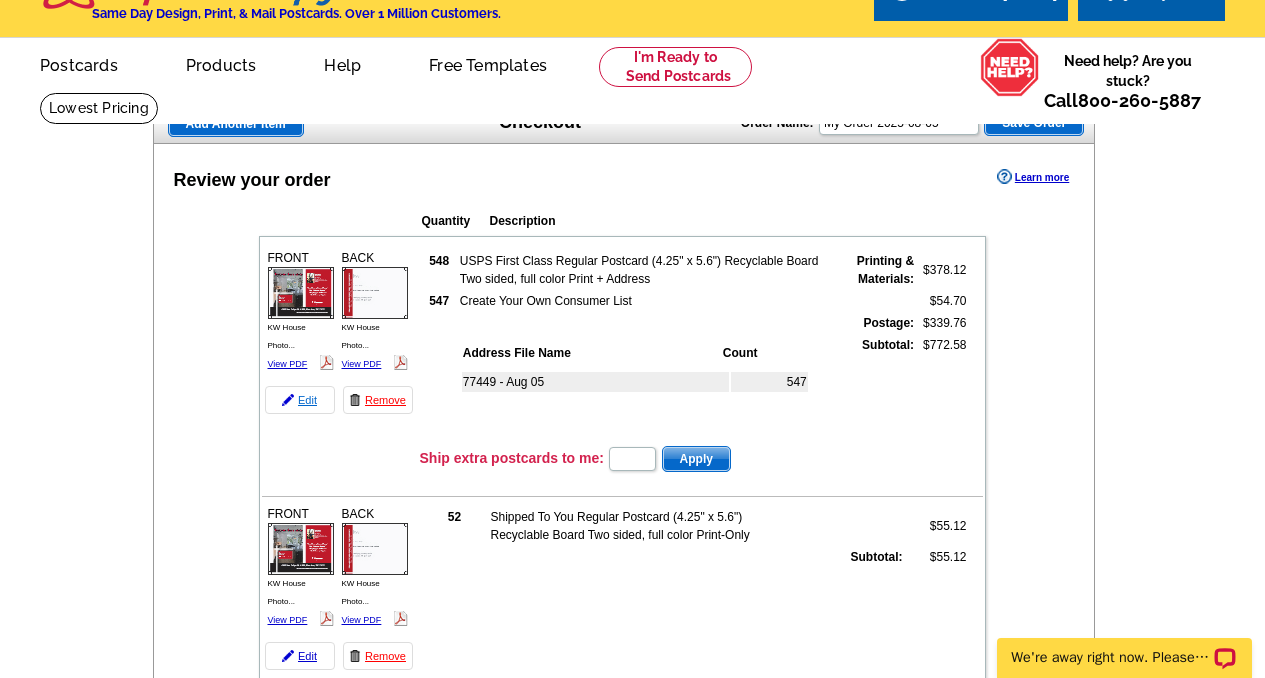 click on "Edit" at bounding box center [300, 400] 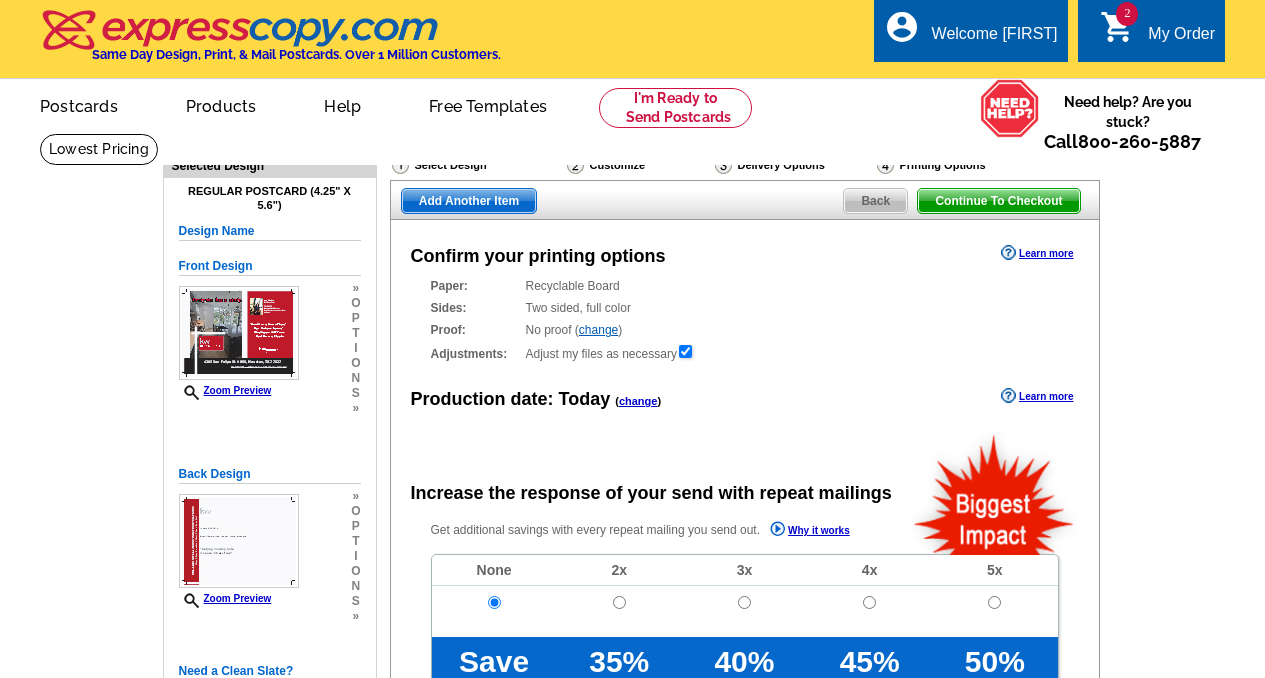 scroll, scrollTop: 0, scrollLeft: 0, axis: both 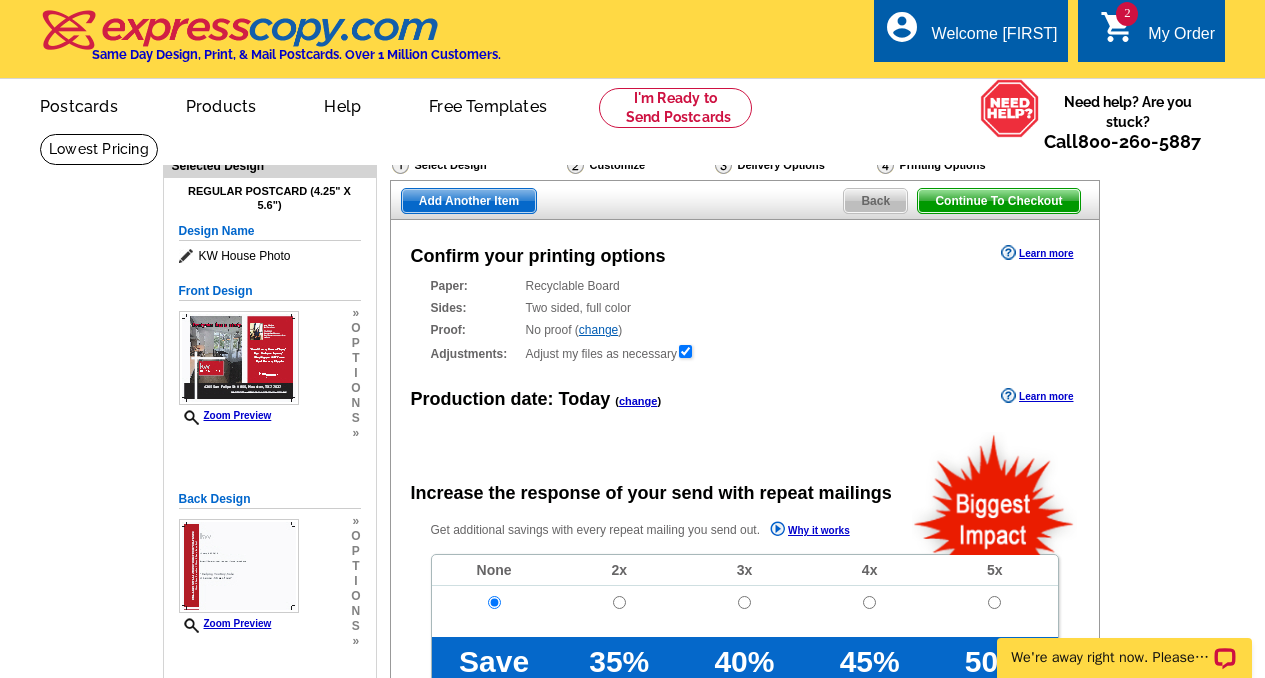 radio on "false" 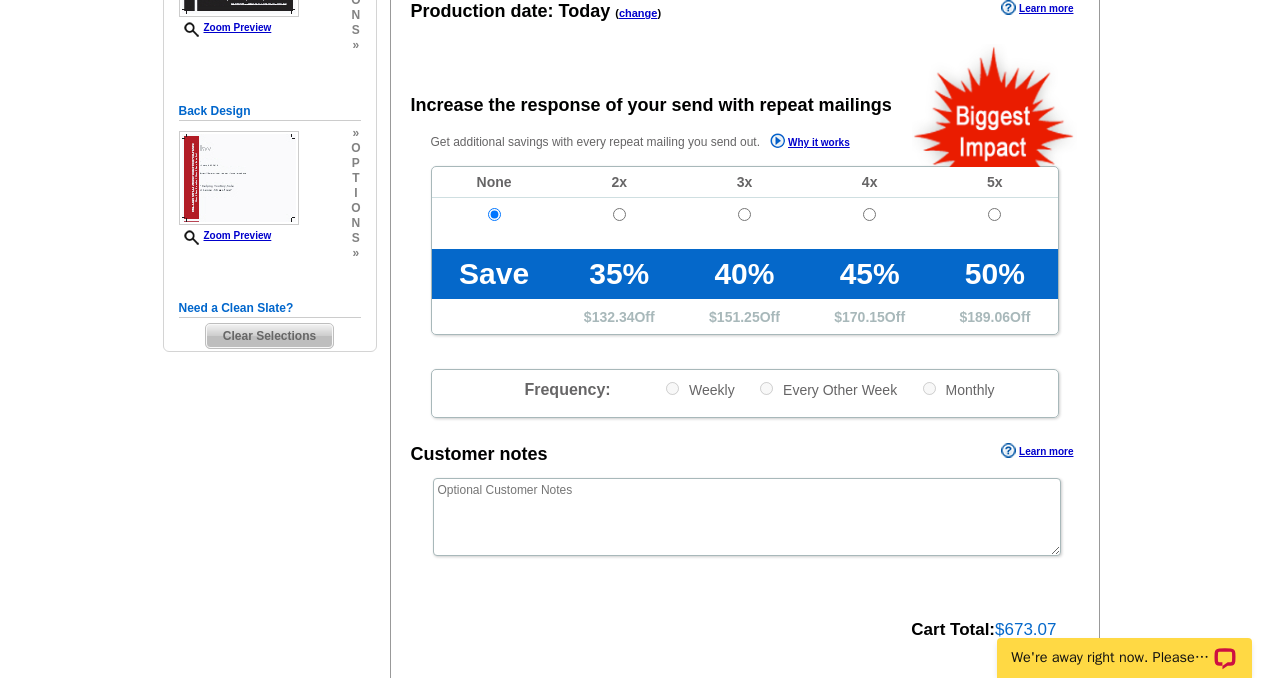 scroll, scrollTop: 677, scrollLeft: 0, axis: vertical 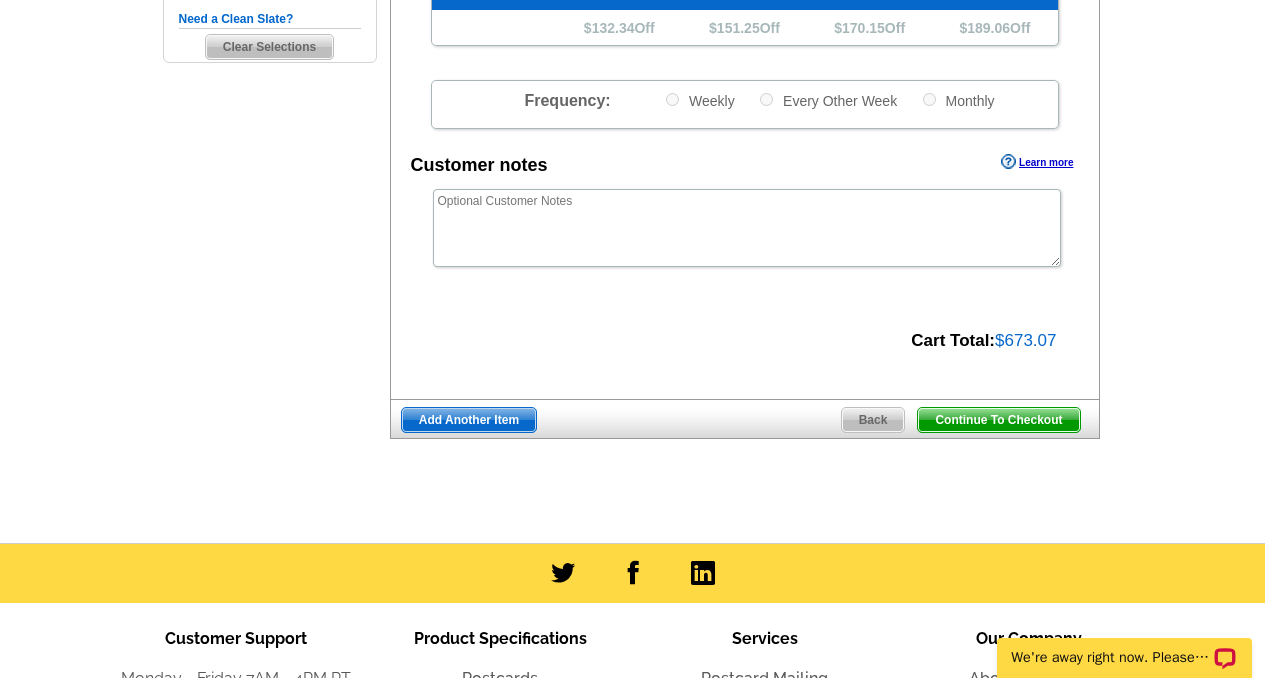 click on "Continue To Checkout" at bounding box center (998, 420) 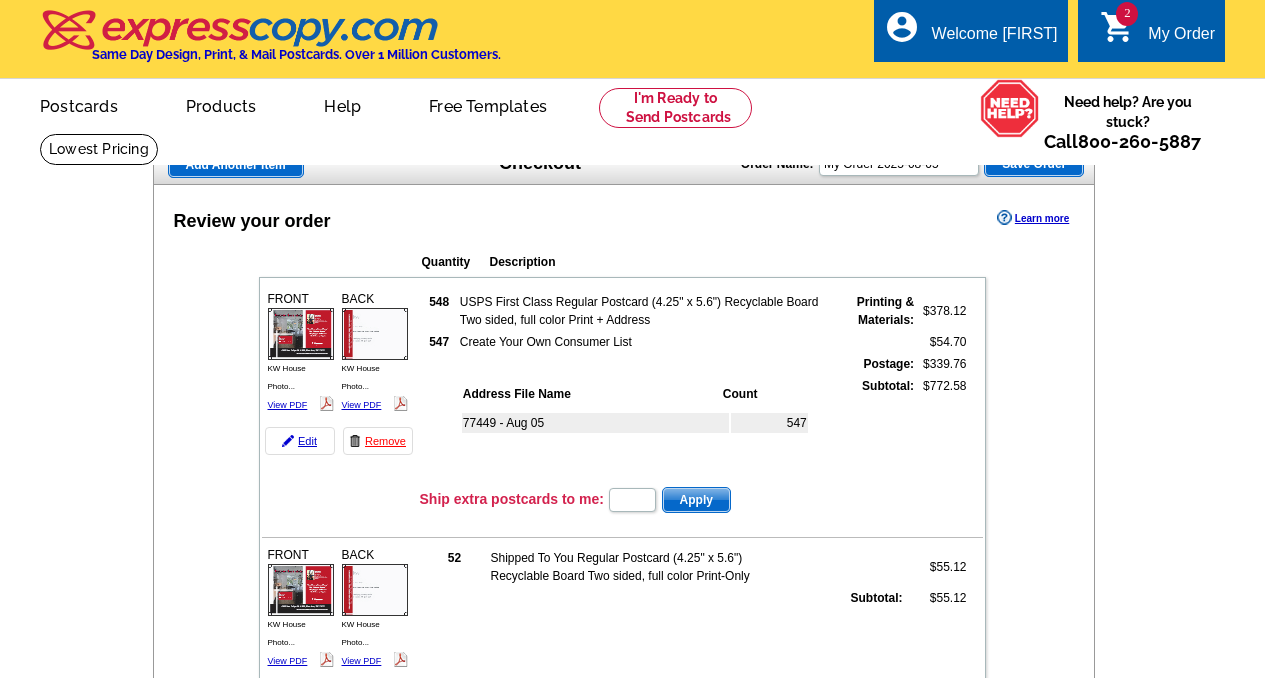 scroll, scrollTop: 0, scrollLeft: 0, axis: both 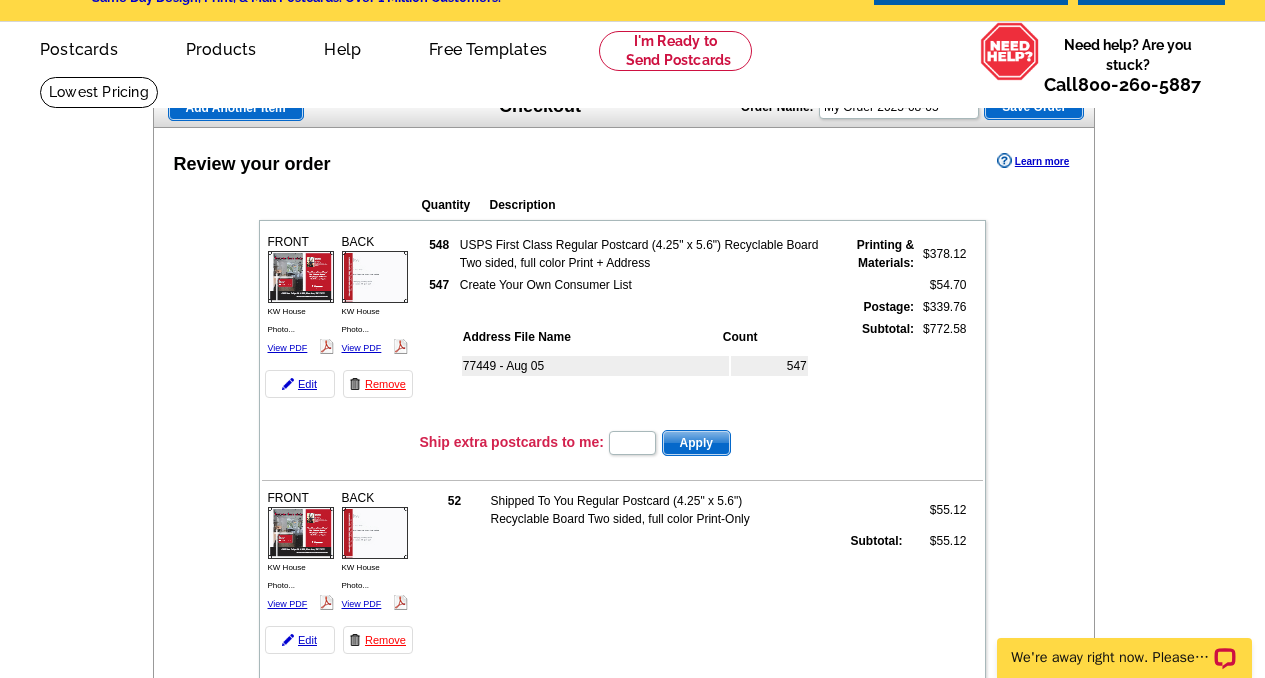 click on "Learn more" at bounding box center [1033, 161] 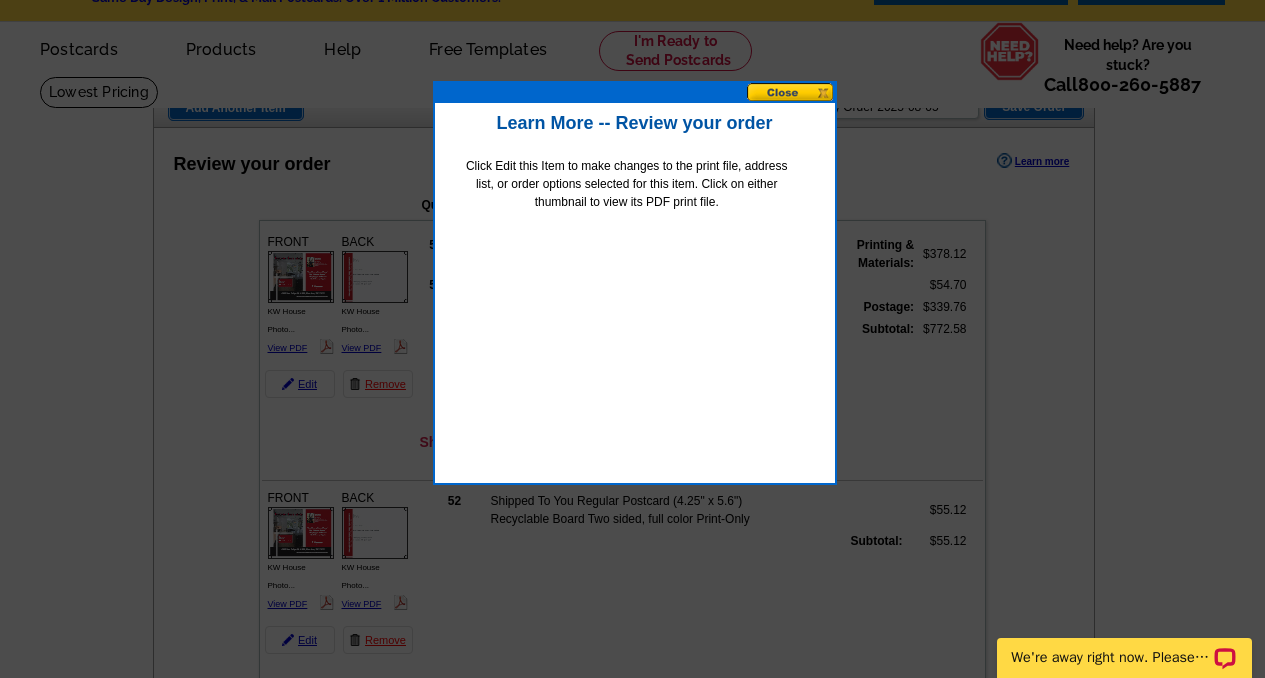click at bounding box center [791, 92] 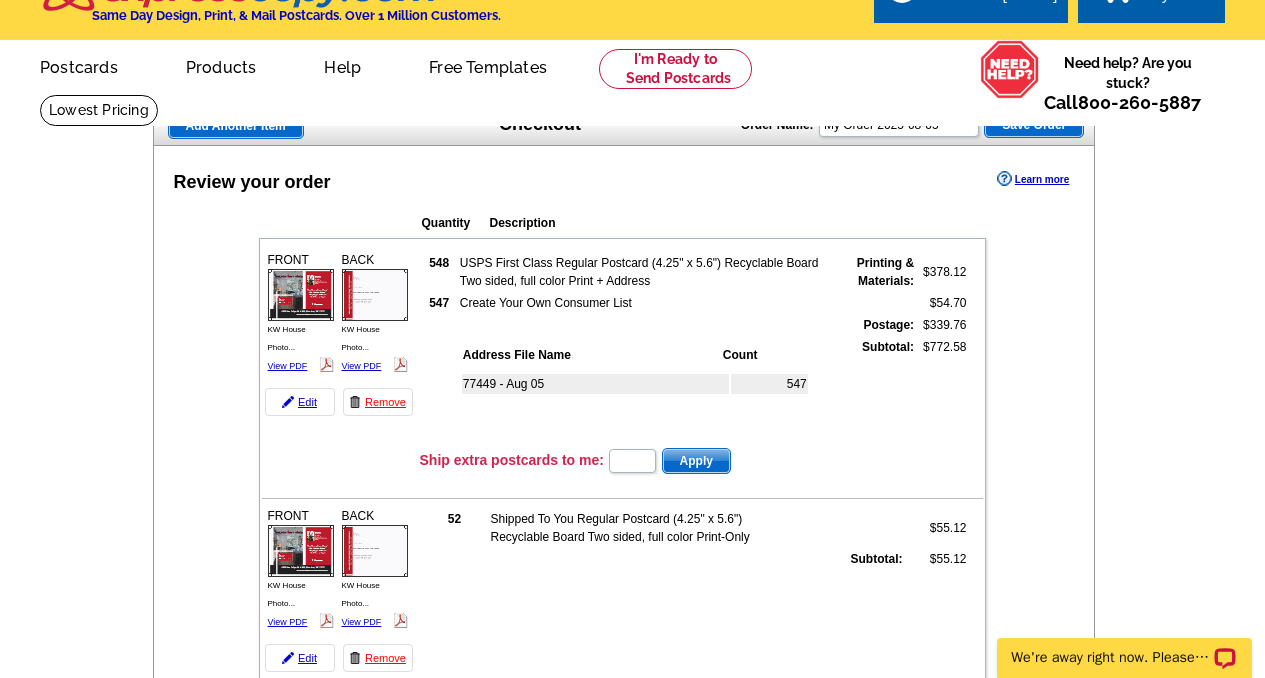 scroll, scrollTop: 0, scrollLeft: 0, axis: both 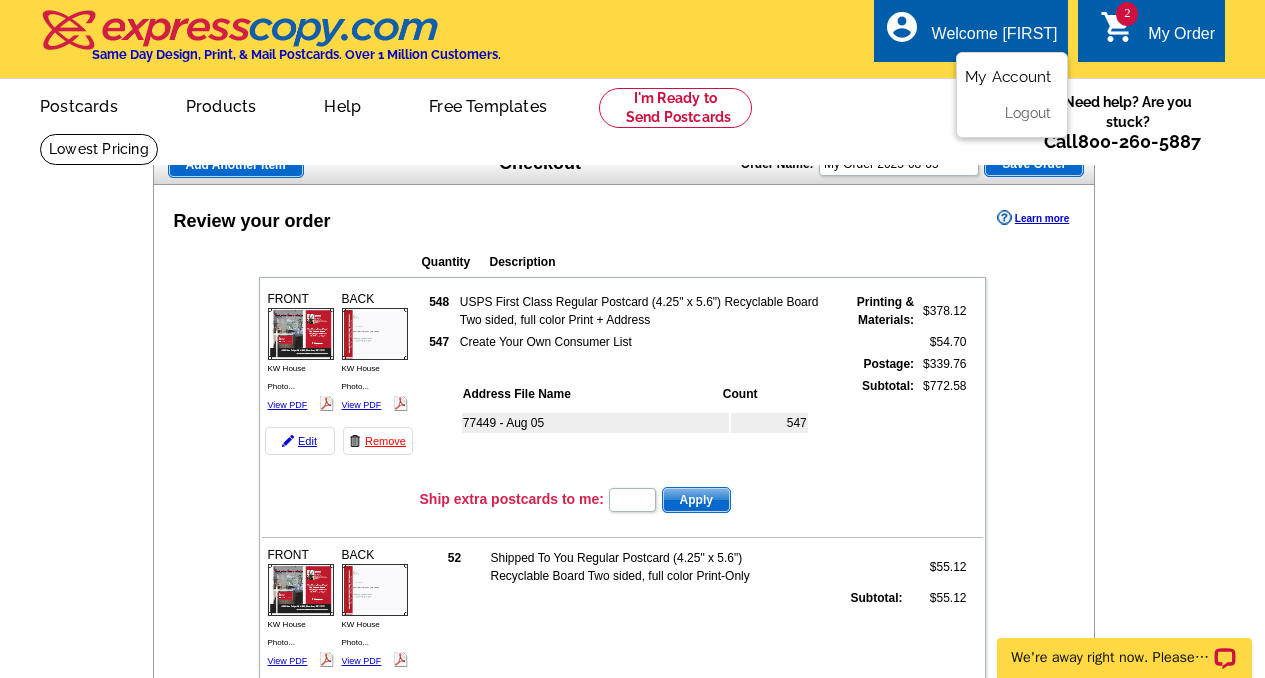 click on "My Account" at bounding box center (1008, 77) 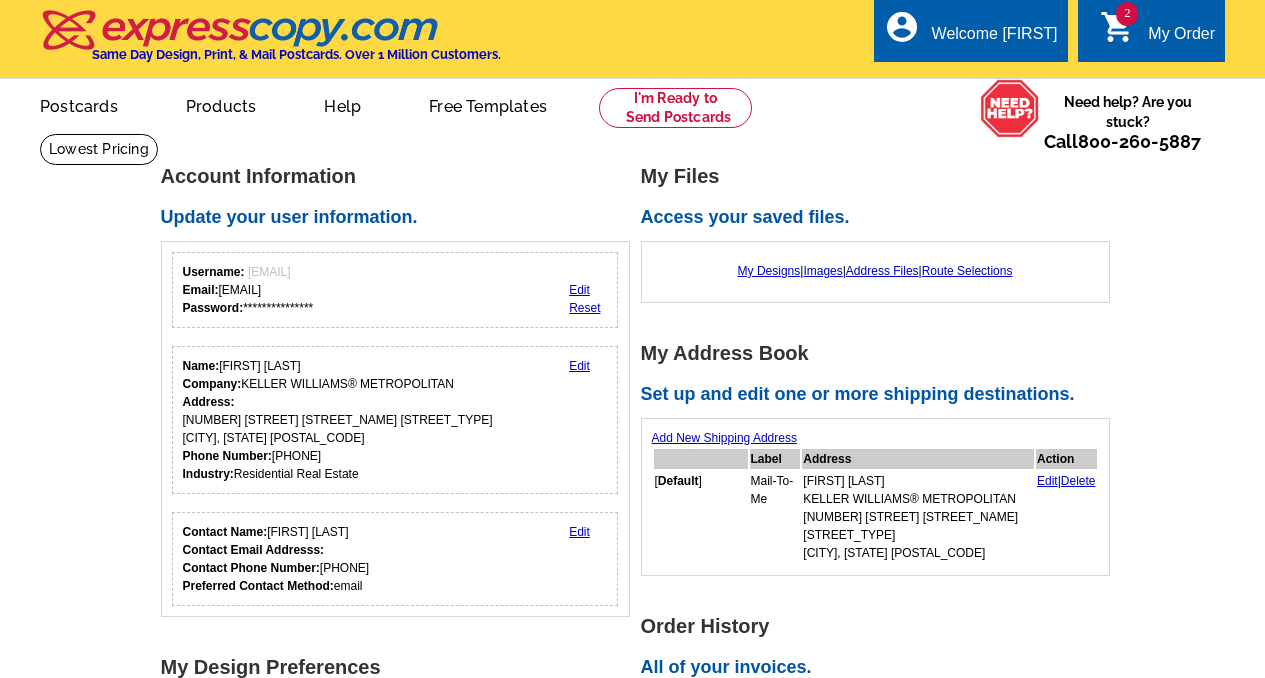 scroll, scrollTop: 0, scrollLeft: 0, axis: both 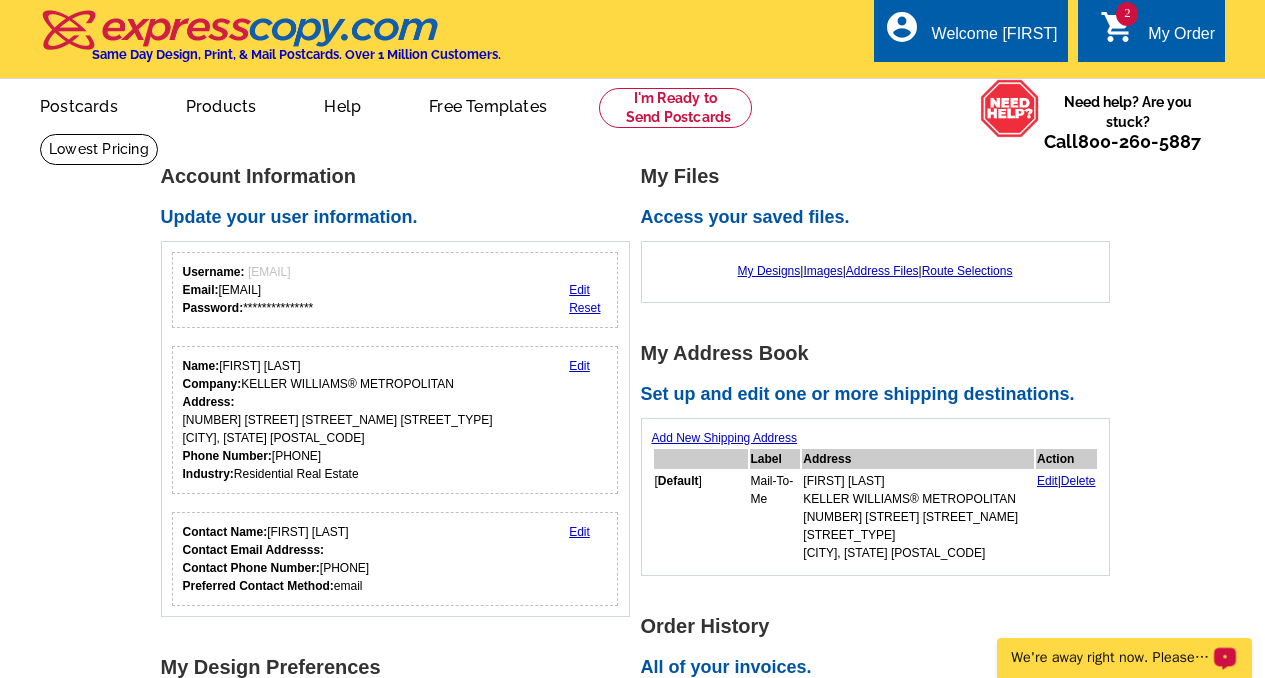 click on "2" at bounding box center (1127, 14) 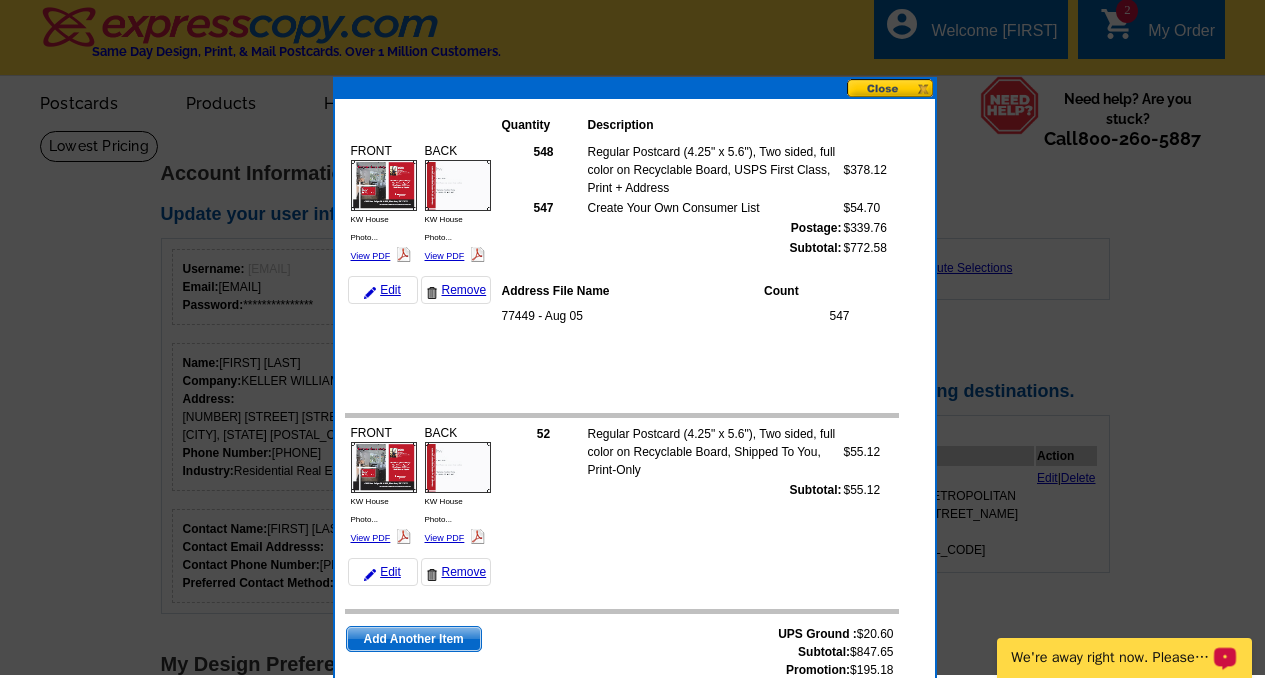 scroll, scrollTop: 4, scrollLeft: 0, axis: vertical 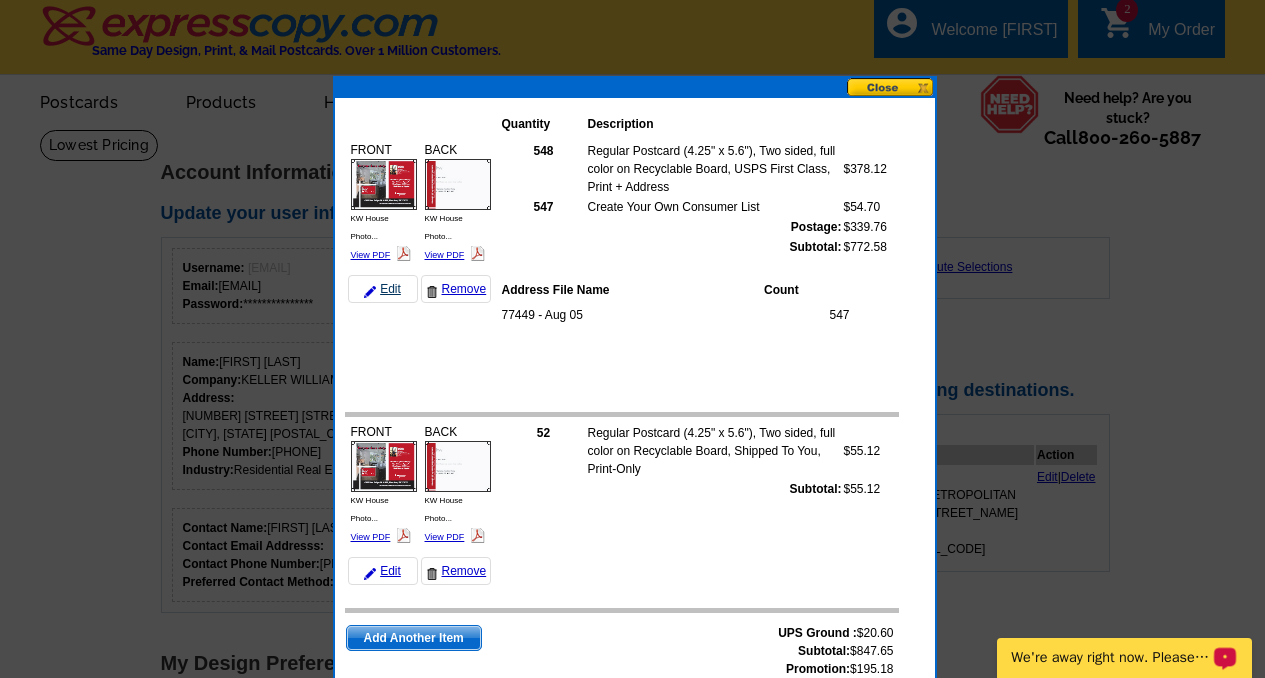 click on "Edit" at bounding box center [383, 289] 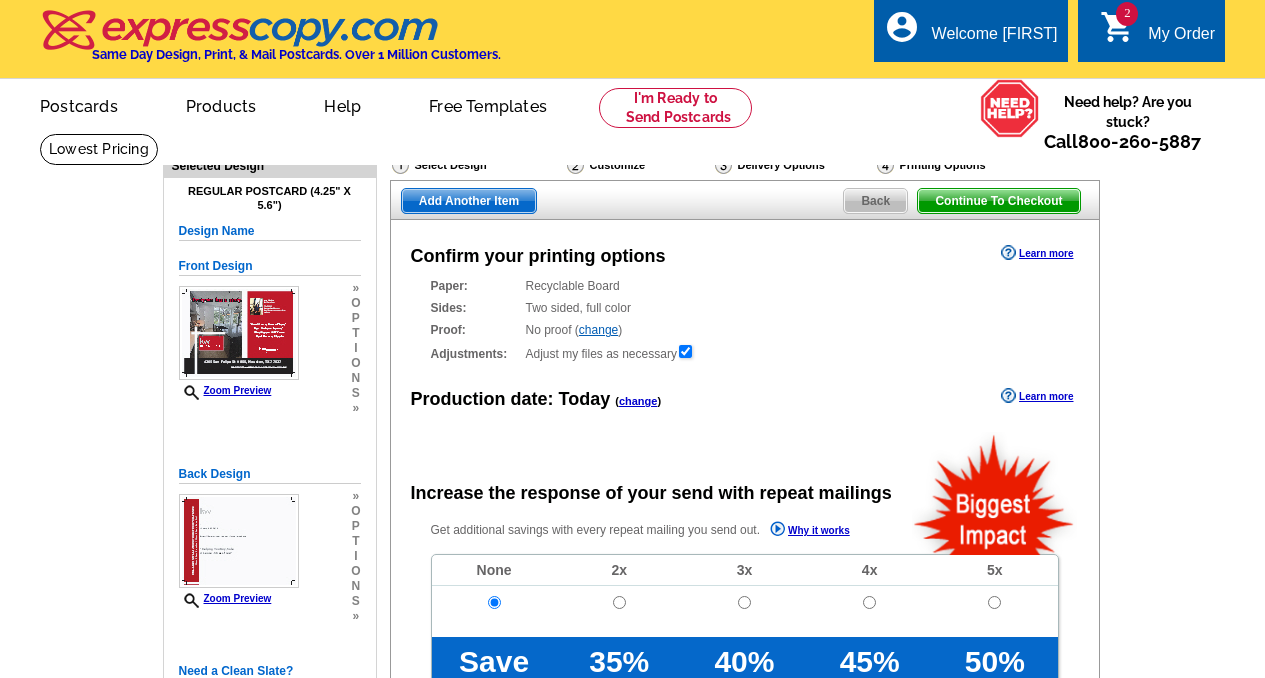 scroll, scrollTop: 0, scrollLeft: 0, axis: both 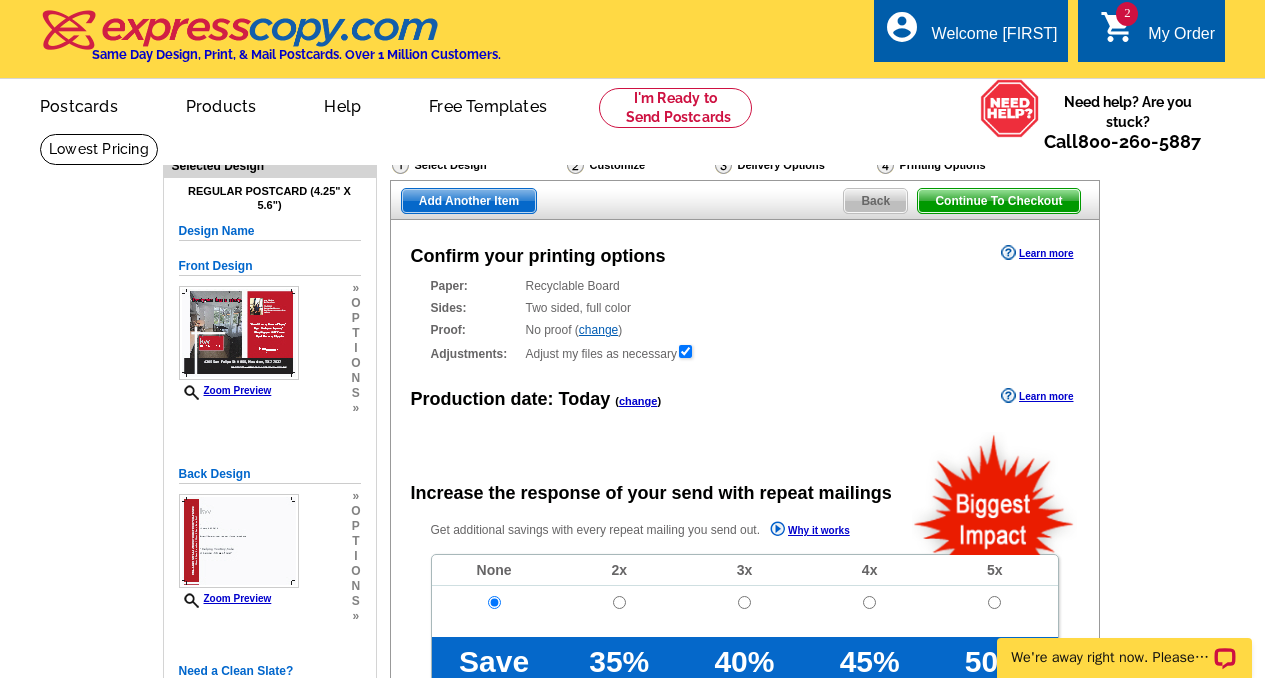 radio on "false" 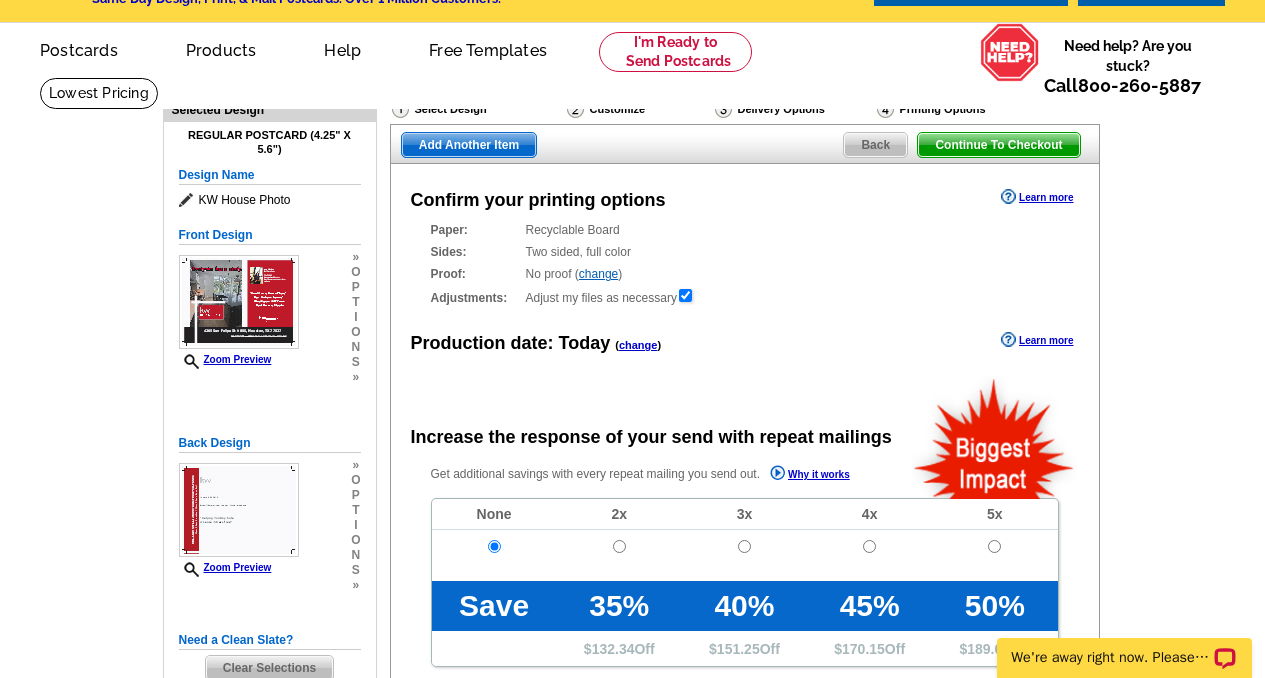 scroll, scrollTop: 26, scrollLeft: 0, axis: vertical 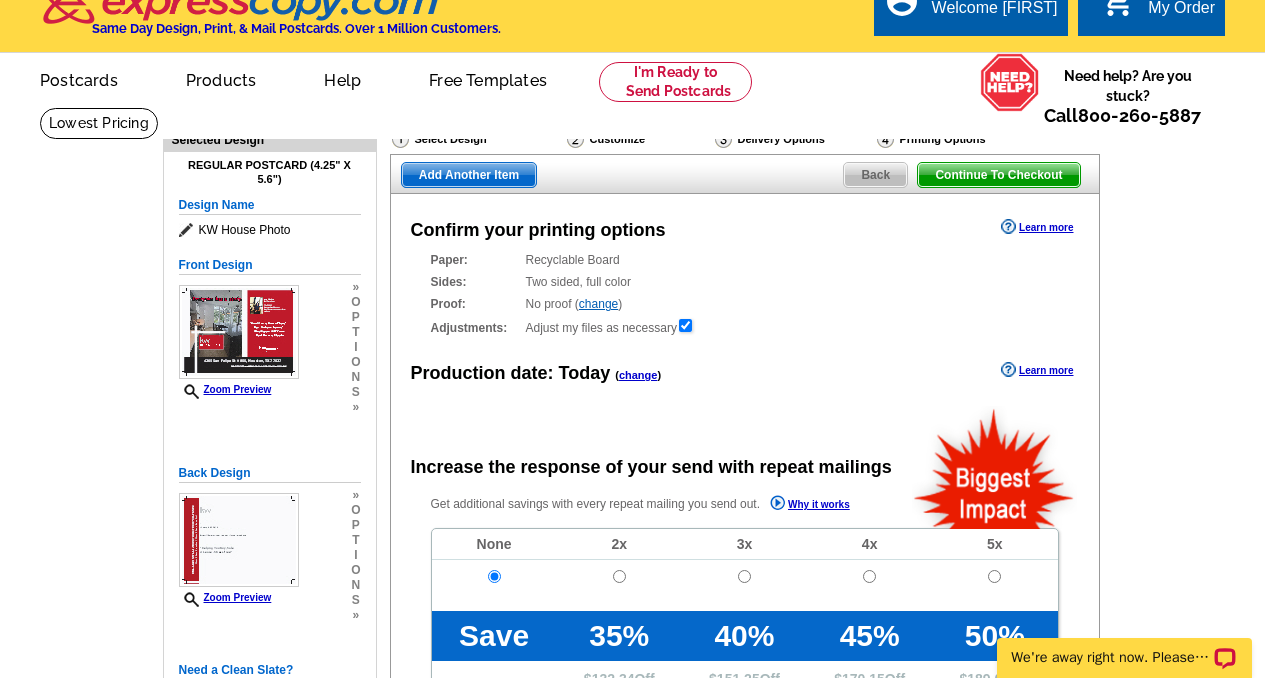 click on "Back" at bounding box center [875, 175] 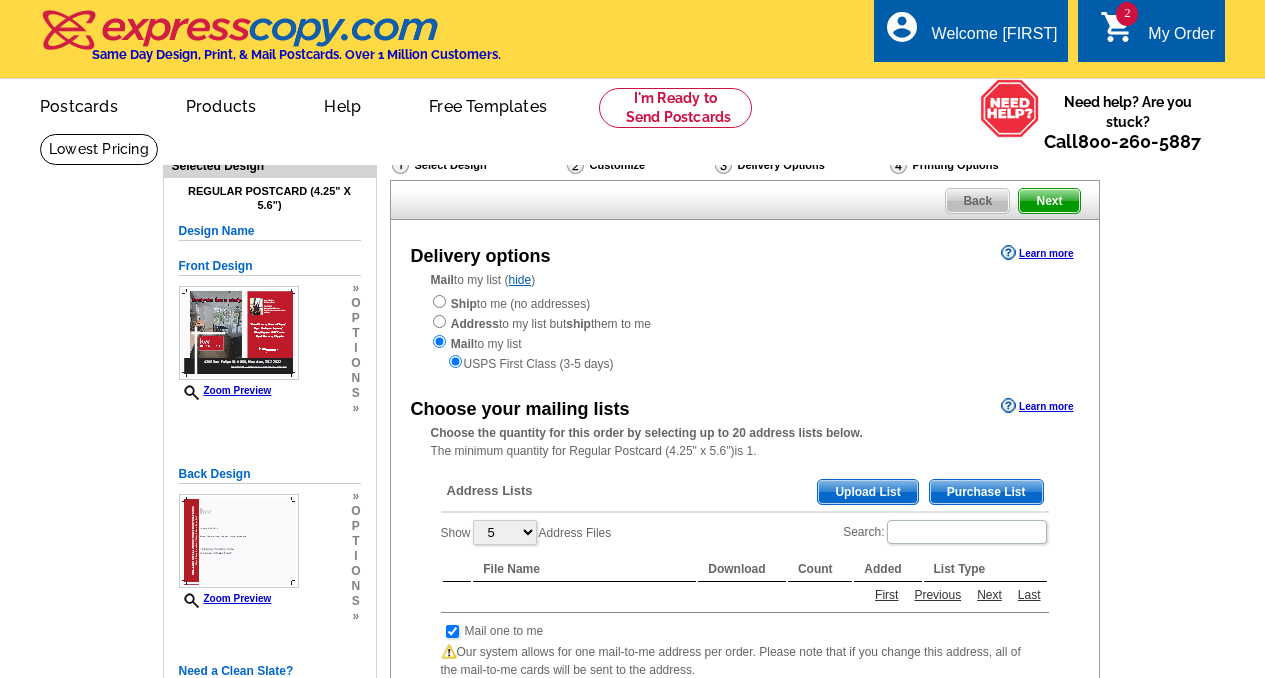 scroll, scrollTop: 0, scrollLeft: 0, axis: both 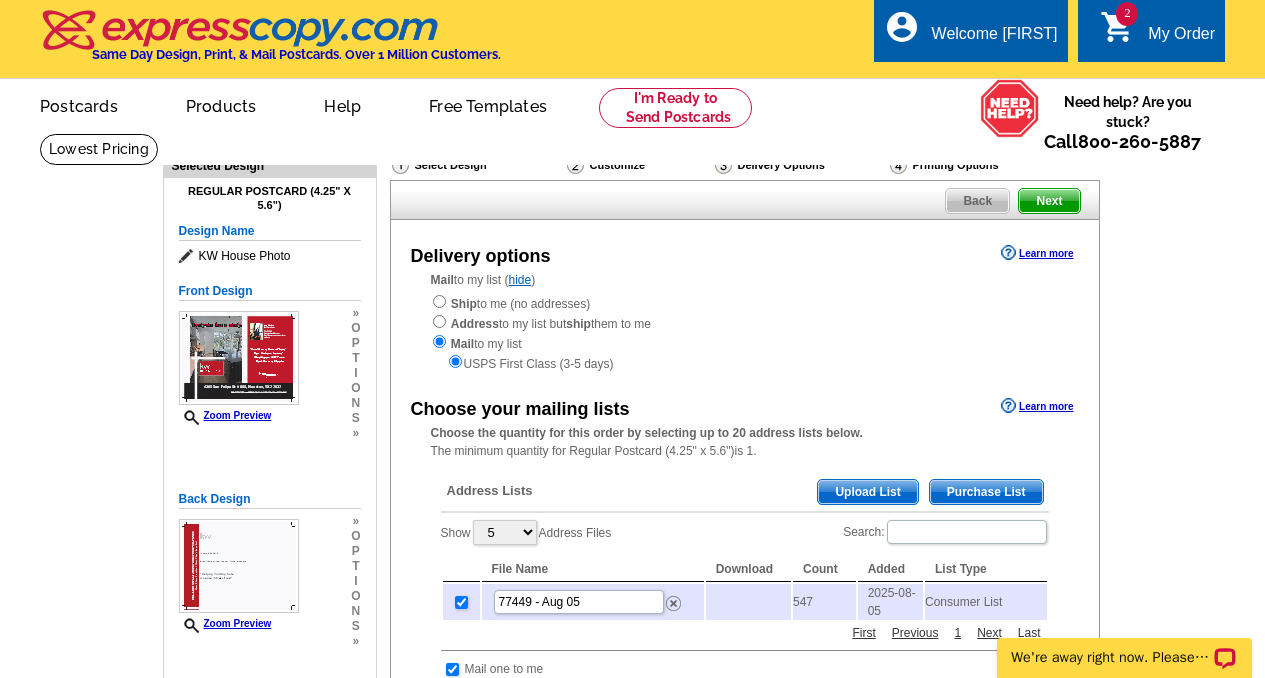 click on "Delivery Options" at bounding box center (800, 167) 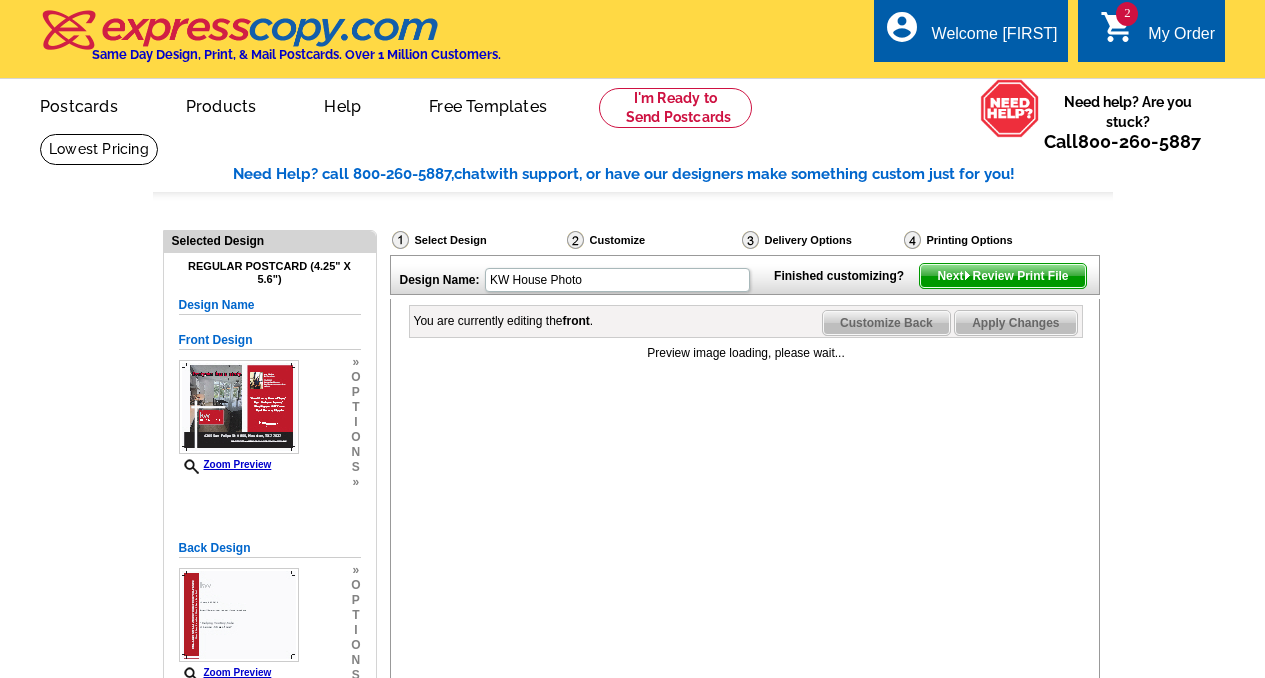 scroll, scrollTop: 0, scrollLeft: 0, axis: both 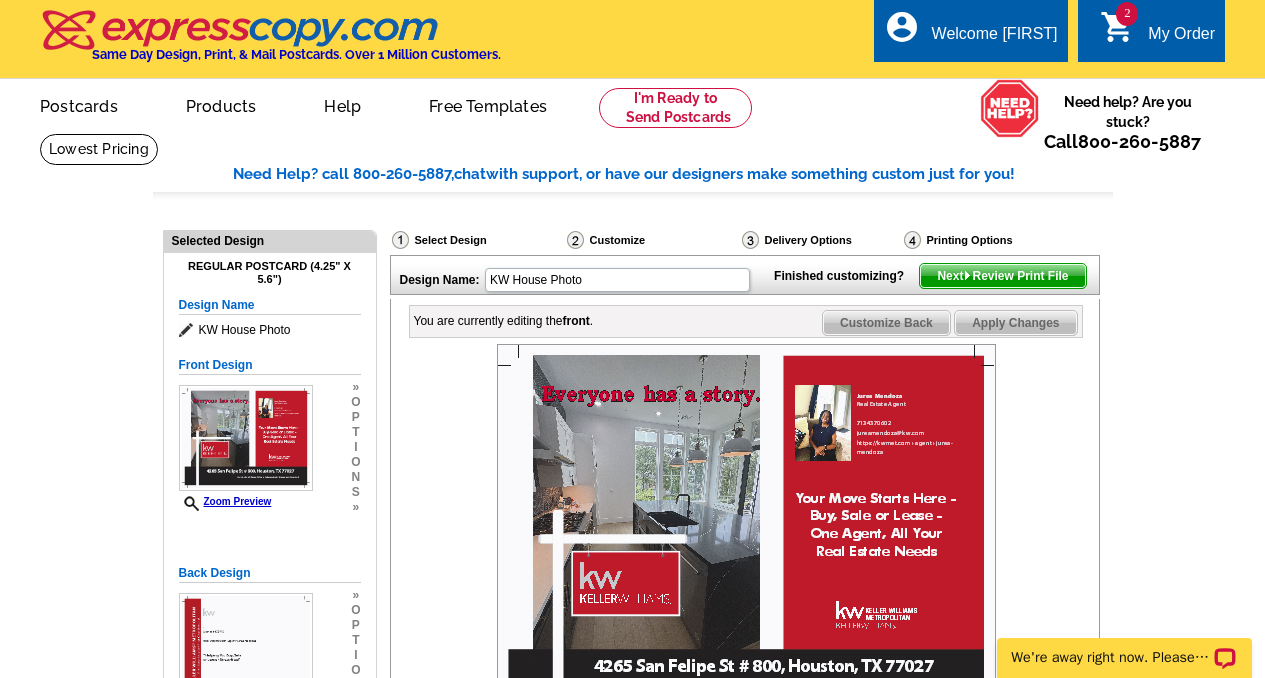 click at bounding box center [750, 240] 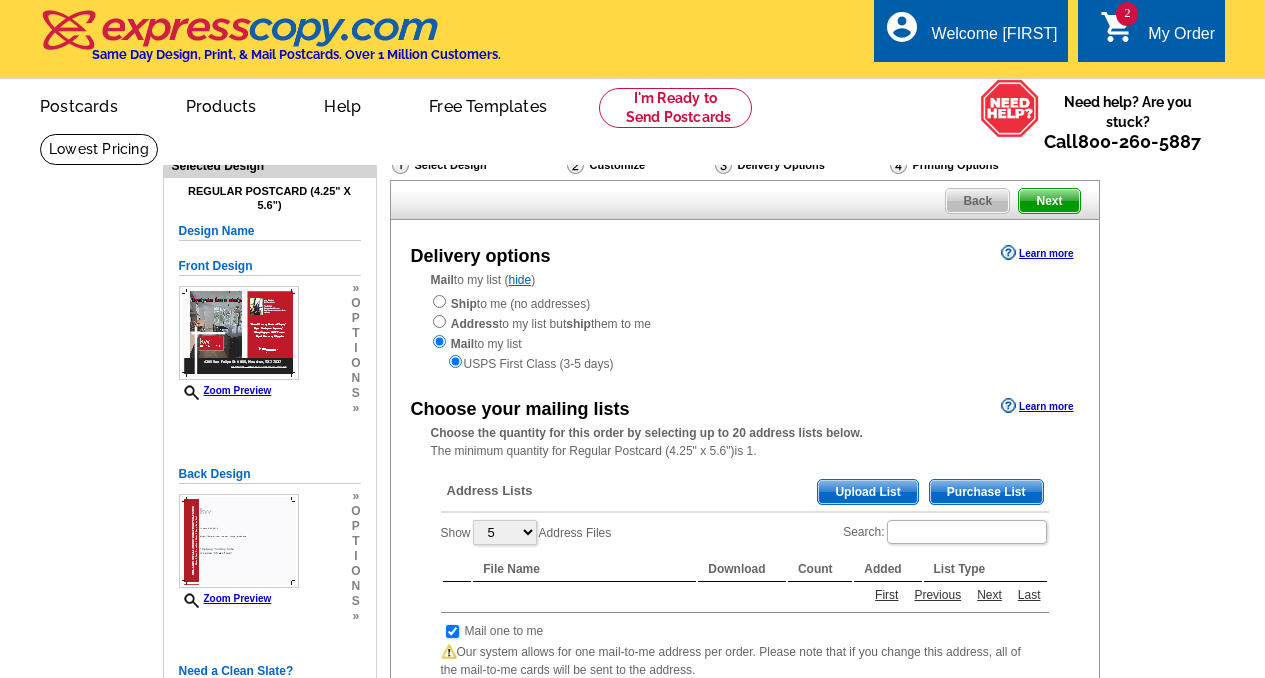 scroll, scrollTop: 0, scrollLeft: 0, axis: both 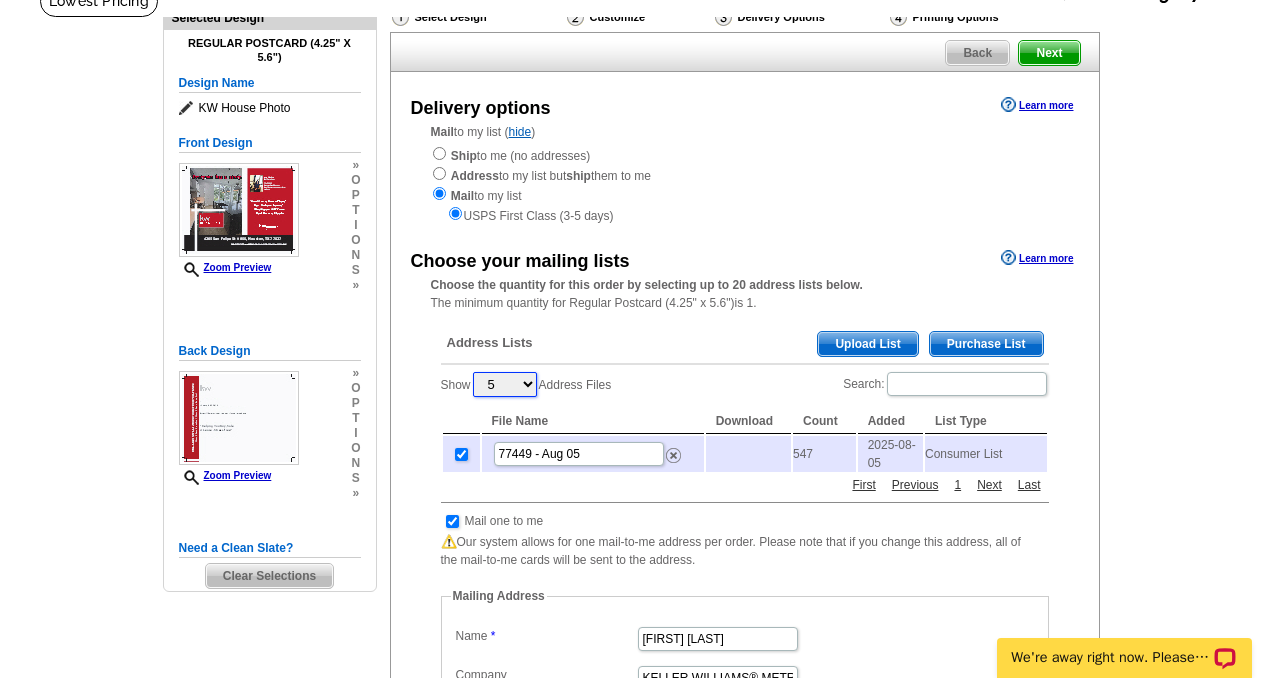 click on "5 10 25 50 100" at bounding box center (505, 384) 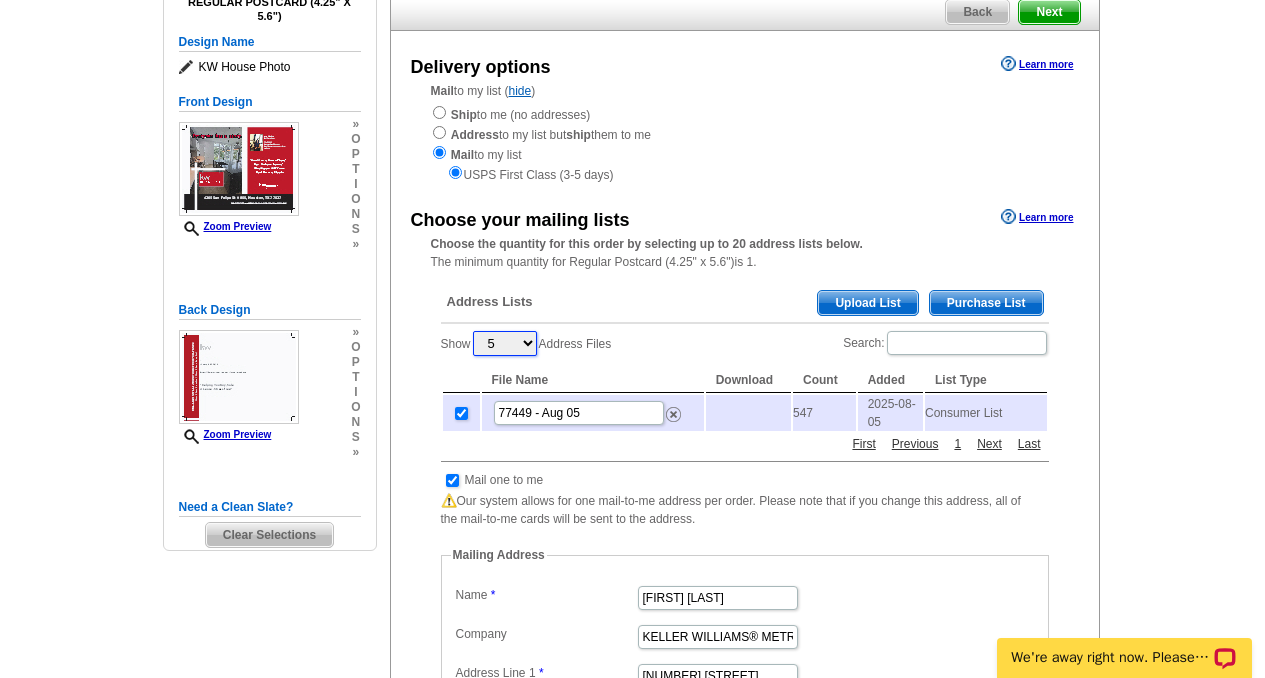 scroll, scrollTop: 203, scrollLeft: 0, axis: vertical 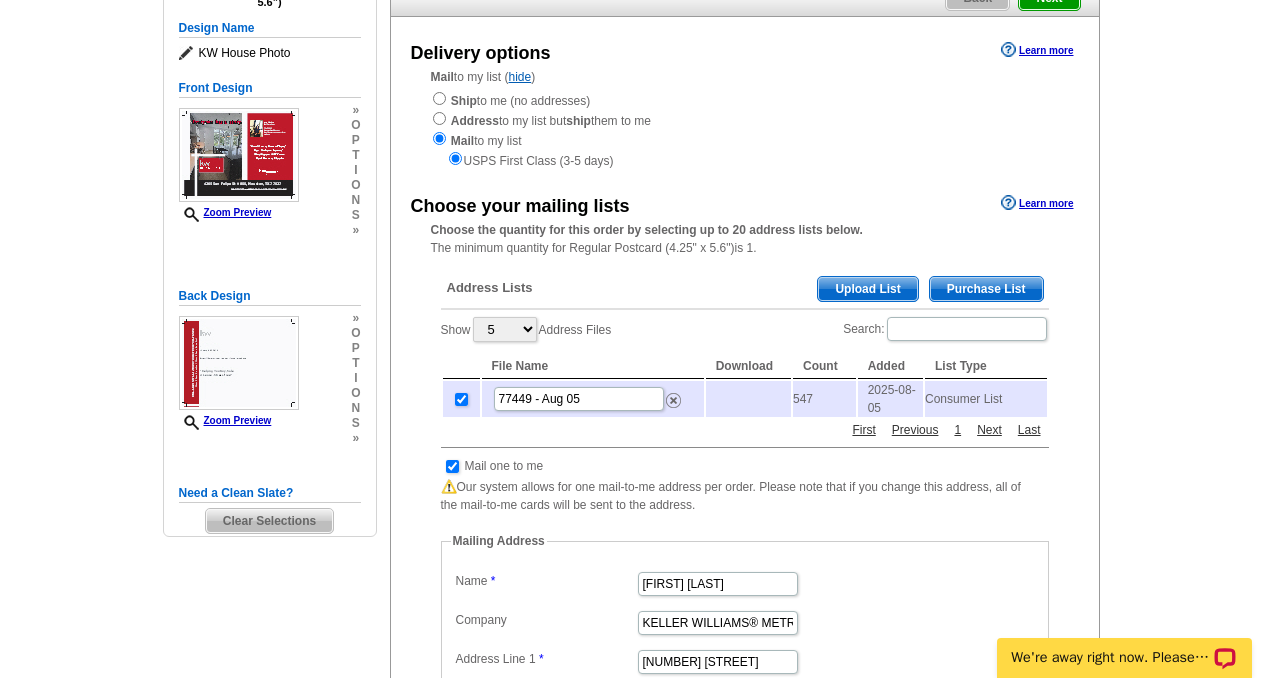 click on "Purchase List" at bounding box center [986, 289] 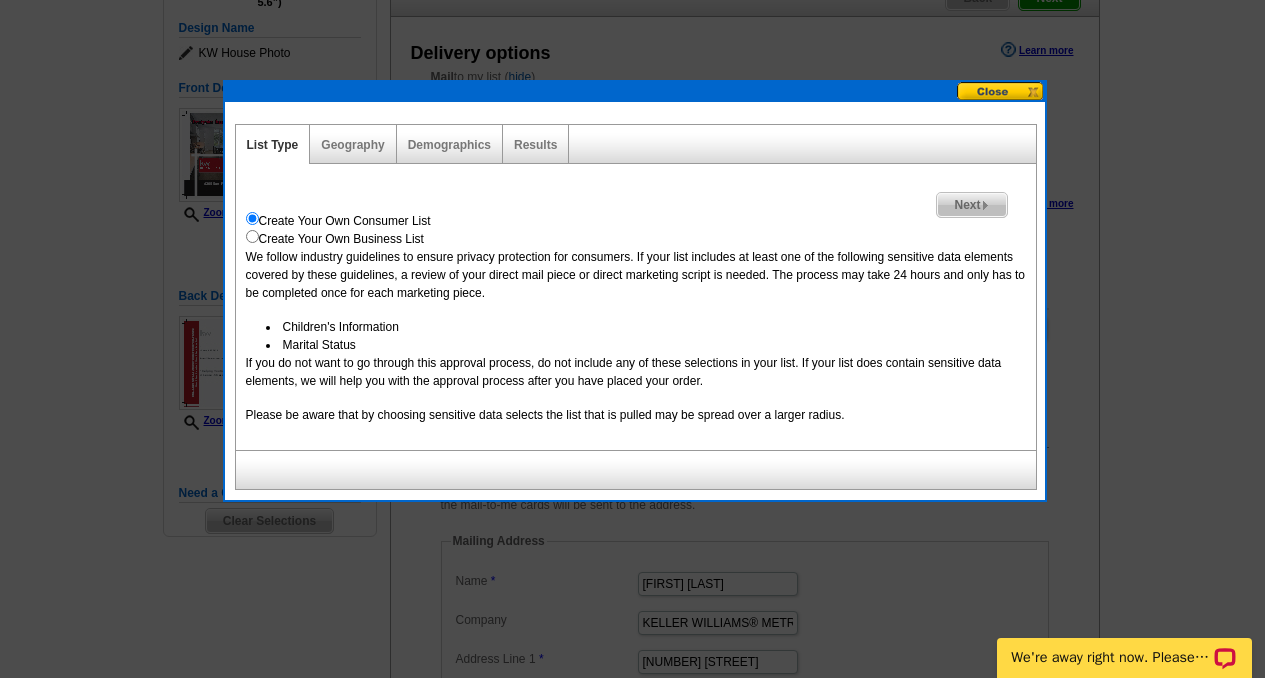 click at bounding box center [252, 236] 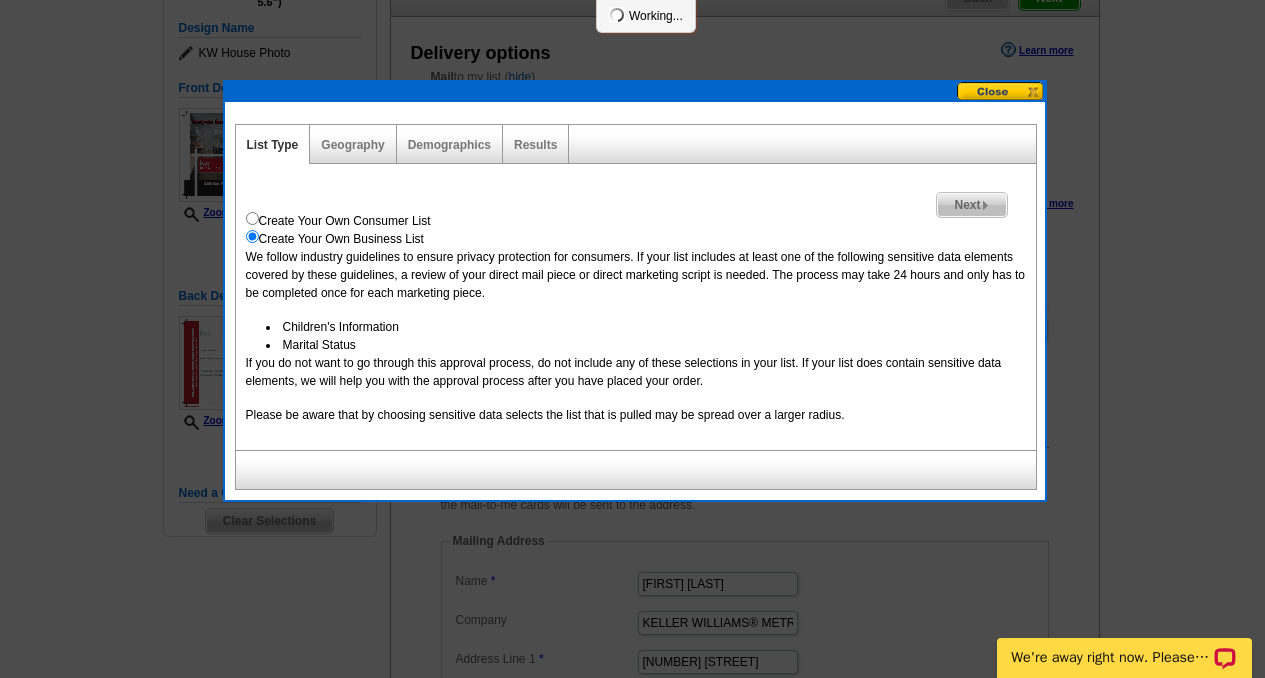 scroll, scrollTop: 0, scrollLeft: 0, axis: both 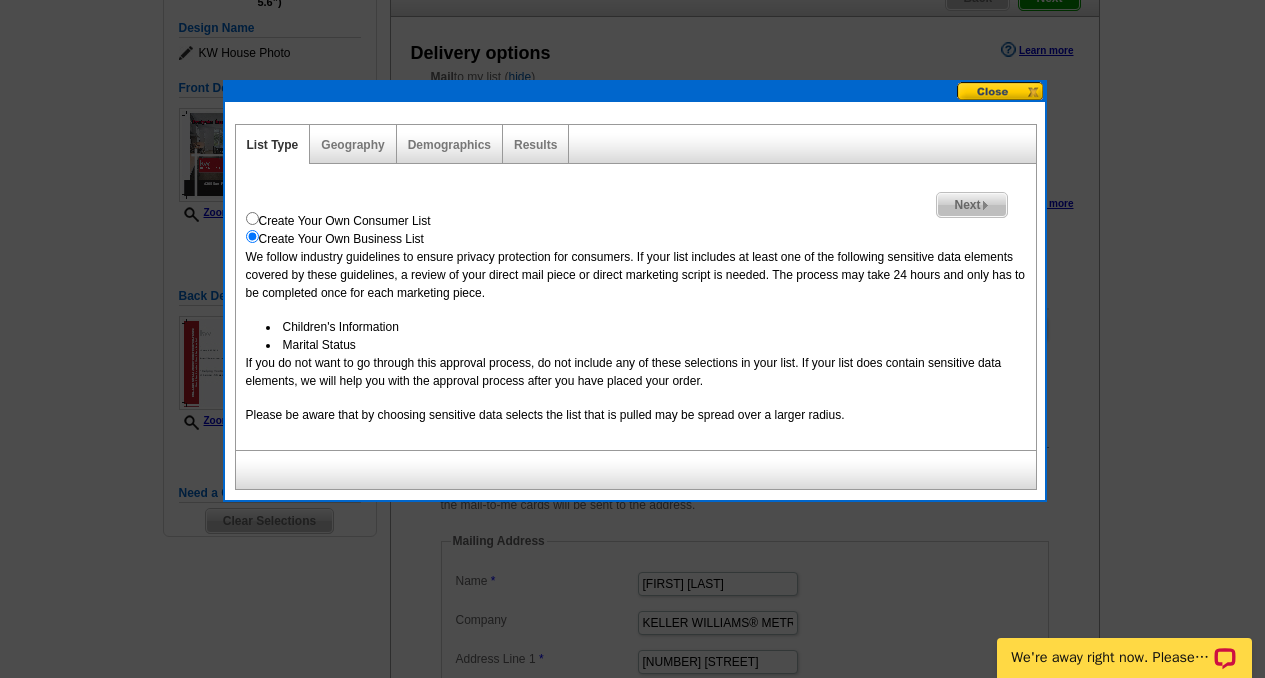 click at bounding box center (252, 218) 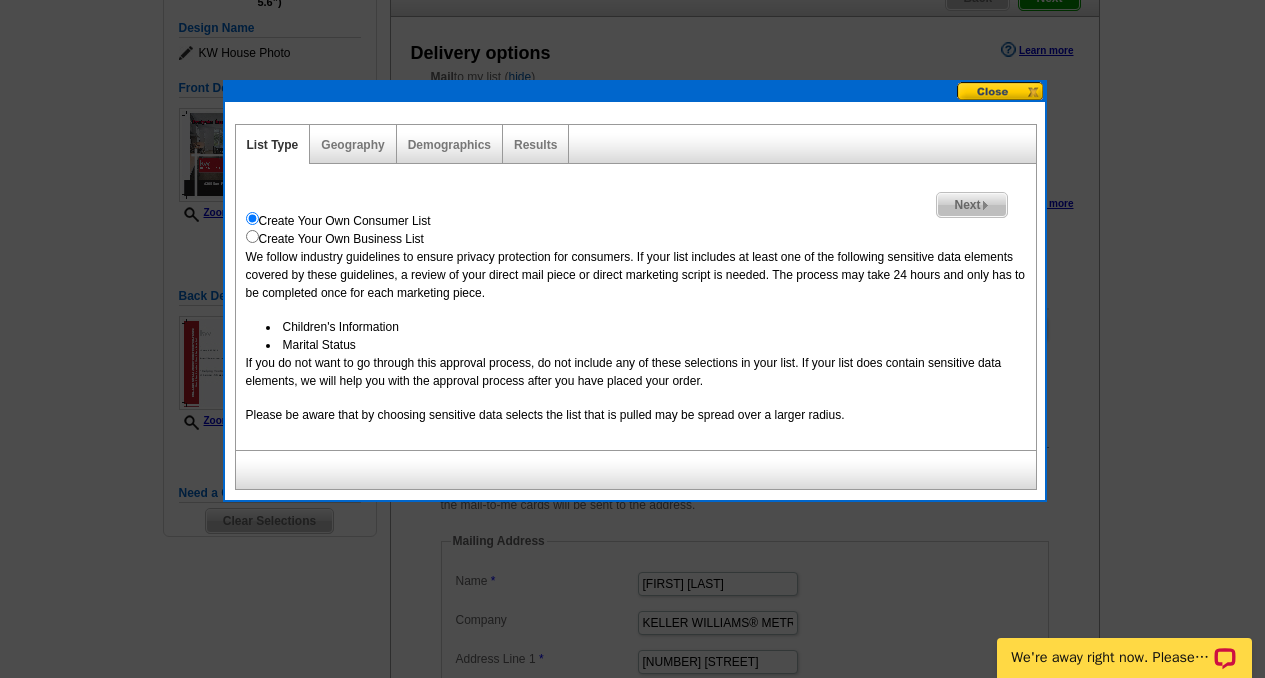 click on "Next" at bounding box center [971, 205] 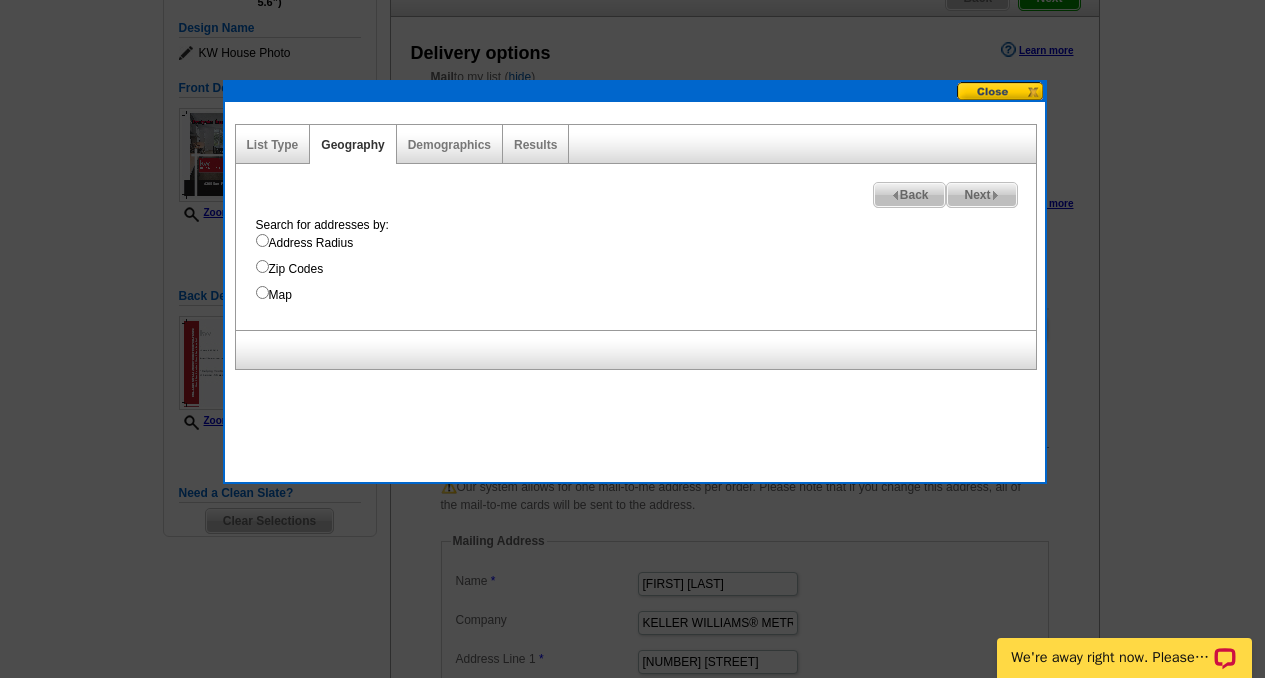 click on "Zip Codes" at bounding box center [262, 266] 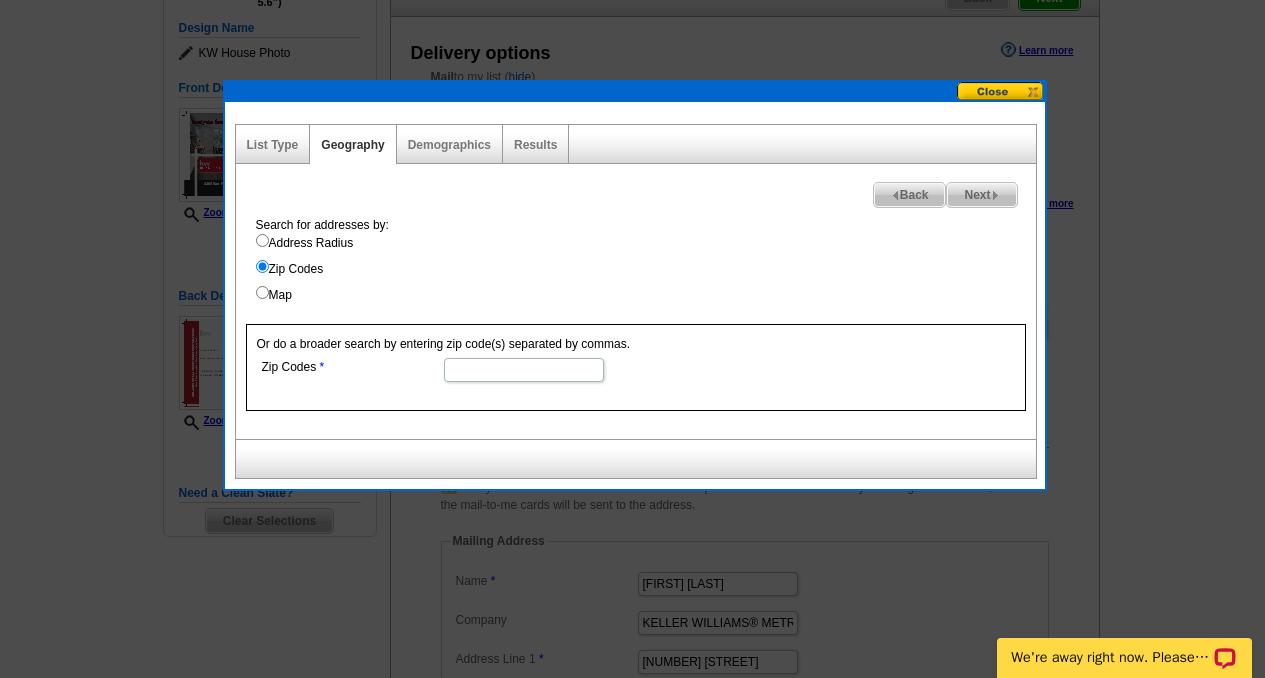 click on "Zip Codes" at bounding box center (524, 370) 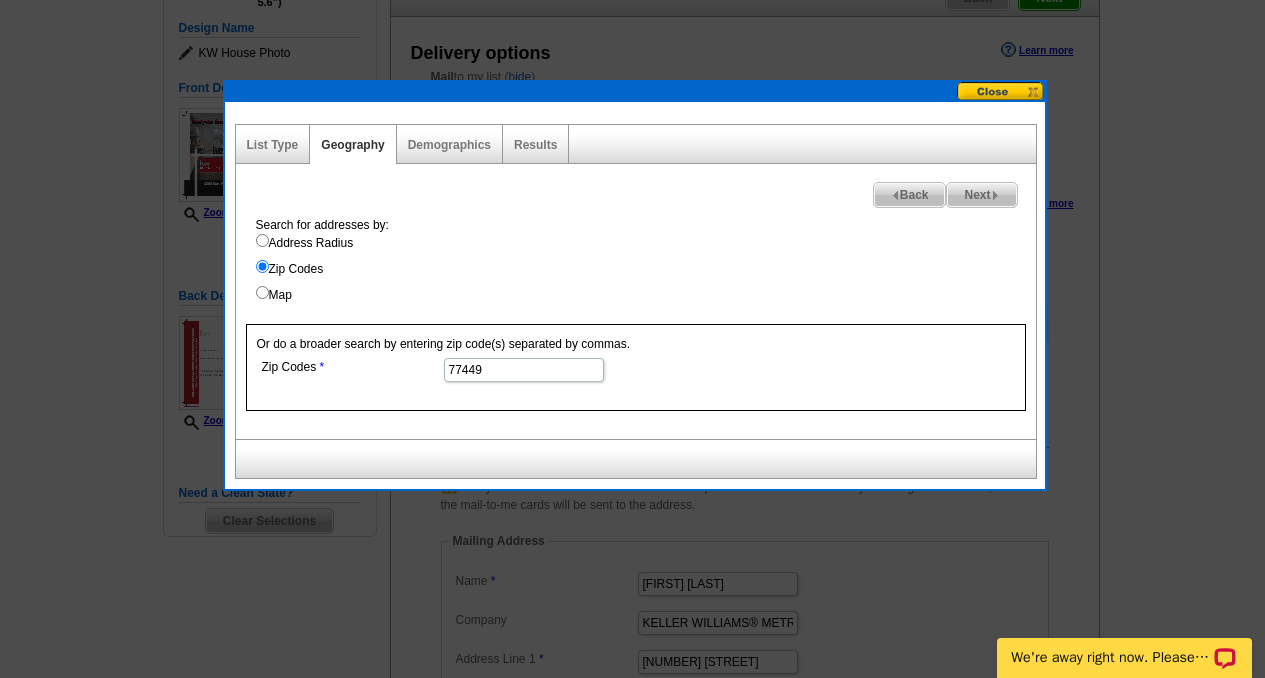 click on "Next" at bounding box center (981, 195) 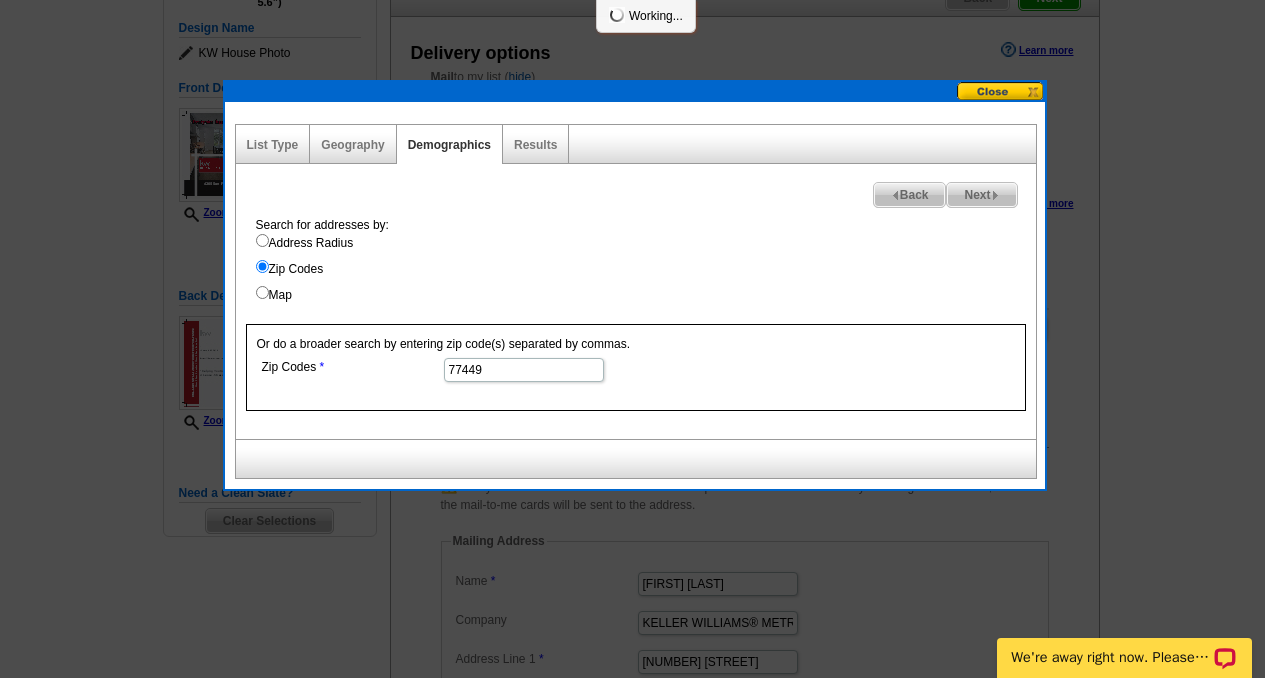 select 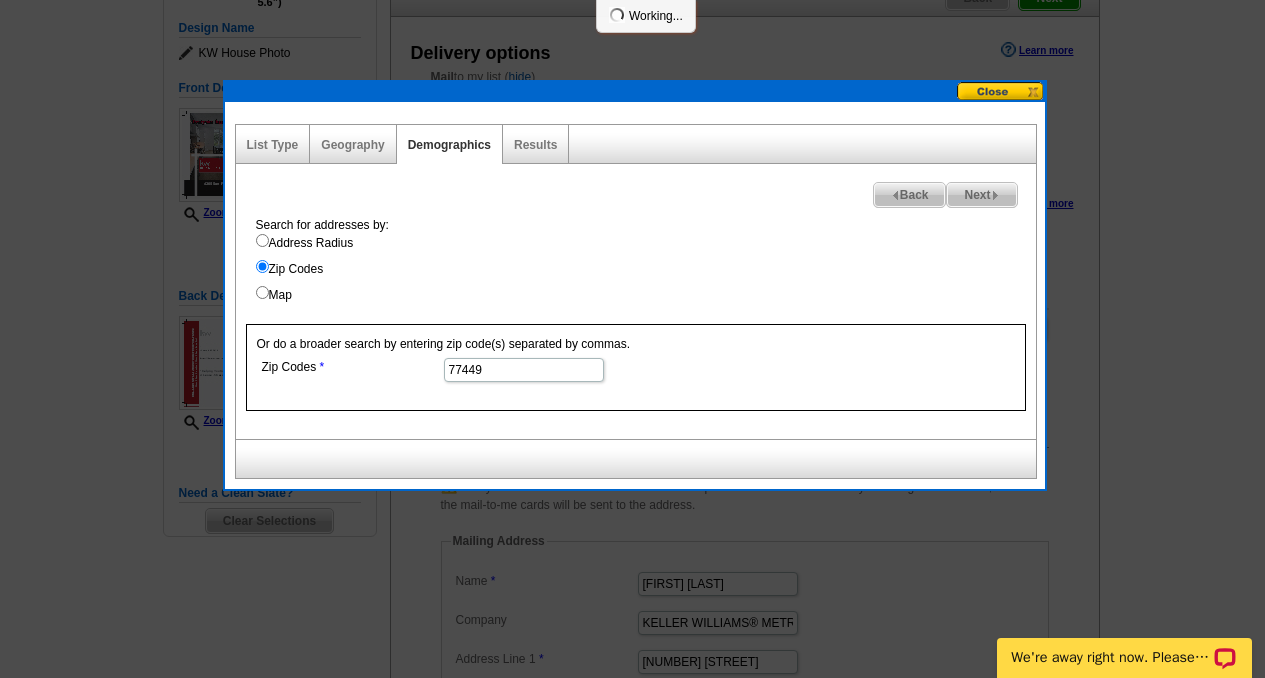select 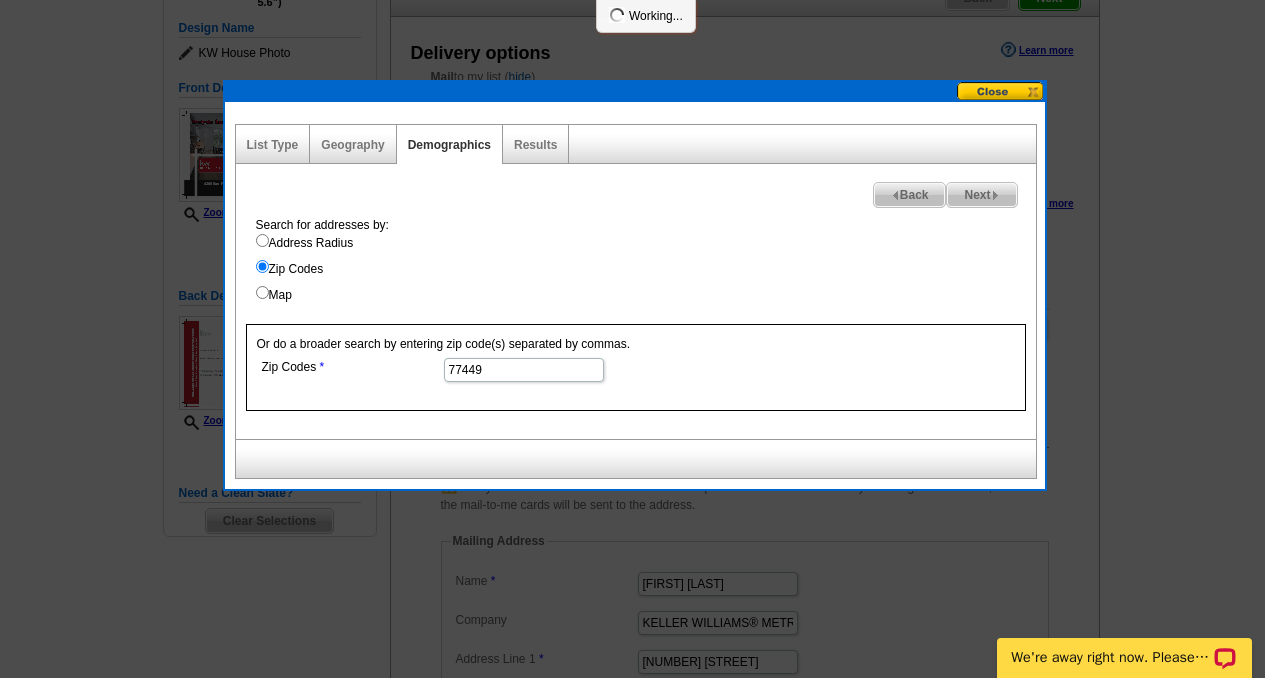 select 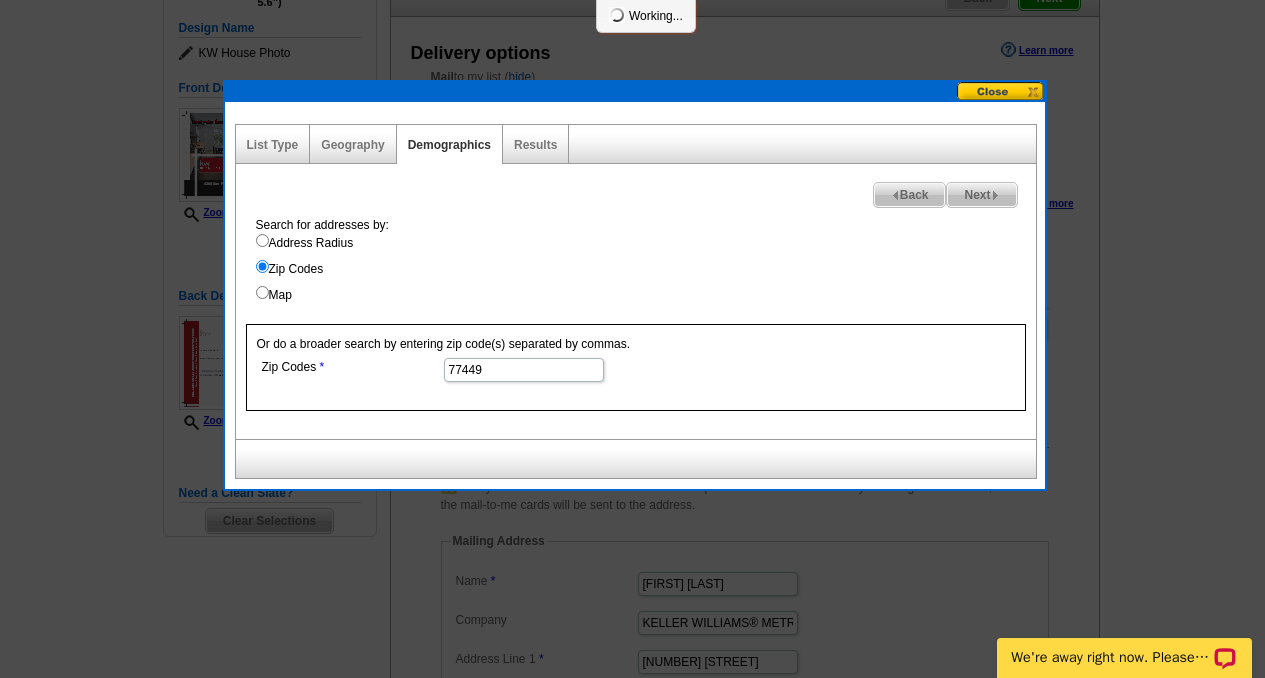 select 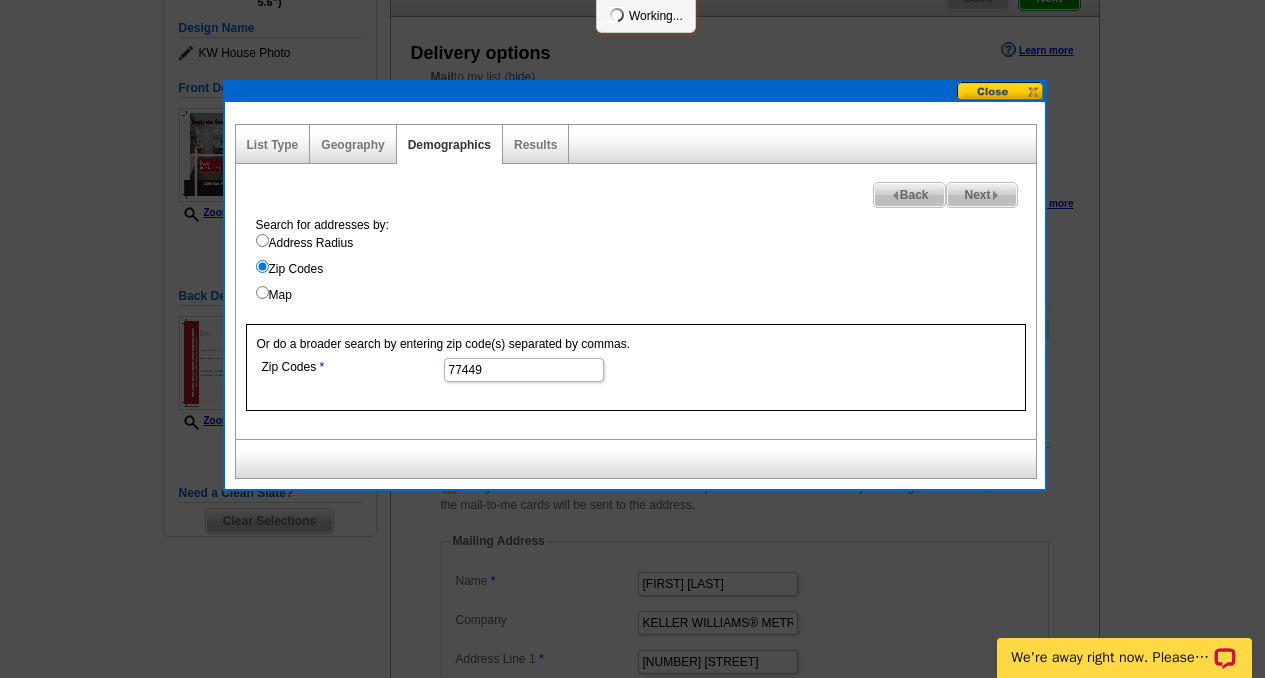 select 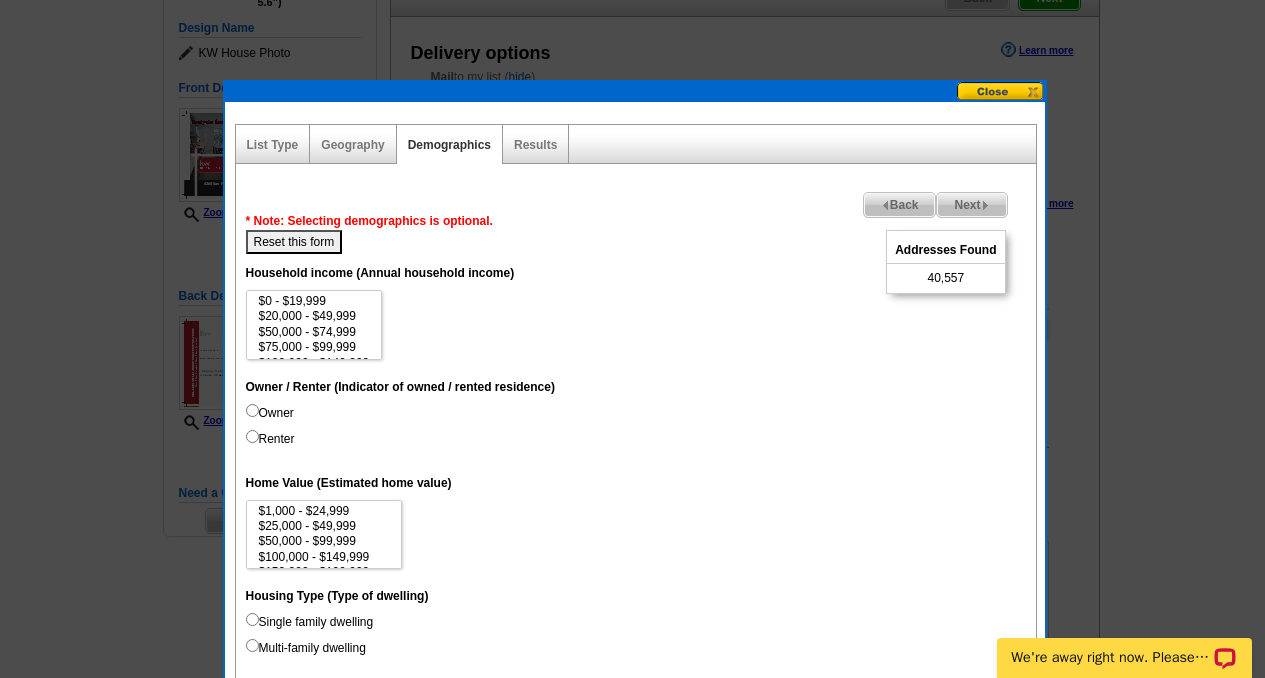 click on "Renter" at bounding box center [252, 436] 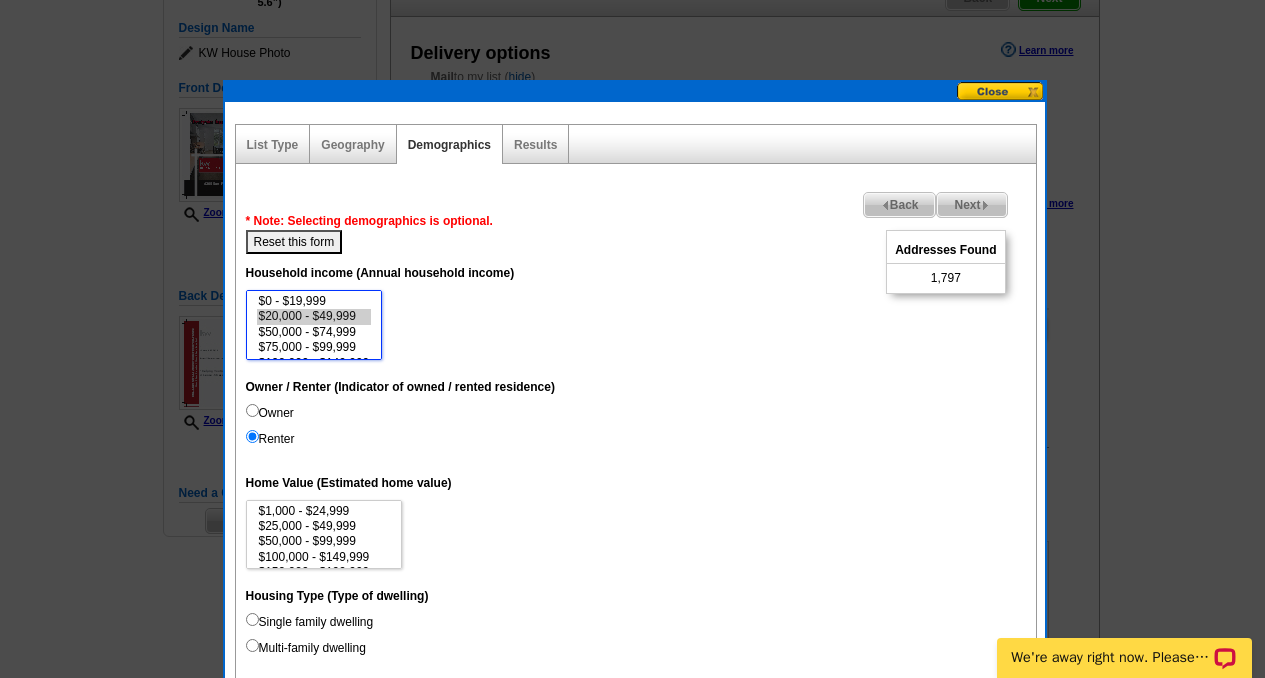 click on "$20,000 - $49,999" at bounding box center [314, 316] 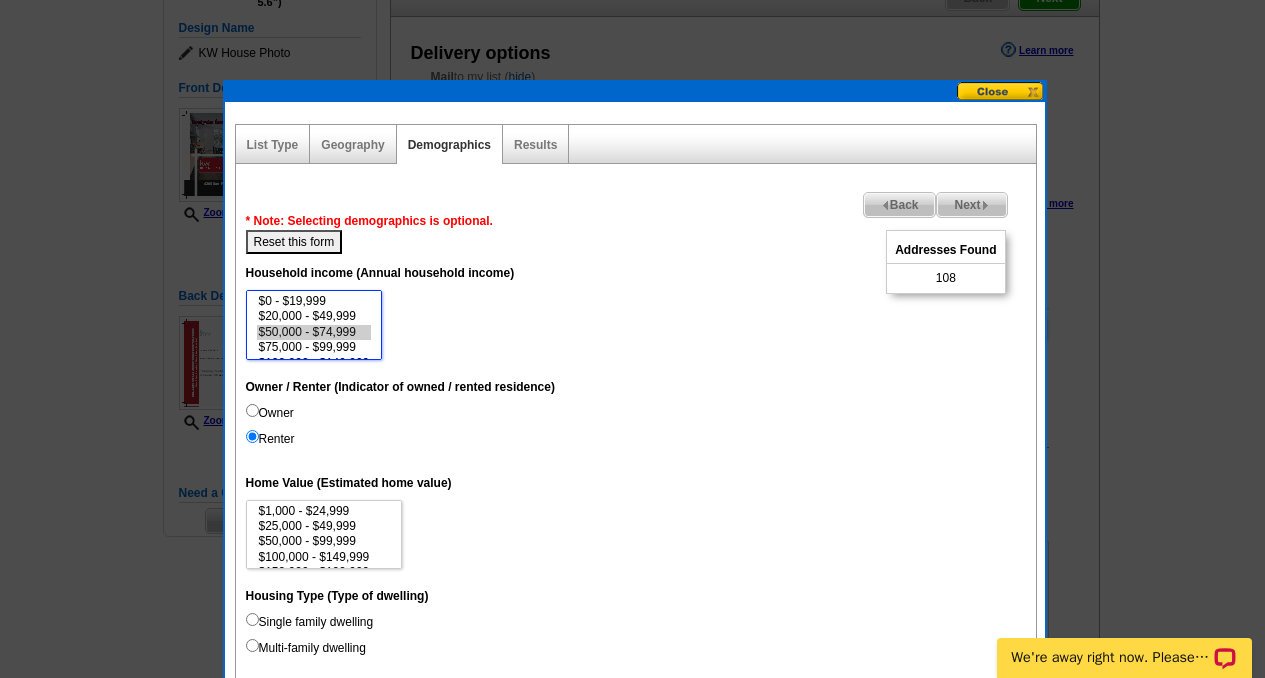 click on "$50,000 - $74,999" at bounding box center [314, 332] 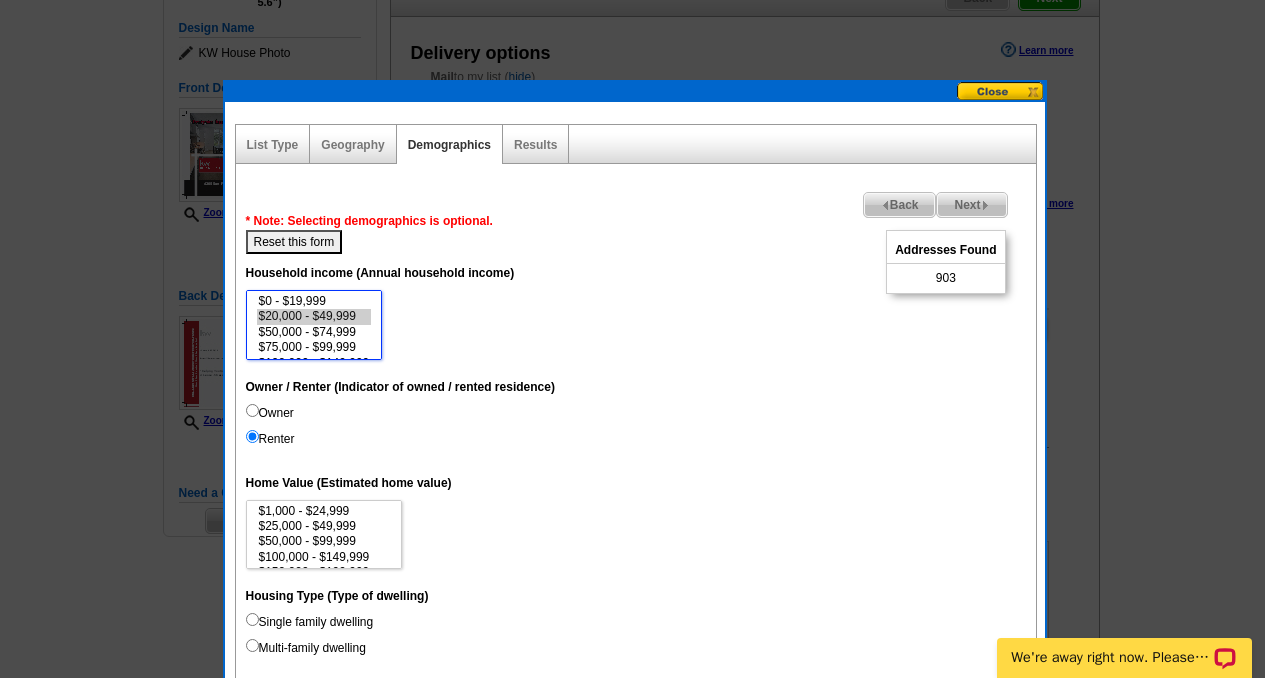 click on "$20,000 - $49,999" at bounding box center [314, 316] 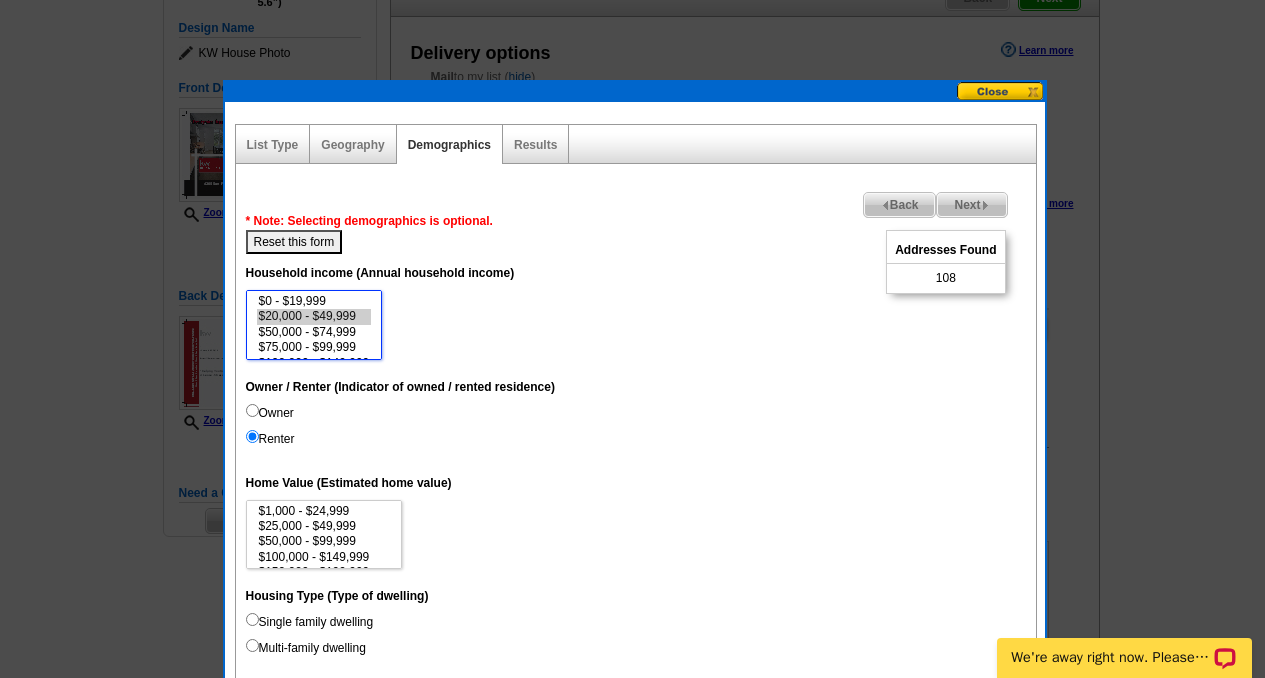 select on "50000-74999" 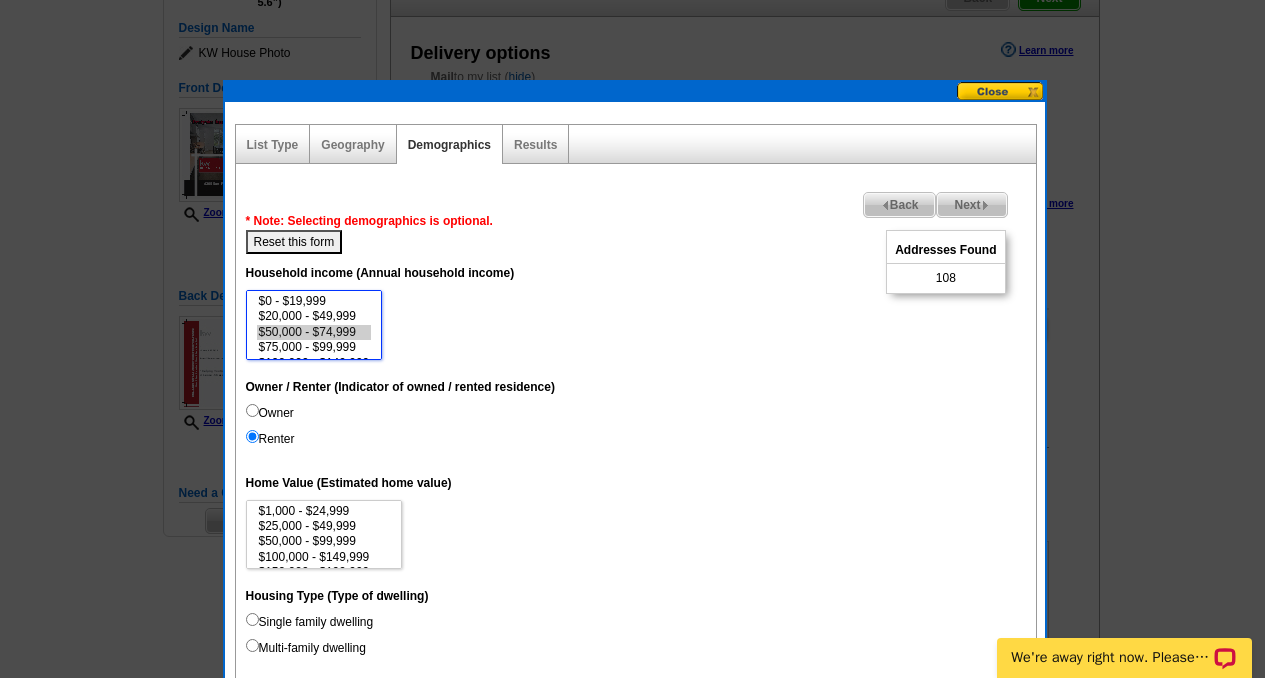 click on "$50,000 - $74,999" at bounding box center (314, 332) 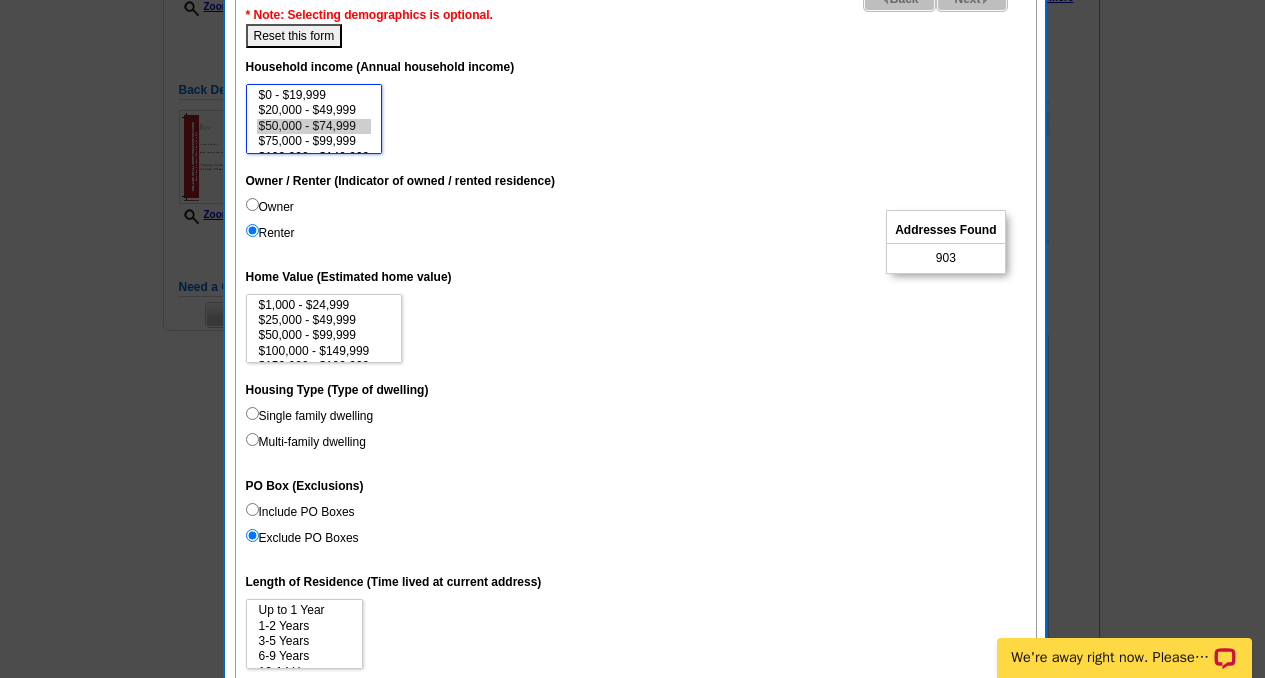 scroll, scrollTop: 437, scrollLeft: 0, axis: vertical 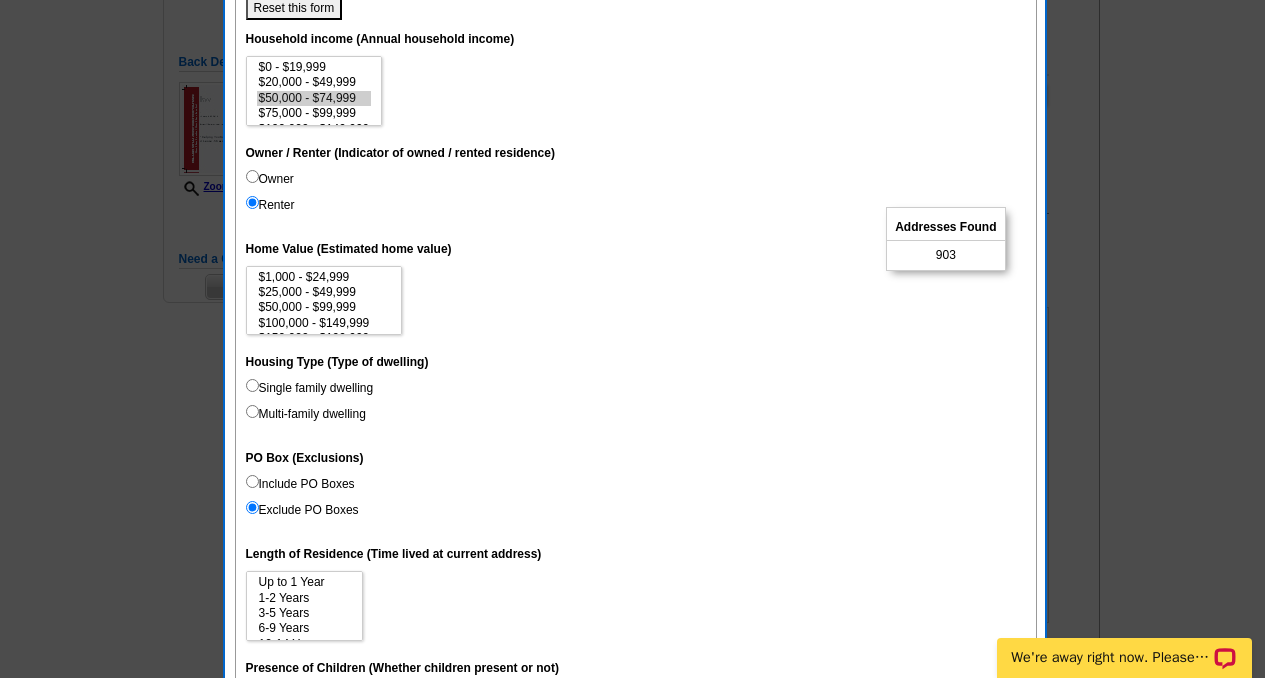 click on "Multi-family dwelling" at bounding box center (252, 411) 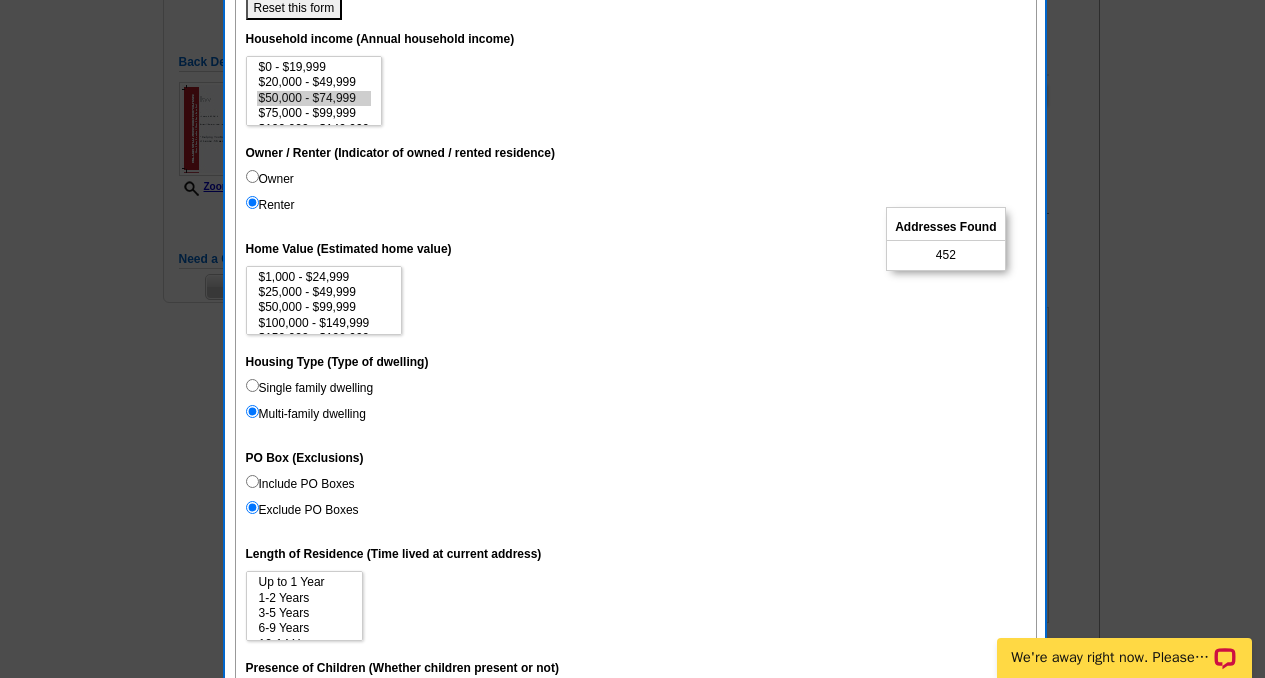 click on "Single family dwelling" at bounding box center [252, 385] 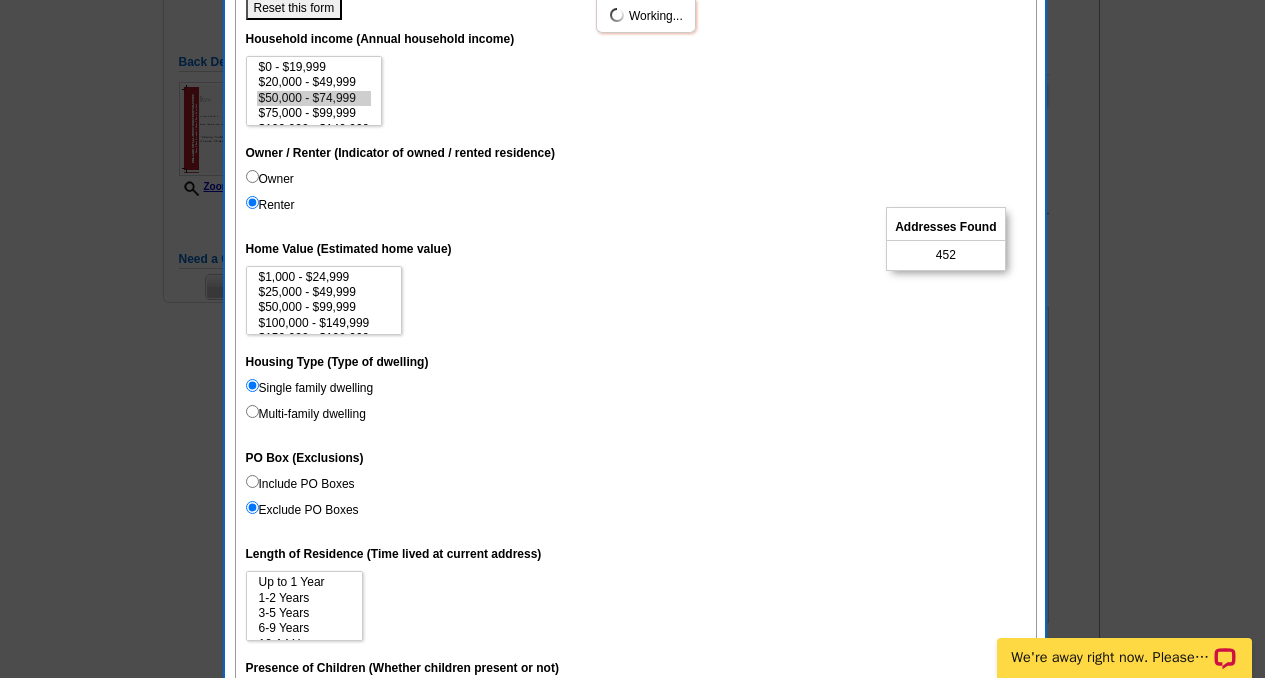 click on "Single family dwelling" at bounding box center (252, 385) 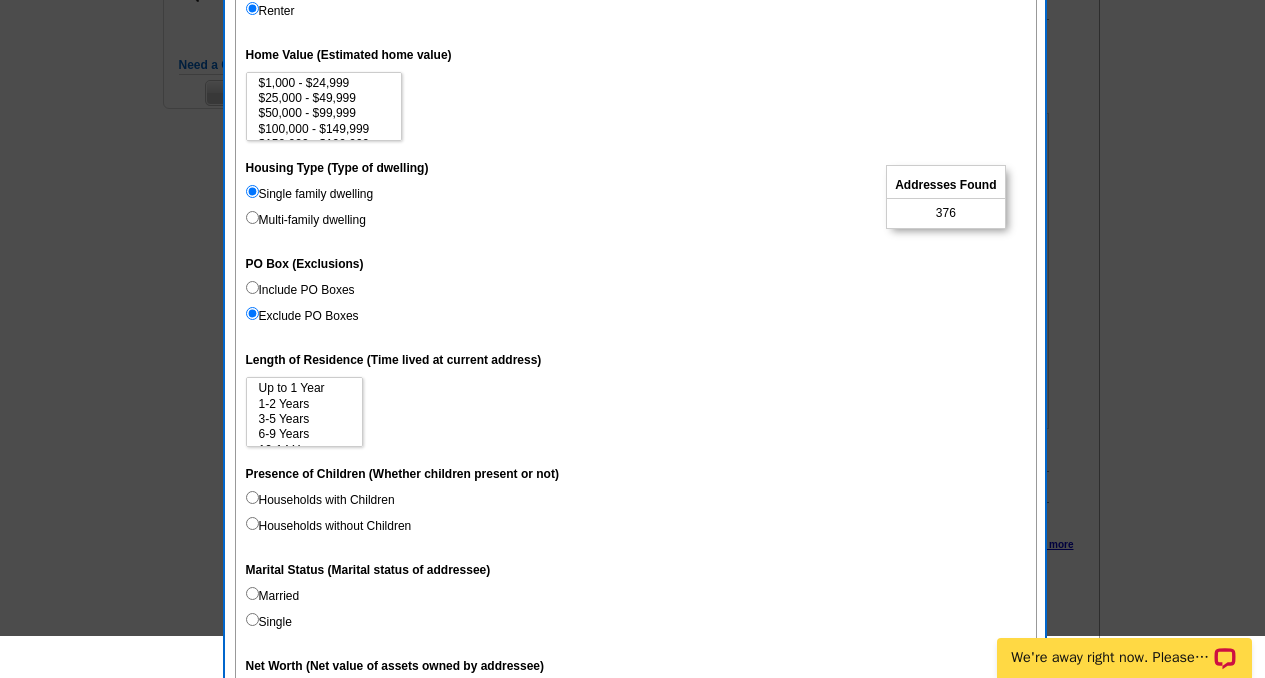 scroll, scrollTop: 665, scrollLeft: 0, axis: vertical 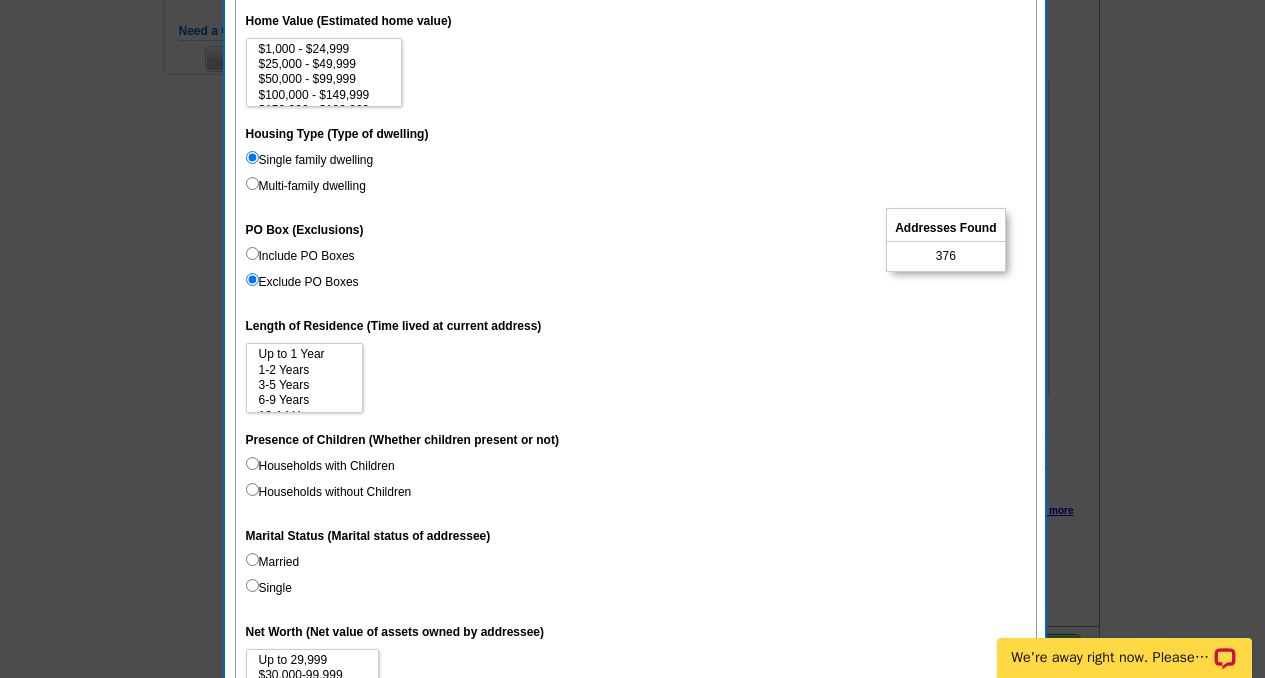 click on "Include PO Boxes" at bounding box center (252, 253) 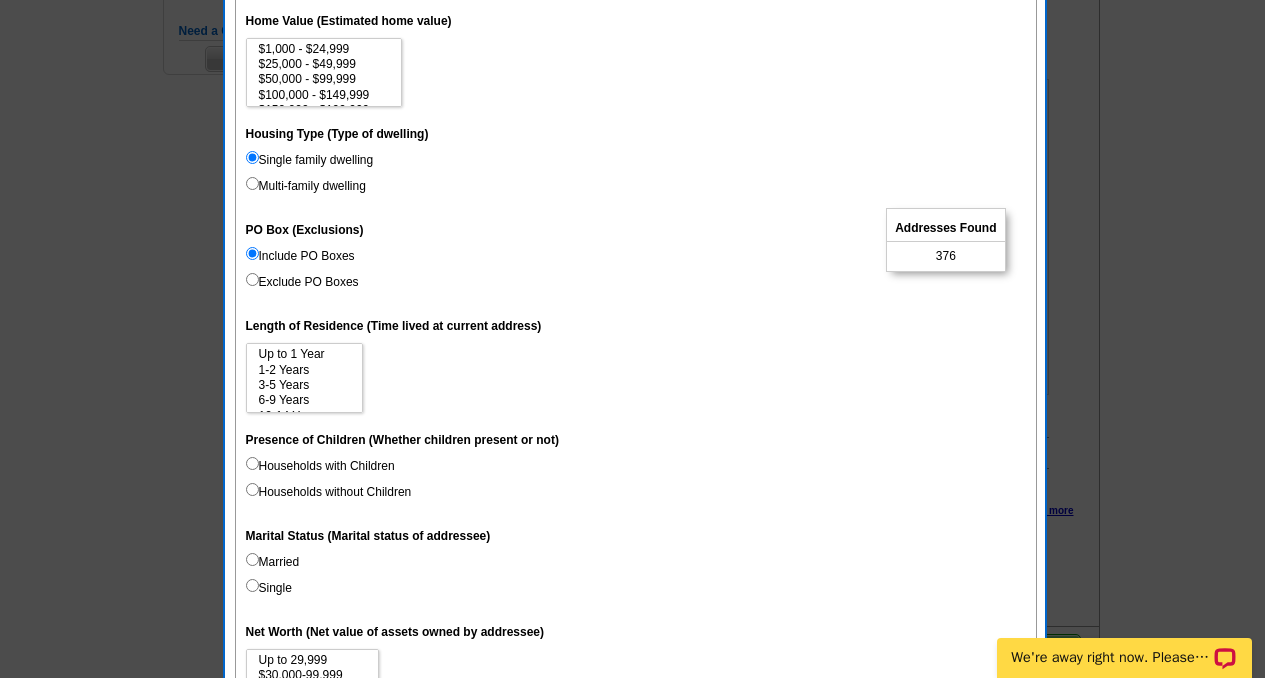 click on "Exclude PO Boxes" at bounding box center (252, 279) 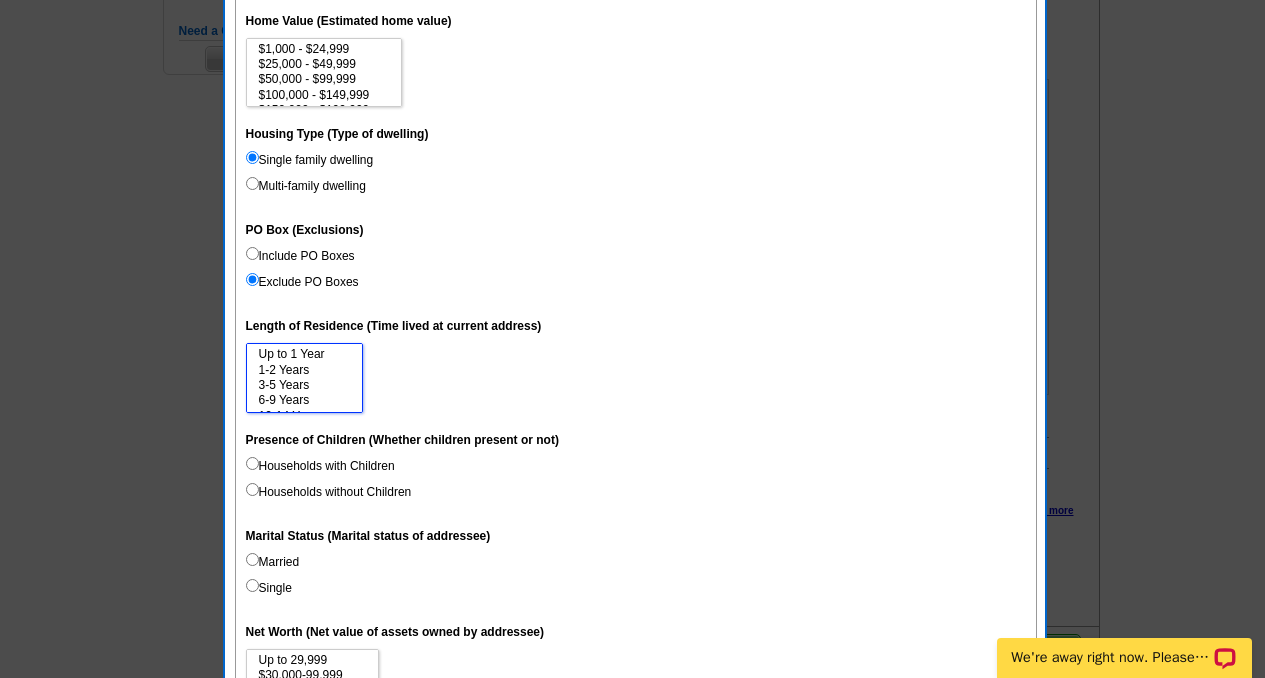 select on "1-2" 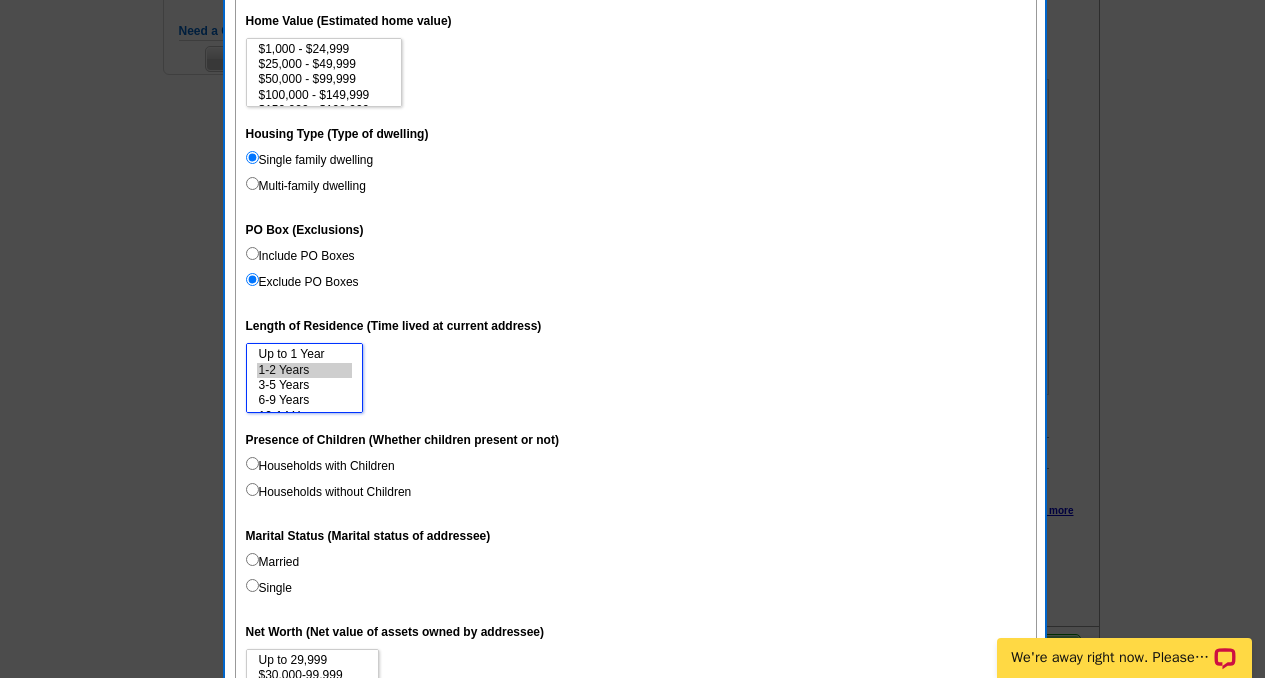 click on "1-2 Years" at bounding box center (304, 370) 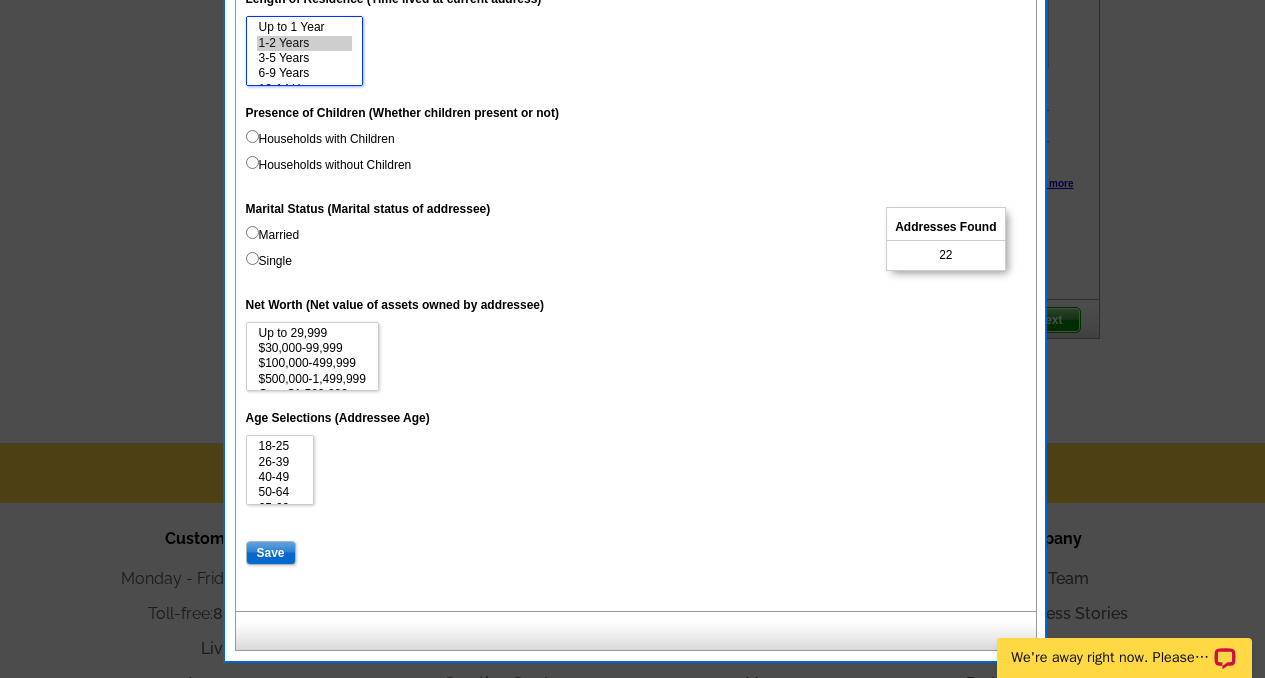 scroll, scrollTop: 993, scrollLeft: 0, axis: vertical 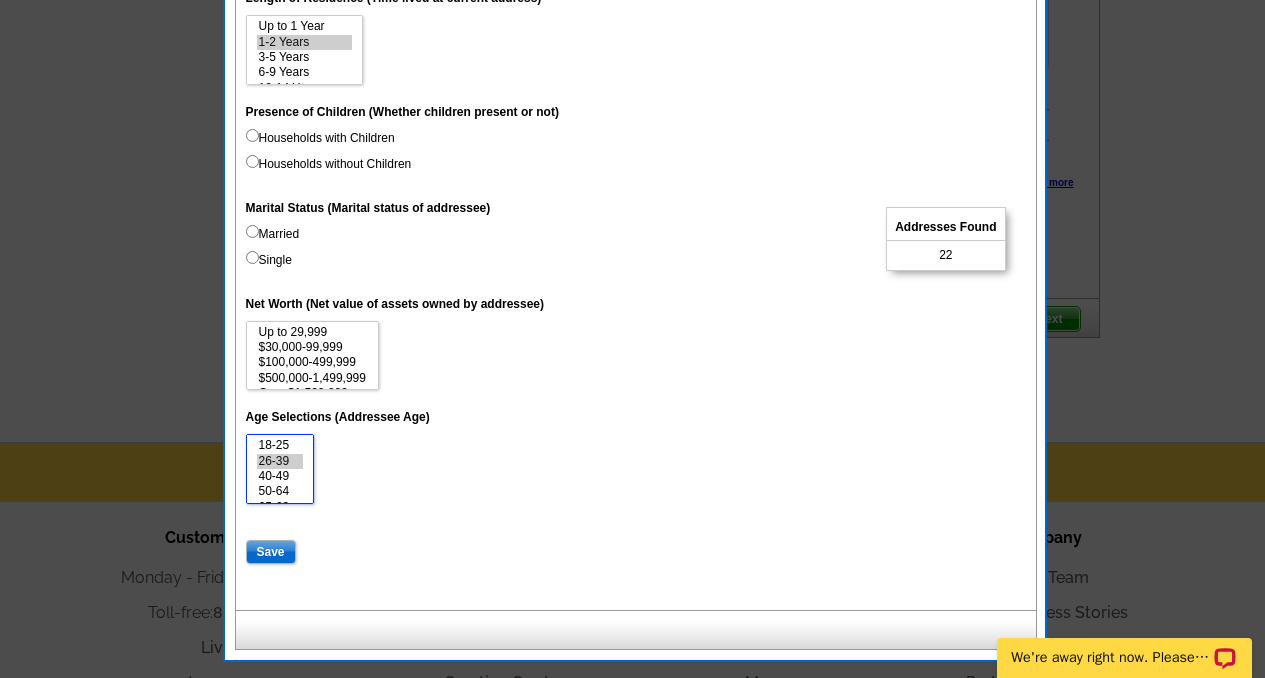click on "26-39" at bounding box center (280, 461) 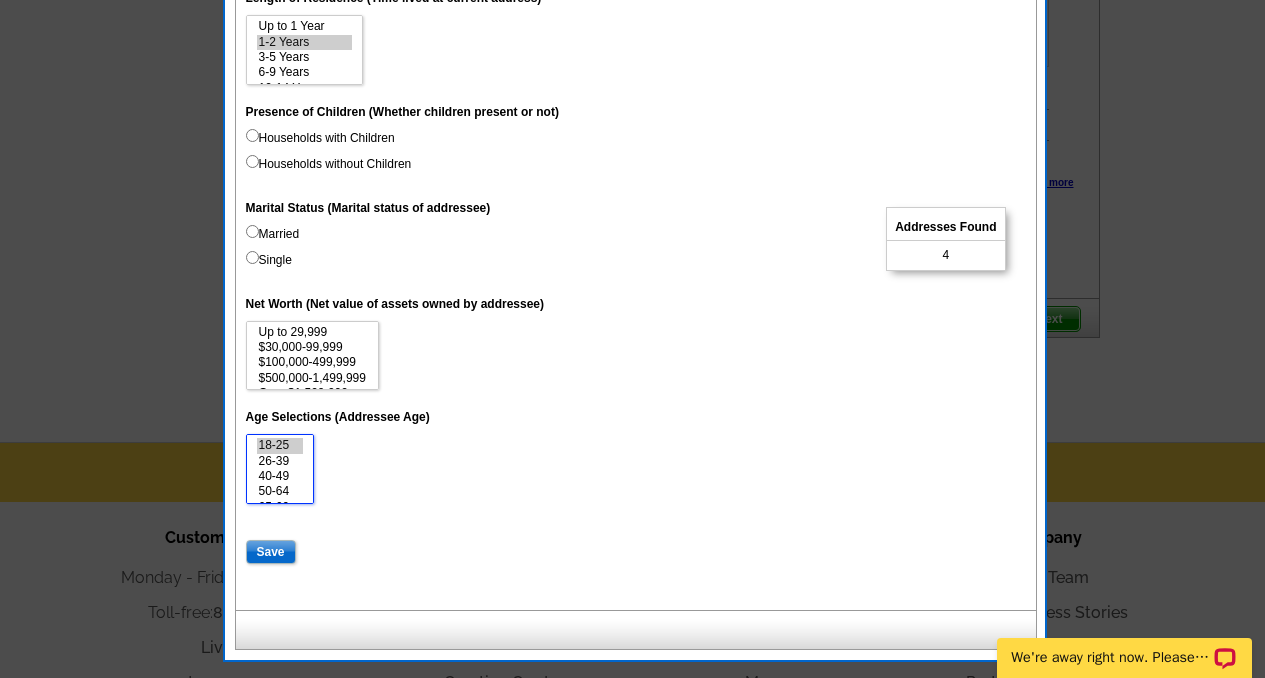 click on "18-25" at bounding box center [280, 445] 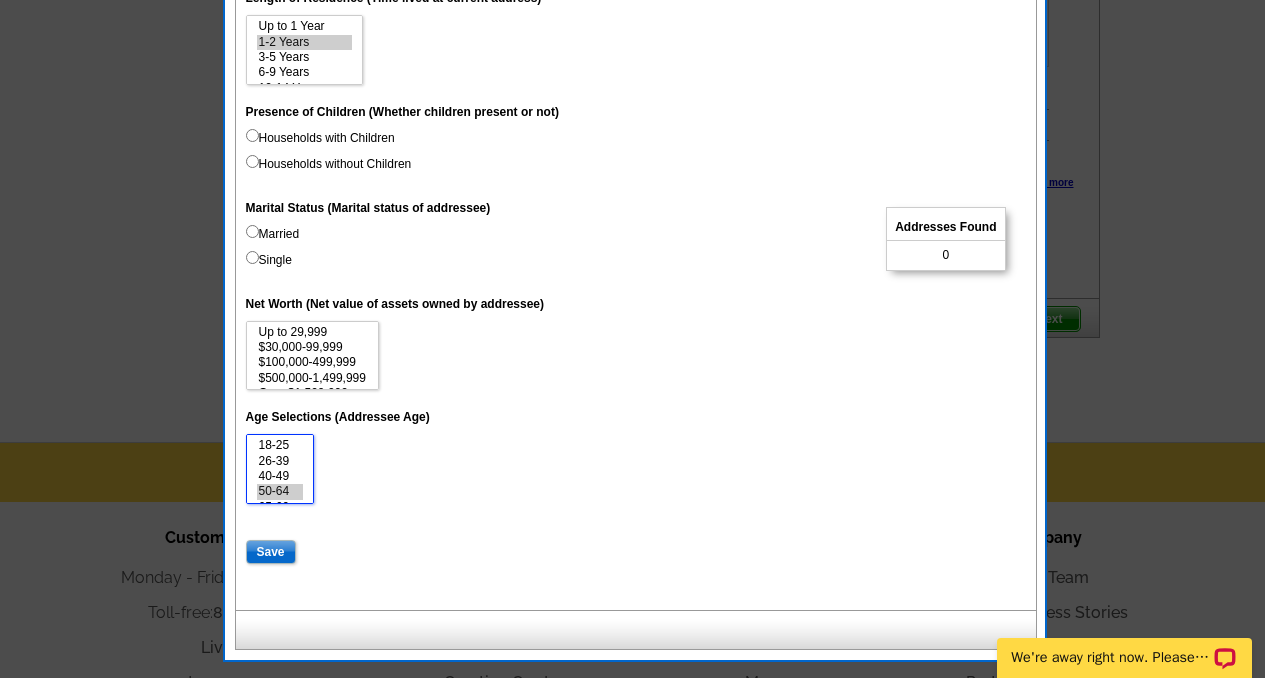 click on "50-64" at bounding box center (280, 491) 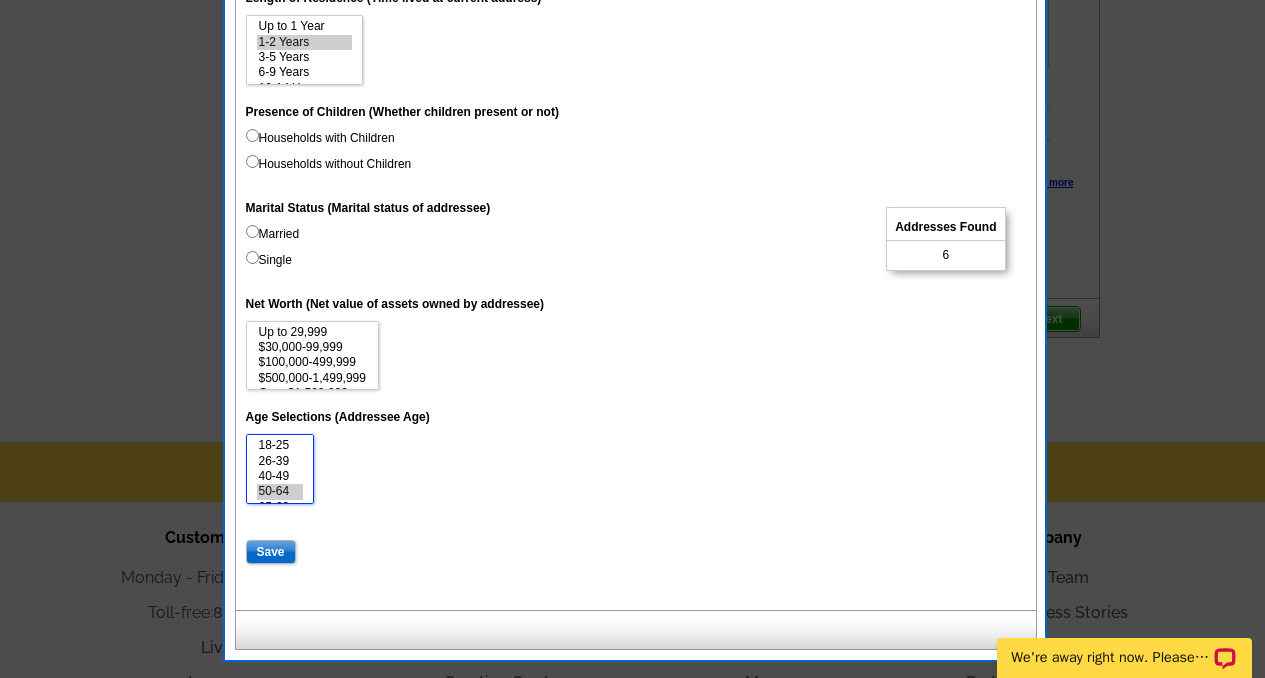 select on "40-49" 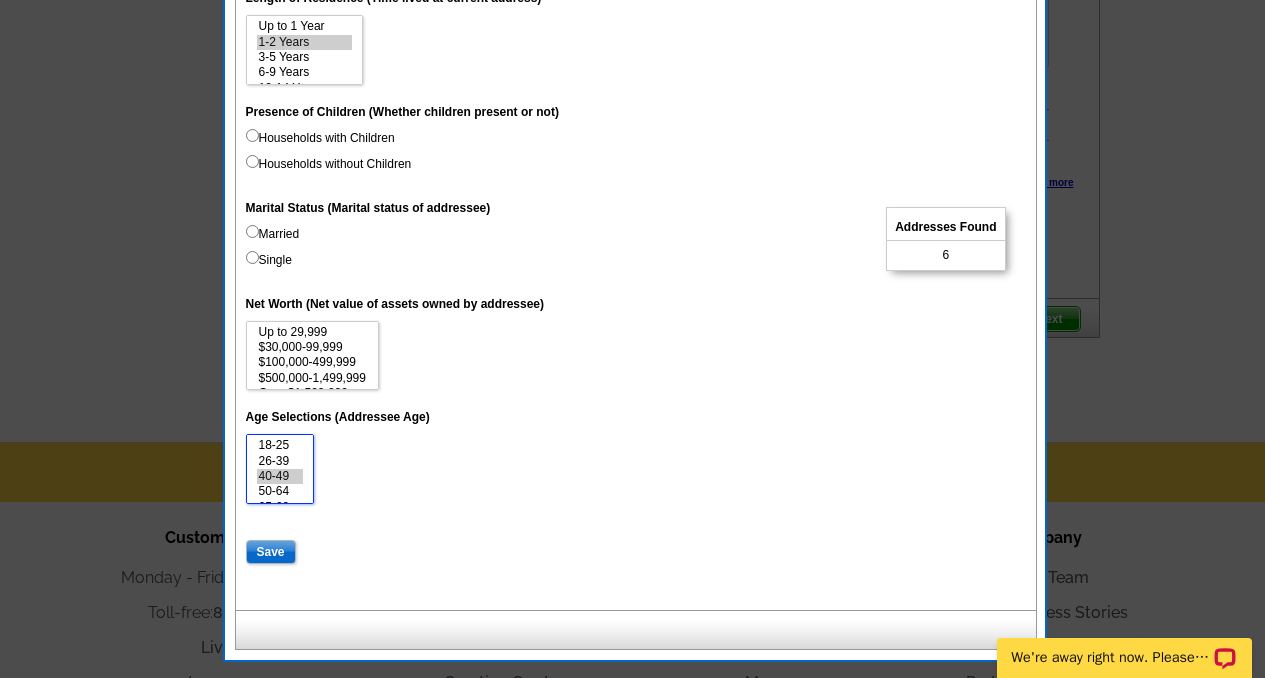 click on "40-49" at bounding box center [280, 476] 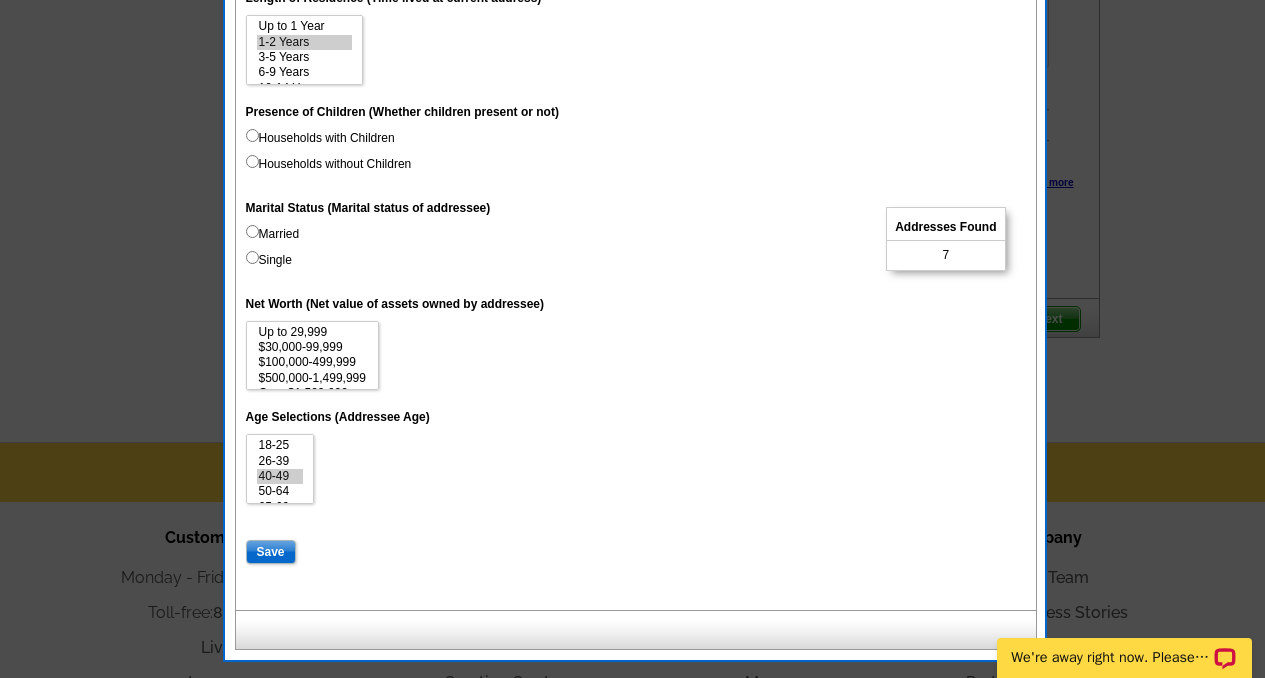 click on "18-25
26-39
40-49
50-64
65-69
70-74
Over 75" at bounding box center [636, 469] 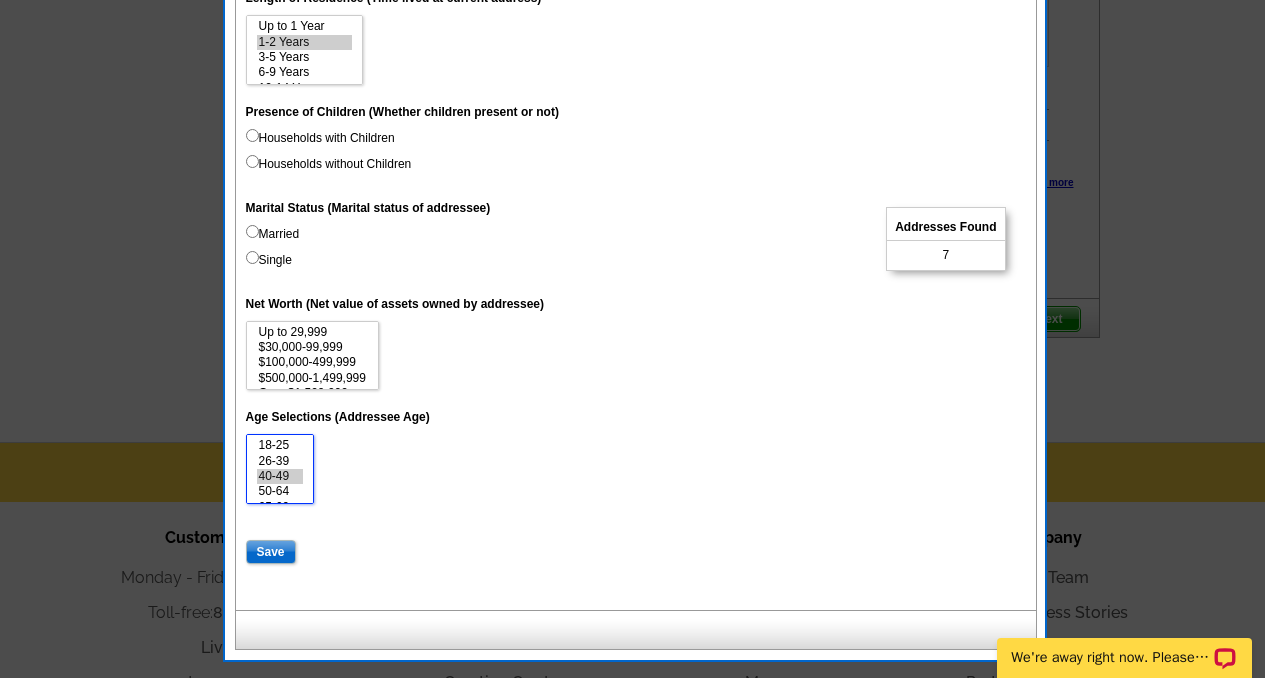 select 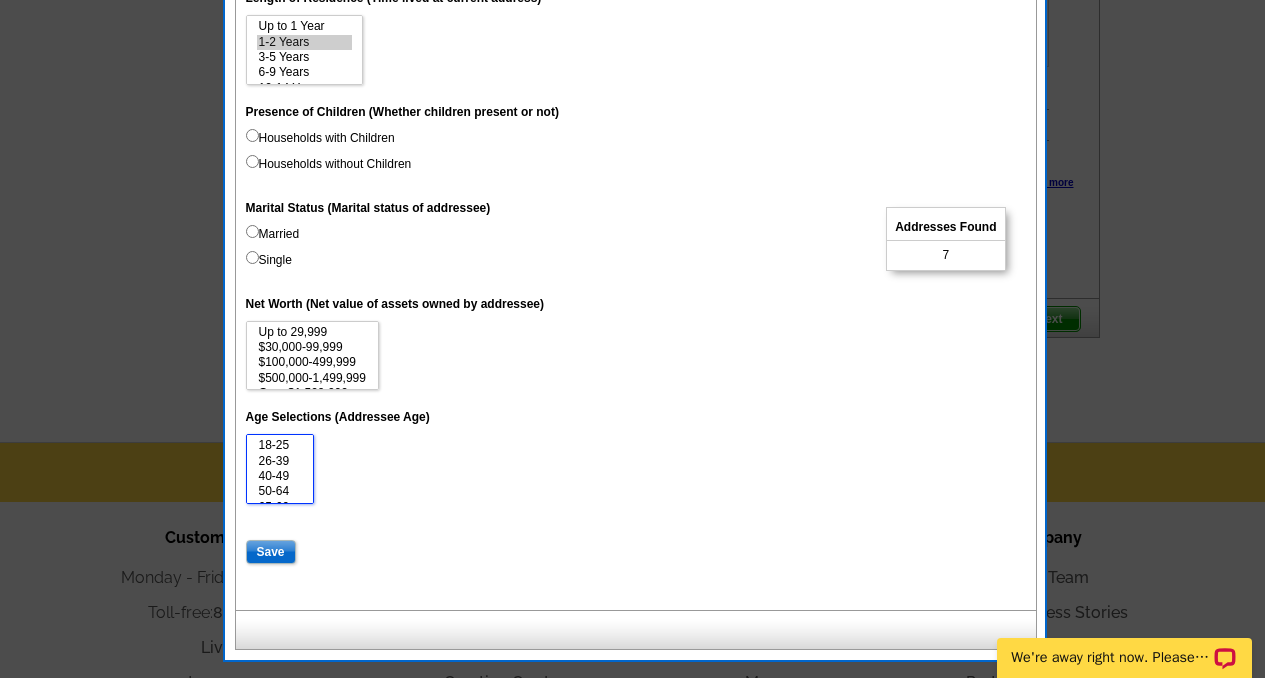 click on "40-49" at bounding box center [280, 476] 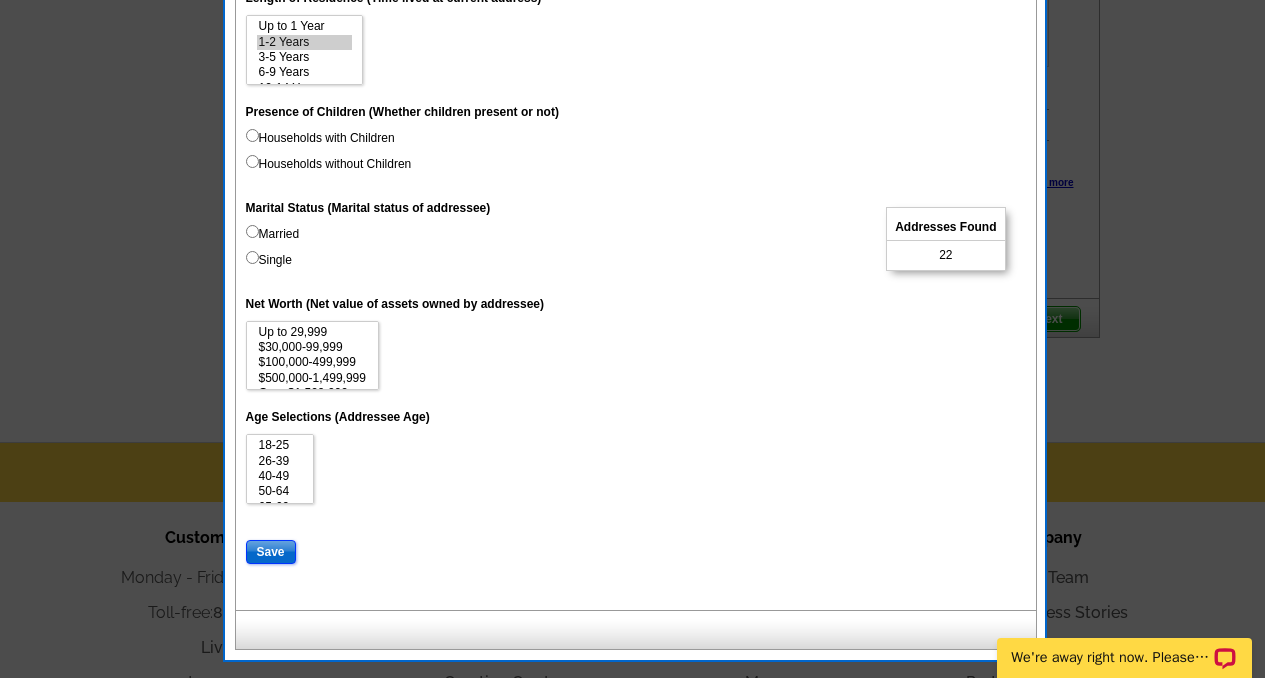 click on "Save" at bounding box center [271, 552] 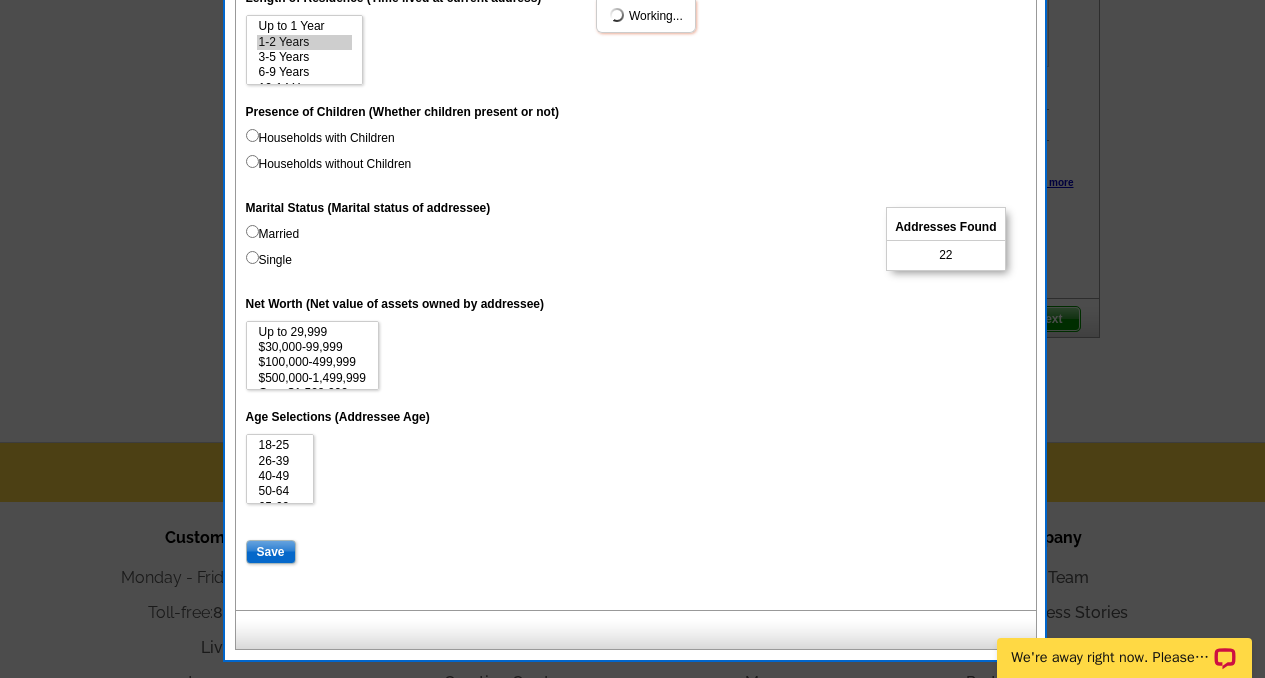 select 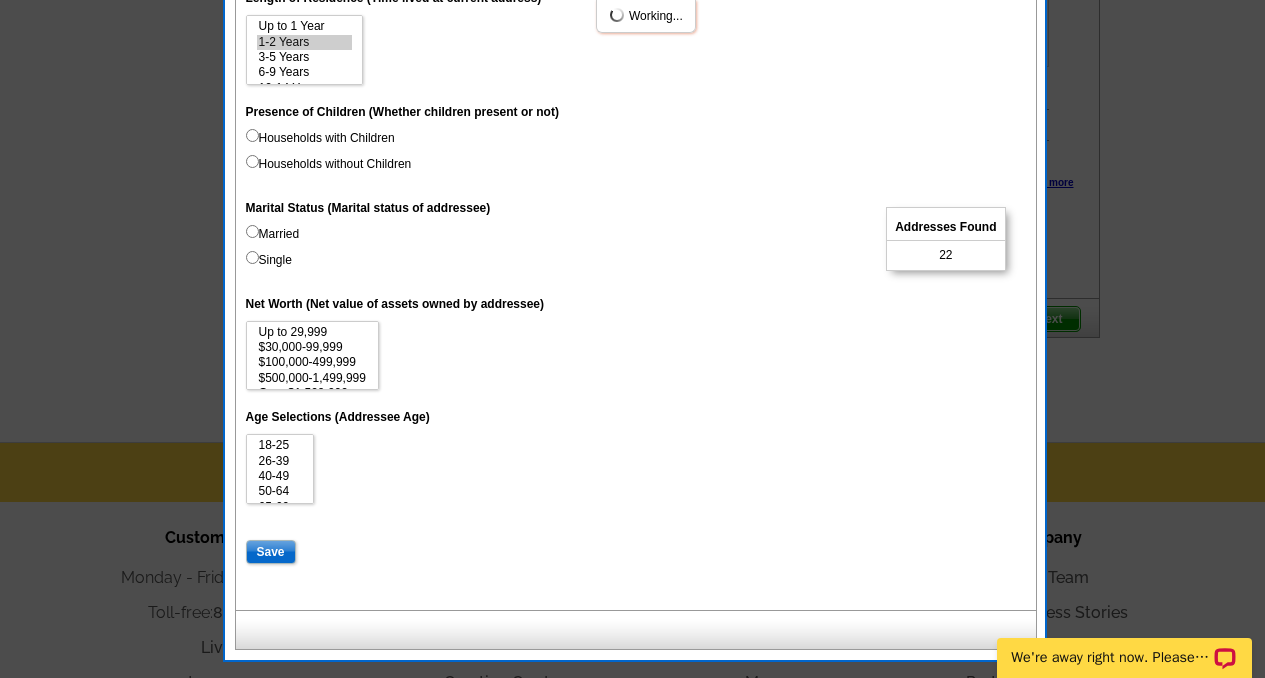 select 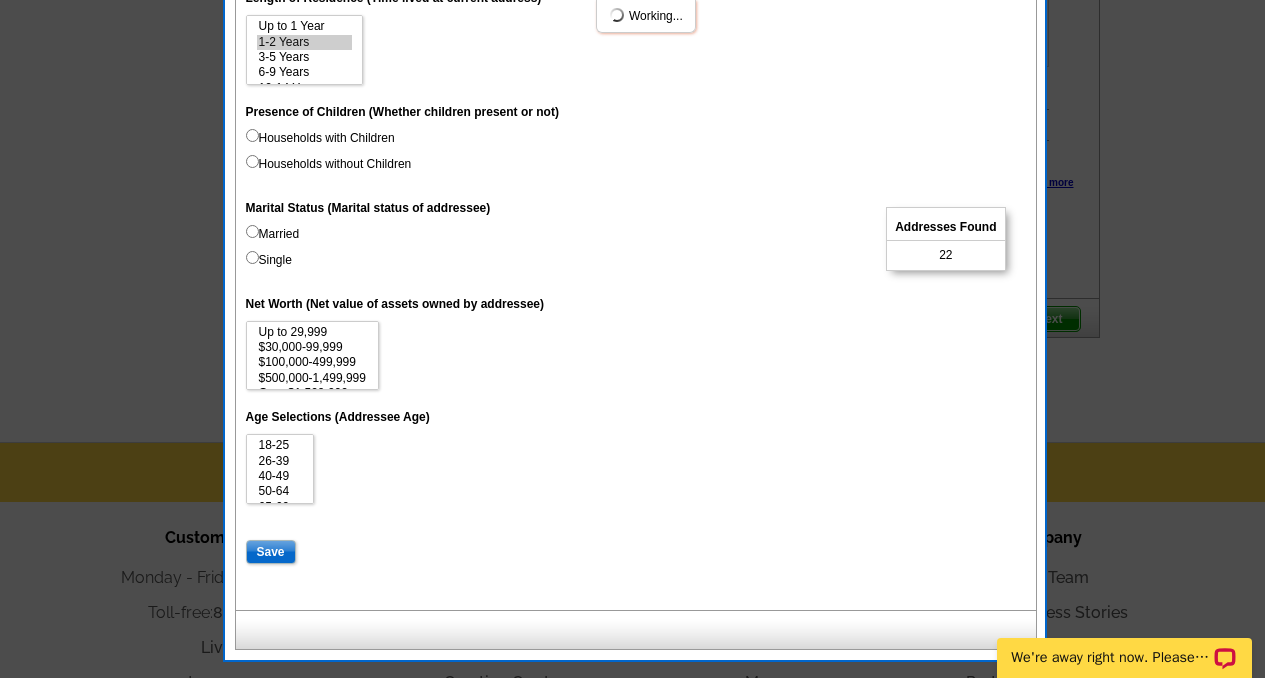 select 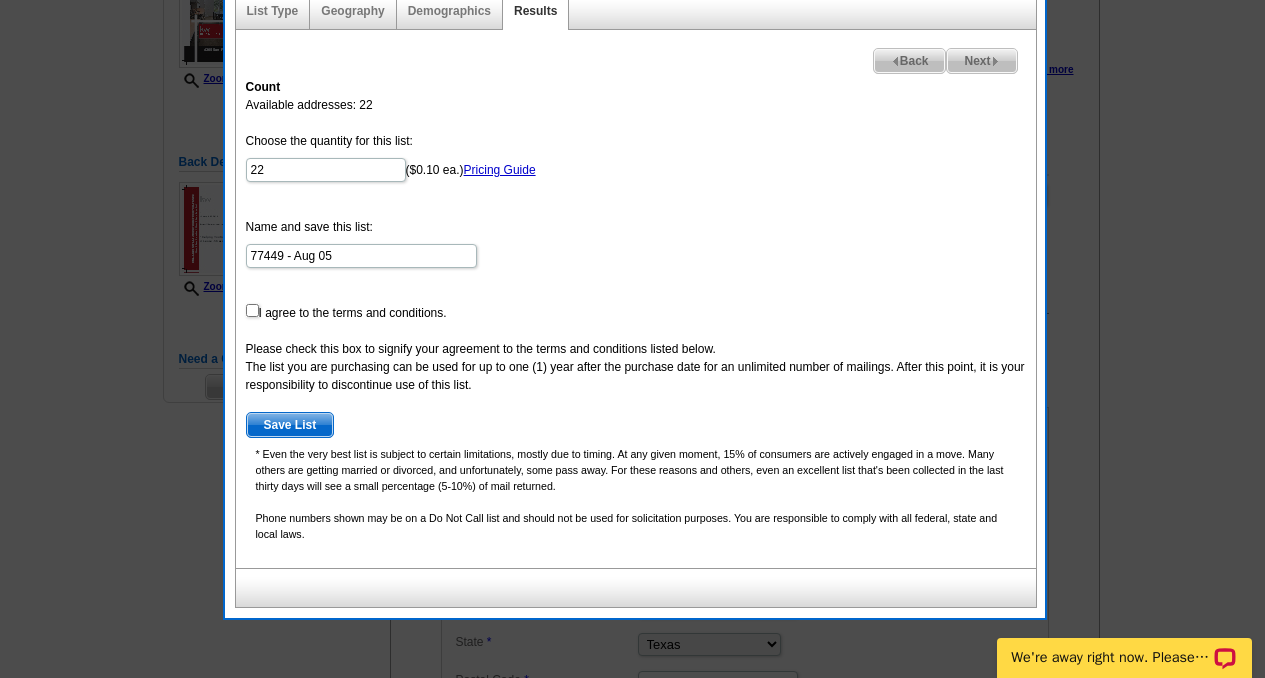 scroll, scrollTop: 306, scrollLeft: 0, axis: vertical 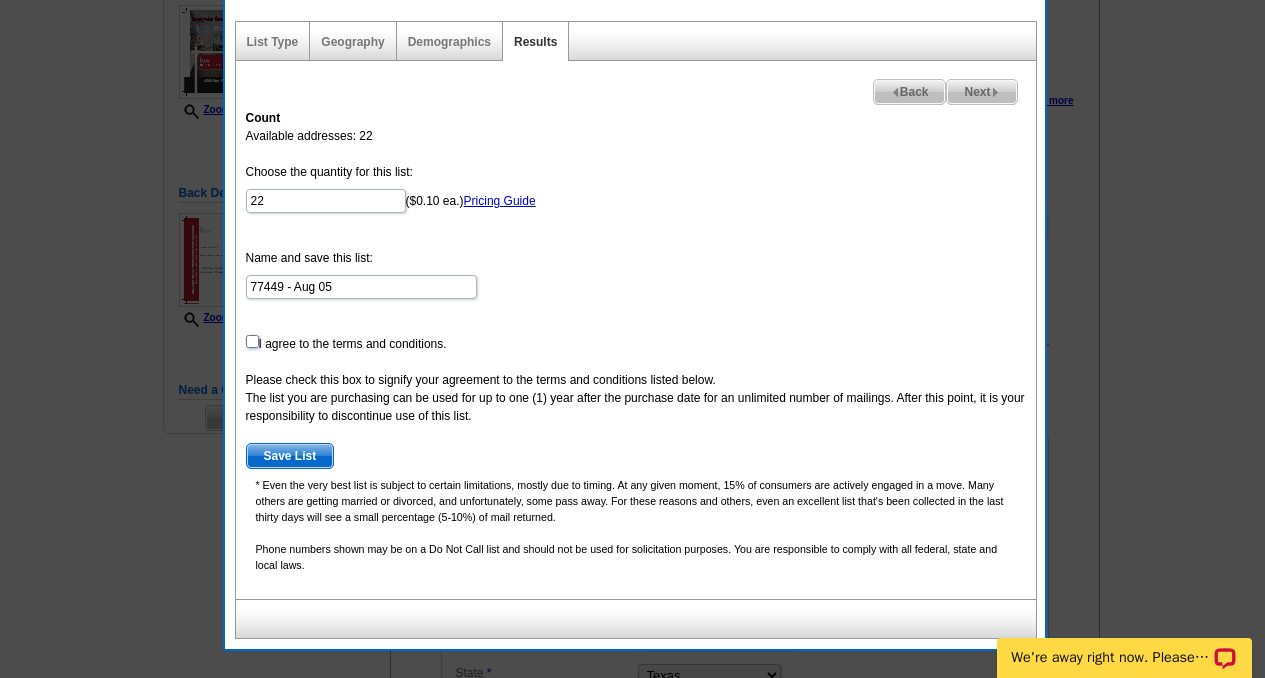 click at bounding box center [252, 341] 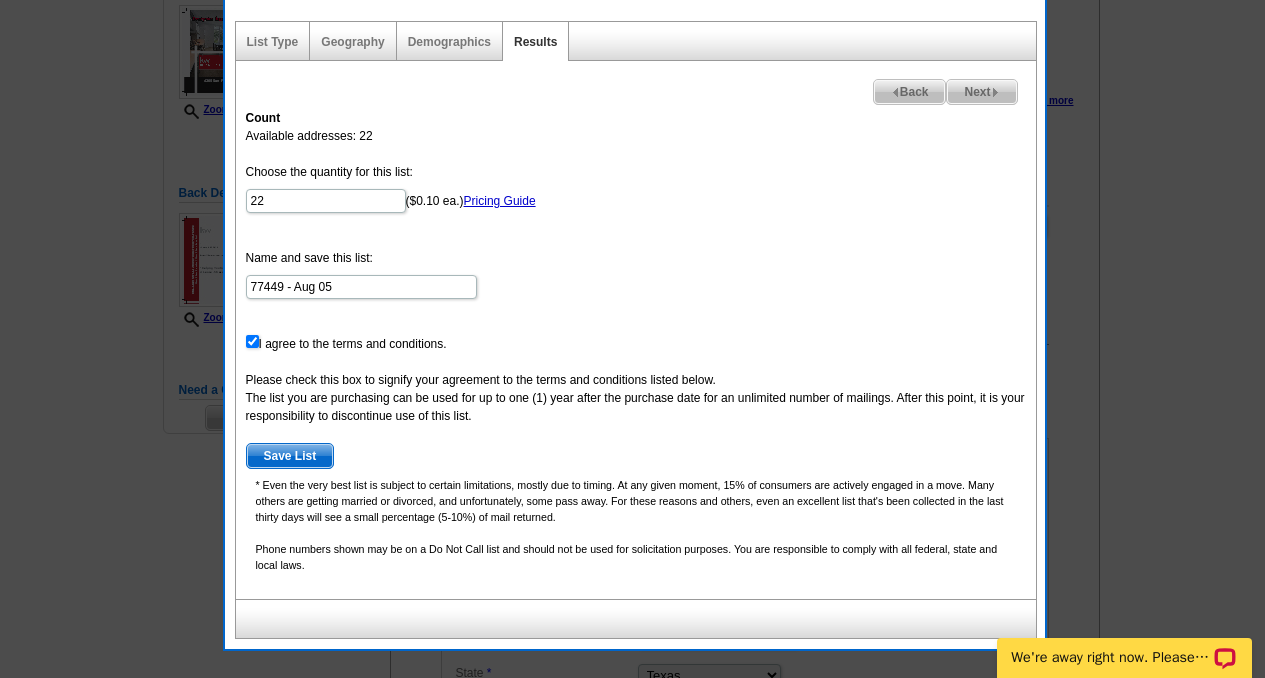 click on "Save List" at bounding box center (290, 456) 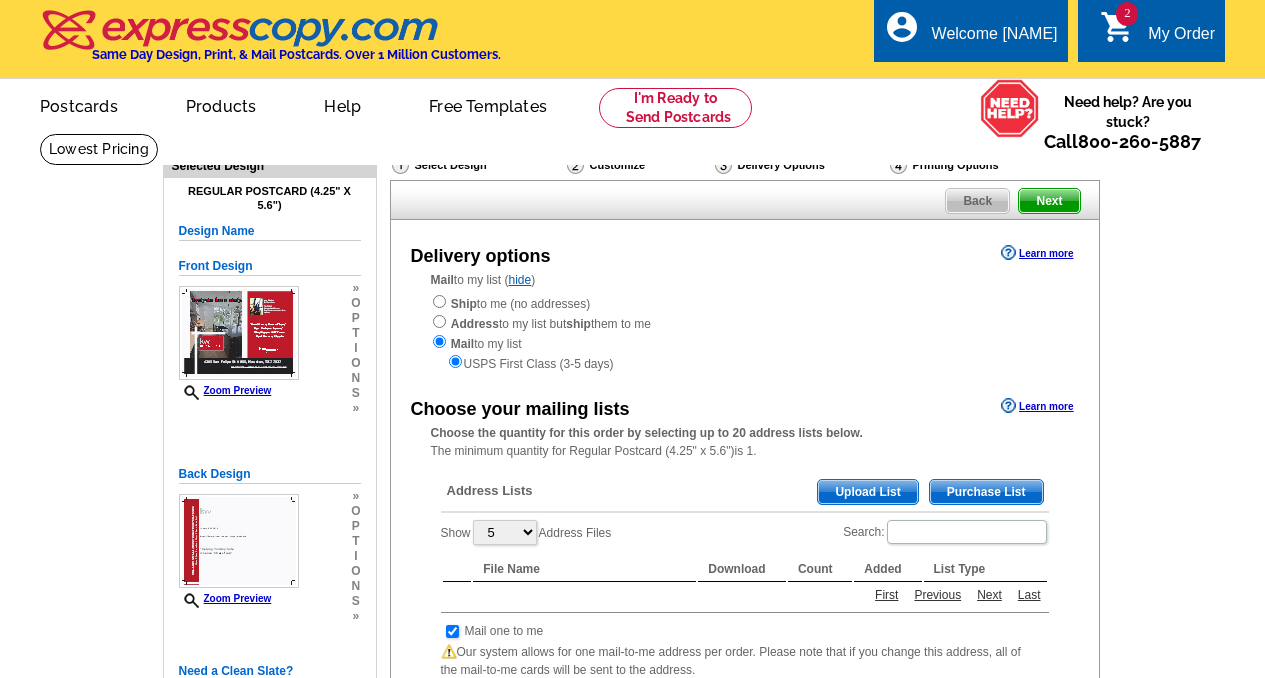 scroll, scrollTop: 306, scrollLeft: 0, axis: vertical 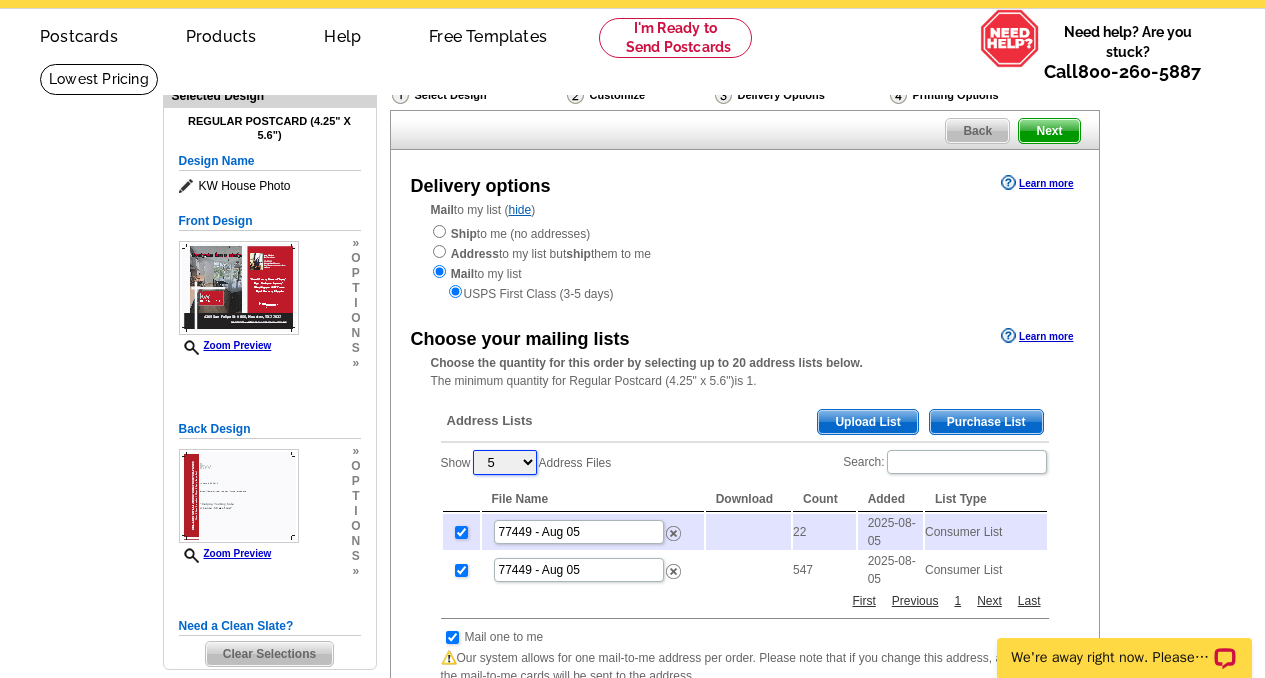 click on "5 10 25 50 100" at bounding box center [505, 462] 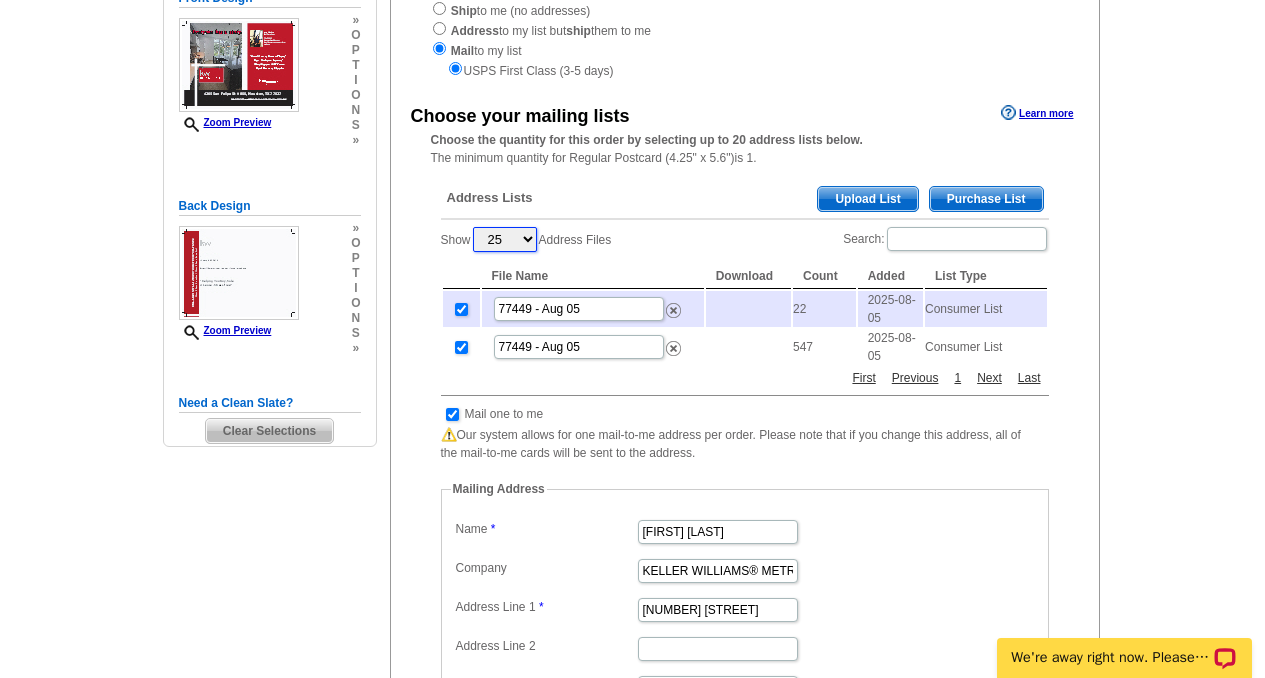 scroll, scrollTop: 307, scrollLeft: 0, axis: vertical 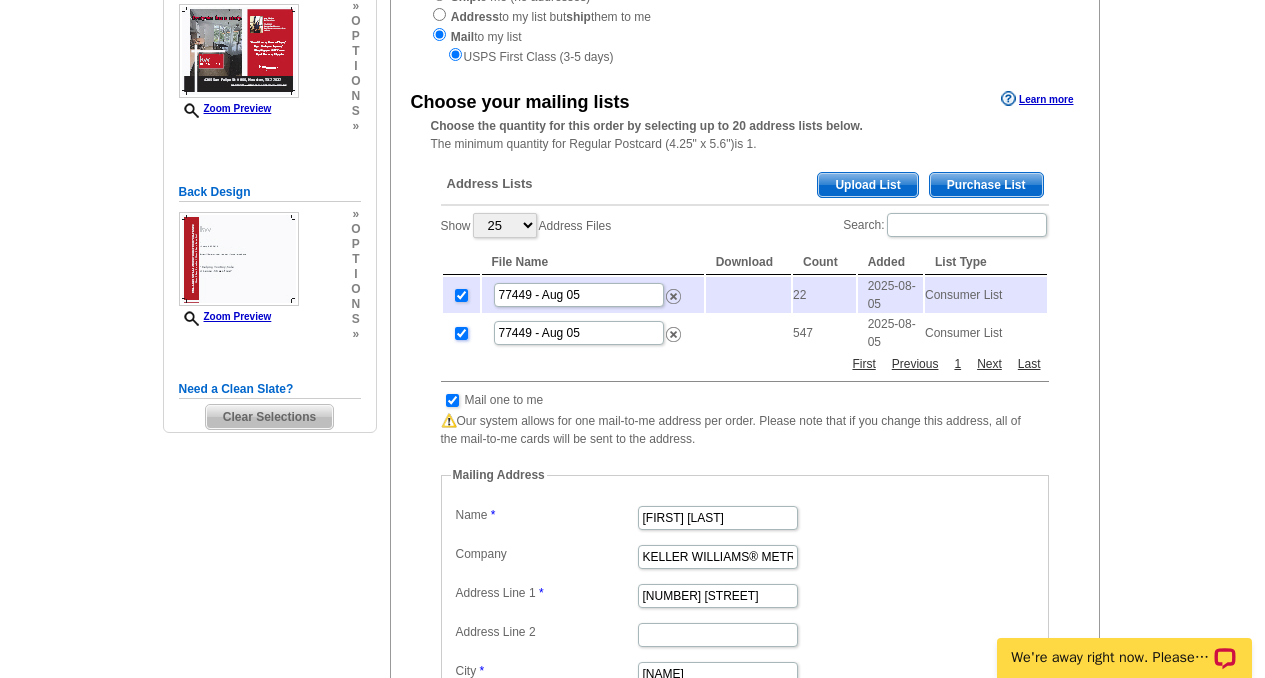 click at bounding box center [461, 333] 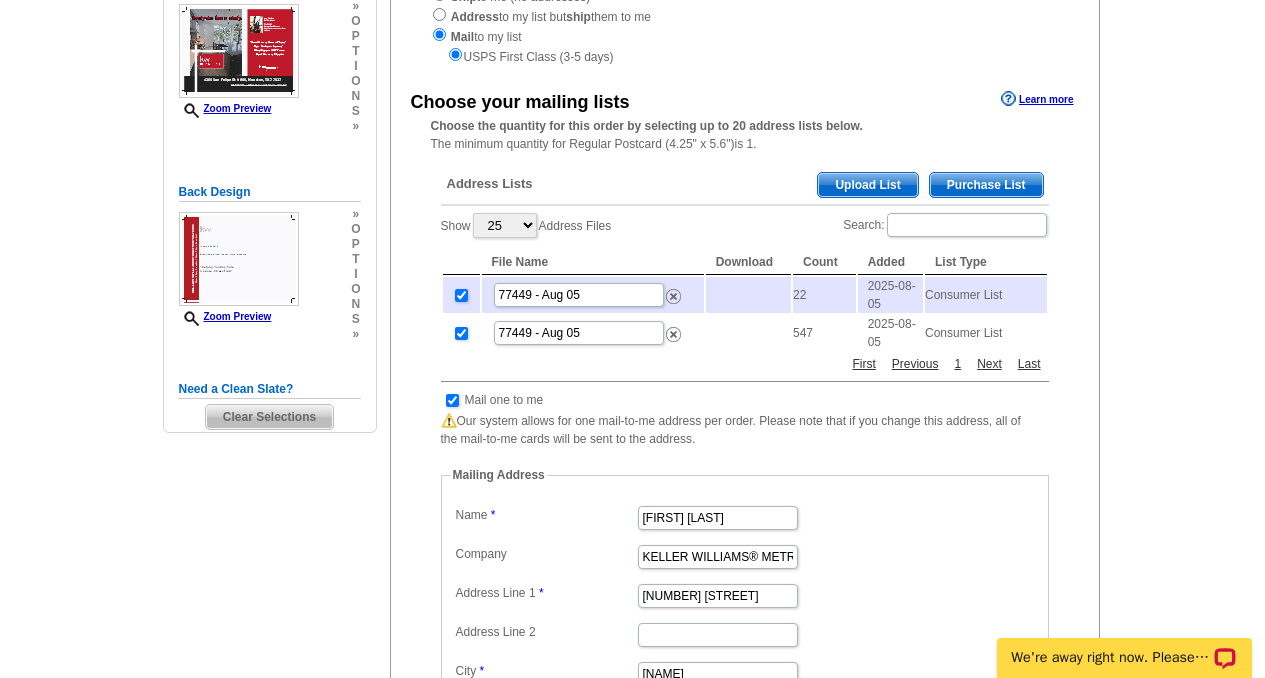 checkbox on "false" 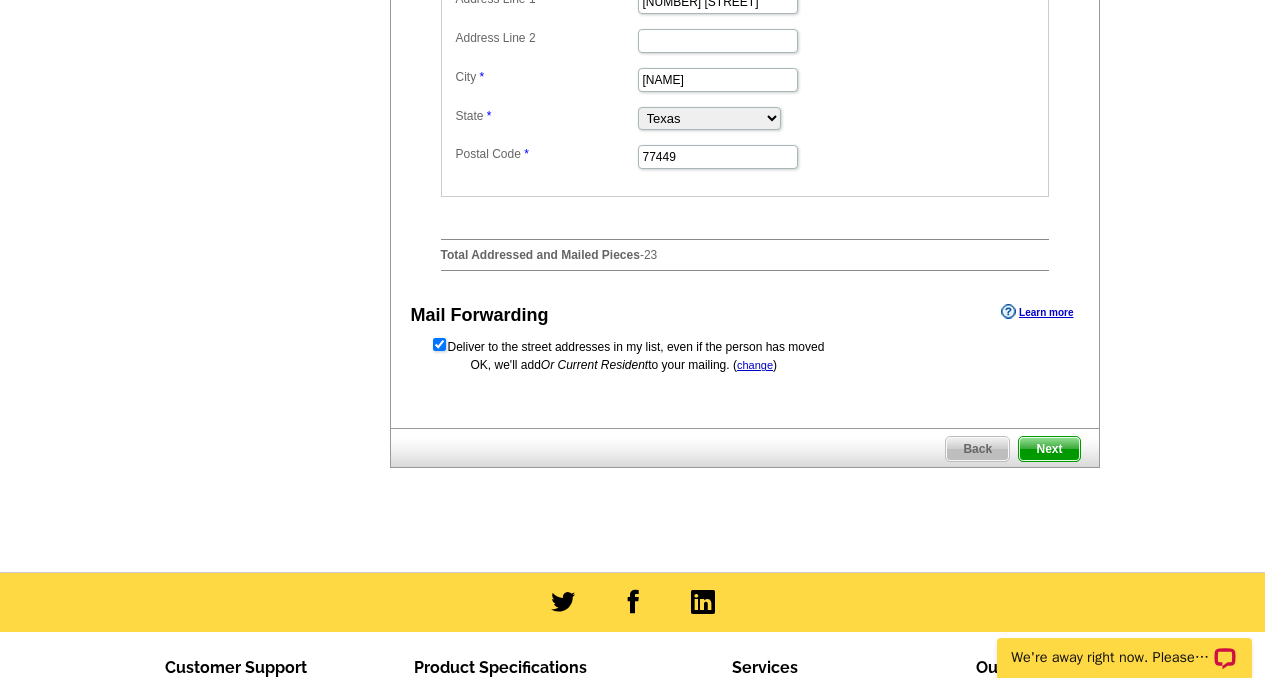 scroll, scrollTop: 910, scrollLeft: 0, axis: vertical 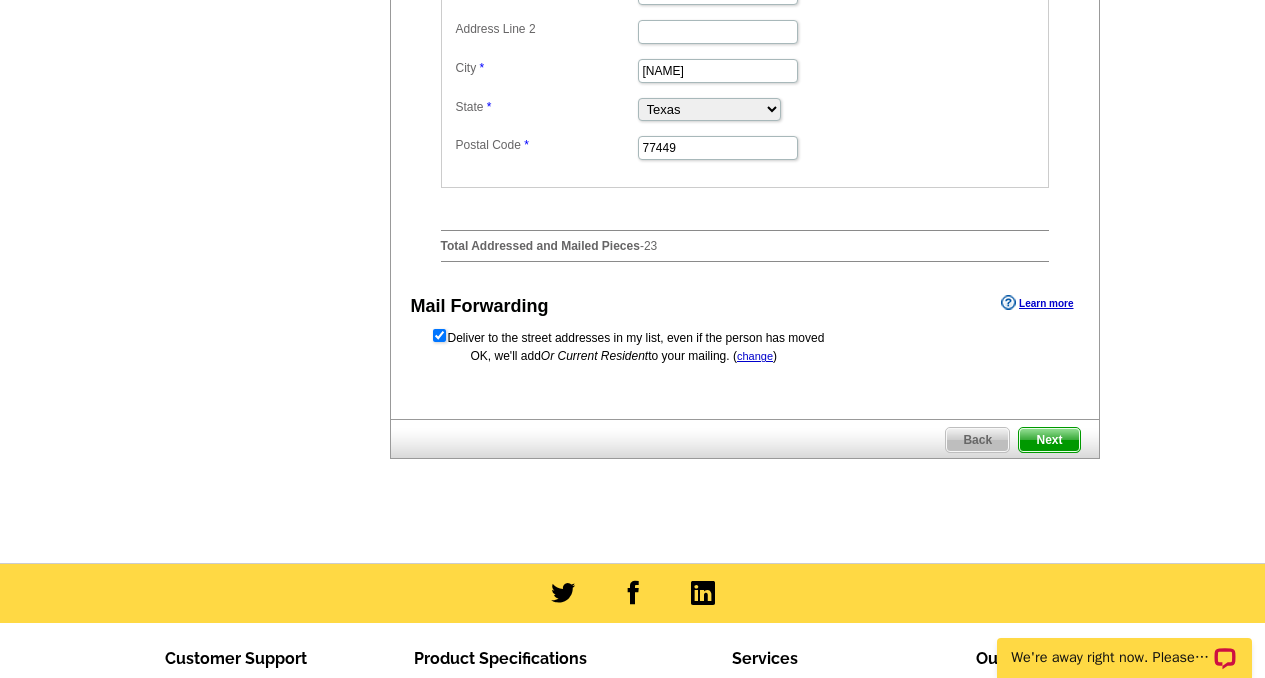 click on "Next" at bounding box center [1049, 440] 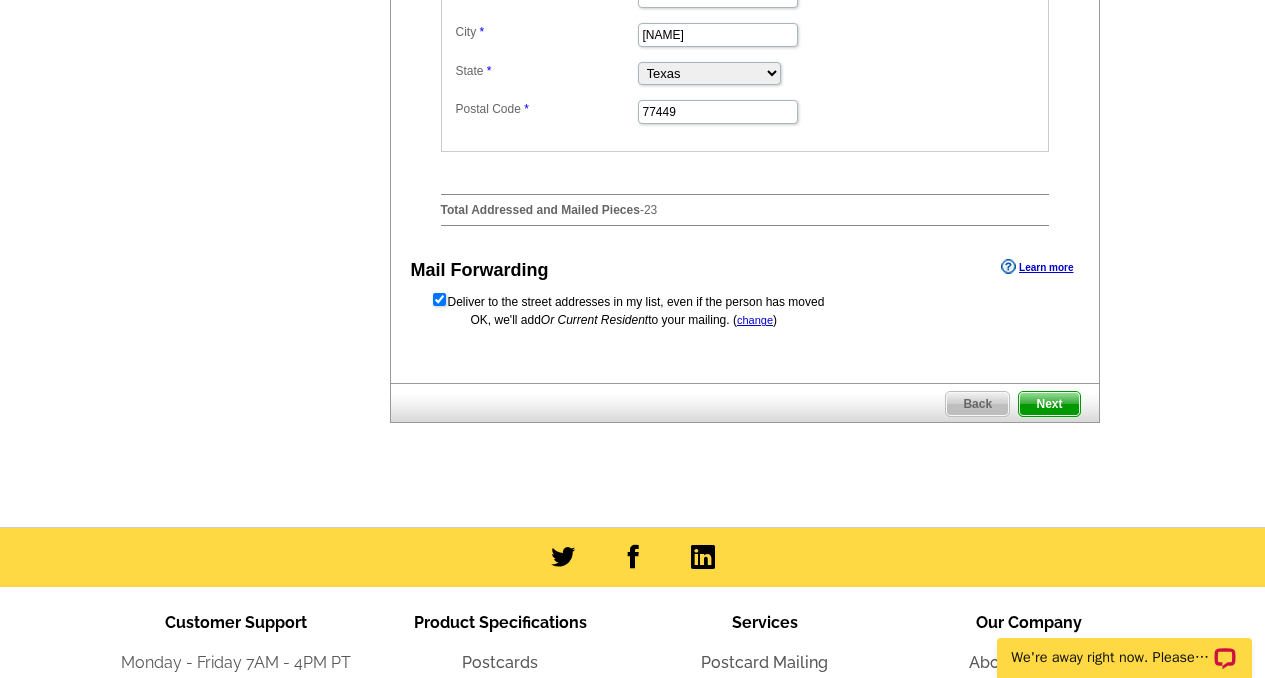 scroll, scrollTop: 0, scrollLeft: 0, axis: both 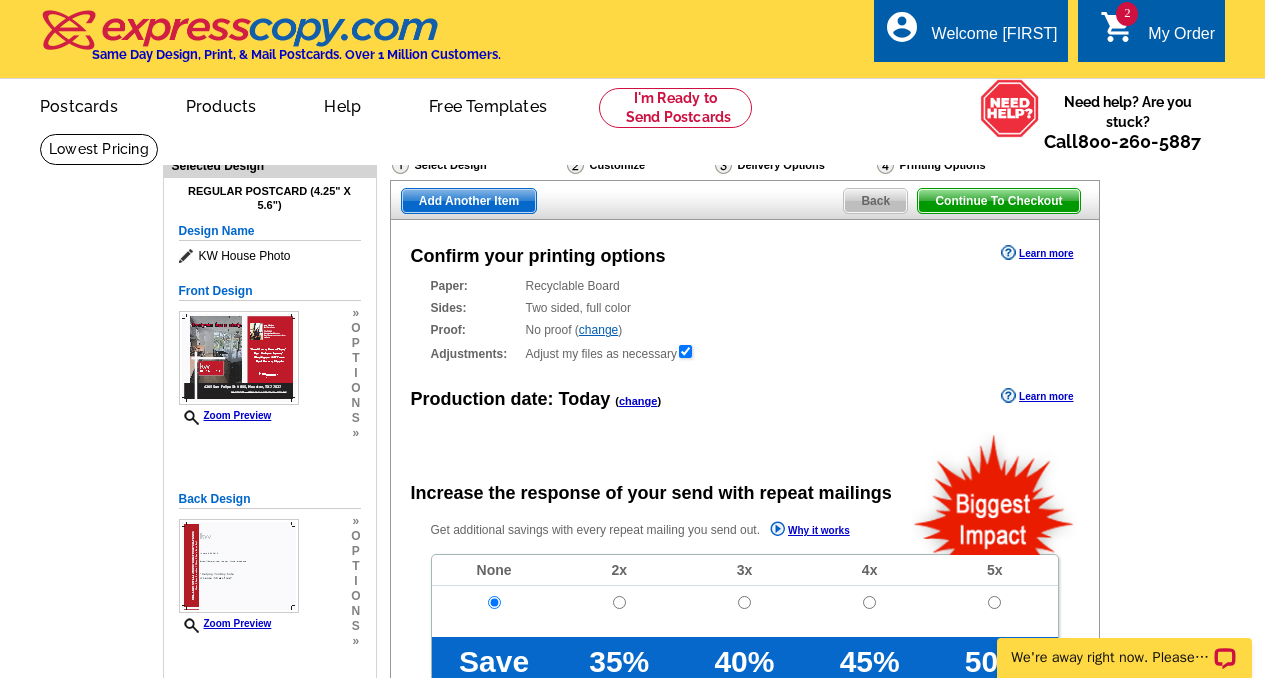 radio on "false" 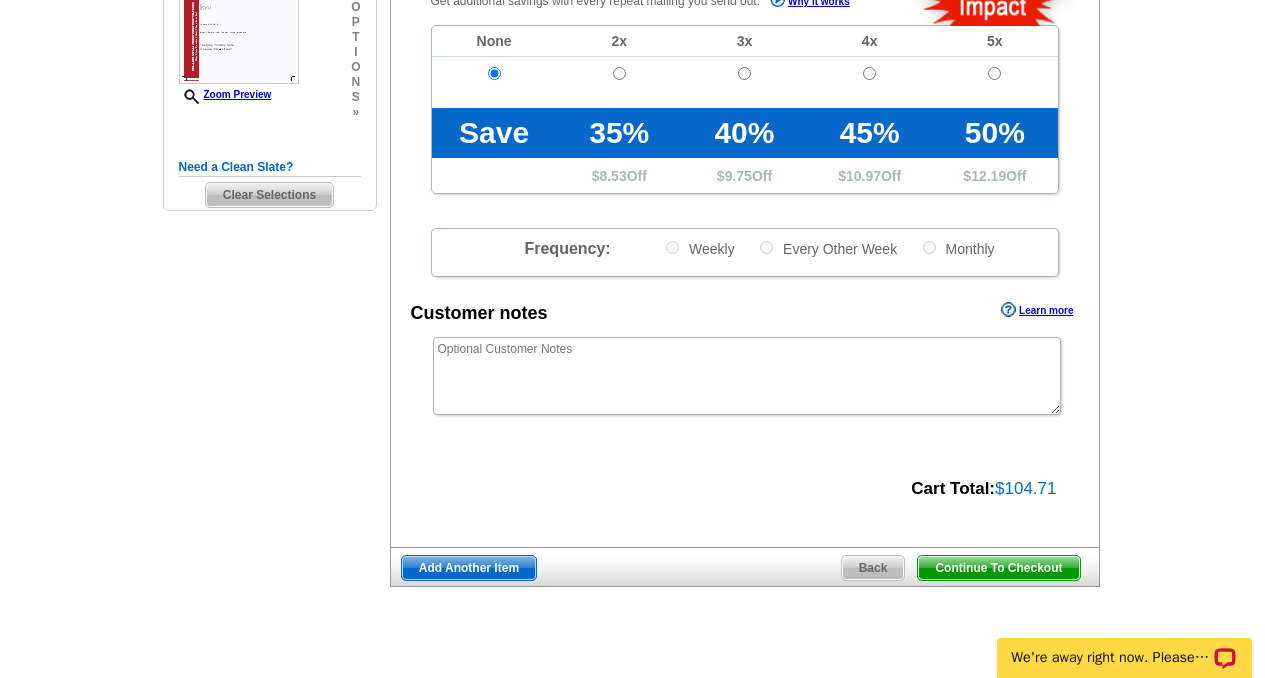scroll, scrollTop: 531, scrollLeft: 0, axis: vertical 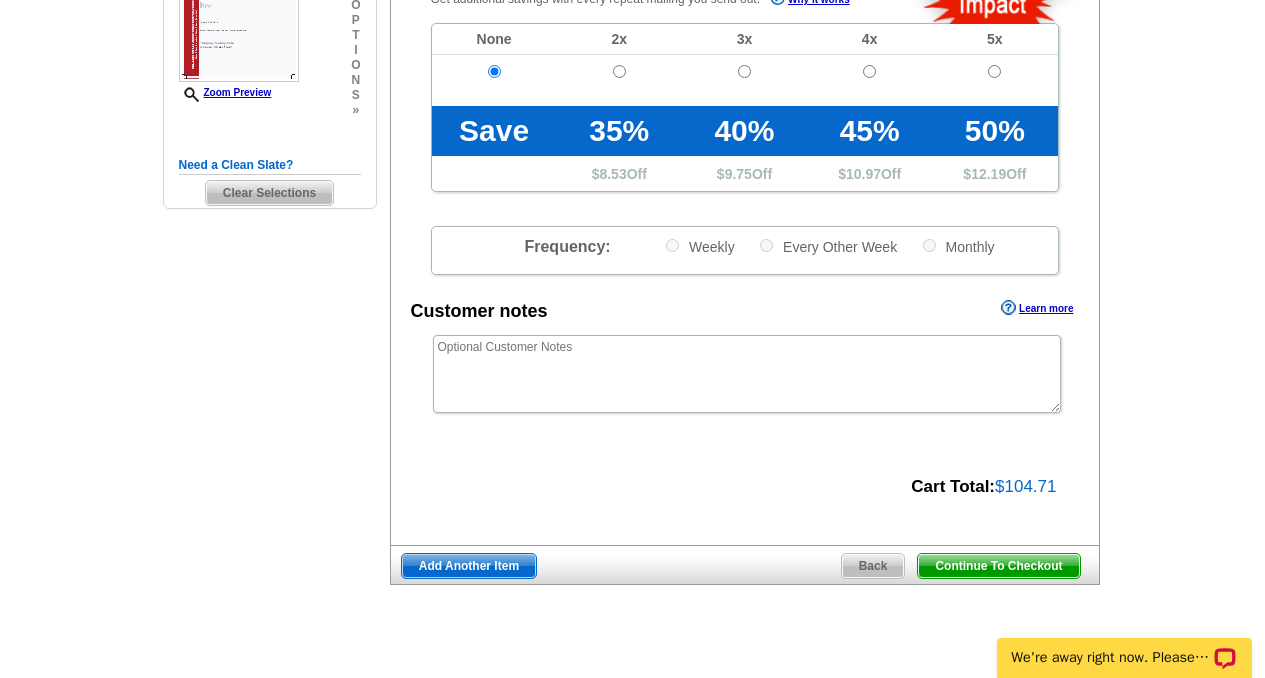 click on "Continue To Checkout" at bounding box center [998, 566] 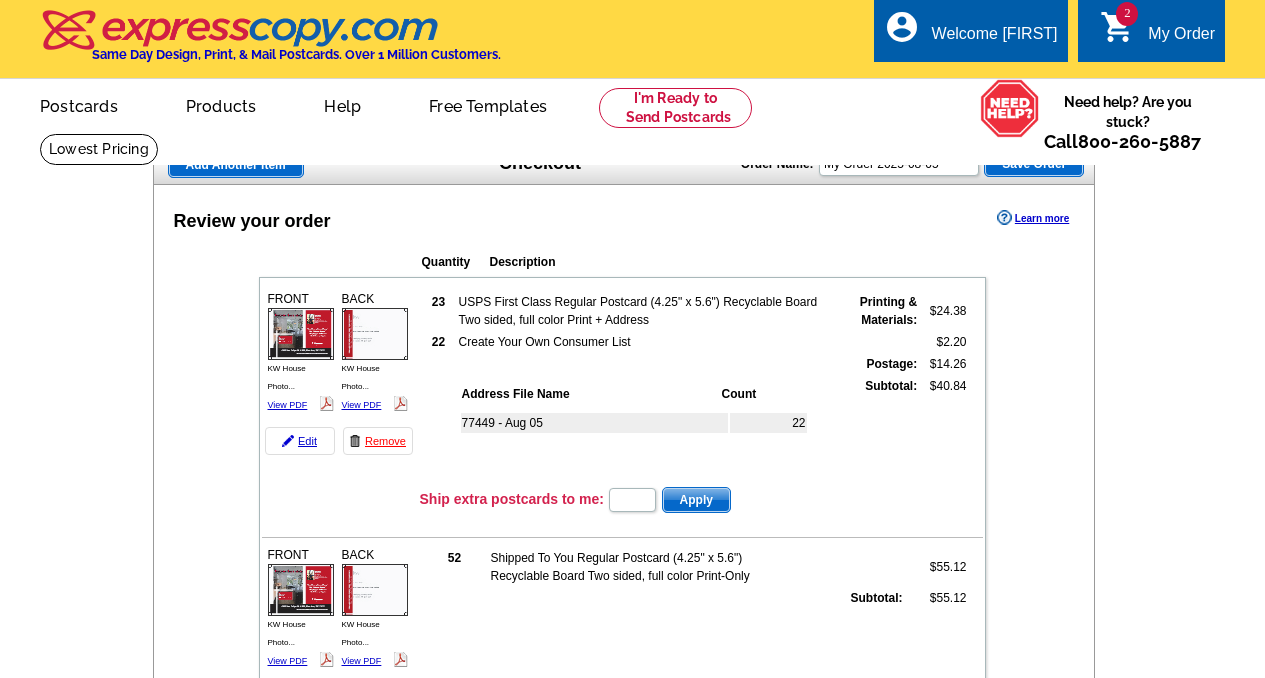 scroll, scrollTop: 0, scrollLeft: 0, axis: both 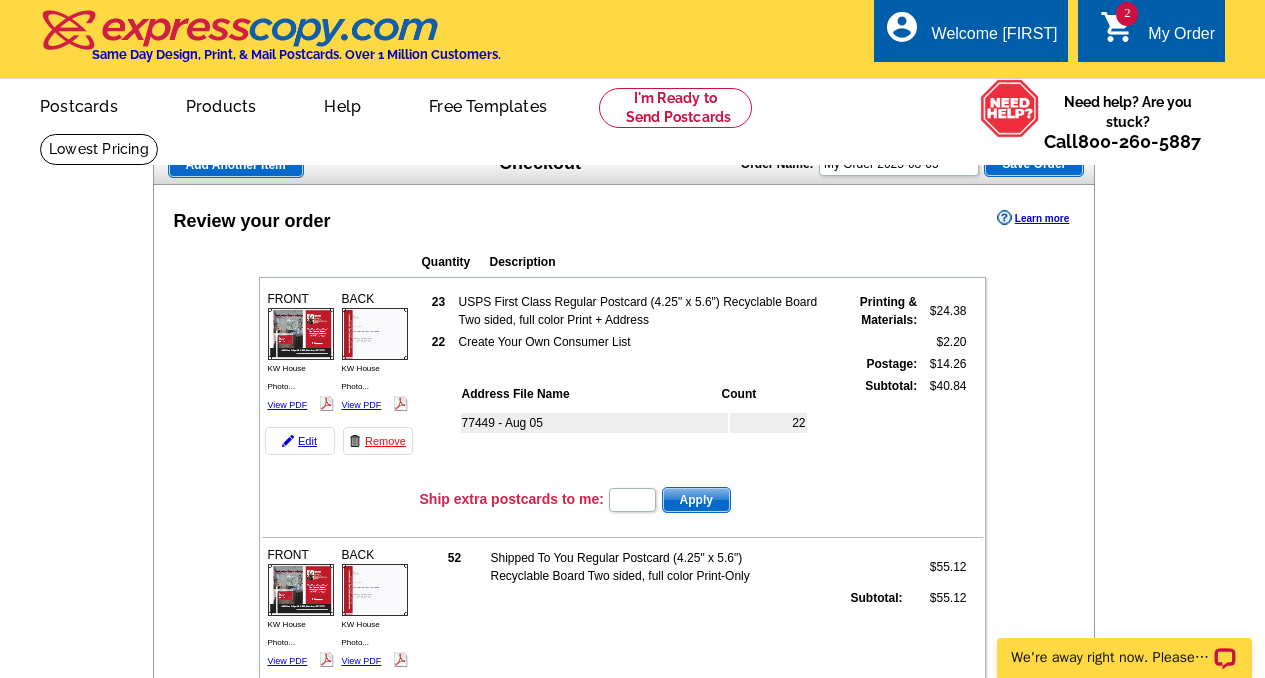 click at bounding box center [0, 2963] 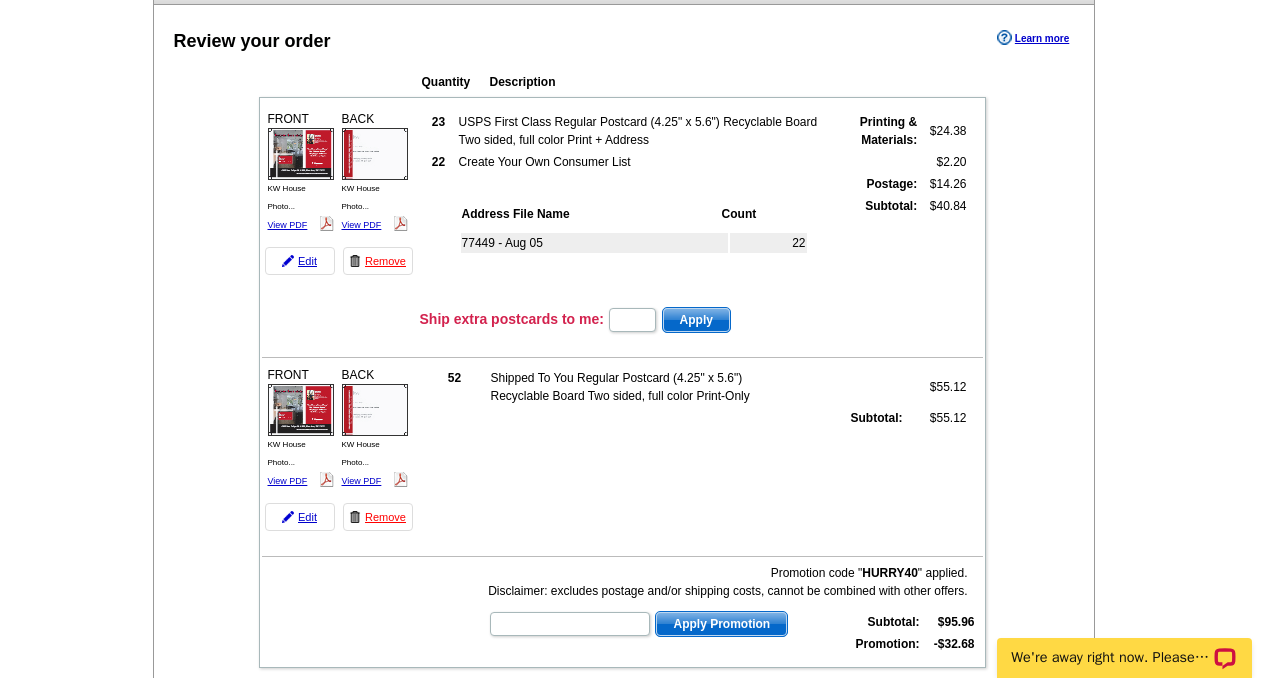 scroll, scrollTop: 192, scrollLeft: 0, axis: vertical 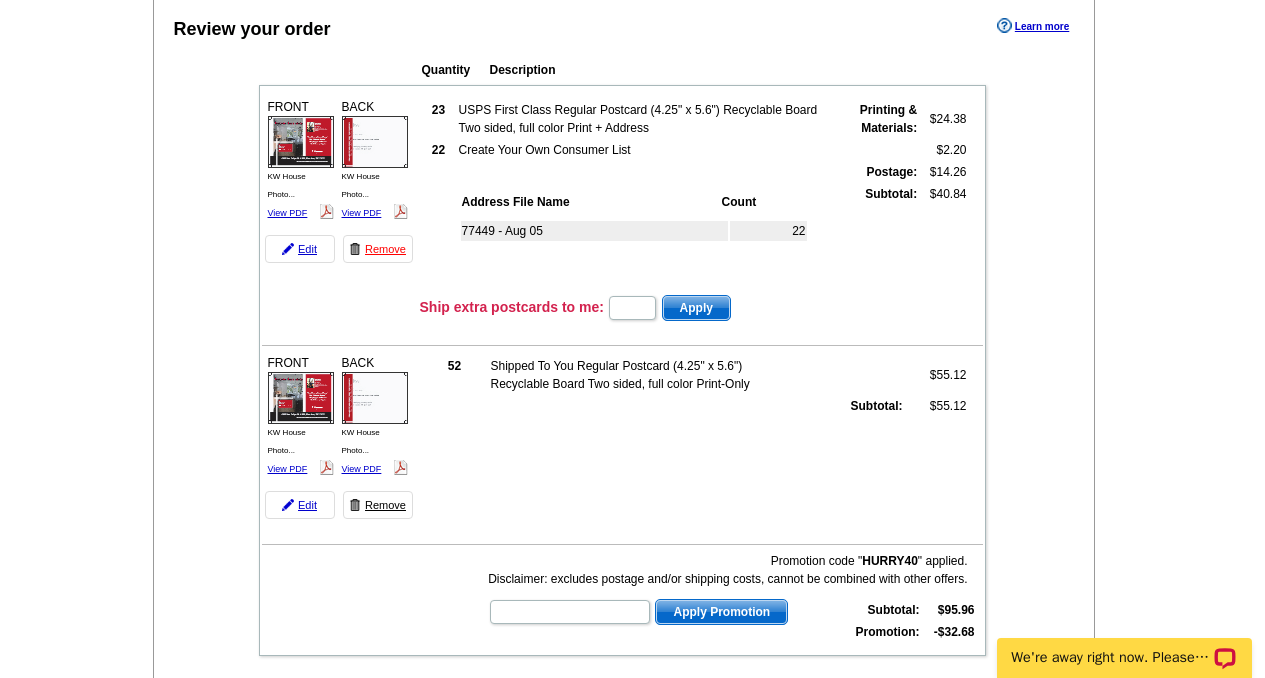 click on "Remove" at bounding box center (378, 505) 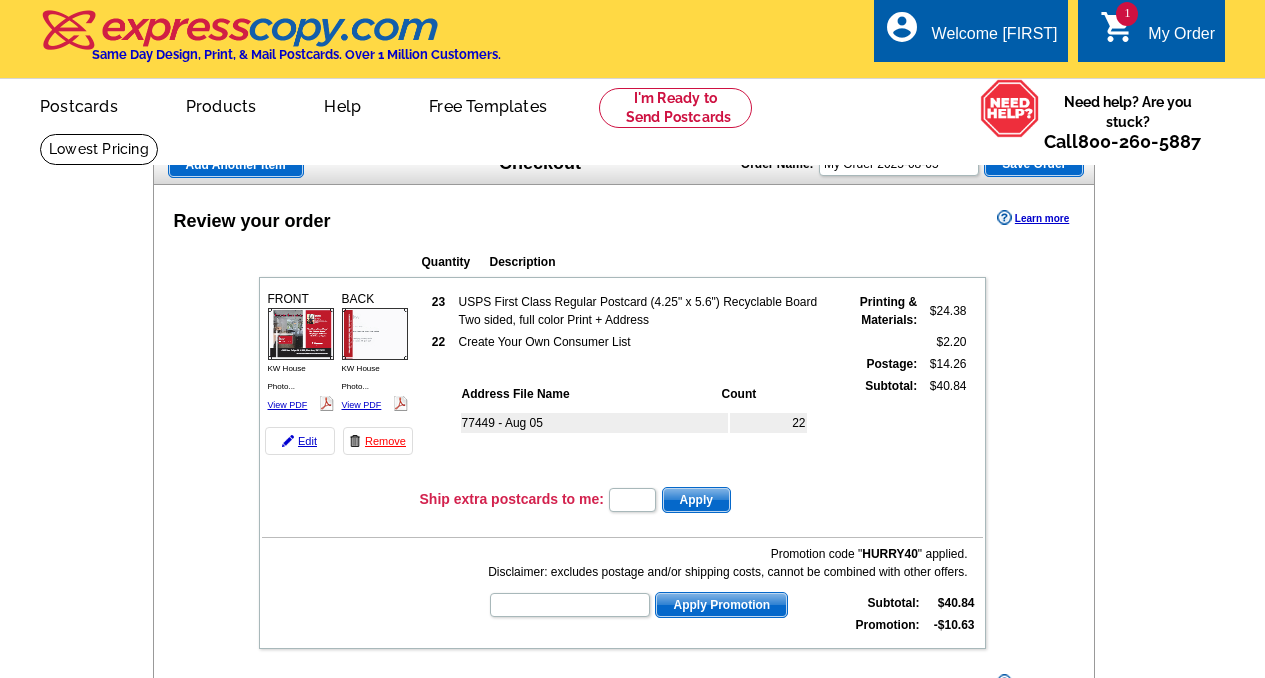 scroll, scrollTop: 845, scrollLeft: 0, axis: vertical 